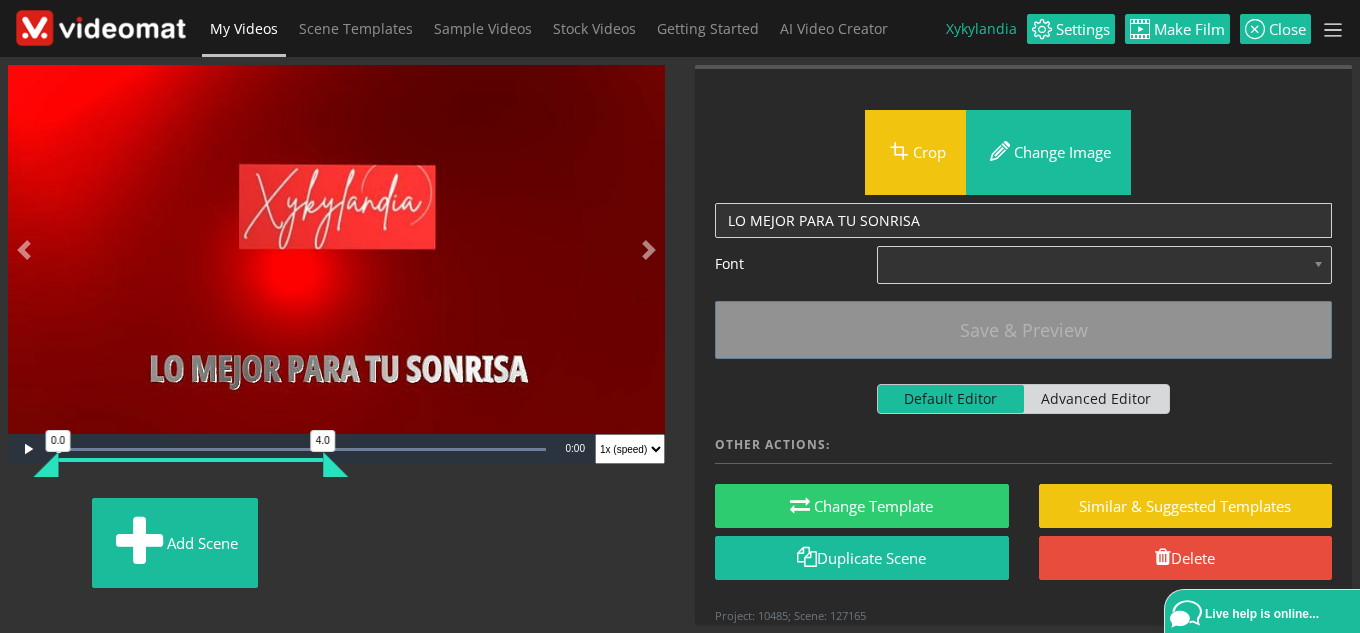scroll, scrollTop: 0, scrollLeft: 0, axis: both 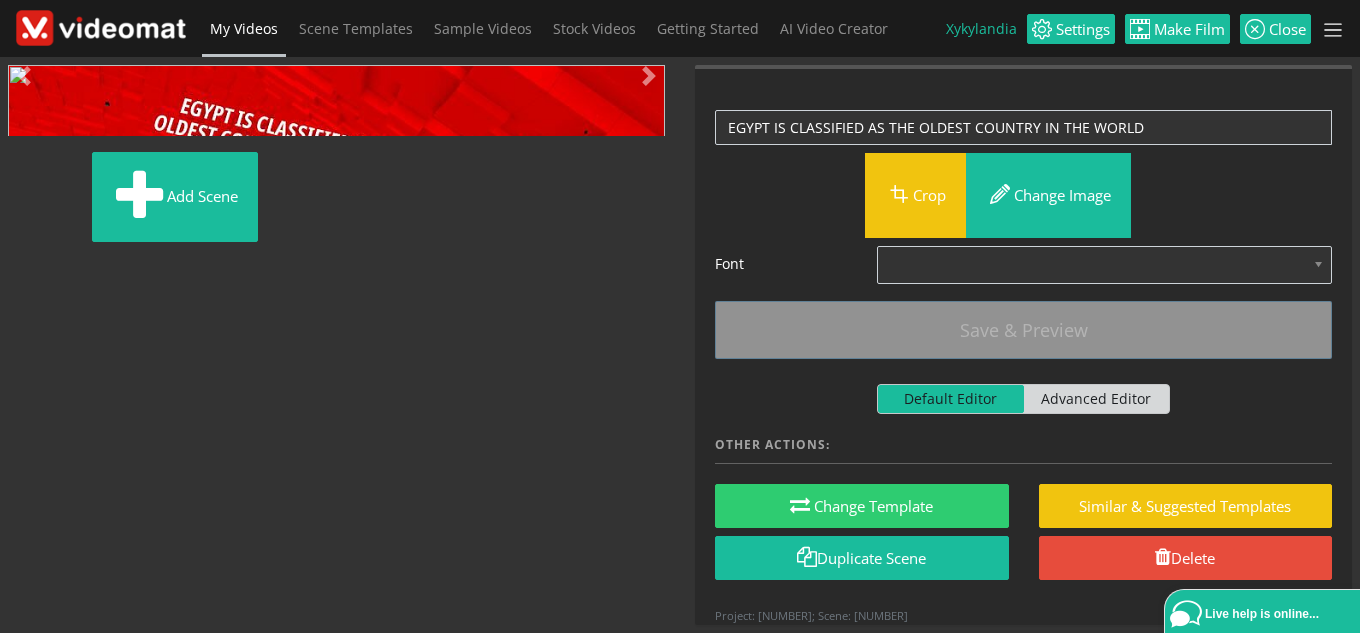 click at bounding box center [28, 449] 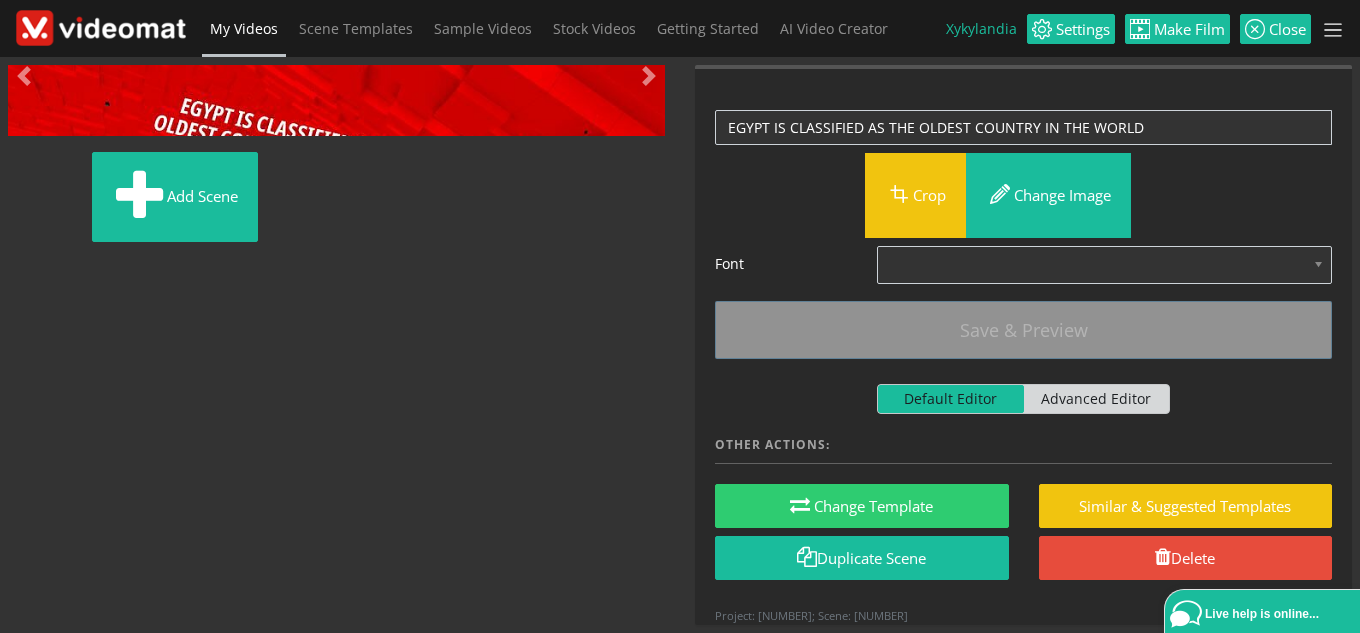 scroll, scrollTop: 357, scrollLeft: 0, axis: vertical 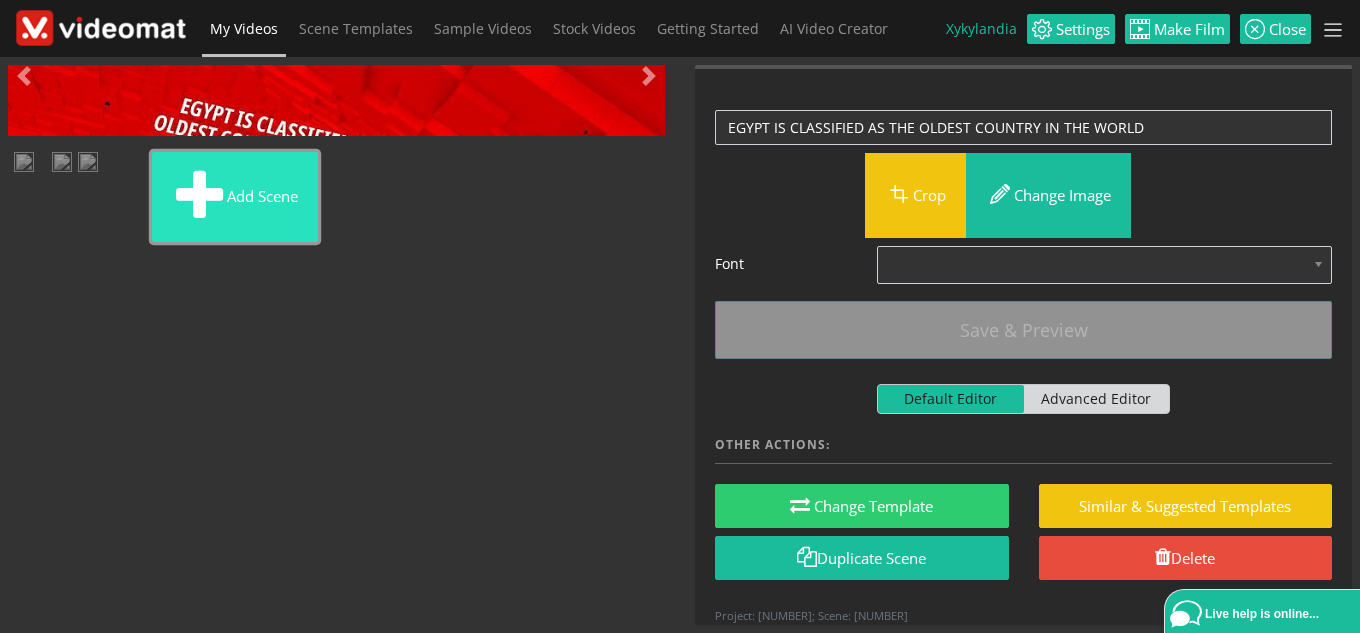 click on "Add scene" at bounding box center (235, 197) 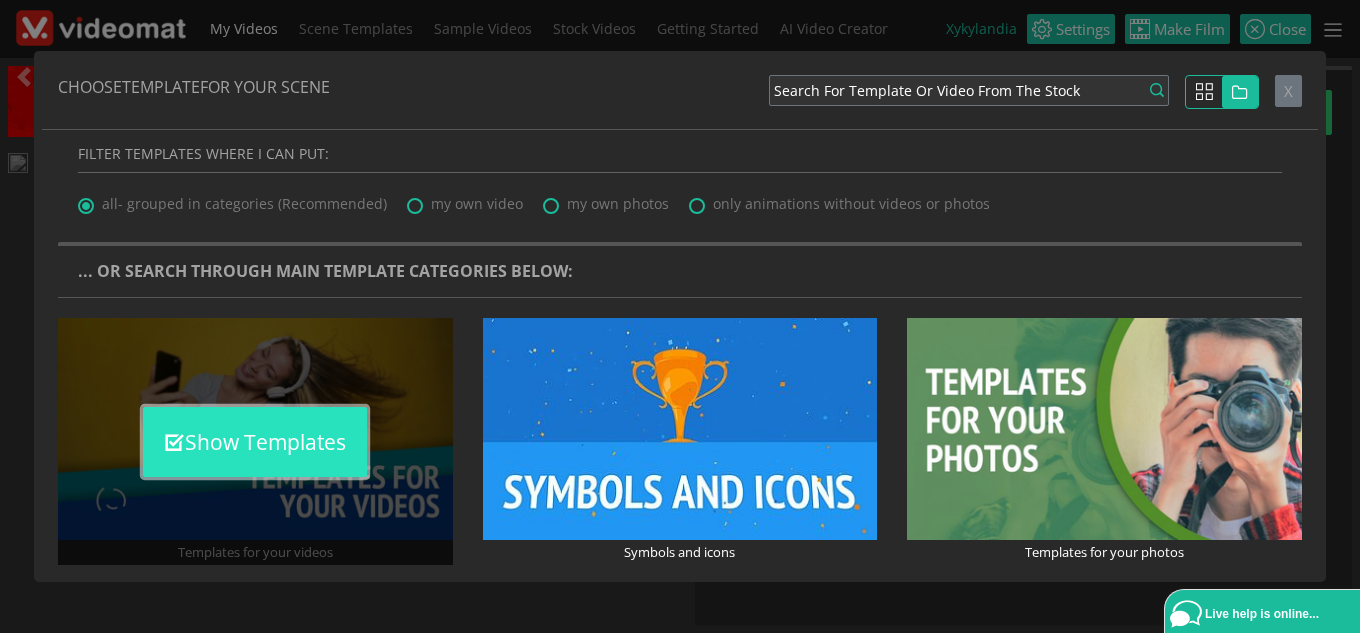 click on "Show Templates" at bounding box center [255, 442] 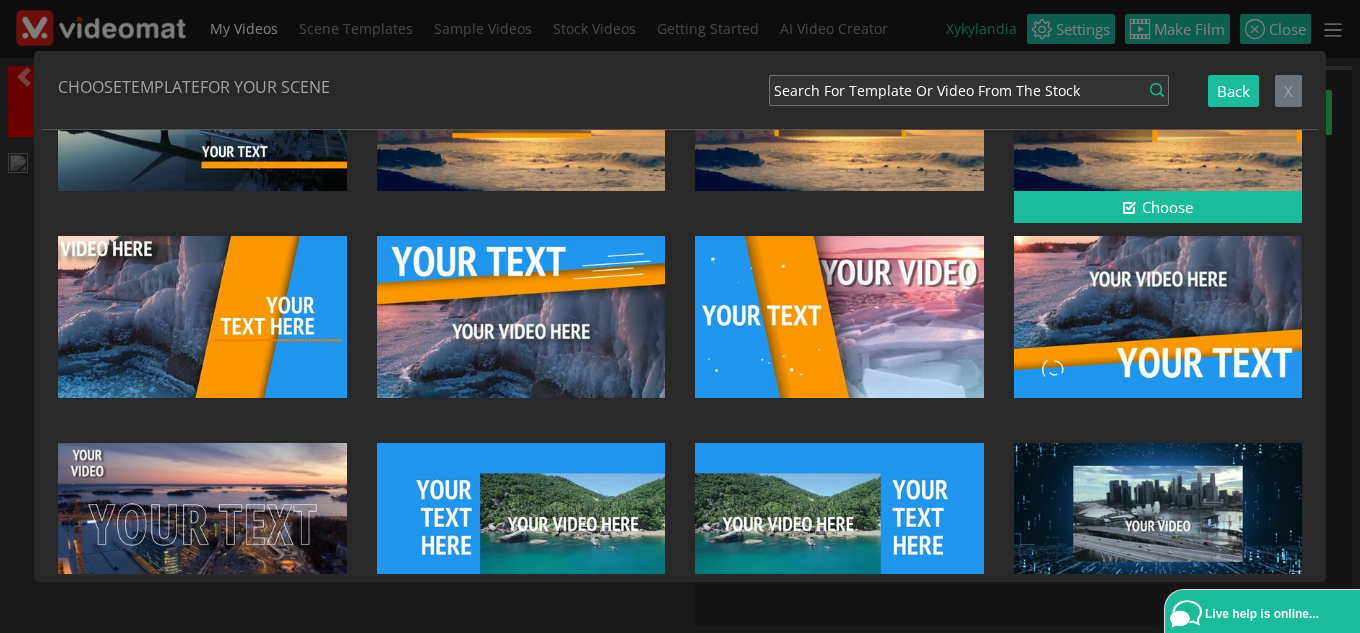 scroll, scrollTop: 500, scrollLeft: 0, axis: vertical 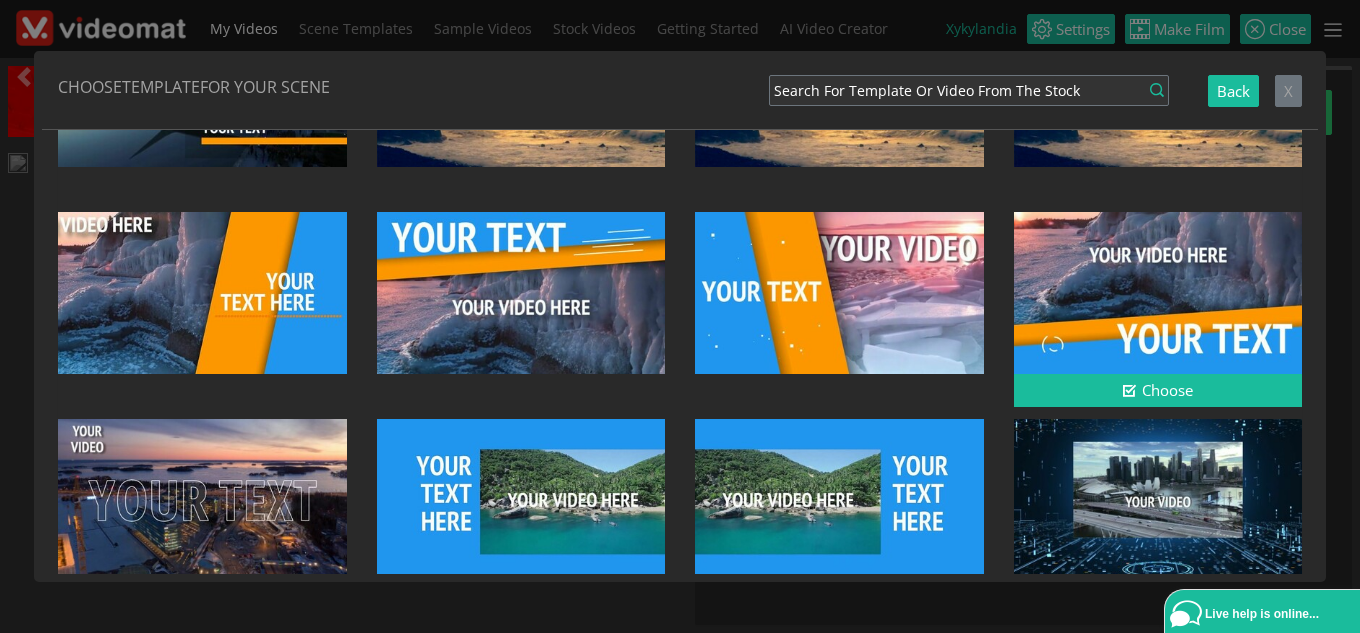 click at bounding box center (1158, 293) 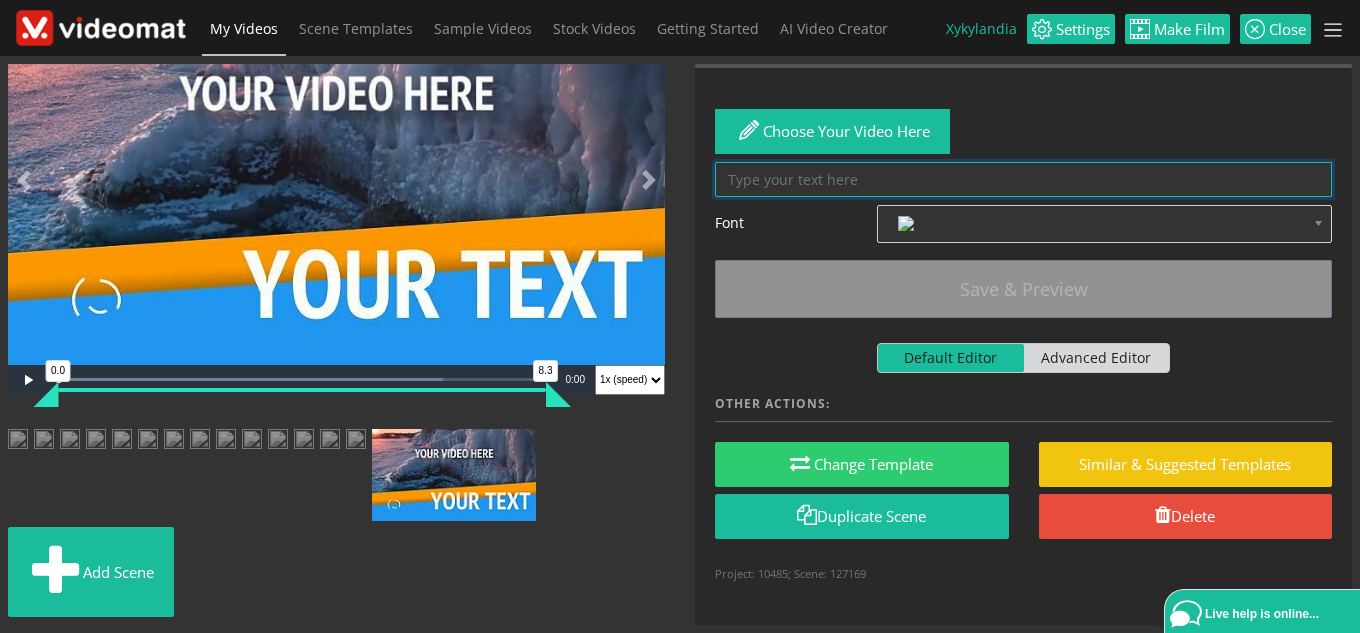click at bounding box center [1023, 179] 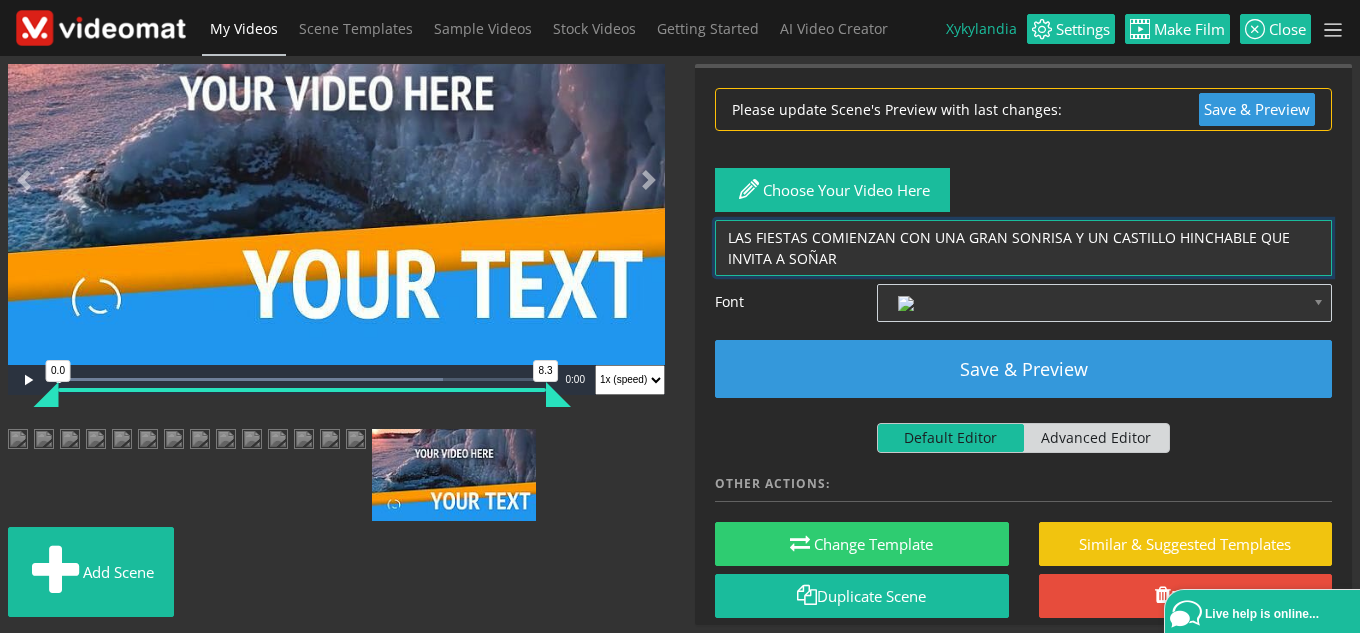 type on "LAS FIESTAS COMIENZAN CON UNA GRAN SONRISA Y UN CASTILLO HINCHABLE QUE INVITA A SOÑAR" 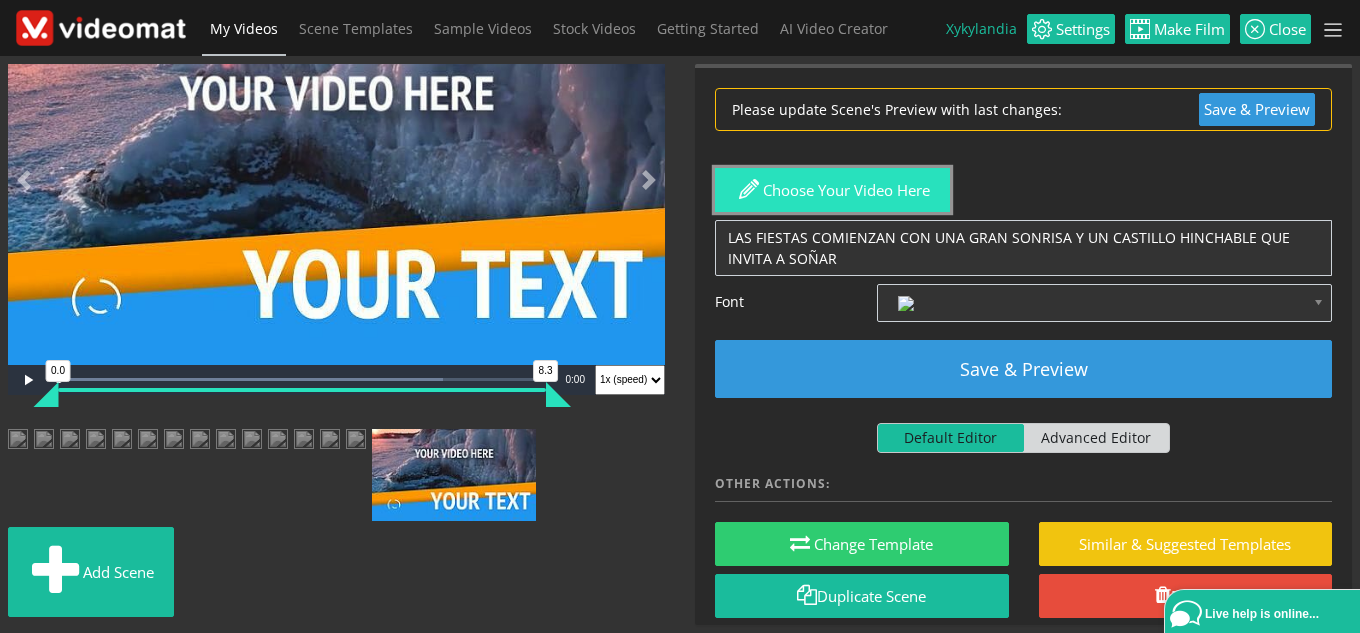 click on "Choose your video here" at bounding box center (832, 190) 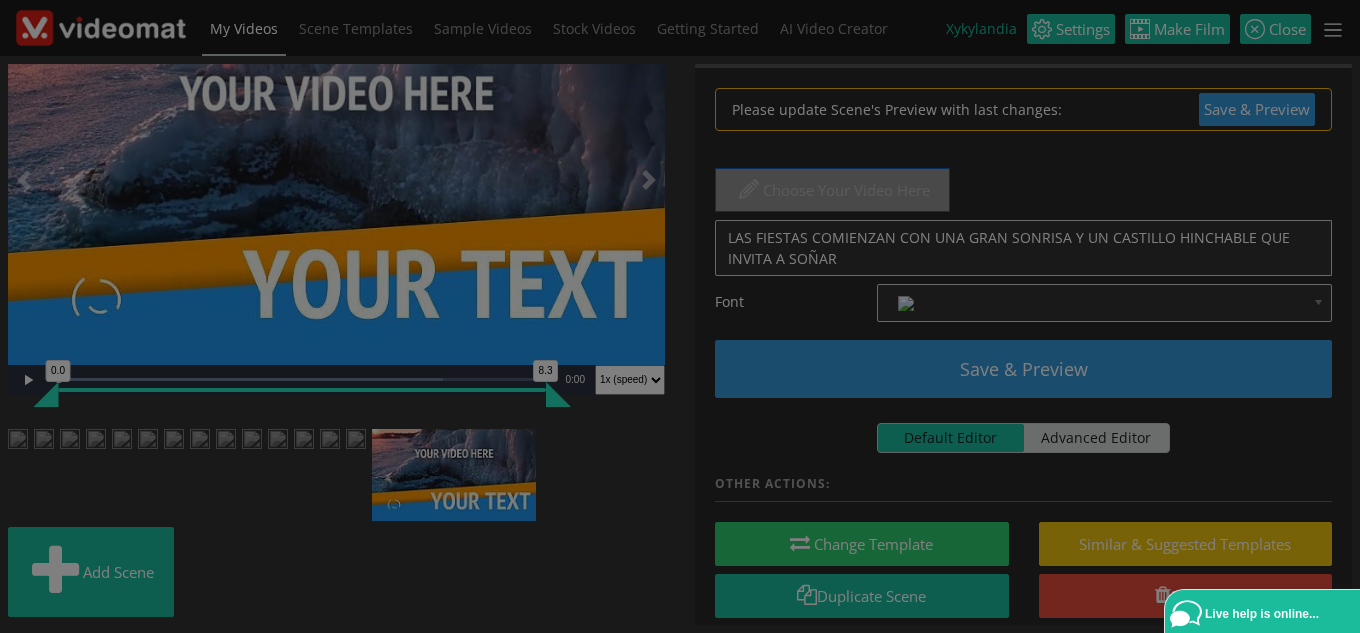 scroll, scrollTop: 0, scrollLeft: 0, axis: both 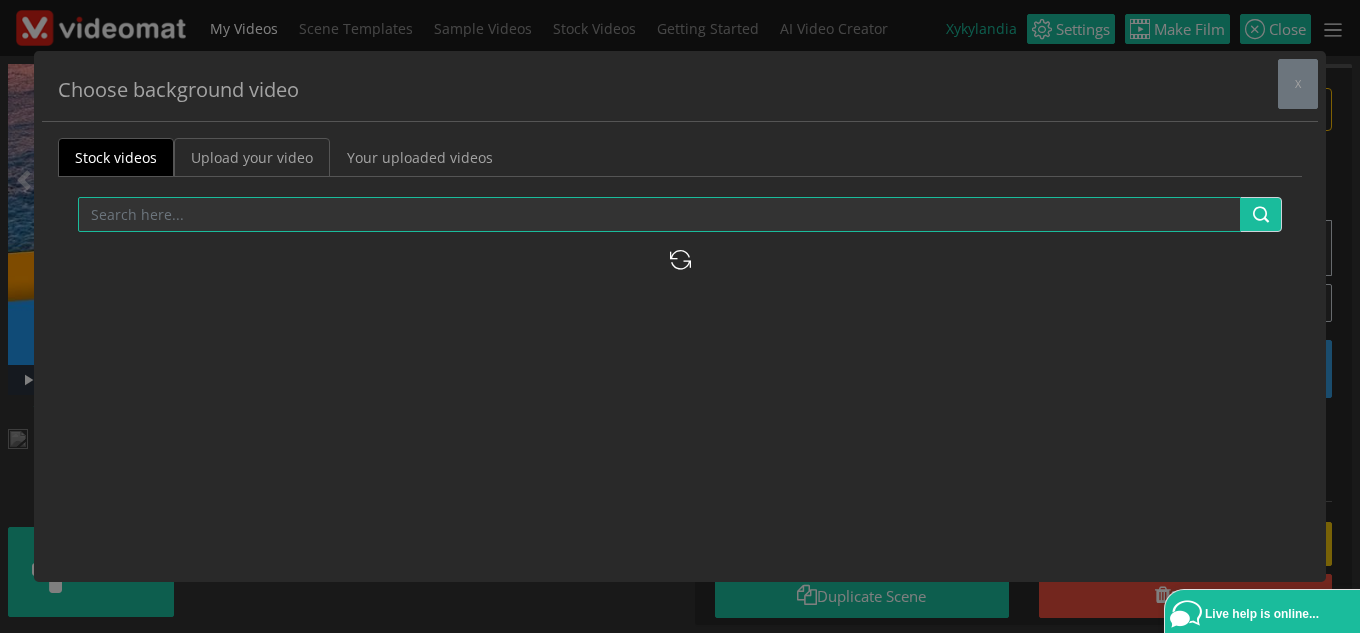 click on "Upload your video" at bounding box center [252, 157] 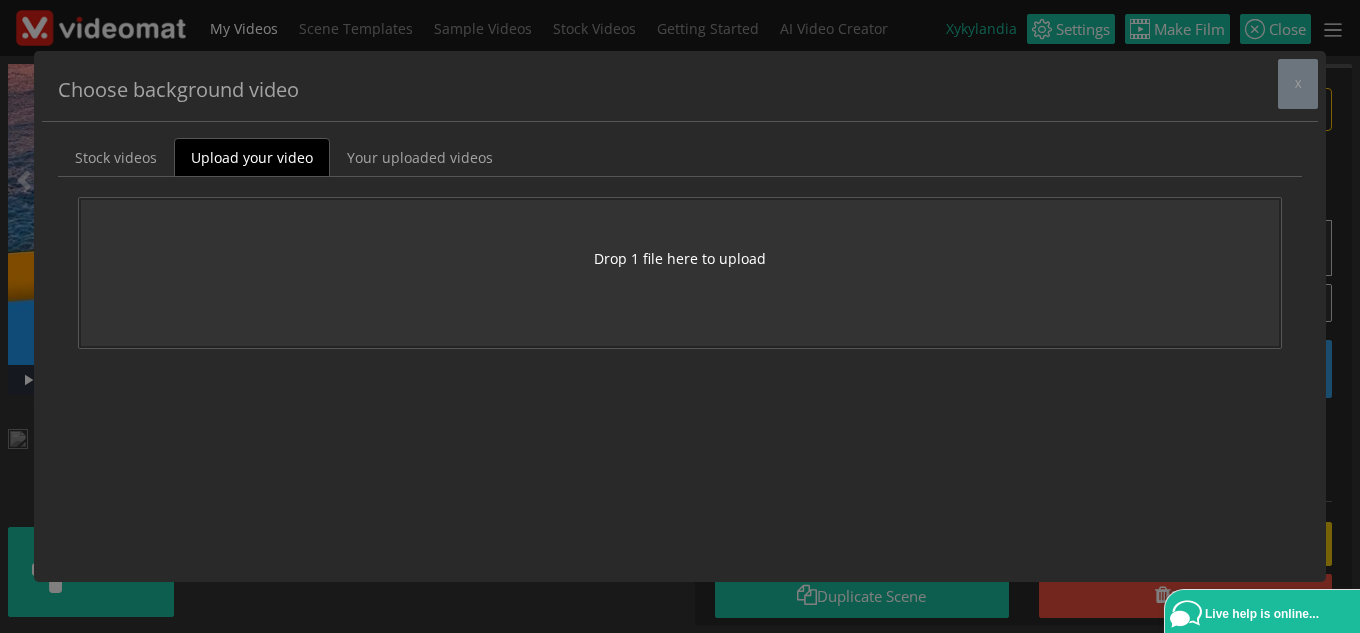 click on "Drop 1 file here to upload" at bounding box center [680, 258] 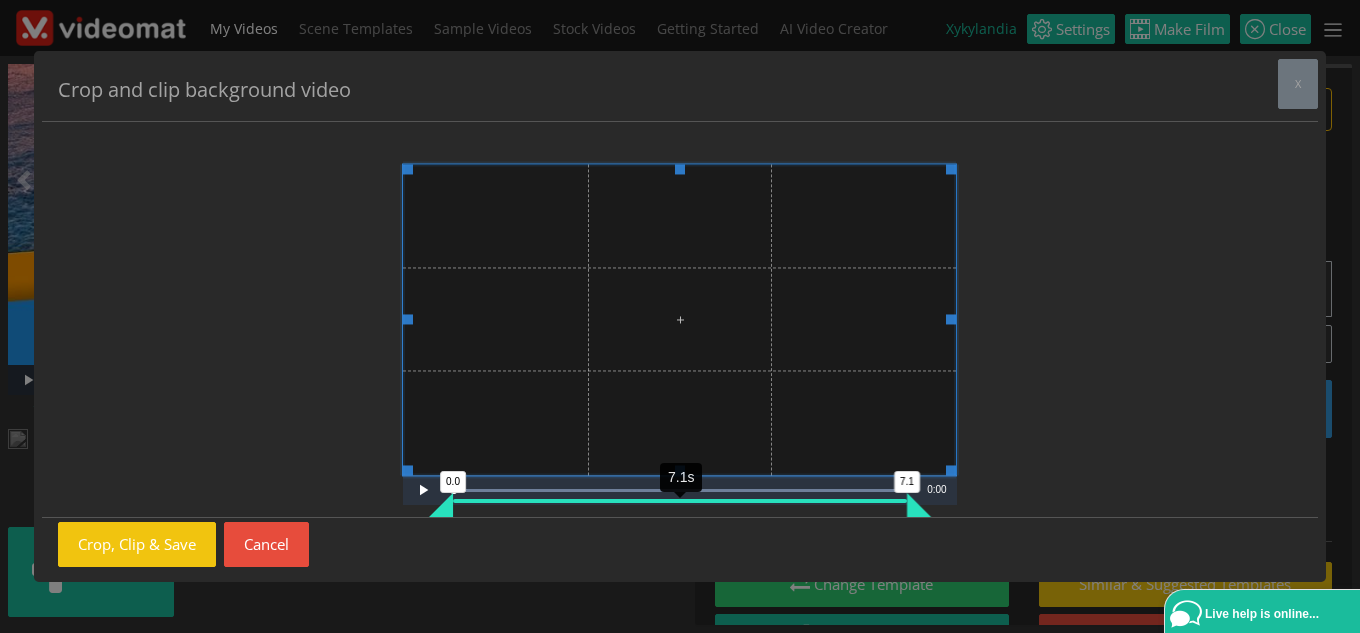 drag, startPoint x: 771, startPoint y: 510, endPoint x: 924, endPoint y: 517, distance: 153.16005 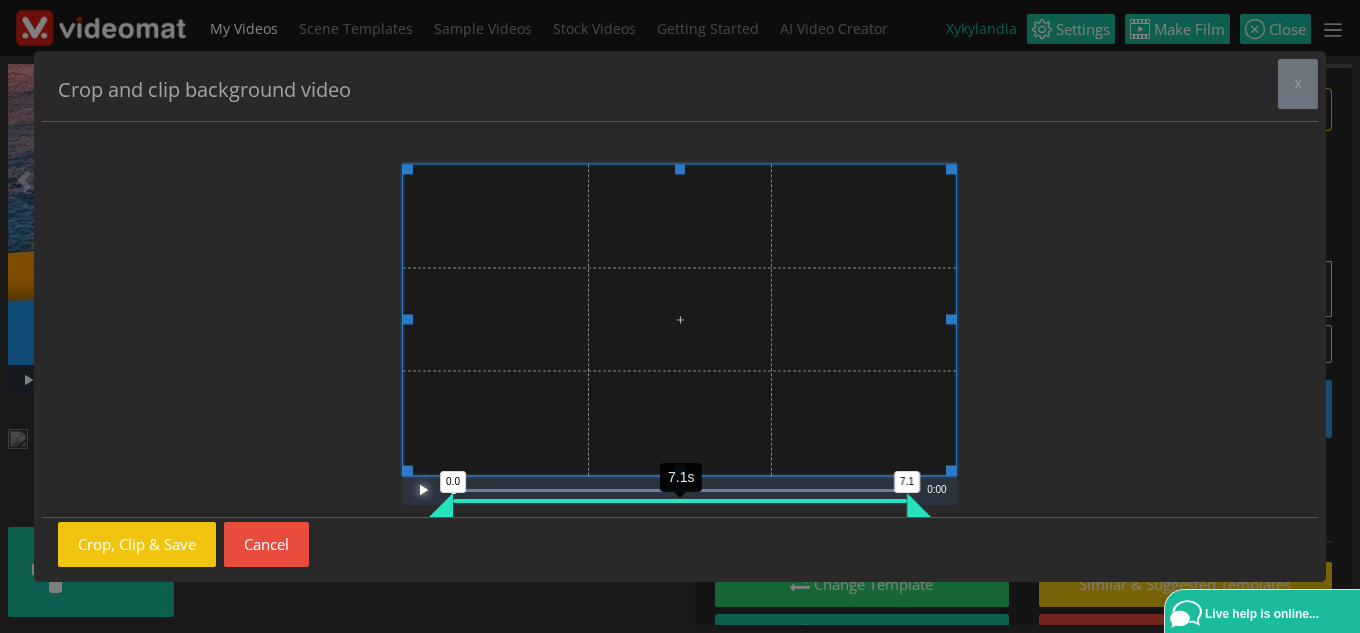 click at bounding box center [423, 490] 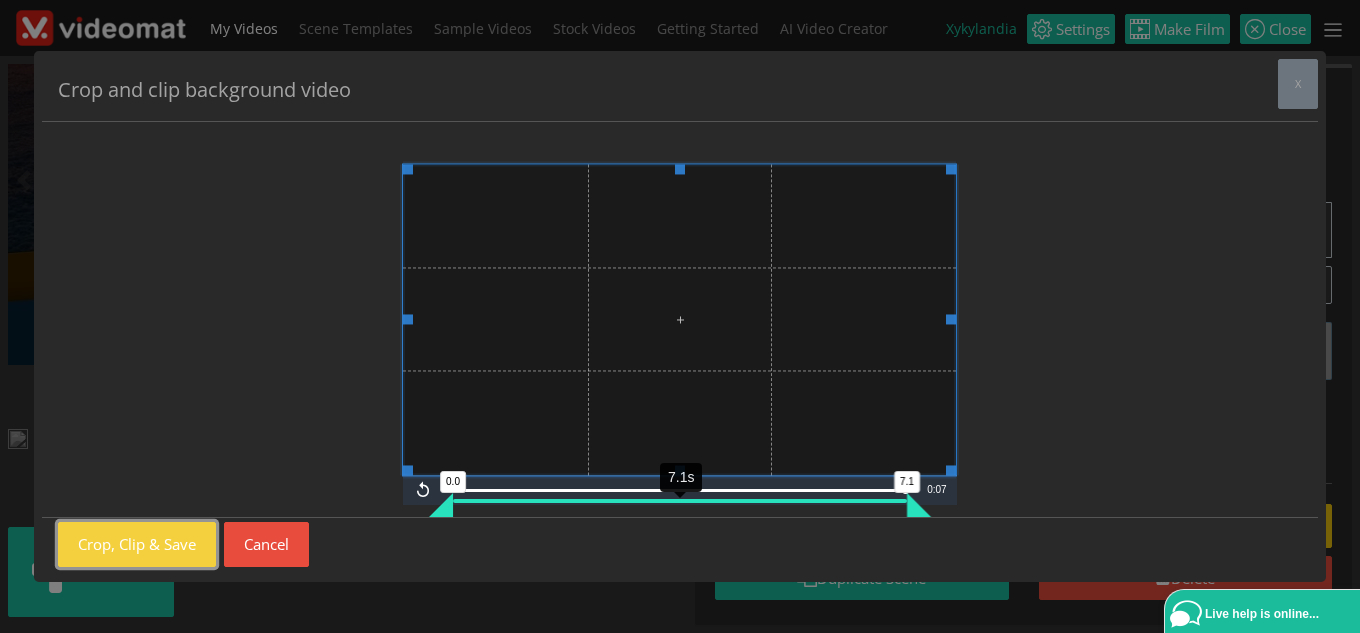 click on "[CROP], [CLIP] & [SAVE]" at bounding box center [137, 544] 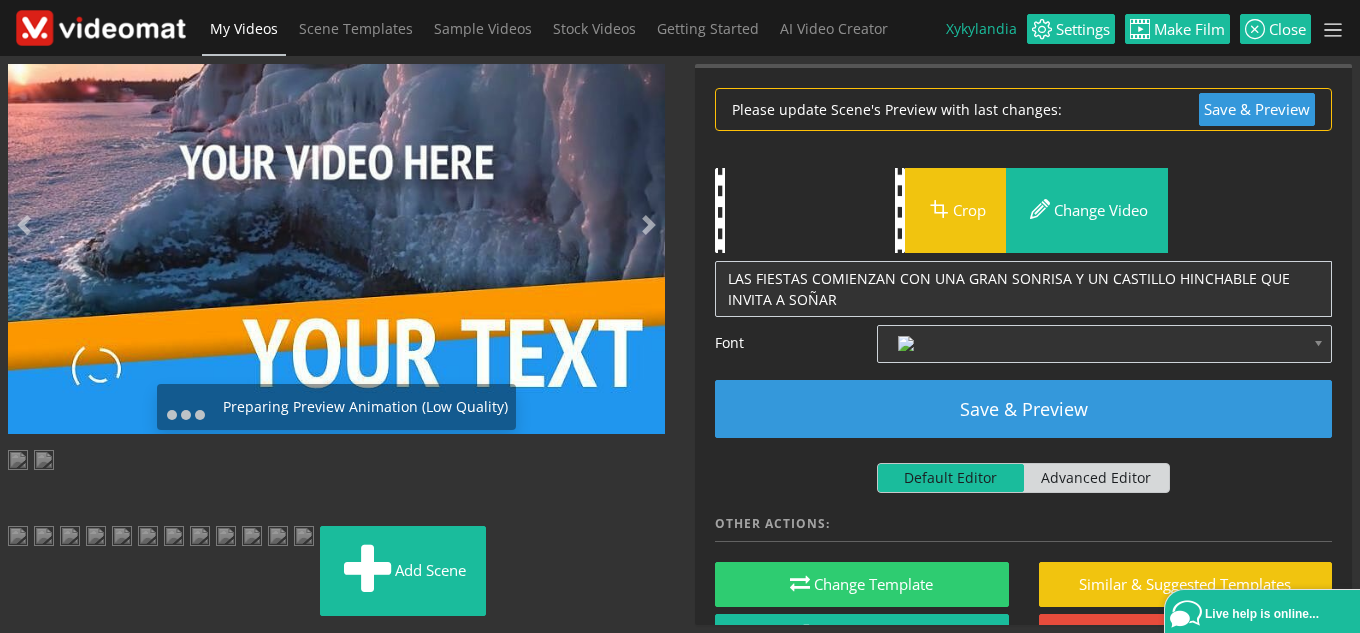 drag, startPoint x: 428, startPoint y: 548, endPoint x: 408, endPoint y: 162, distance: 386.5178 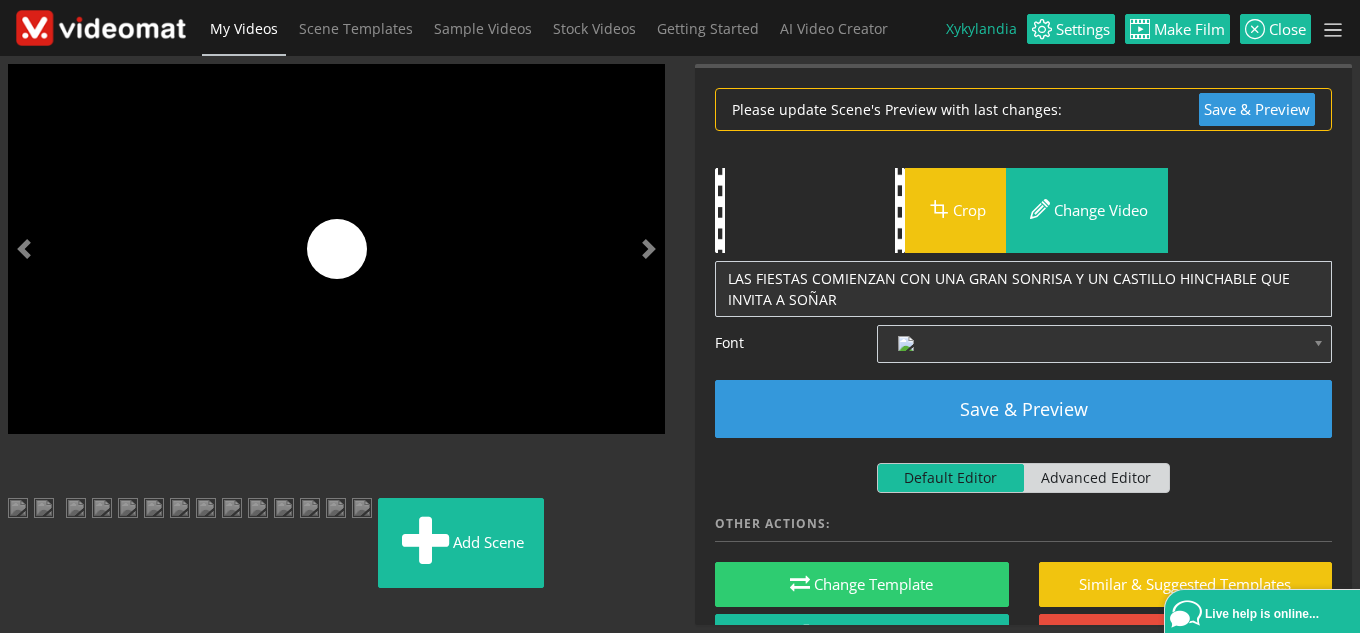 scroll, scrollTop: 0, scrollLeft: 0, axis: both 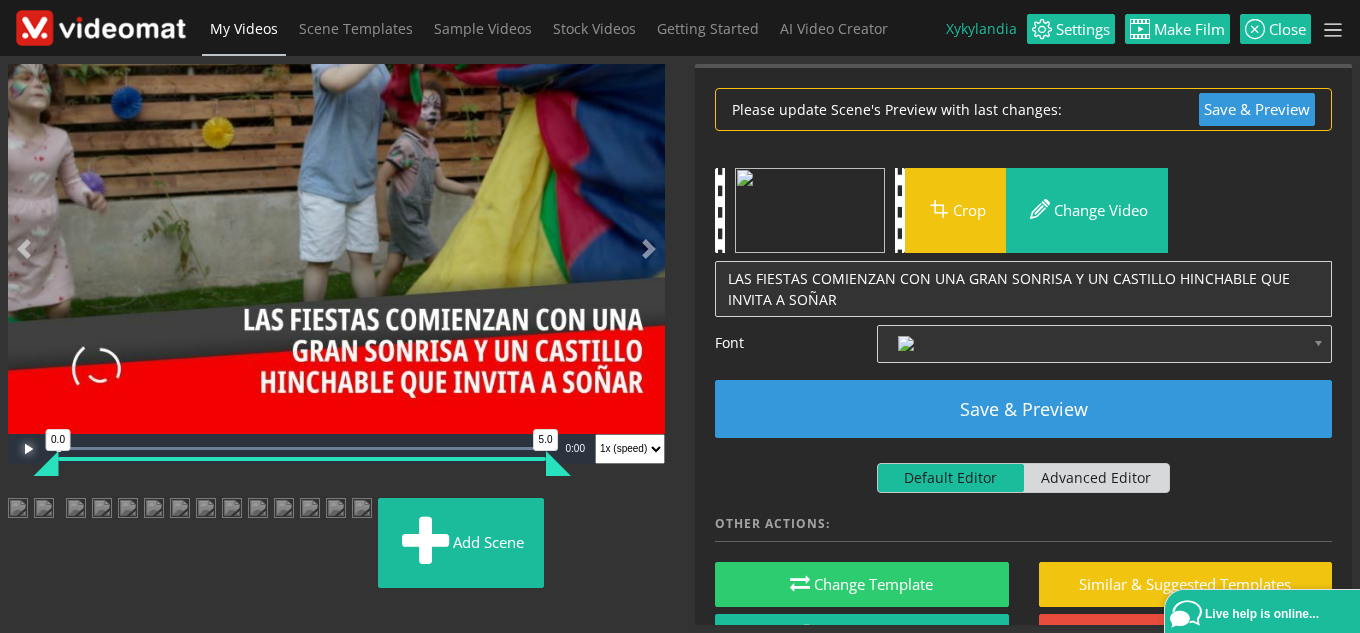 click at bounding box center [28, 449] 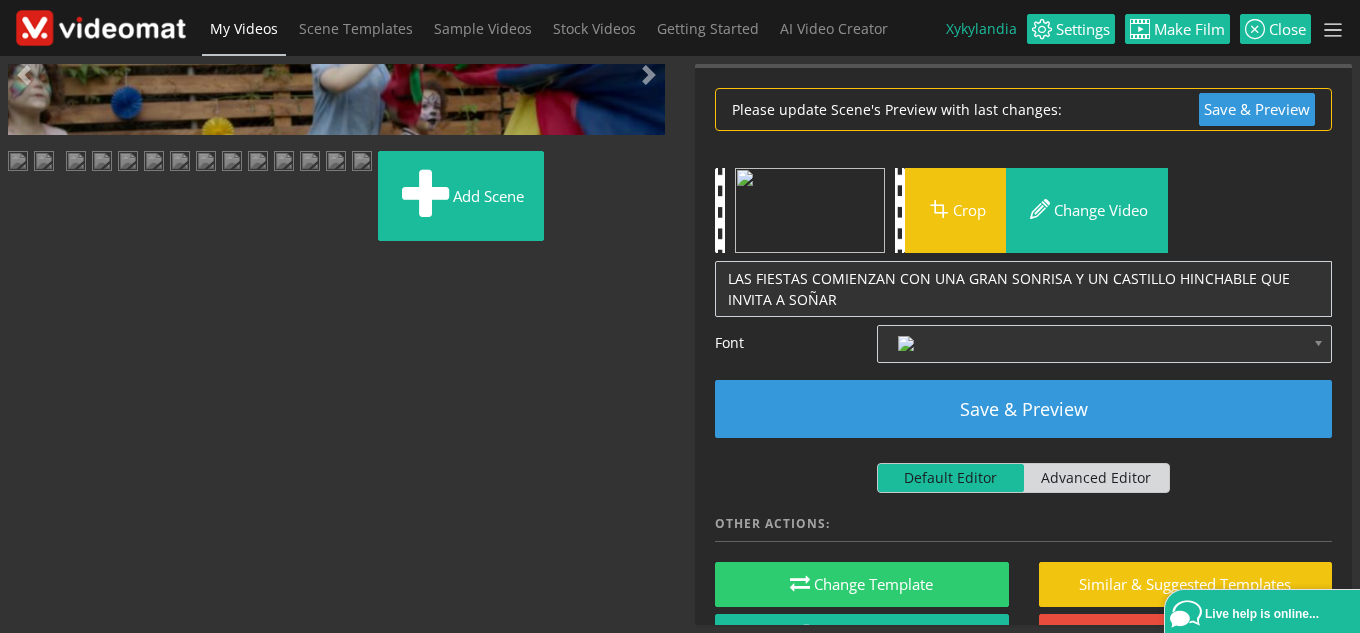 click at bounding box center (28, 449) 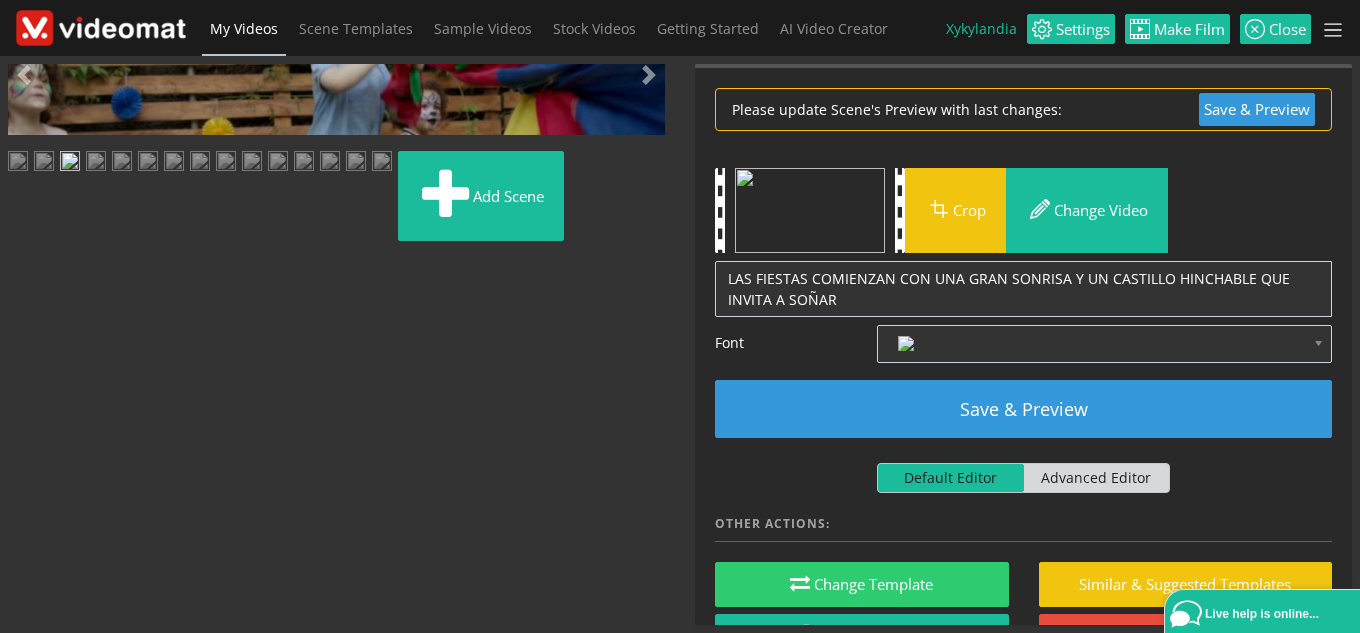 click at bounding box center [28, 449] 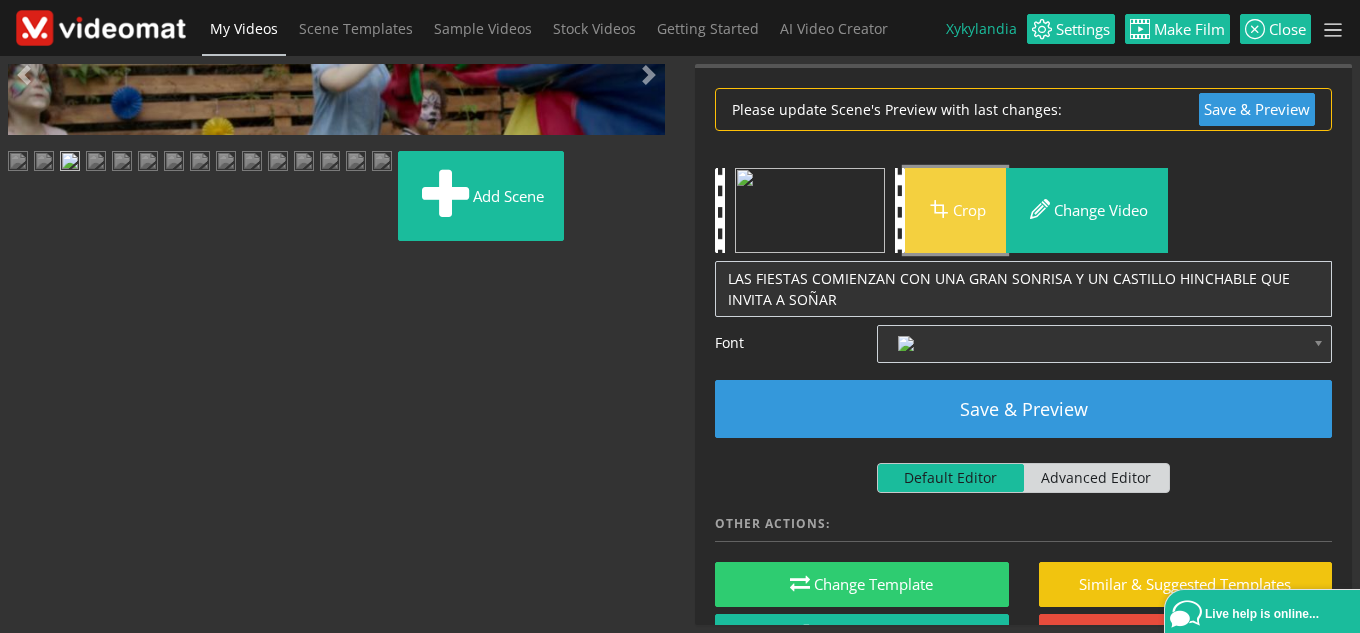 click on "Crop" at bounding box center [955, 210] 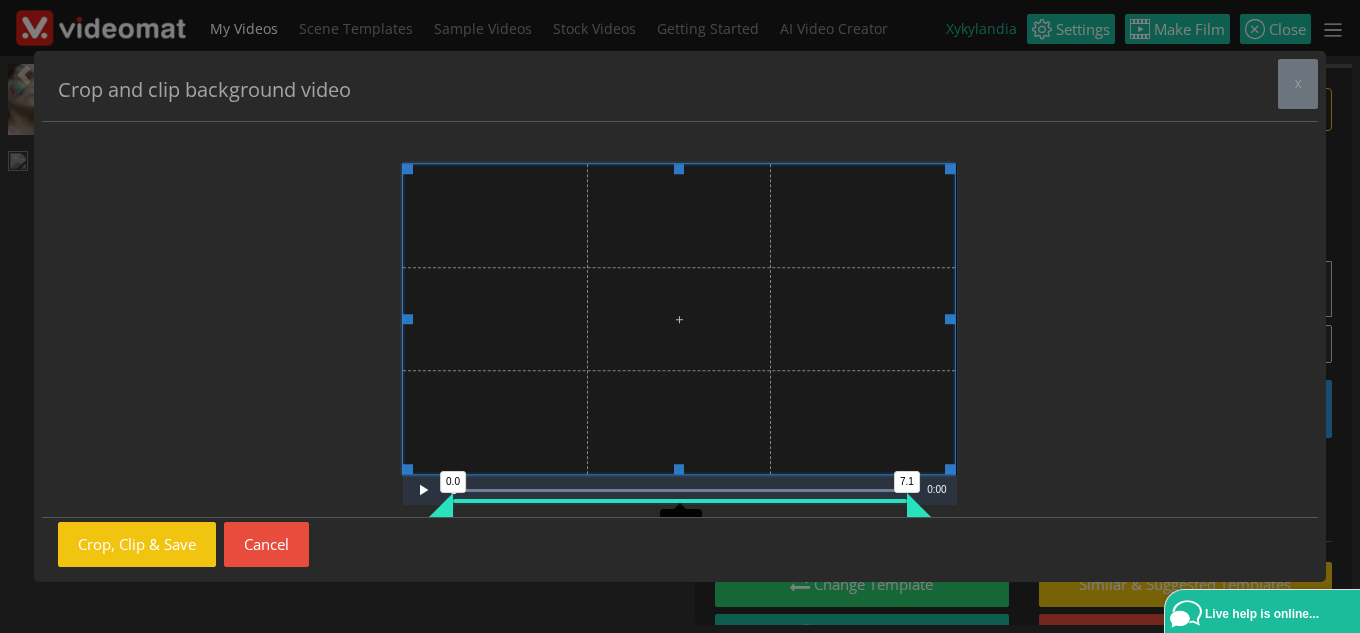 click on "Video Player is loading. Play Video Play Loaded :  100.00% 0:00 0.0 7.1 7.1s Current Time  0:00 This is a modal window. Beginning of dialog window. Escape will cancel and close the window. Text Color White Black Red Green Blue Yellow Magenta Cyan Opacity Opaque Semi-Transparent Text Background Color Black White Red Green Blue Yellow Magenta Cyan Opacity Opaque Semi-Transparent Transparent Caption Area Background Color Black White Red Green Blue Yellow Magenta Cyan Opacity Transparent Semi-Transparent Opaque Font Size 50% 75% 100% 125% 150% 175% 200% 300% 400% Text Edge Style None Raised Depressed Uniform Dropshadow Font Family Proportional Sans-Serif Monospace Sans-Serif Proportional Serif Monospace Serif Casual Script Small Caps Reset  restore all settings to the default values Done Close Modal Dialog End of dialog window." at bounding box center [680, 320] 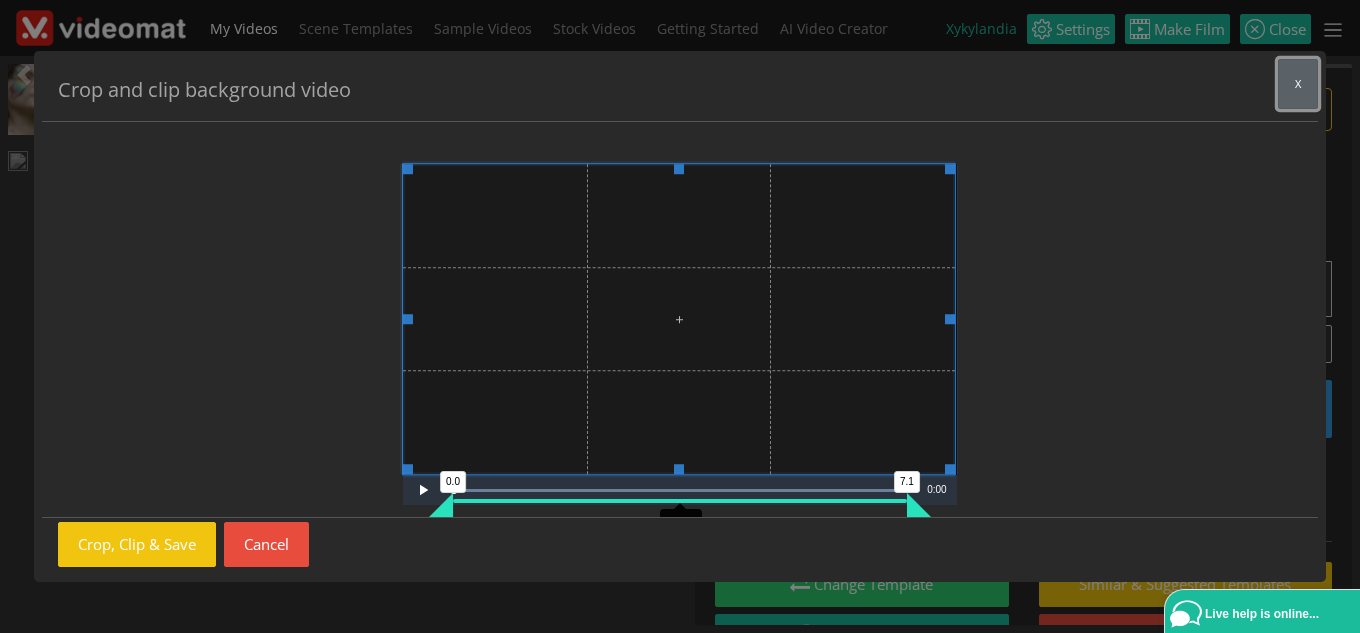 click on "x" at bounding box center [1298, 84] 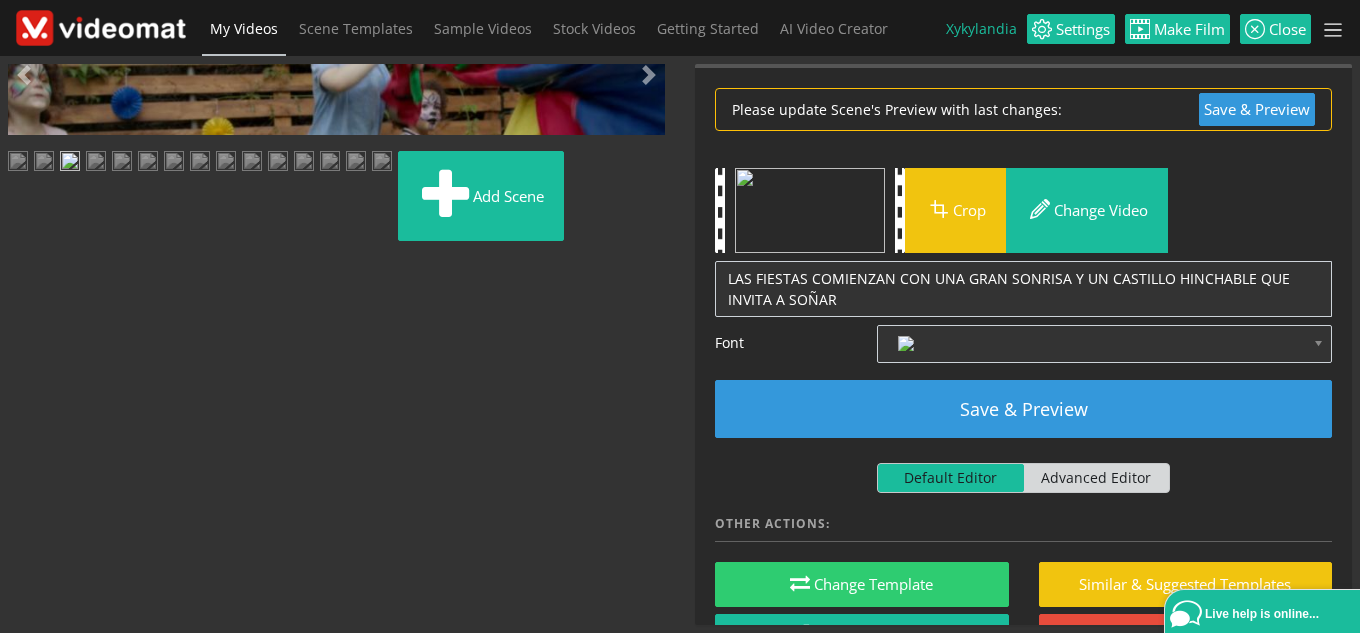 scroll, scrollTop: 200, scrollLeft: 0, axis: vertical 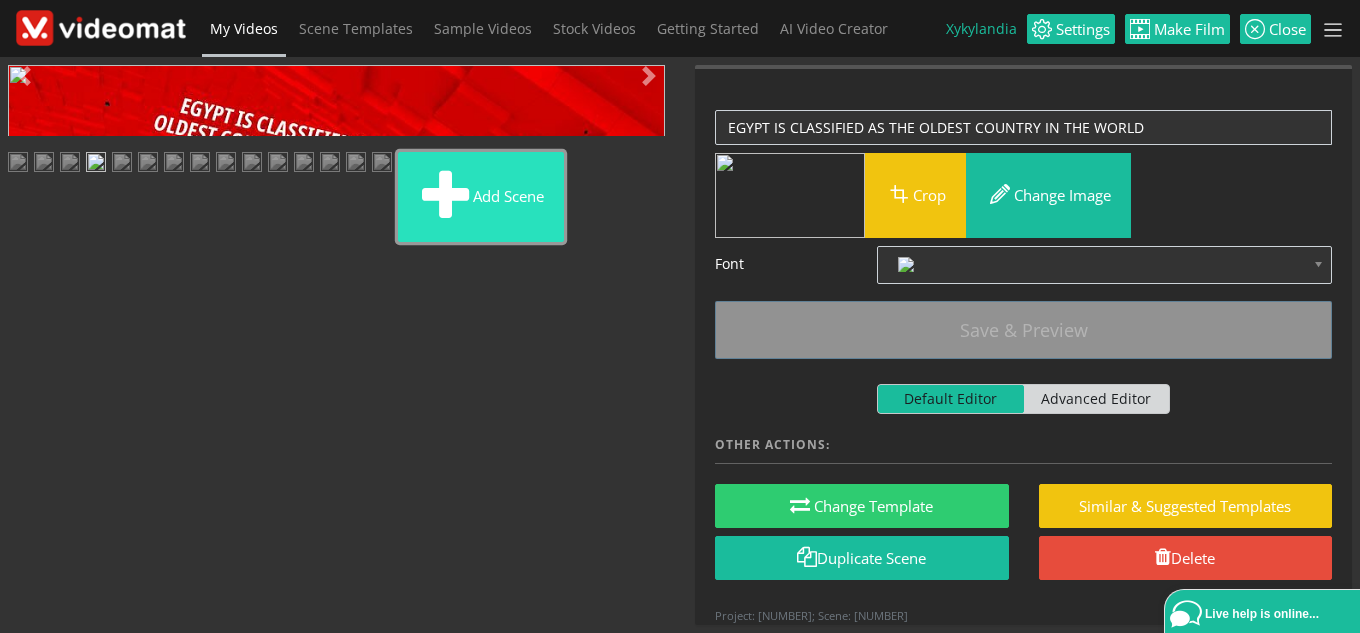 click on "Add scene" at bounding box center [481, 197] 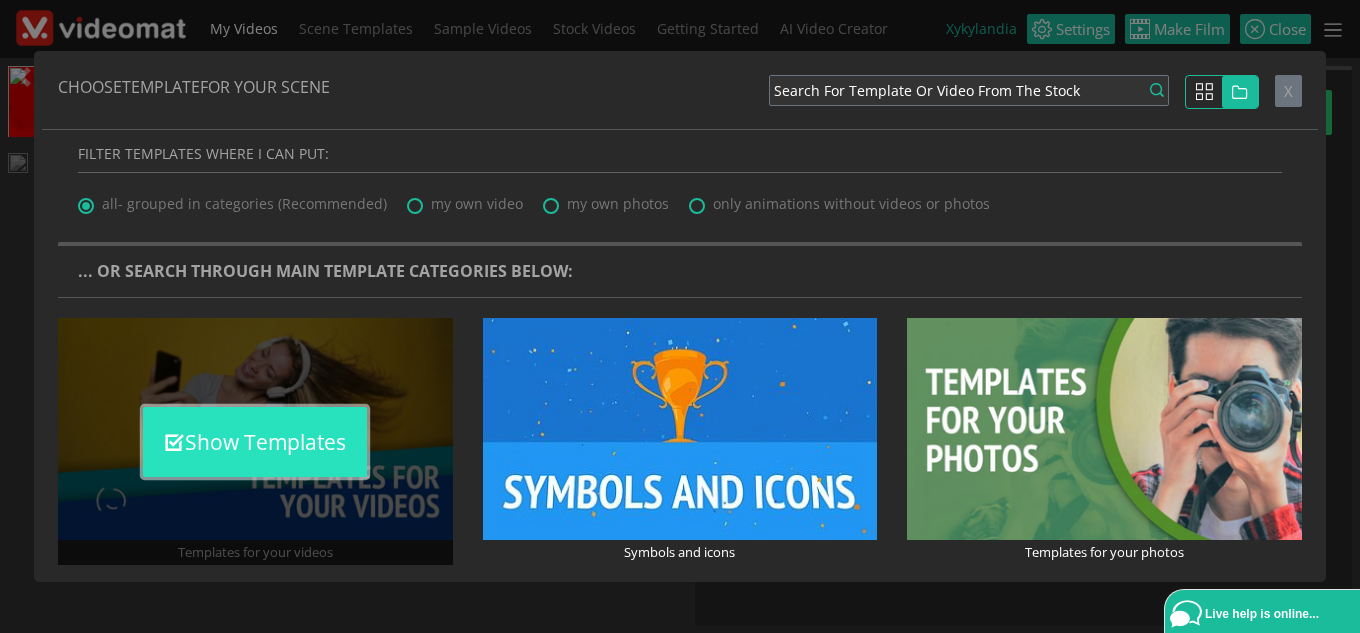 click on "Show Templates" at bounding box center (255, 442) 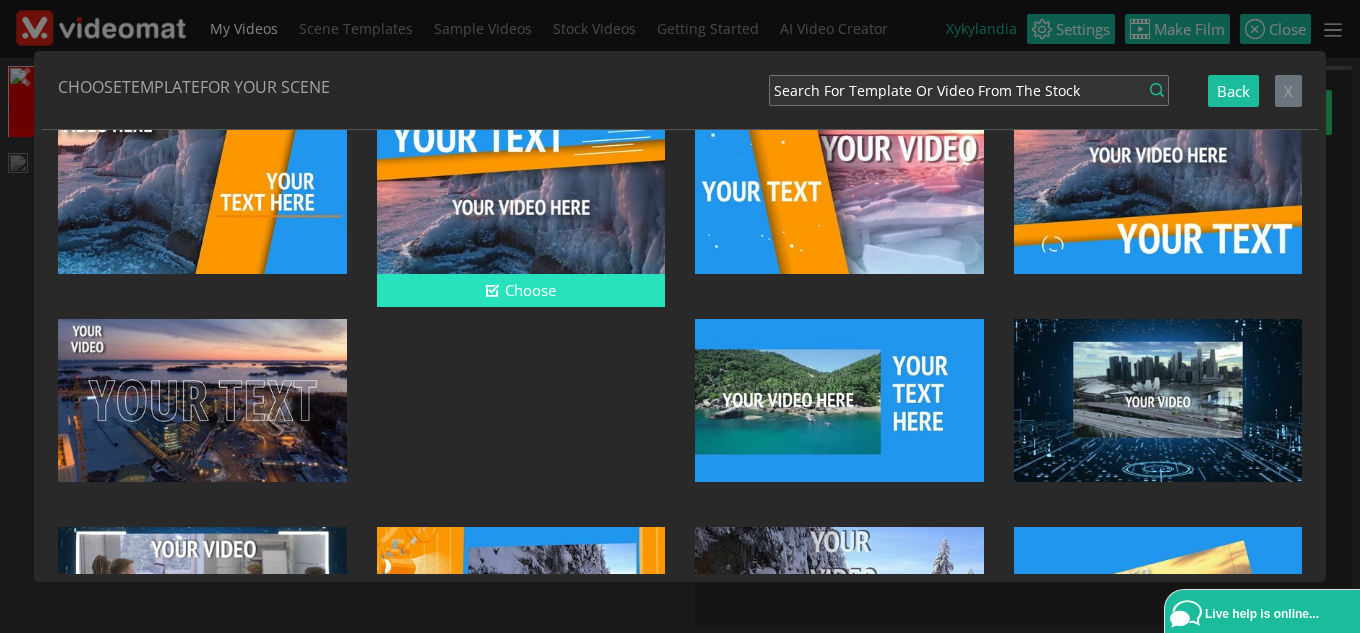 scroll, scrollTop: 700, scrollLeft: 0, axis: vertical 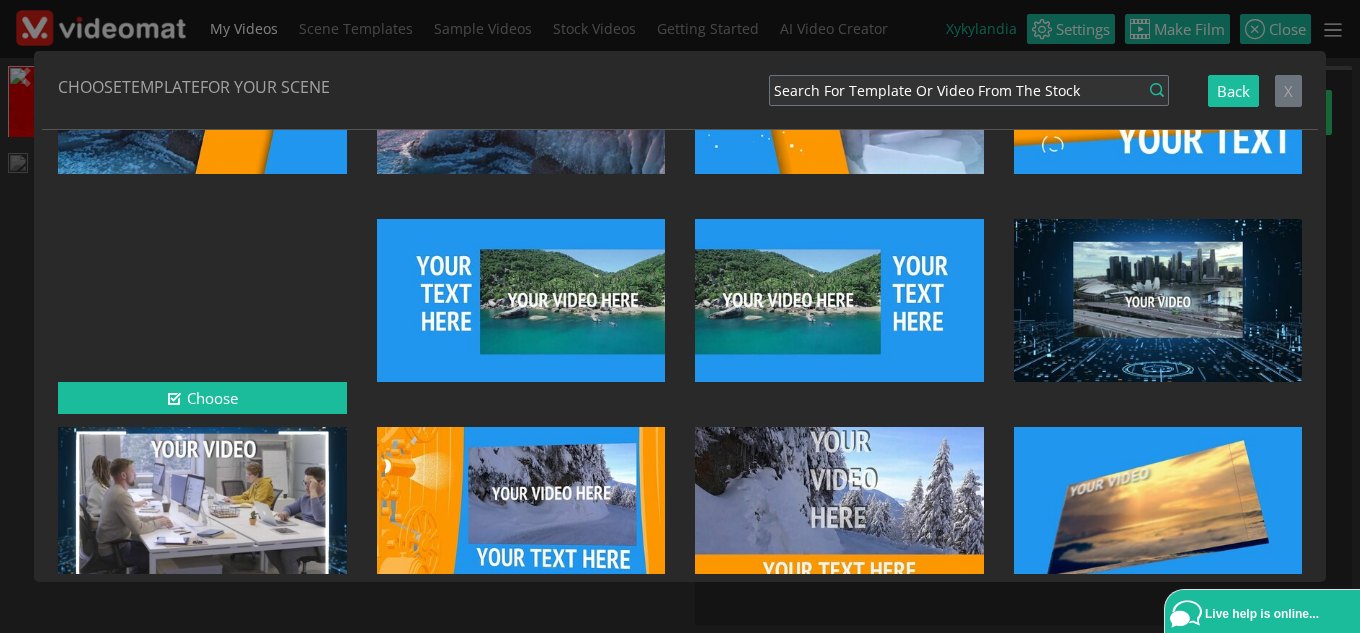 click at bounding box center [202, 300] 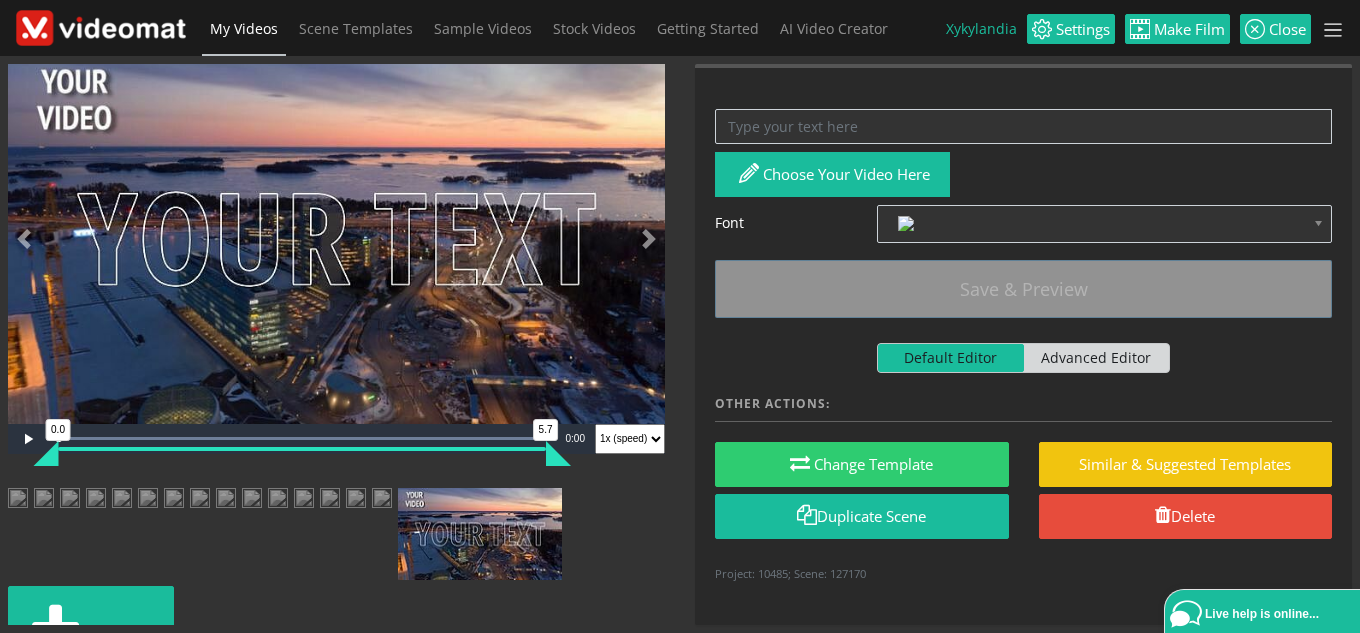 scroll, scrollTop: 0, scrollLeft: 0, axis: both 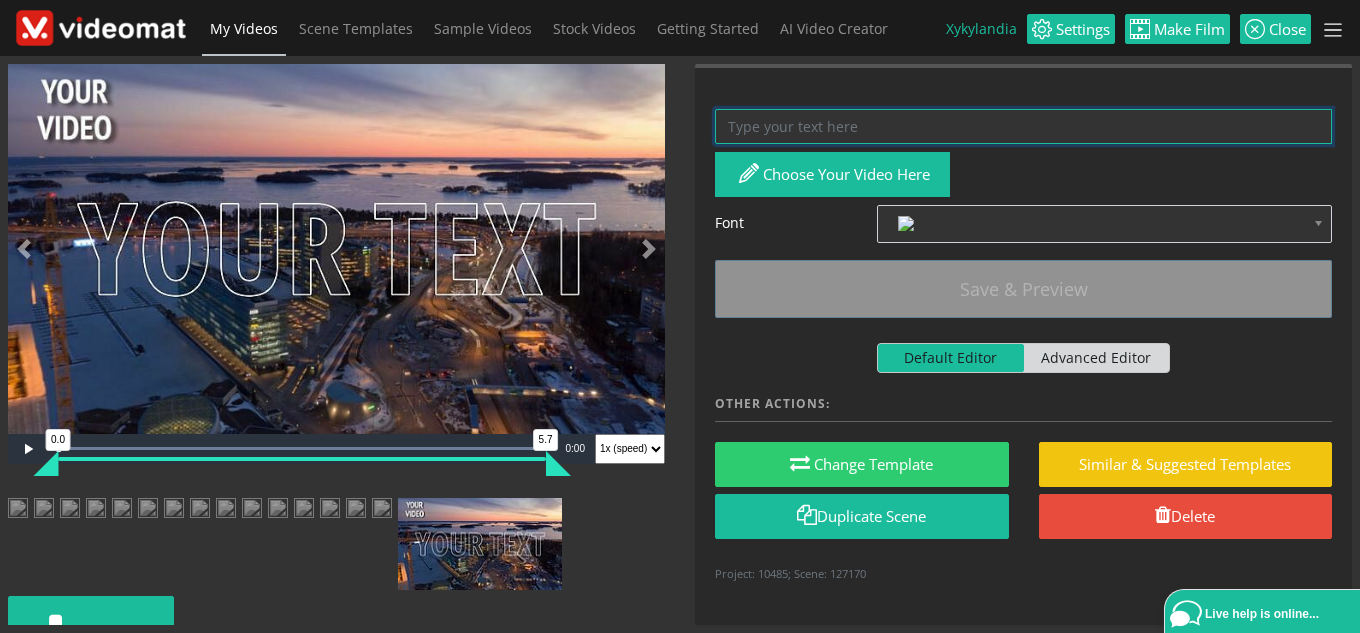 click at bounding box center [1023, 126] 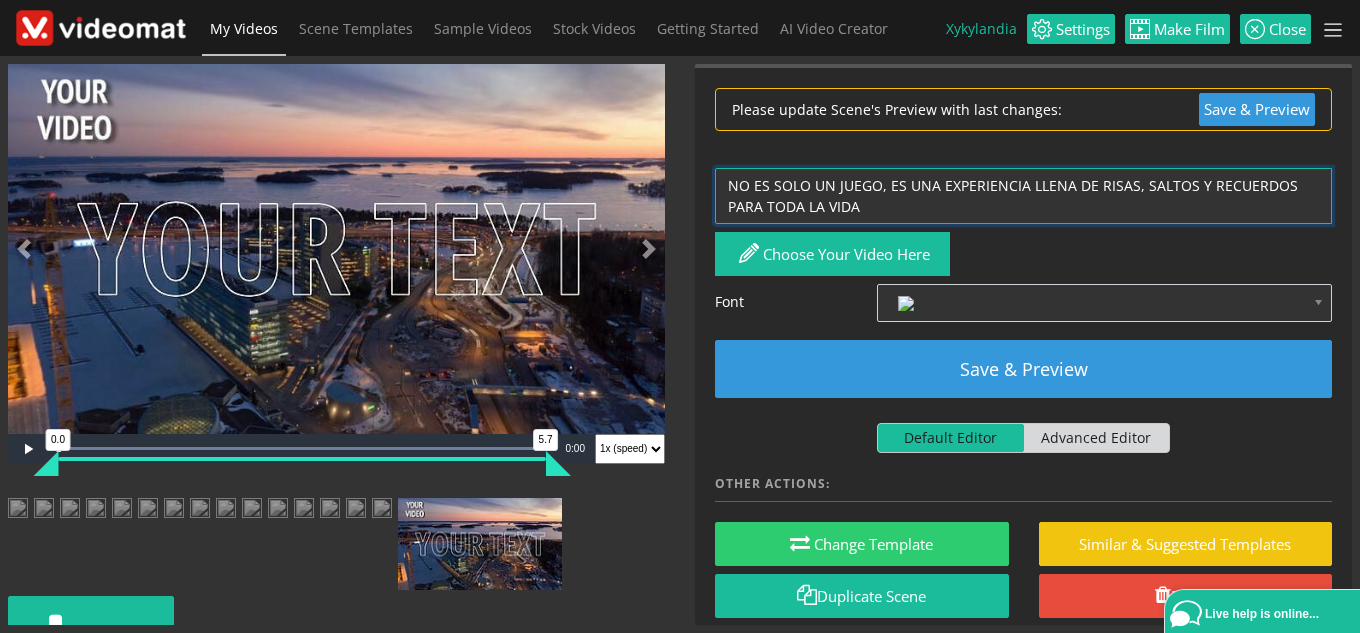type on "NO ES SOLO UN JUEGO, ES UNA EXPERIENCIA LLENA DE RISAS, SALTOS Y RECUERDOS PARA TODA LA VIDA" 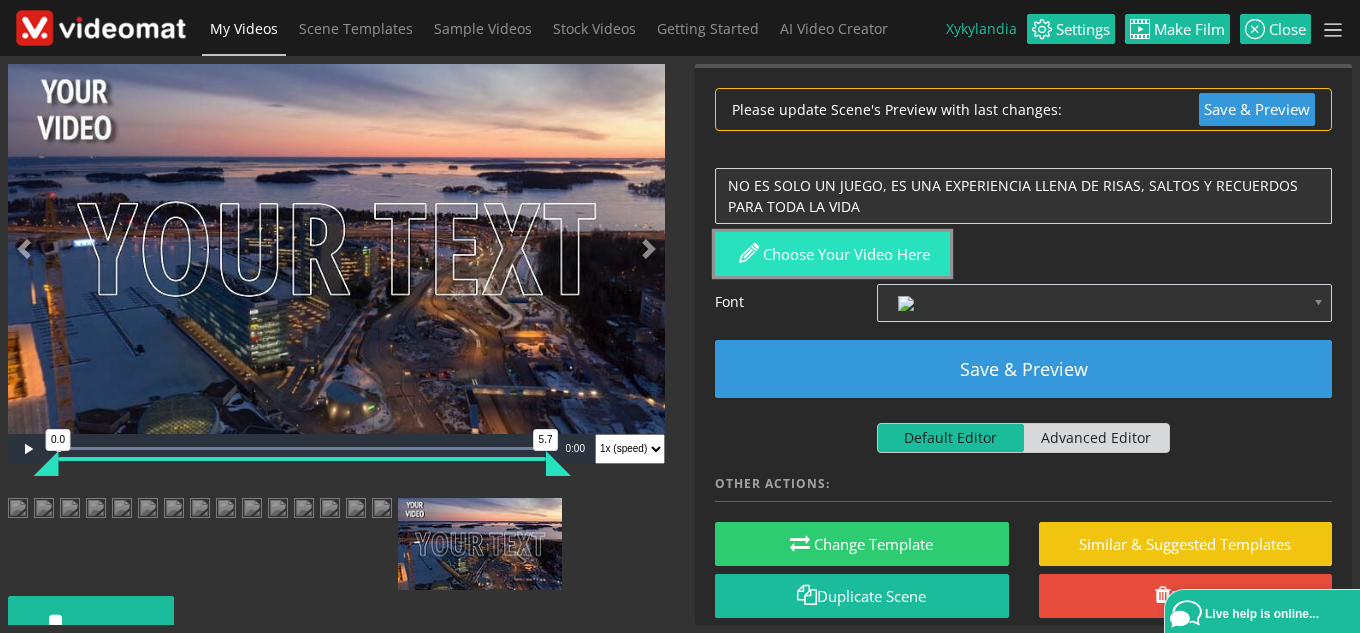 click on "Choose your video here" at bounding box center [832, 254] 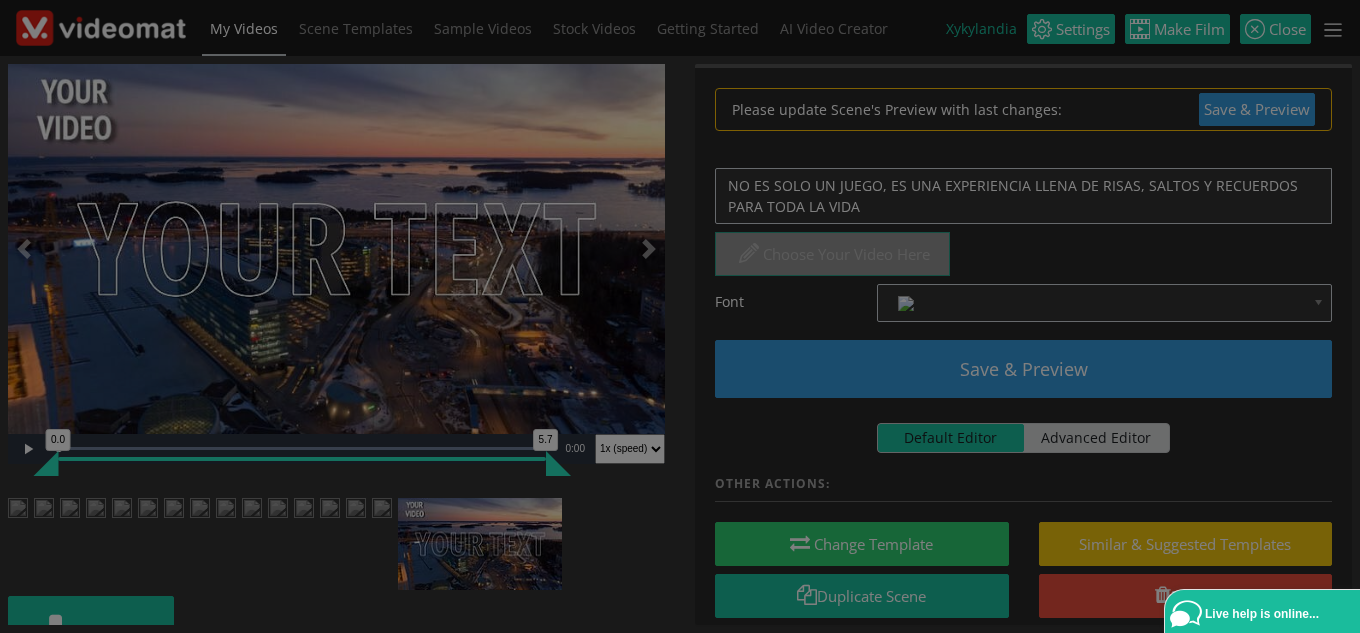 scroll, scrollTop: 0, scrollLeft: 0, axis: both 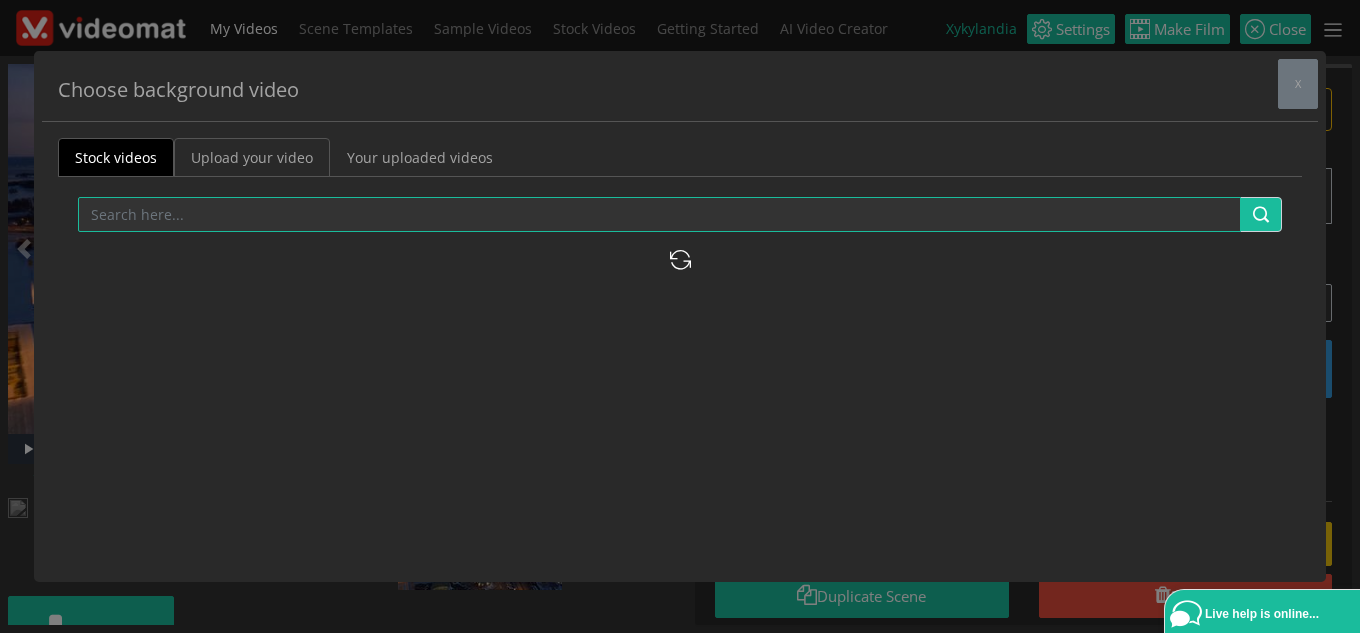 click on "Upload your video" at bounding box center [252, 157] 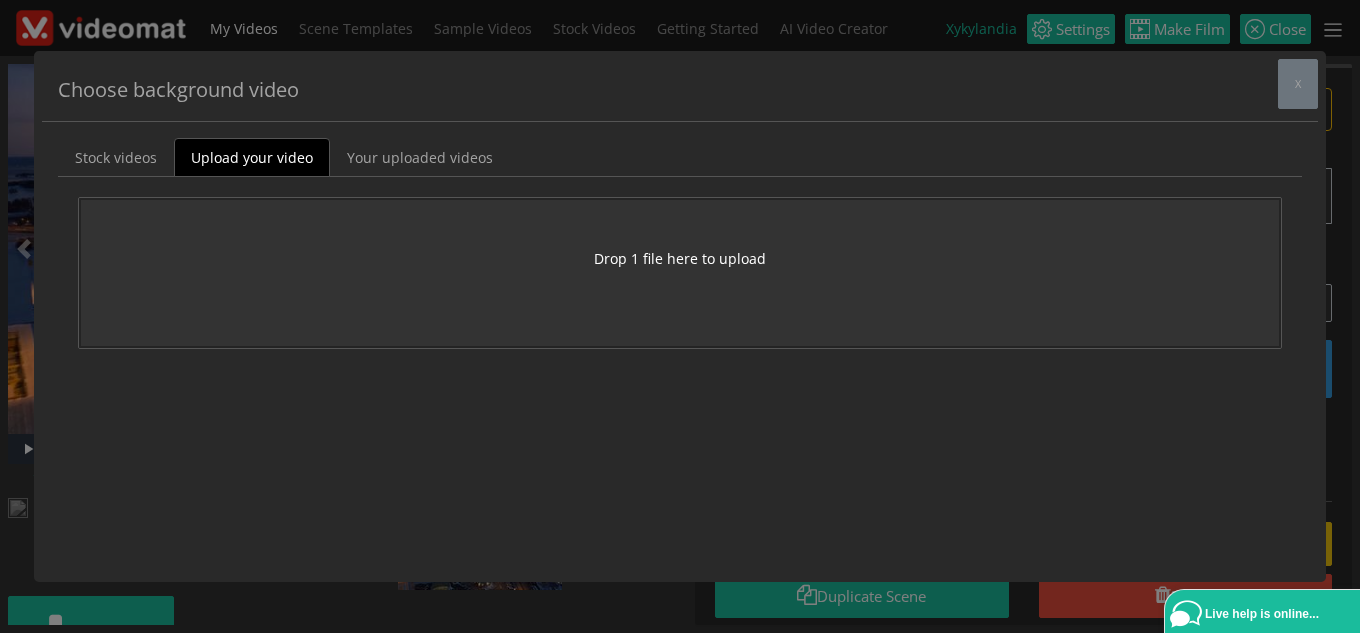 click on "Drop 1 file here to upload" at bounding box center [680, 273] 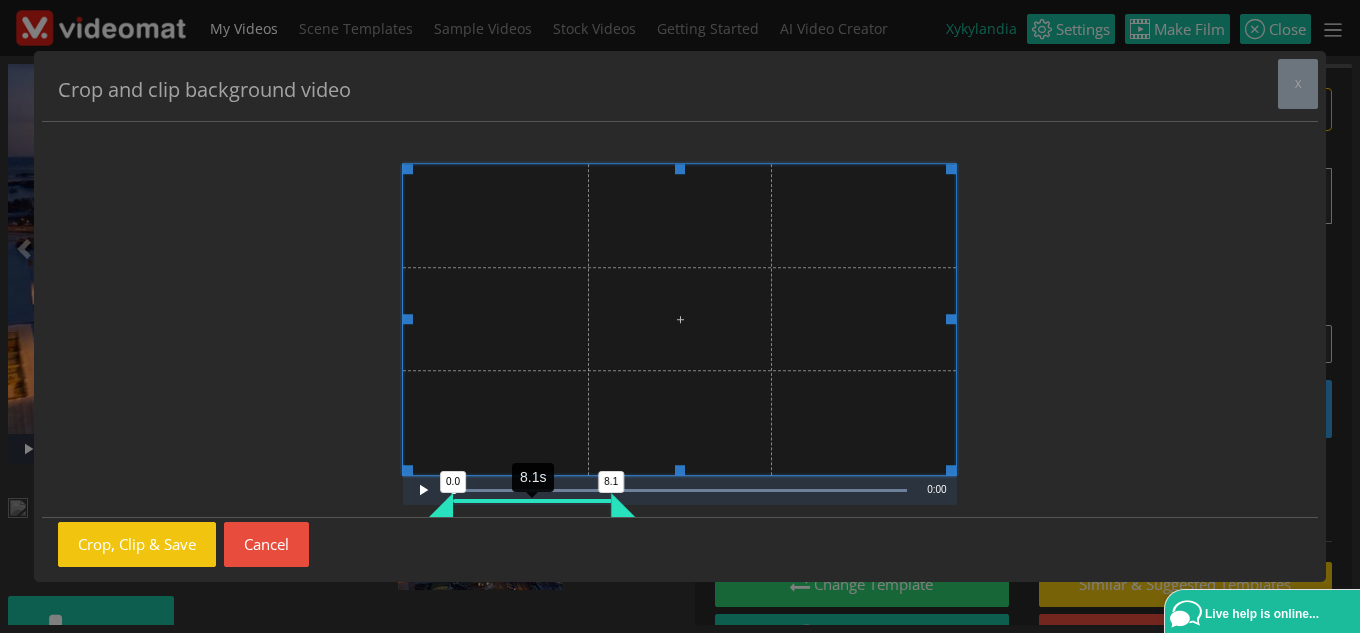 drag, startPoint x: 560, startPoint y: 510, endPoint x: 607, endPoint y: 506, distance: 47.169907 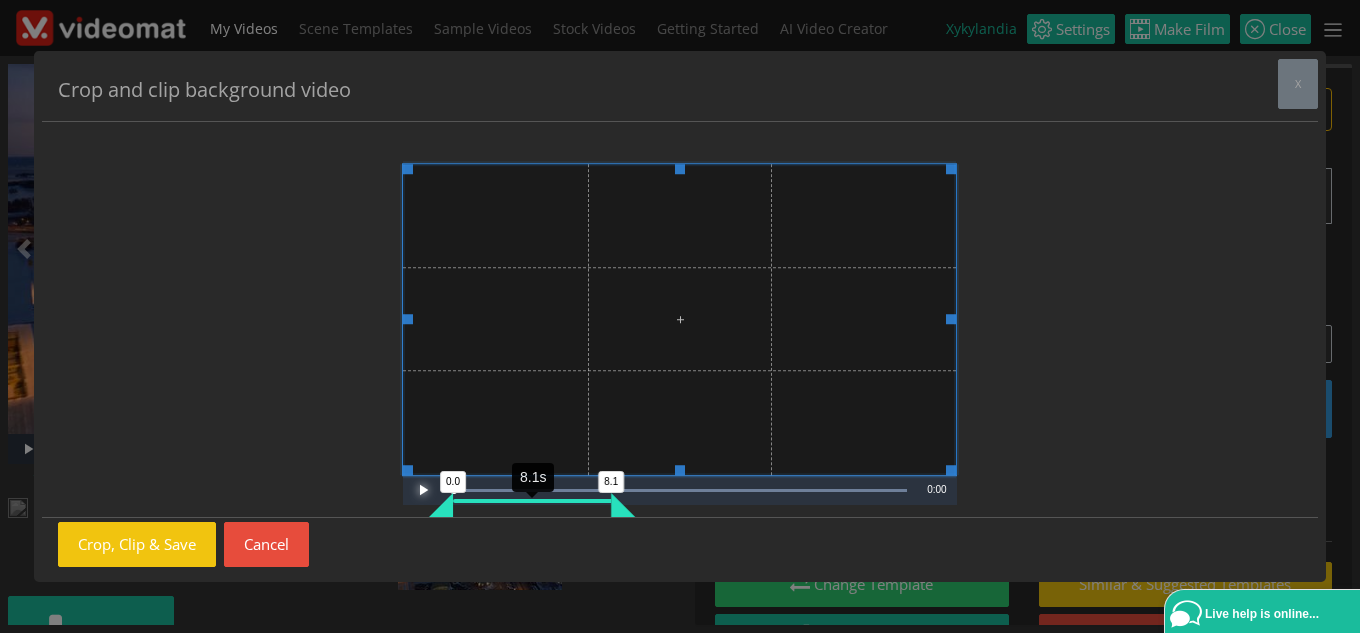 click at bounding box center (423, 490) 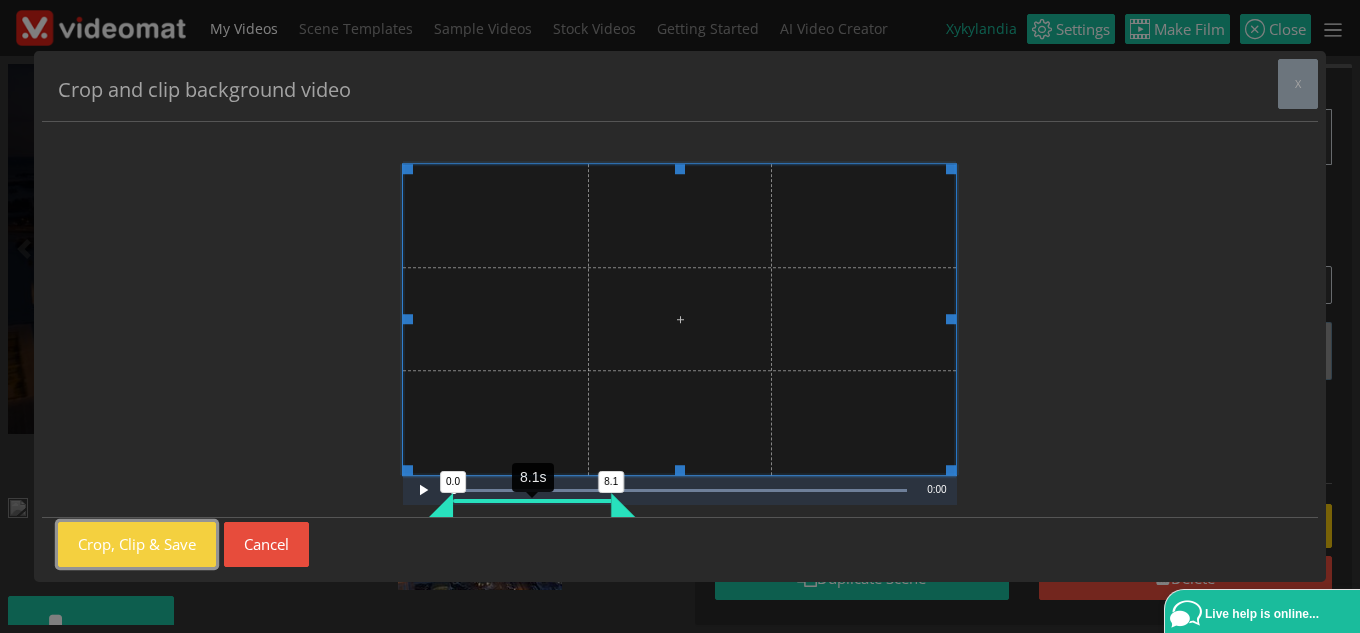 click on "[CROP], [CLIP] & [SAVE]" at bounding box center (137, 544) 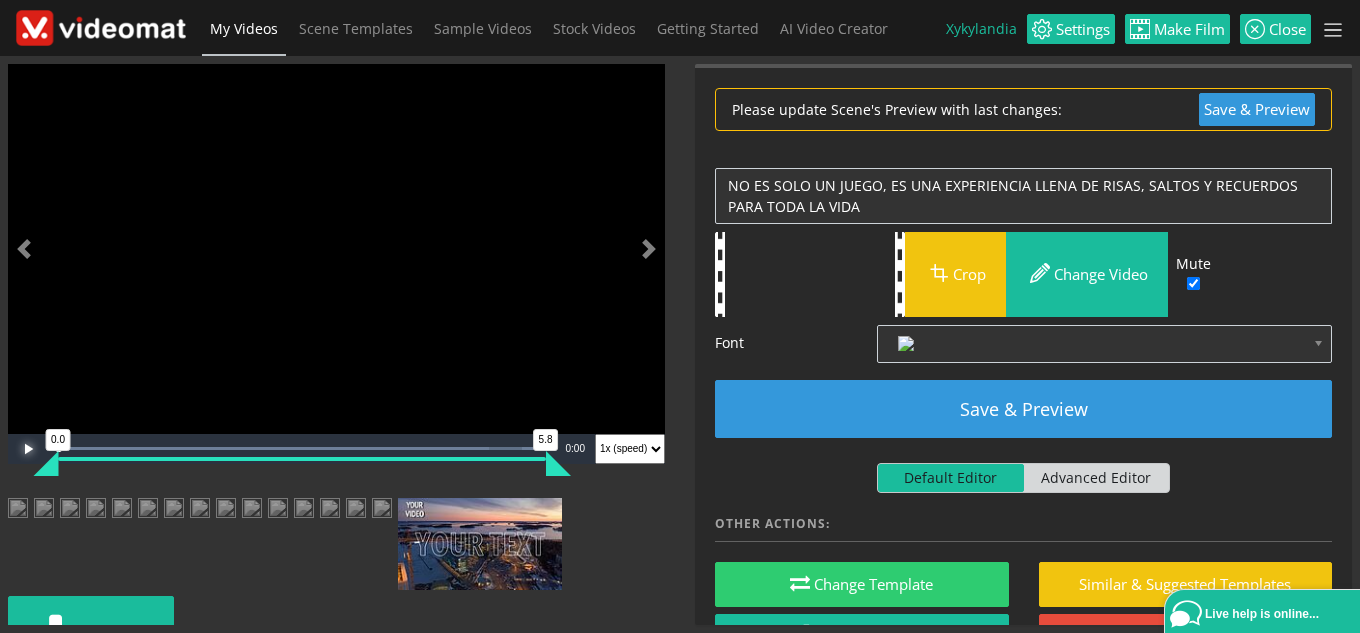 drag, startPoint x: 23, startPoint y: 442, endPoint x: 33, endPoint y: 441, distance: 10.049875 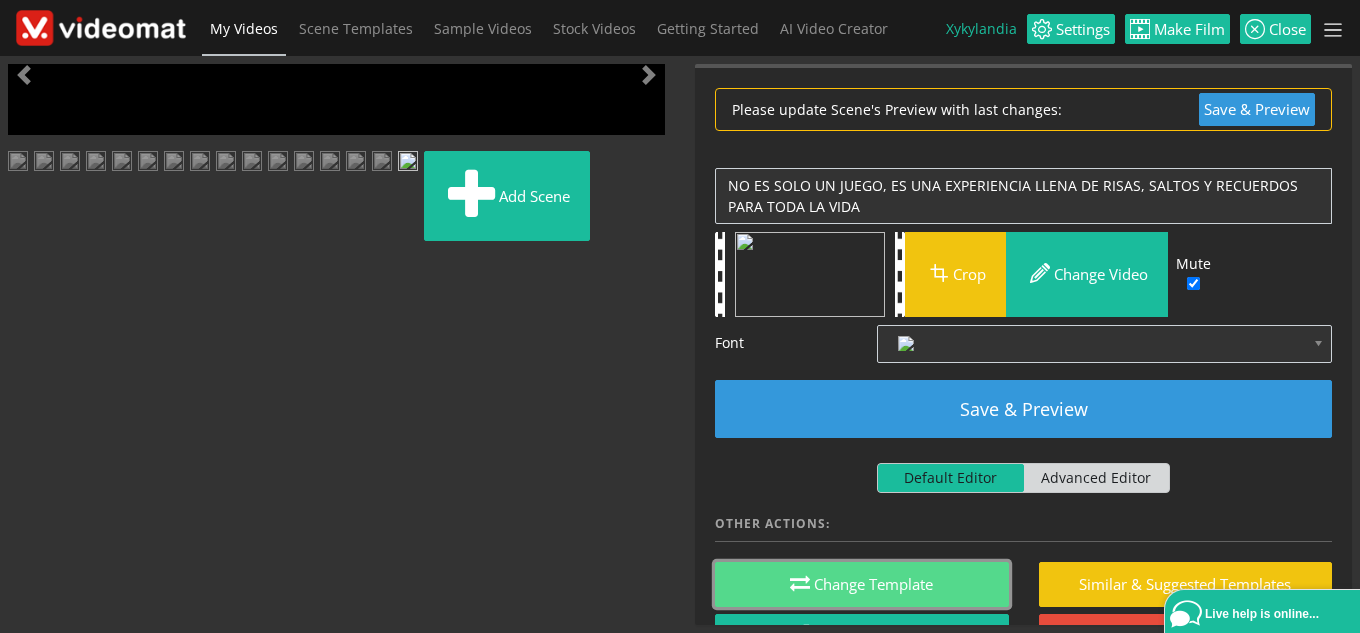 click on "Change Template" at bounding box center (862, 584) 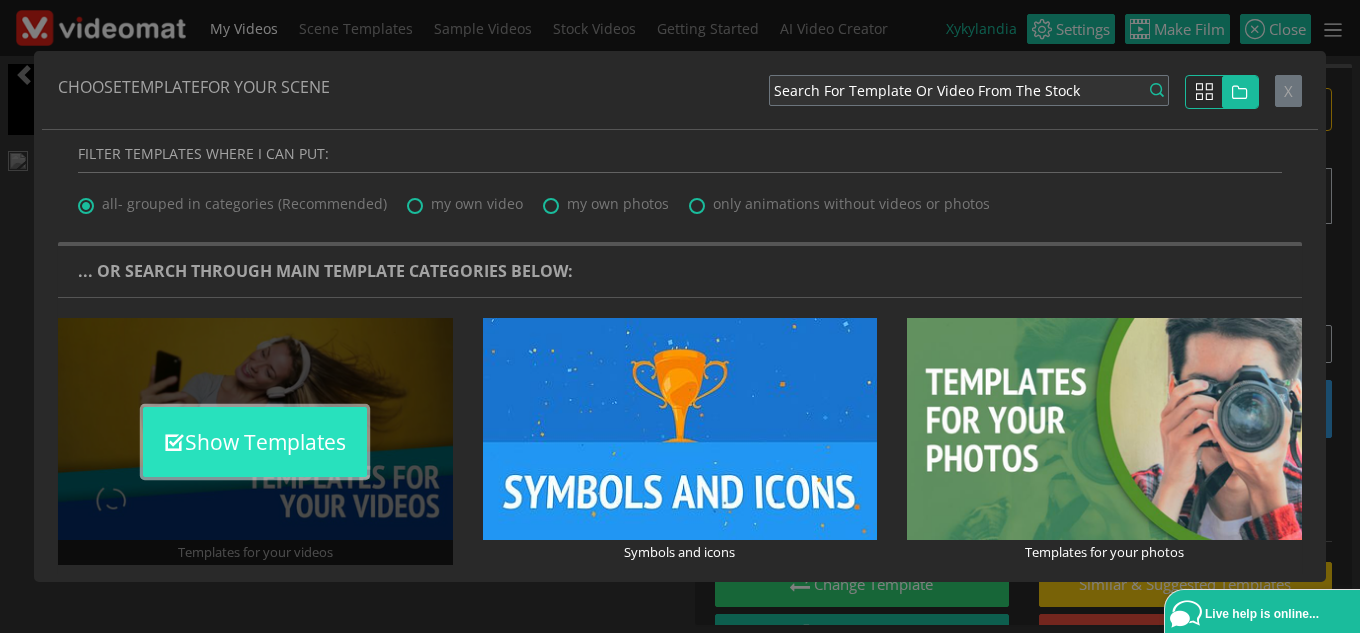 click on "Show Templates" at bounding box center [255, 442] 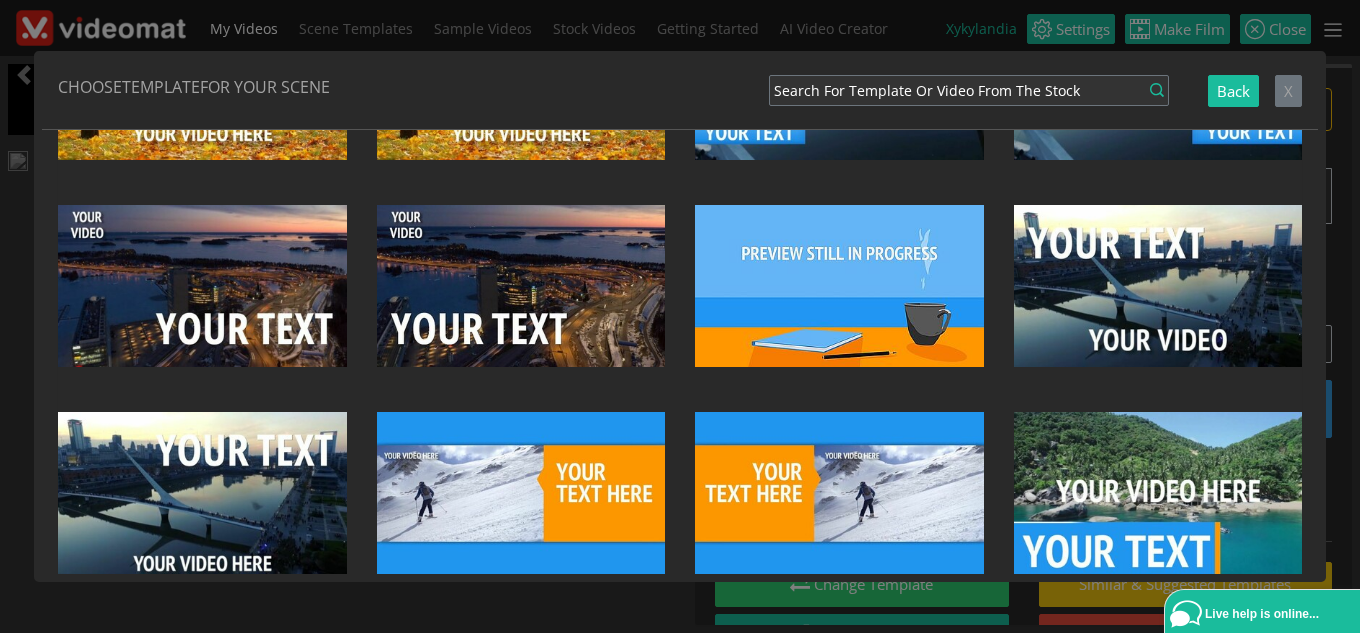 scroll, scrollTop: 1436, scrollLeft: 0, axis: vertical 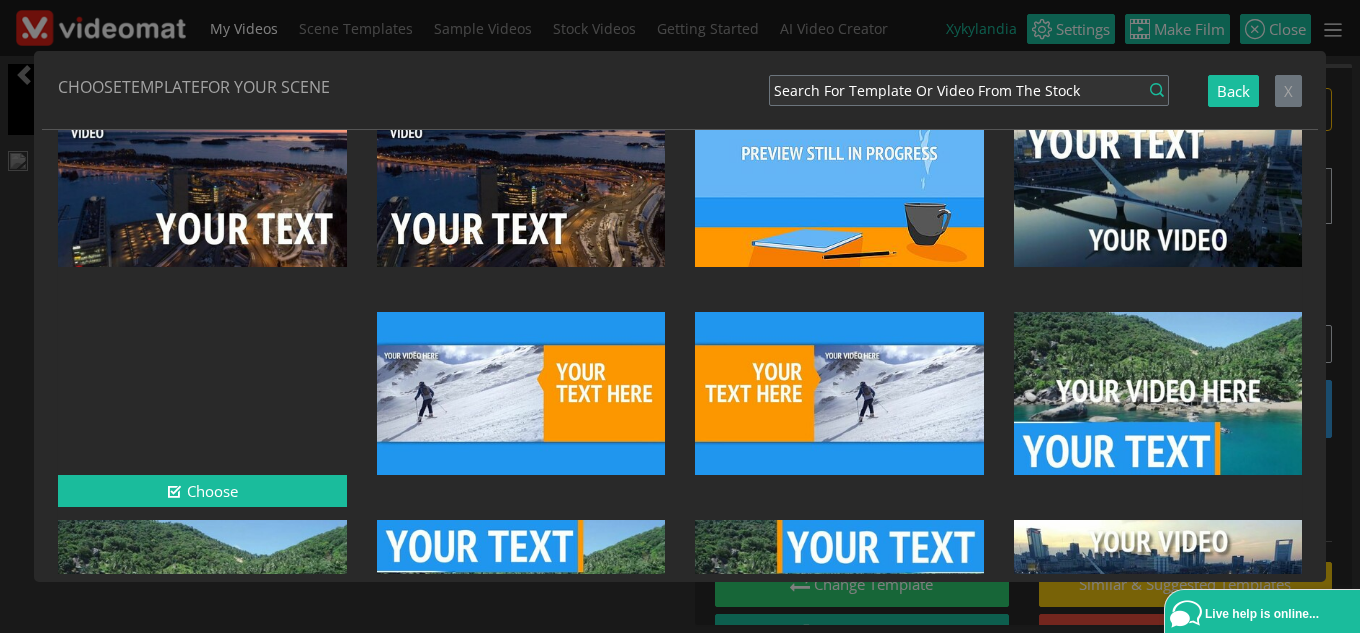 click at bounding box center (202, 393) 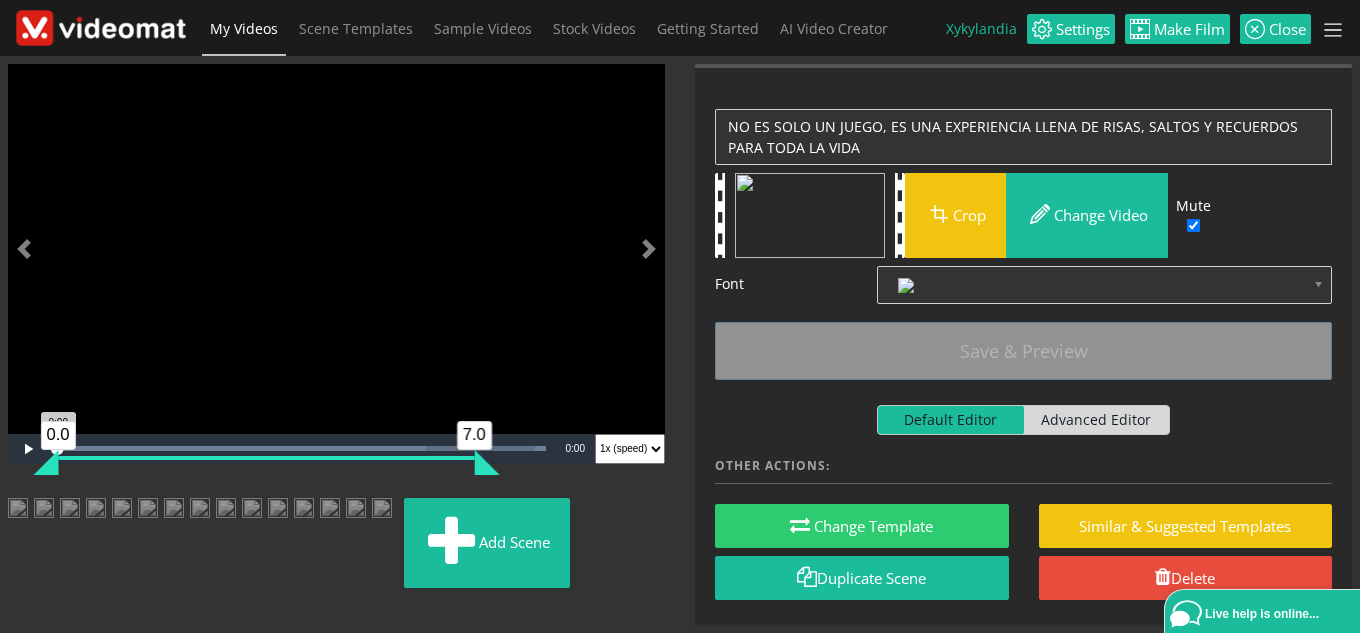 drag, startPoint x: 535, startPoint y: 451, endPoint x: 465, endPoint y: 452, distance: 70.00714 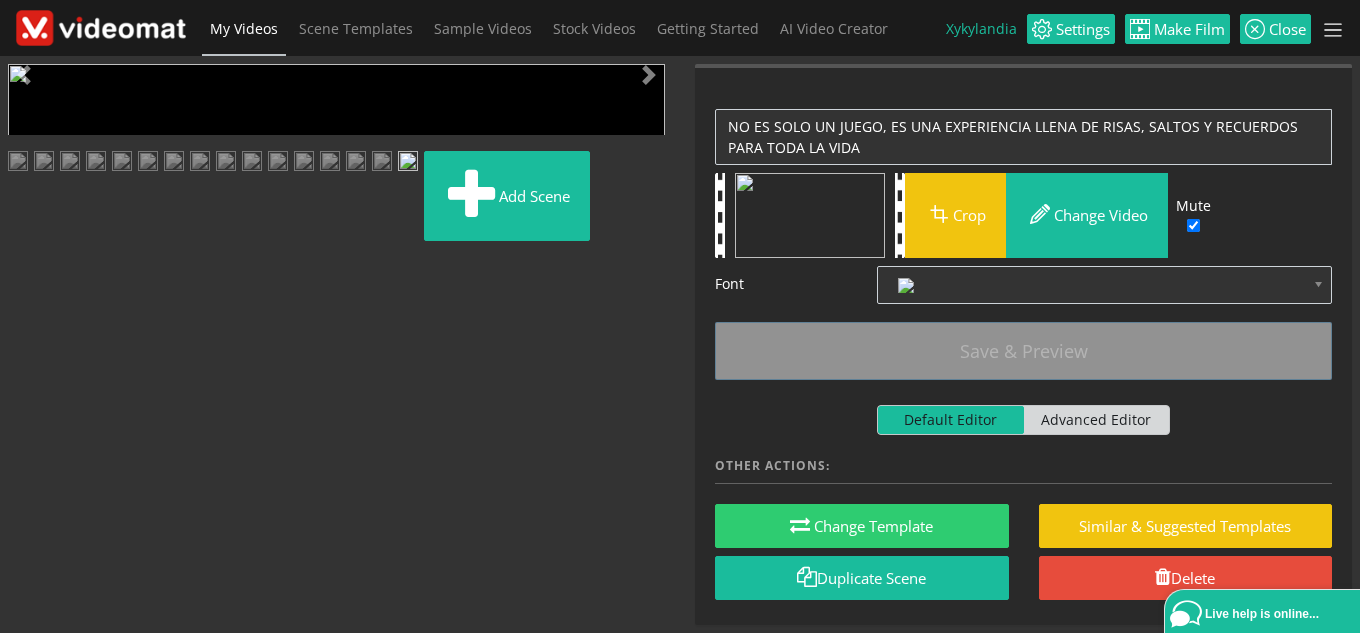 click on "7.0" at bounding box center [486, 462] 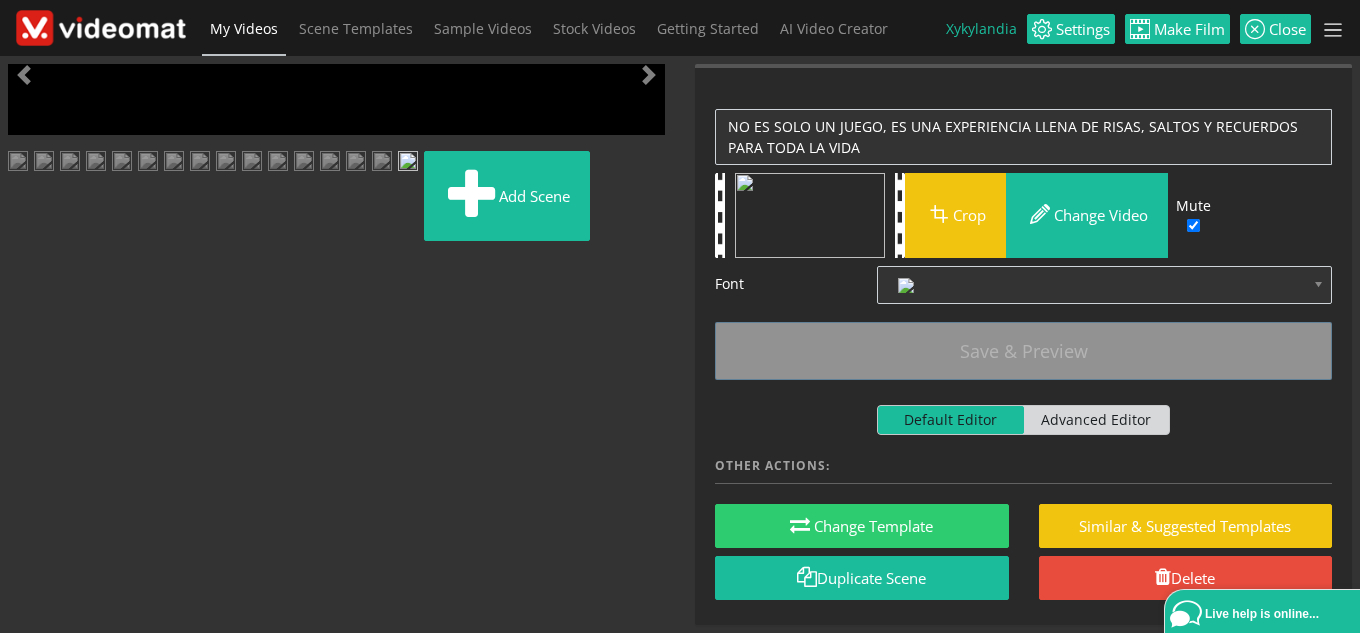 click at bounding box center (28, 449) 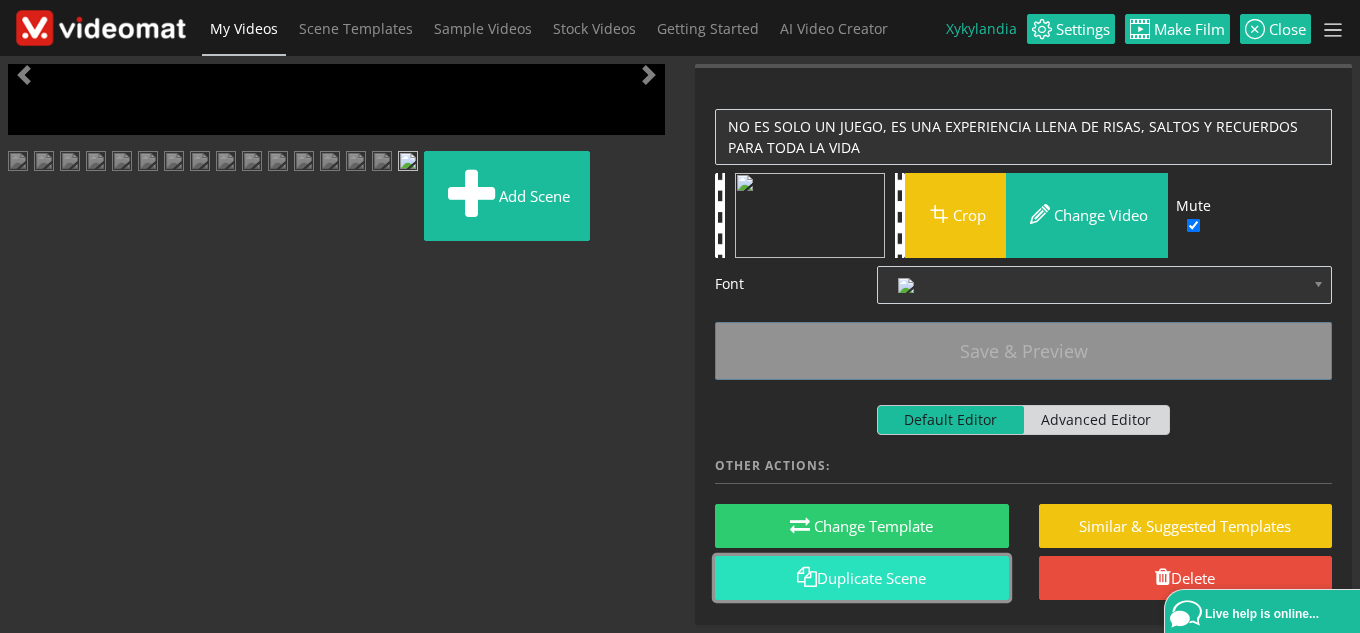 click on "Duplicate Scene" at bounding box center [862, 578] 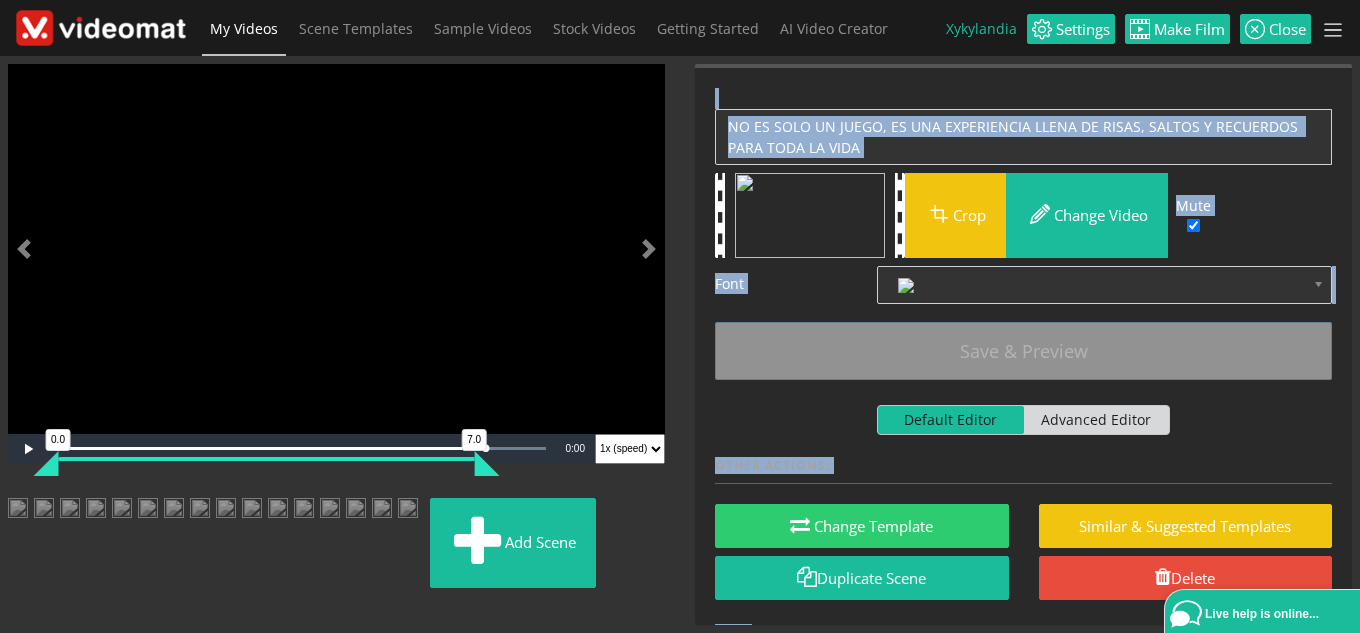 drag, startPoint x: 866, startPoint y: 592, endPoint x: 839, endPoint y: 585, distance: 27.89265 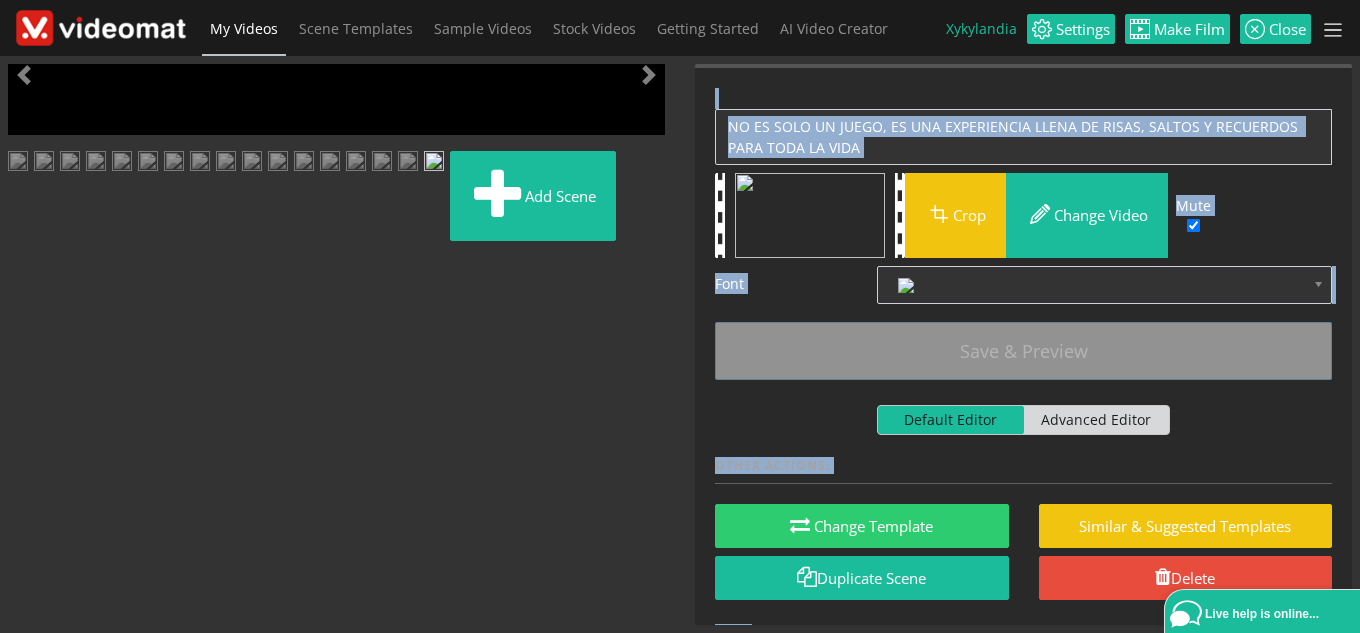 click on "Please update Scene's Preview with last changes:  Save & Preview
NO ES SOLO UN JUEGO, ES UNA EXPERIENCIA LLENA DE RISAS, SALTOS Y RECUERDOS PARA TODA LA VIDA
Crop
Change video
Mute
Background loudness
10%
Choose your footage by clicking button above
Font
Noto Sans All Languages
PT Sans Narrow
Alegreya
Alegreya Italic
Alegreya Sans Bangers" at bounding box center (1023, 366) 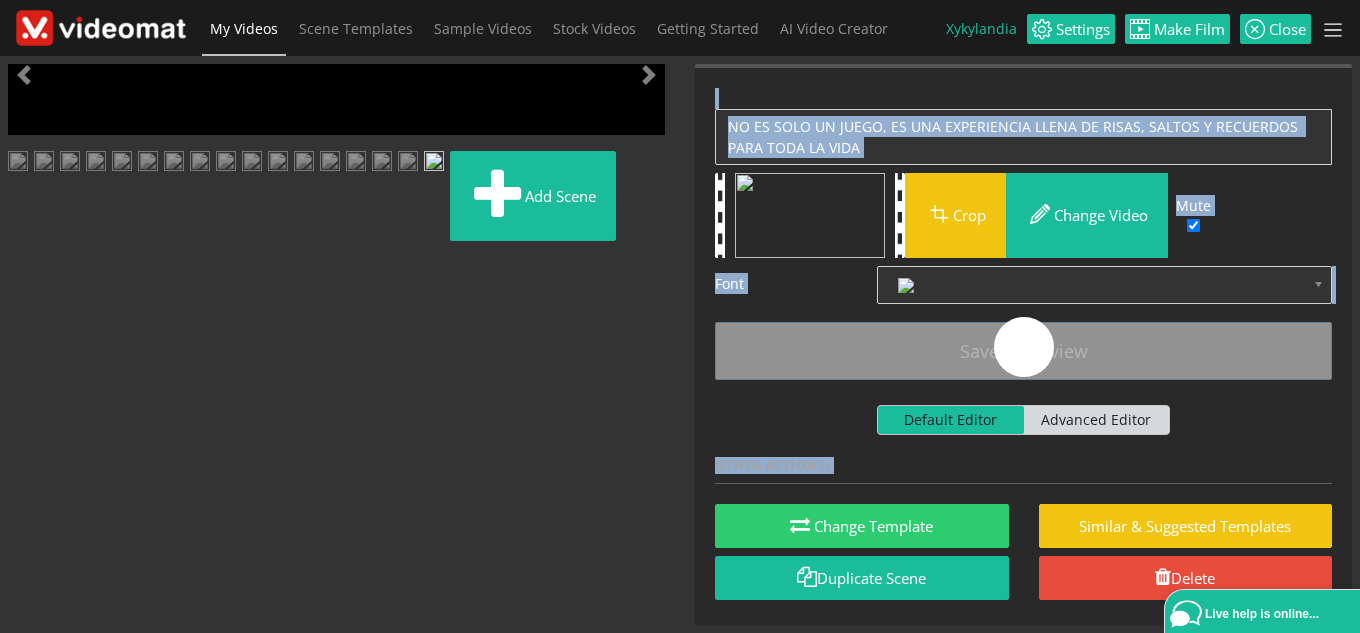 scroll, scrollTop: 456, scrollLeft: 0, axis: vertical 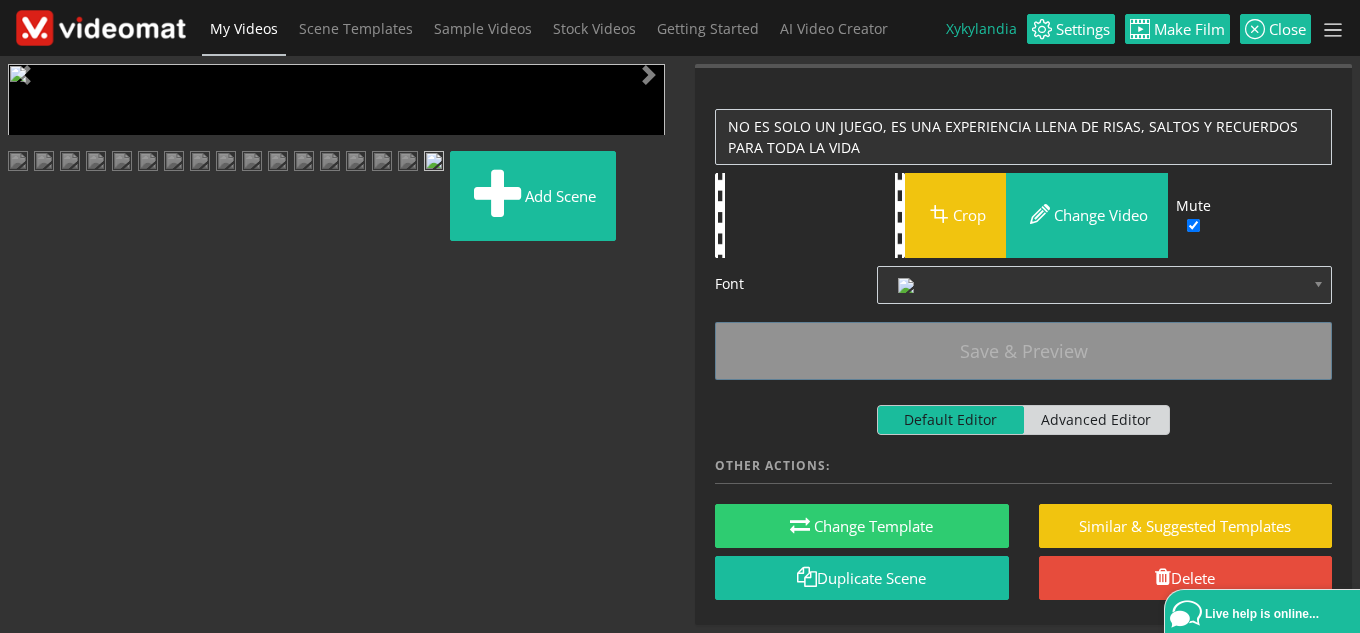 click at bounding box center (434, 163) 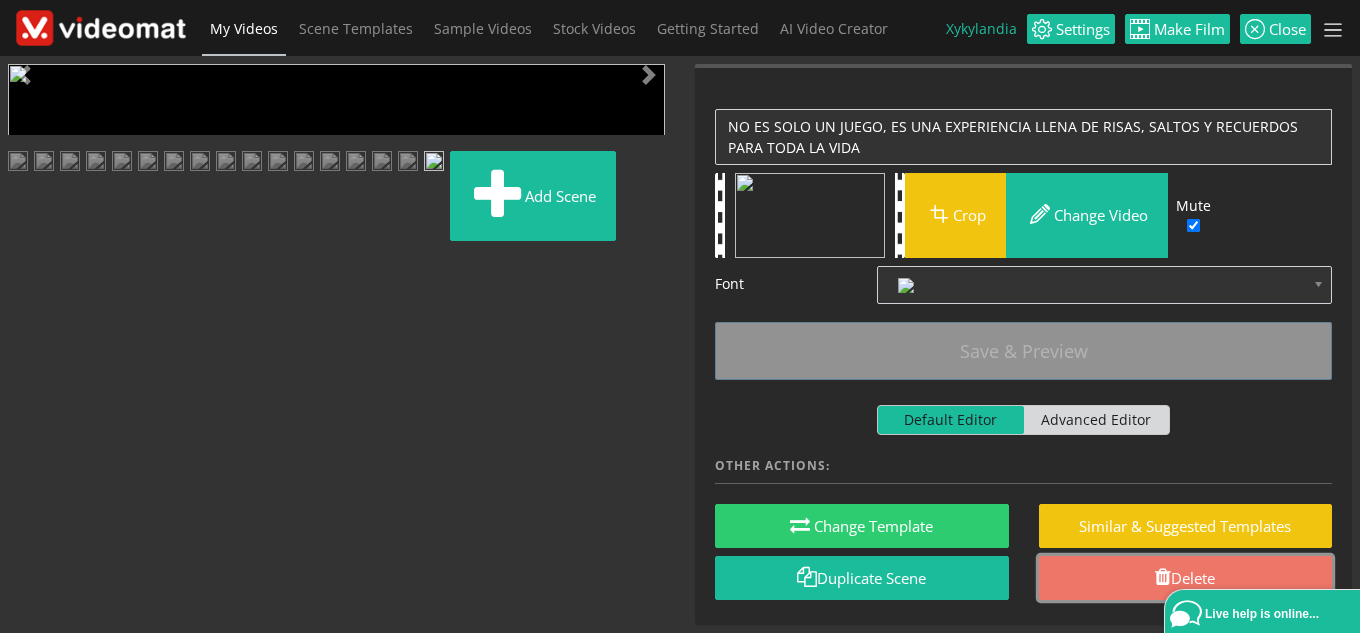click on "Delete" at bounding box center (1186, 578) 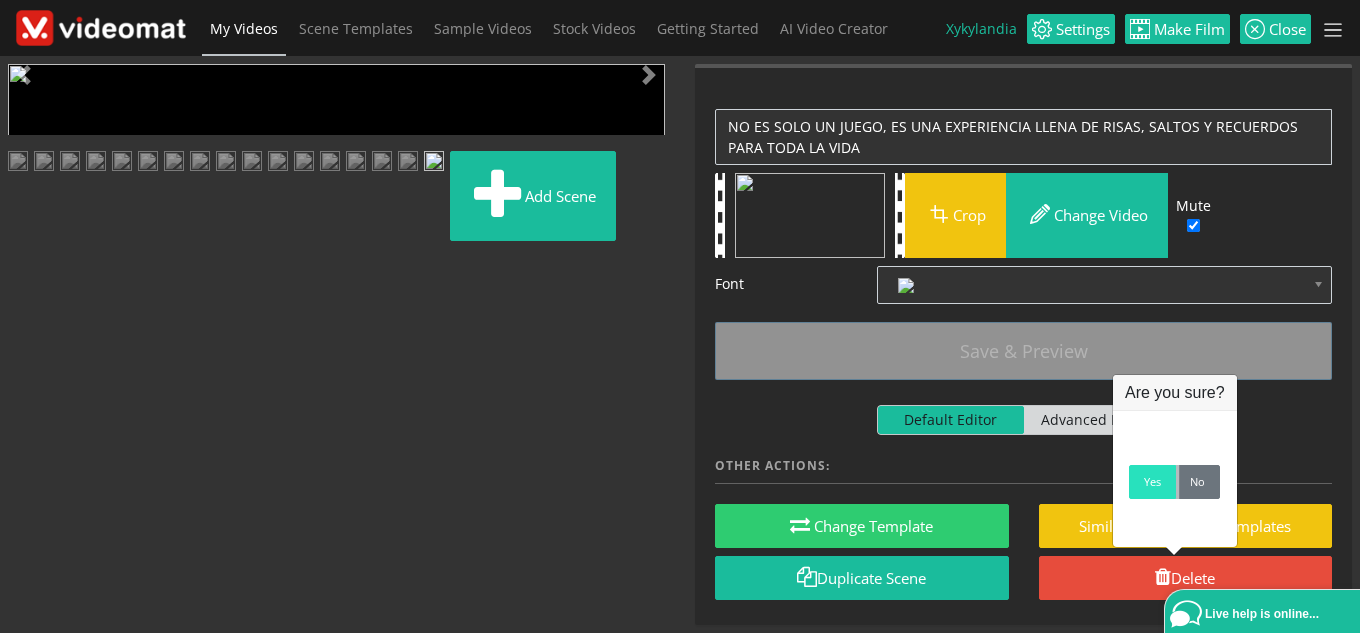 click on "Yes" at bounding box center (1152, 482) 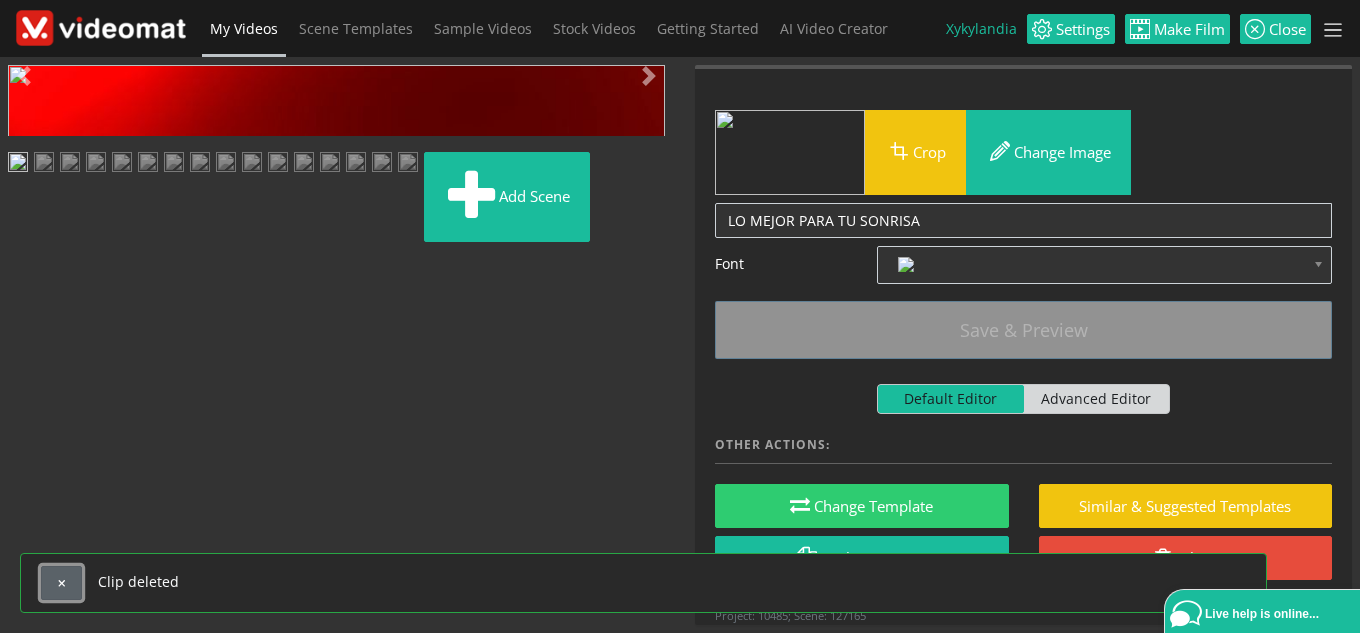 click at bounding box center (61, 583) 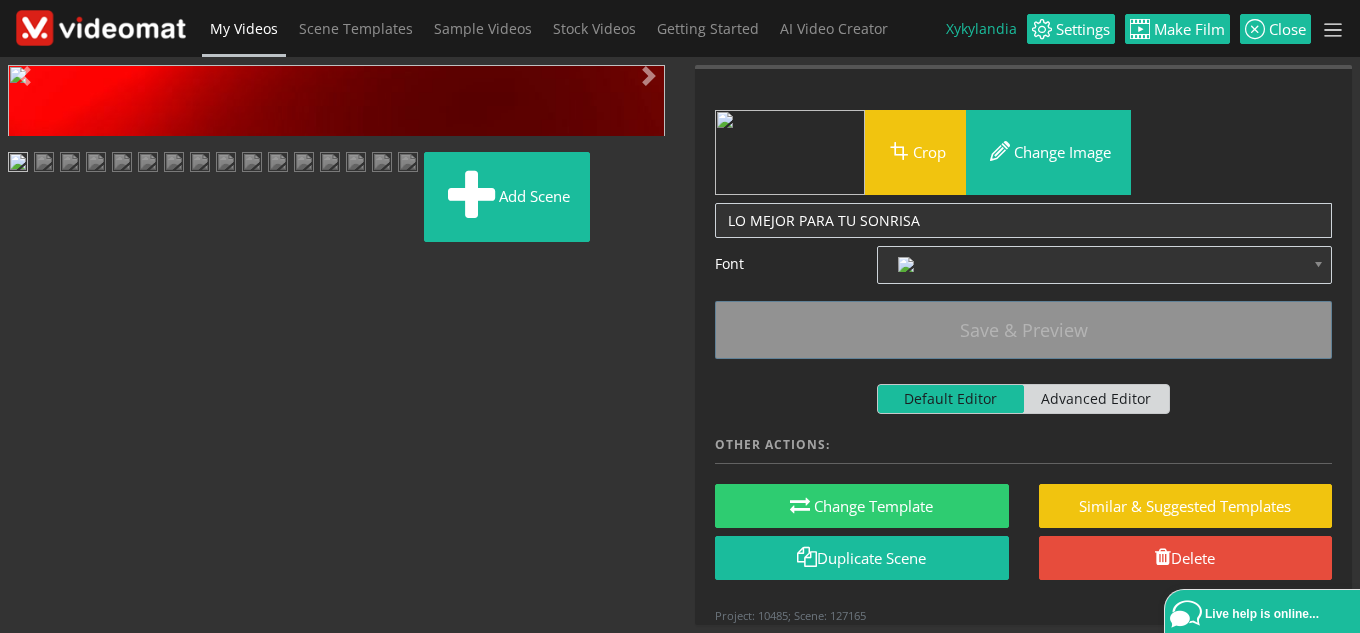 click at bounding box center [408, 164] 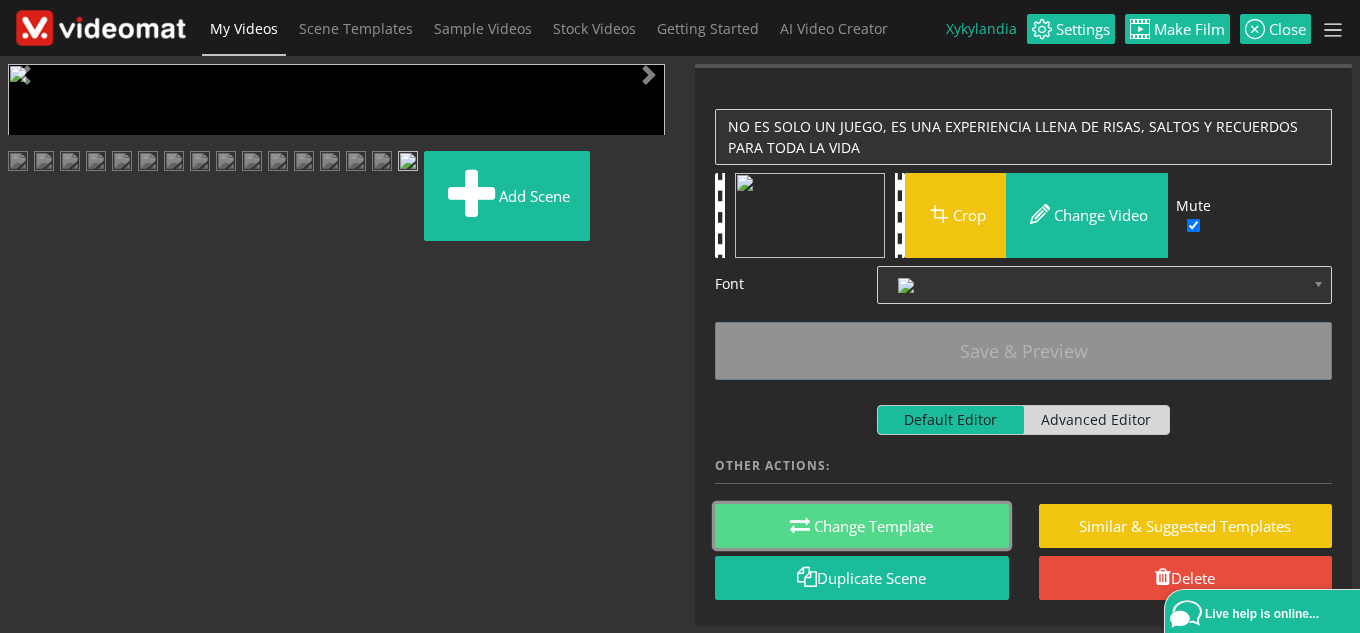 click on "Change Template" at bounding box center [862, 526] 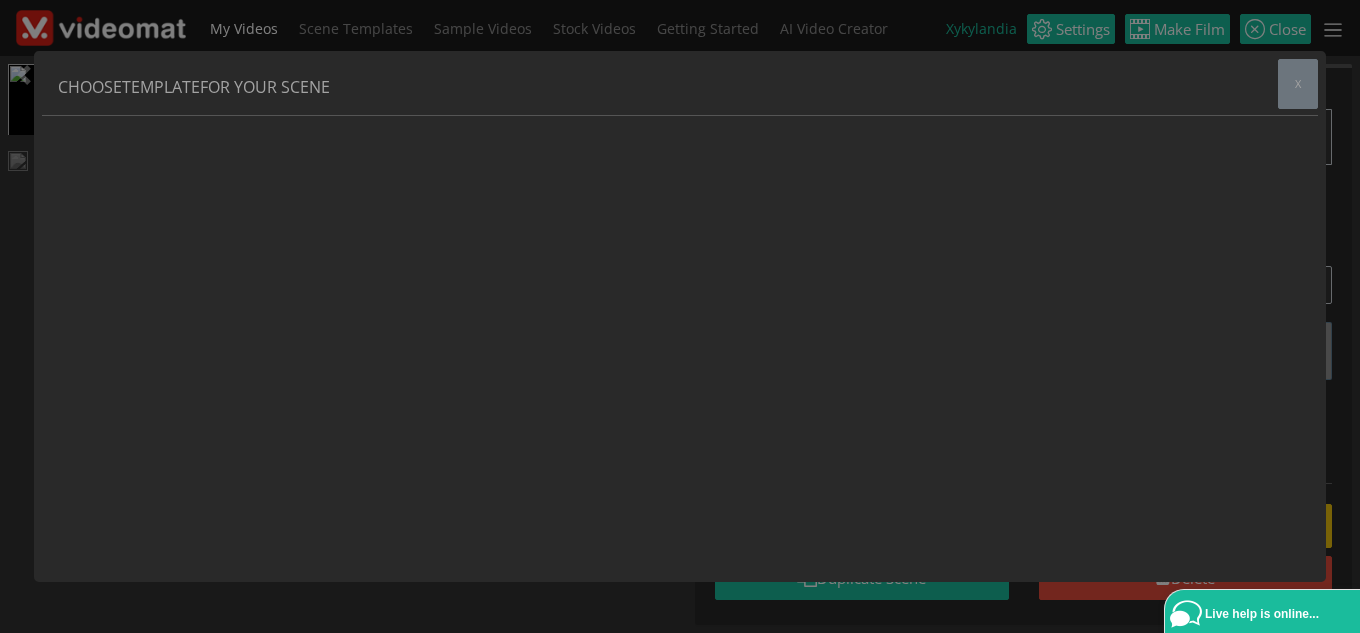 scroll, scrollTop: 0, scrollLeft: 0, axis: both 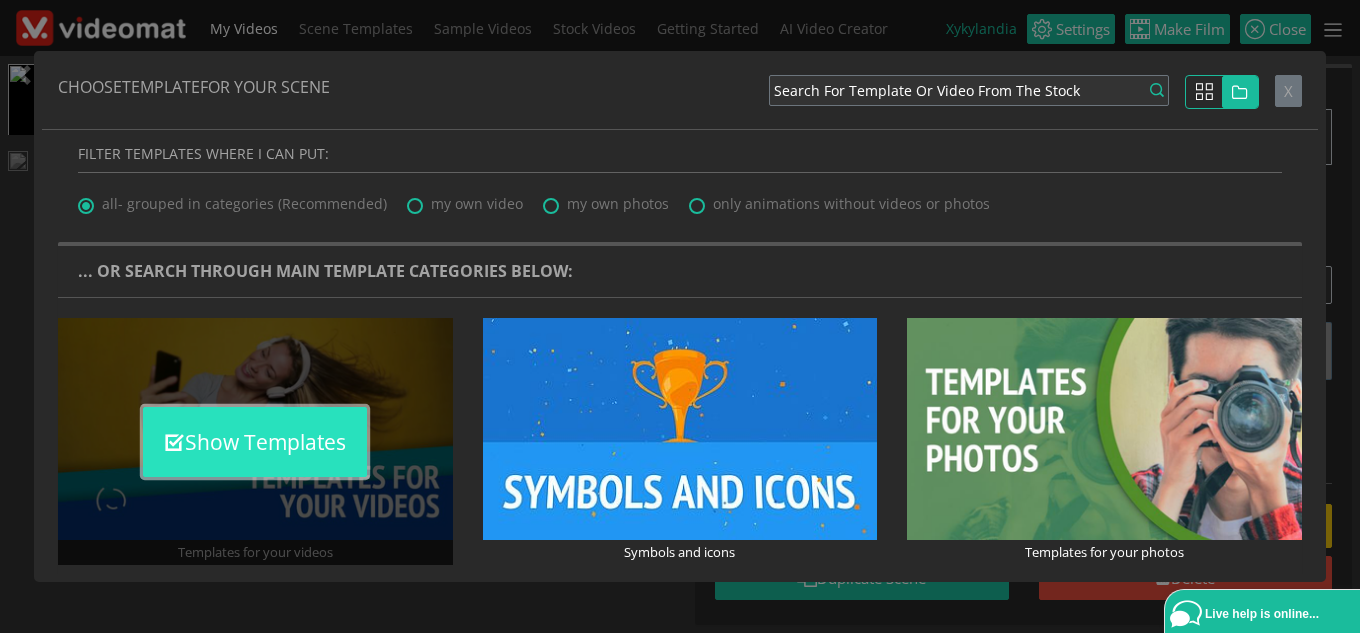 click on "Show Templates" at bounding box center (255, 442) 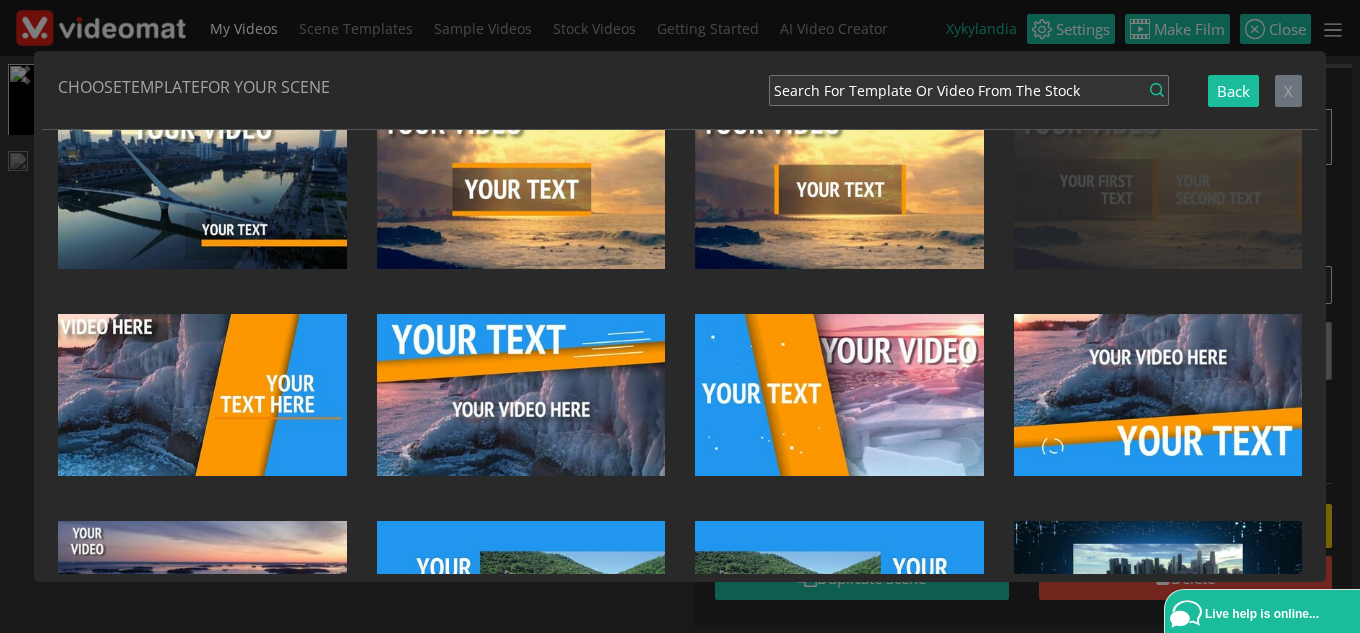 scroll, scrollTop: 400, scrollLeft: 0, axis: vertical 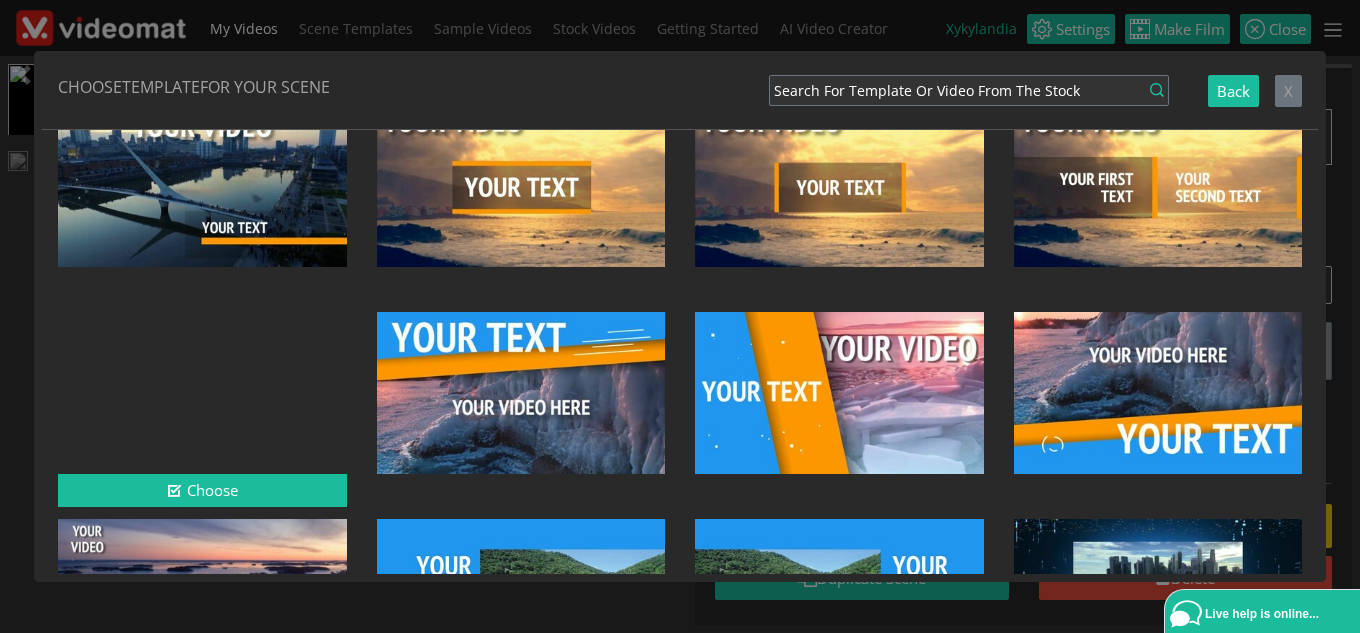 click at bounding box center (202, 393) 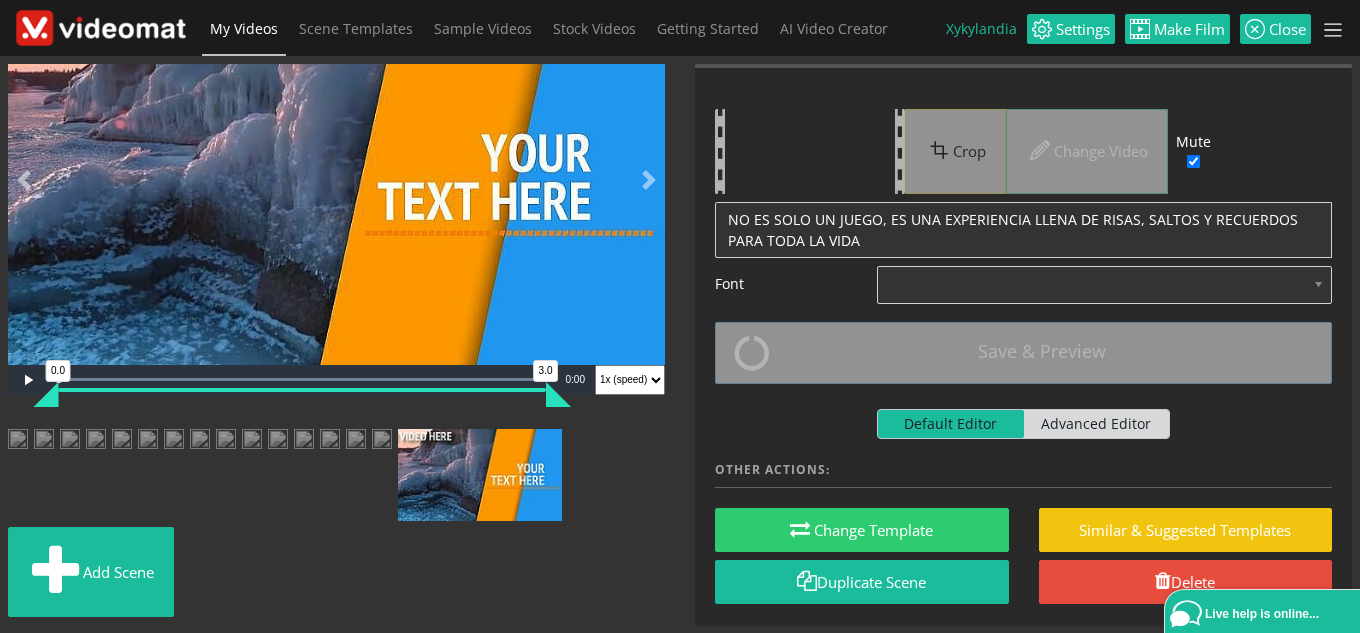 scroll, scrollTop: 0, scrollLeft: 0, axis: both 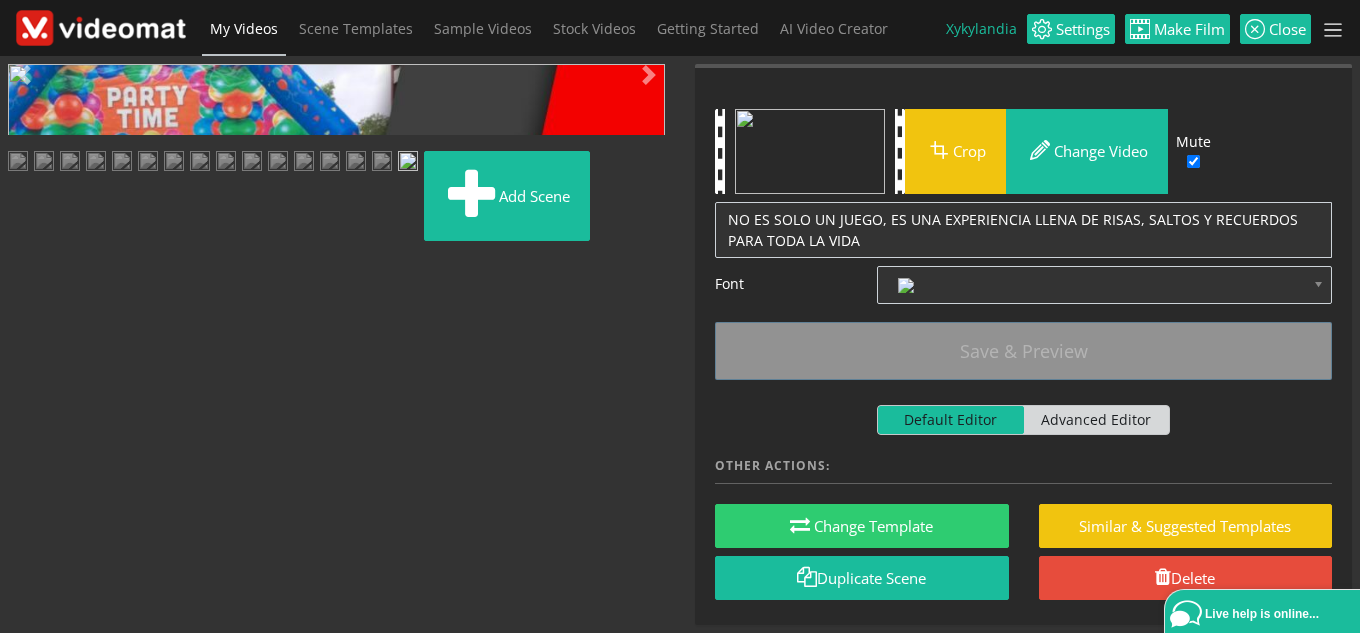 click at bounding box center (28, 449) 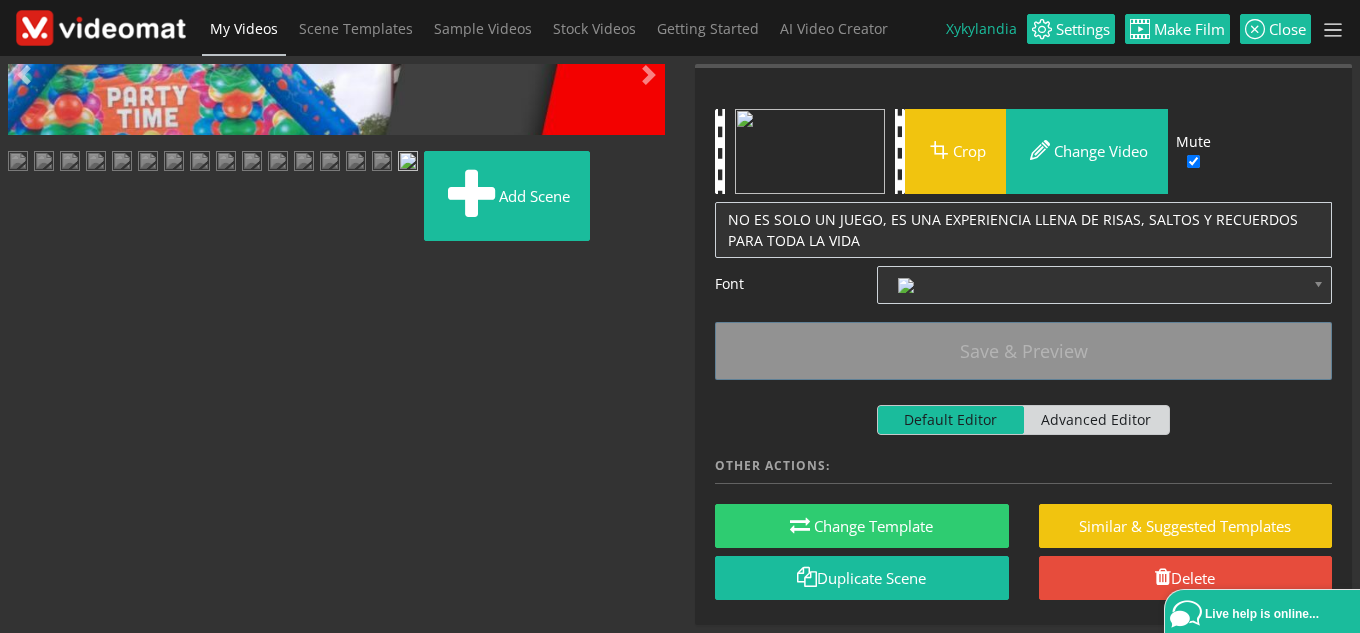 scroll, scrollTop: 456, scrollLeft: 0, axis: vertical 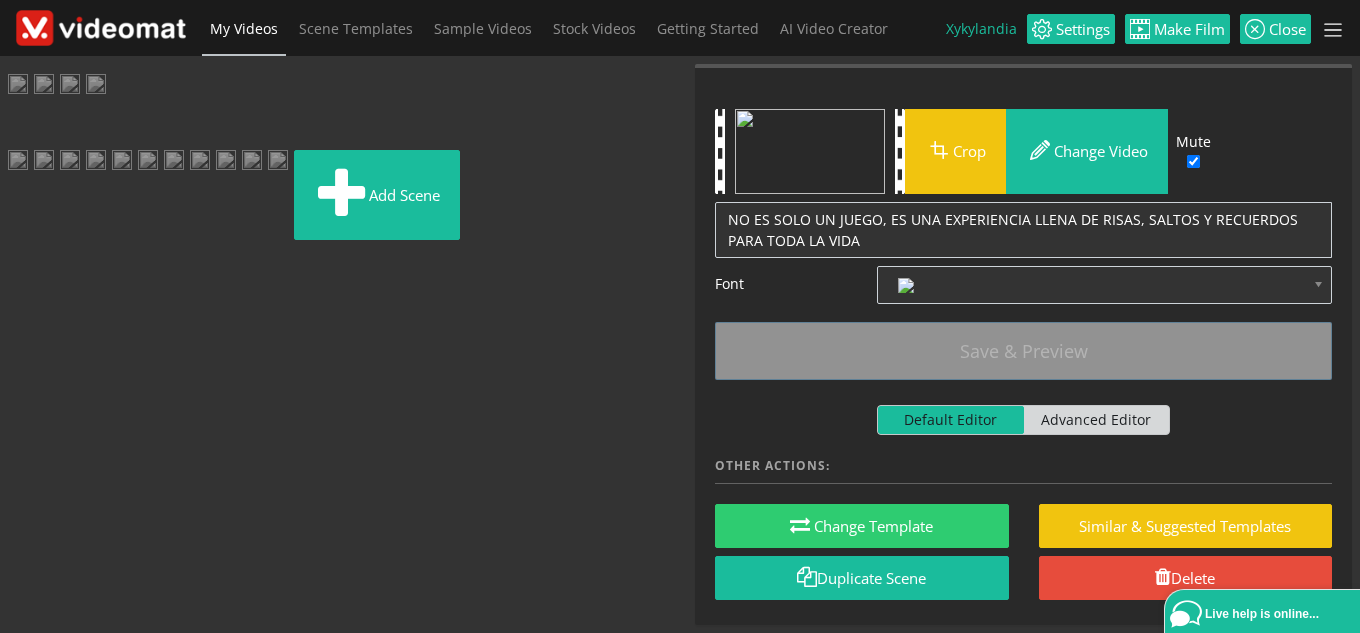 drag, startPoint x: 105, startPoint y: 577, endPoint x: 342, endPoint y: 198, distance: 447.00113 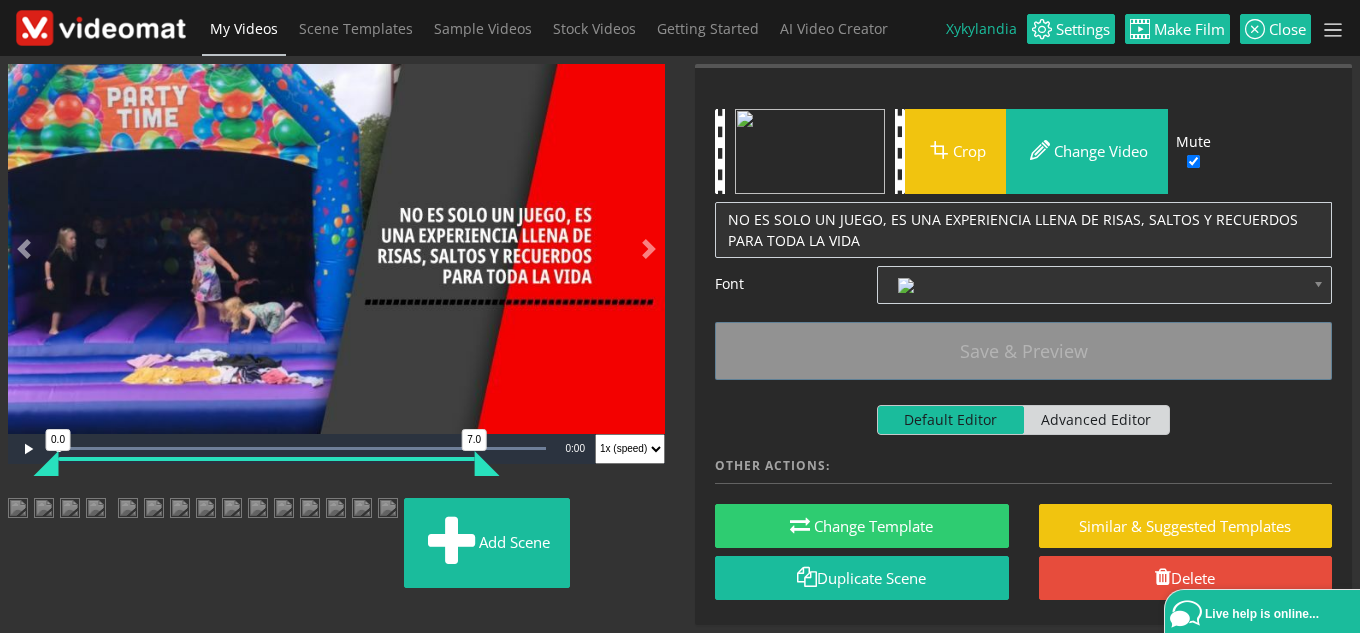 scroll, scrollTop: 156, scrollLeft: 0, axis: vertical 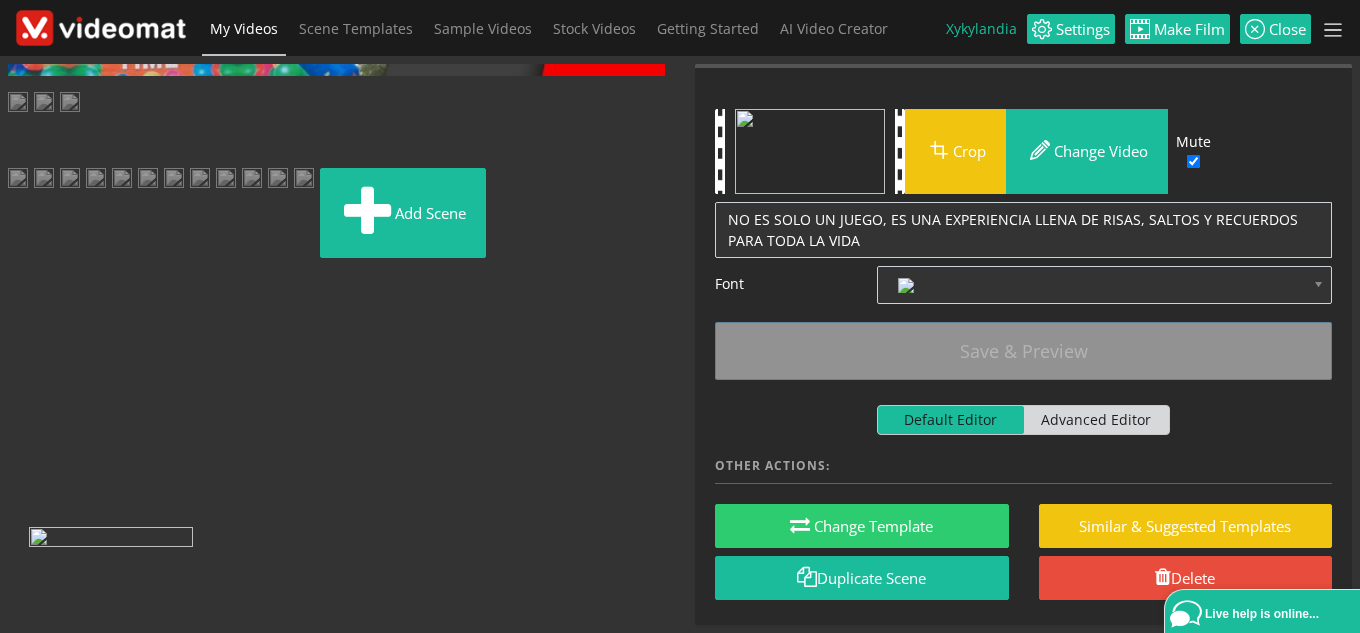 drag, startPoint x: 276, startPoint y: 480, endPoint x: 127, endPoint y: 478, distance: 149.01343 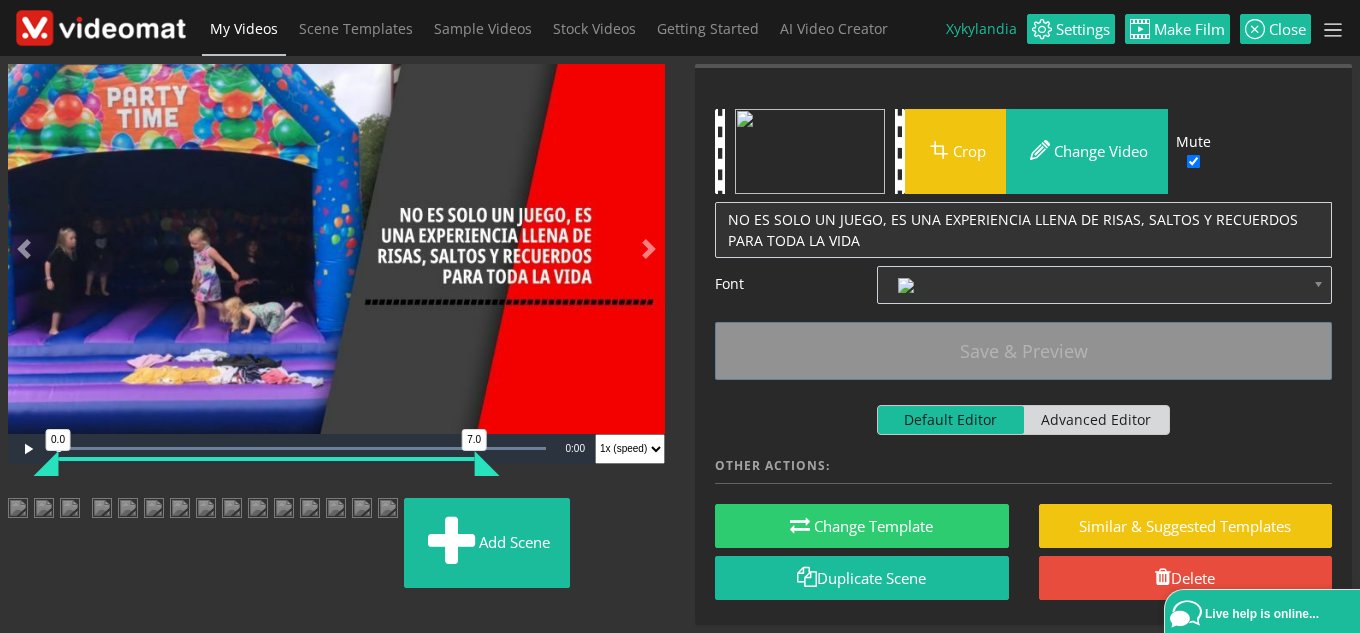 scroll, scrollTop: 456, scrollLeft: 0, axis: vertical 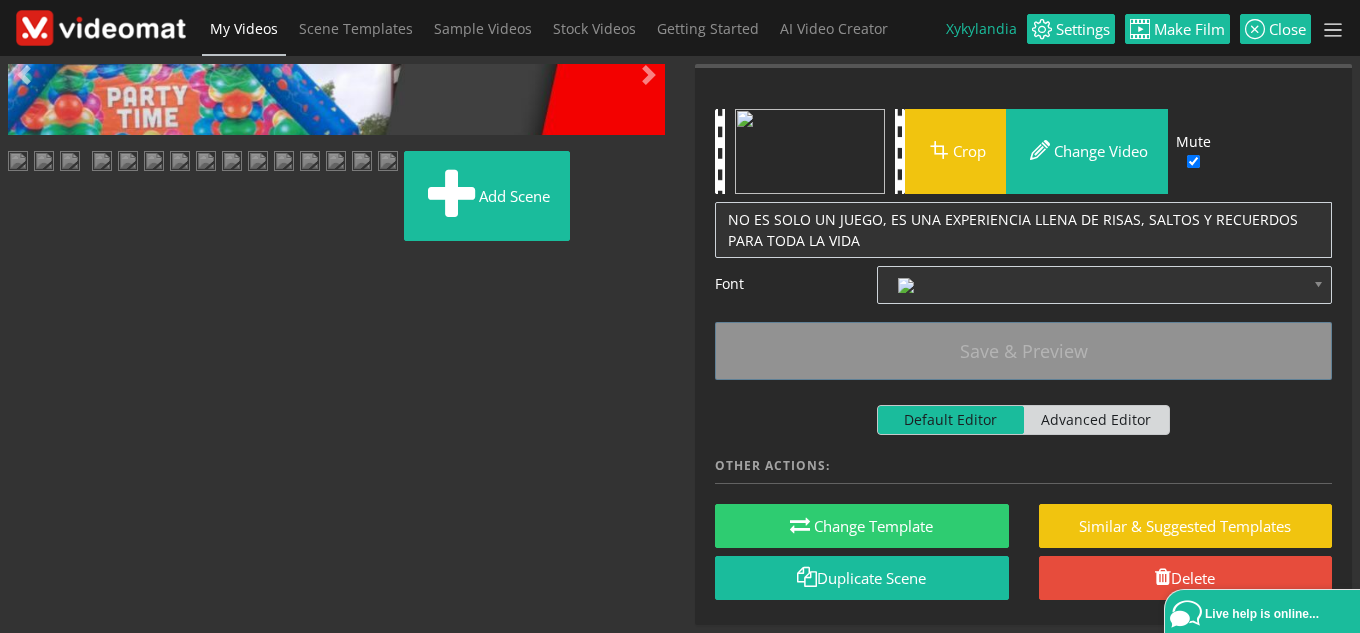 click at bounding box center (336, 163) 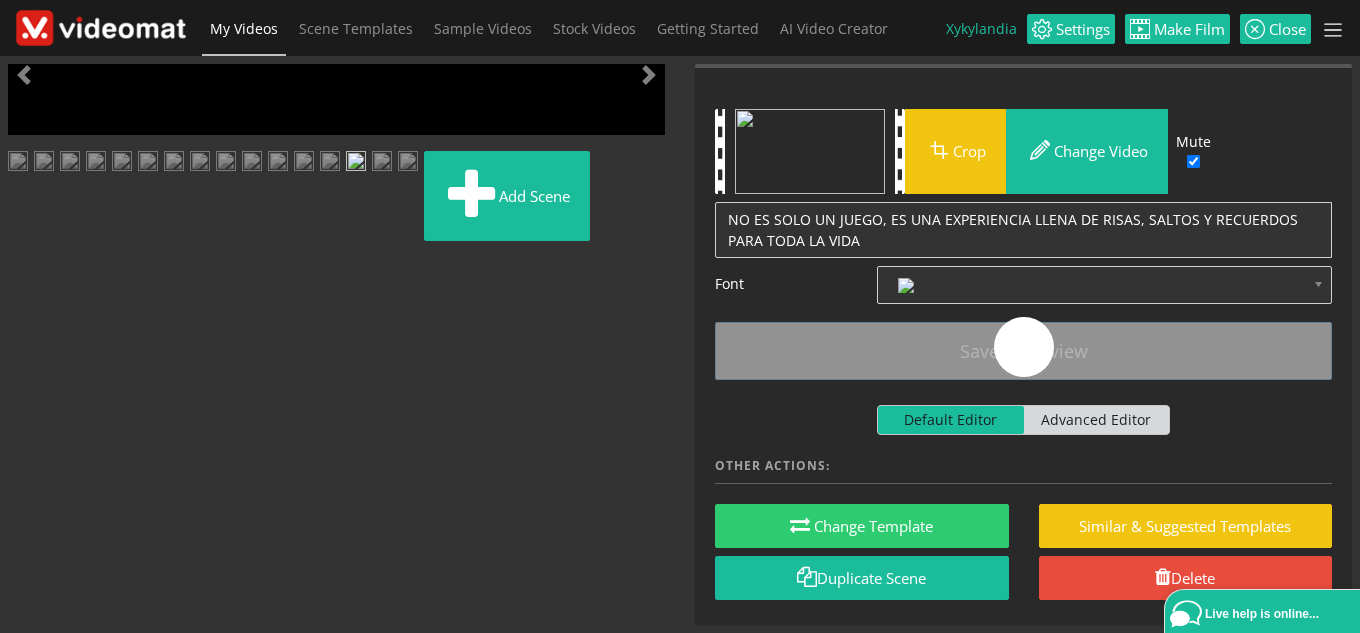 scroll, scrollTop: 0, scrollLeft: 0, axis: both 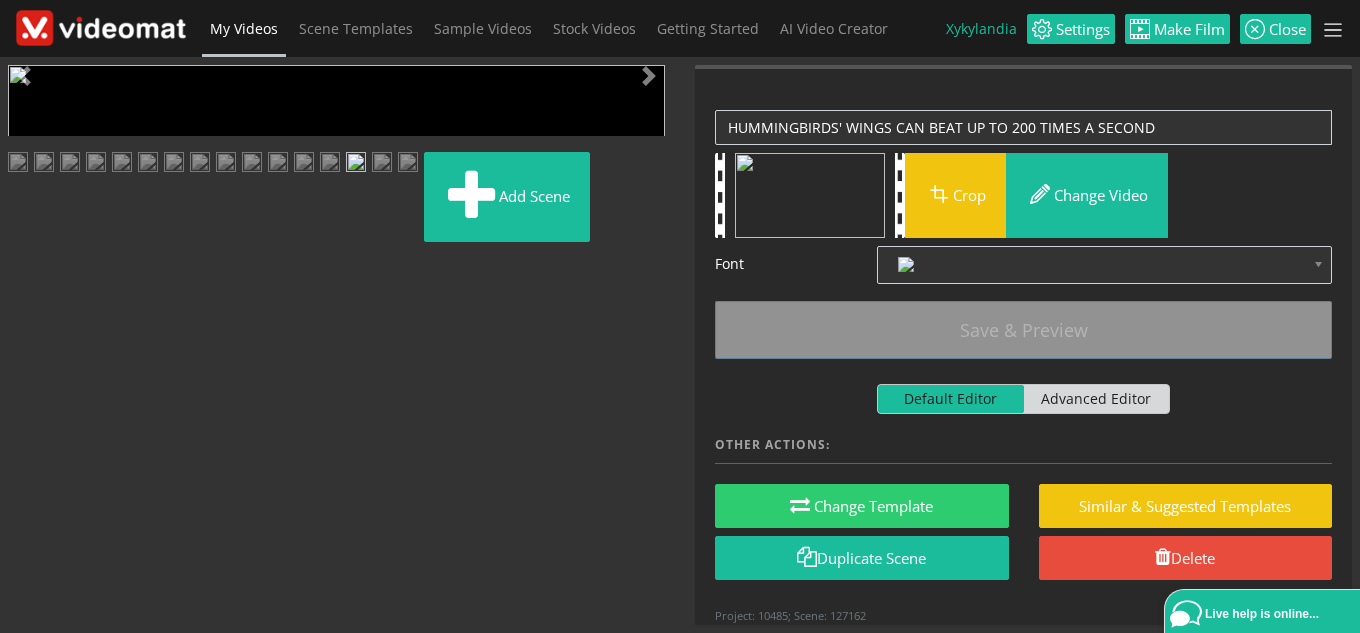 click at bounding box center (28, 449) 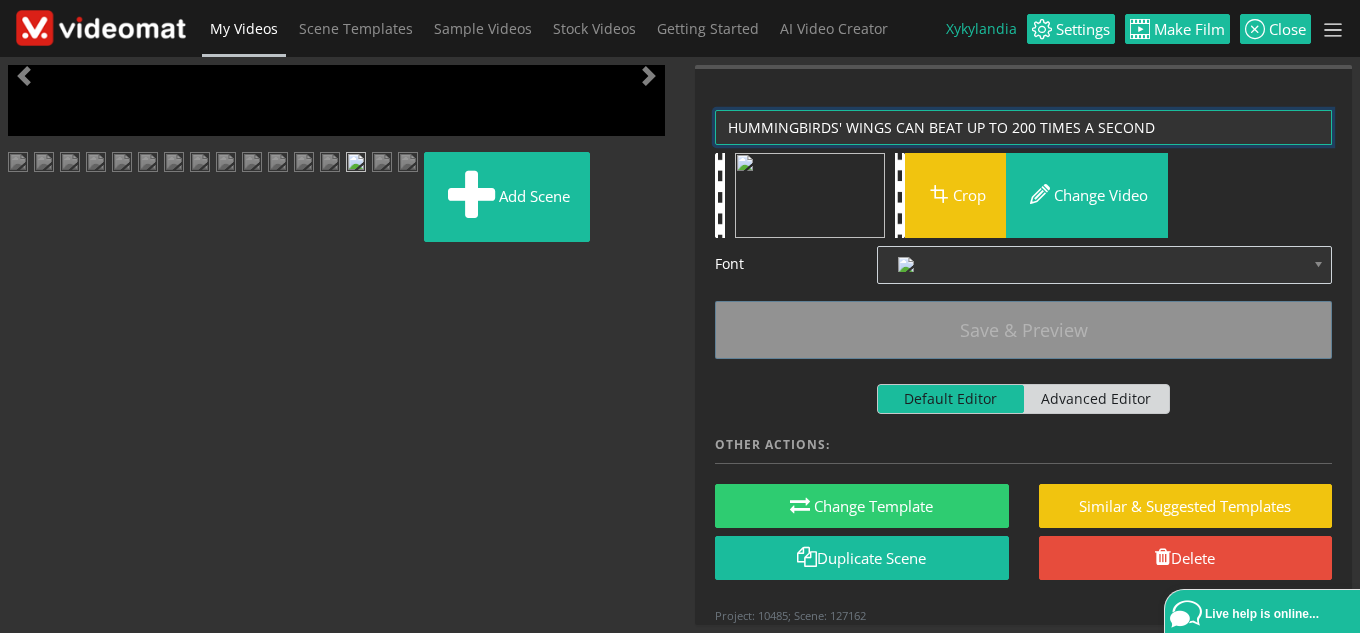 drag, startPoint x: 1234, startPoint y: 129, endPoint x: 398, endPoint y: 135, distance: 836.02155 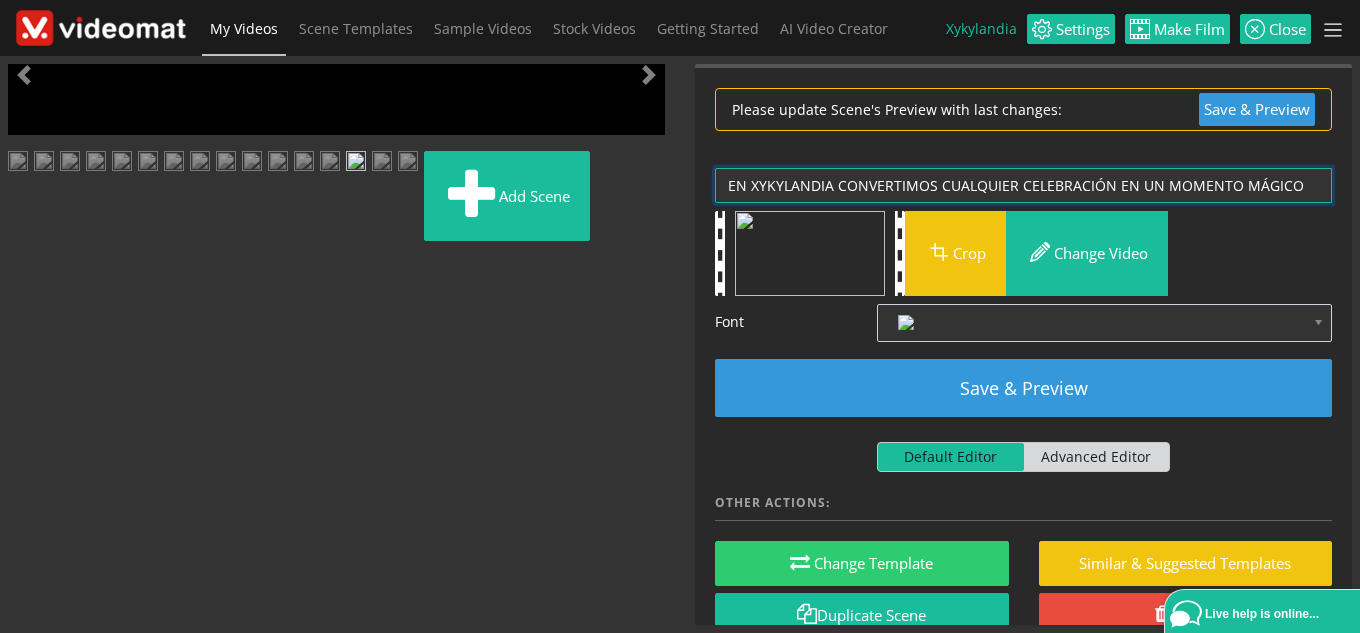 type on "EN XYKYLANDIA CONVERTIMOS CUALQUIER CELEBRACIÓN EN UN MOMENTO MÁGICO" 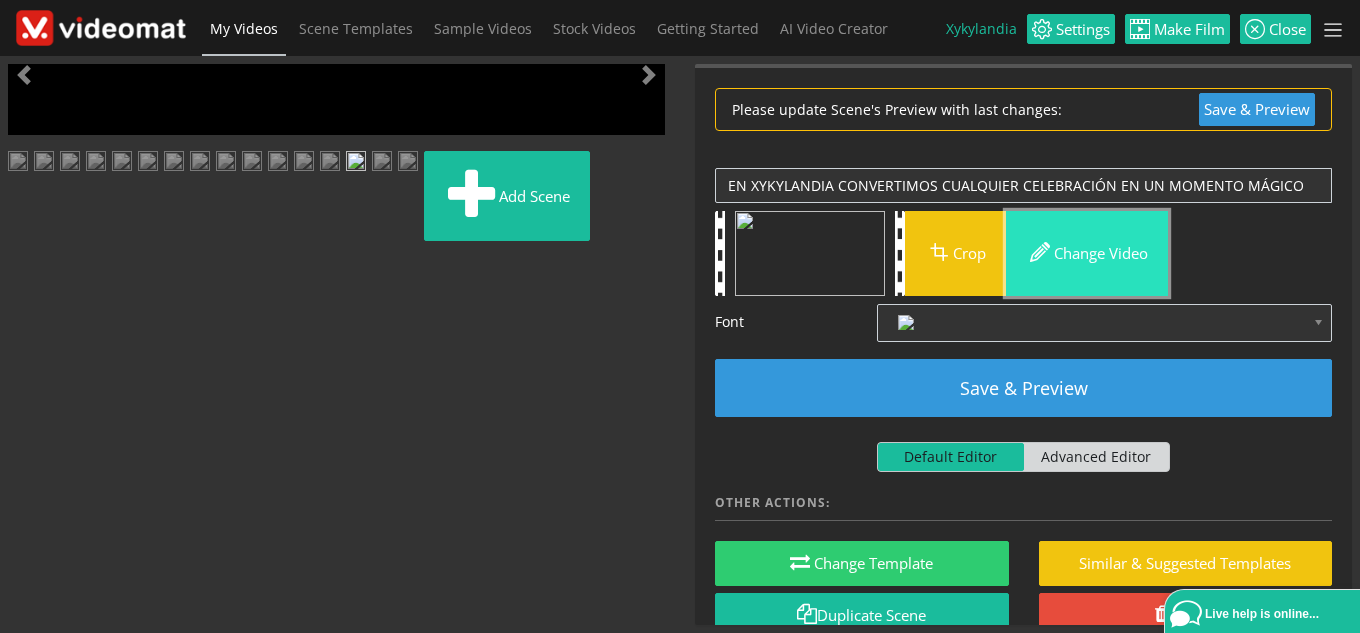 click at bounding box center [1040, 252] 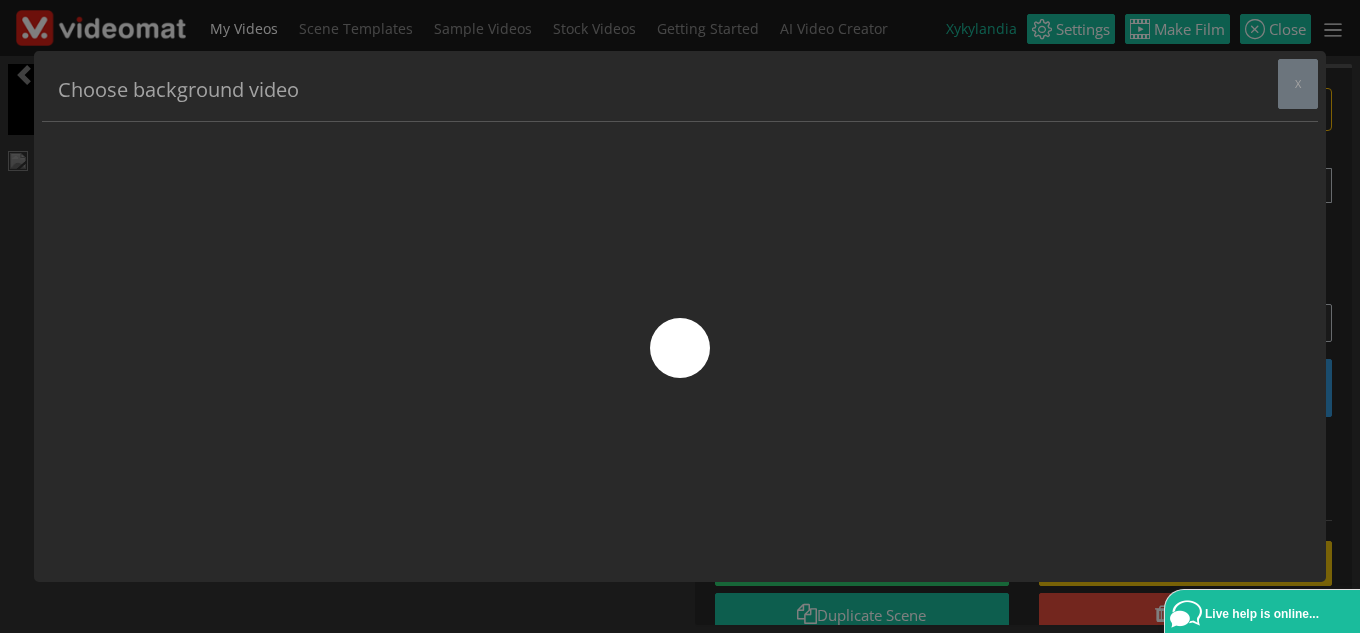 scroll, scrollTop: 0, scrollLeft: 0, axis: both 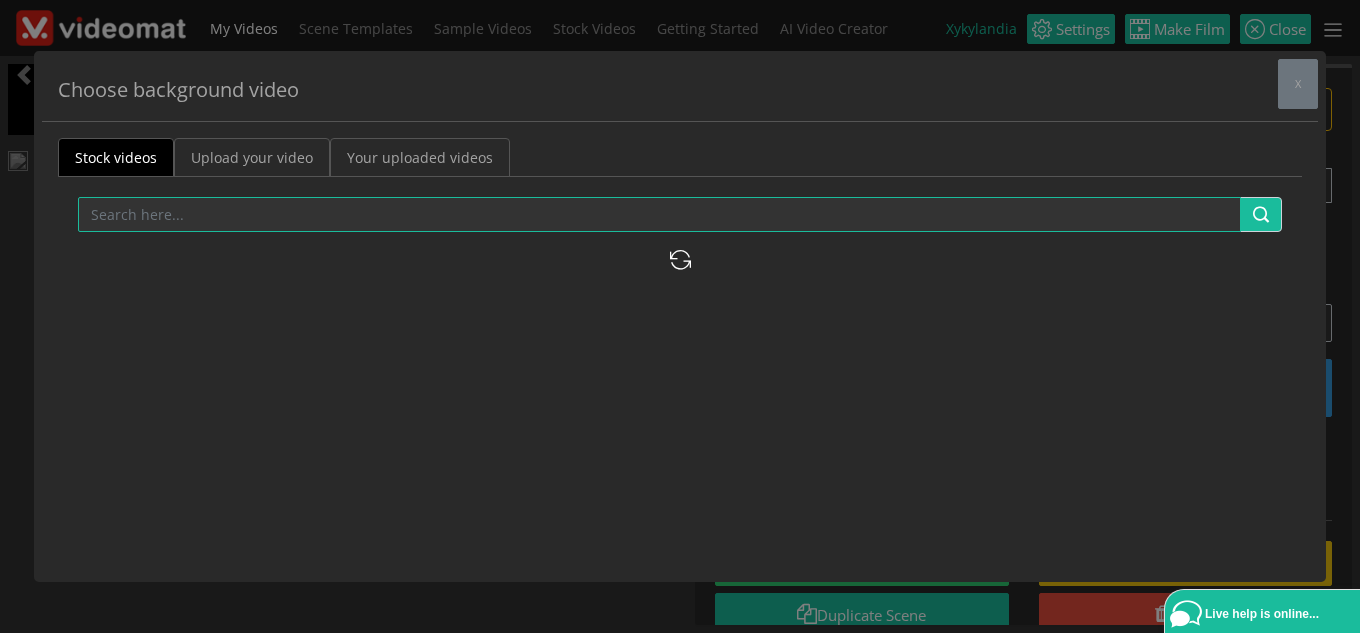 drag, startPoint x: 270, startPoint y: 151, endPoint x: 378, endPoint y: 165, distance: 108.903625 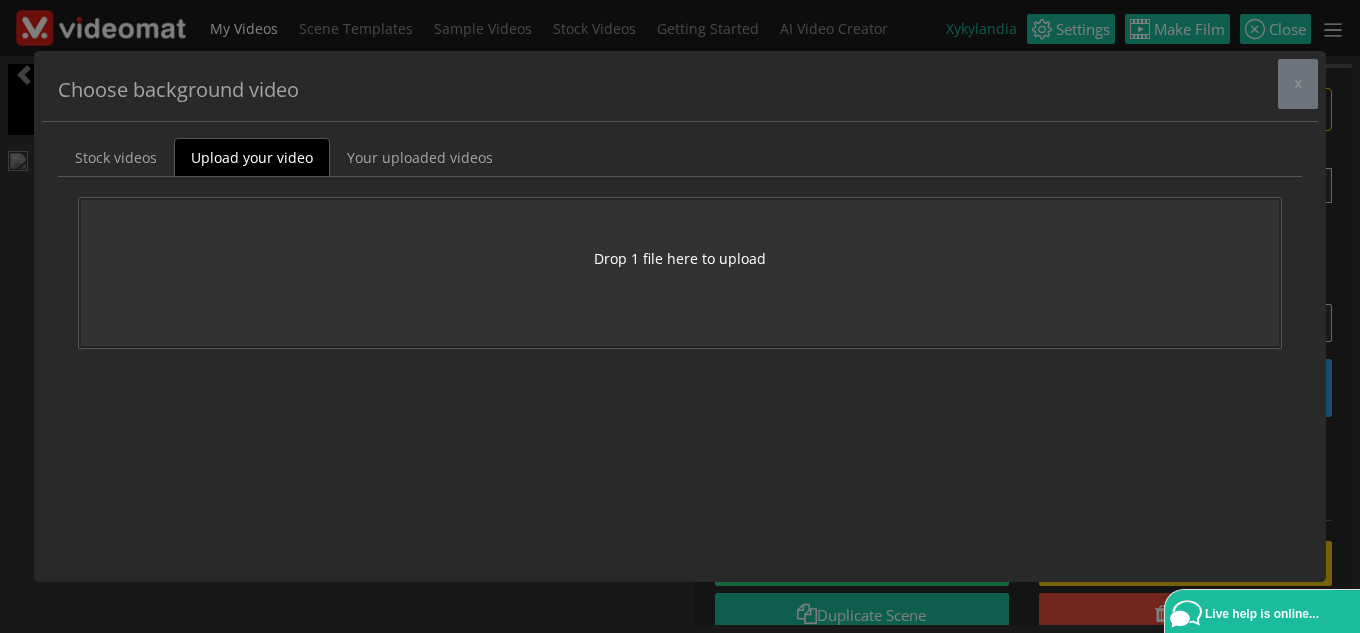 click on "Drop 1 file here to upload" at bounding box center [680, 258] 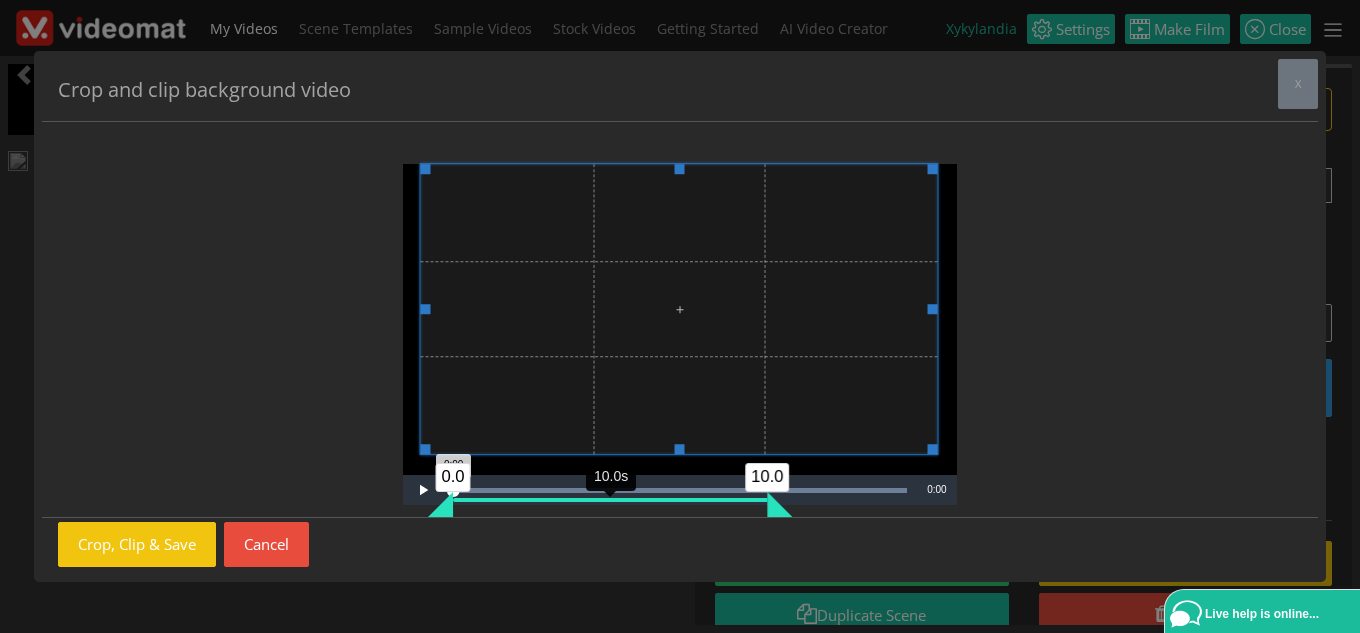 drag, startPoint x: 612, startPoint y: 510, endPoint x: 770, endPoint y: 504, distance: 158.11388 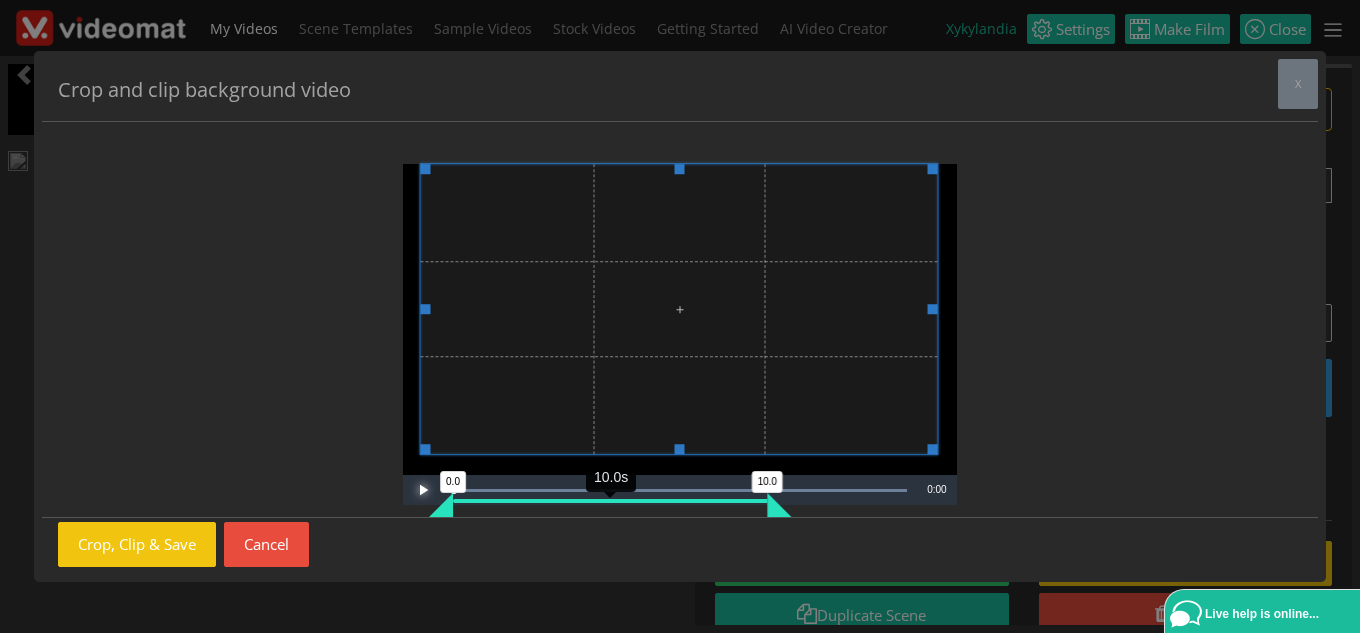 click at bounding box center [423, 490] 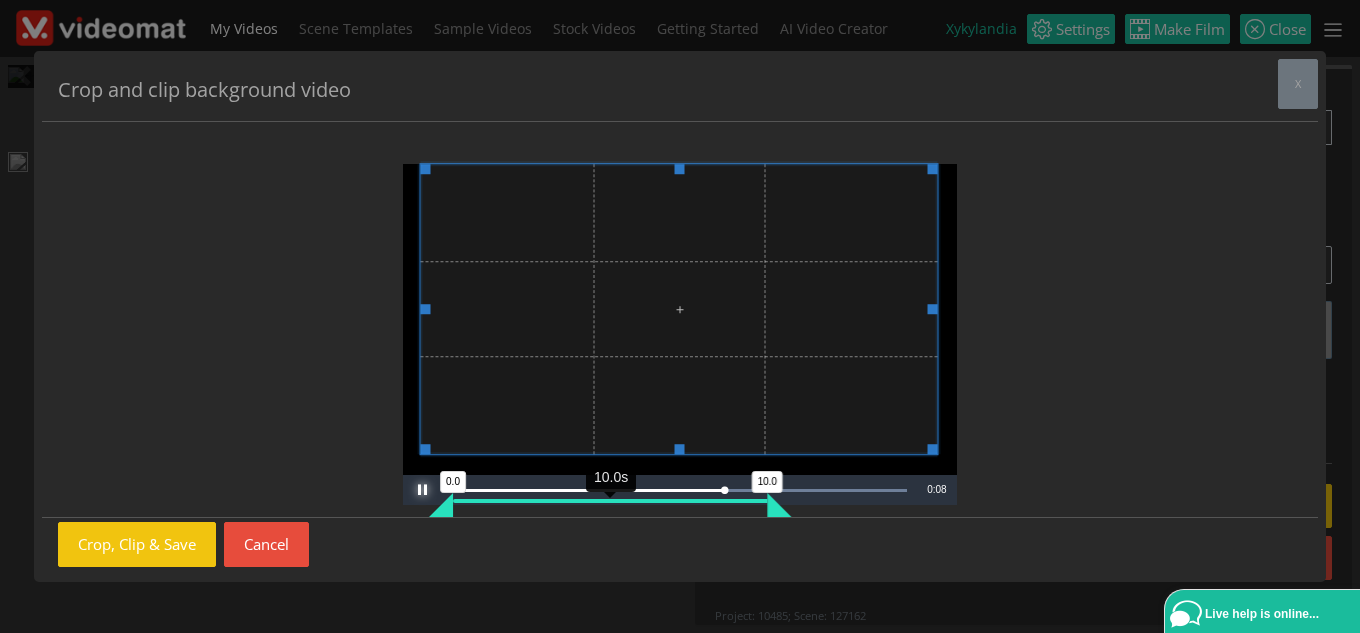 click at bounding box center (423, 490) 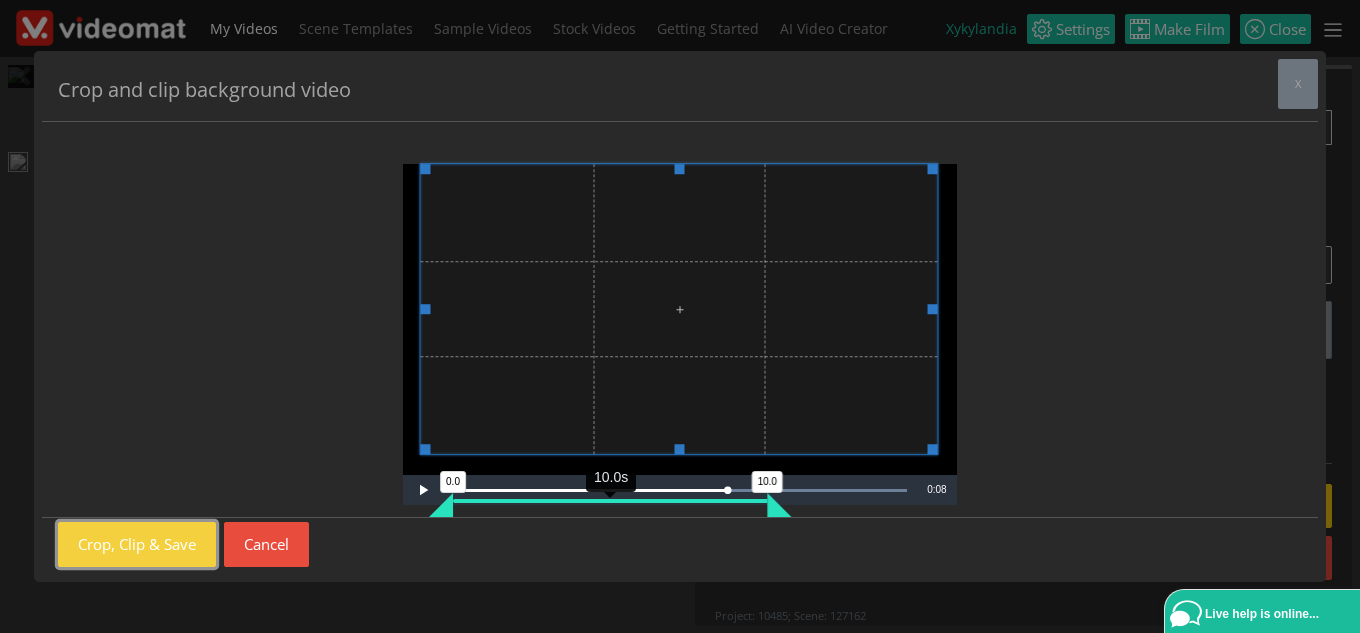 click on "Crop, Clip & Save" at bounding box center (137, 544) 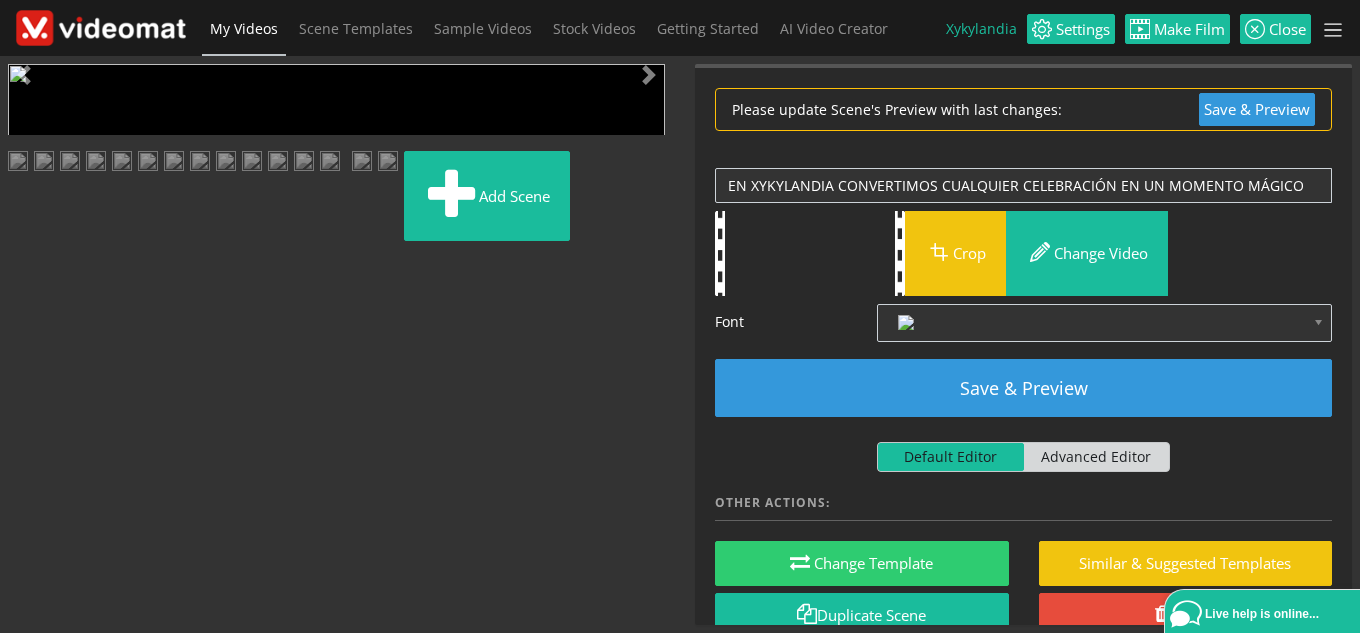 click at bounding box center (28, 449) 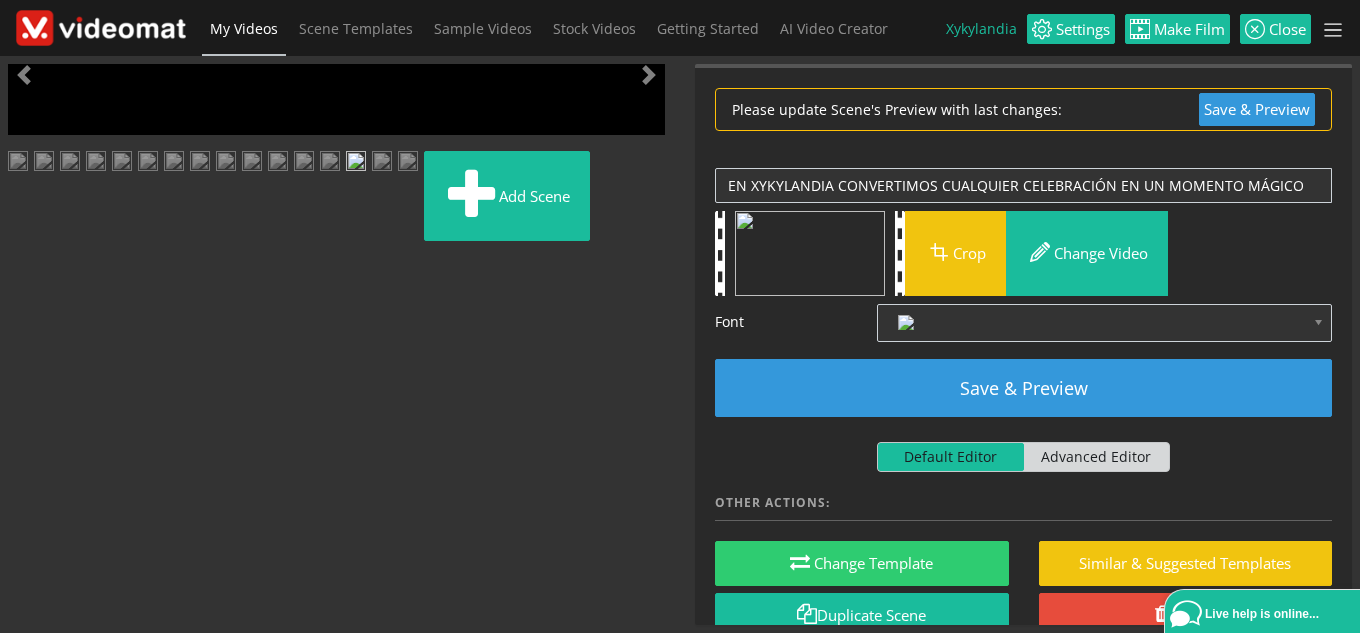 click at bounding box center (28, 449) 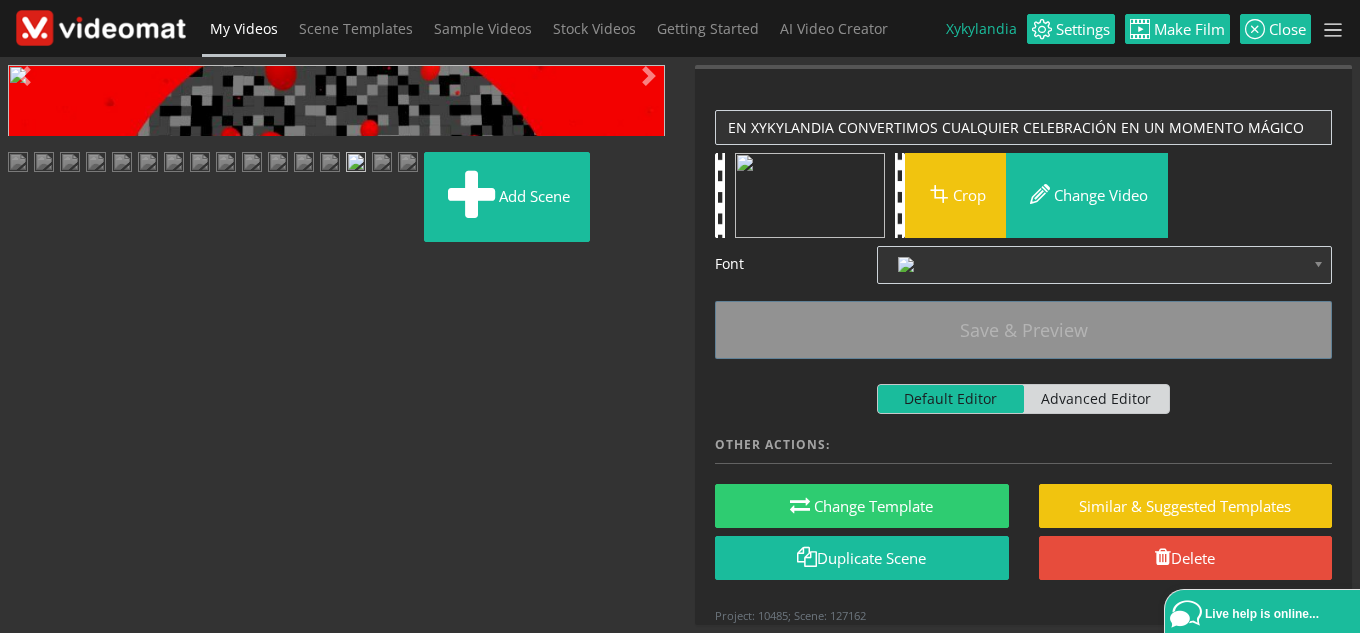 click at bounding box center [28, 449] 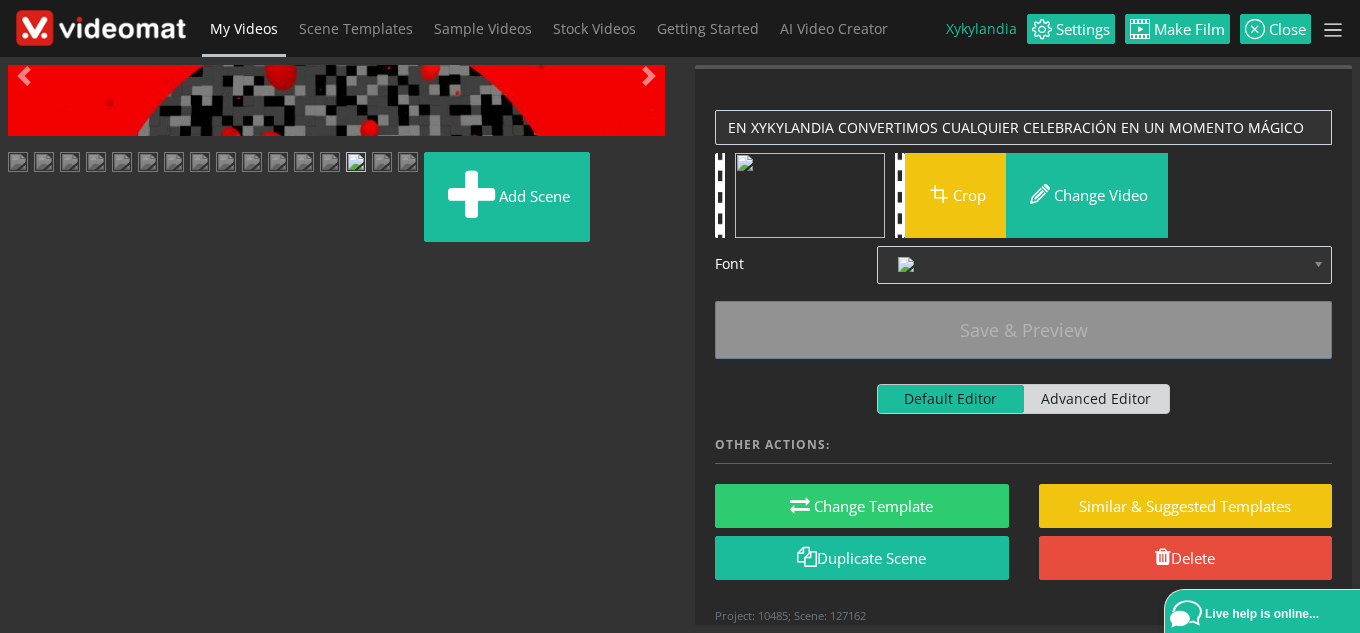 scroll, scrollTop: 400, scrollLeft: 0, axis: vertical 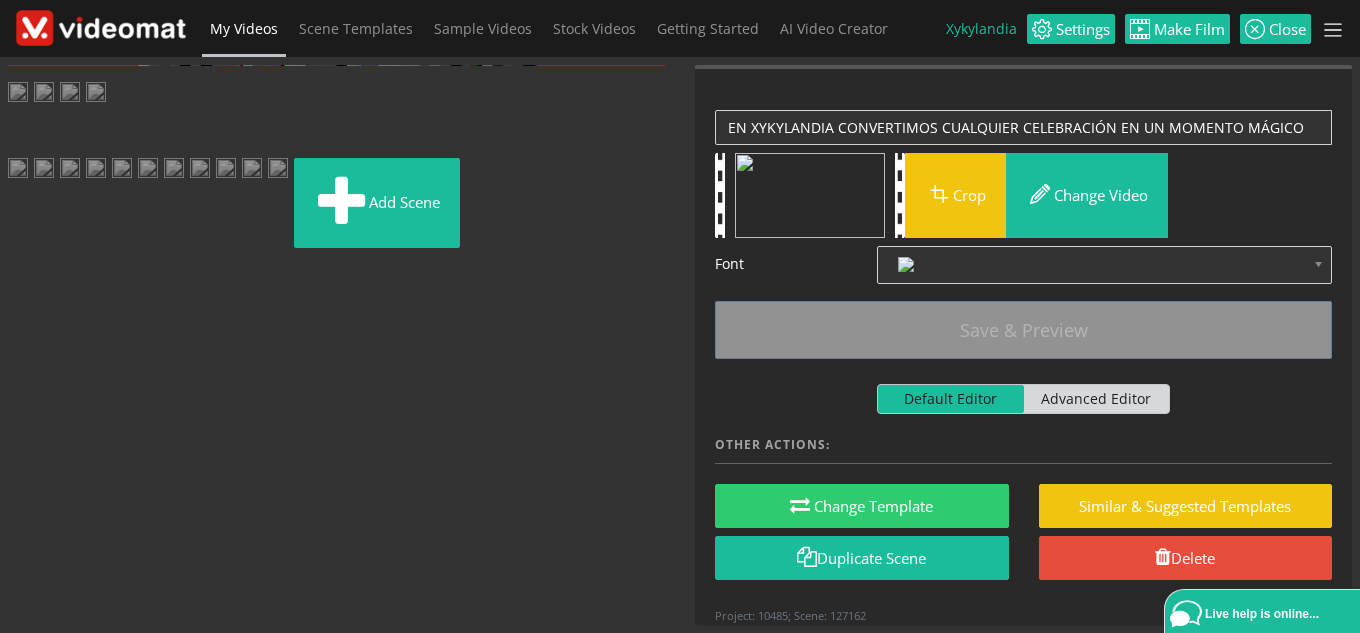 drag, startPoint x: 240, startPoint y: 550, endPoint x: 231, endPoint y: 262, distance: 288.1406 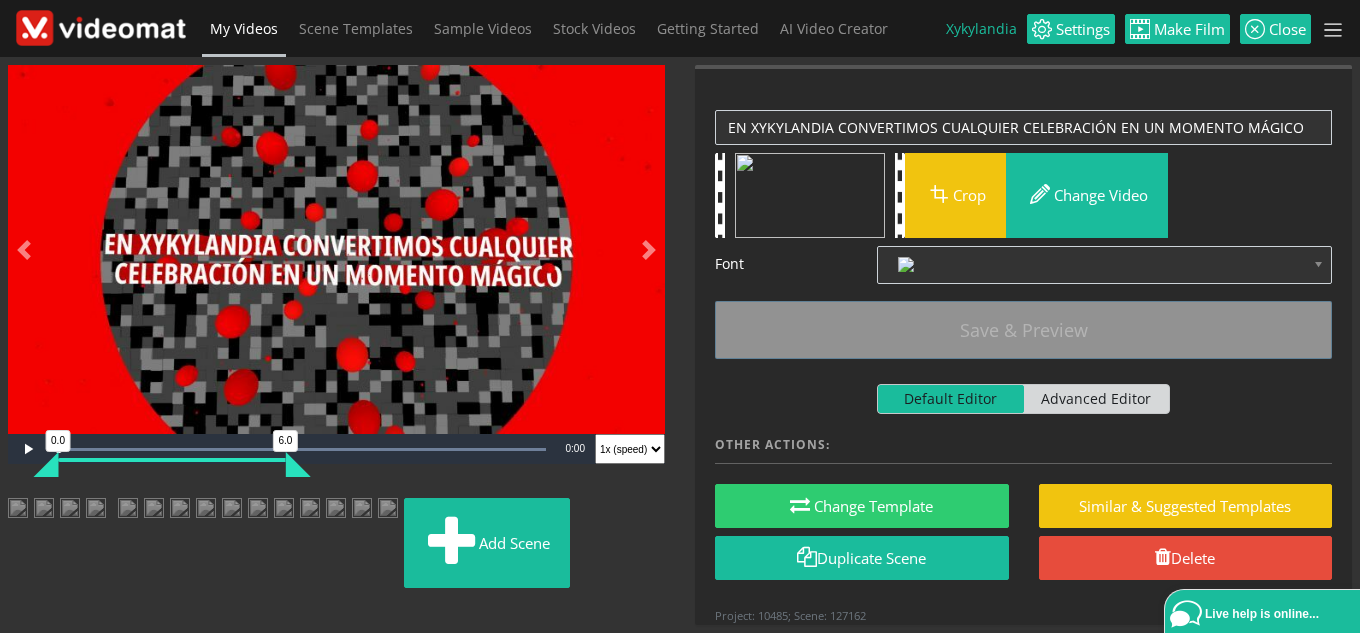 scroll, scrollTop: 0, scrollLeft: 0, axis: both 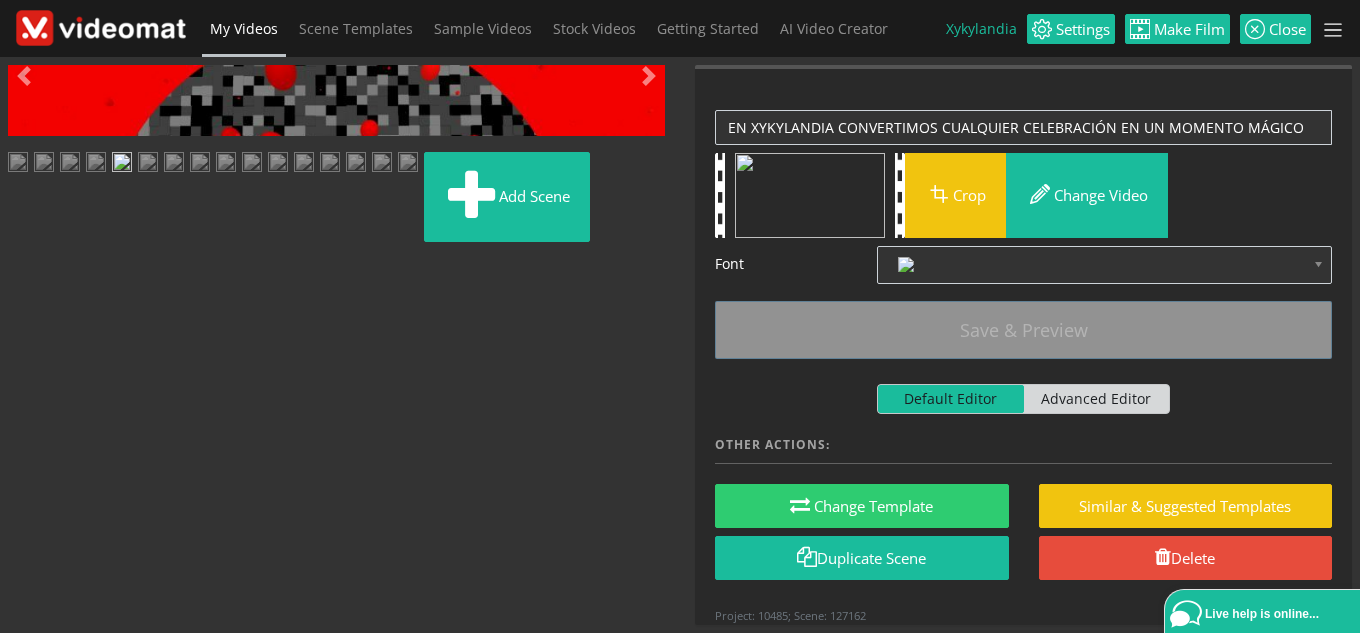 click at bounding box center [28, 449] 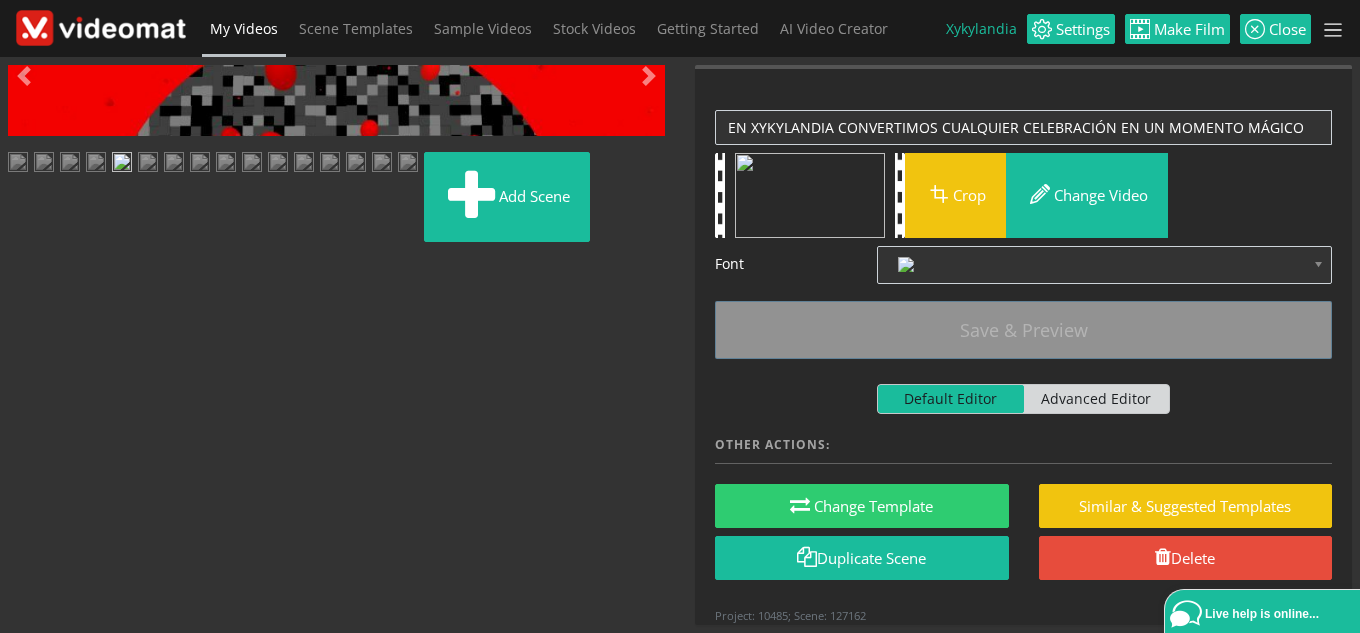 scroll, scrollTop: 400, scrollLeft: 0, axis: vertical 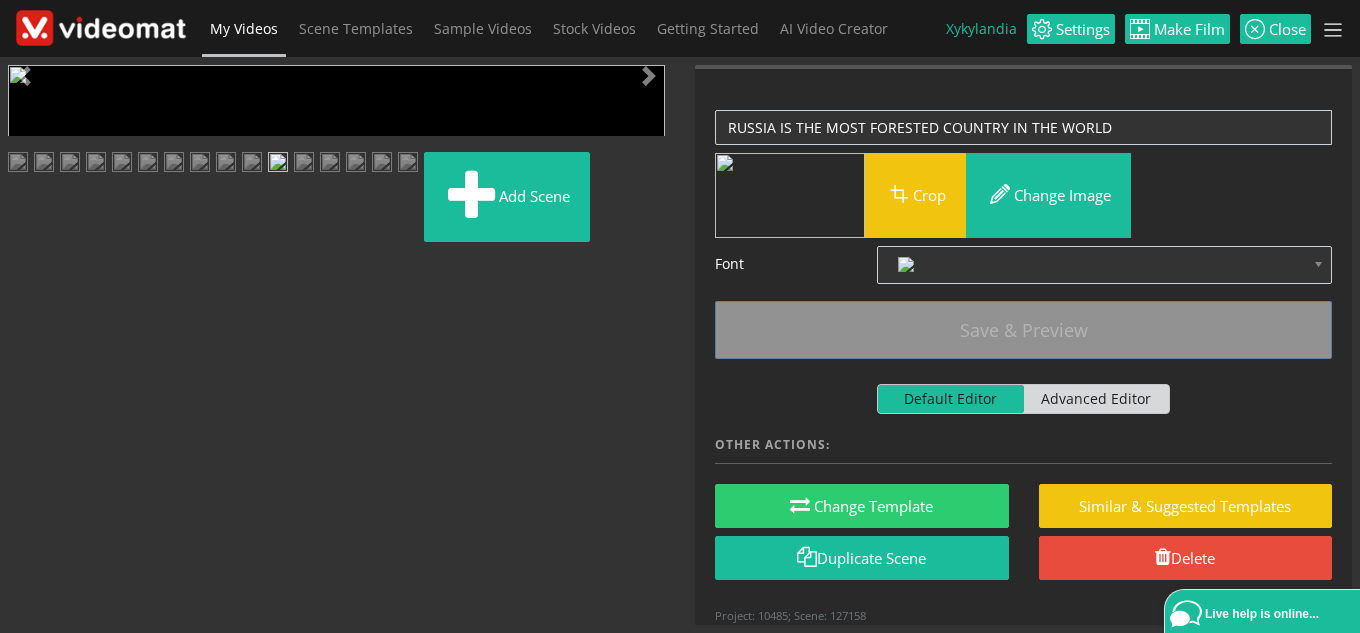 click at bounding box center (28, 449) 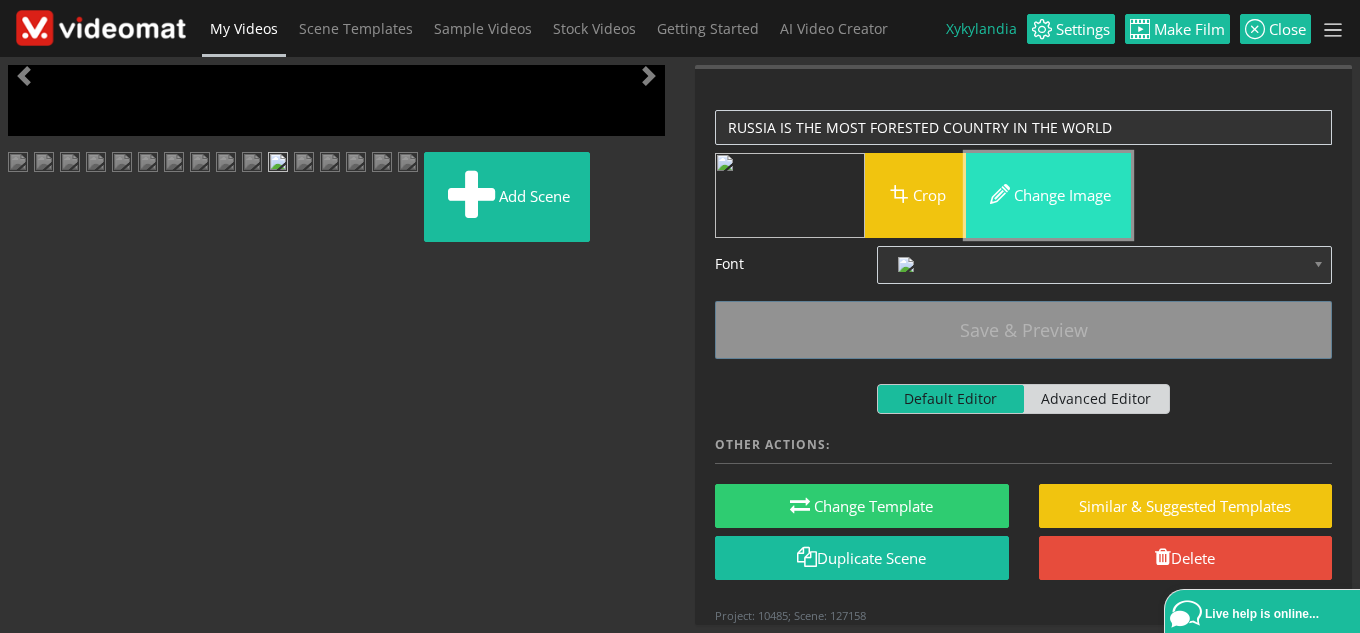 click on "Change image" at bounding box center [1048, 195] 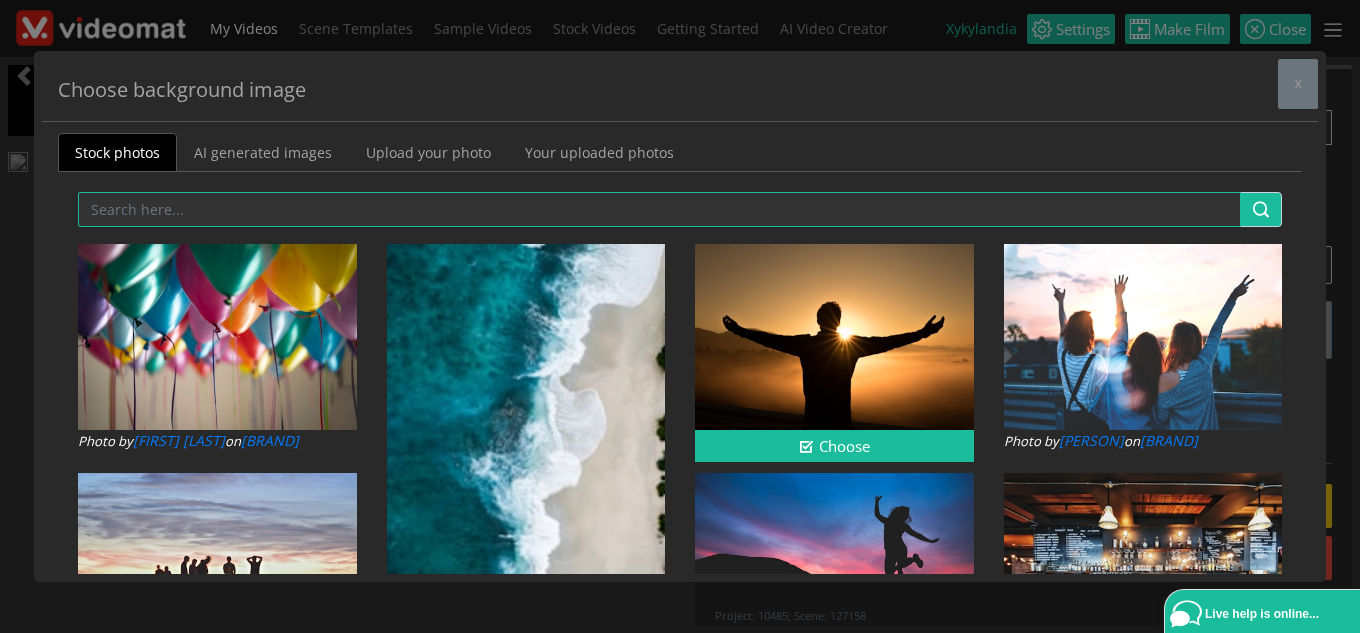 scroll, scrollTop: 0, scrollLeft: 0, axis: both 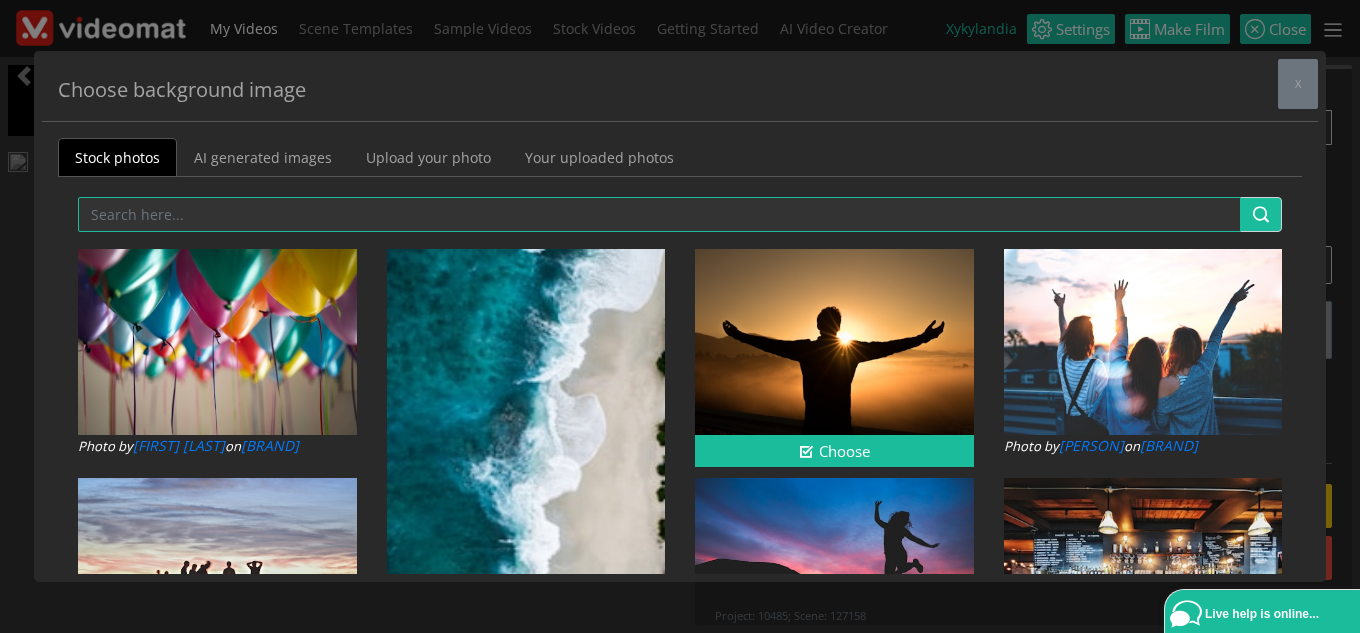 click at bounding box center (834, 342) 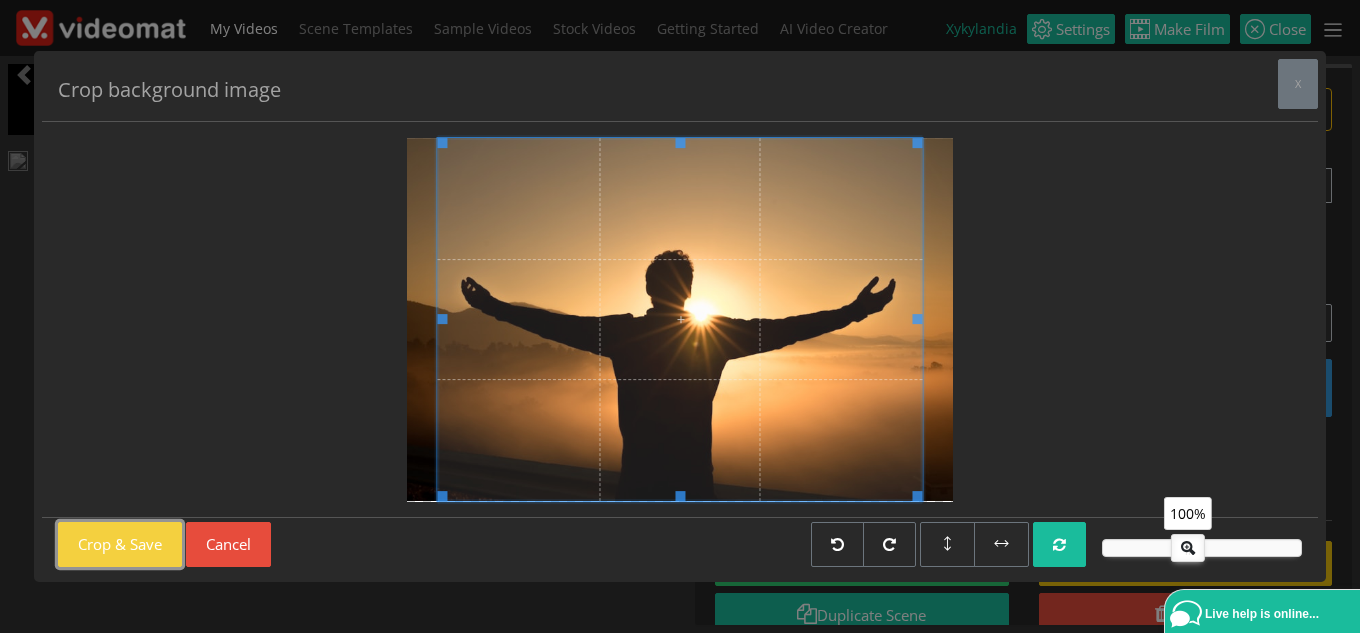 click on "Crop & Save" at bounding box center (120, 544) 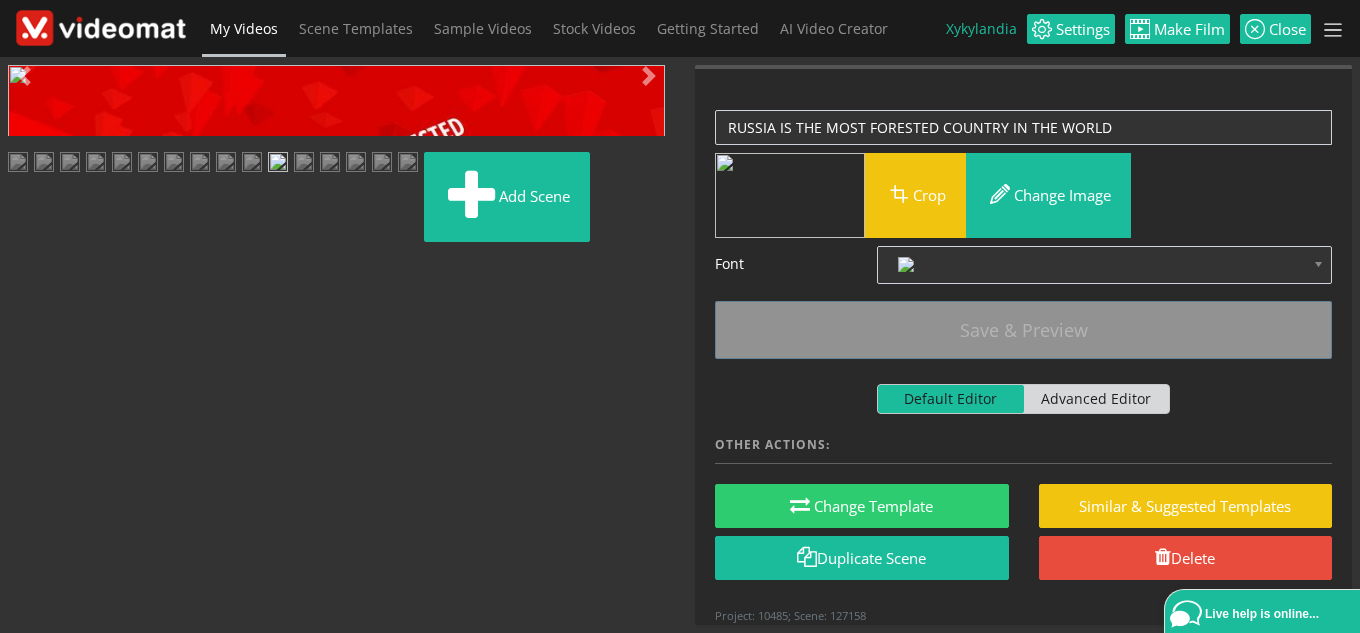 click at bounding box center (28, 449) 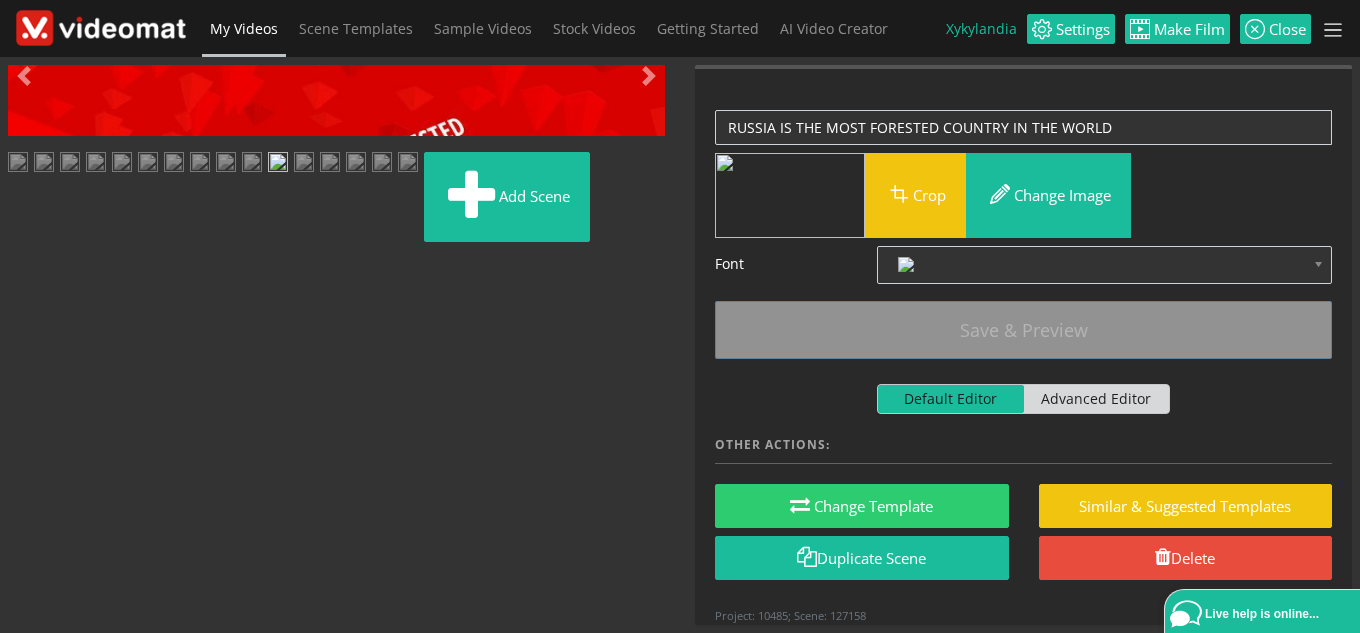 click at bounding box center (28, 449) 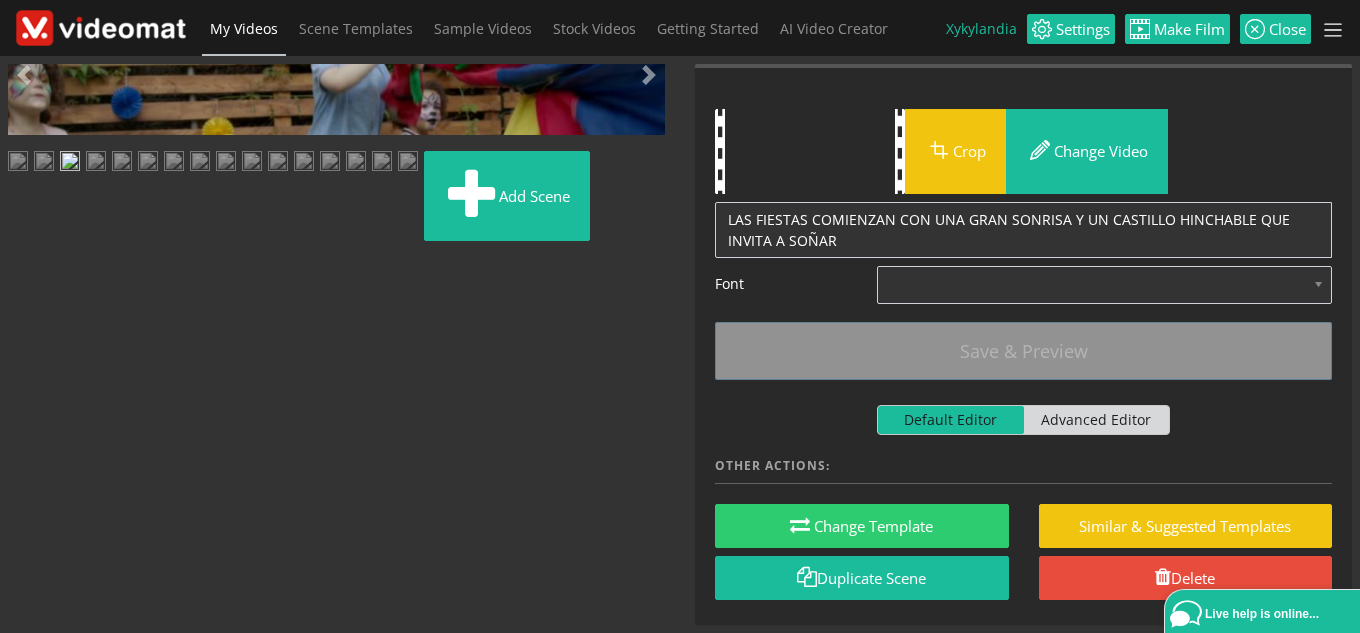 scroll, scrollTop: 400, scrollLeft: 0, axis: vertical 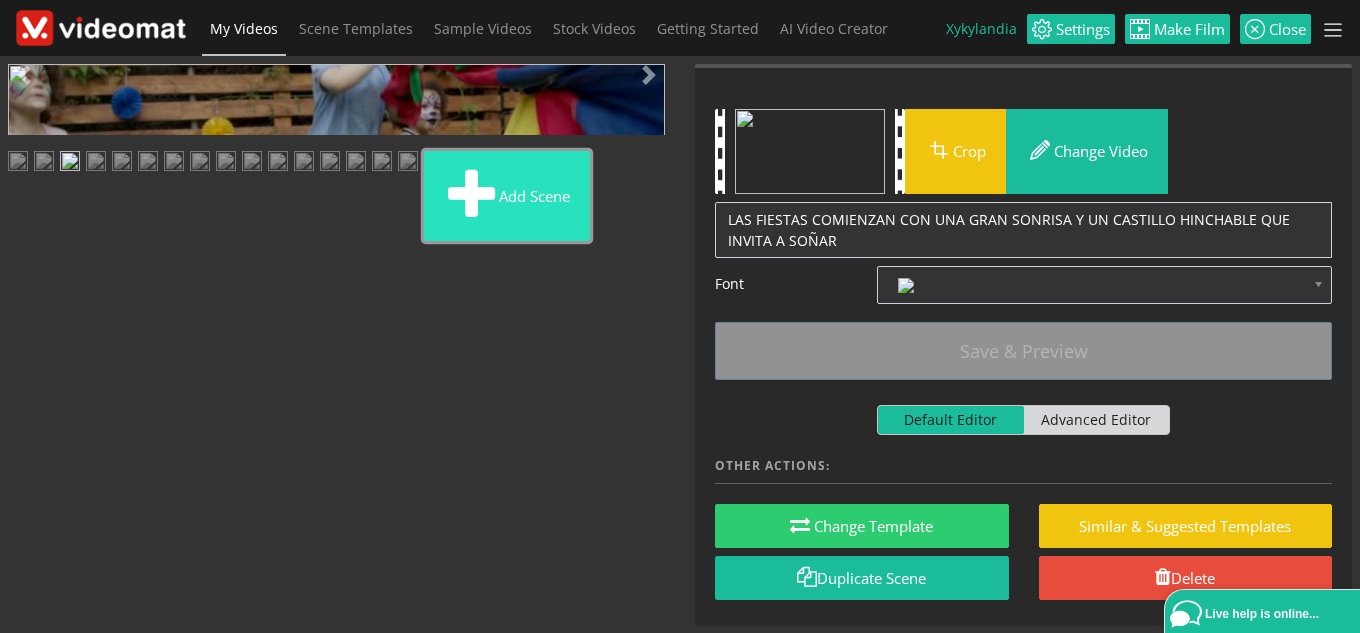 click on "Add scene" at bounding box center [507, 196] 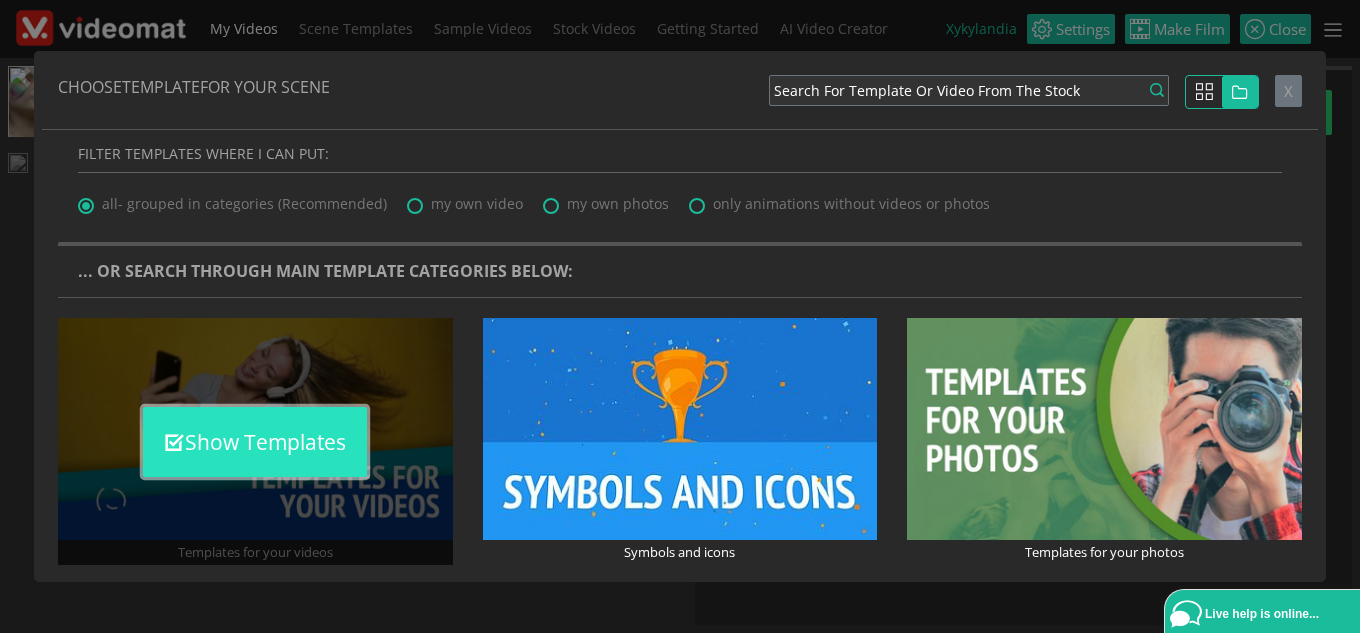 click on "Show Templates" at bounding box center (255, 442) 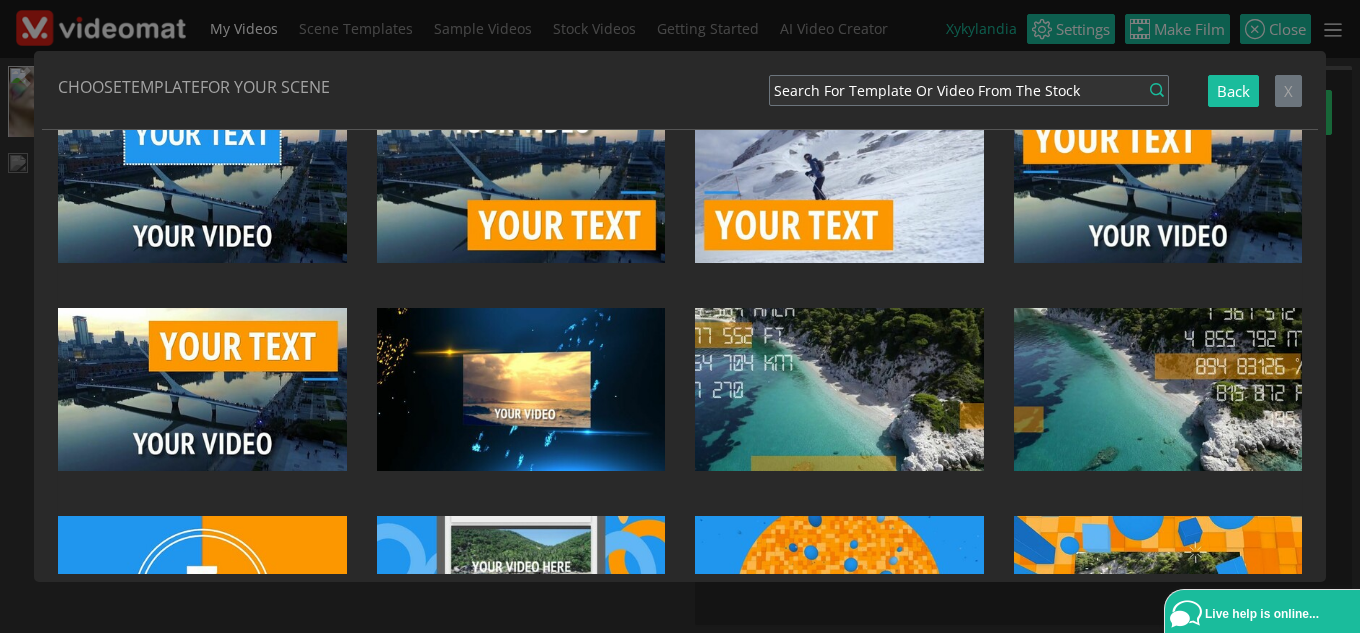 scroll, scrollTop: 2362, scrollLeft: 0, axis: vertical 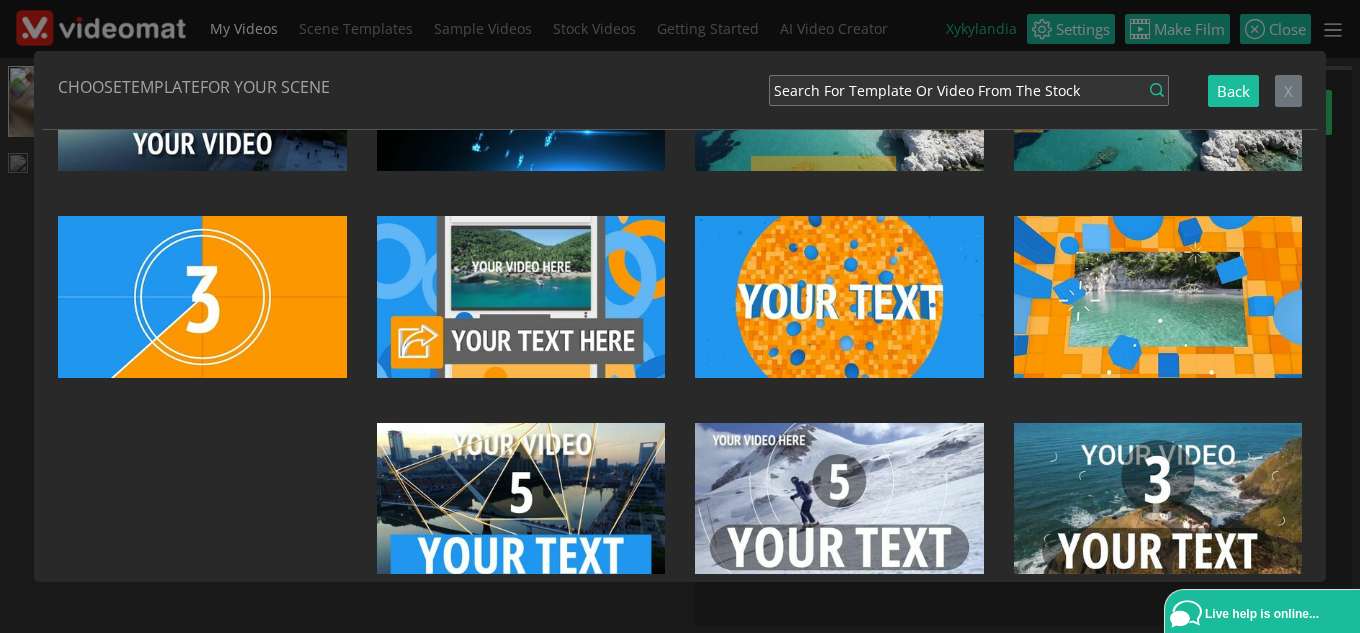 click at bounding box center [202, 504] 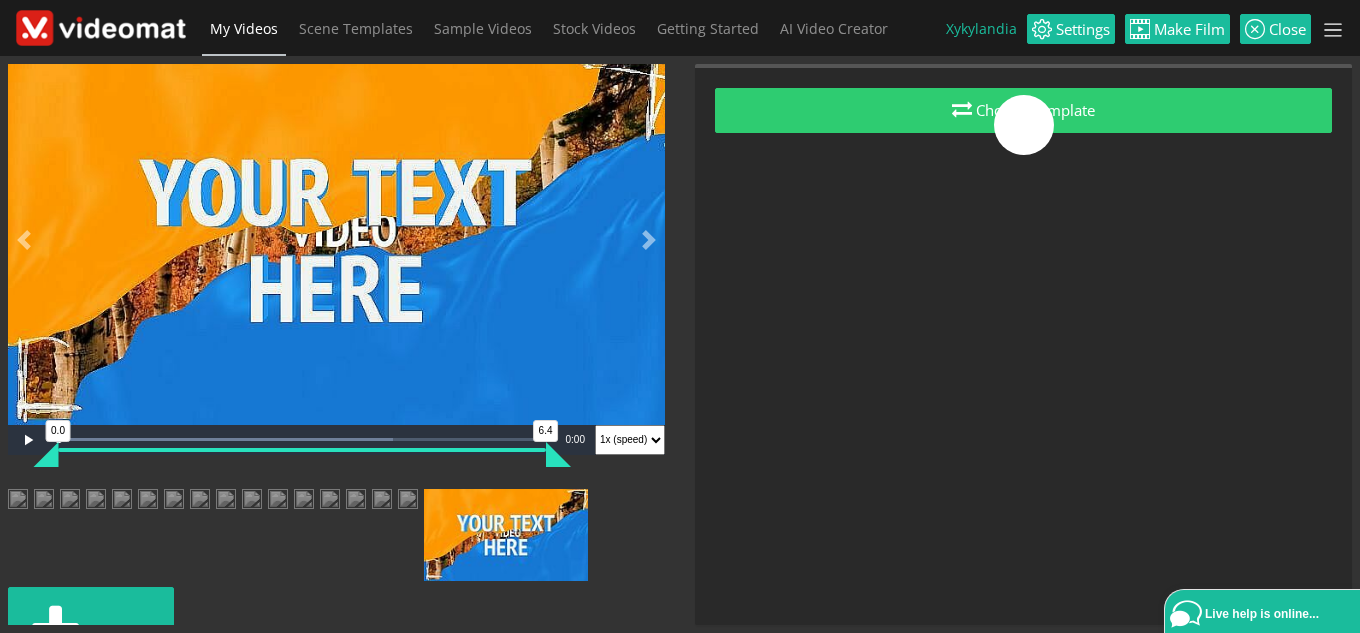 scroll, scrollTop: 0, scrollLeft: 0, axis: both 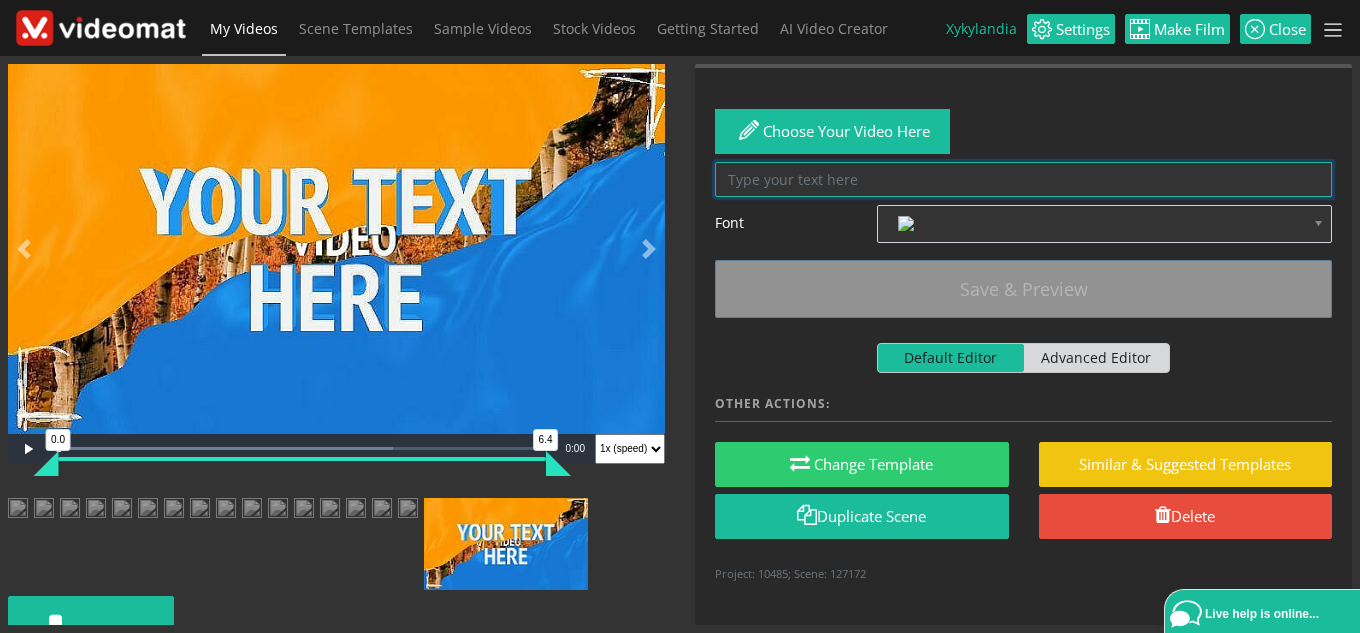 paste on "OFRECEMOS CASTILLOS HINCHABLES Y MUCHO MÁS, PARA QUE LOS MÁS PEQUEÑOS VIVAN LA AVENTURA MÁS DIVERTID" 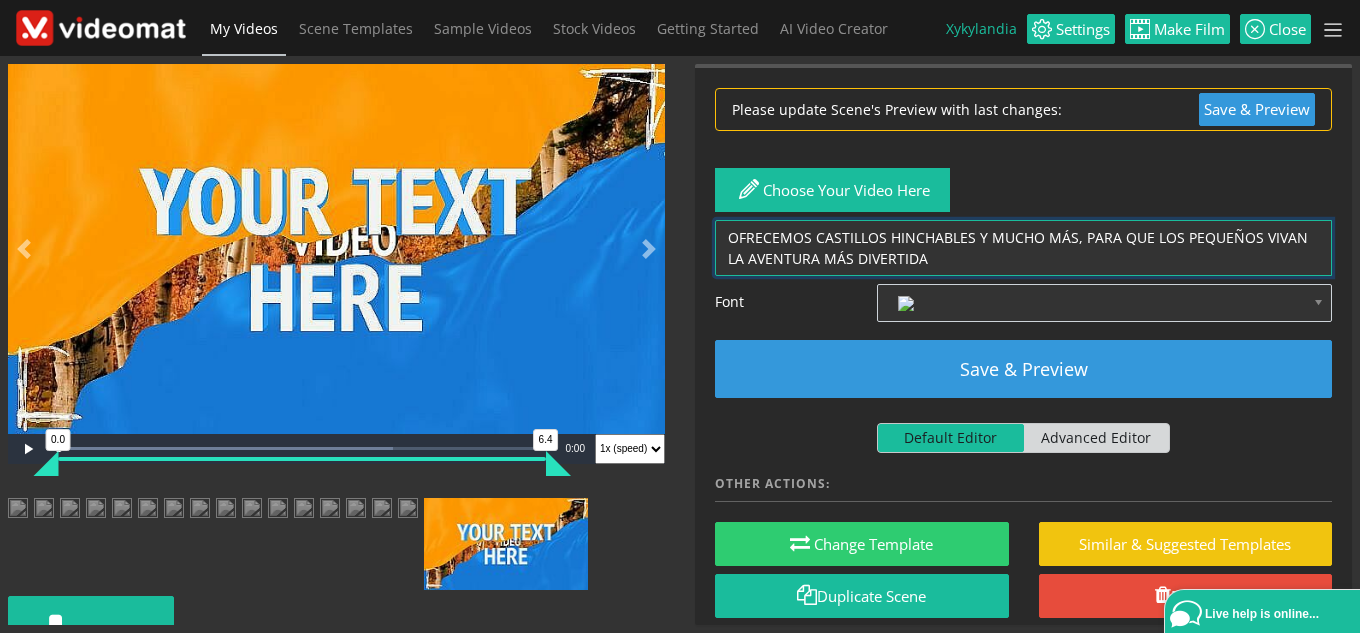 click on "OFRECEMOS CASTILLOS HINCHABLES Y MUCHO MÁS, PARA QUE LOS PEQUEÑOS VIVAN LA AVENTURA MÁS DIVERTIDA" at bounding box center (1023, 248) 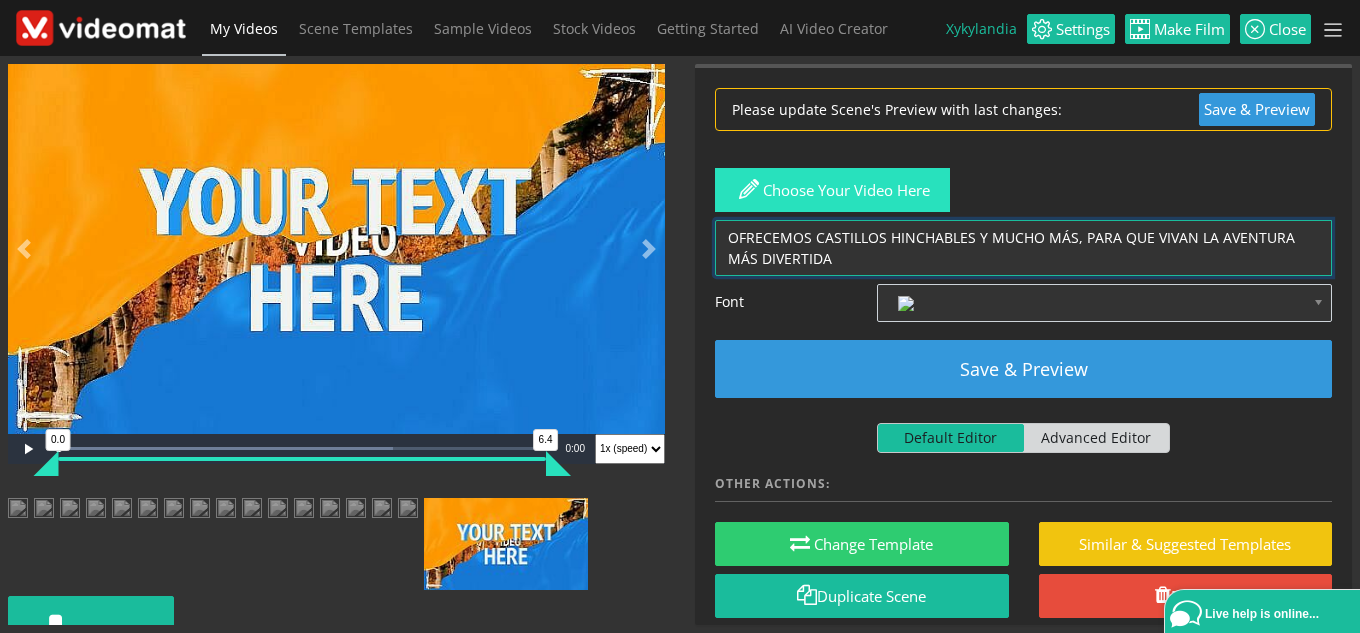 type on "OFRECEMOS CASTILLOS HINCHABLES Y MUCHO MÁS, PARA QUE VIVAN LA AVENTURA MÁS DIVERTIDA" 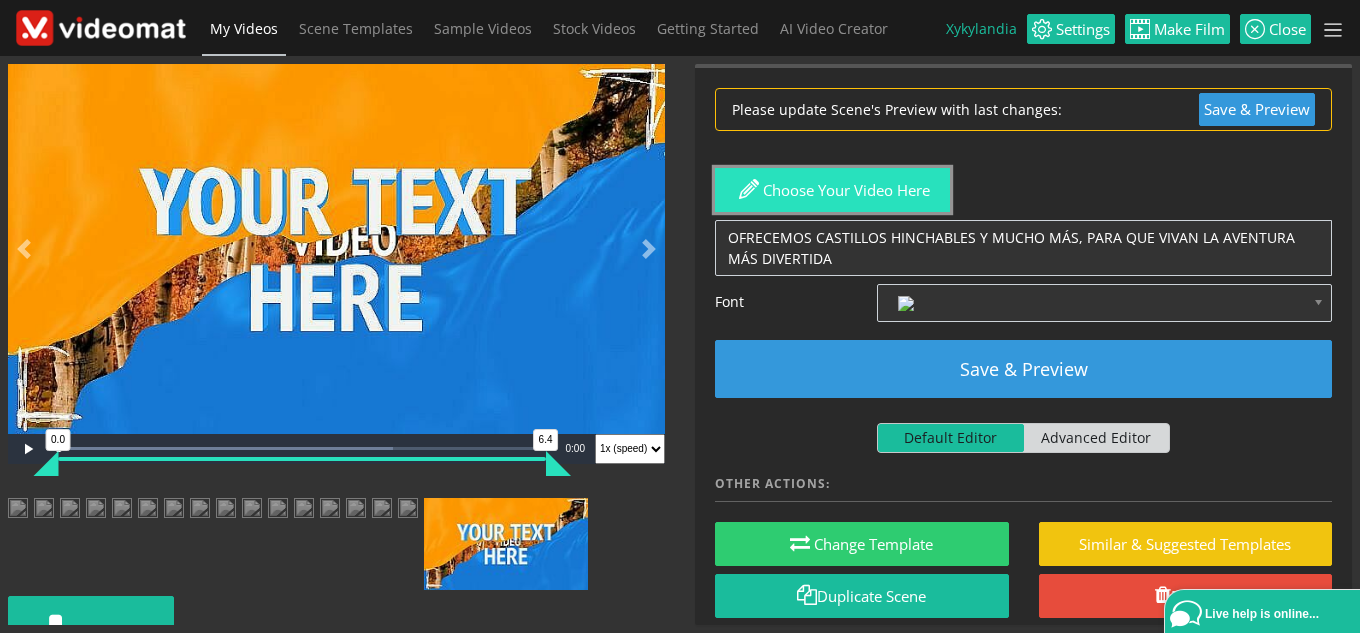 click on "Choose your video here" at bounding box center [832, 190] 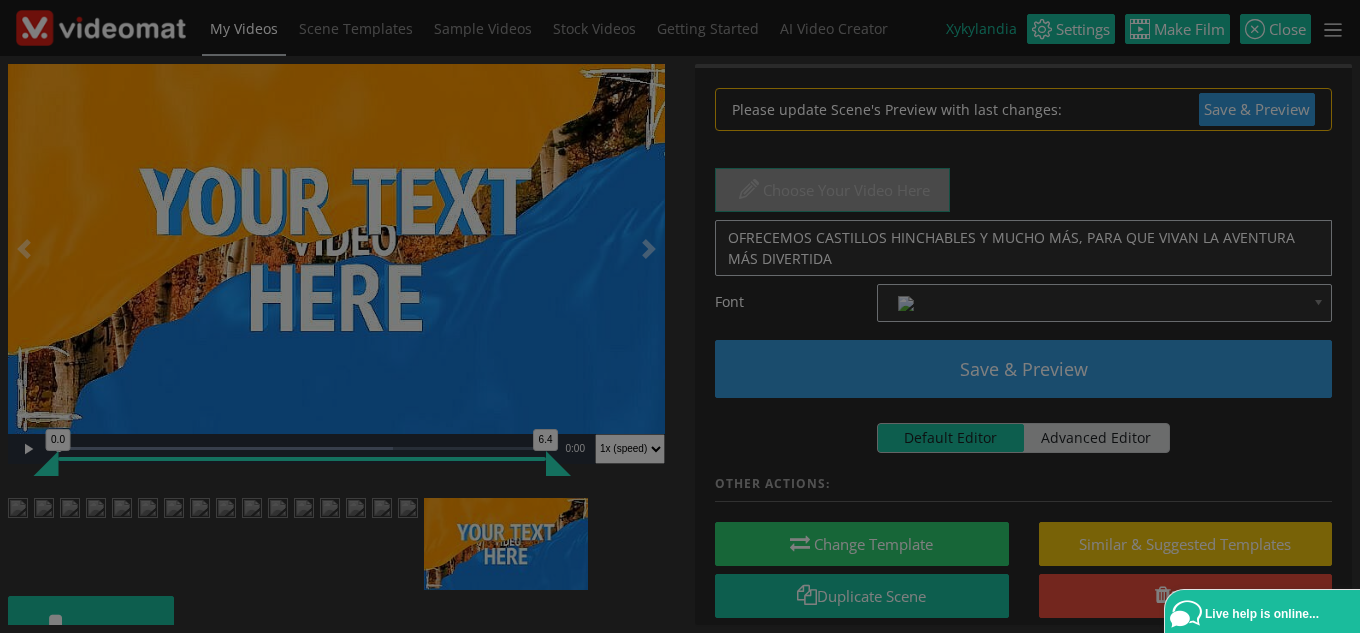 scroll, scrollTop: 0, scrollLeft: 0, axis: both 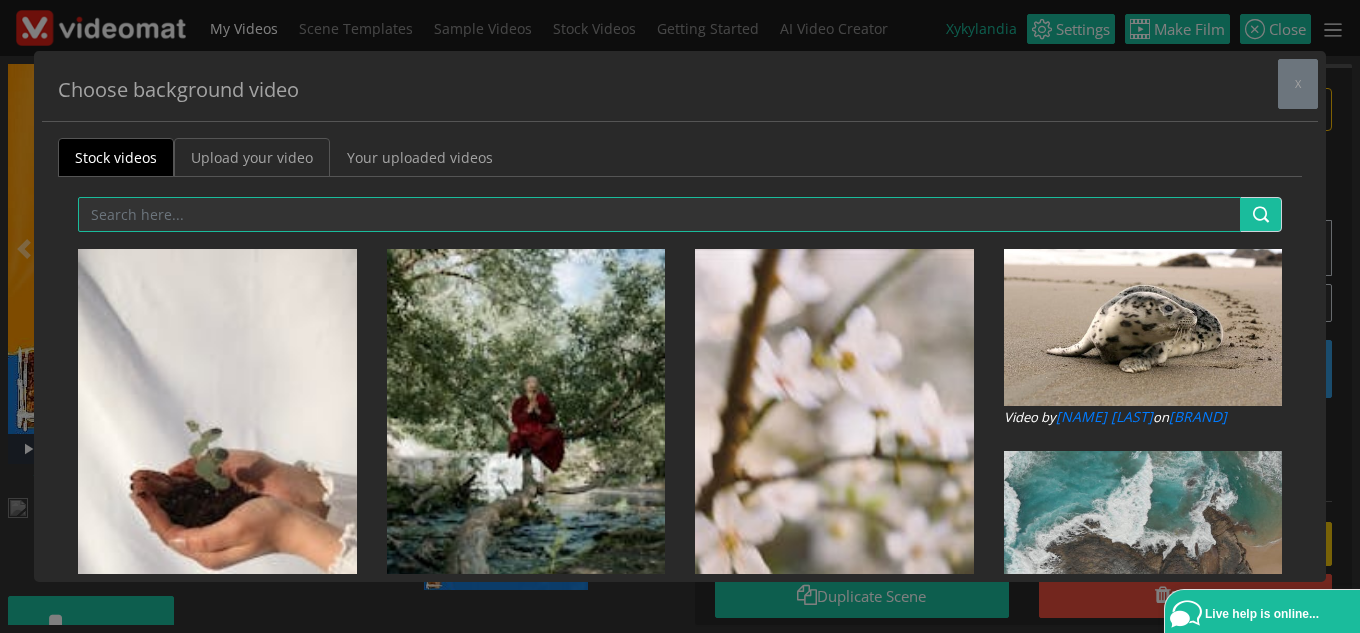 click on "Upload your video" at bounding box center [252, 157] 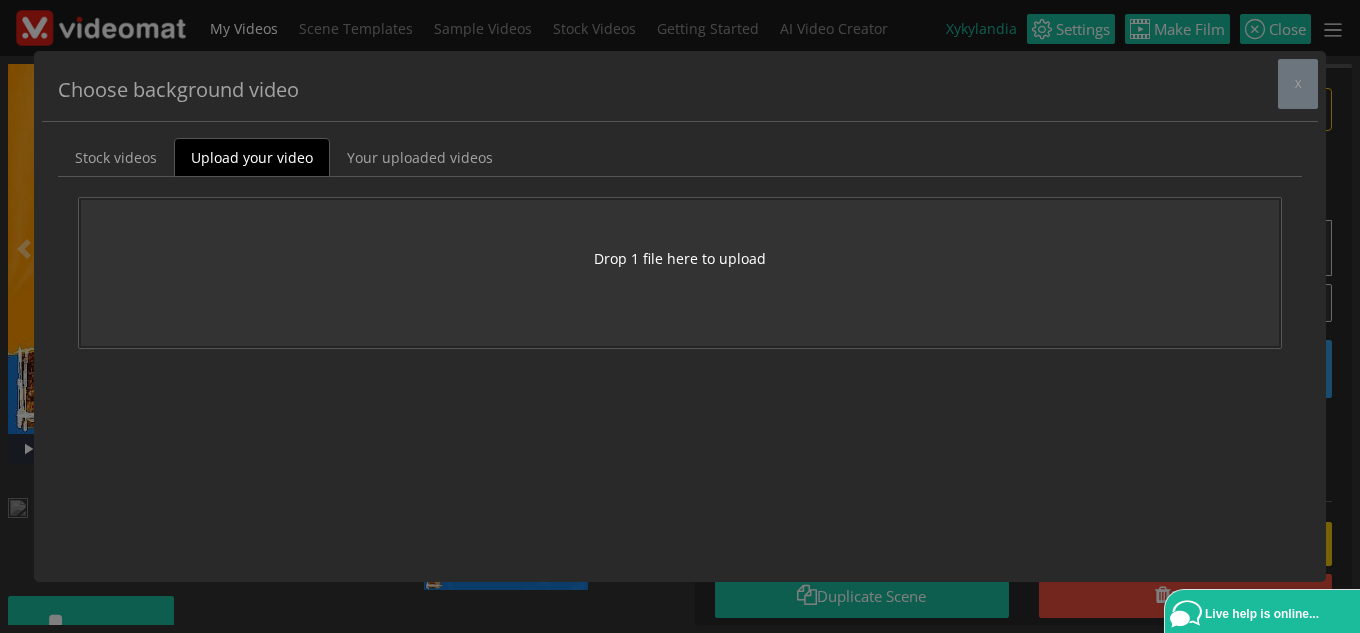 click on "Drop 1 file here to upload" at bounding box center (680, 258) 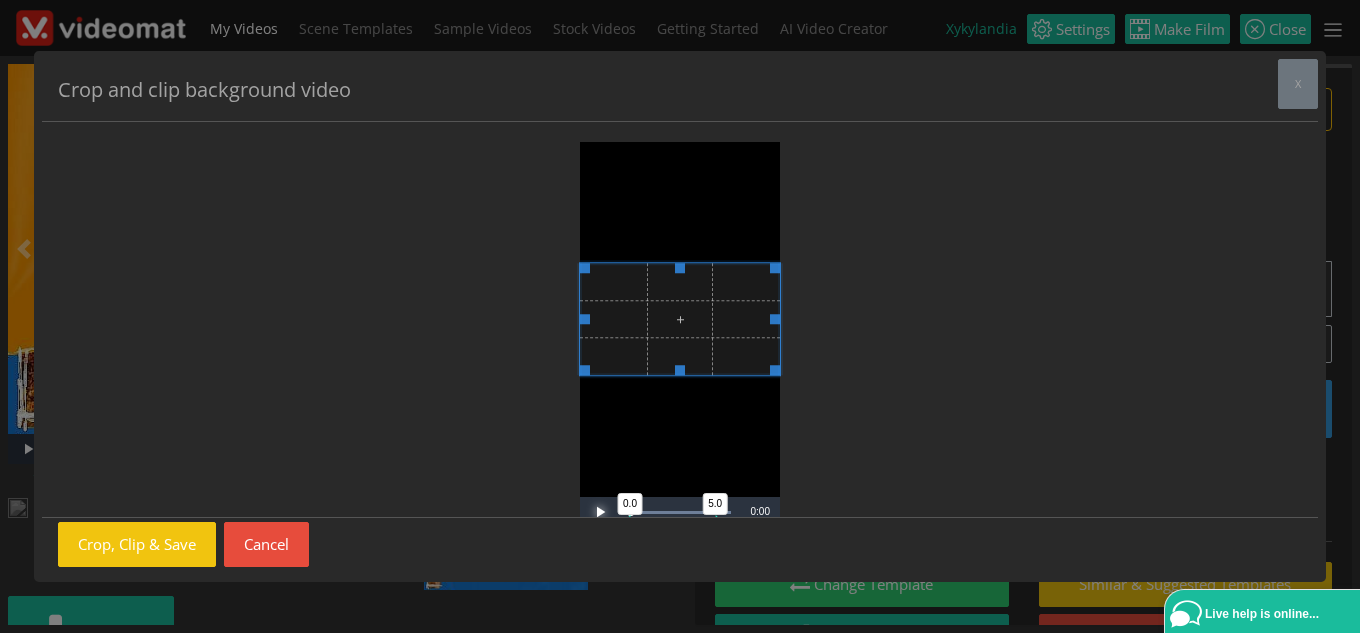 click at bounding box center [600, 512] 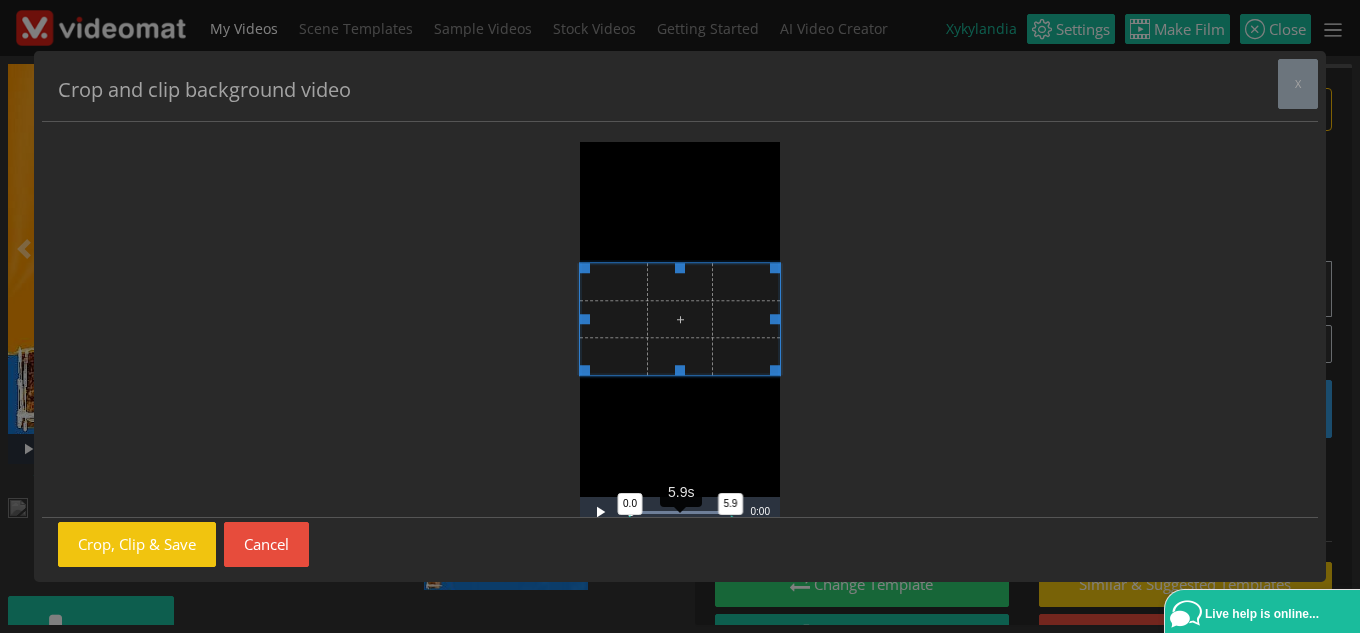 drag, startPoint x: 709, startPoint y: 515, endPoint x: 782, endPoint y: 517, distance: 73.02739 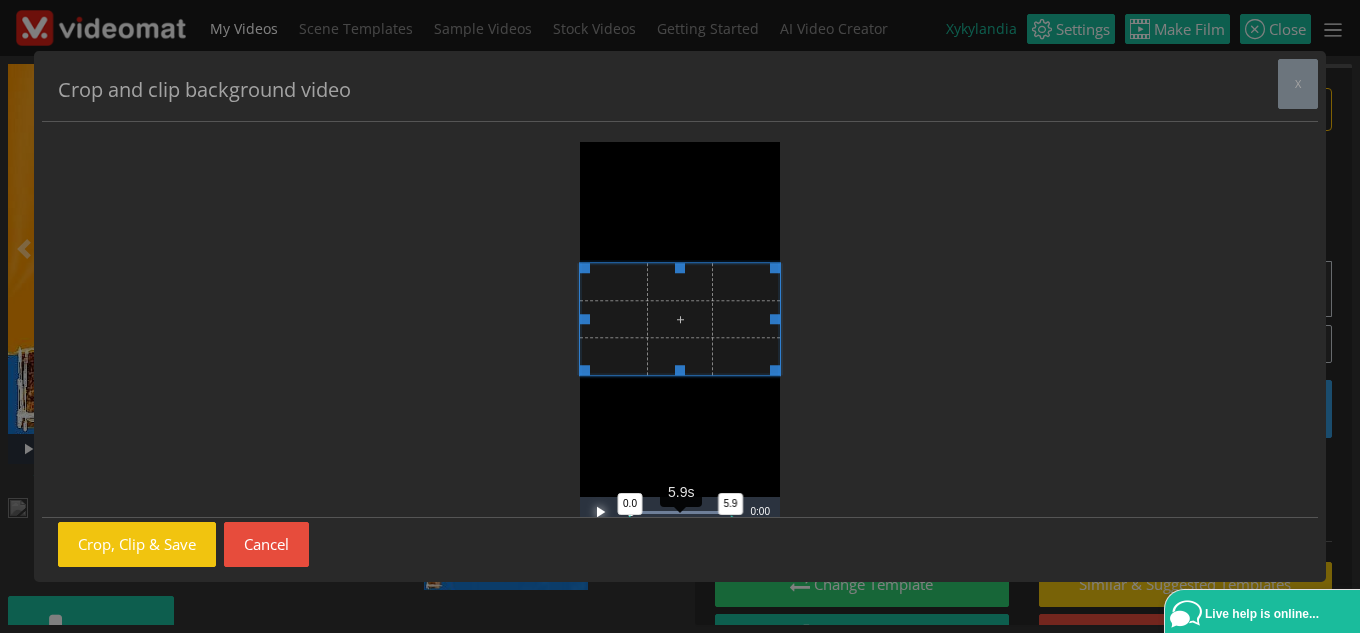 click at bounding box center (600, 512) 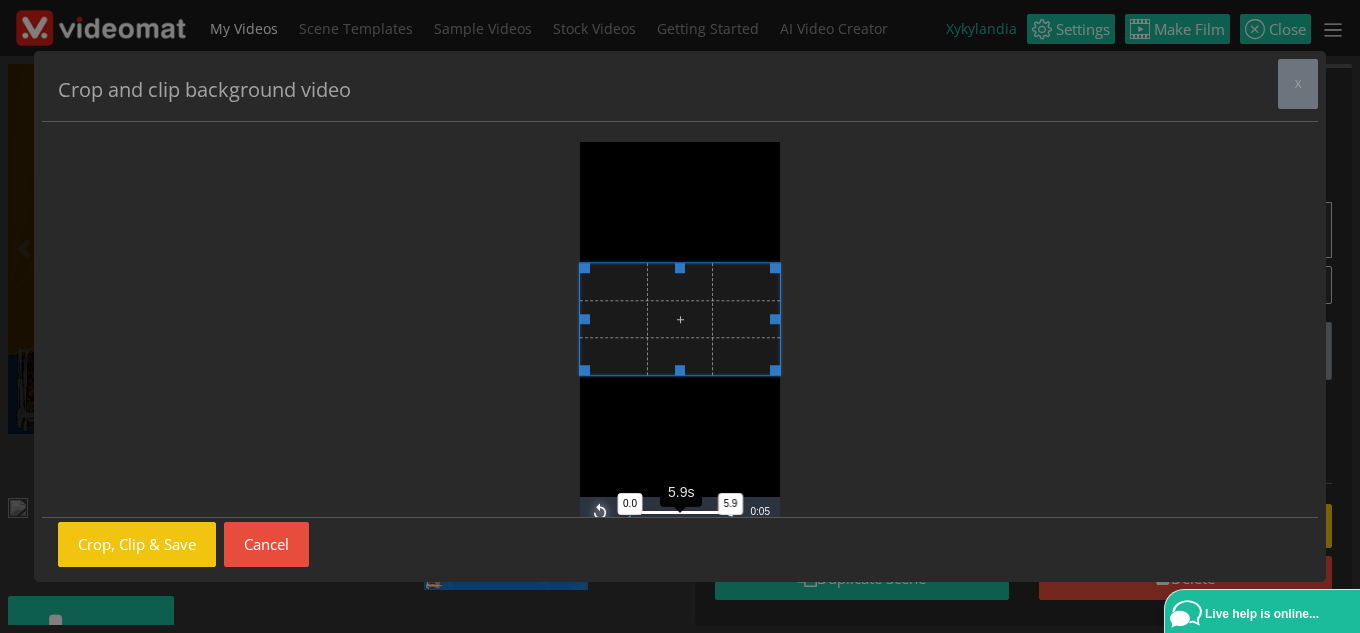 click at bounding box center [600, 512] 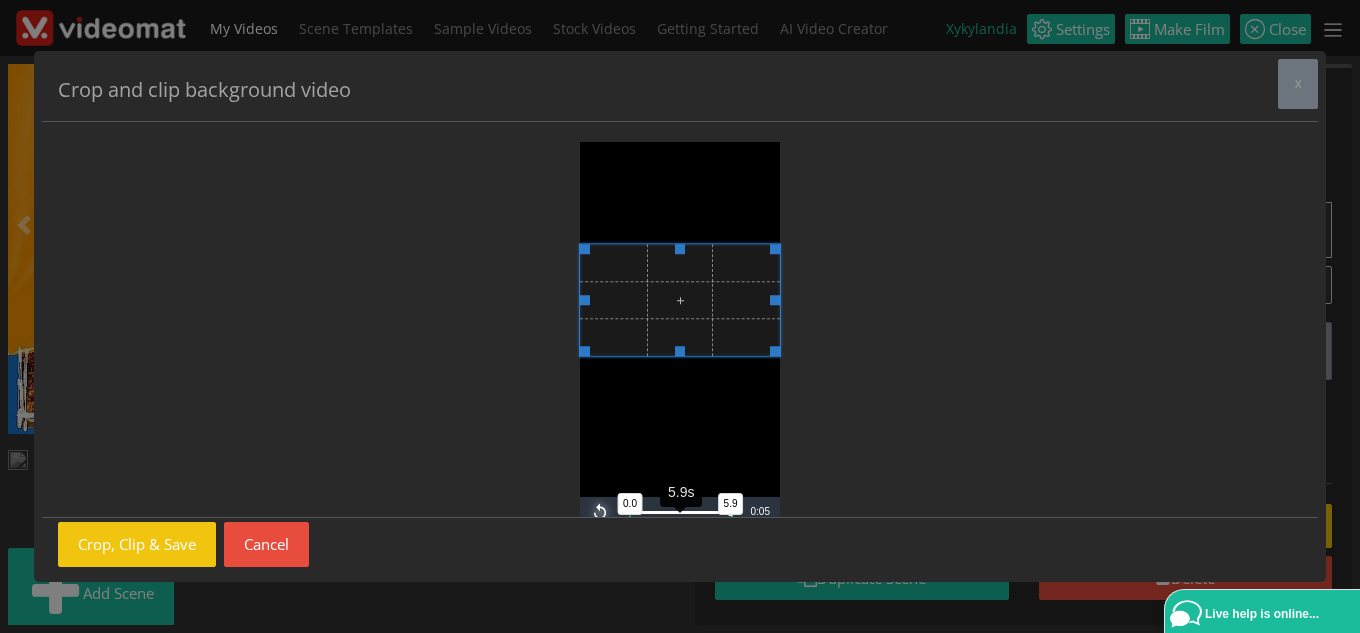 click at bounding box center [680, 300] 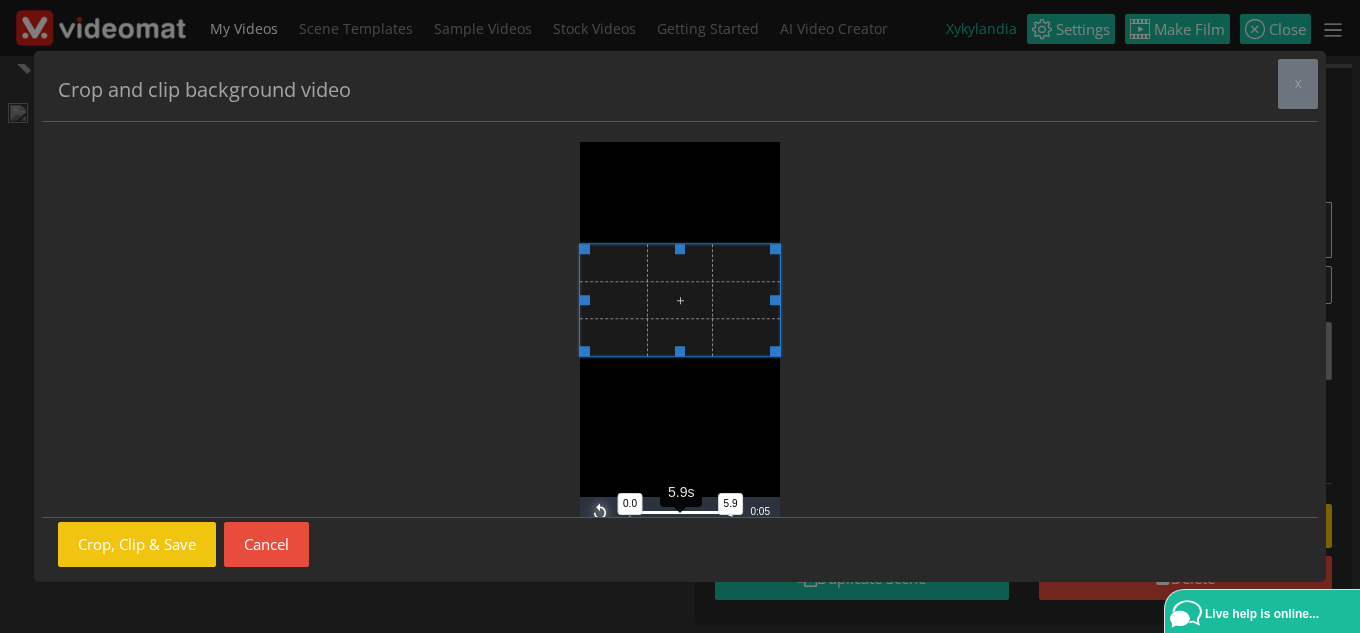 click at bounding box center (600, 512) 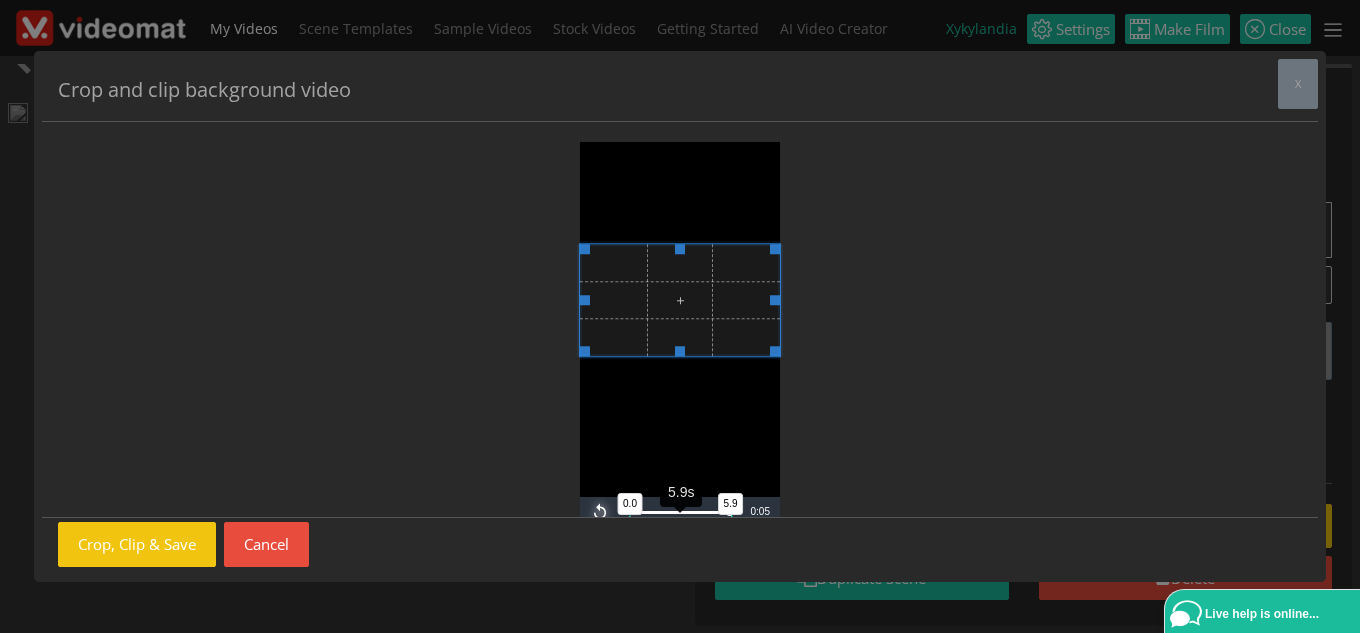 click at bounding box center [600, 512] 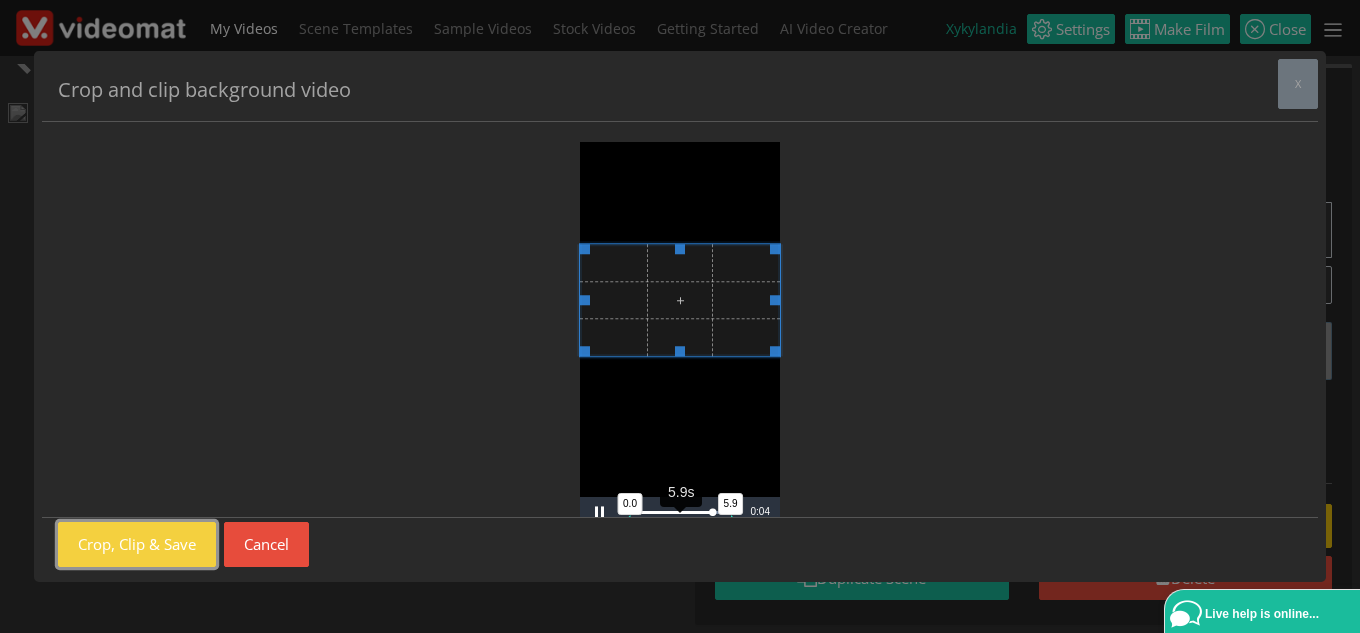 click on "Crop, Clip & Save" at bounding box center (137, 544) 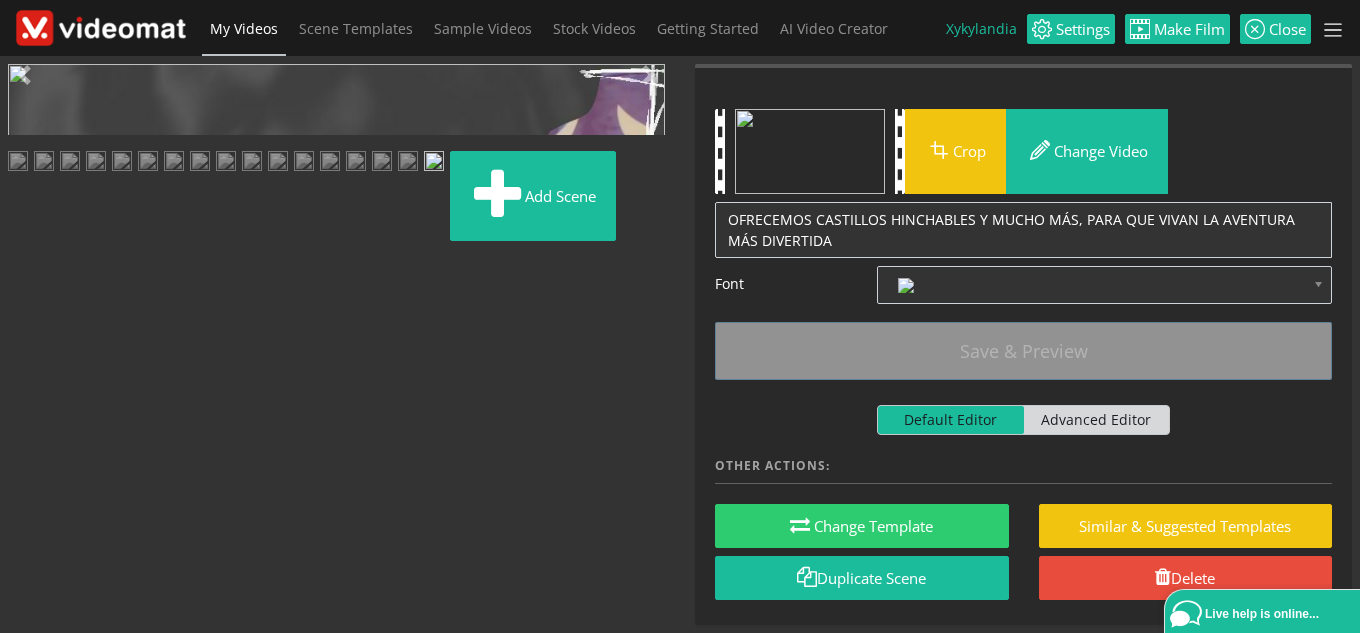 click at bounding box center (28, 449) 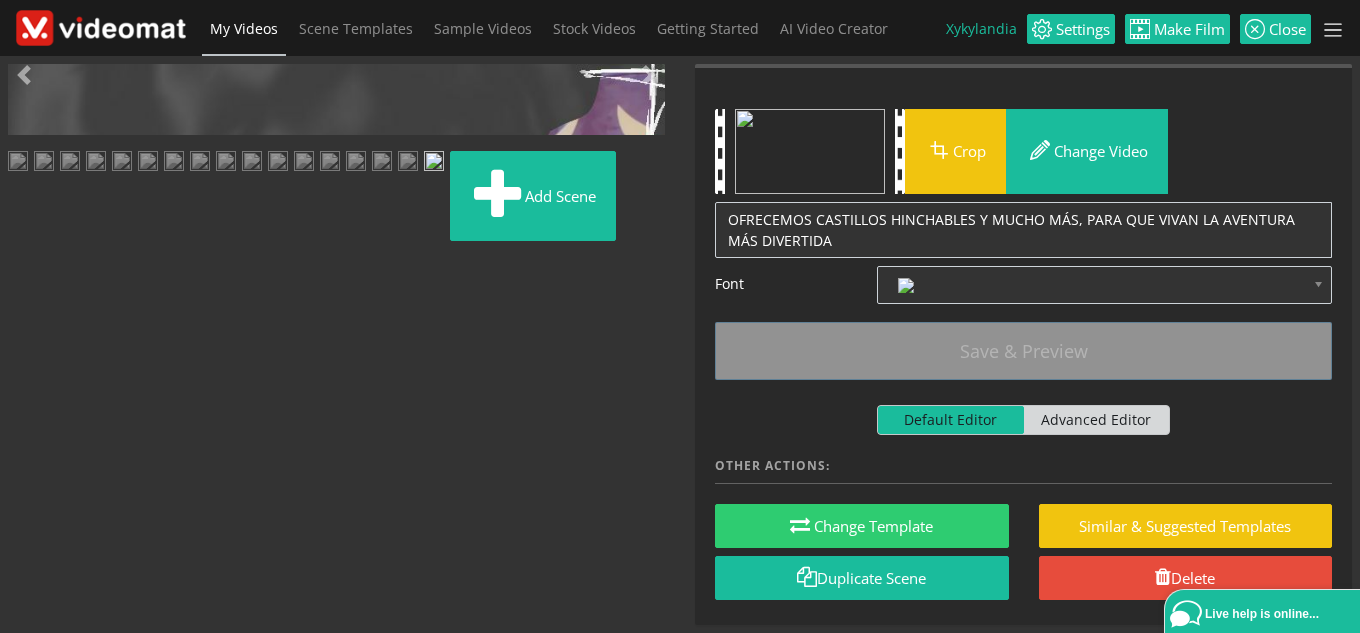 click on "0.5x 0.8x 0.9x 1x (speed) 1.1x 1.2x 1.3x 1.4x 1.5x 1.6x 1.7x 1.8x 1.9x 2x 3x 4x" at bounding box center [630, 449] 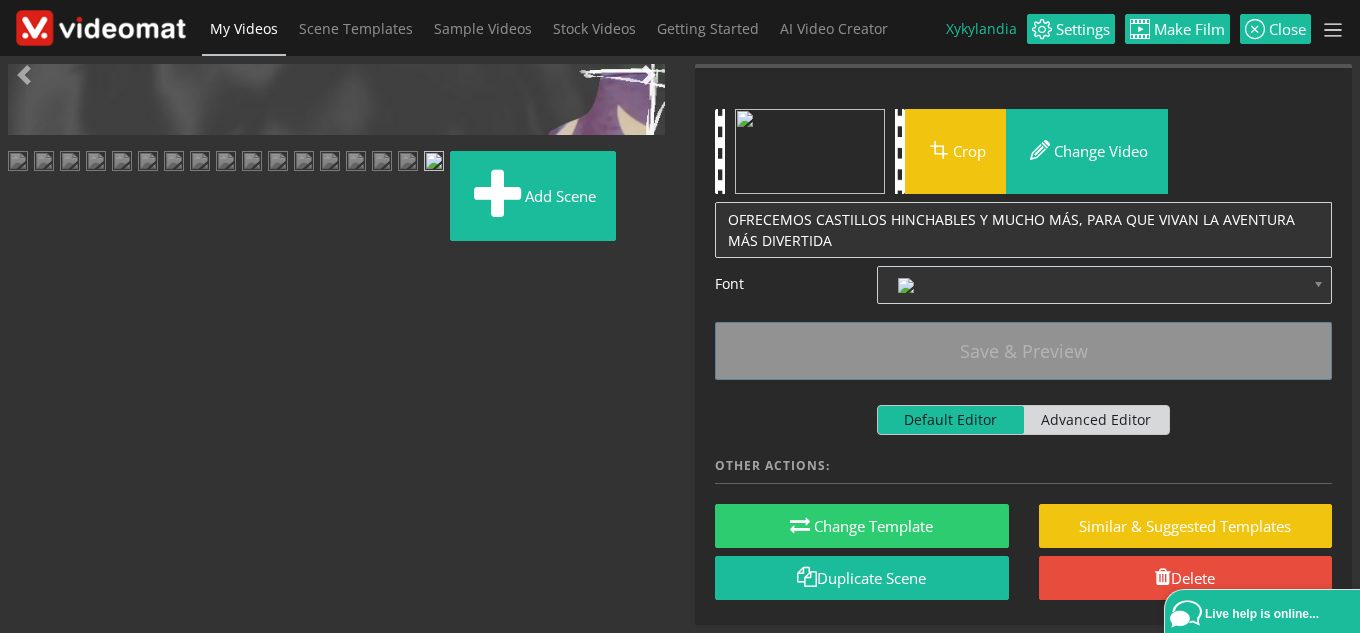 select on "0.8" 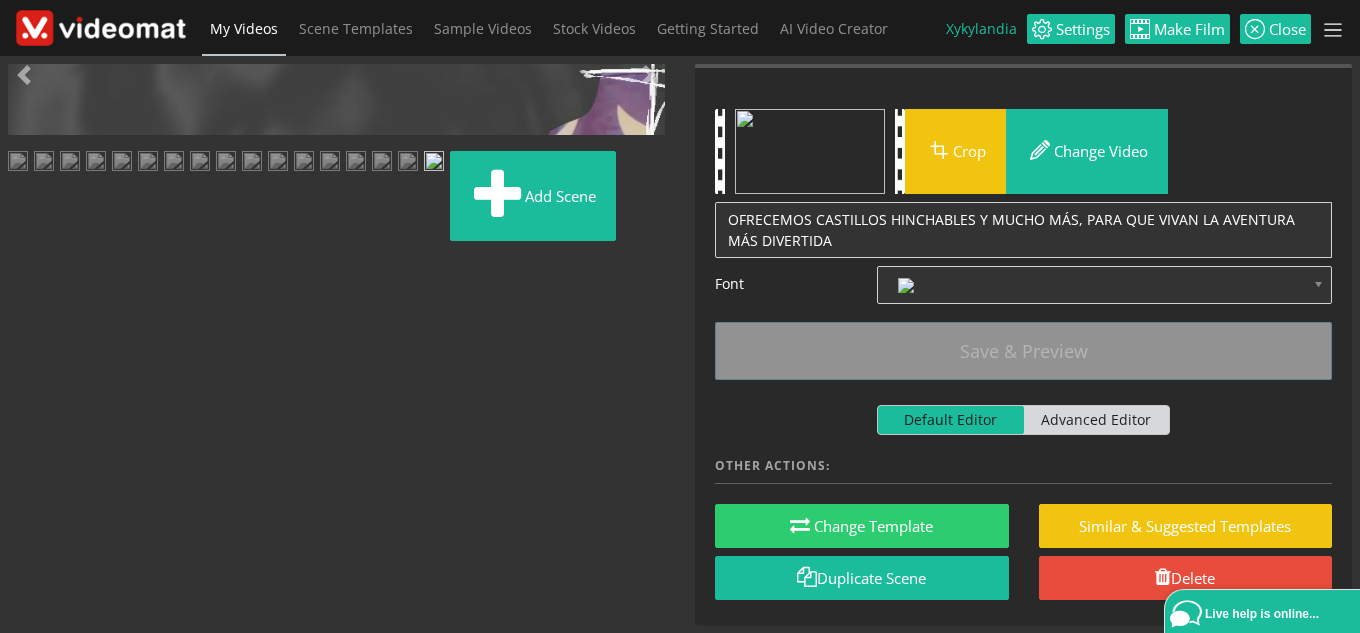 click at bounding box center (28, 449) 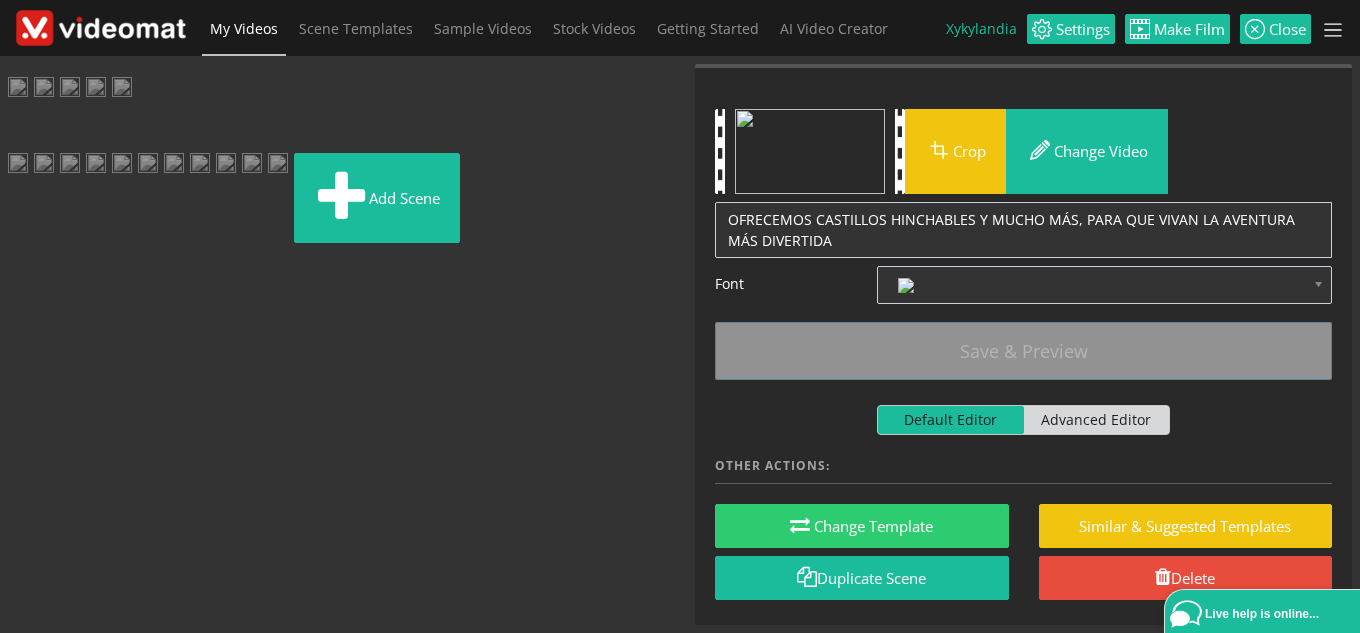 drag, startPoint x: 304, startPoint y: 617, endPoint x: 472, endPoint y: 195, distance: 454.2114 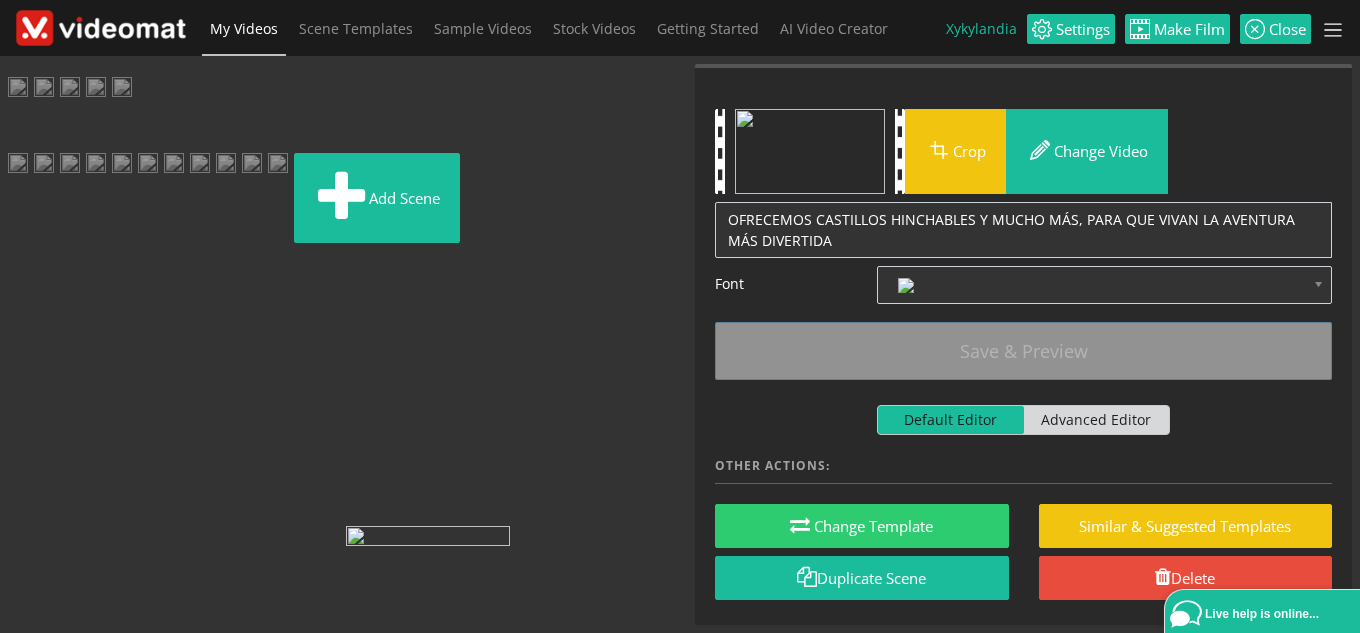 select on "0.8" 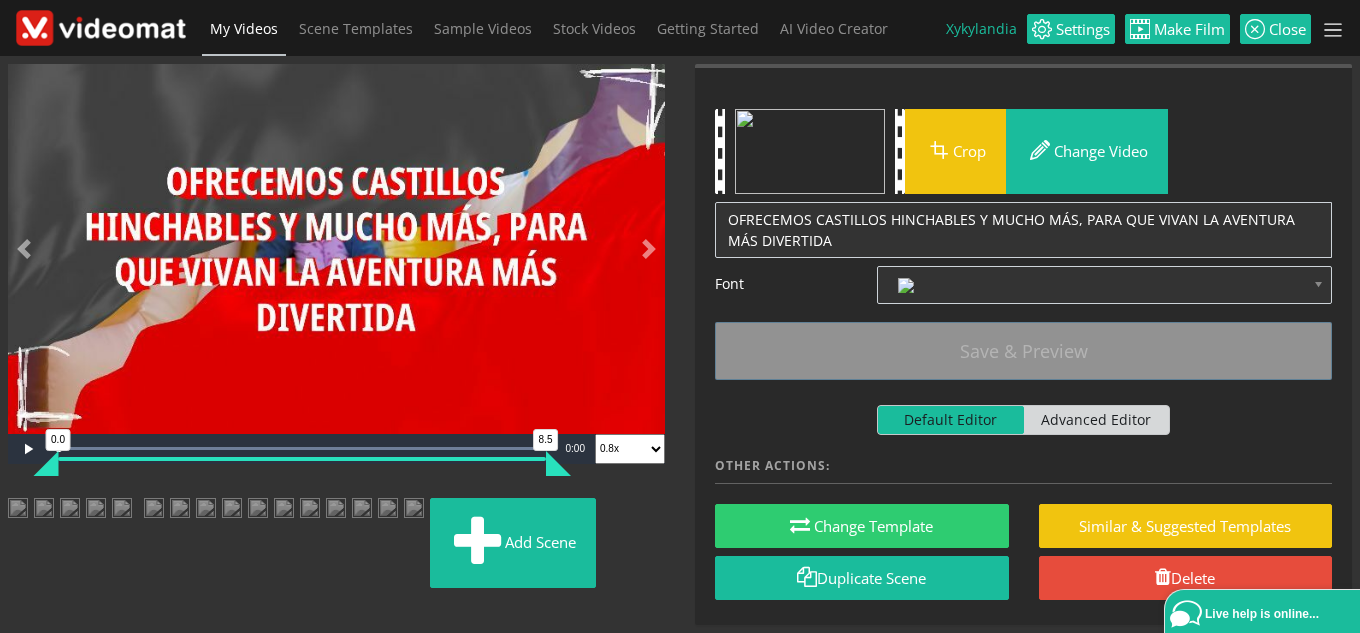 scroll, scrollTop: 456, scrollLeft: 0, axis: vertical 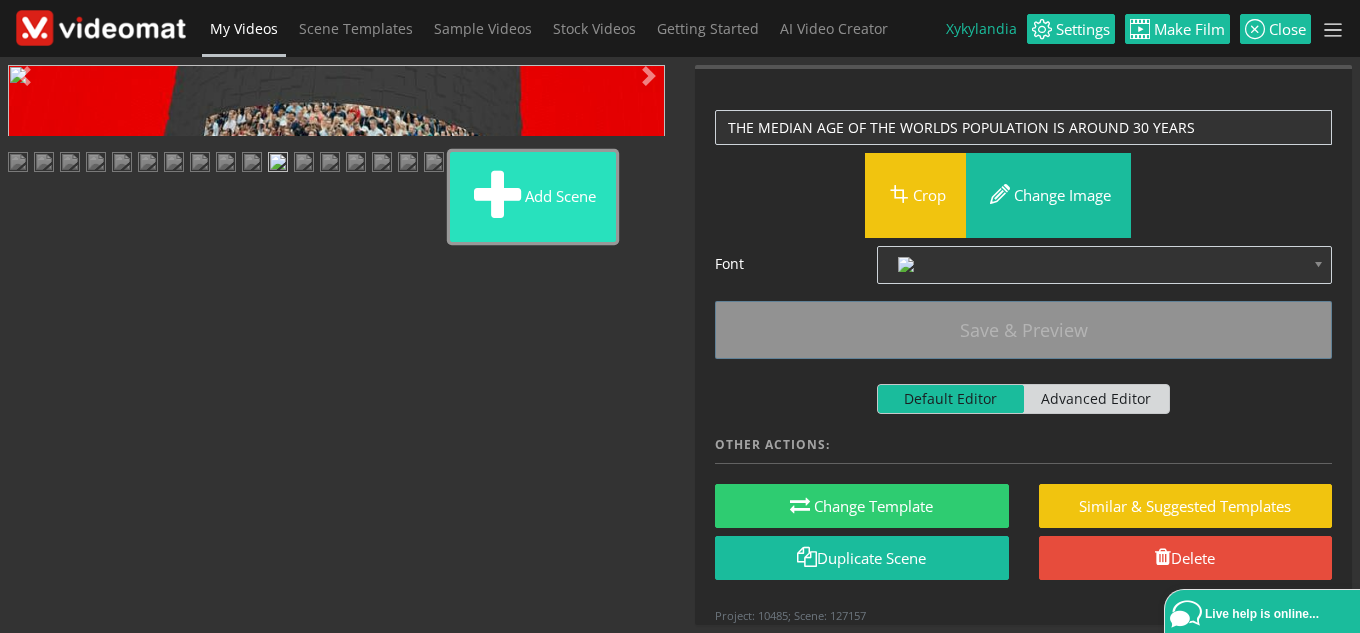 click on "Add scene" at bounding box center (533, 197) 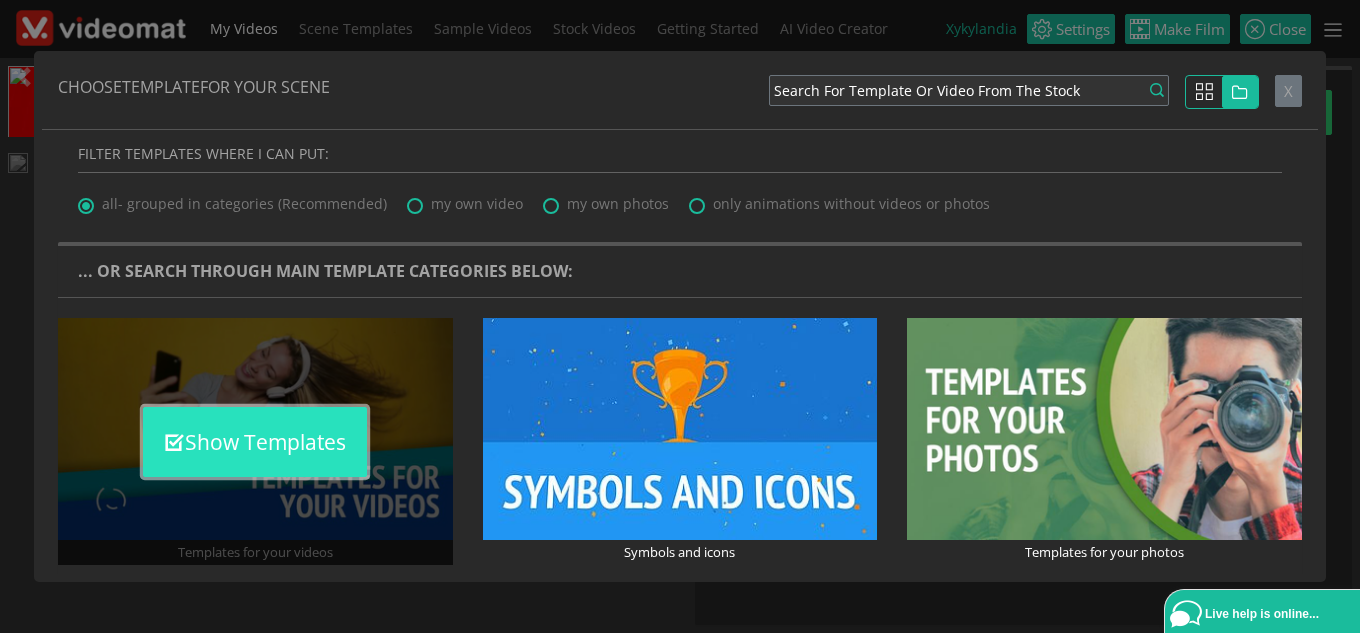 click on "Show Templates" at bounding box center (255, 442) 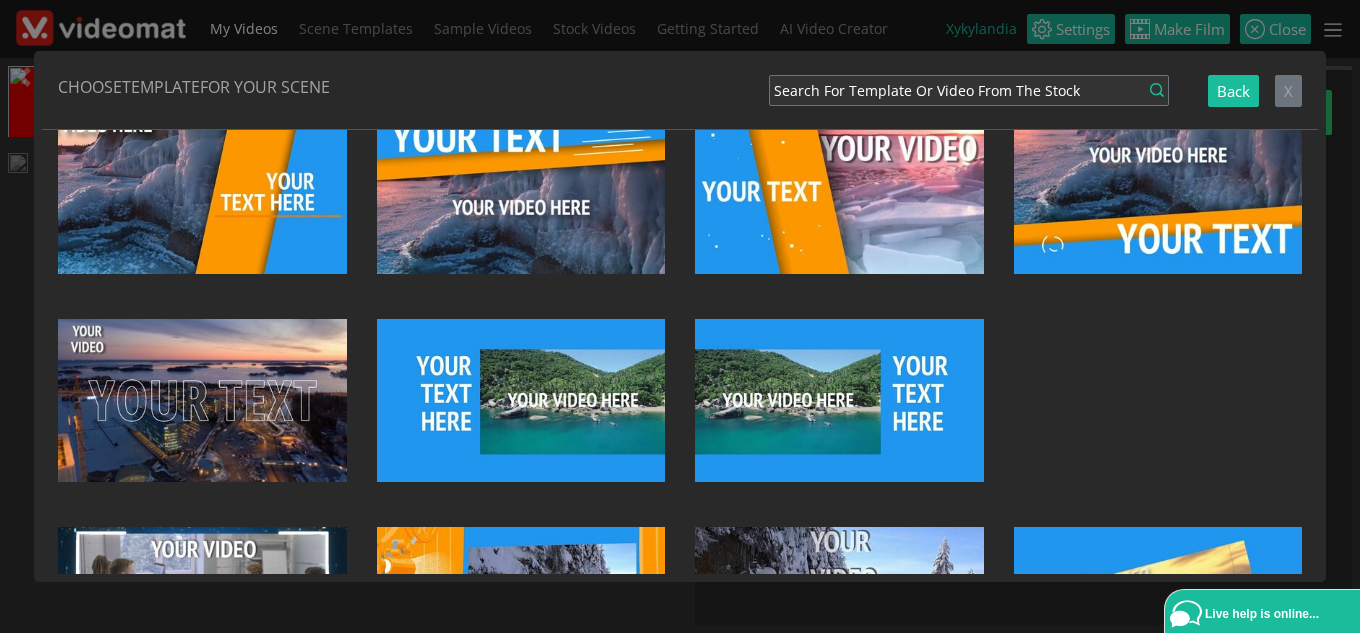 scroll, scrollTop: 700, scrollLeft: 0, axis: vertical 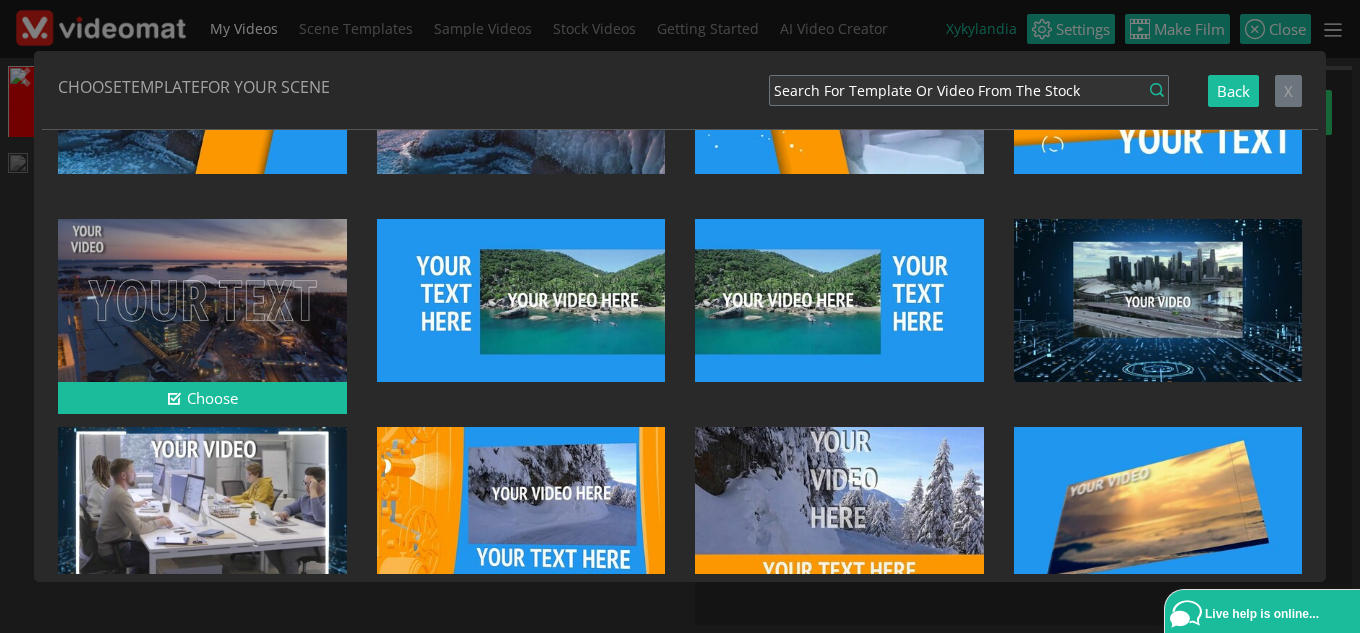 click at bounding box center [202, 300] 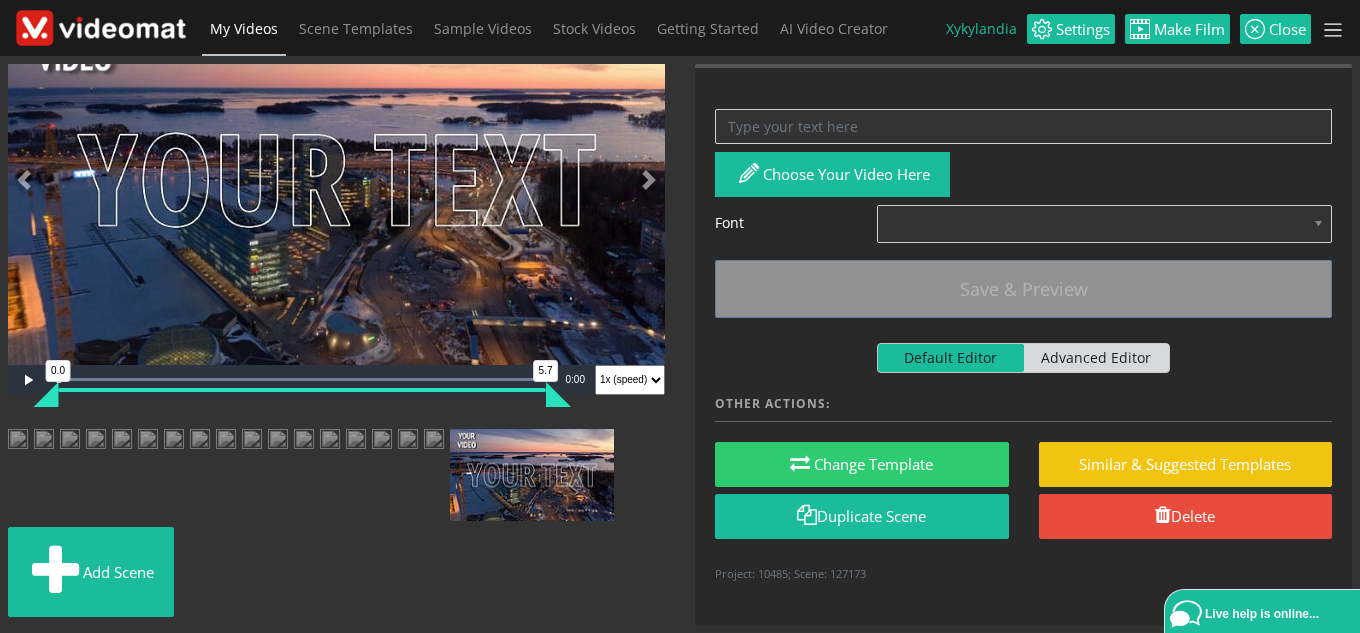 scroll, scrollTop: 0, scrollLeft: 0, axis: both 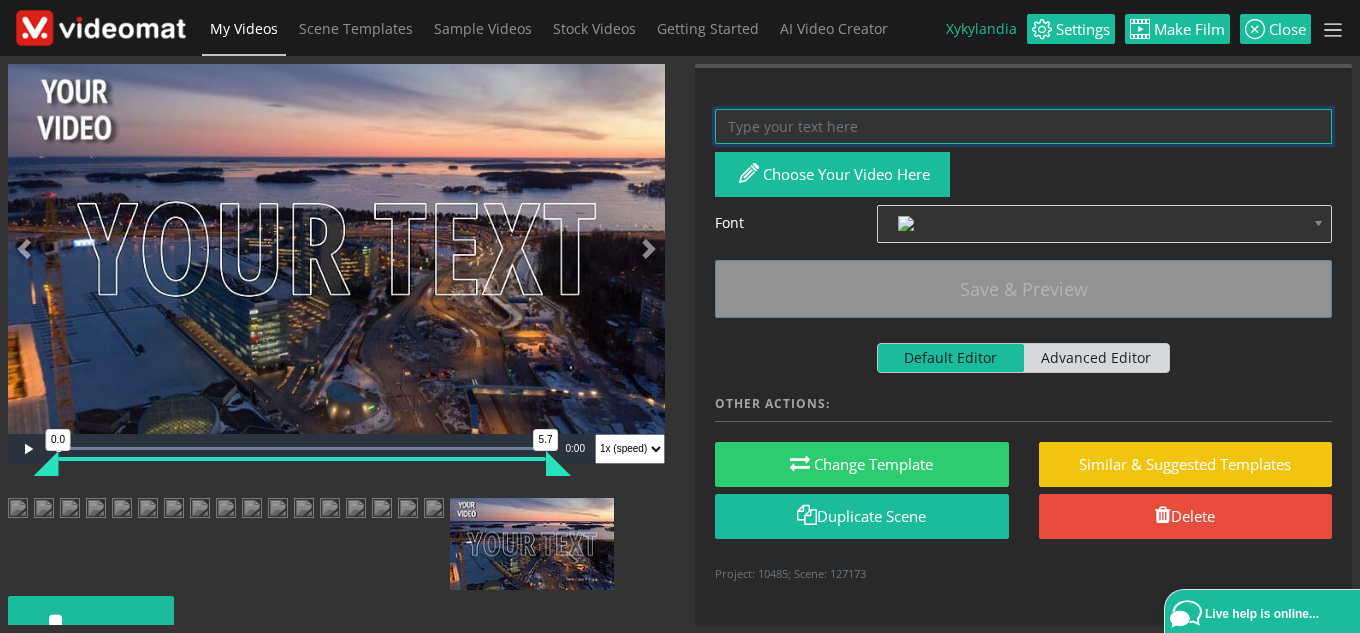 paste on "YA SEA CUMPLEAÑOS, COMUNIÓN FIESTA ESCOLAR O EVENTO FAMILIAR TENEMOS LA OPCIÓN PERFECTA PARA TI" 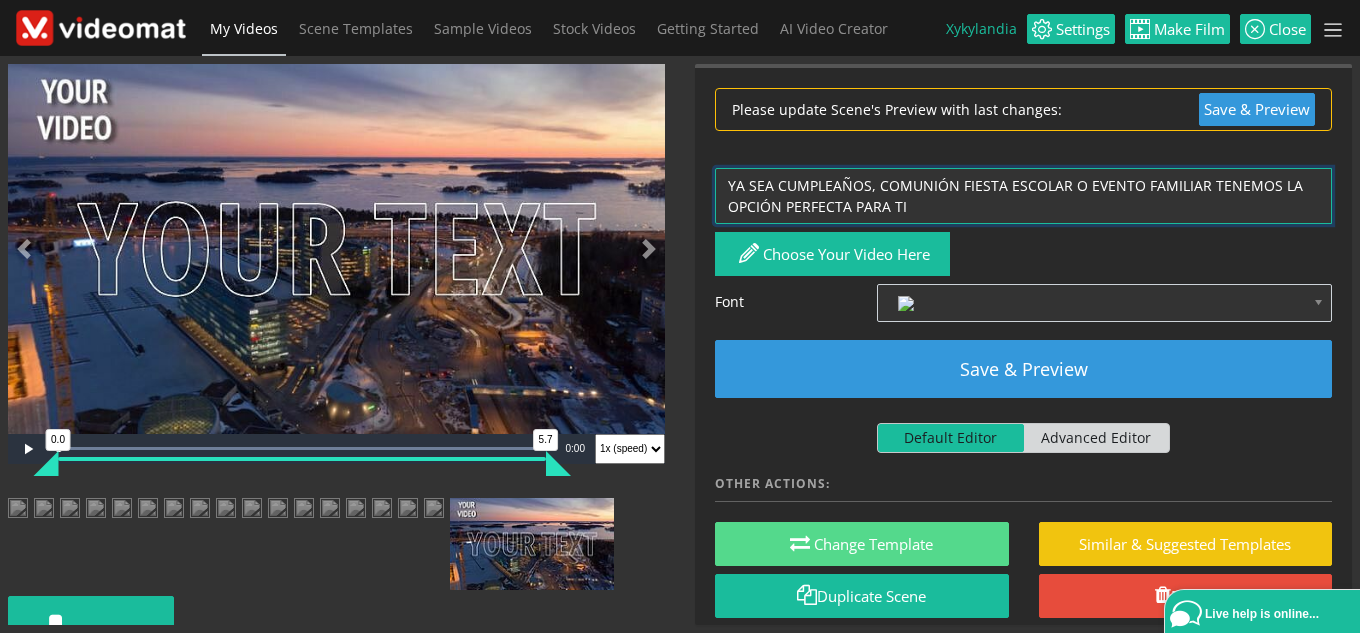 type on "YA SEA CUMPLEAÑOS, COMUNIÓN FIESTA ESCOLAR O EVENTO FAMILIAR TENEMOS LA OPCIÓN PERFECTA PARA TI" 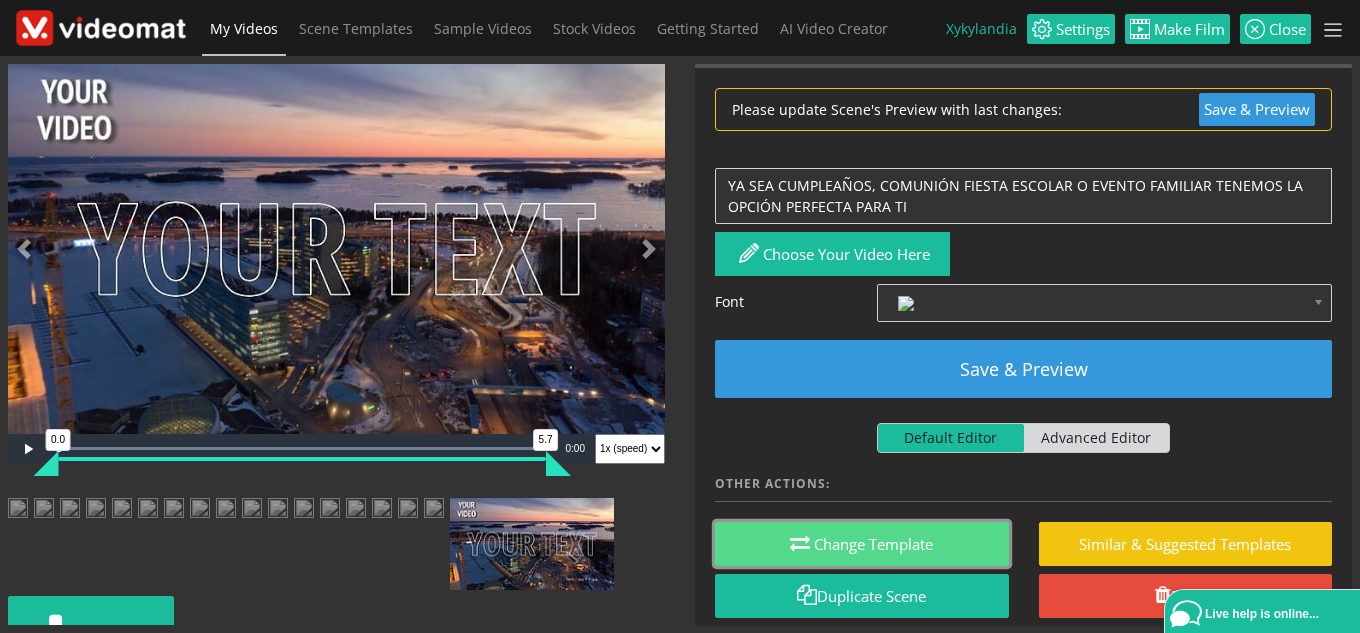 click on "Change Template" at bounding box center (862, 544) 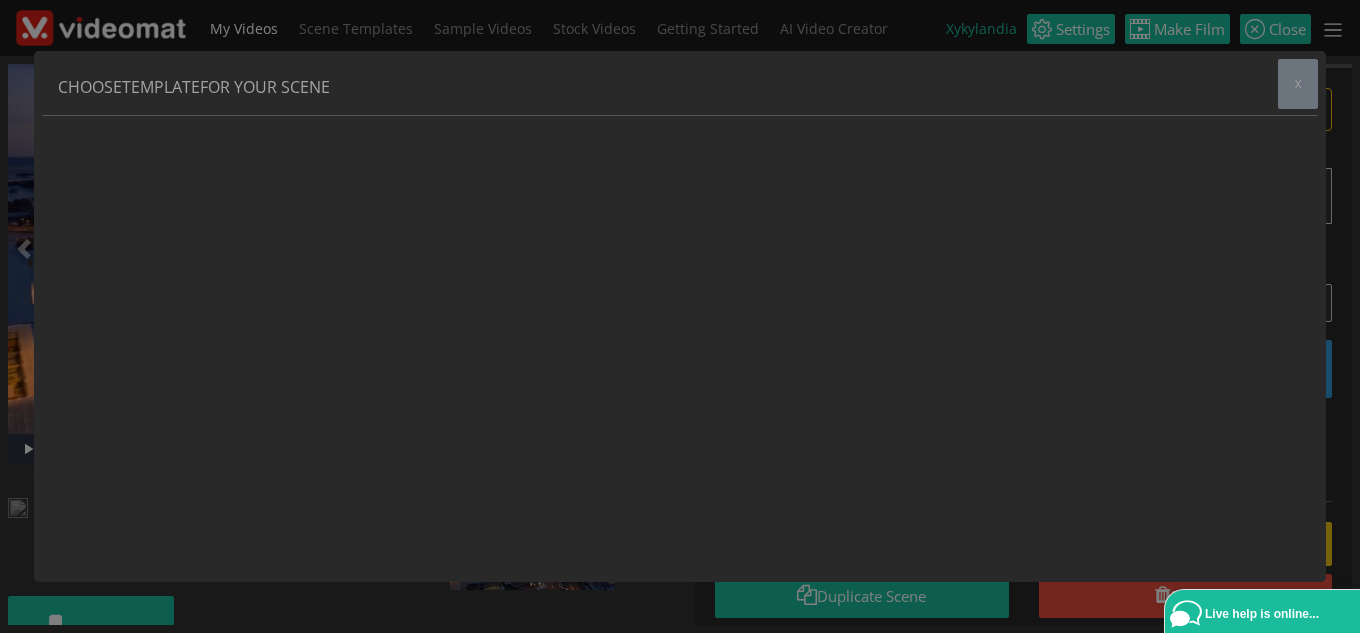 scroll, scrollTop: 0, scrollLeft: 0, axis: both 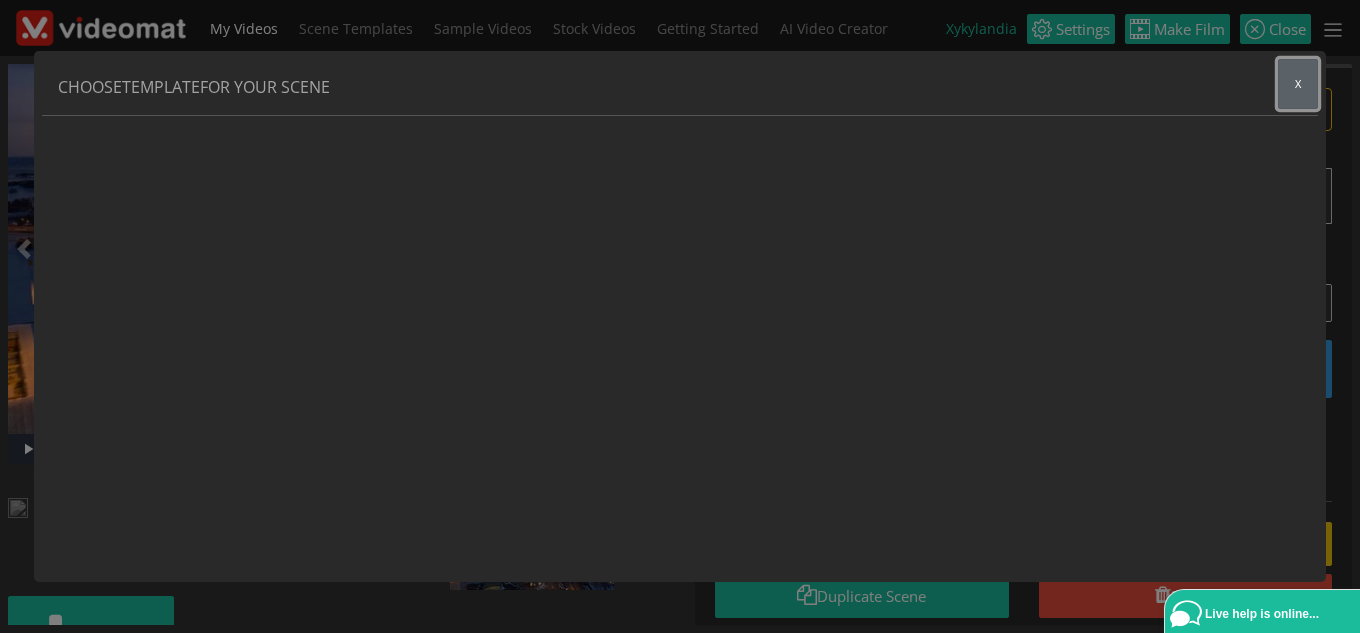 click on "x" at bounding box center [1298, 84] 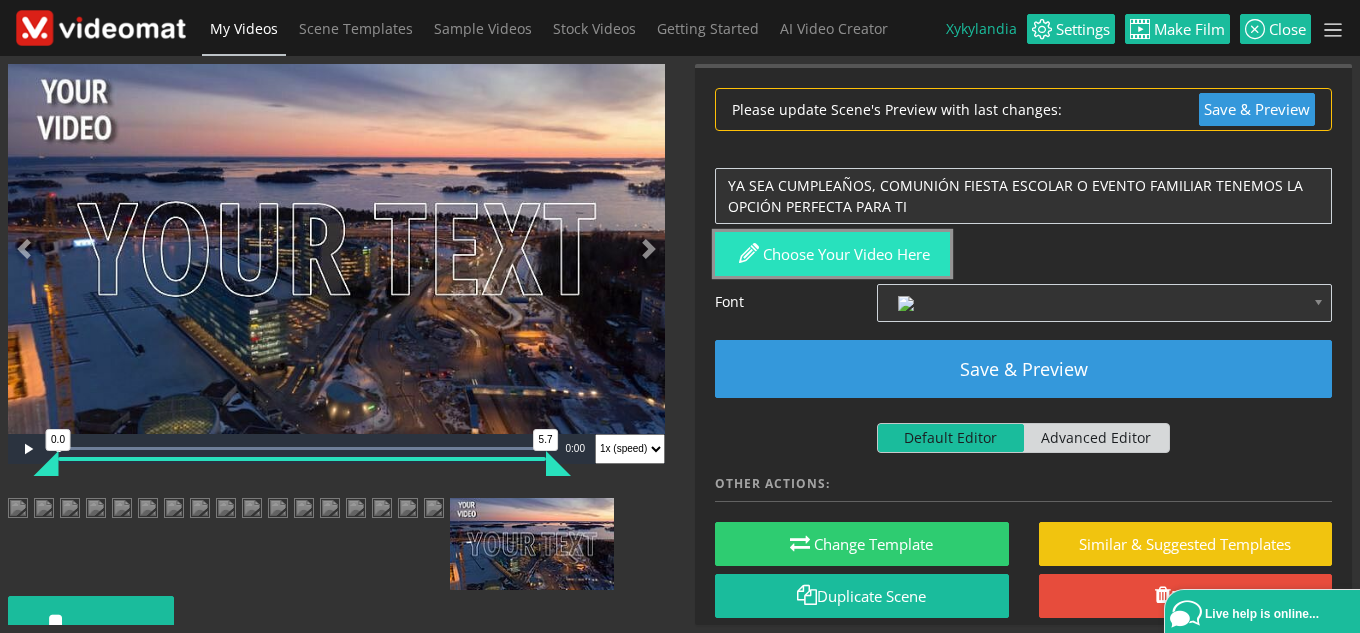 click on "Choose your video here" at bounding box center [832, 254] 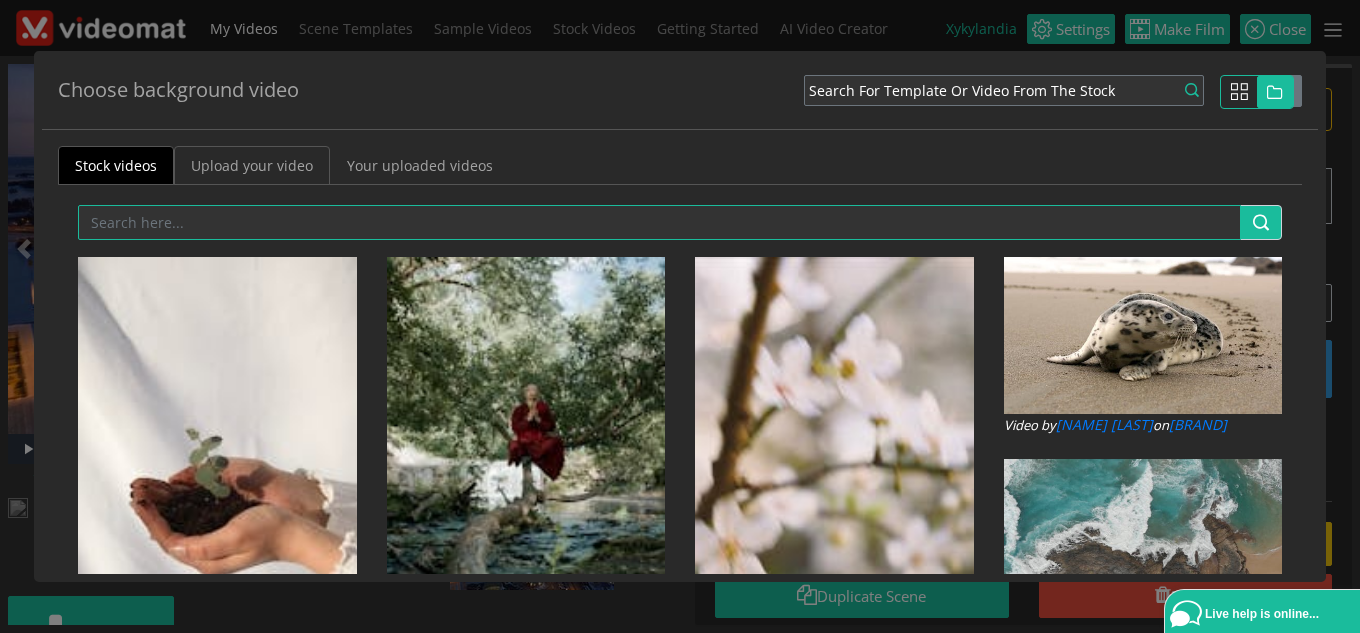 click on "Upload your video" at bounding box center [252, 165] 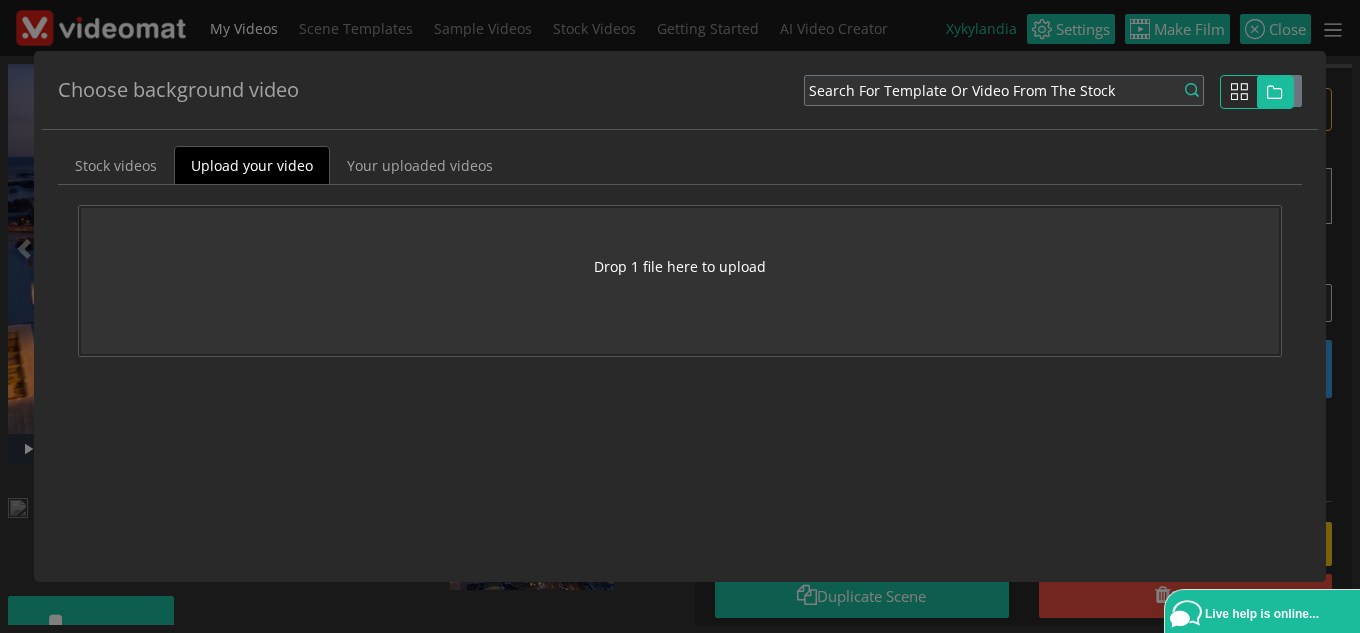 click on "Drop 1 file here to upload" at bounding box center (680, 281) 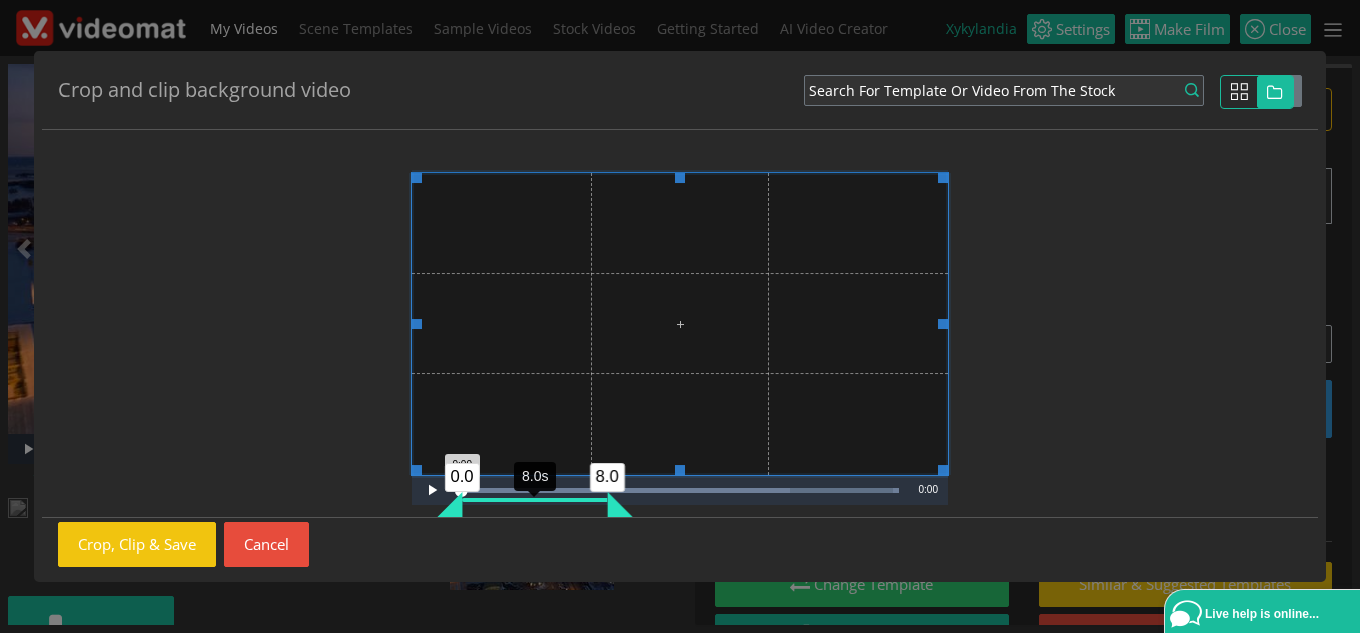 drag, startPoint x: 566, startPoint y: 511, endPoint x: 607, endPoint y: 505, distance: 41.4367 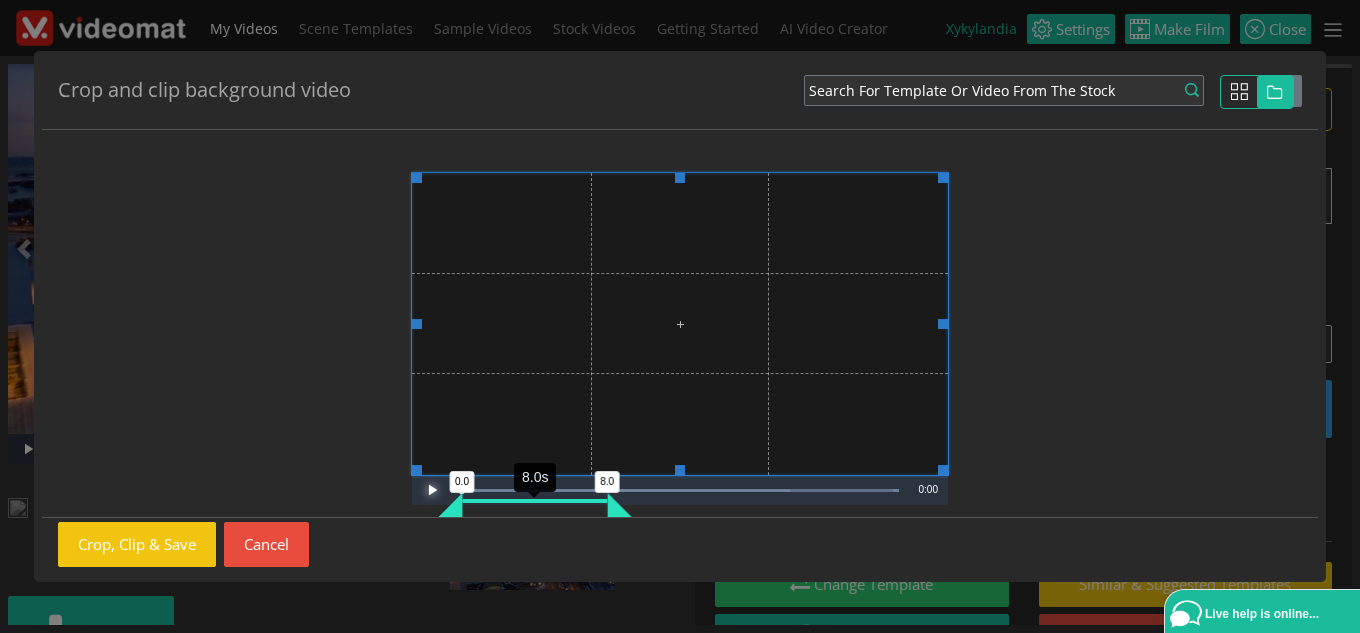 click at bounding box center (432, 490) 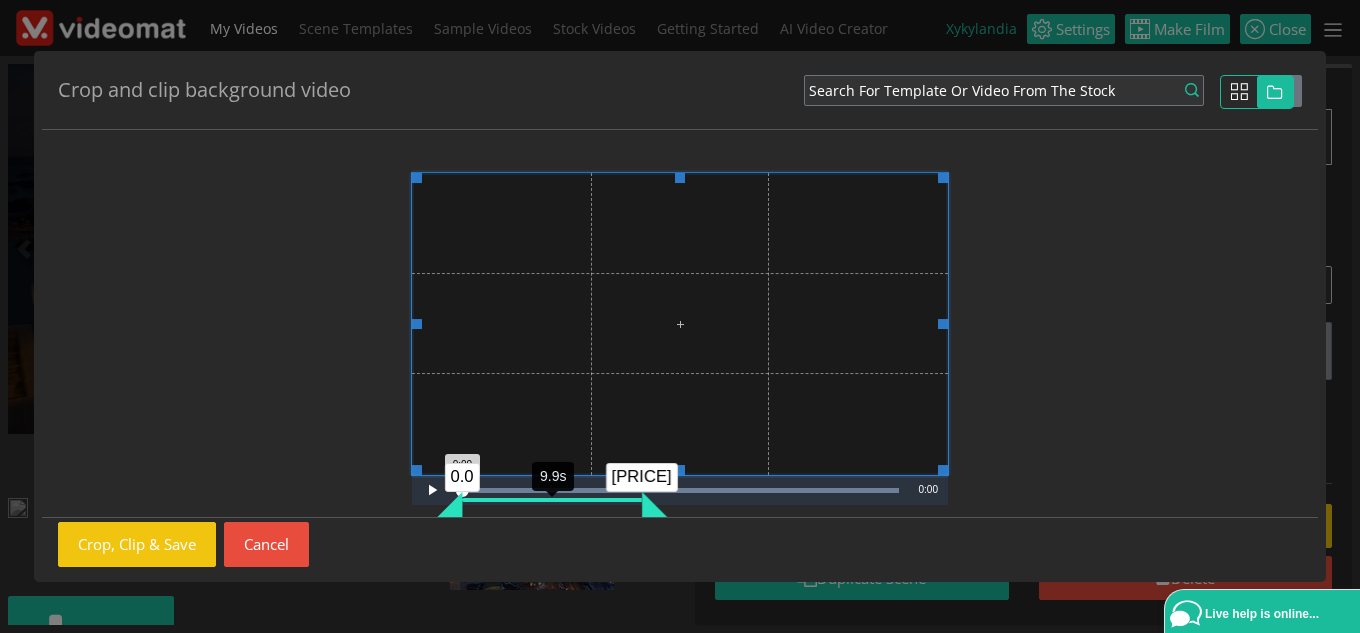 drag, startPoint x: 620, startPoint y: 508, endPoint x: 654, endPoint y: 507, distance: 34.0147 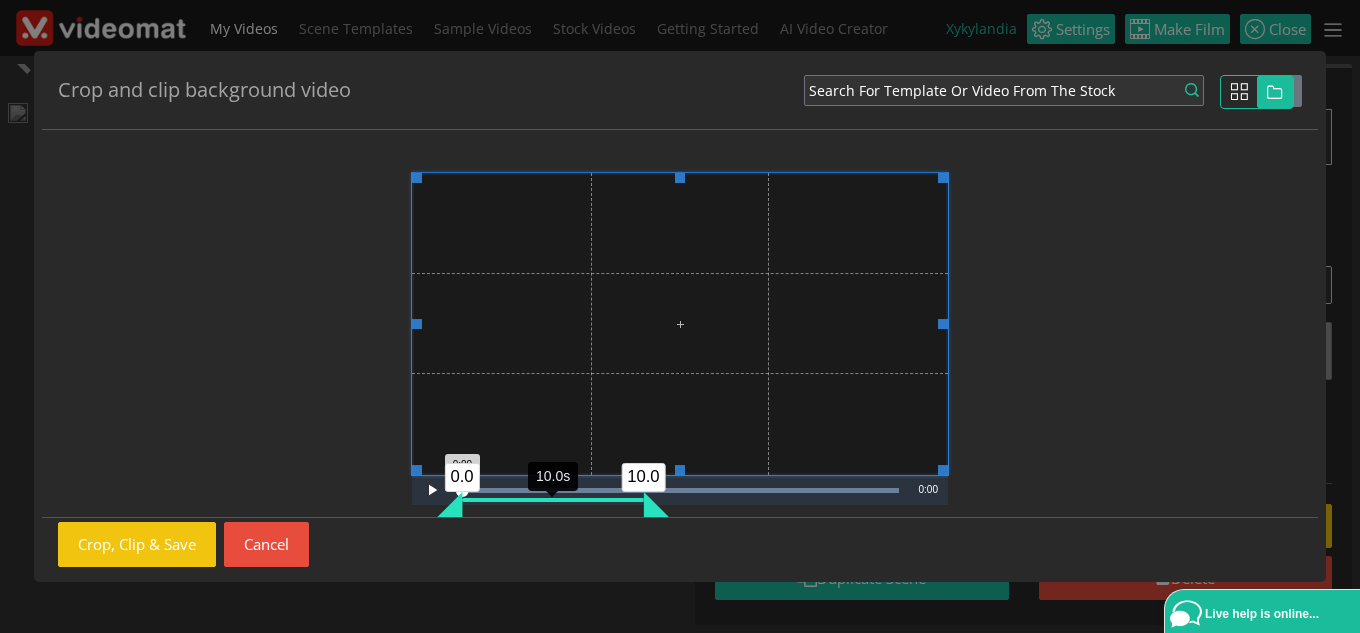 click on "10.0" at bounding box center [655, 504] 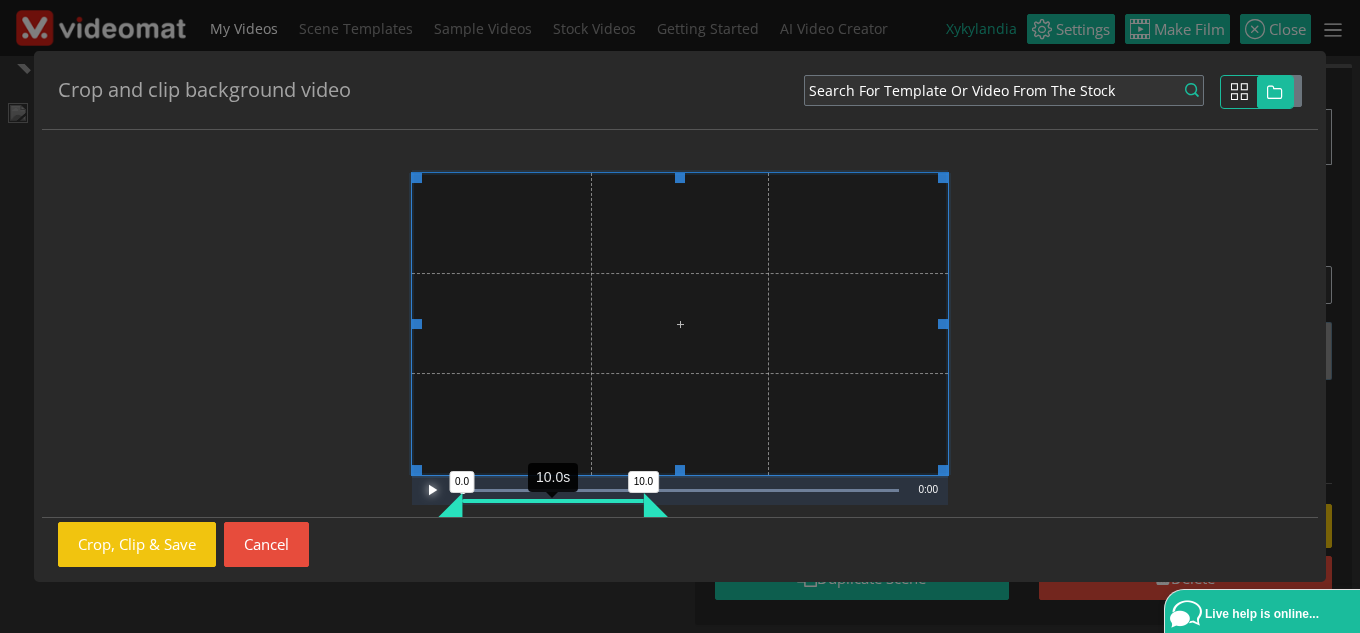 drag, startPoint x: 435, startPoint y: 488, endPoint x: 843, endPoint y: 481, distance: 408.06006 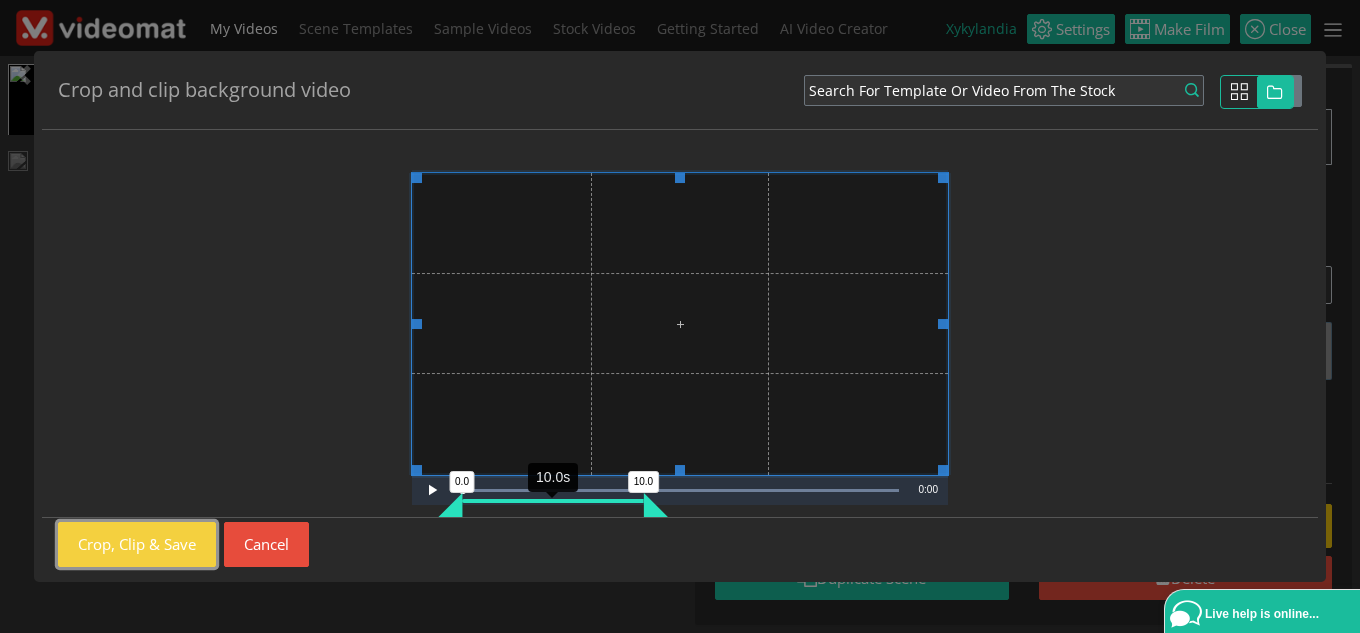 click on "Crop, Clip & Save" at bounding box center [137, 544] 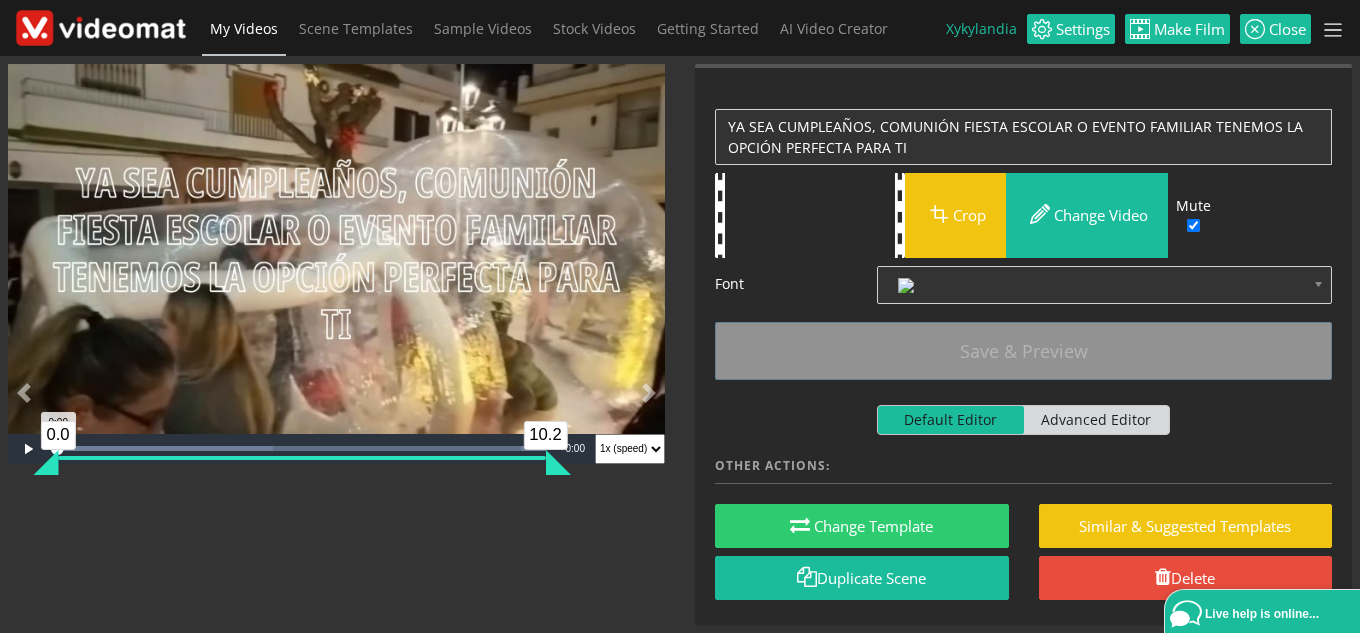 click on "0.0" at bounding box center (45, 462) 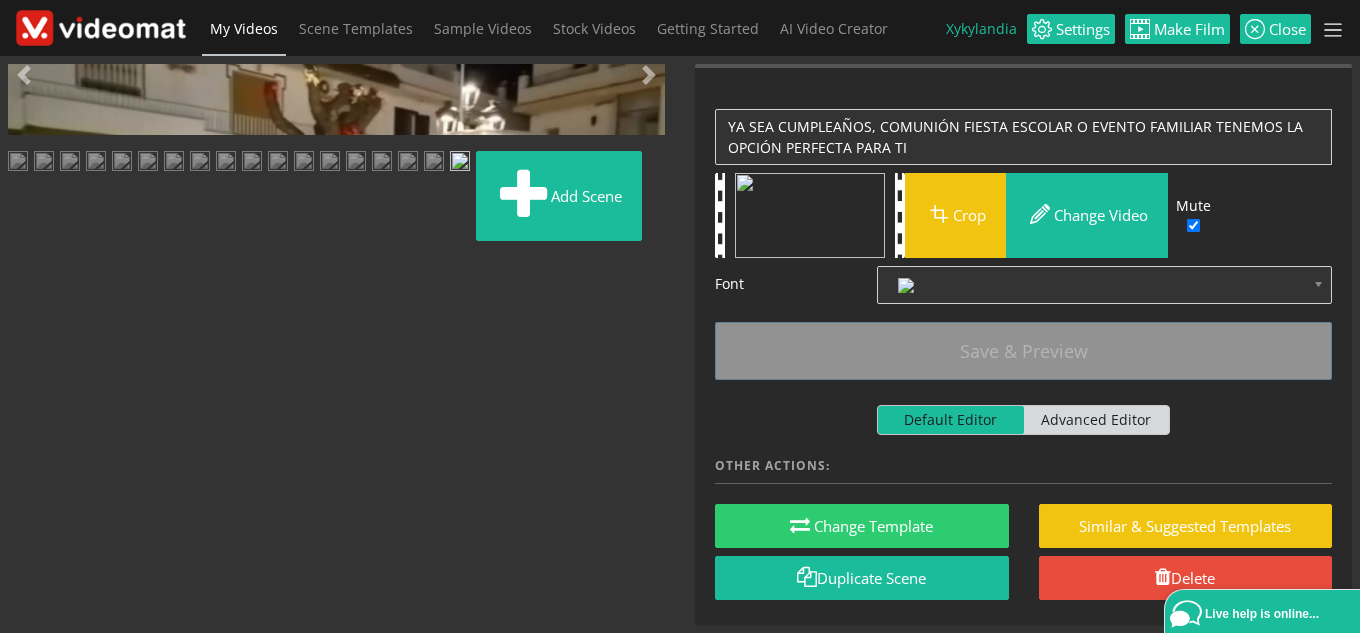 click at bounding box center (28, 449) 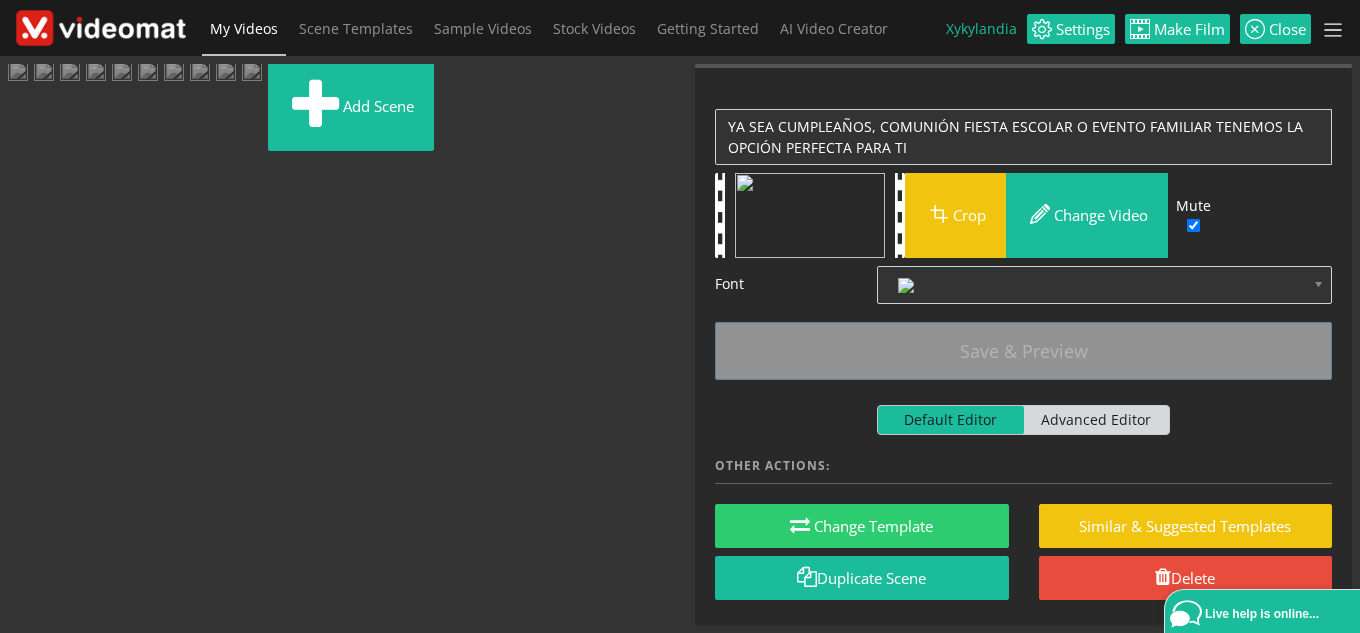 drag, startPoint x: 392, startPoint y: 535, endPoint x: 63, endPoint y: 250, distance: 435.27692 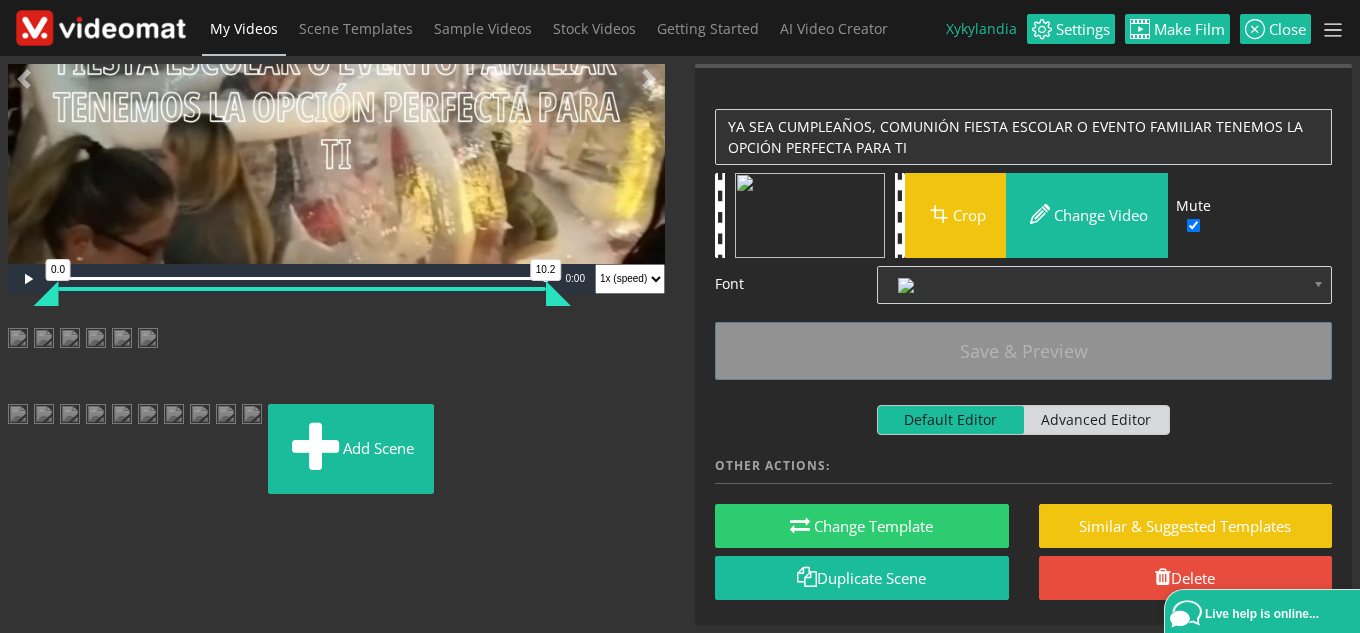 drag, startPoint x: 90, startPoint y: 242, endPoint x: 191, endPoint y: 252, distance: 101.49384 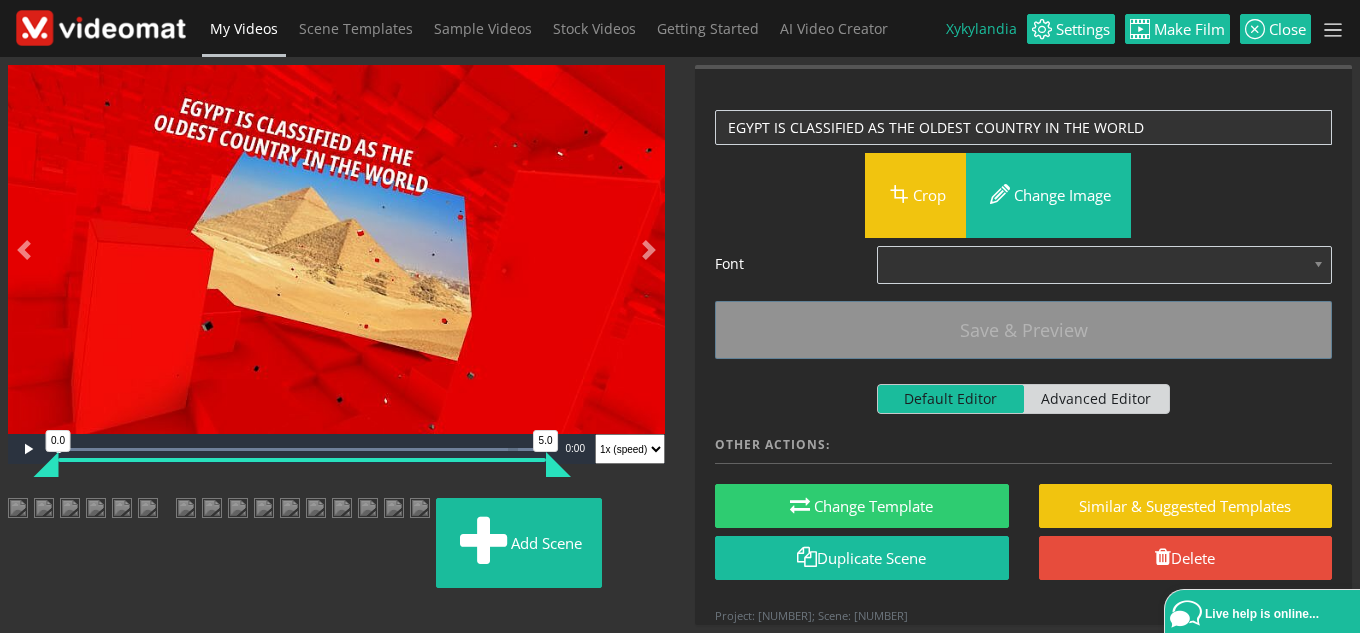 scroll, scrollTop: 553, scrollLeft: 0, axis: vertical 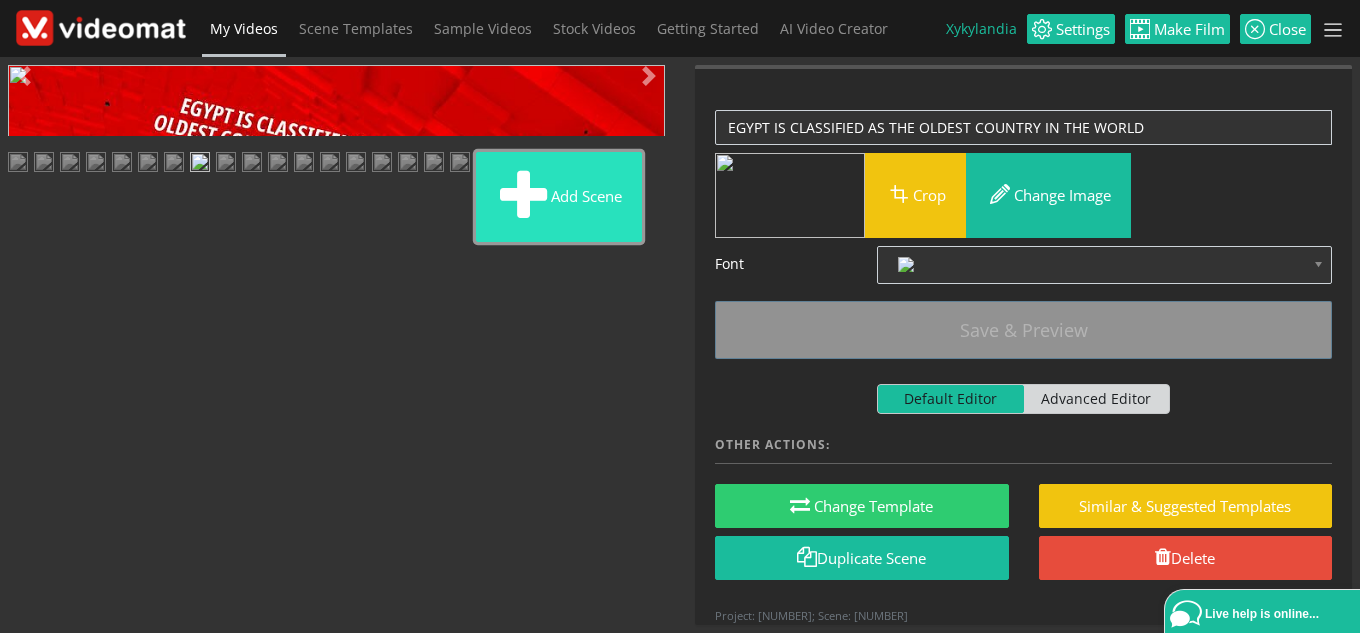 click on "Add scene" at bounding box center (559, 197) 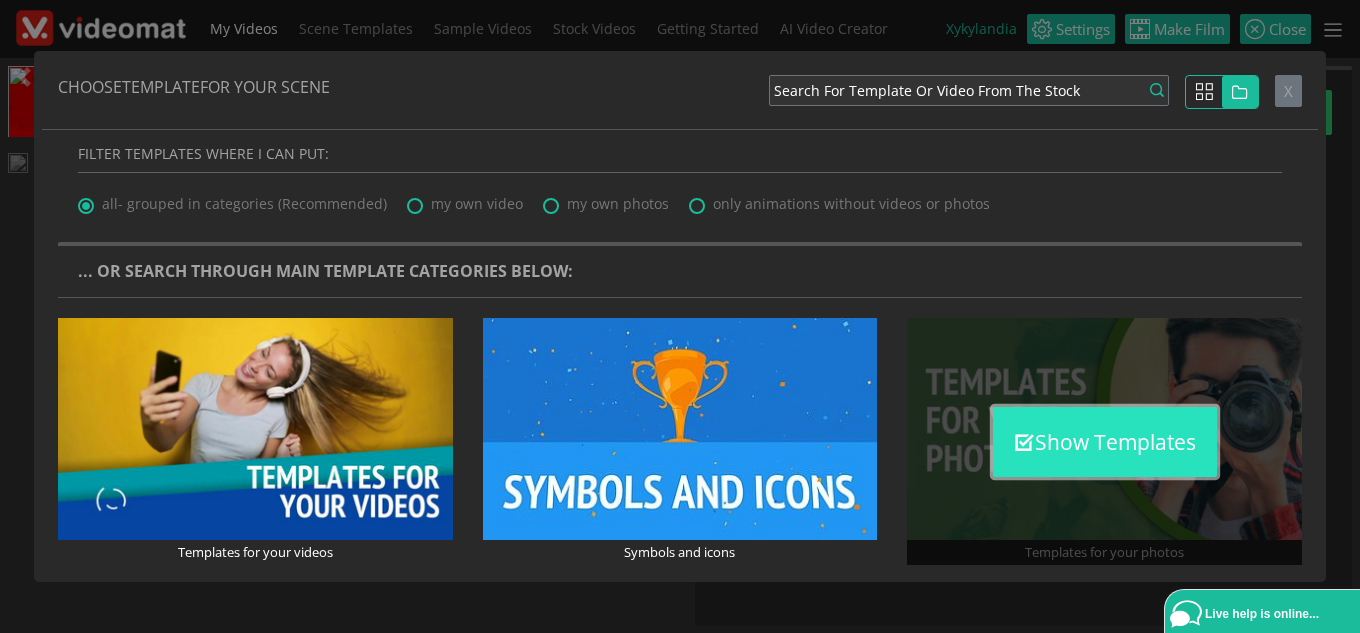 click on "Show Templates" at bounding box center (1105, 442) 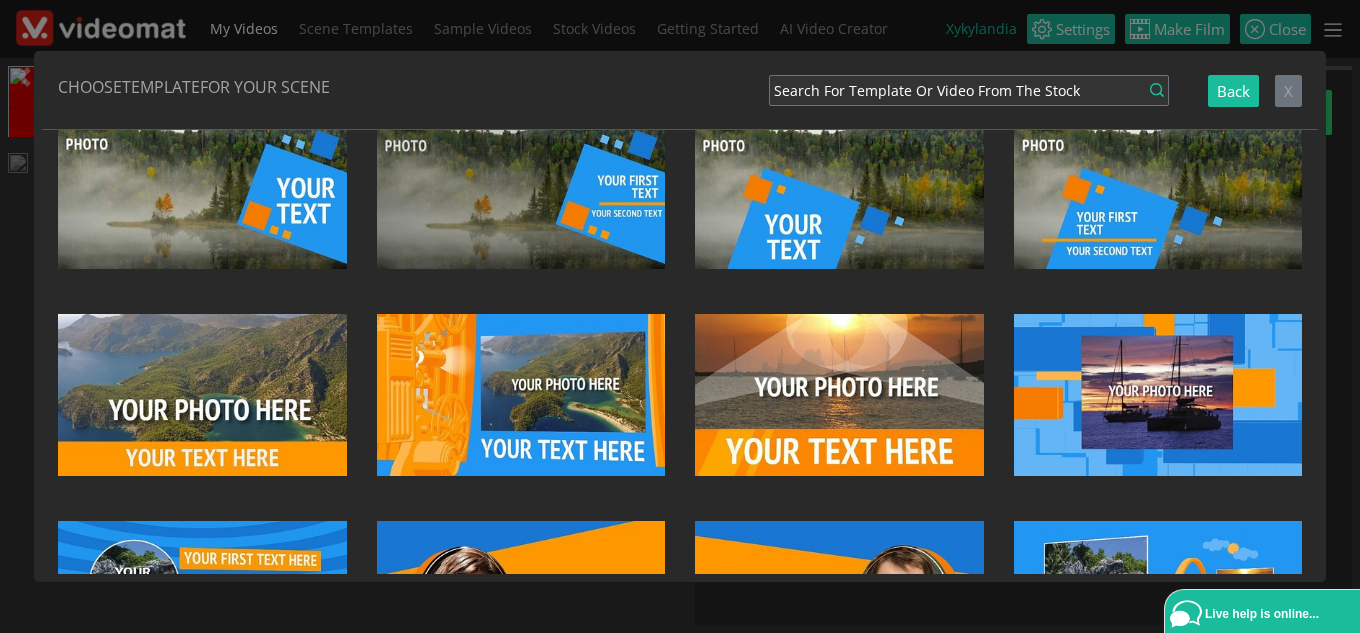scroll, scrollTop: 2862, scrollLeft: 0, axis: vertical 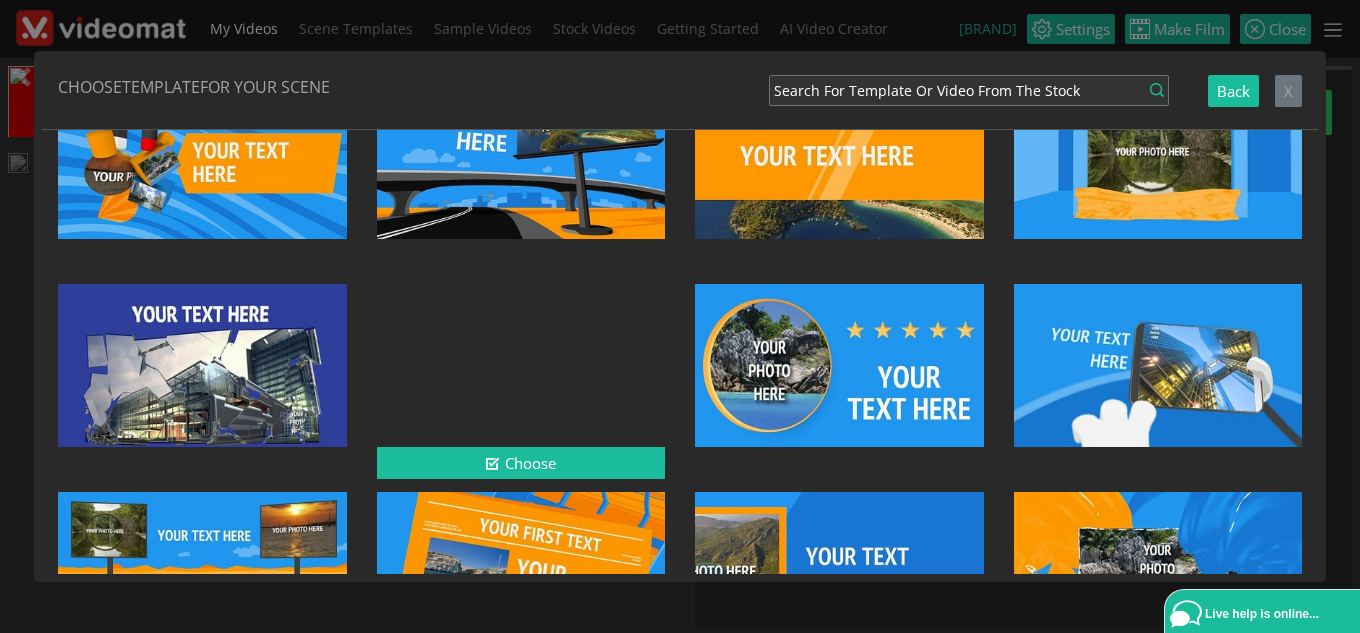 click at bounding box center [521, 365] 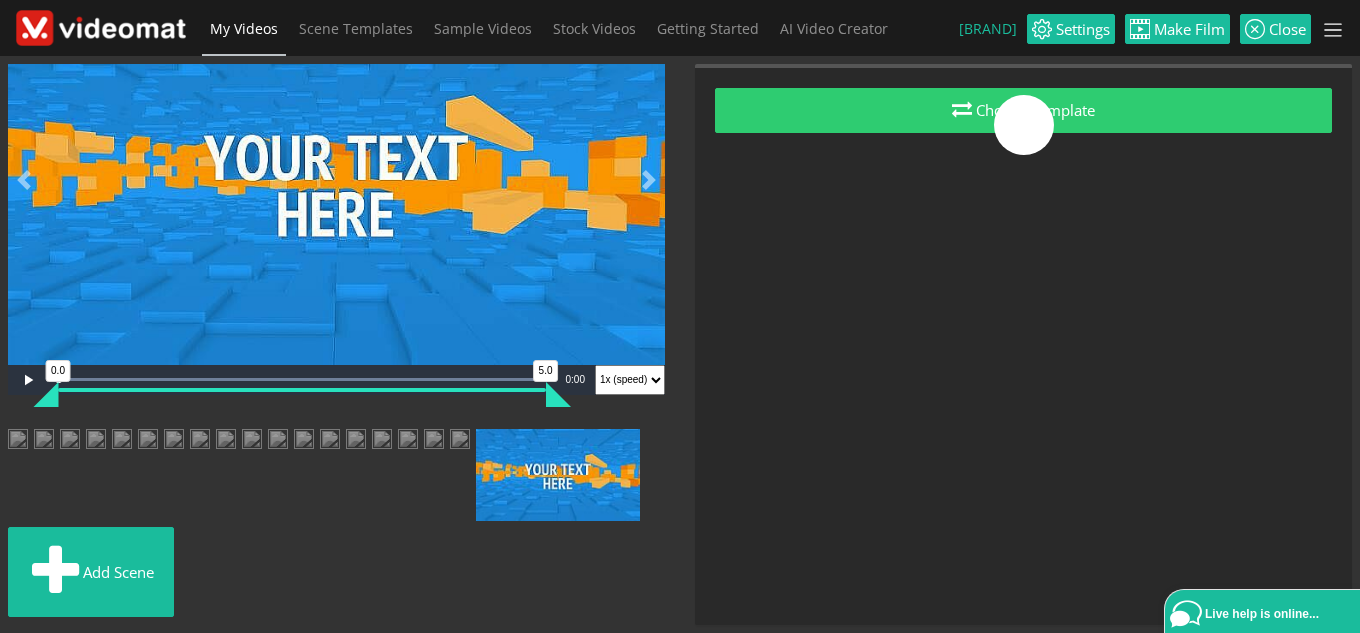 click at bounding box center (558, 475) 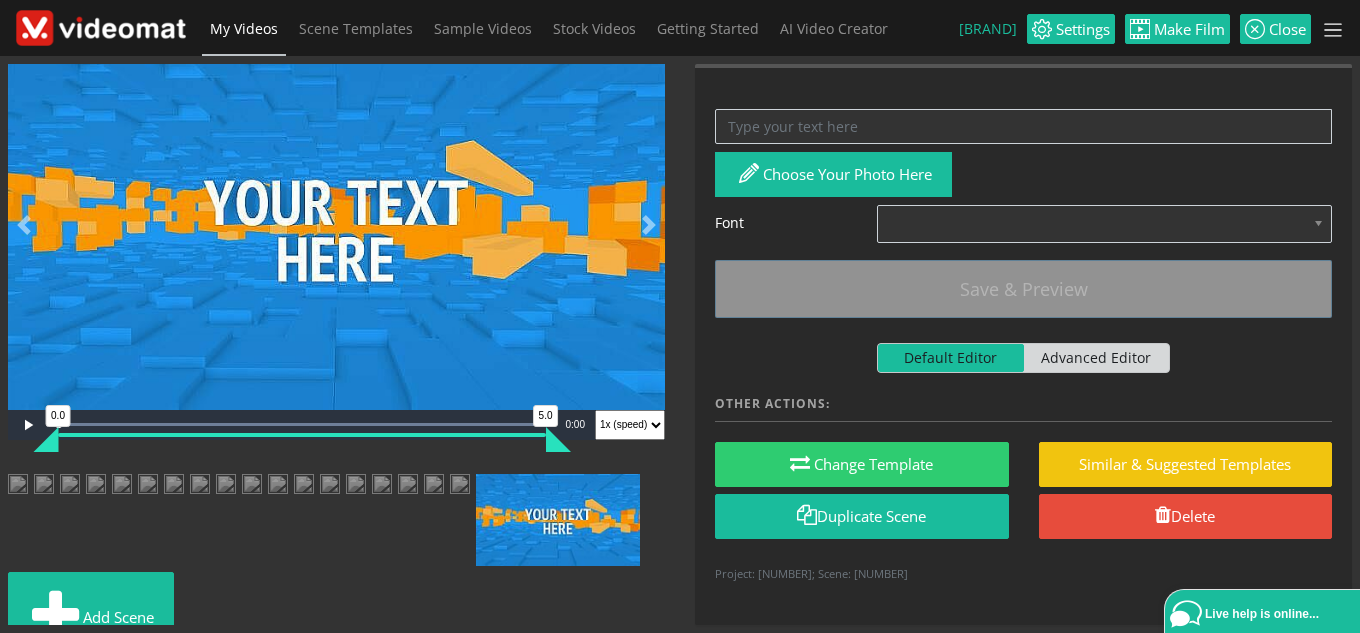 scroll, scrollTop: 0, scrollLeft: 0, axis: both 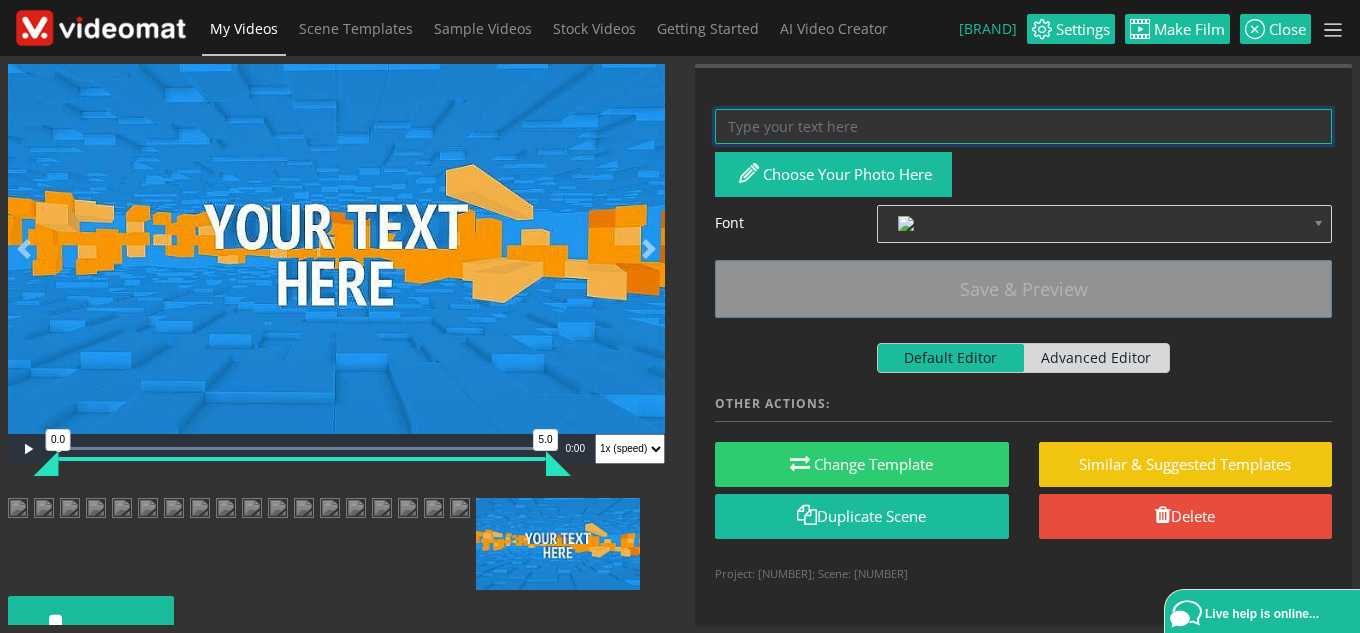 click at bounding box center [1023, 126] 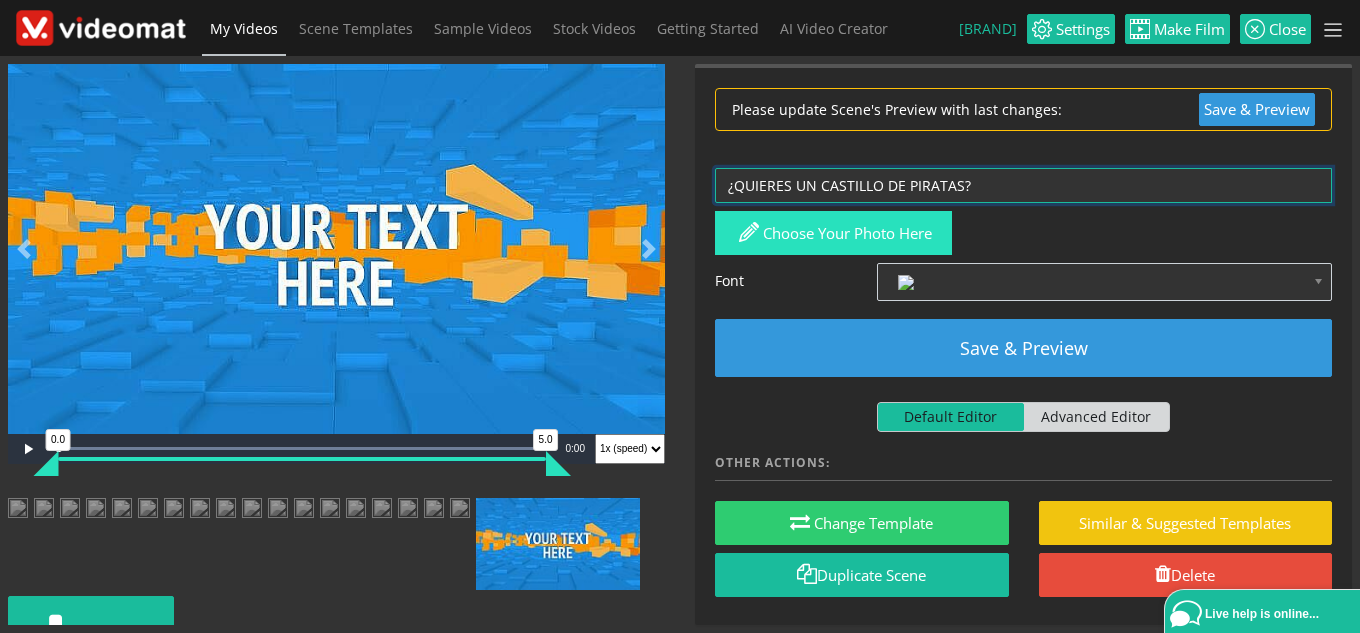 type on "¿QUIERES UN CASTILLO DE PIRATAS?" 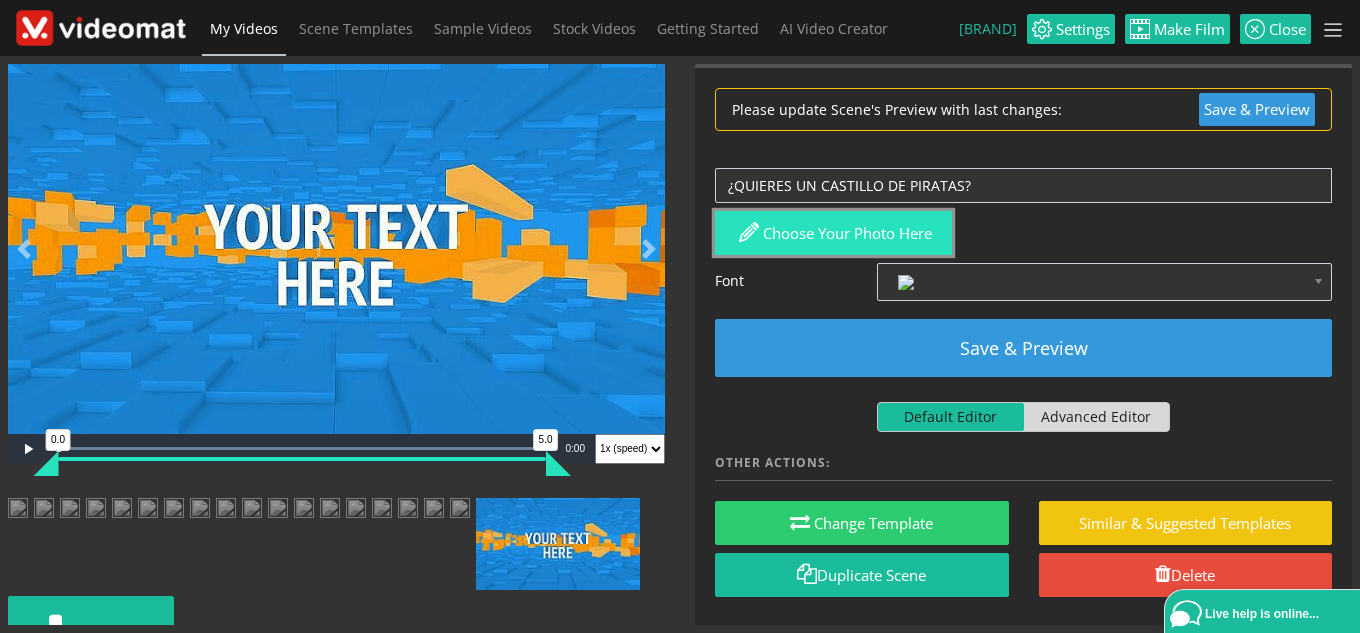click on "Choose your photo here" at bounding box center (833, 233) 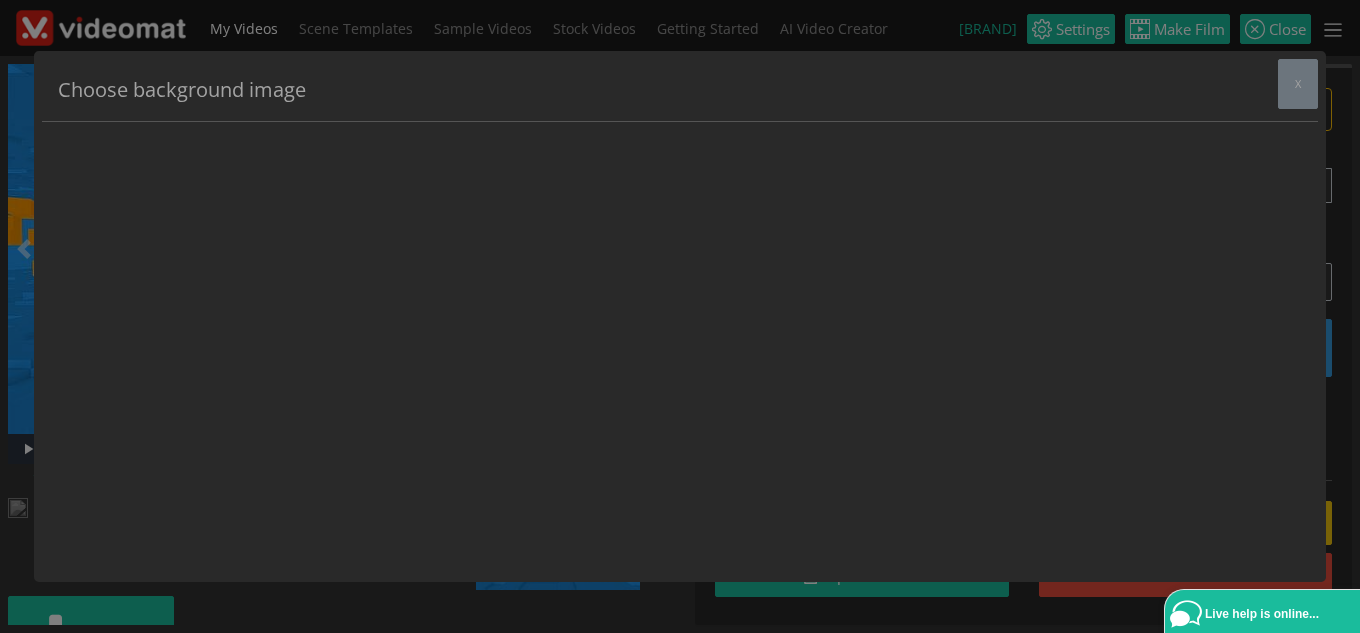 scroll, scrollTop: 0, scrollLeft: 0, axis: both 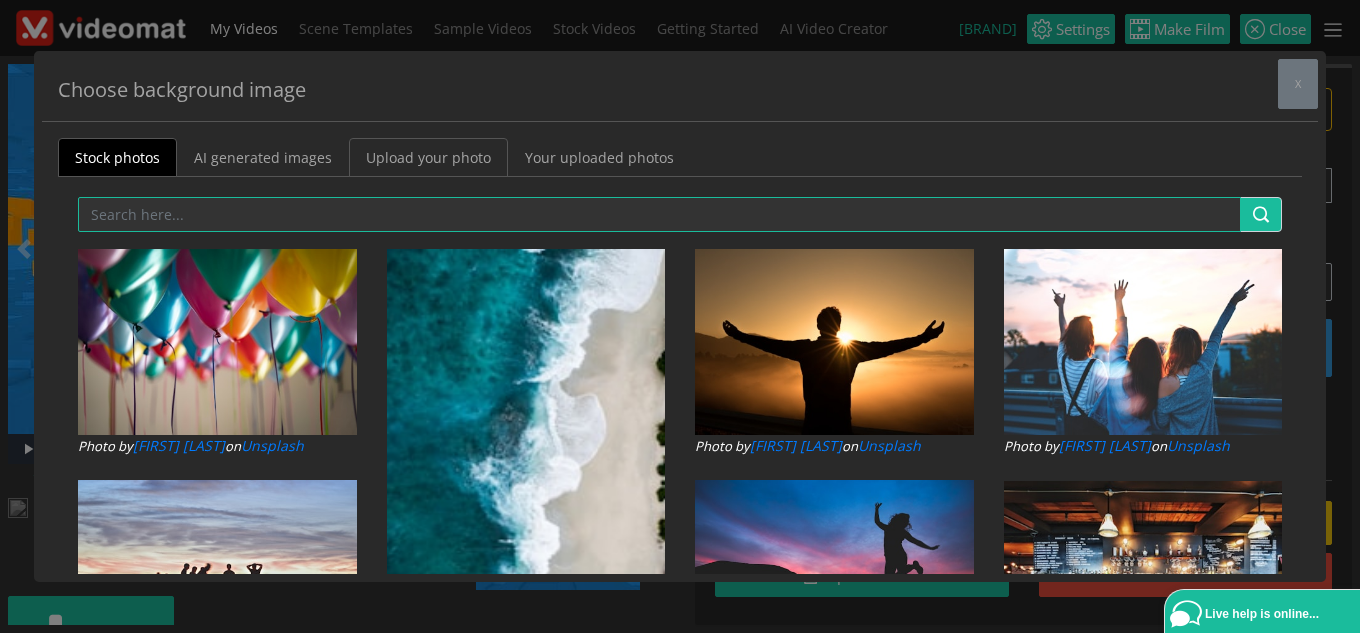 click on "Upload your photo" at bounding box center [428, 157] 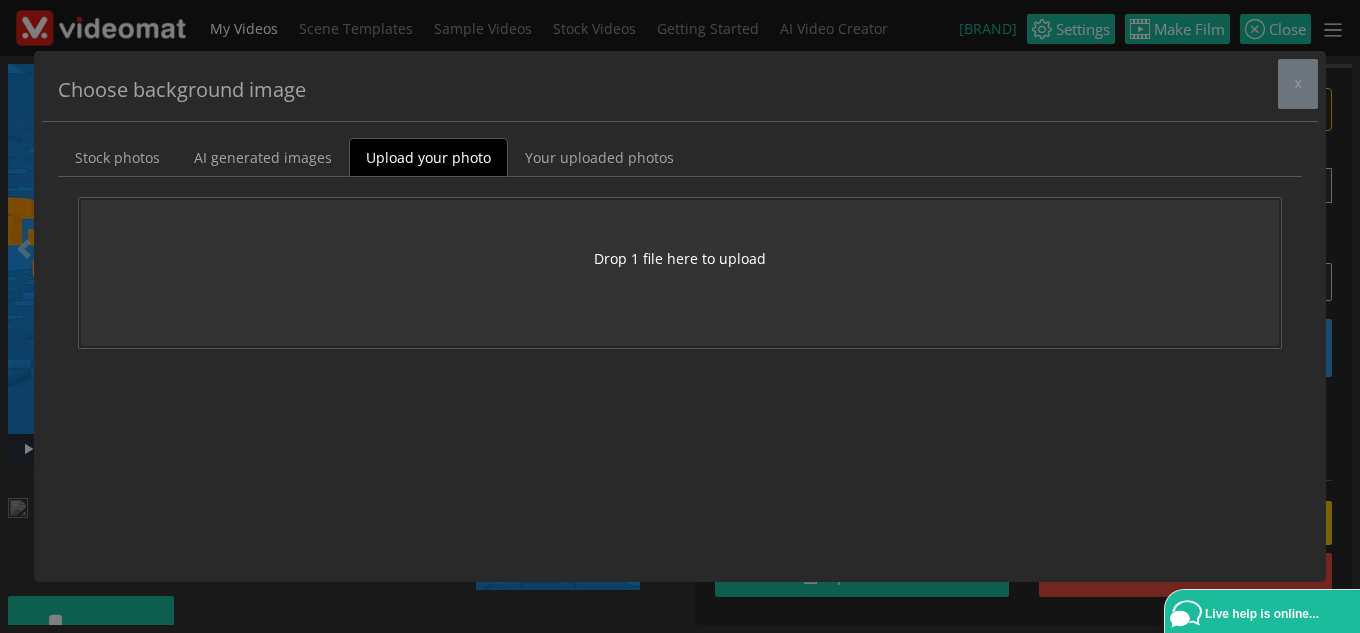 click on "Drop 1 file here to upload" at bounding box center (680, 273) 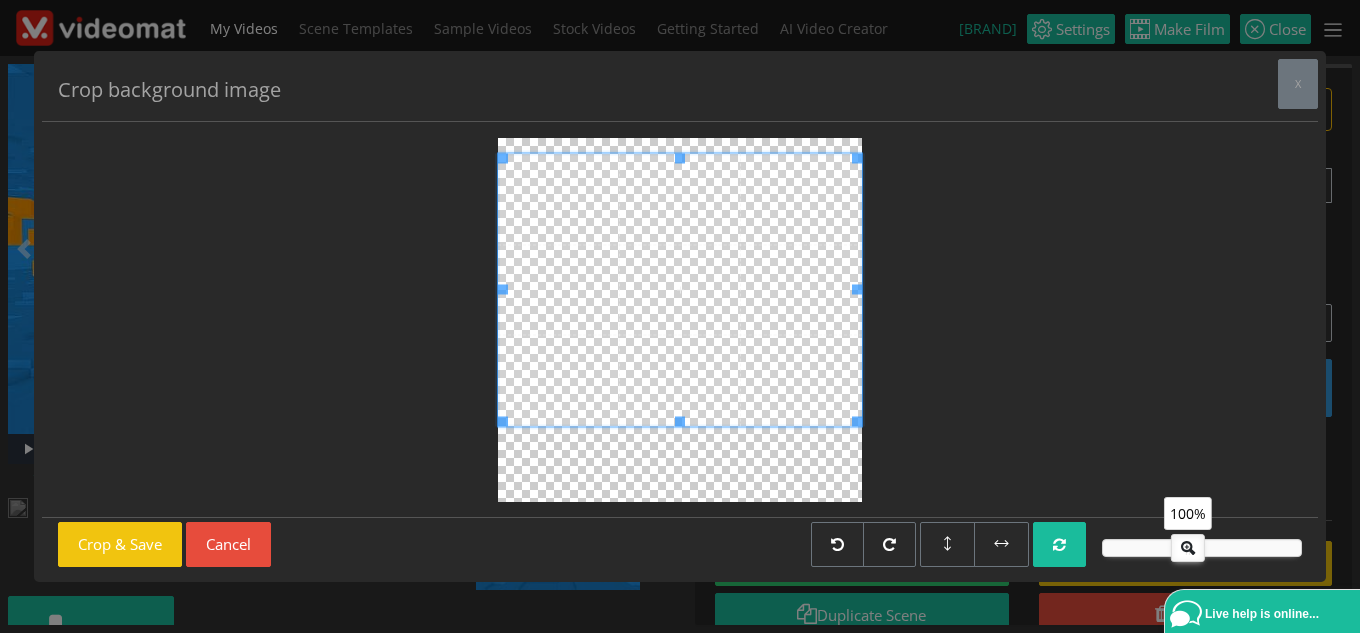 click at bounding box center [680, 289] 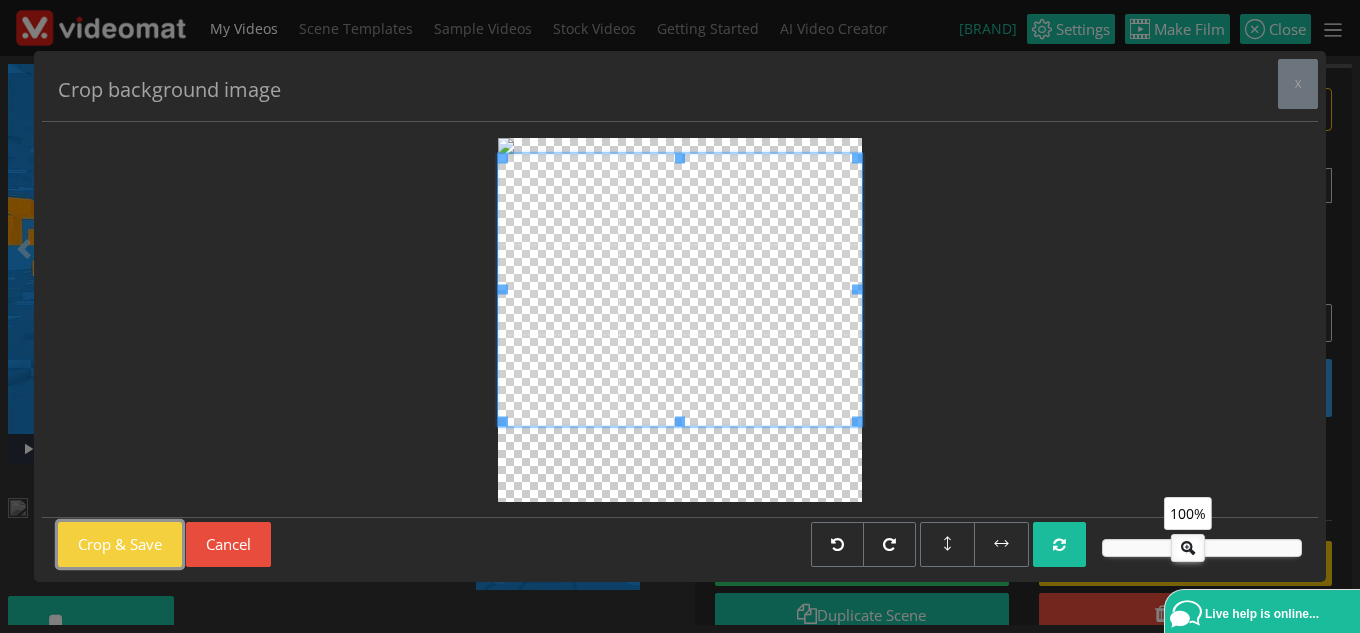 click on "Crop & Save" at bounding box center (120, 544) 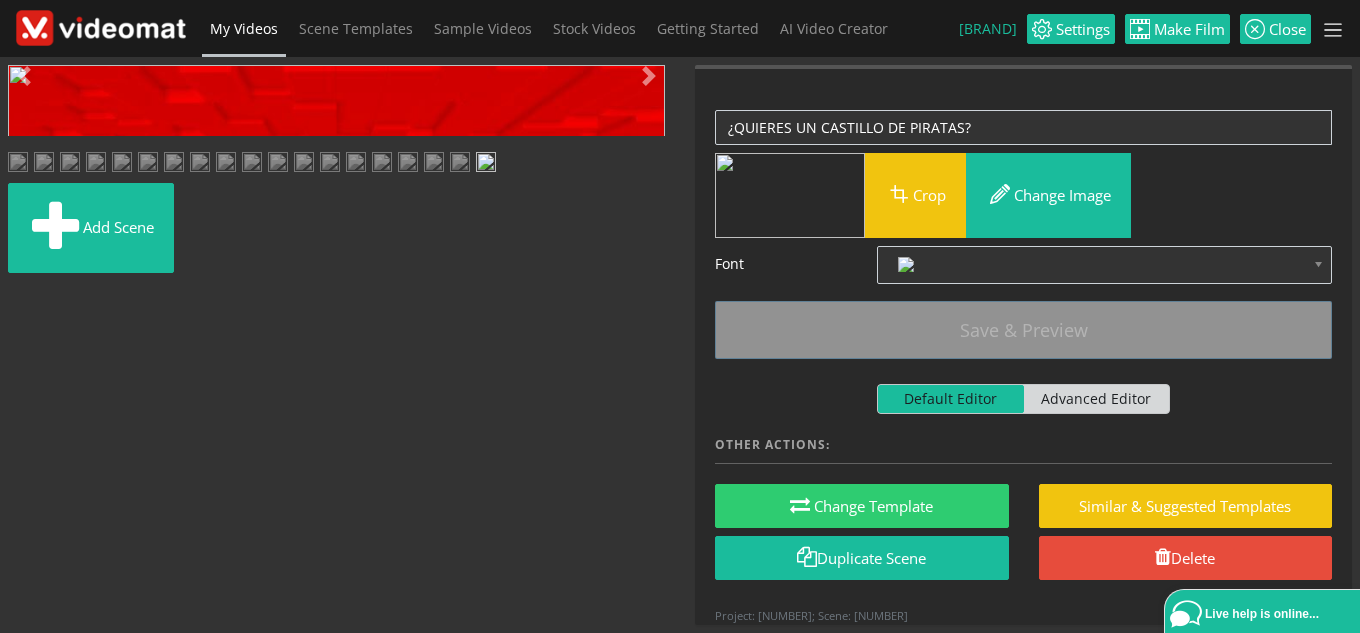 click at bounding box center (28, 449) 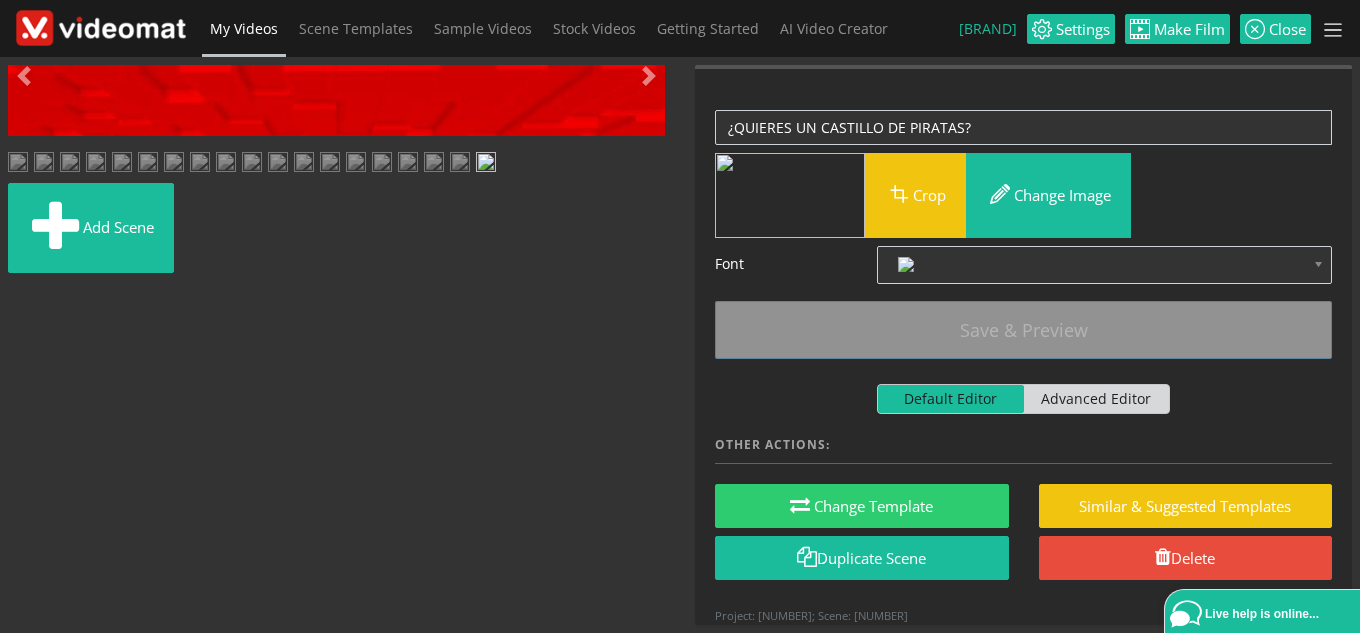click at bounding box center (28, 449) 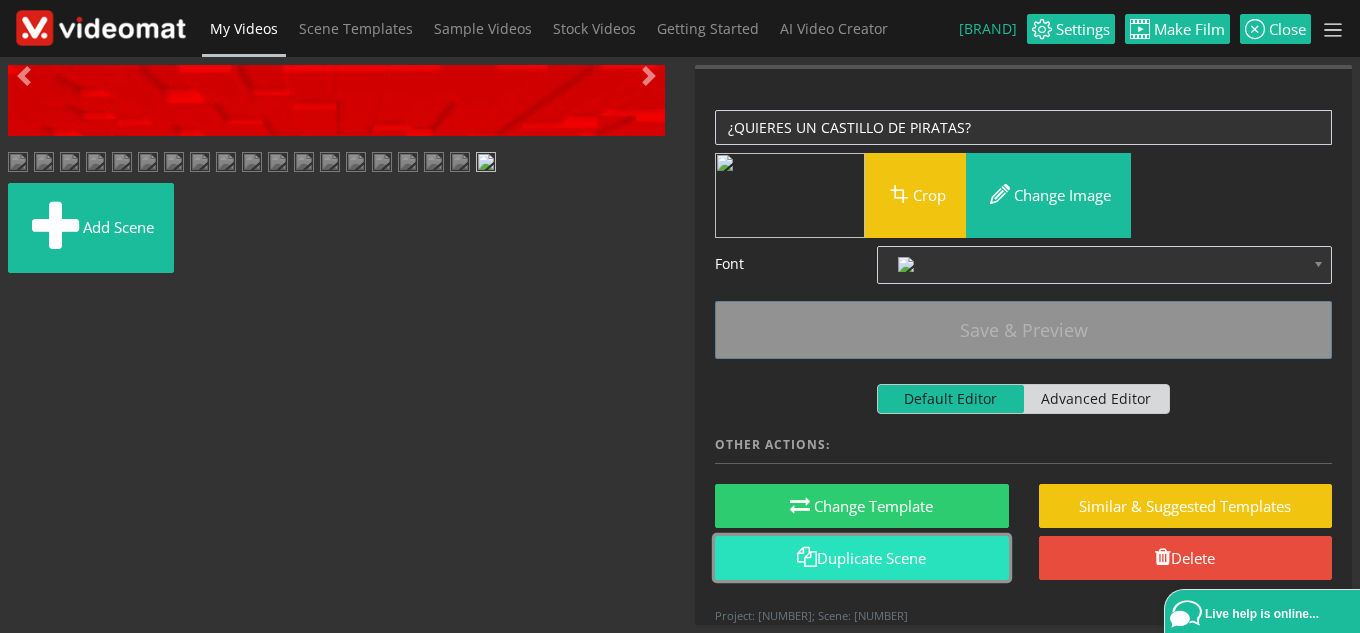click on "Duplicate Scene" at bounding box center (862, 558) 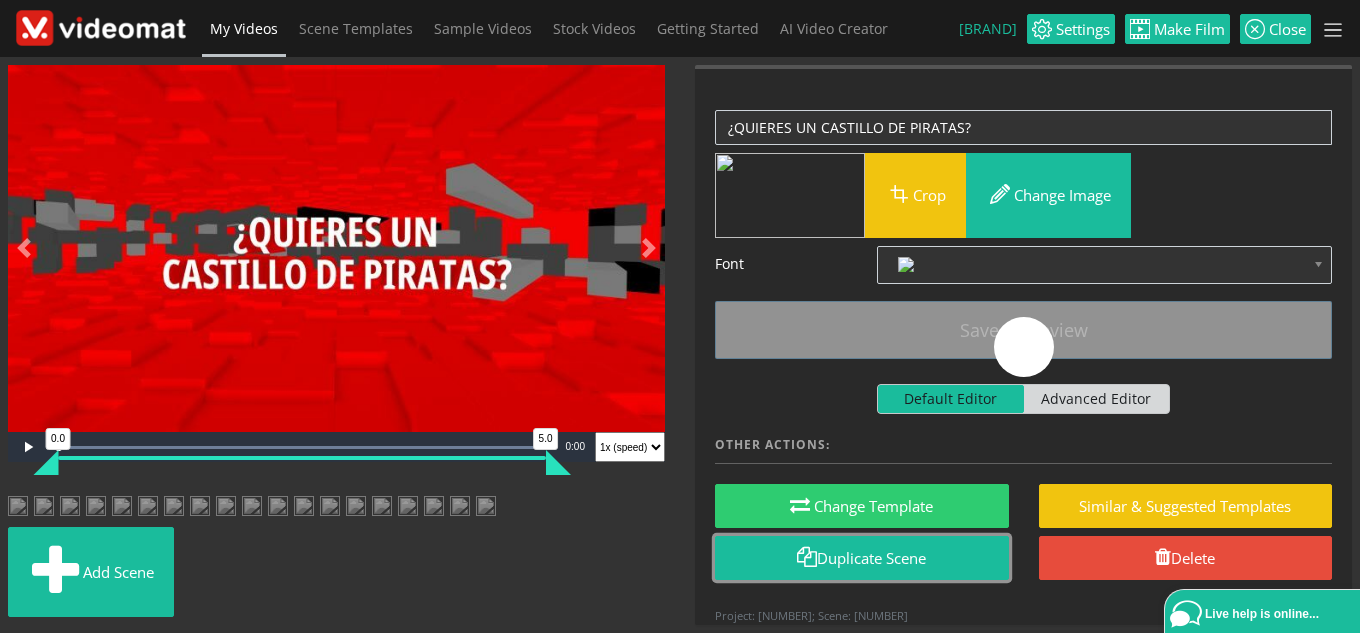 scroll, scrollTop: 554, scrollLeft: 0, axis: vertical 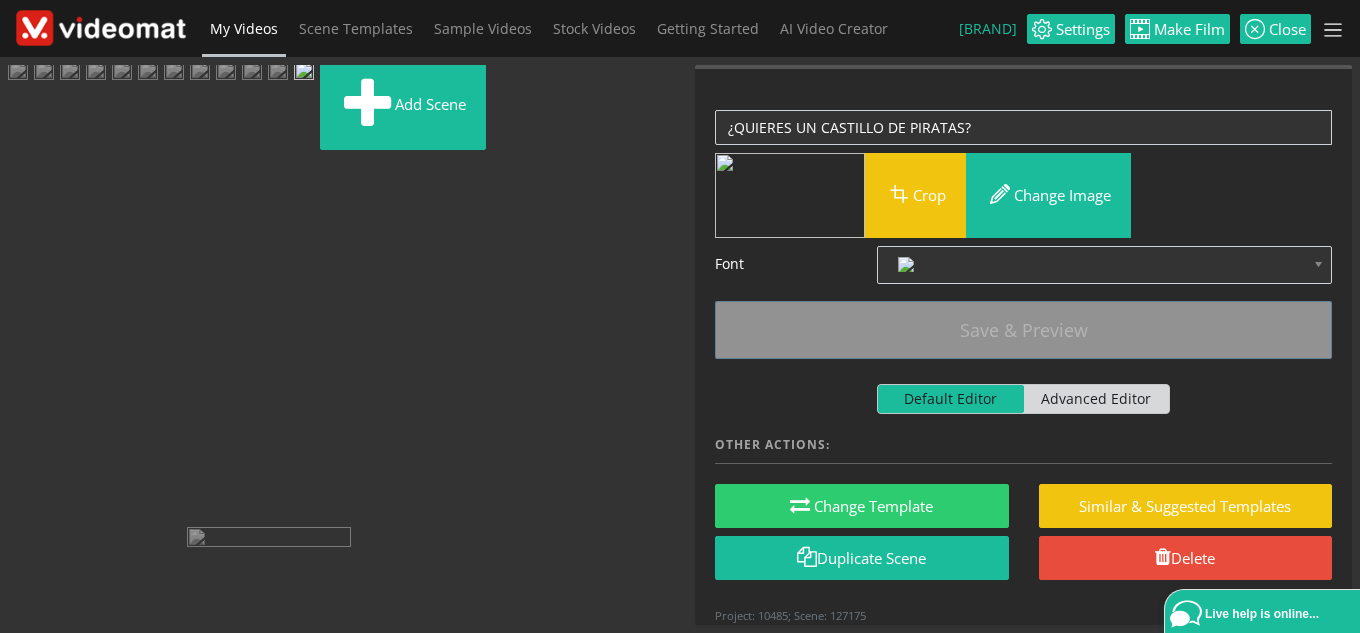 drag, startPoint x: 97, startPoint y: 583, endPoint x: 276, endPoint y: 196, distance: 426.39185 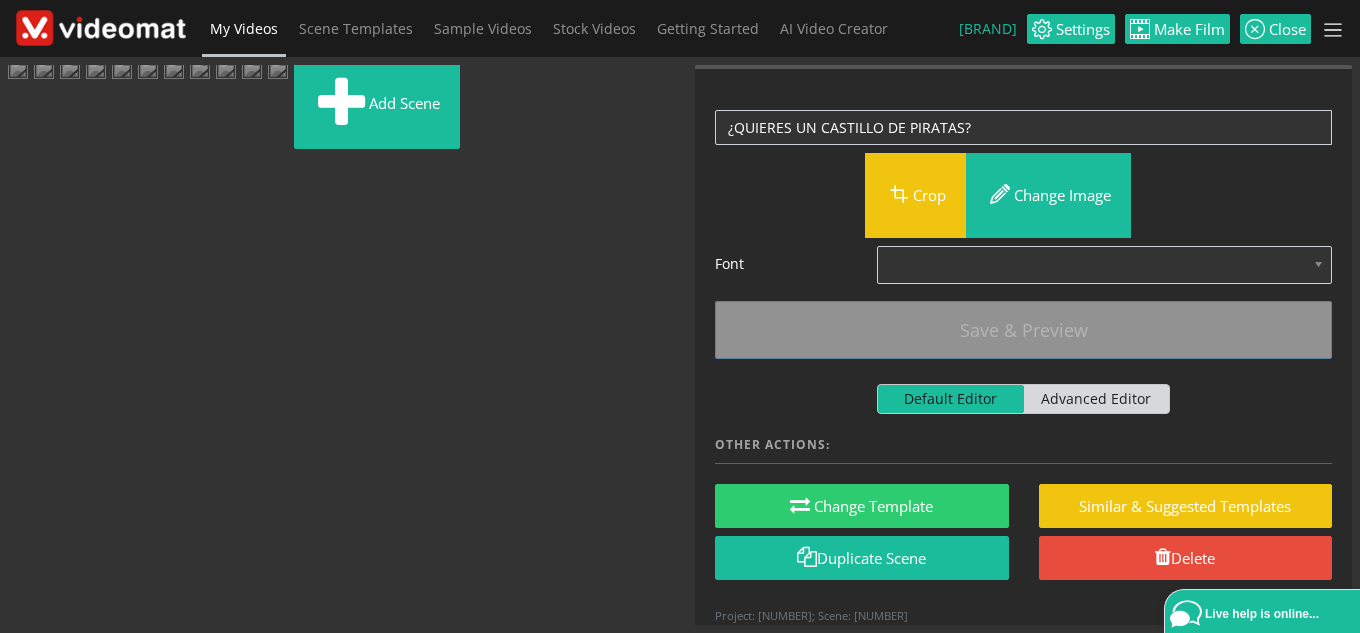drag, startPoint x: 263, startPoint y: 591, endPoint x: 412, endPoint y: 205, distance: 413.75958 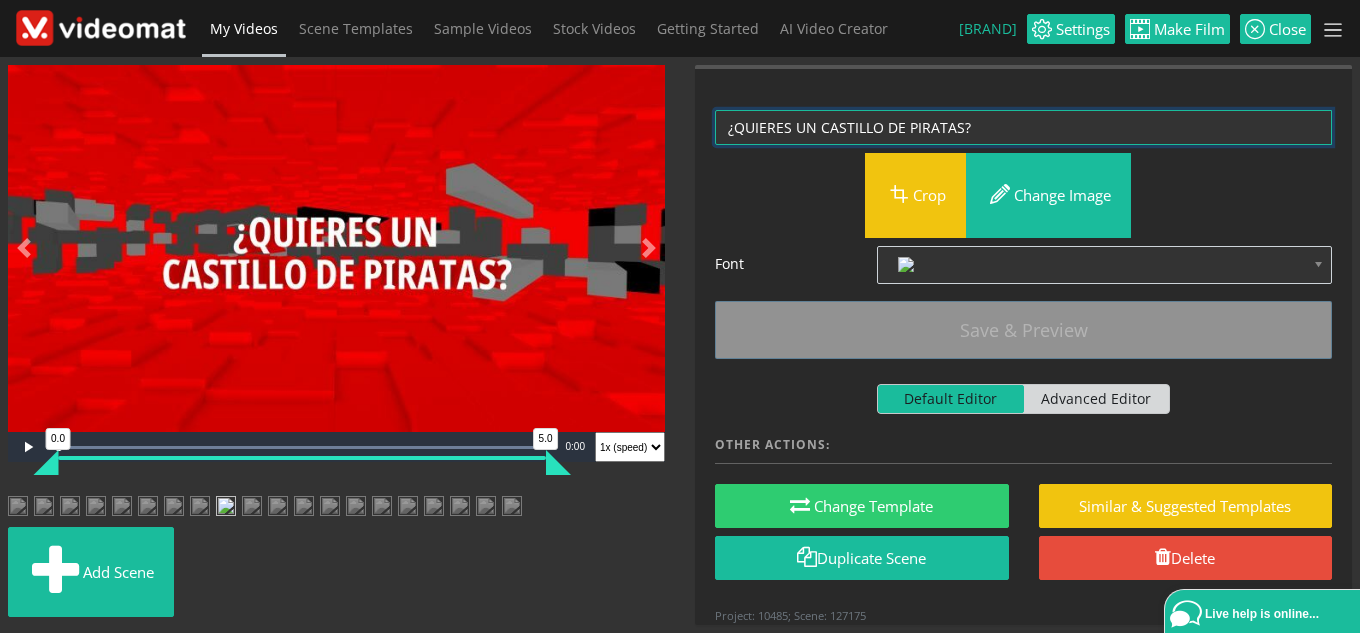 drag, startPoint x: 997, startPoint y: 116, endPoint x: 508, endPoint y: 108, distance: 489.06543 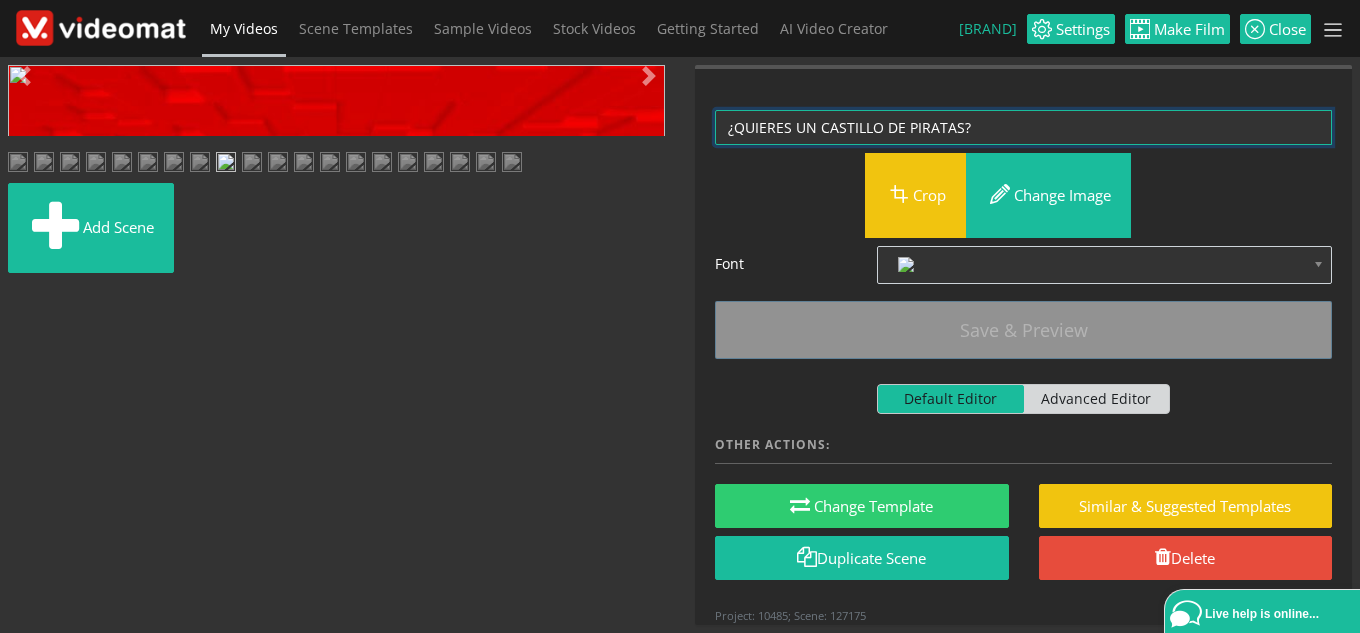 click on "Video Player is loading. Play Loaded :  100.00% 0:00 0.0 5.0 Current Time  0:00 0.5x 0.8x 0.9x 1x (speed) 1.1x 1.2x 1.3x 1.4x 1.5x 1.6x 1.7x 1.8x 1.9x 2x 3x 4x This is a modal window. Beginning of dialog window. Escape will cancel and close the window. Text Color White Black Red Green Blue Yellow Magenta Cyan Opacity Opaque Semi-Transparent Text Background Color Black White Red Green Blue Yellow Magenta Cyan Opacity Opaque Semi-Transparent Transparent Caption Area Background Color Black White Red Green Blue Yellow Magenta Cyan Opacity Transparent Semi-Transparent Opaque Font Size 50% 75% 100% 125% 150% 175% 200% 300% 400% Text Edge Style None Raised Depressed Uniform Dropshadow Font Family Proportional Sans-Serif Monospace Sans-Serif Proportional Serif Monospace Serif Casual Script Small Caps Reset  restore all settings to the default values Done Close Modal Dialog End of dialog window. Previous Next Add scene
Please update Scene's Preview with last changes:  Save & Preview" at bounding box center [680, 345] 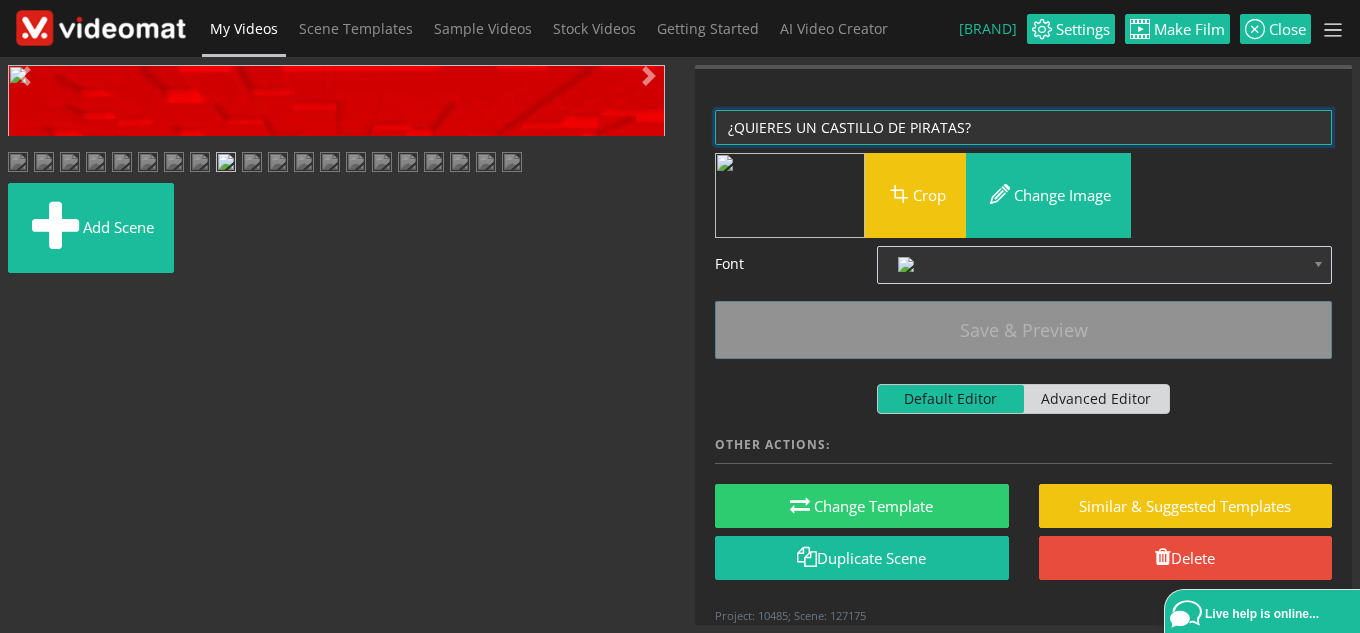 paste on "SUPER TOBOGÁN ACUÁTICO?" 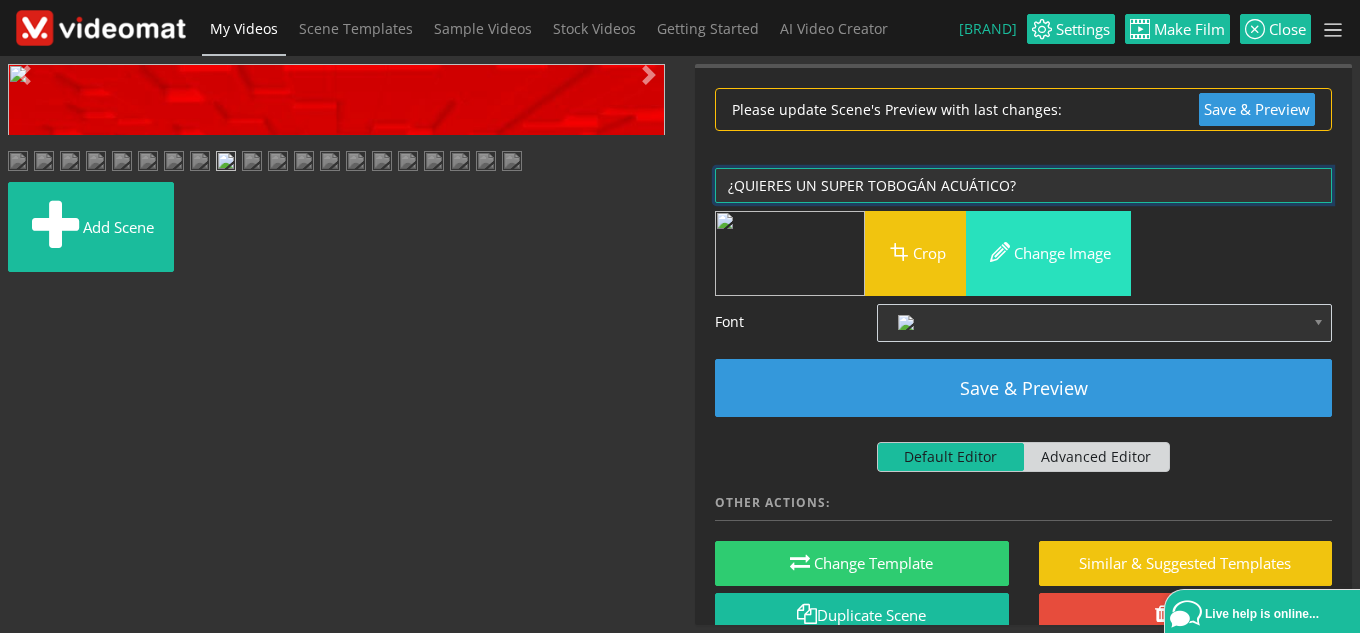 type on "¿QUIERES UN SUPER TOBOGÁN ACUÁTICO?" 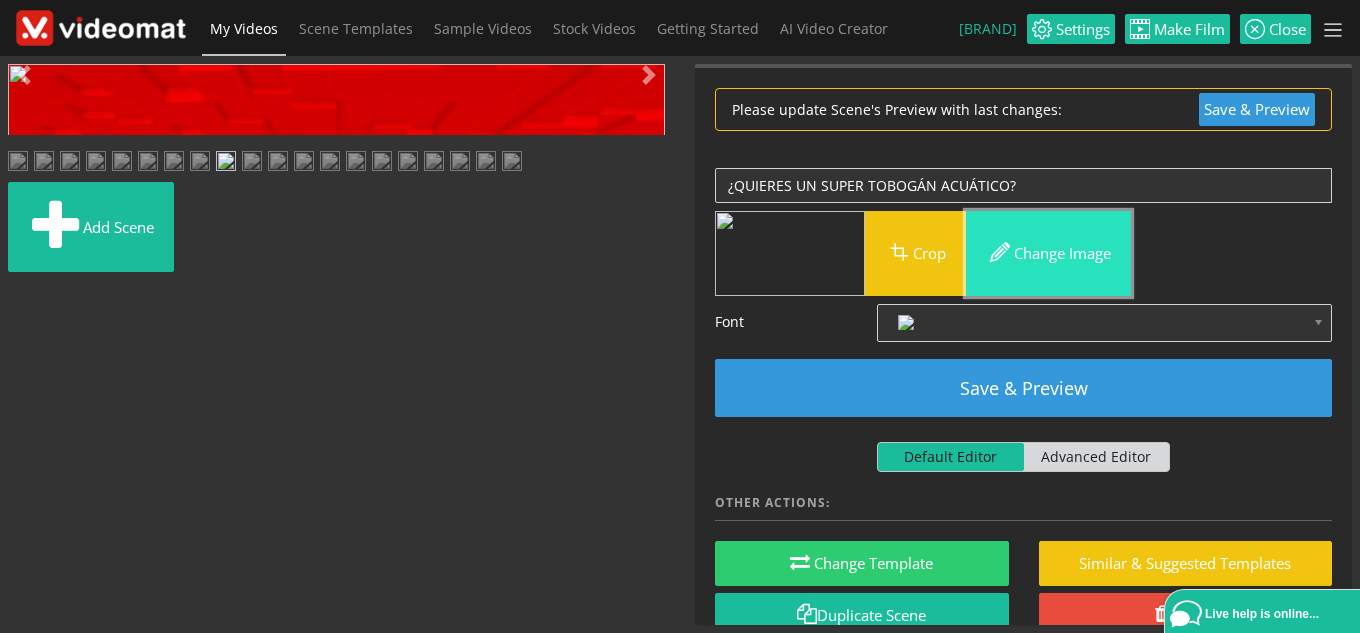 click on "Change image" at bounding box center (1048, 253) 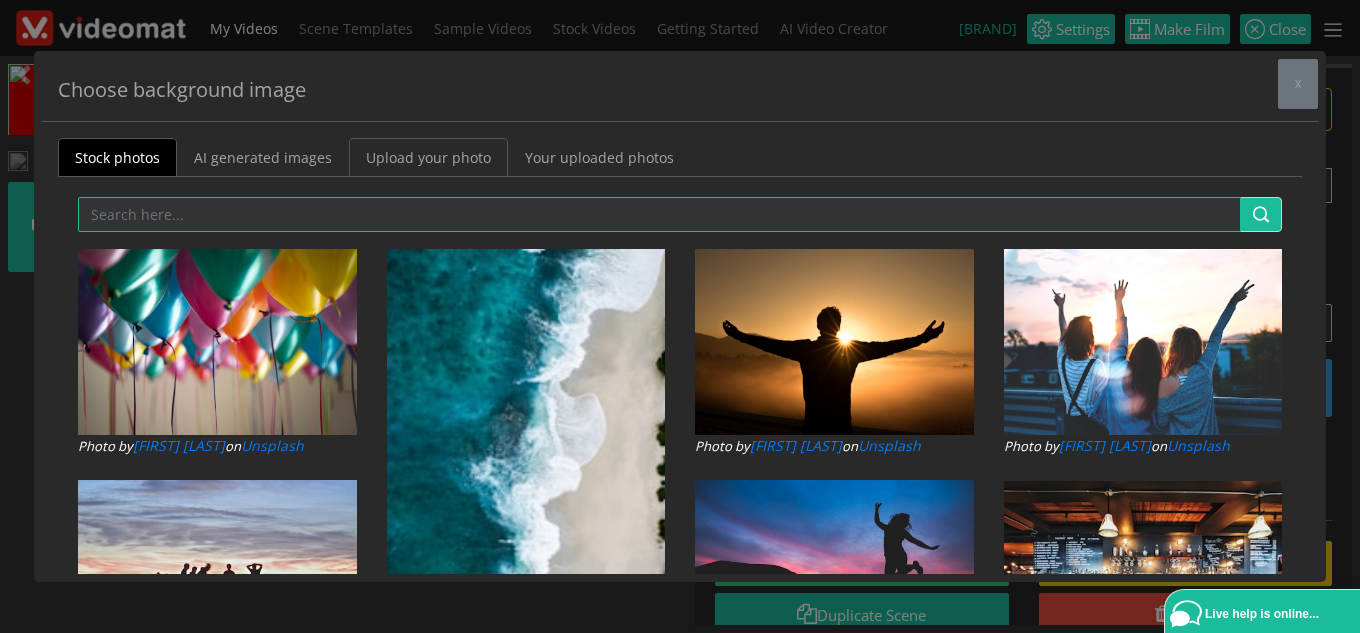 click on "Upload your photo" at bounding box center (428, 157) 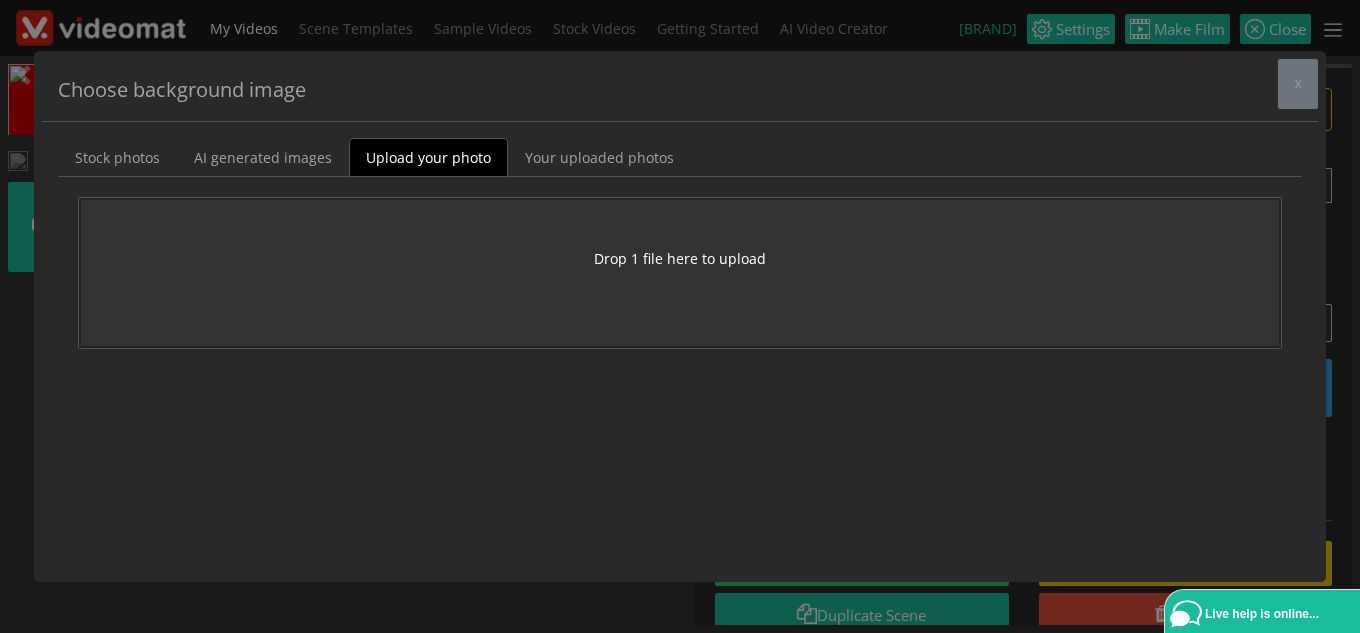click on "Drop 1 file here to upload" at bounding box center [680, 258] 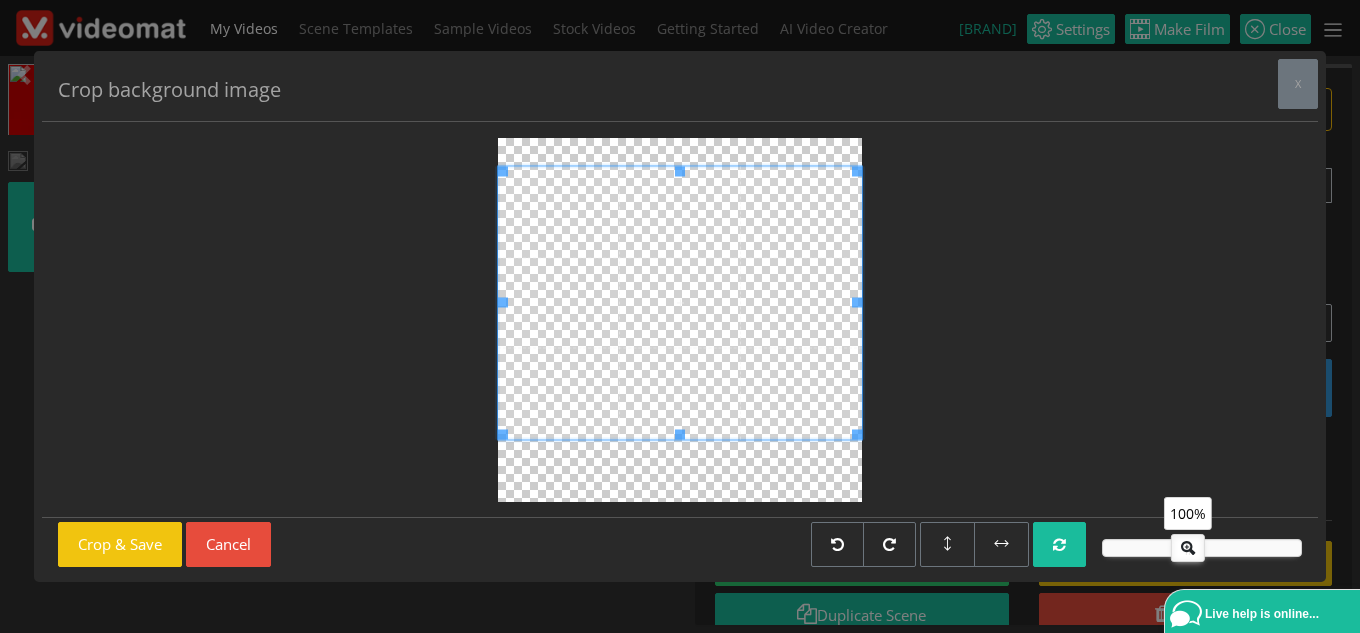 click at bounding box center (680, 302) 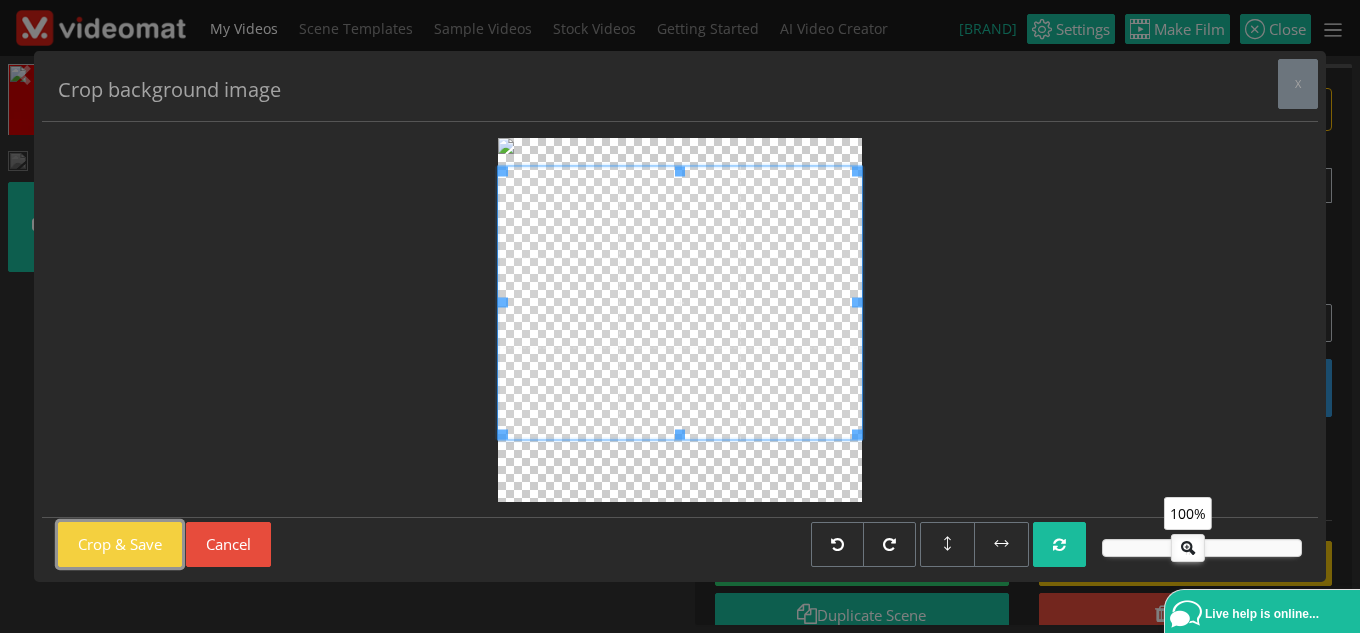 click on "Crop & Save" at bounding box center (120, 544) 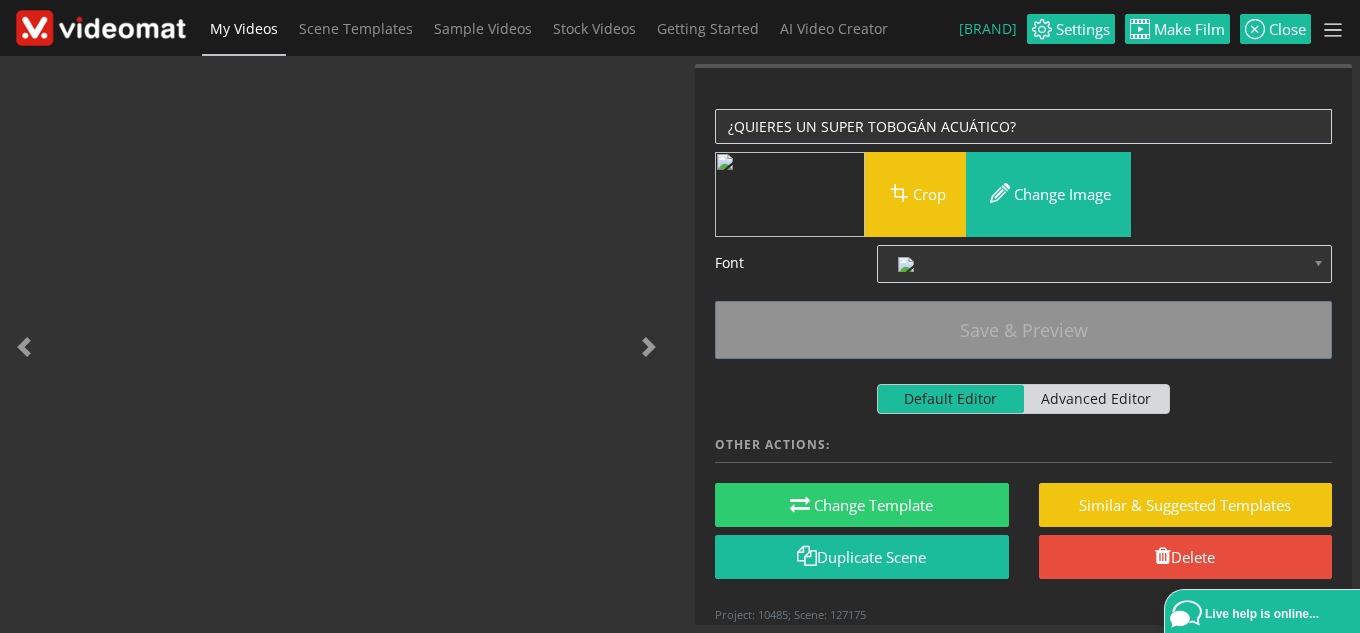 scroll, scrollTop: 0, scrollLeft: 0, axis: both 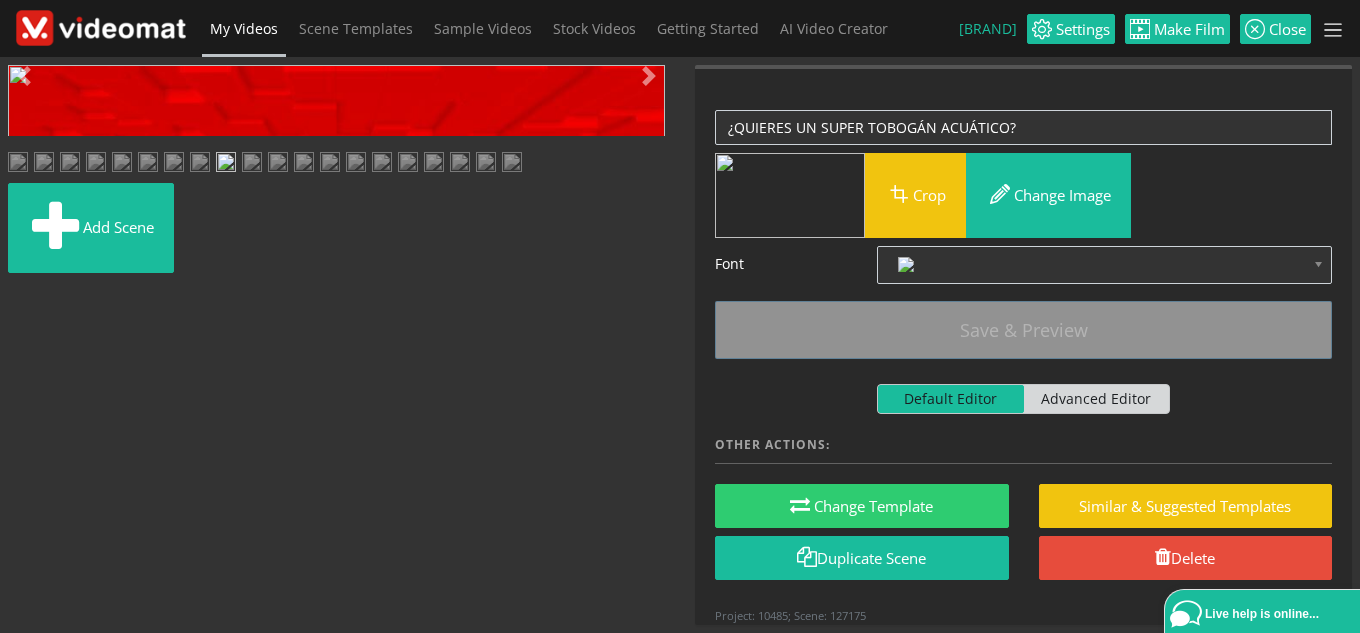 click at bounding box center (28, 449) 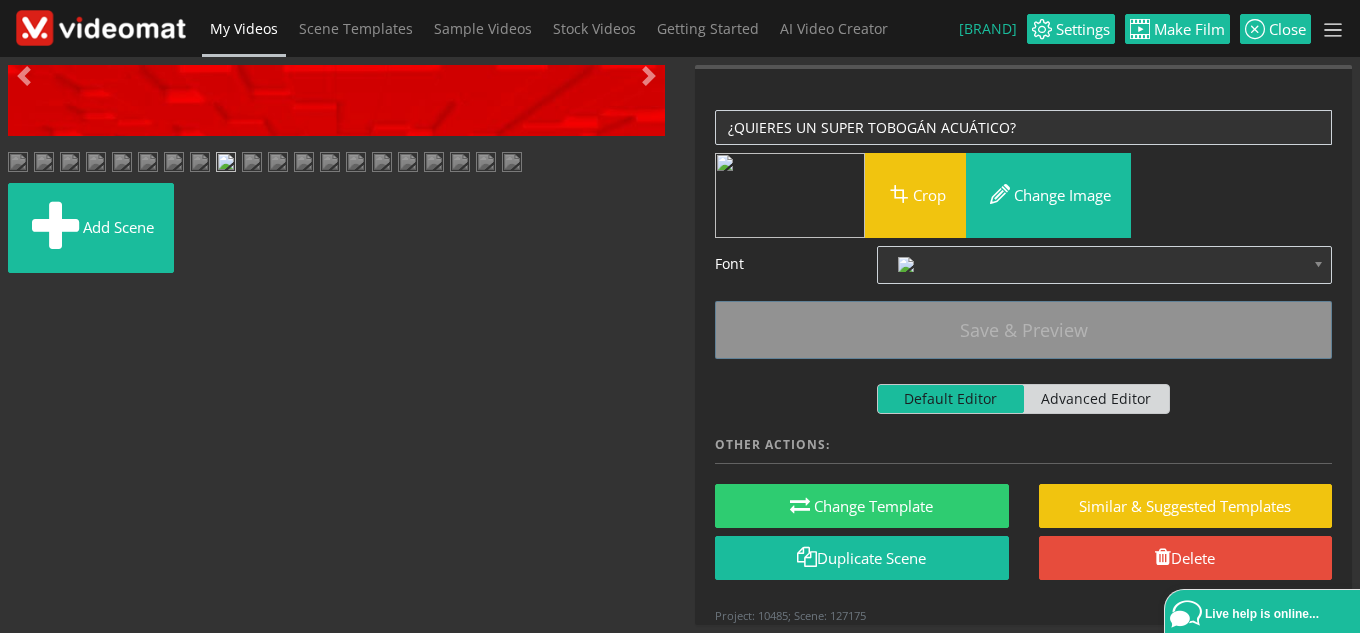 scroll, scrollTop: 400, scrollLeft: 0, axis: vertical 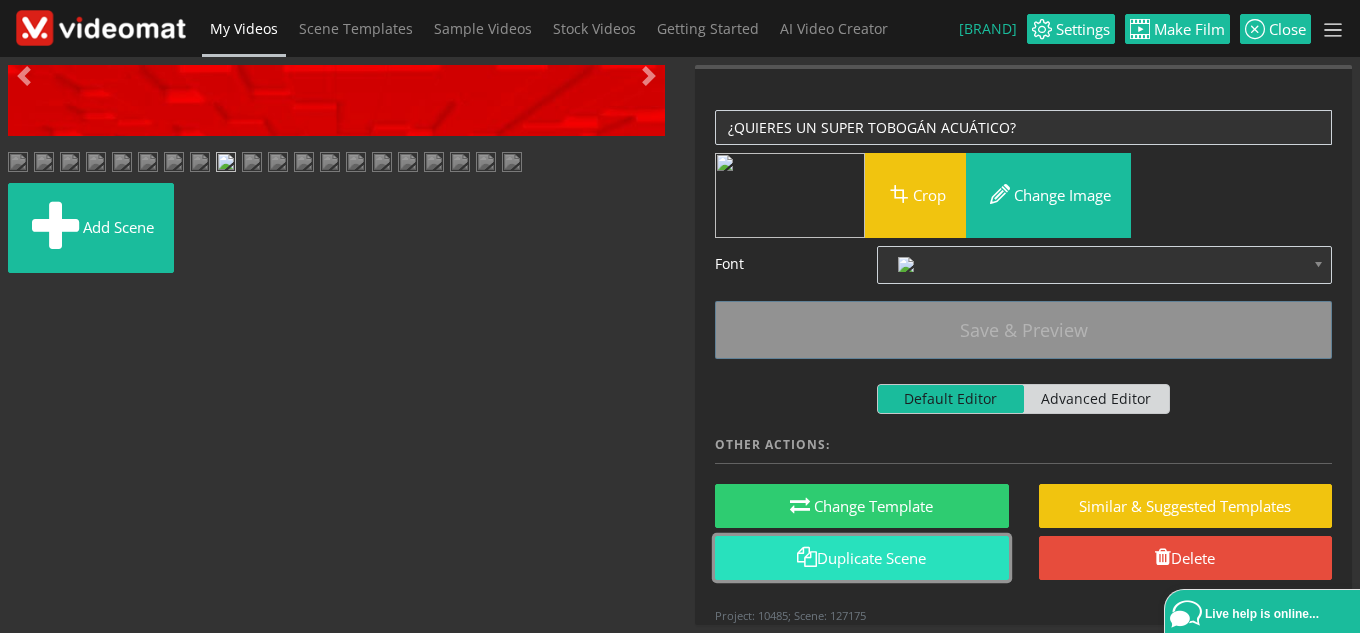 click on "Duplicate Scene" at bounding box center (862, 558) 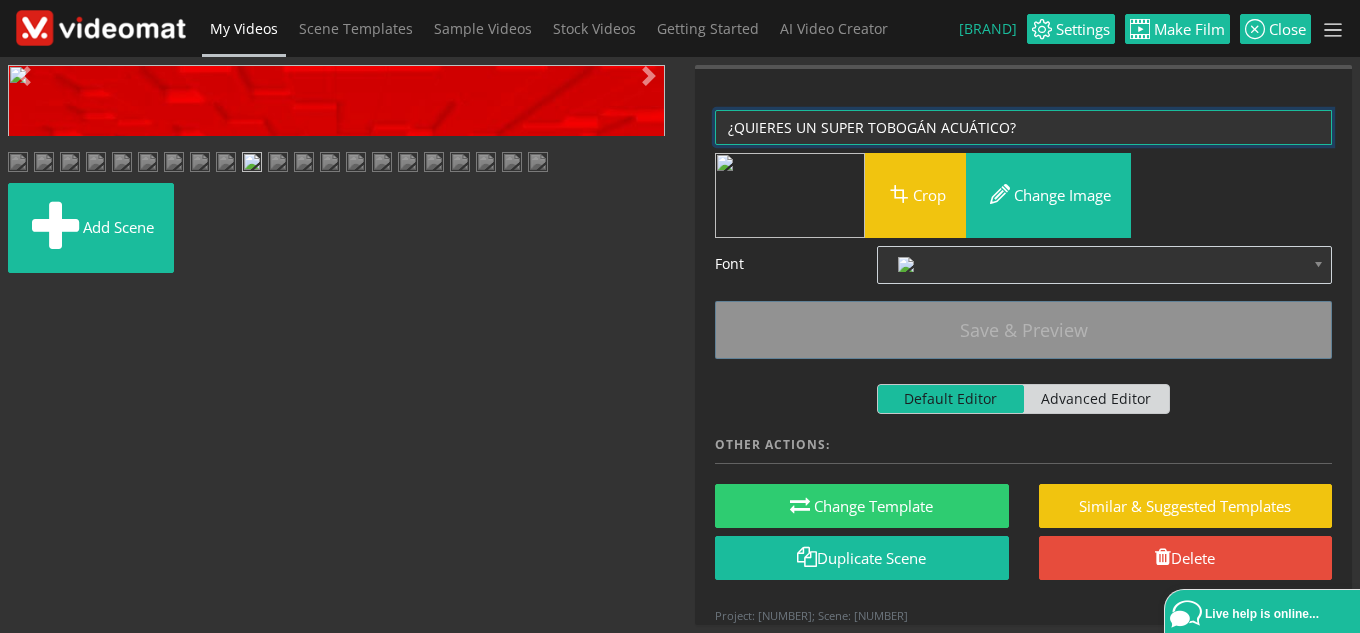 drag, startPoint x: 1112, startPoint y: 124, endPoint x: 593, endPoint y: 149, distance: 519.60175 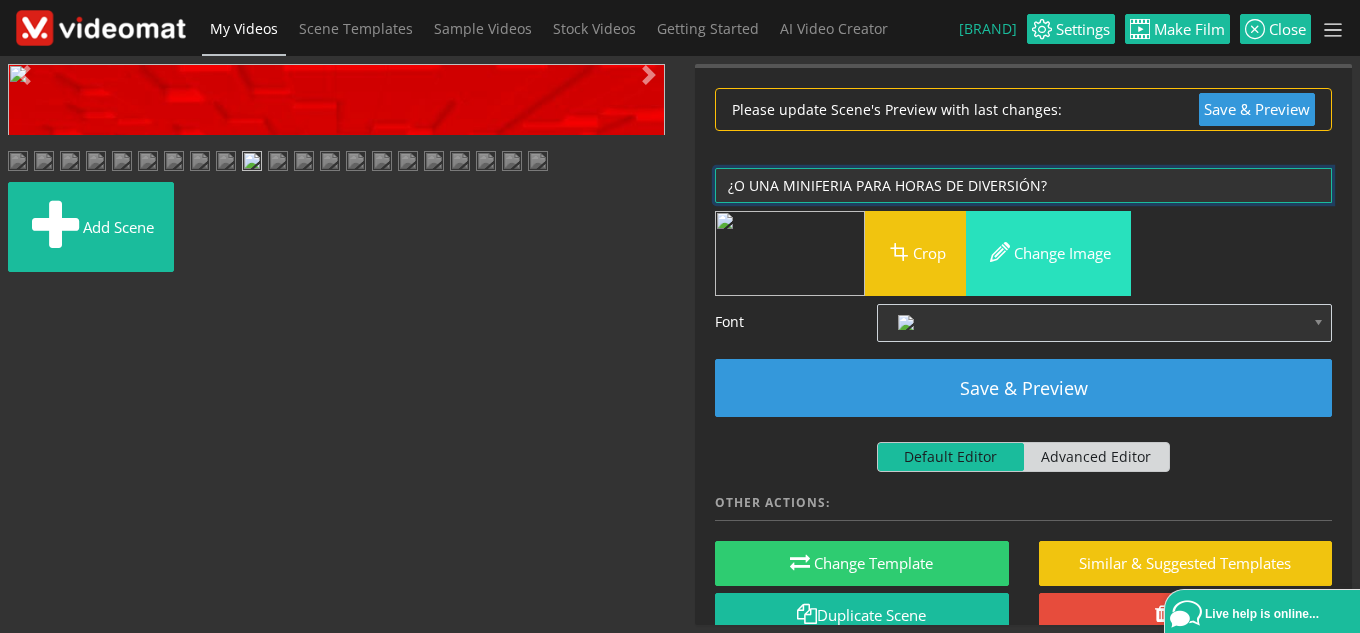 type on "¿O UNA MINIFERIA PARA HORAS DE DIVERSIÓN?" 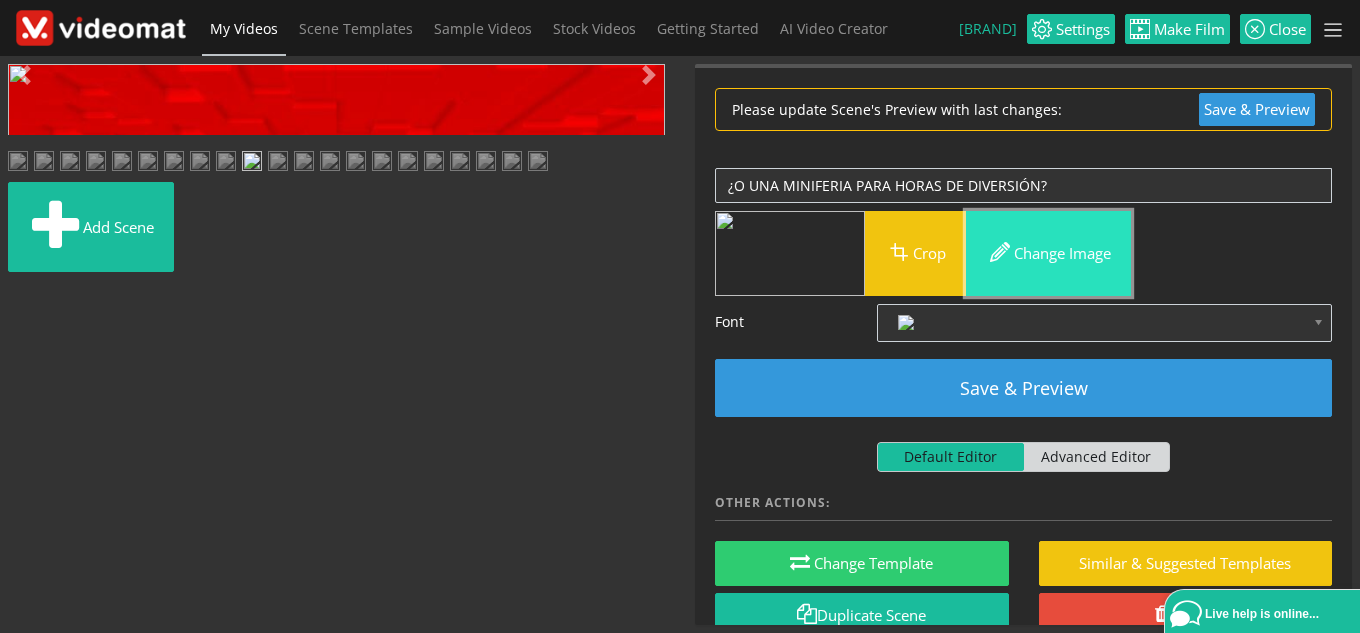 click on "Change image" at bounding box center [1048, 253] 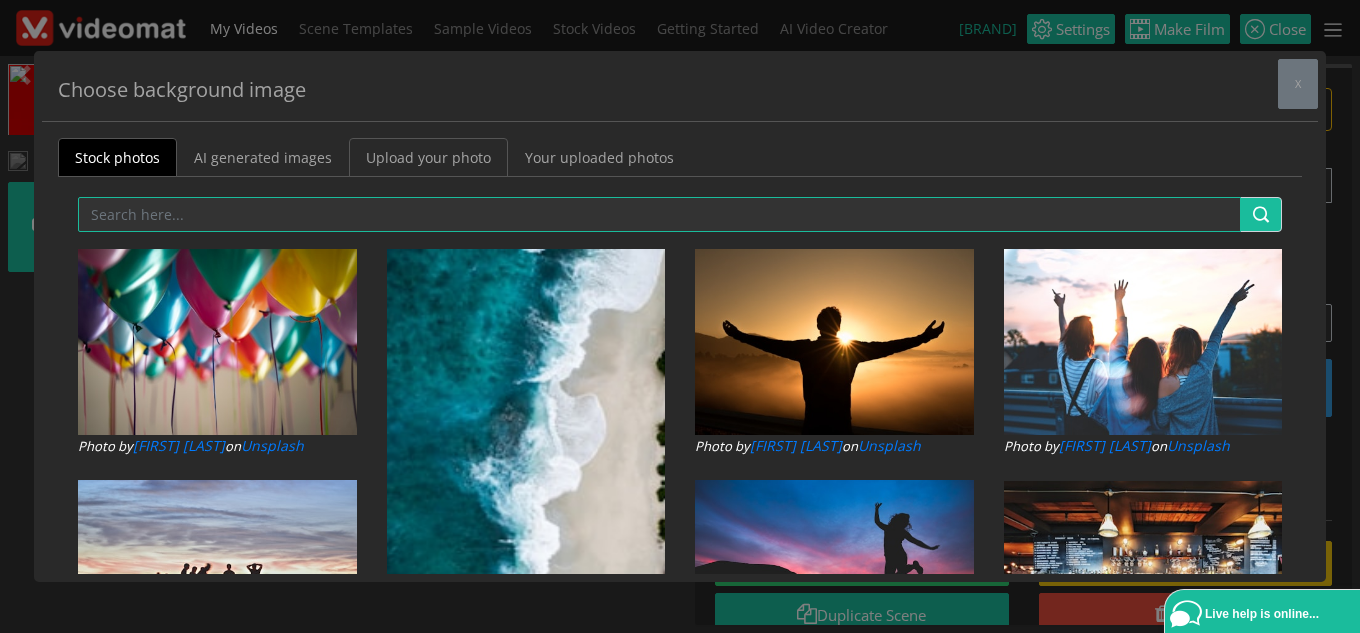 drag, startPoint x: 431, startPoint y: 164, endPoint x: 442, endPoint y: 163, distance: 11.045361 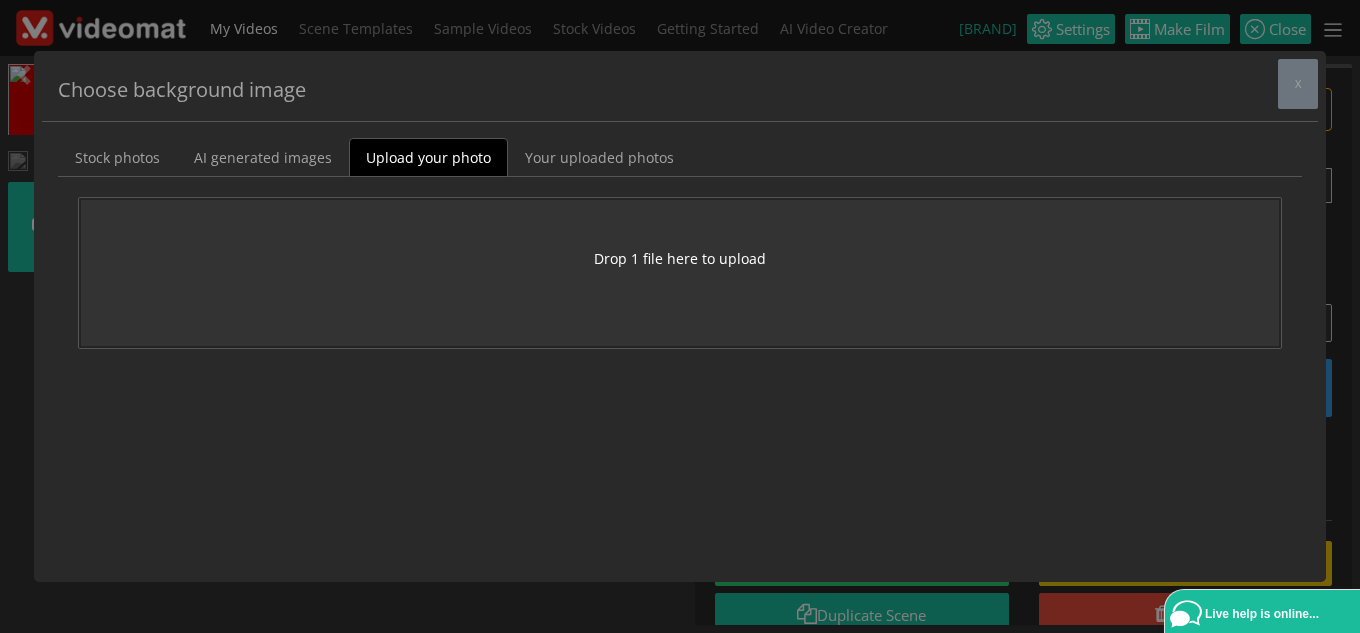 click on "Drop 1 file here to upload" at bounding box center [680, 273] 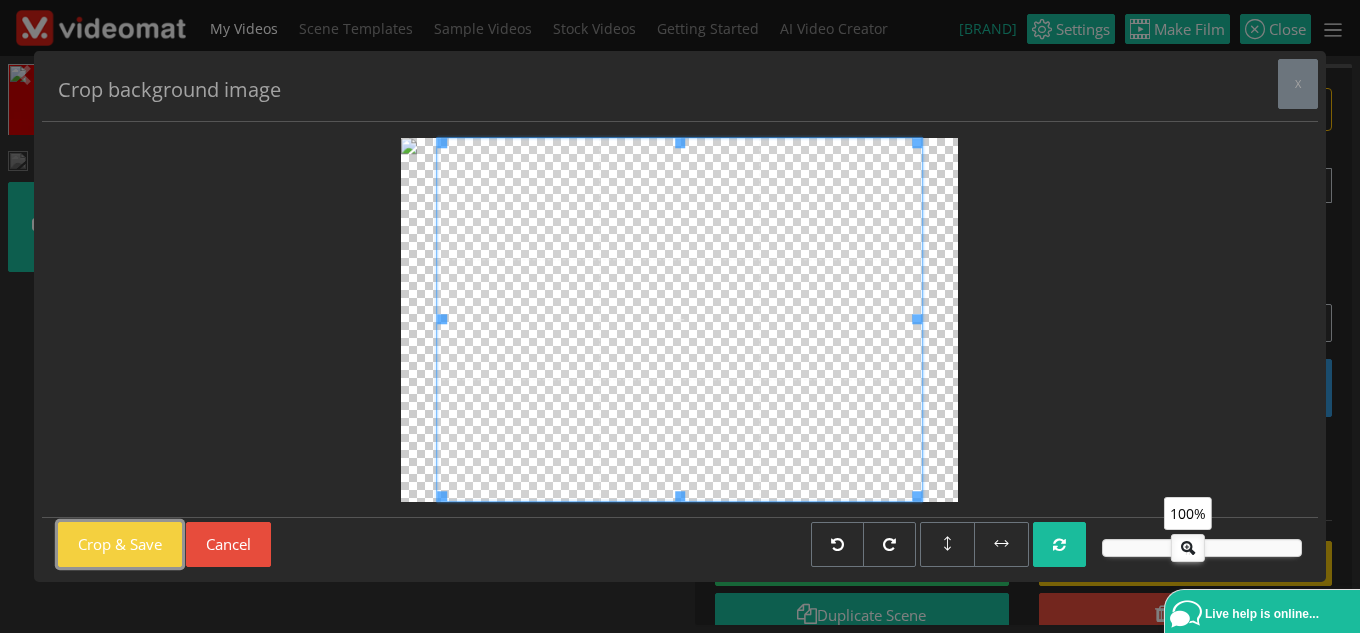click on "Crop & Save" at bounding box center [120, 544] 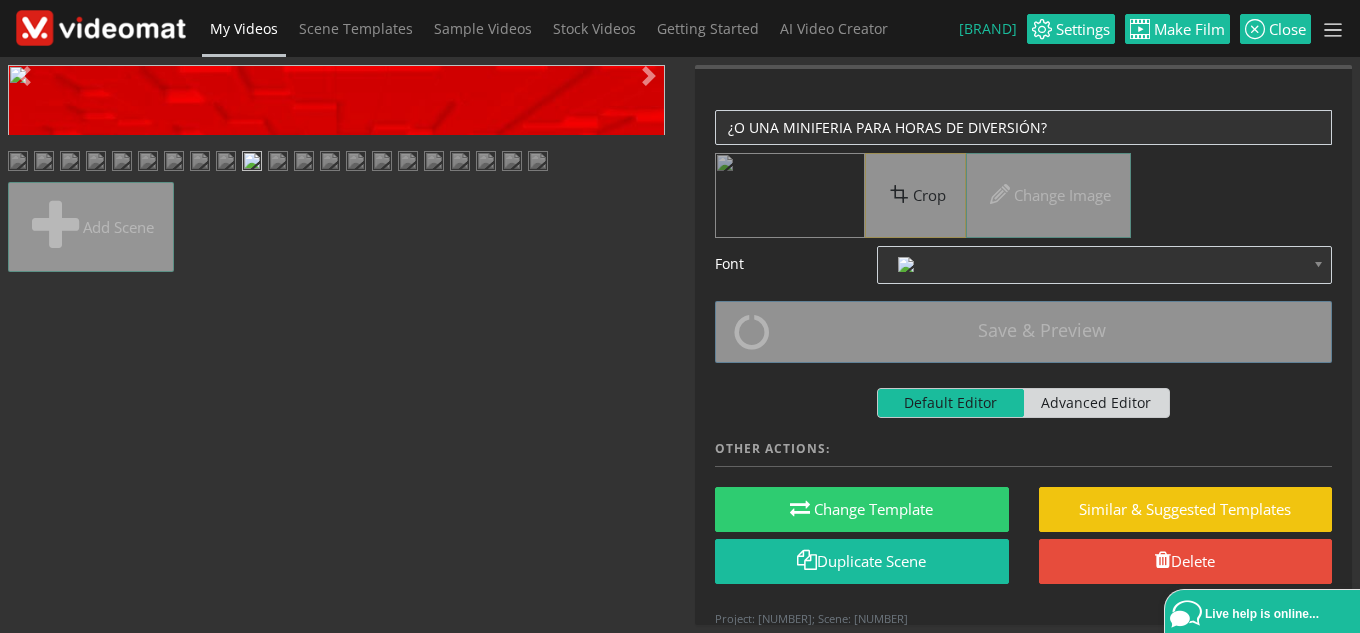 scroll, scrollTop: 0, scrollLeft: 0, axis: both 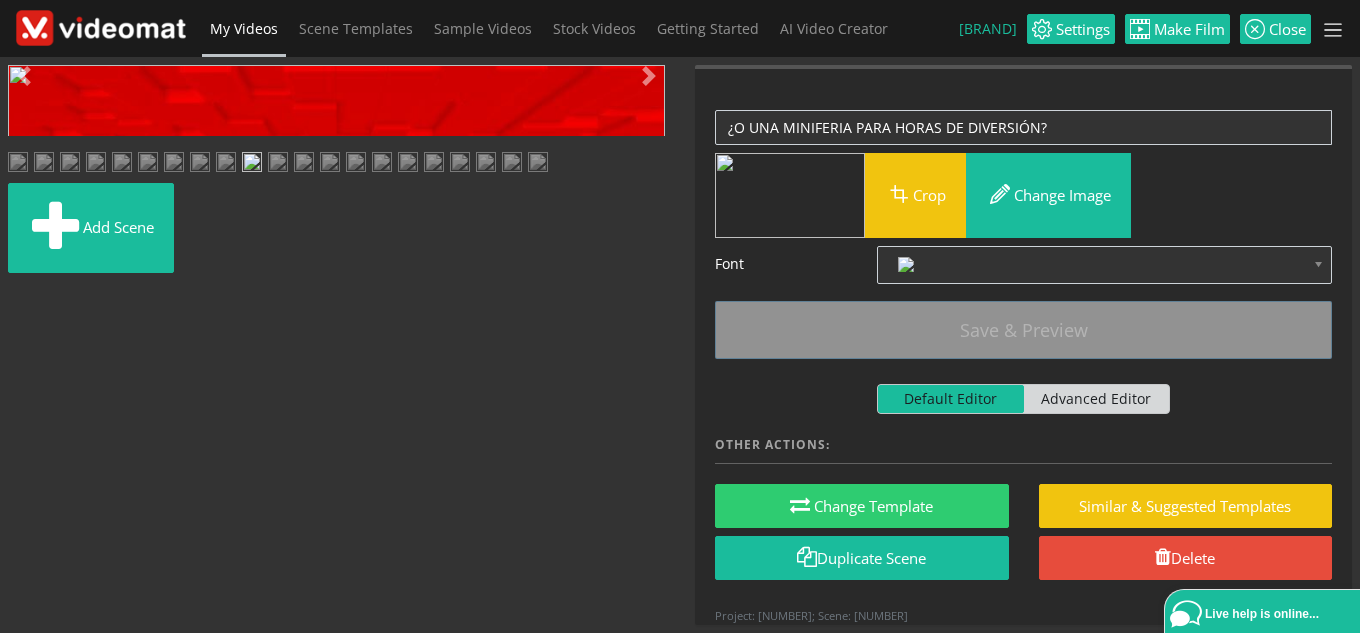 click at bounding box center (28, 449) 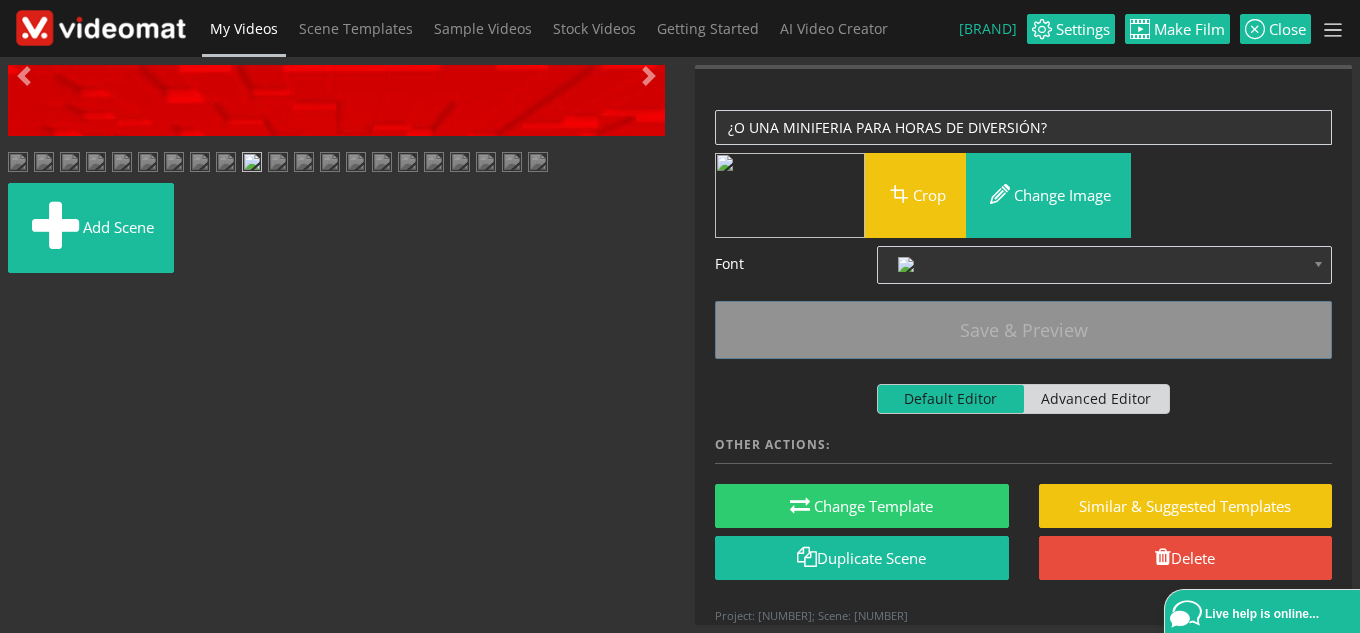 scroll, scrollTop: 300, scrollLeft: 0, axis: vertical 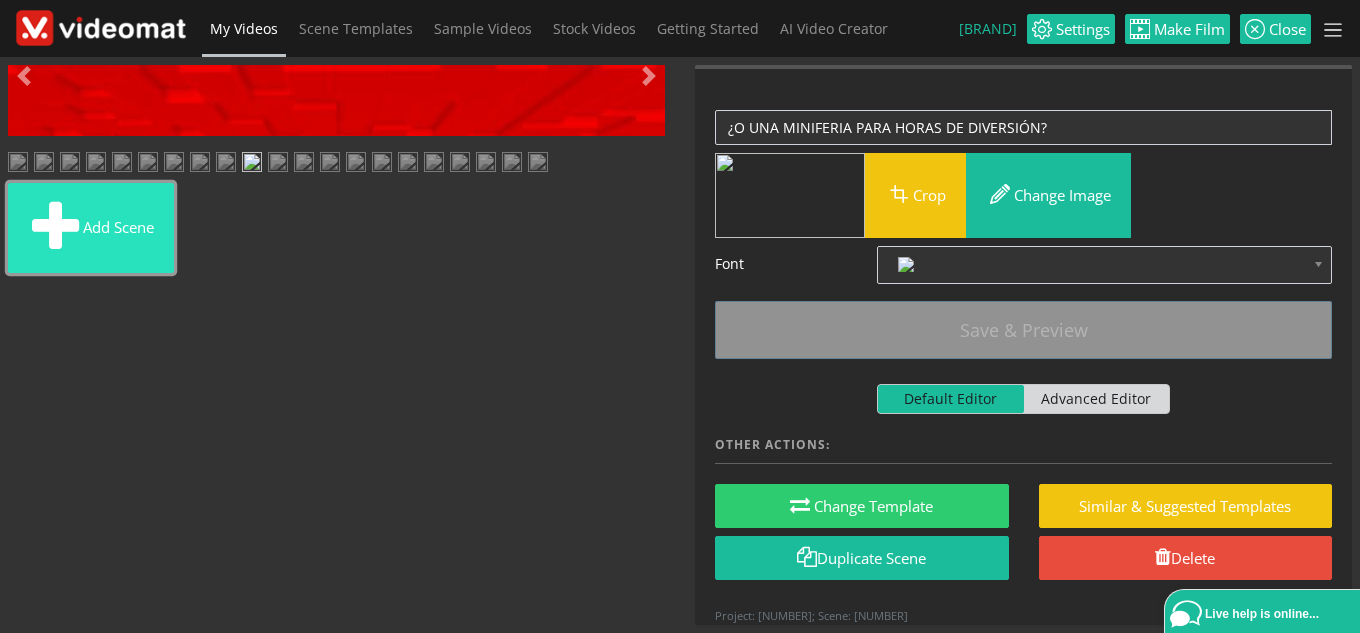 click at bounding box center [55, 228] 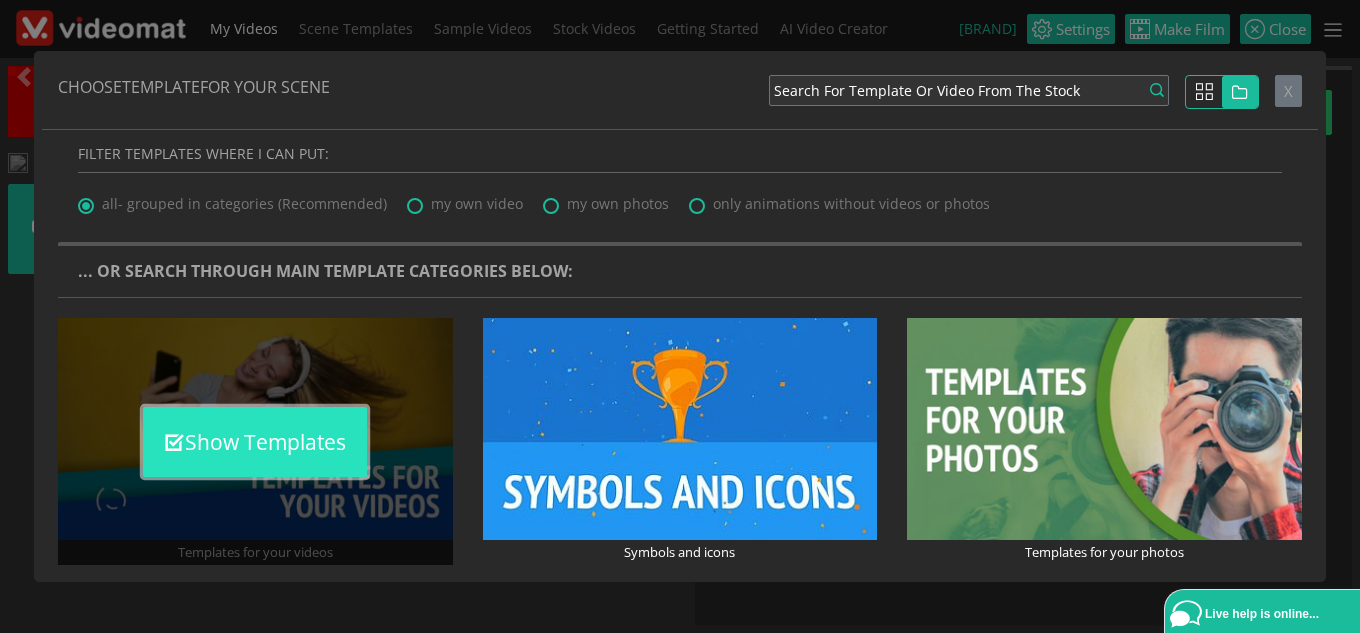click on "Show Templates" at bounding box center (255, 442) 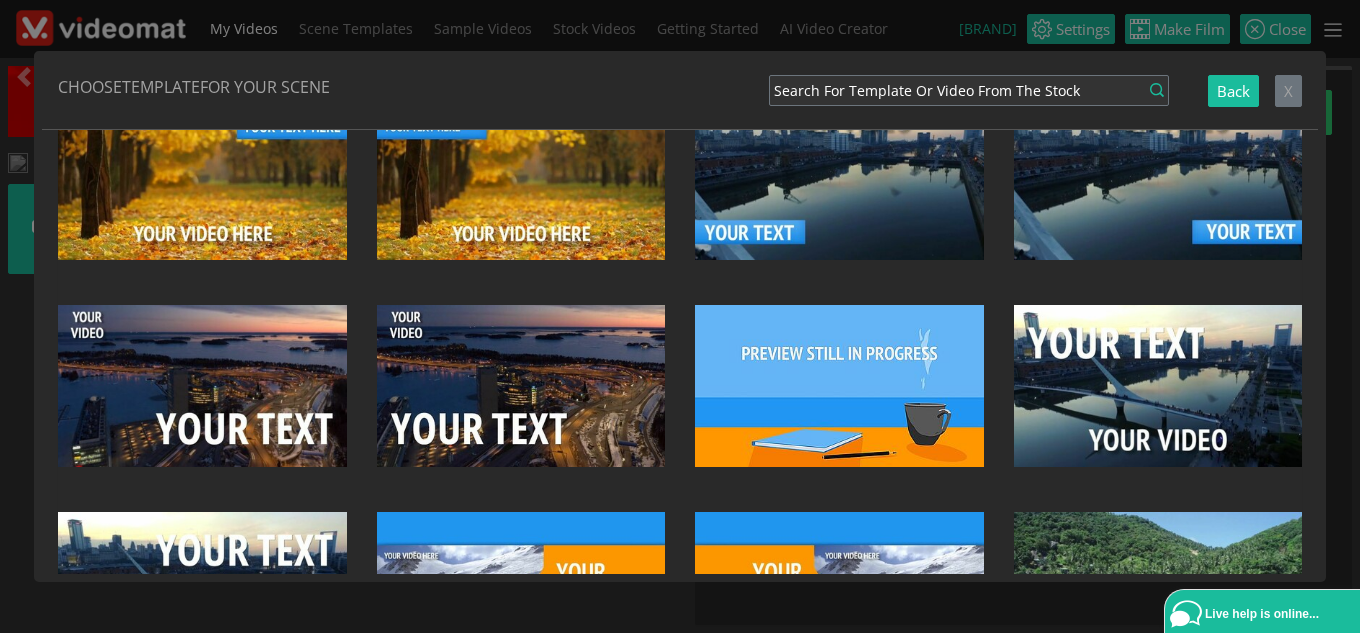scroll, scrollTop: 1436, scrollLeft: 0, axis: vertical 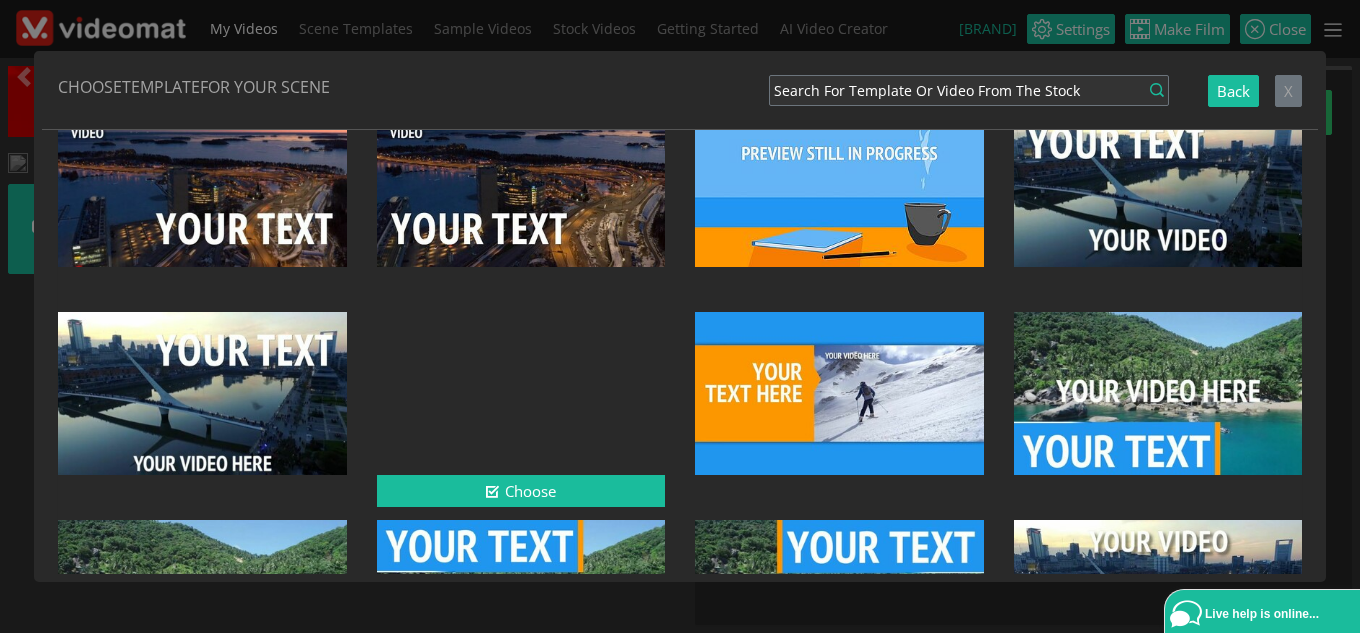 click at bounding box center (521, 393) 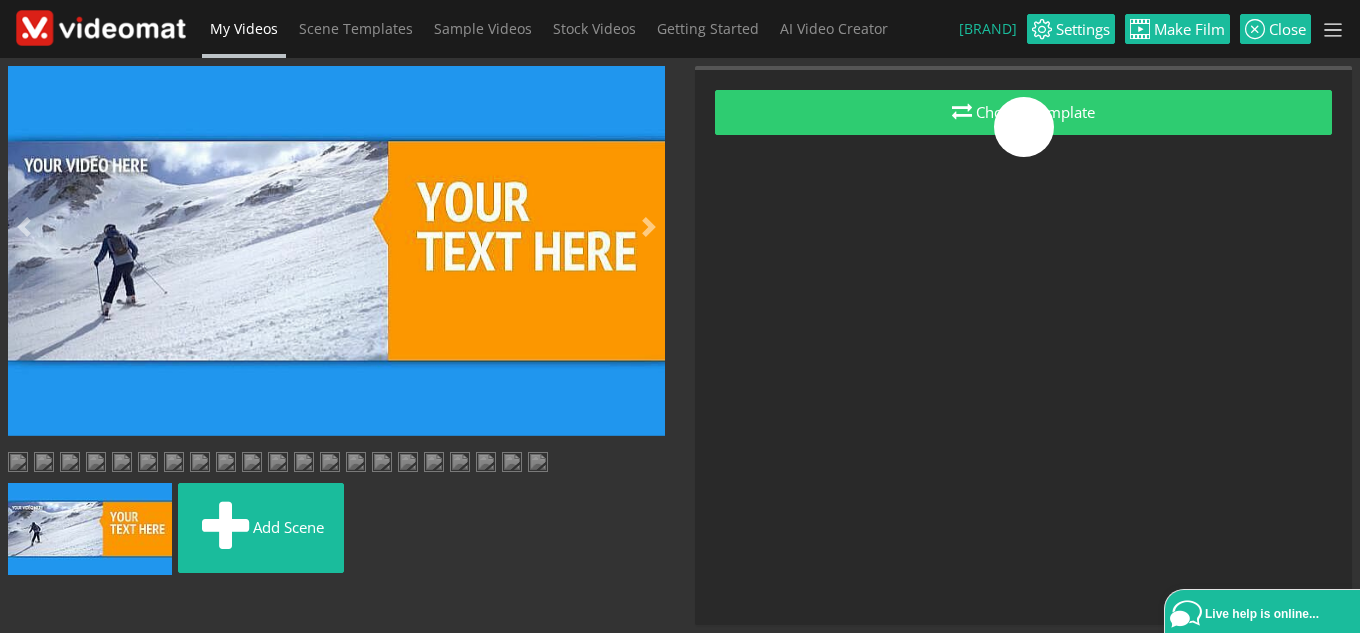 scroll, scrollTop: 0, scrollLeft: 0, axis: both 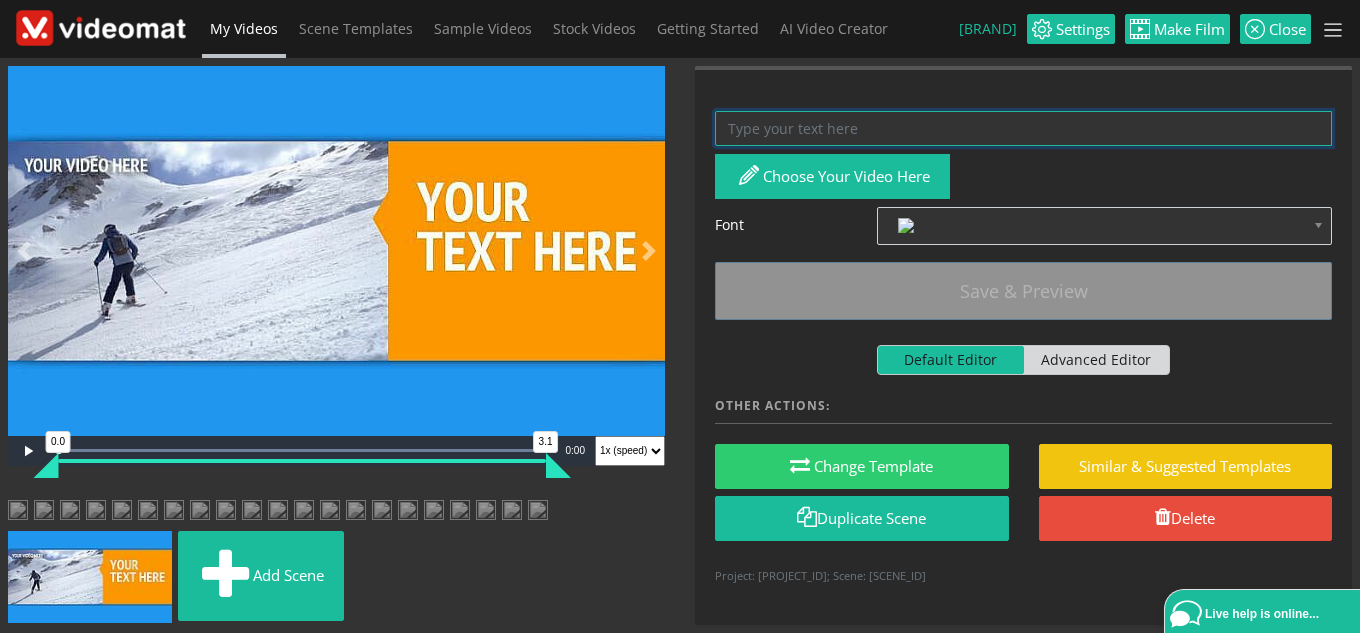 click at bounding box center [1023, 128] 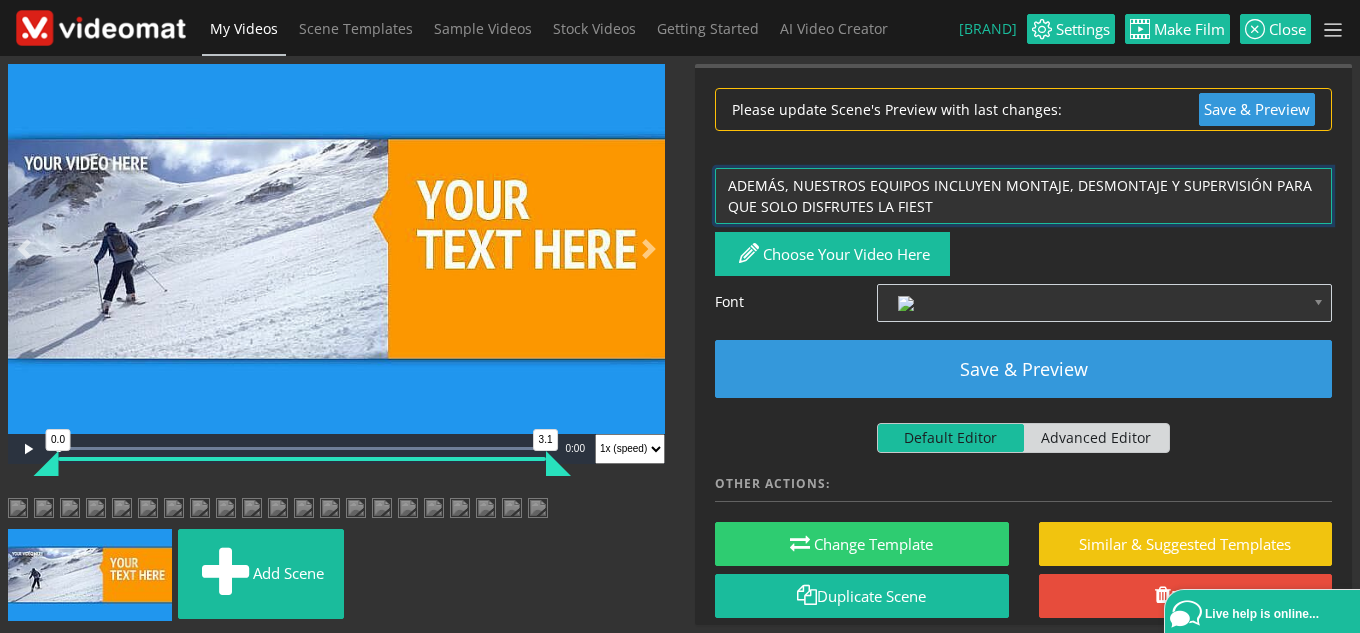 click on "ADEMÁS, NUESTROS EQUIPOS INCLUYEN MONTAJE, DESMONTAJE Y SUPERVISIÓN PARA QUE SOLO DISFRUTES LA FIEST" at bounding box center (1023, 196) 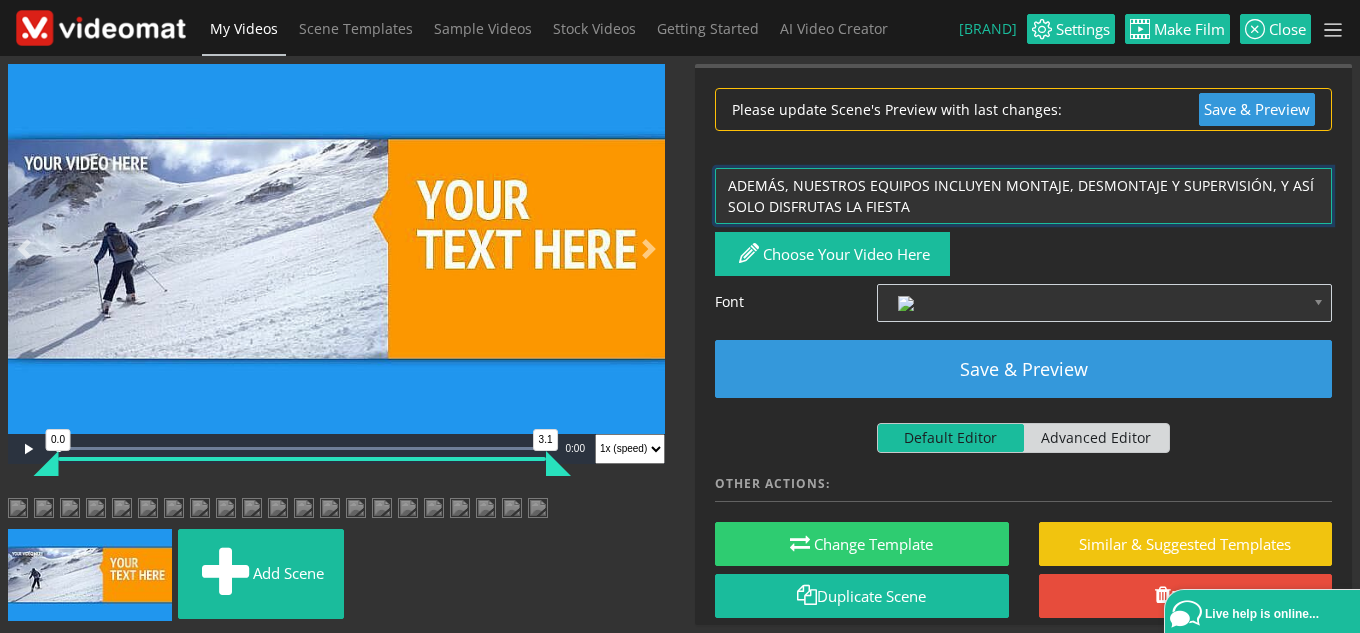 type on "ADEMÁS, NUESTROS EQUIPOS INCLUYEN MONTAJE, DESMONTAJE Y SUPERVISIÓN, Y ASÍ SOLO DISFRUTAS LA FIESTA" 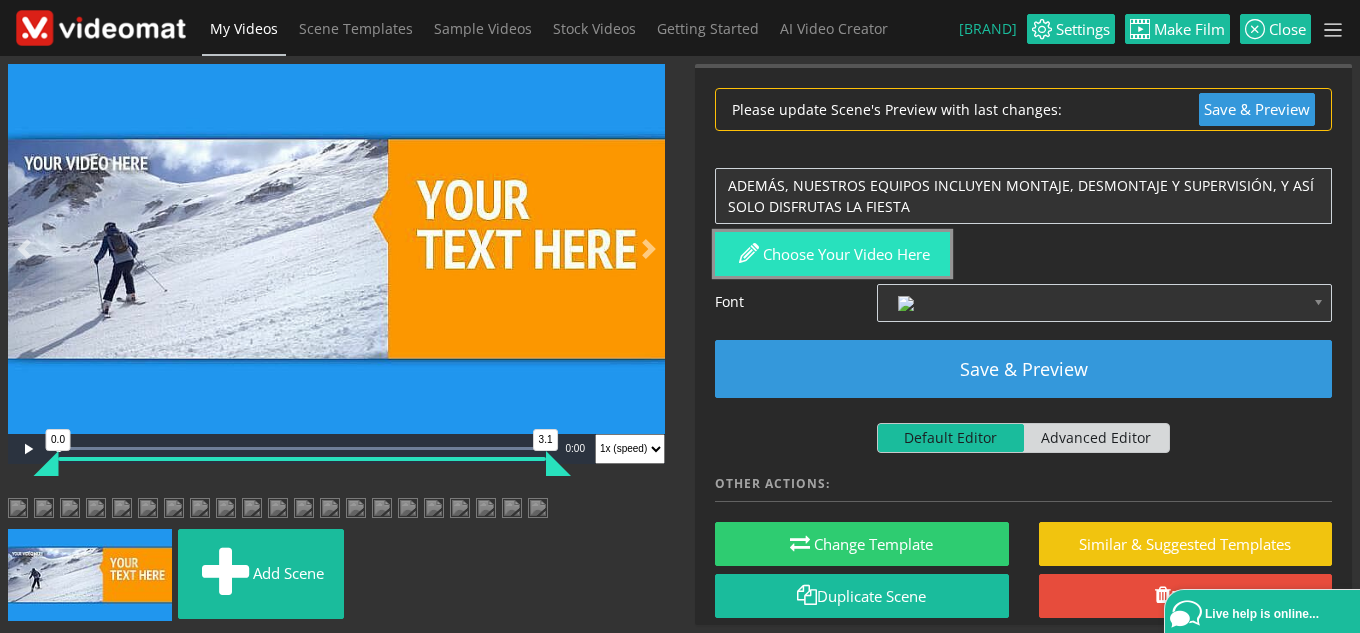 click on "Choose your video here" at bounding box center (832, 254) 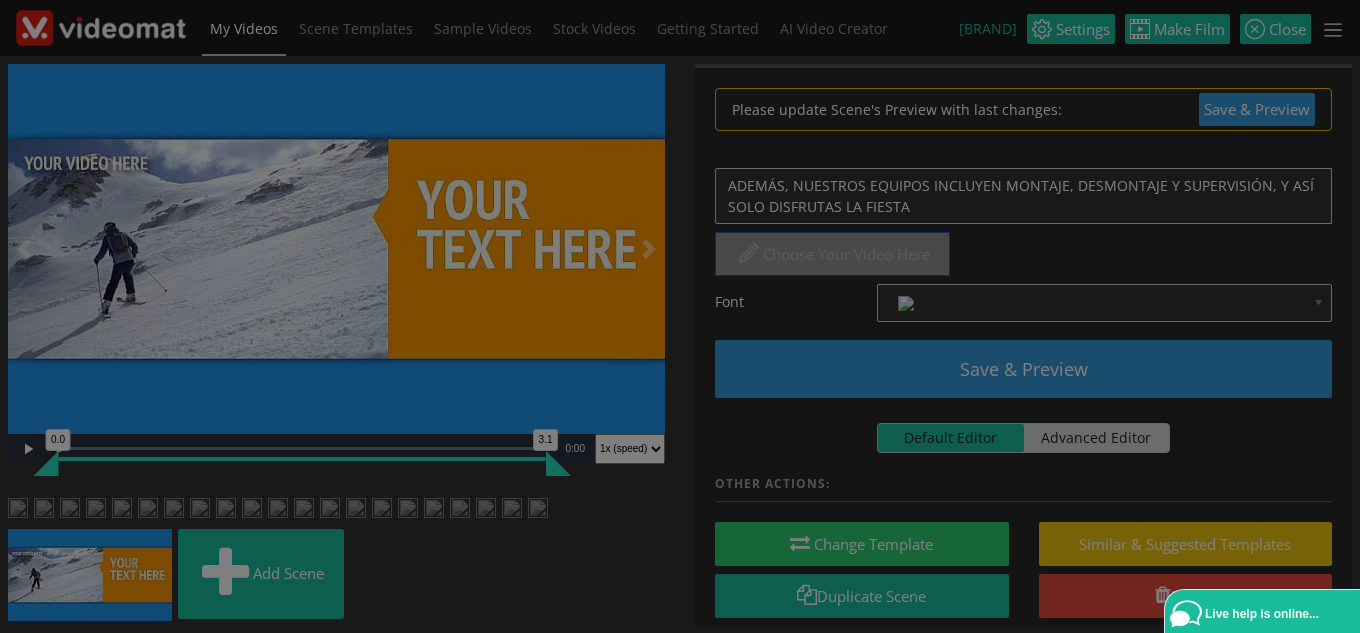 scroll, scrollTop: 0, scrollLeft: 0, axis: both 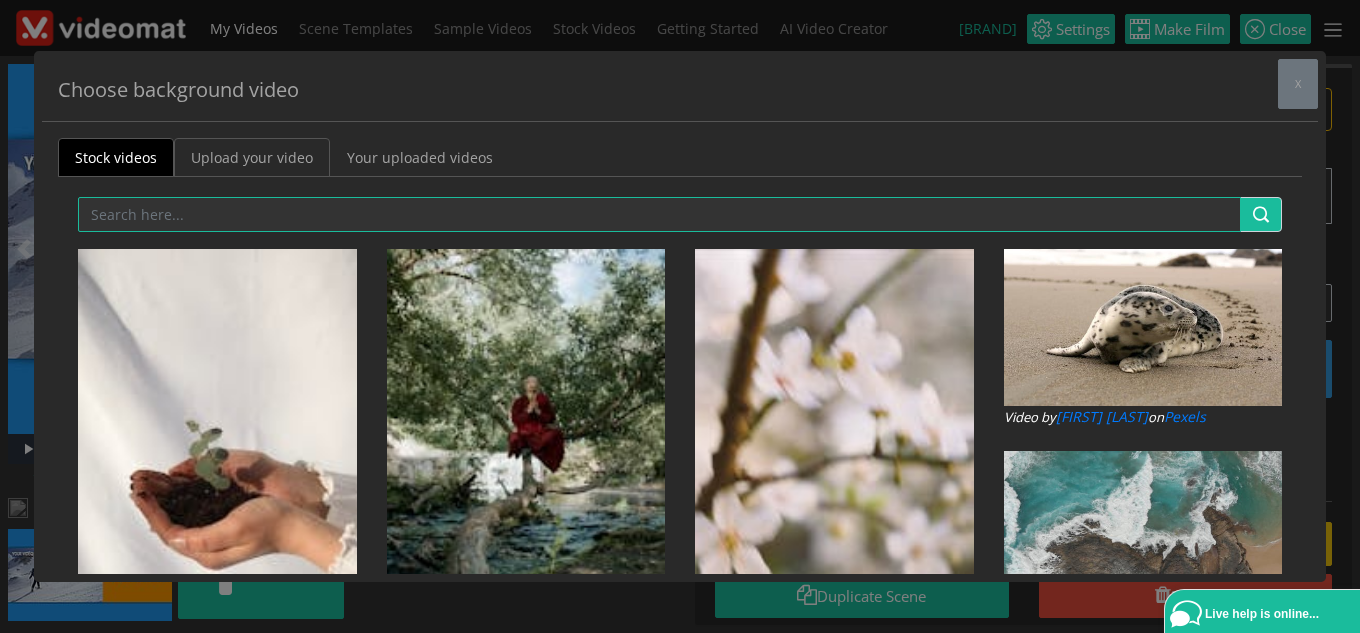 click on "Upload your video" at bounding box center (252, 157) 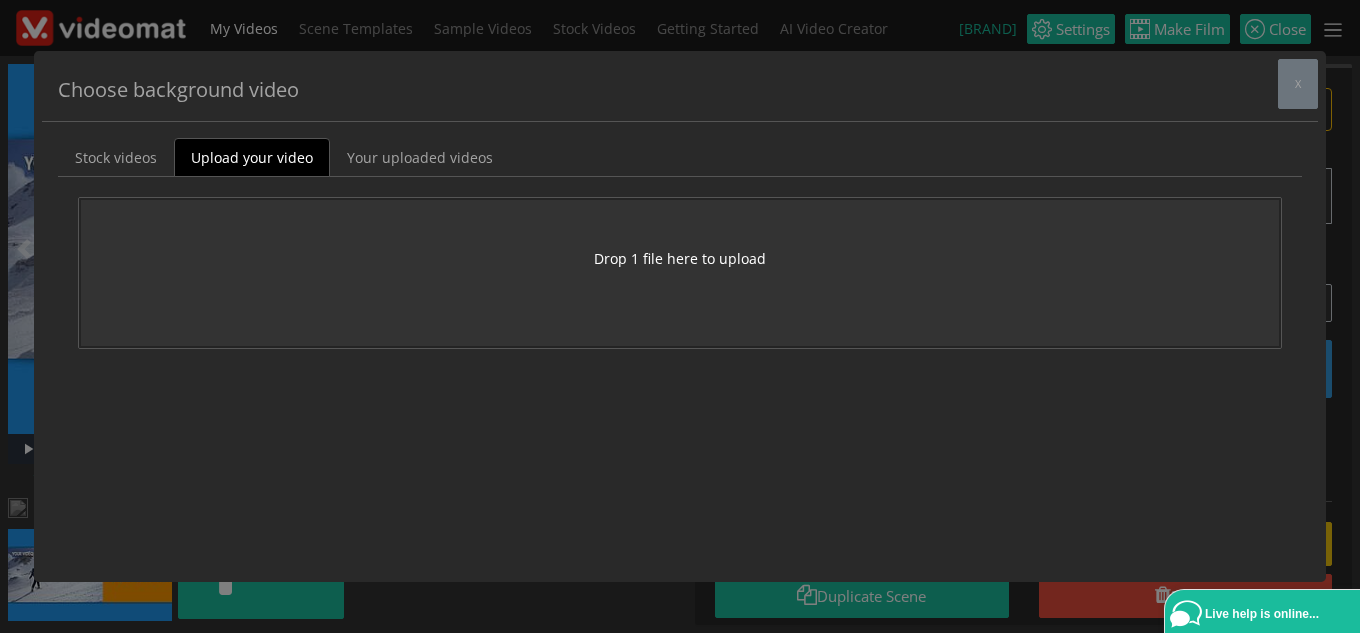 click on "Drop 1 file here to upload" at bounding box center (680, 258) 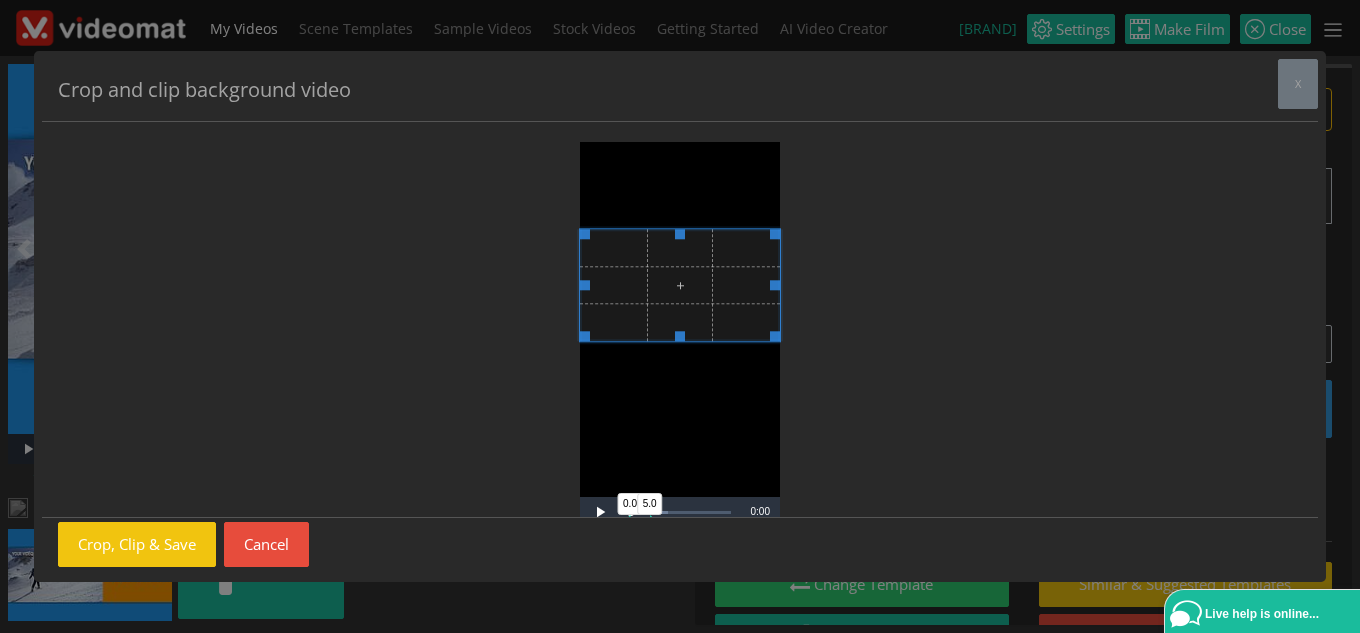 click at bounding box center (680, 285) 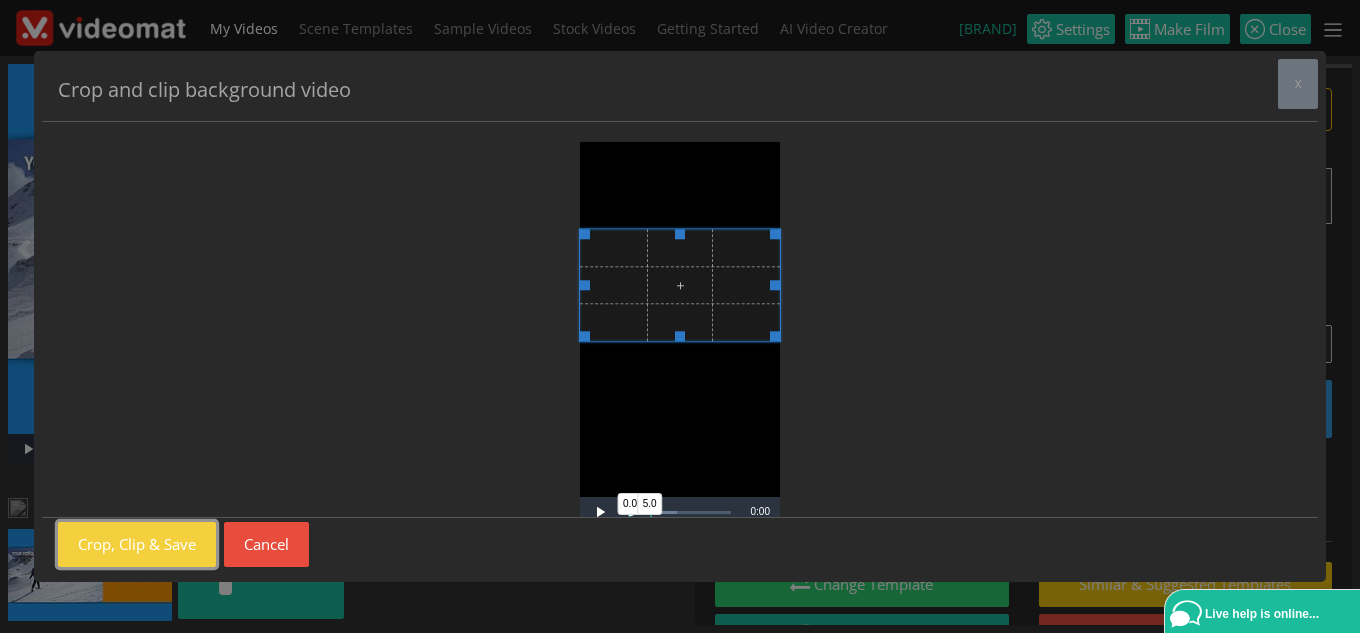 click on "Crop, Clip & Save" at bounding box center (137, 544) 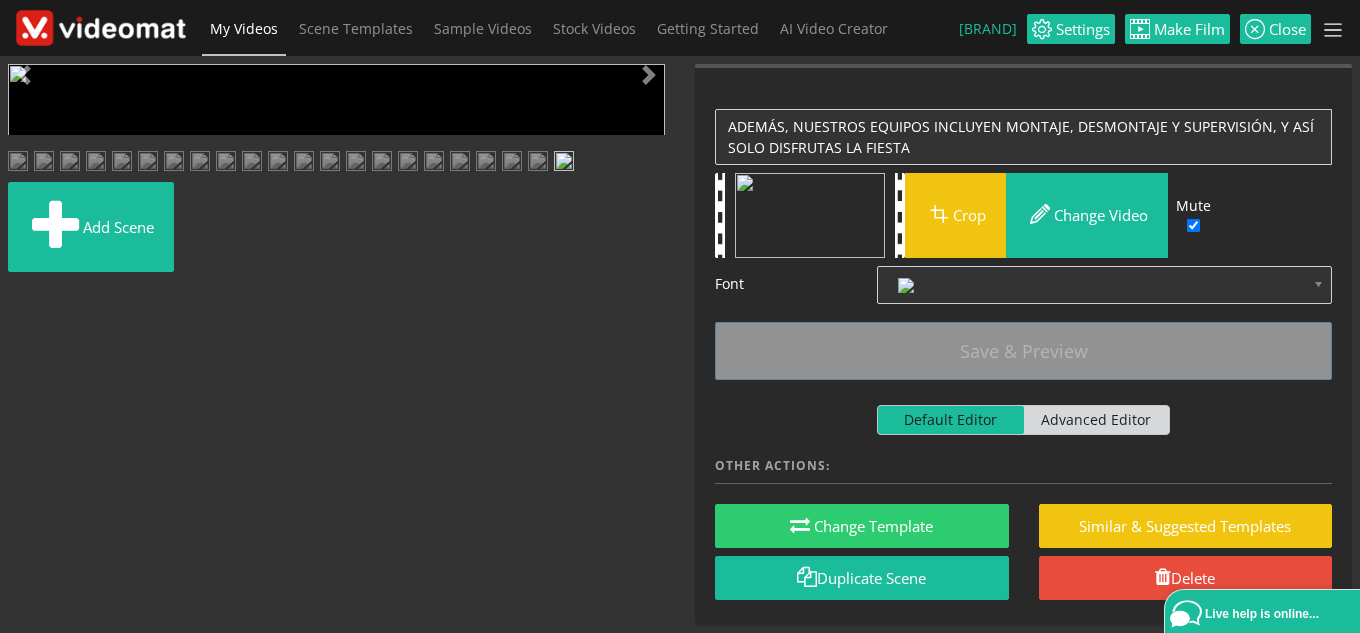 click at bounding box center [28, 449] 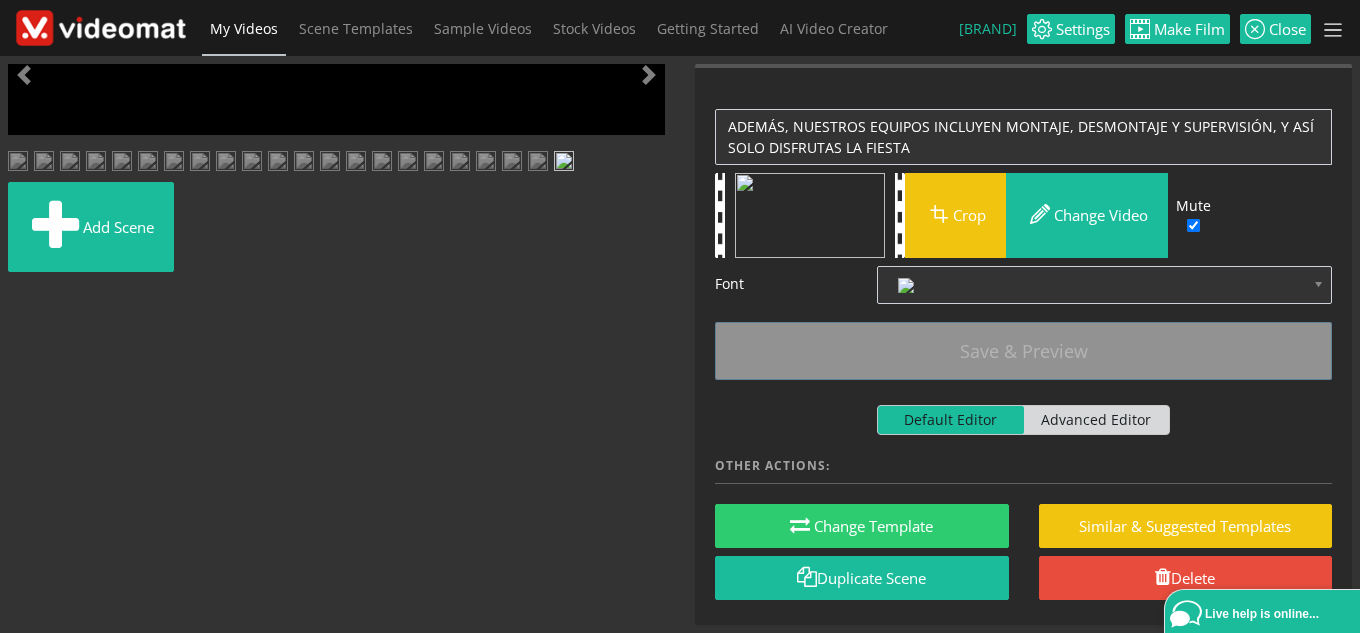 click at bounding box center (28, 449) 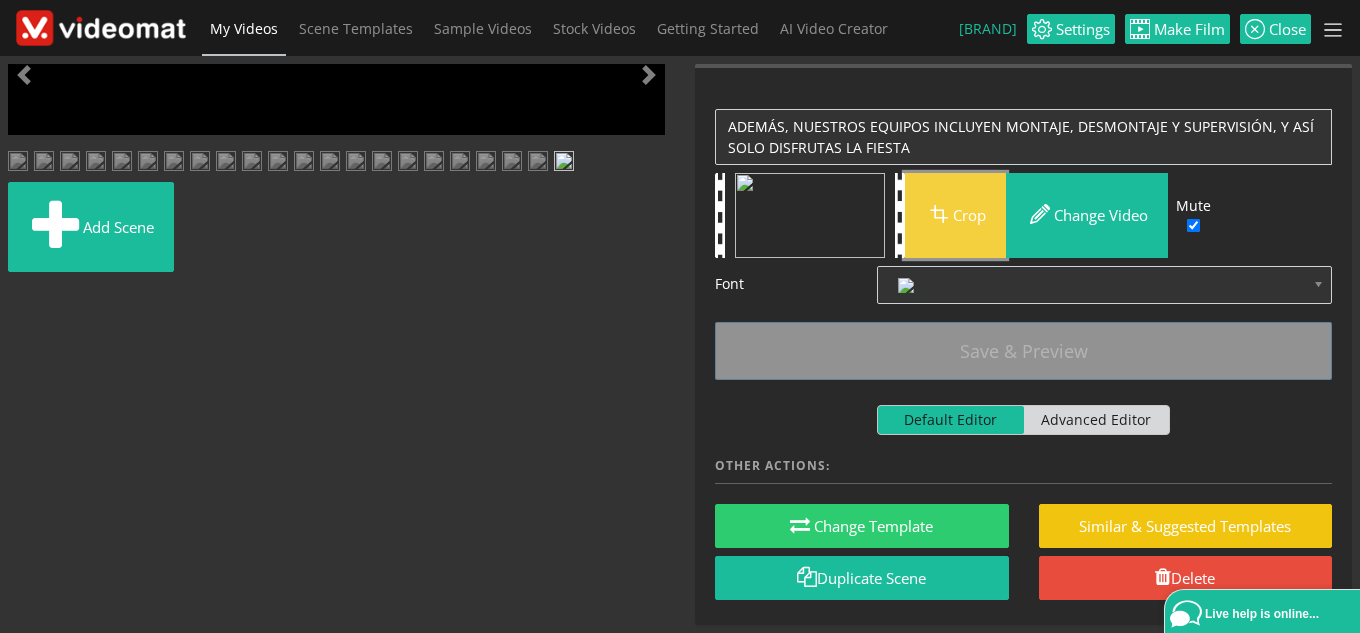 click on "Crop" at bounding box center (955, 215) 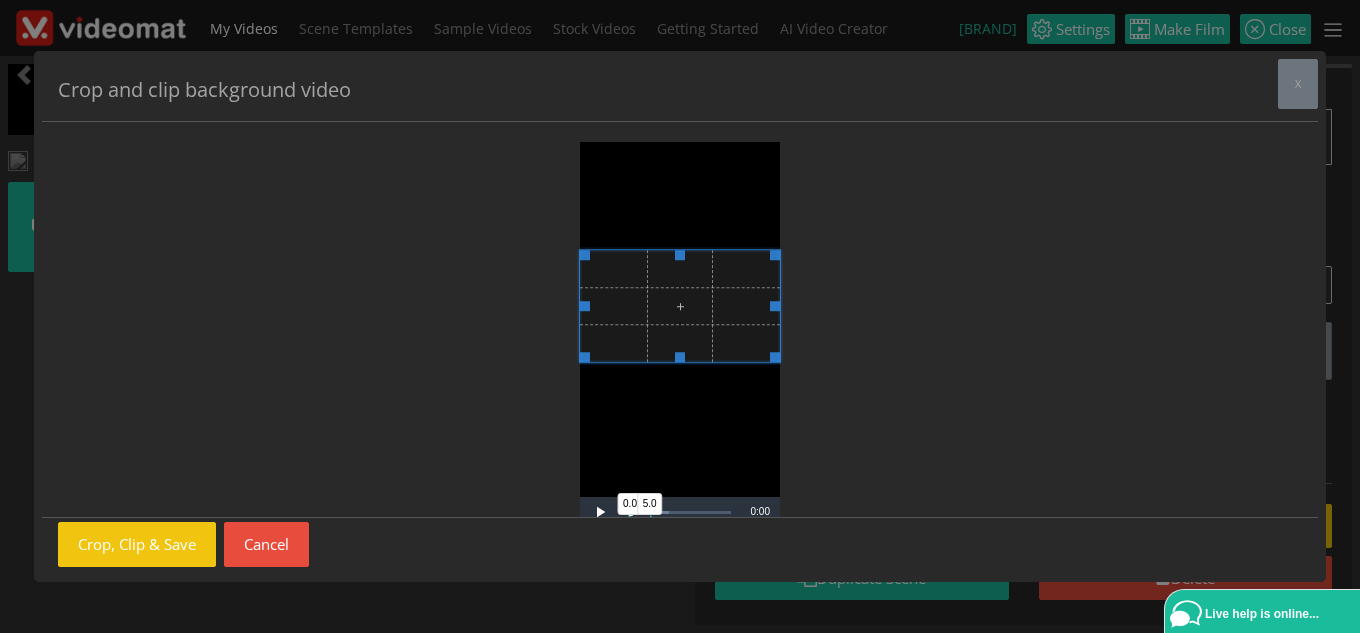 click at bounding box center (680, 306) 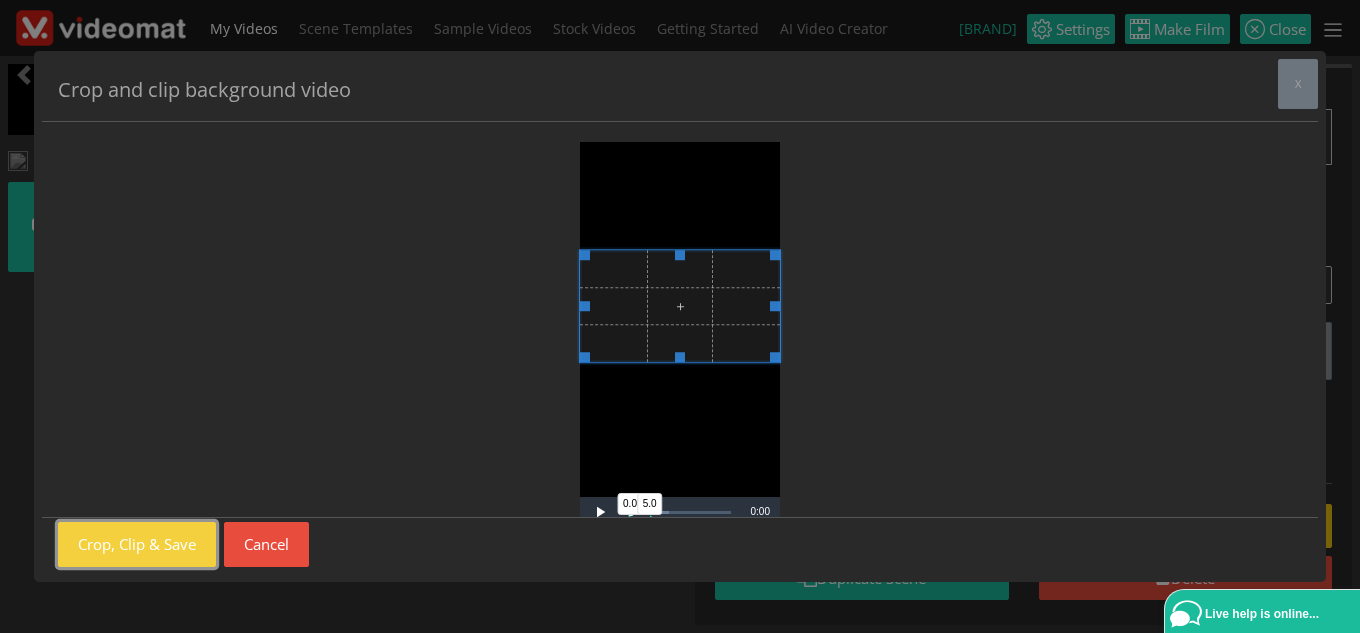 click on "Crop, Clip & Save" at bounding box center [137, 544] 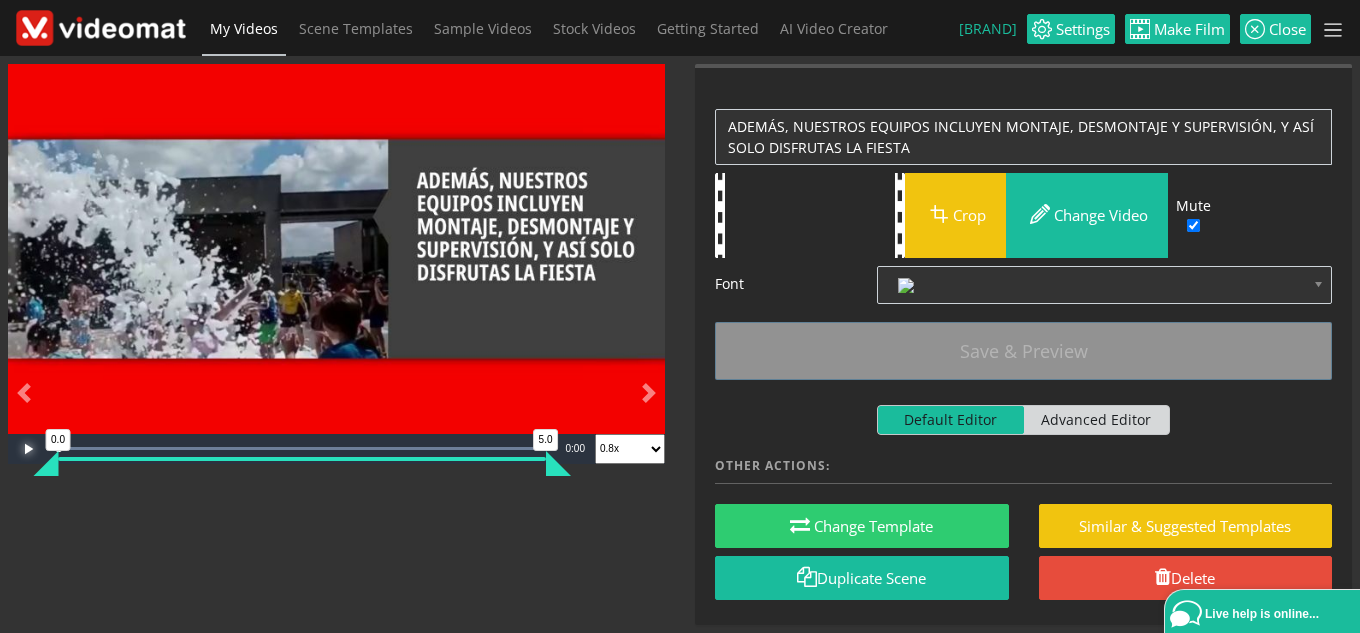click at bounding box center [28, 449] 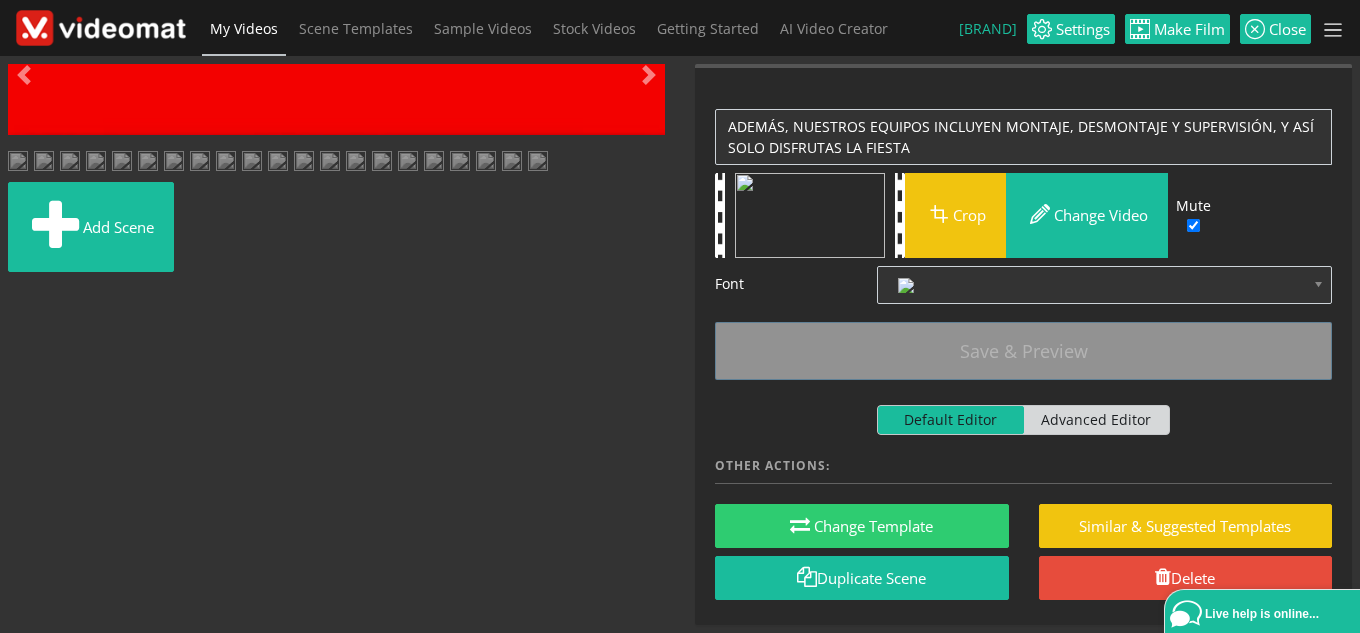 scroll, scrollTop: 600, scrollLeft: 0, axis: vertical 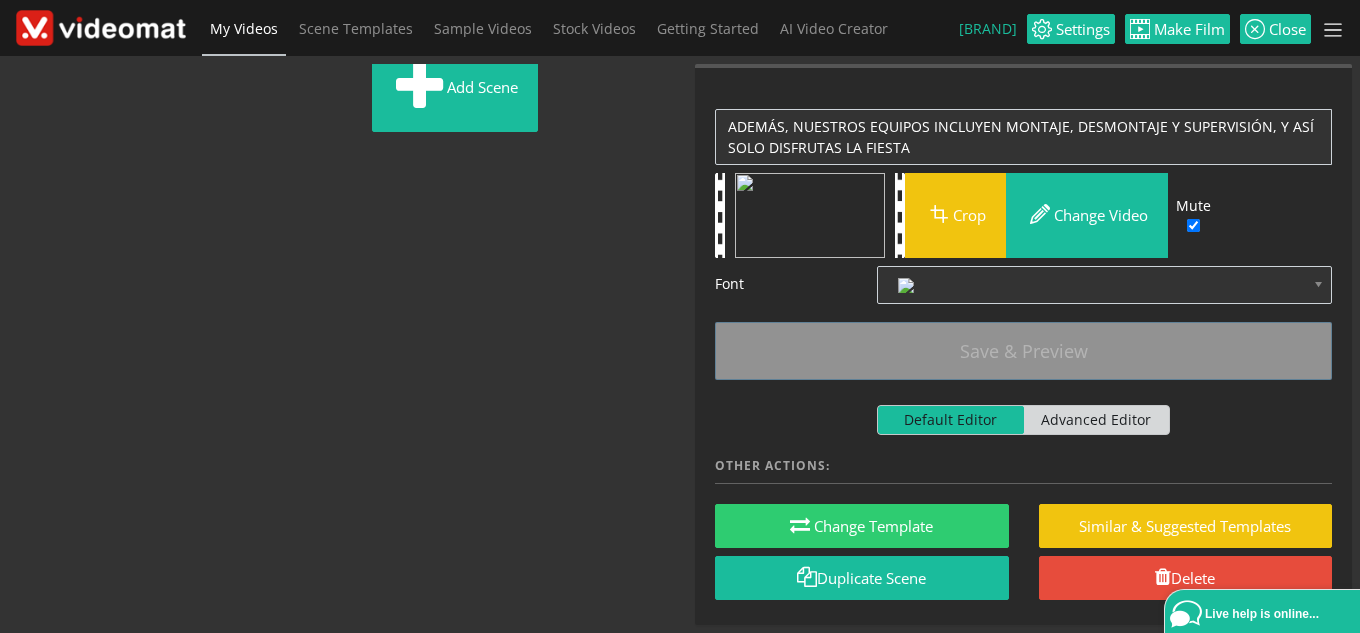 drag, startPoint x: 112, startPoint y: 611, endPoint x: 304, endPoint y: 123, distance: 524.41205 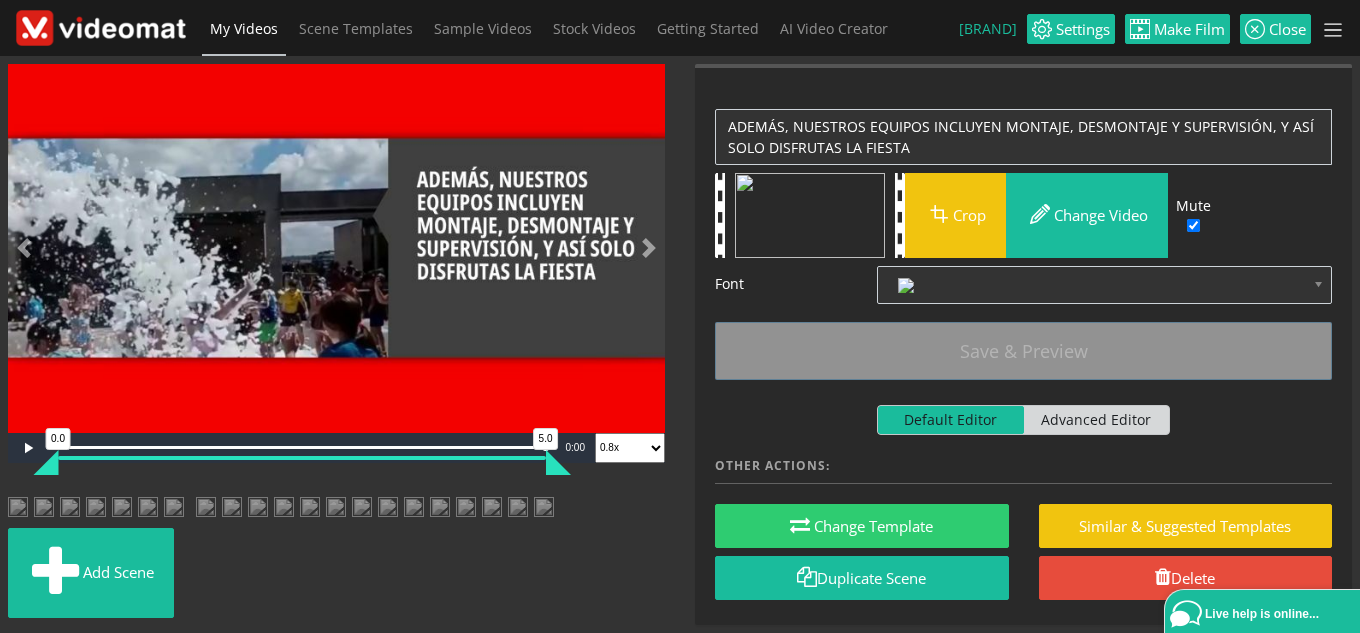 scroll, scrollTop: 420, scrollLeft: 0, axis: vertical 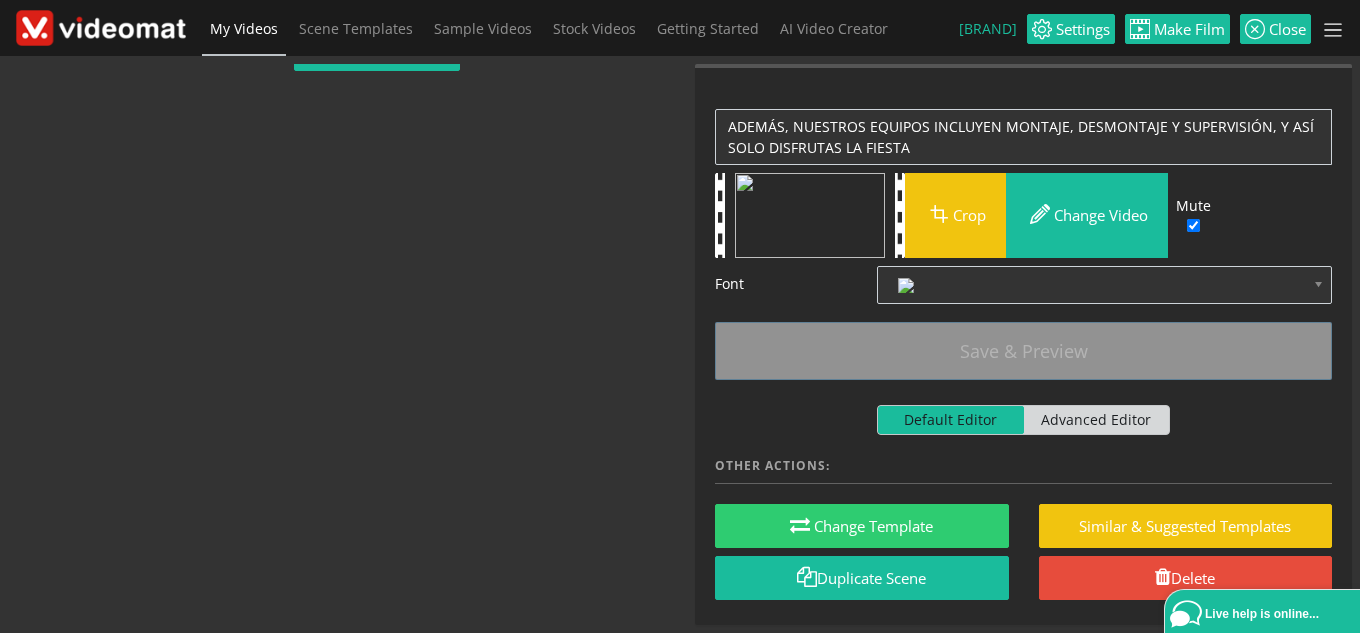 drag, startPoint x: 221, startPoint y: 327, endPoint x: 164, endPoint y: 413, distance: 103.17461 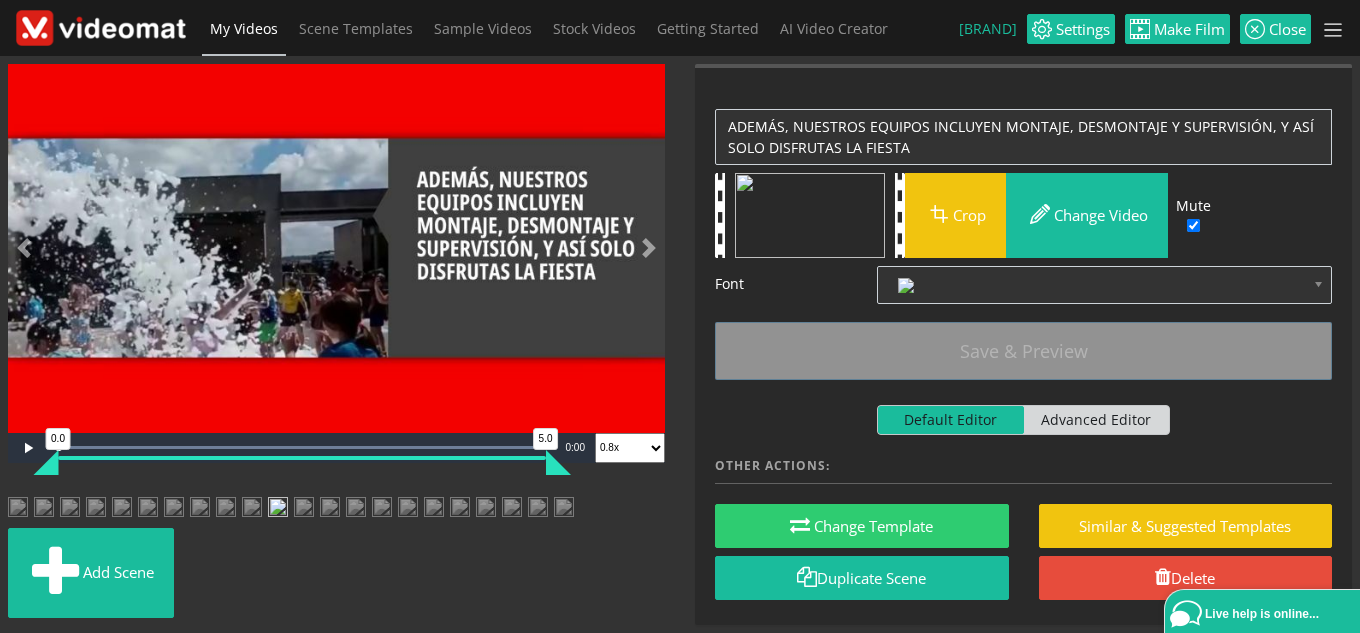 scroll, scrollTop: 0, scrollLeft: 0, axis: both 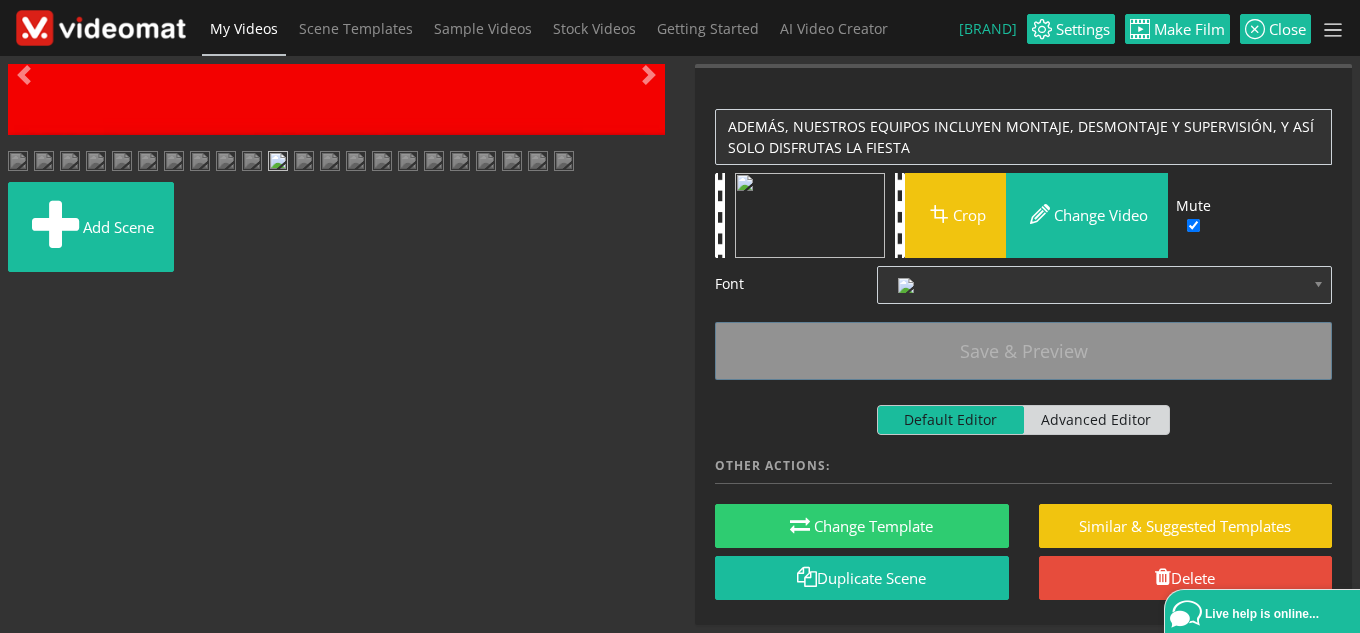 click at bounding box center [28, 449] 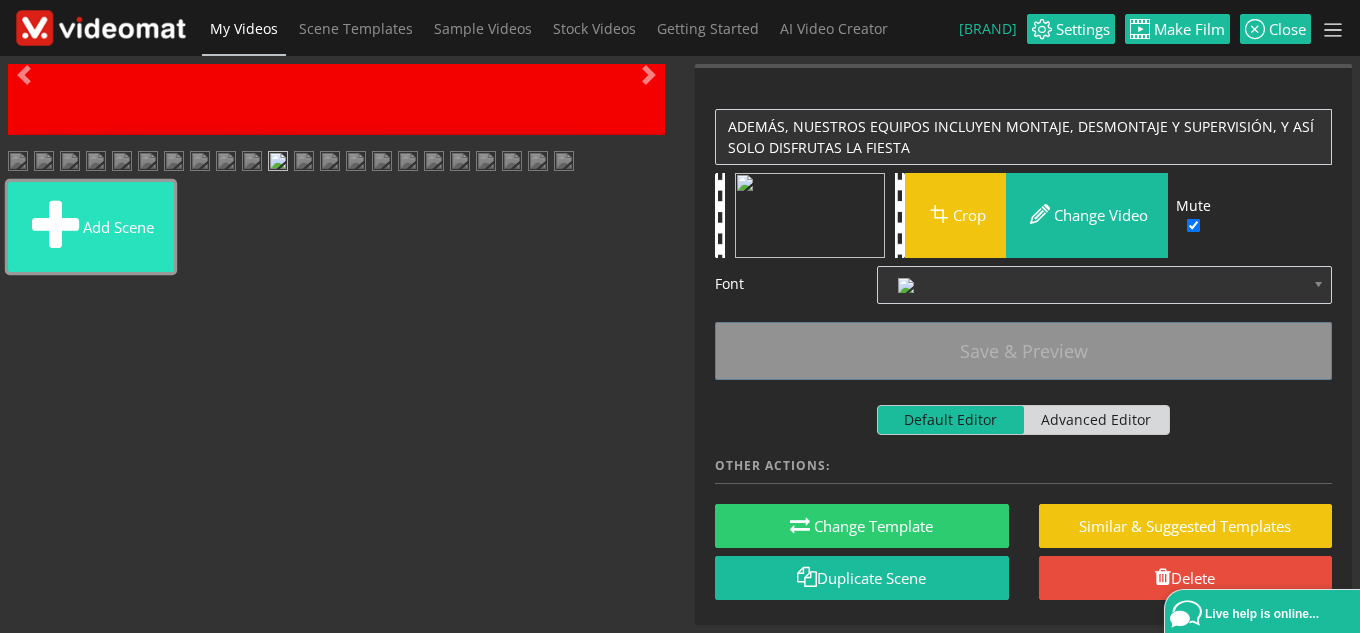 click on "Add scene" at bounding box center [91, 227] 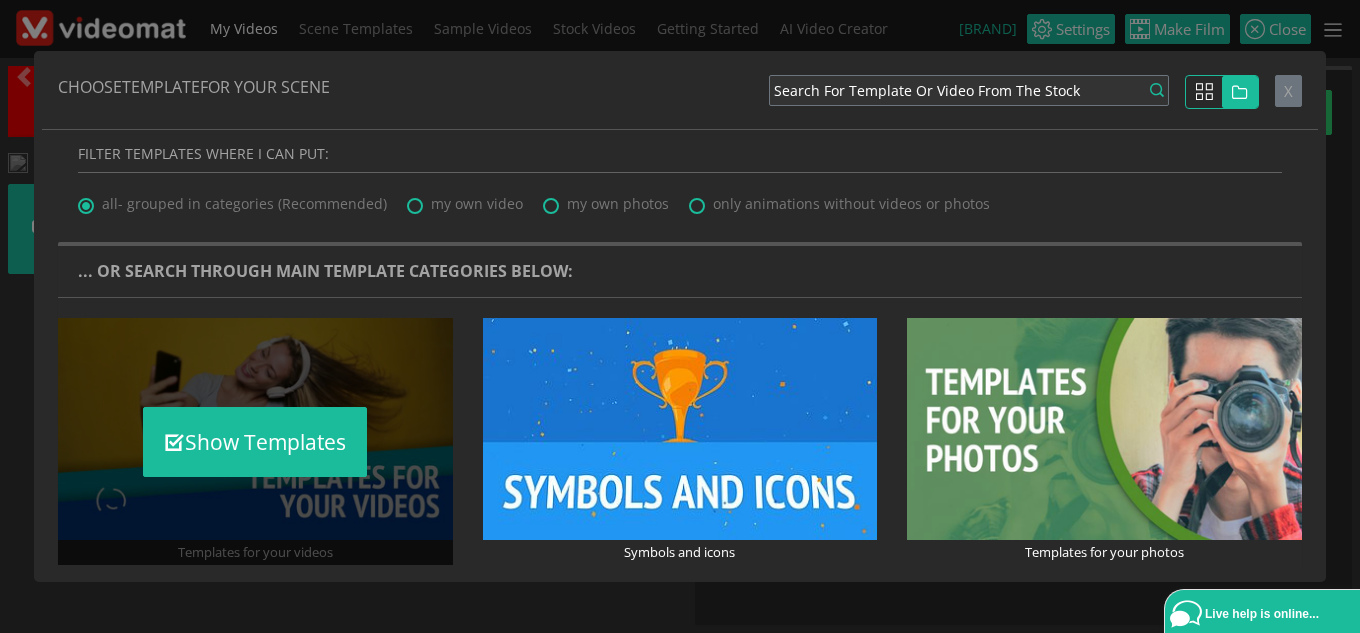click on "Show Templates" at bounding box center (255, 441) 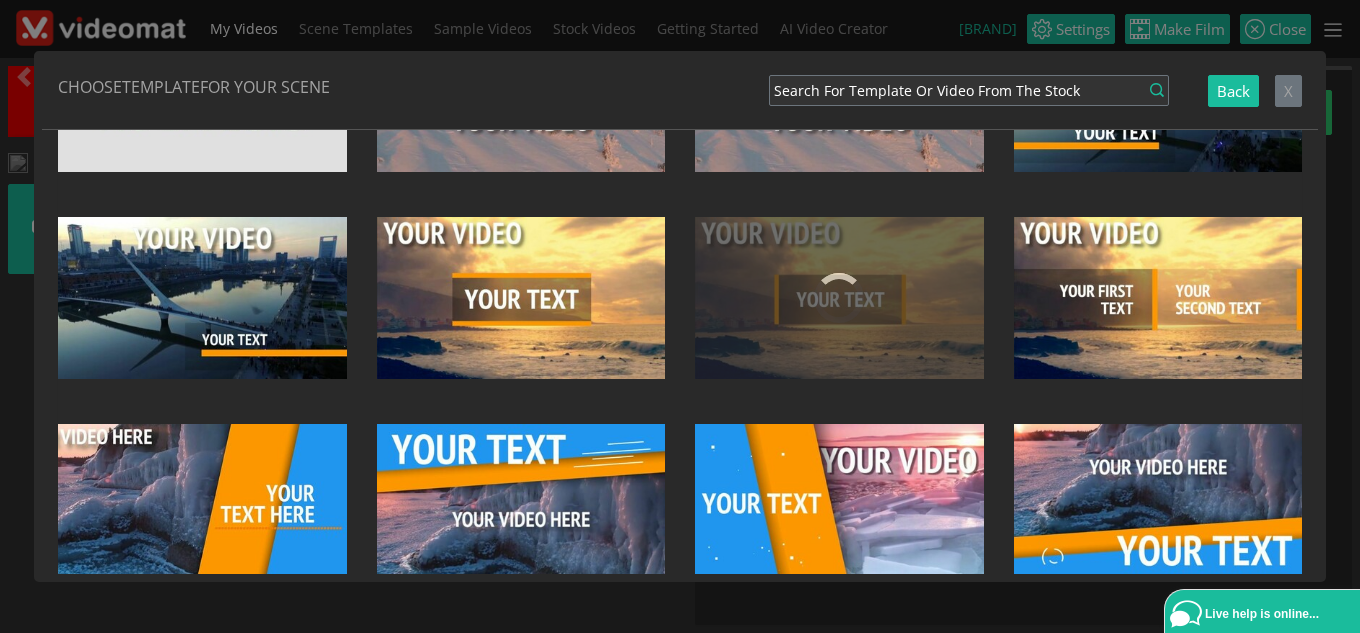 scroll, scrollTop: 436, scrollLeft: 0, axis: vertical 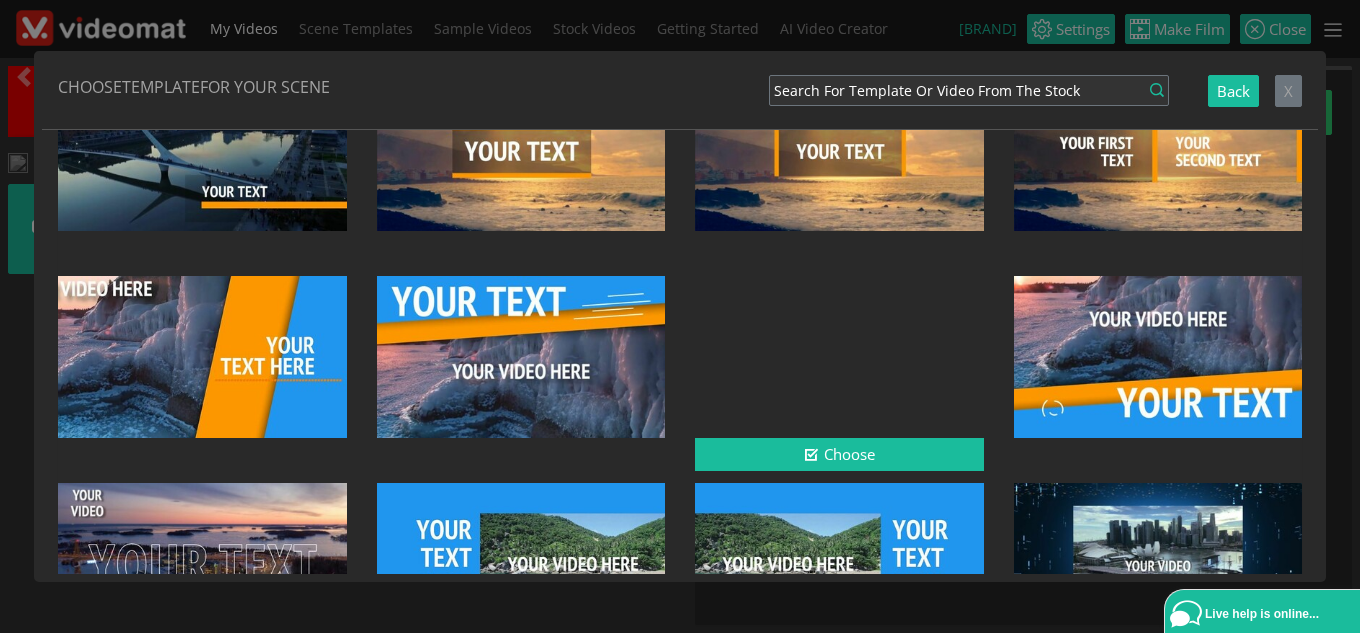 click at bounding box center (839, 357) 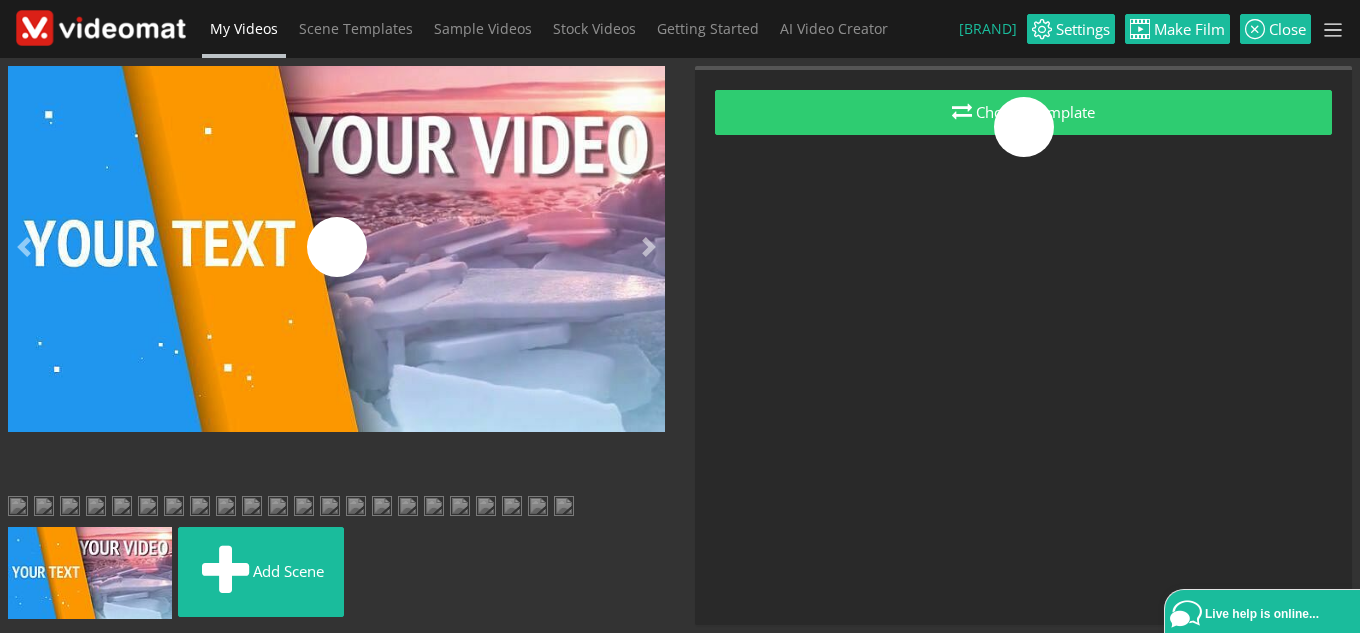scroll, scrollTop: 653, scrollLeft: 0, axis: vertical 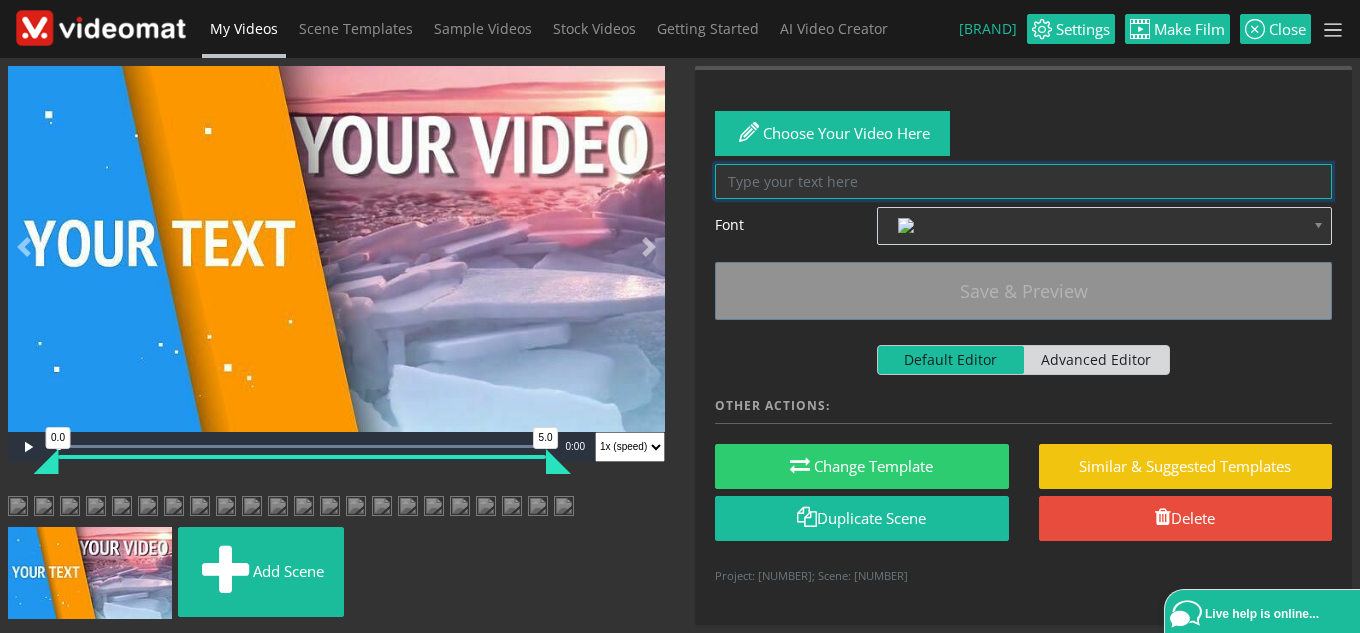 paste on "TAMBIÉN ORGANISAMOS FIESTAS COMPLETAS CON ANIMADORES, PINTACARAS, JUEGOS DE GLOBOFLEXIA Y MUCHO MÁS" 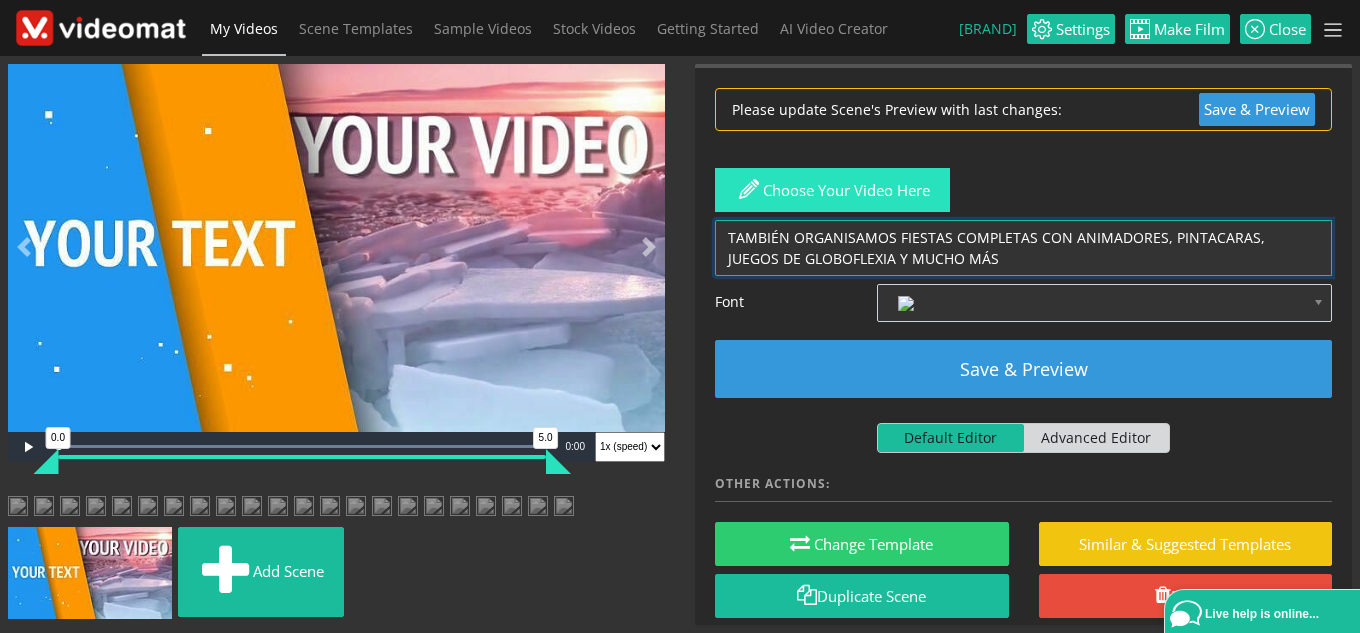 type on "TAMBIÉN ORGANISAMOS FIESTAS COMPLETAS CON ANIMADORES, PINTACARAS, JUEGOS DE GLOBOFLEXIA Y MUCHO MÁS" 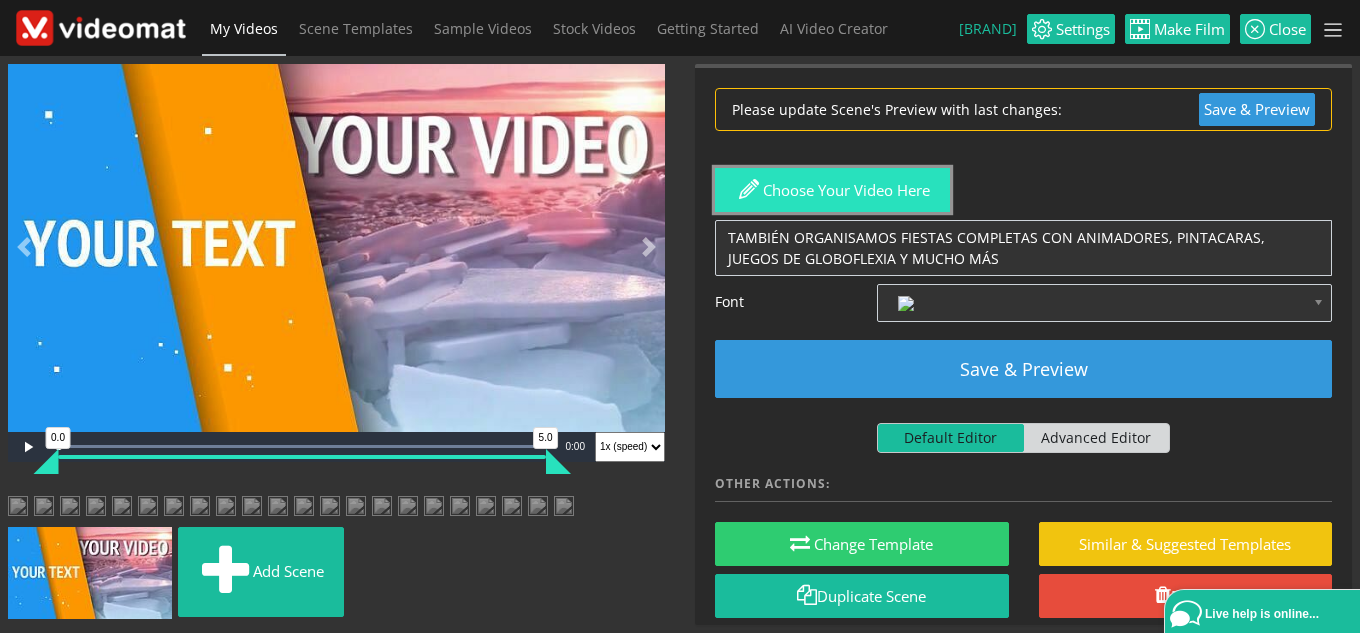 click on "Choose your video here" at bounding box center [832, 190] 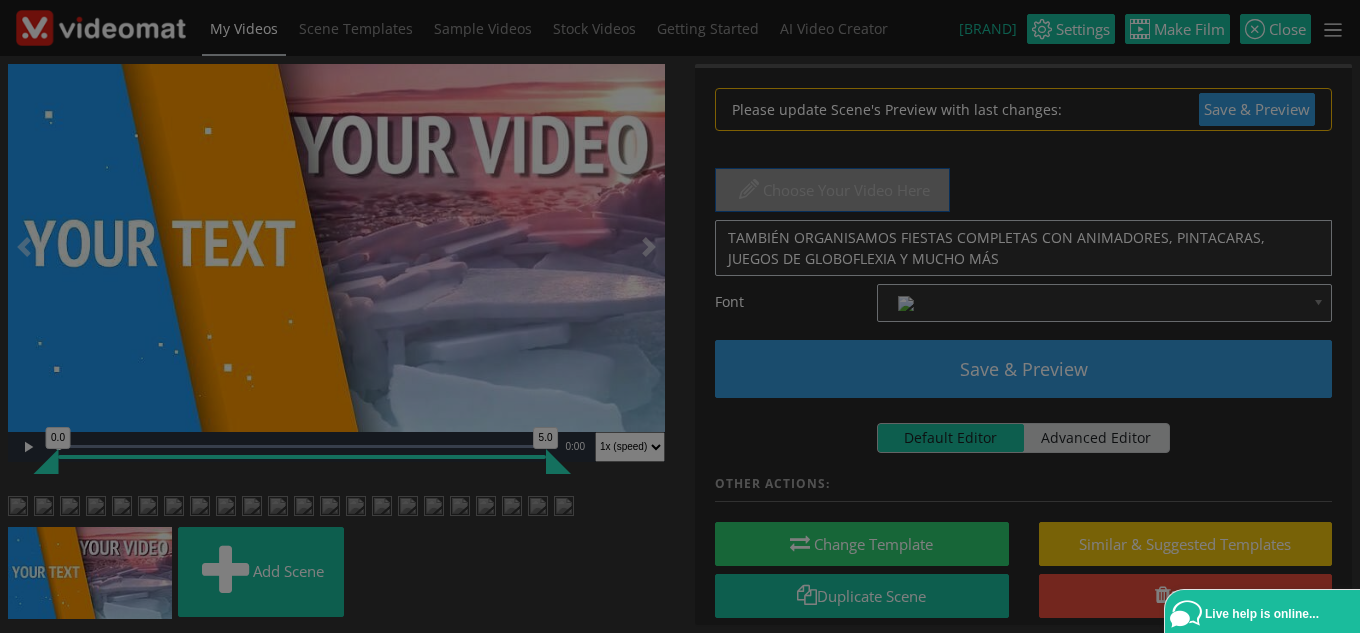 scroll, scrollTop: 0, scrollLeft: 0, axis: both 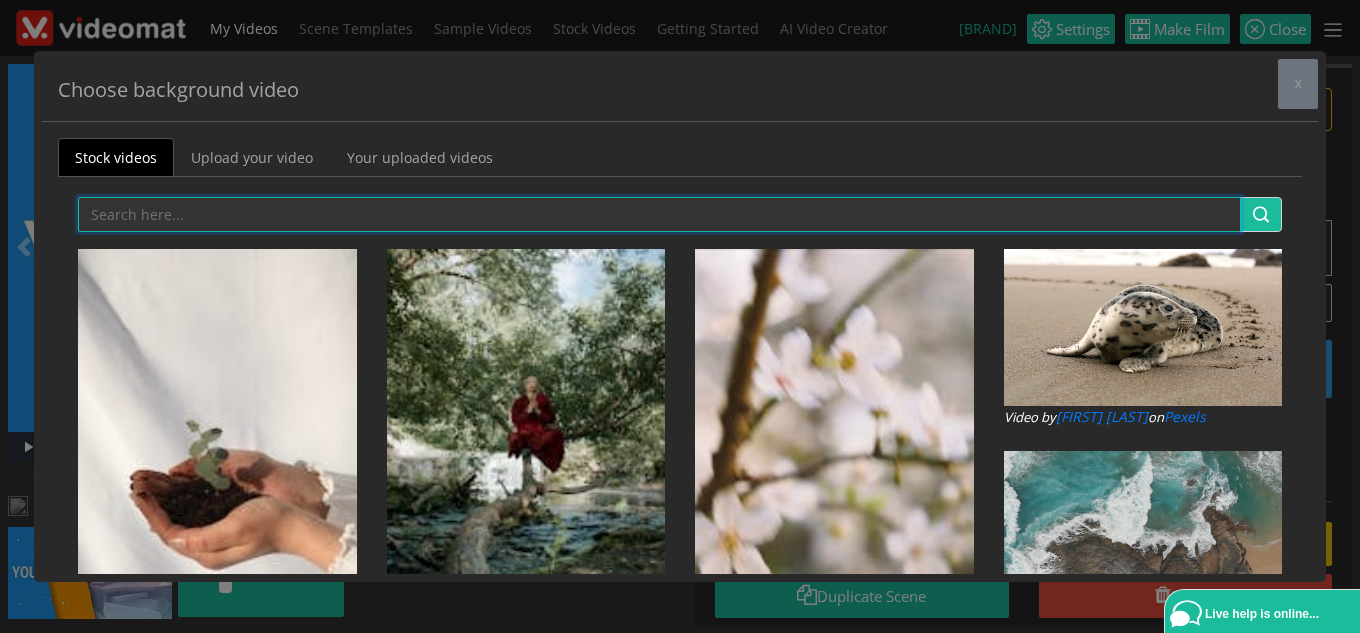 click at bounding box center [659, 214] 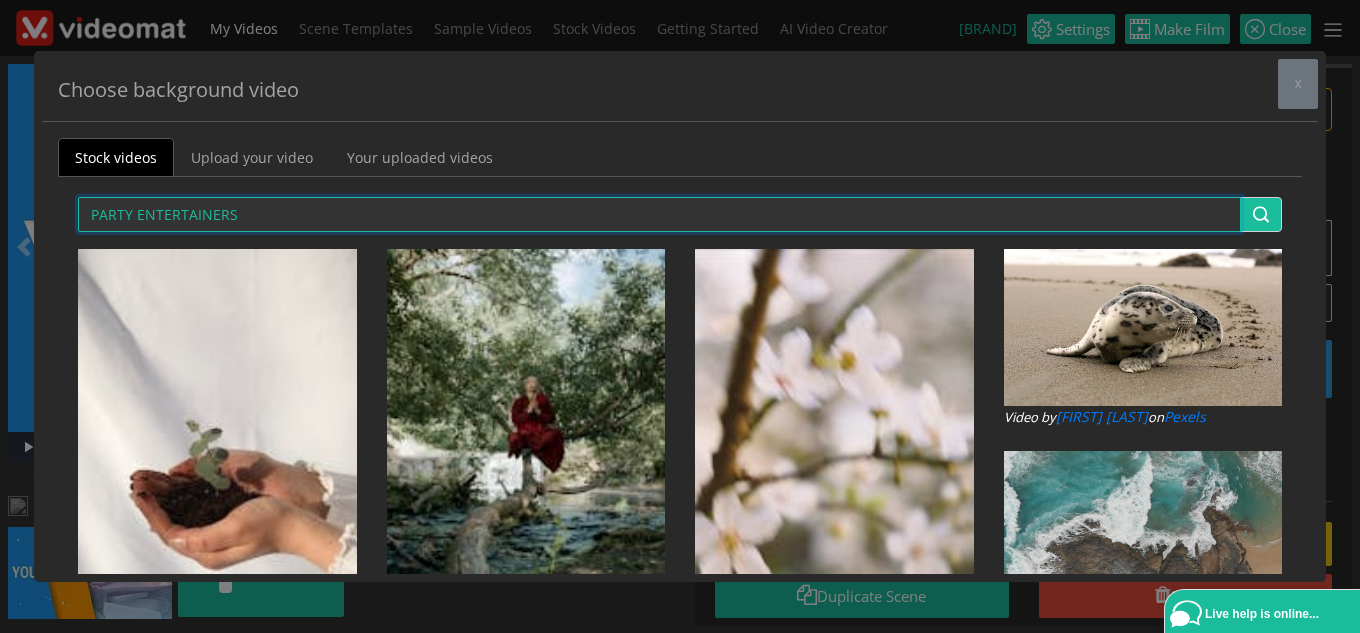 type on "PARTY ENTERTAINERS" 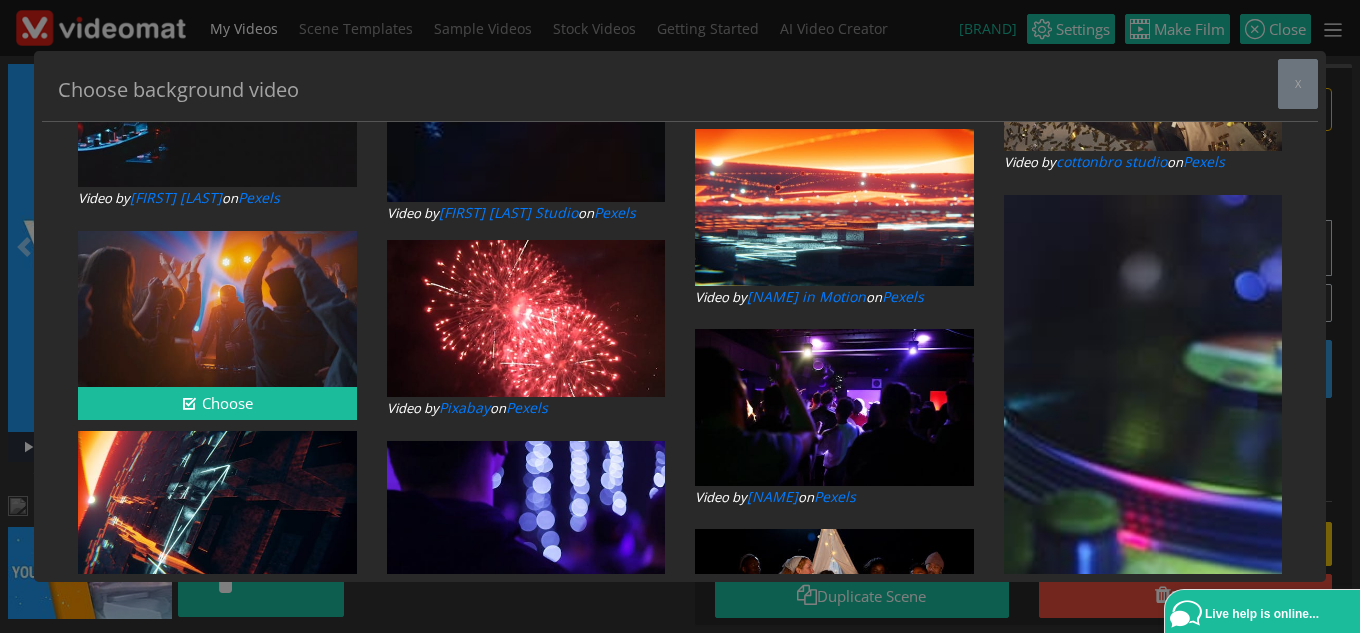 scroll, scrollTop: 2844, scrollLeft: 0, axis: vertical 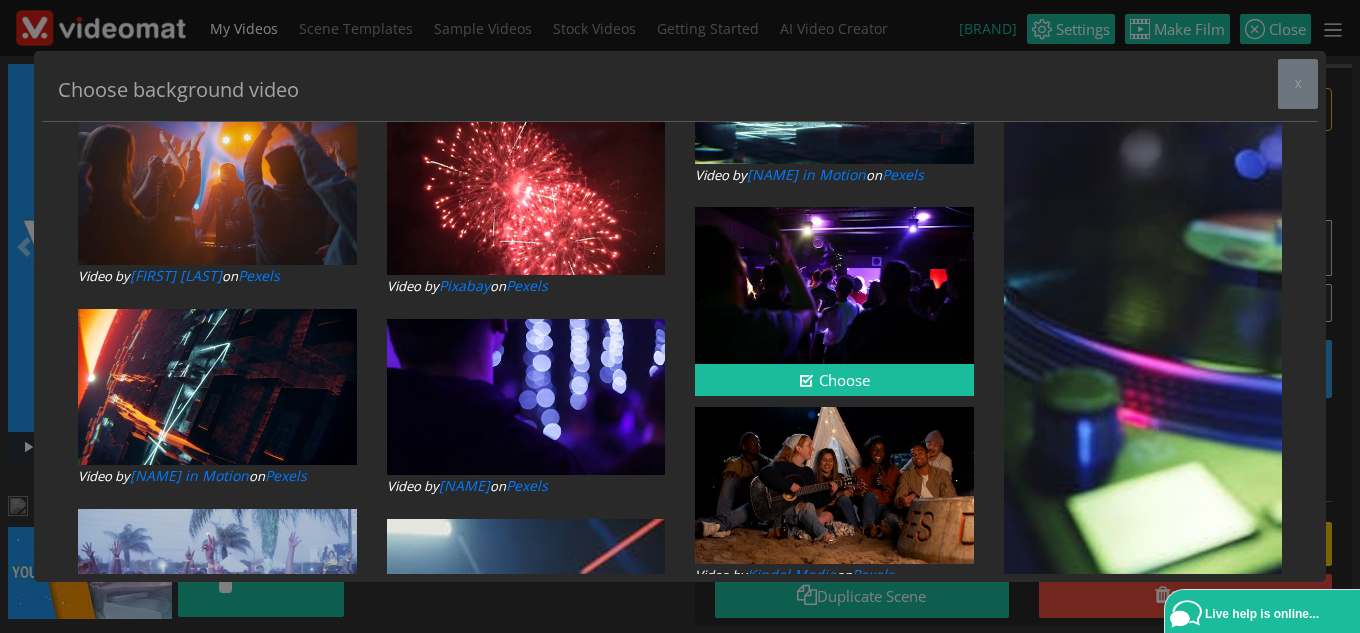 click at bounding box center (834, 285) 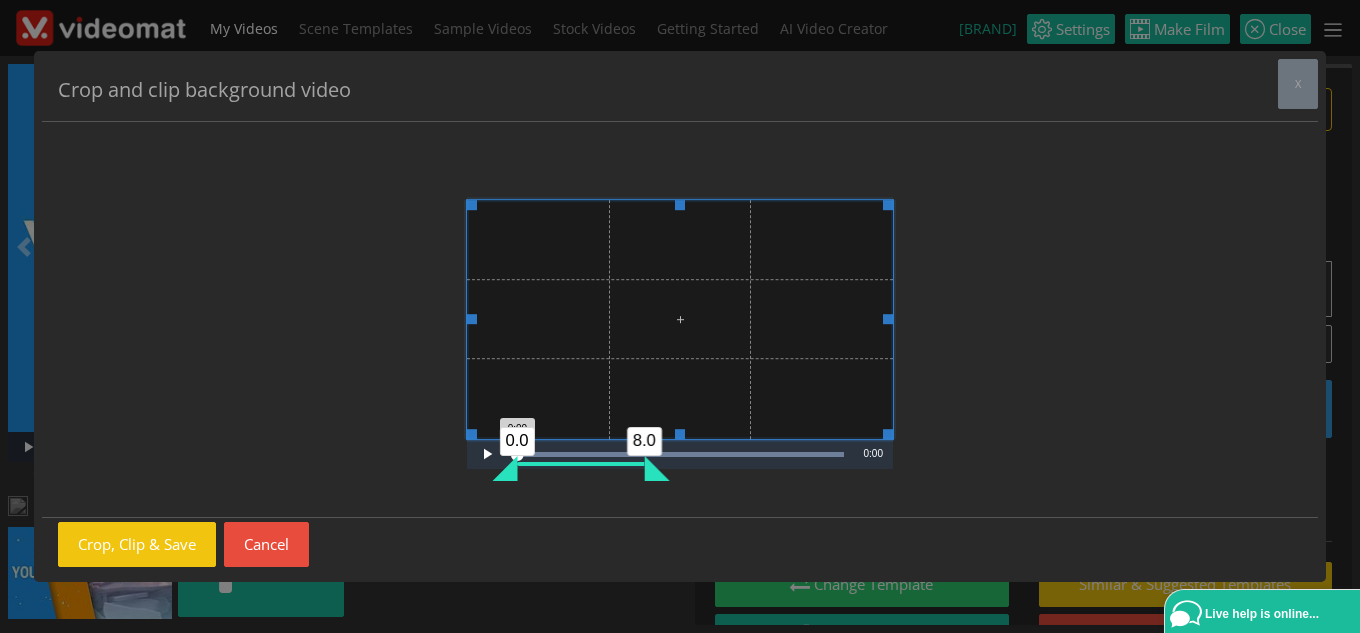 drag, startPoint x: 609, startPoint y: 473, endPoint x: 656, endPoint y: 476, distance: 47.095646 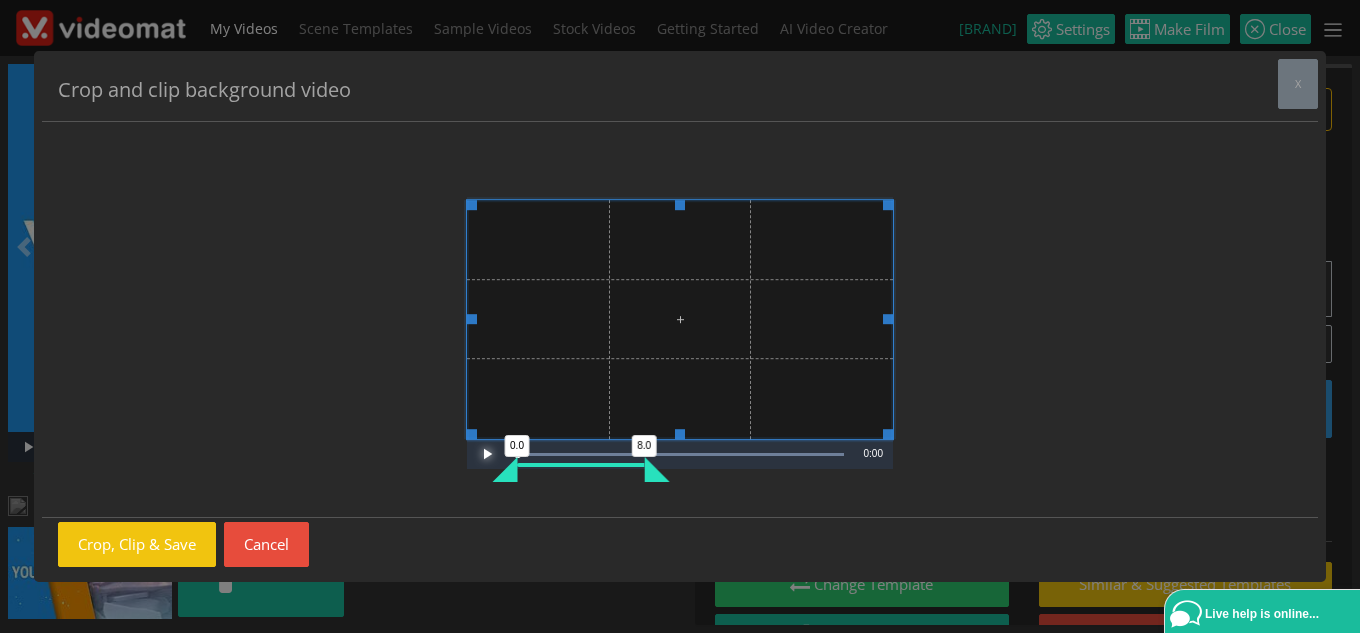 click at bounding box center (487, 454) 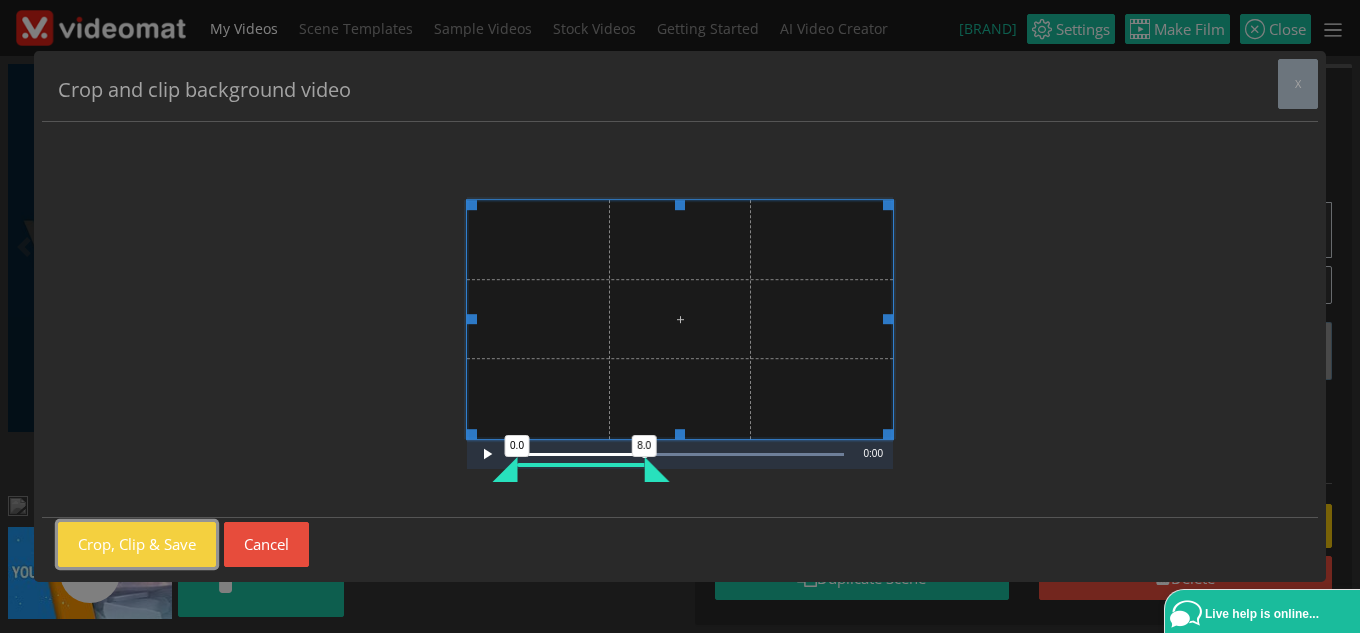 click on "Crop, Clip & Save" at bounding box center (137, 544) 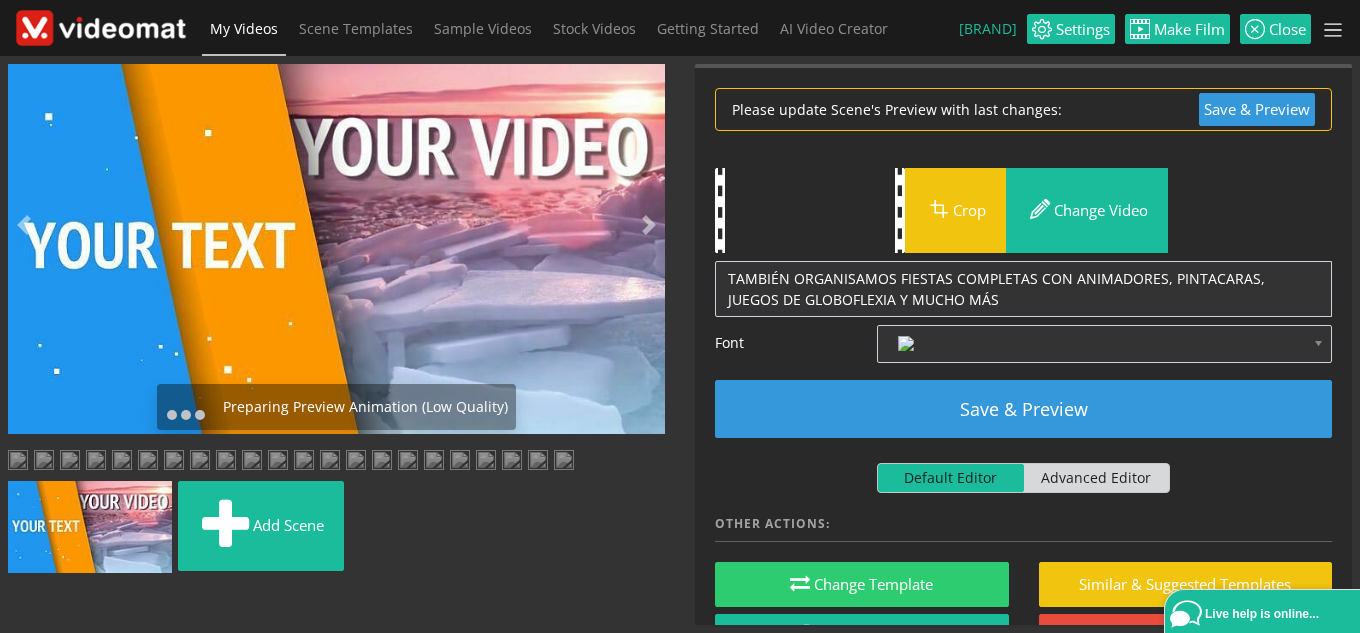 scroll, scrollTop: 0, scrollLeft: 0, axis: both 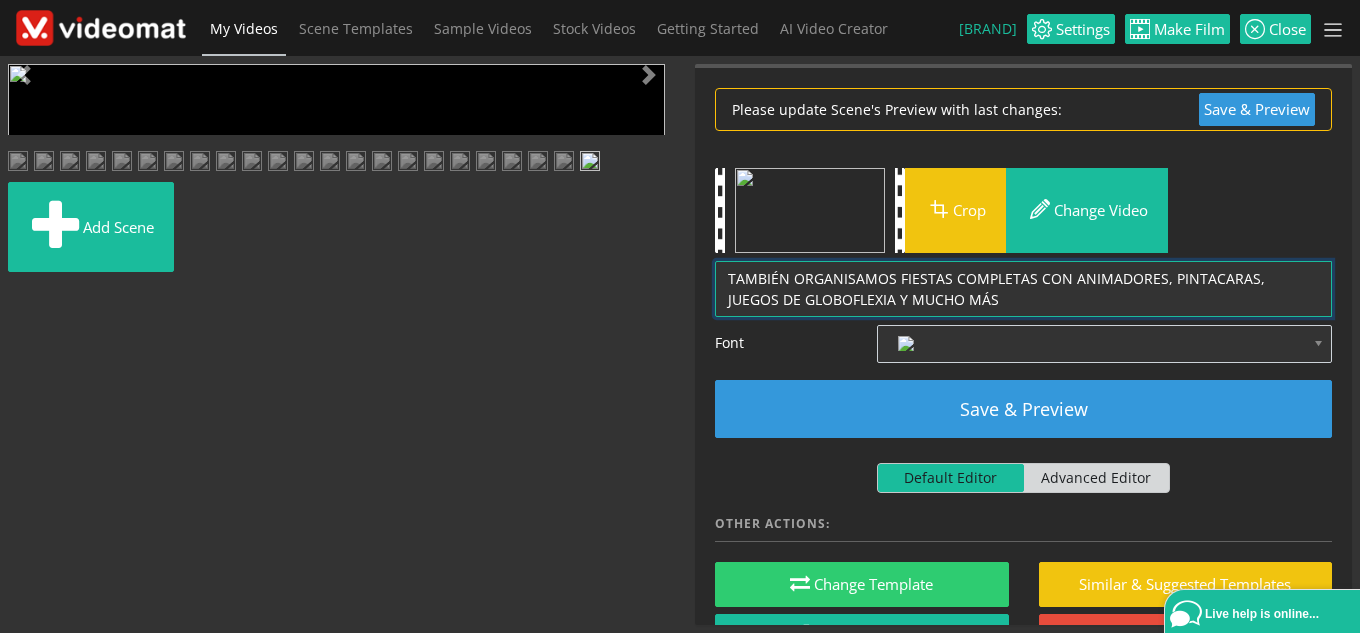 click on "TAMBIÉN ORGANISAMOS FIESTAS COMPLETAS CON ANIMADORES, PINTACARAS, JUEGOS DE GLOBOFLEXIA Y MUCHO MÁS" at bounding box center (1023, 289) 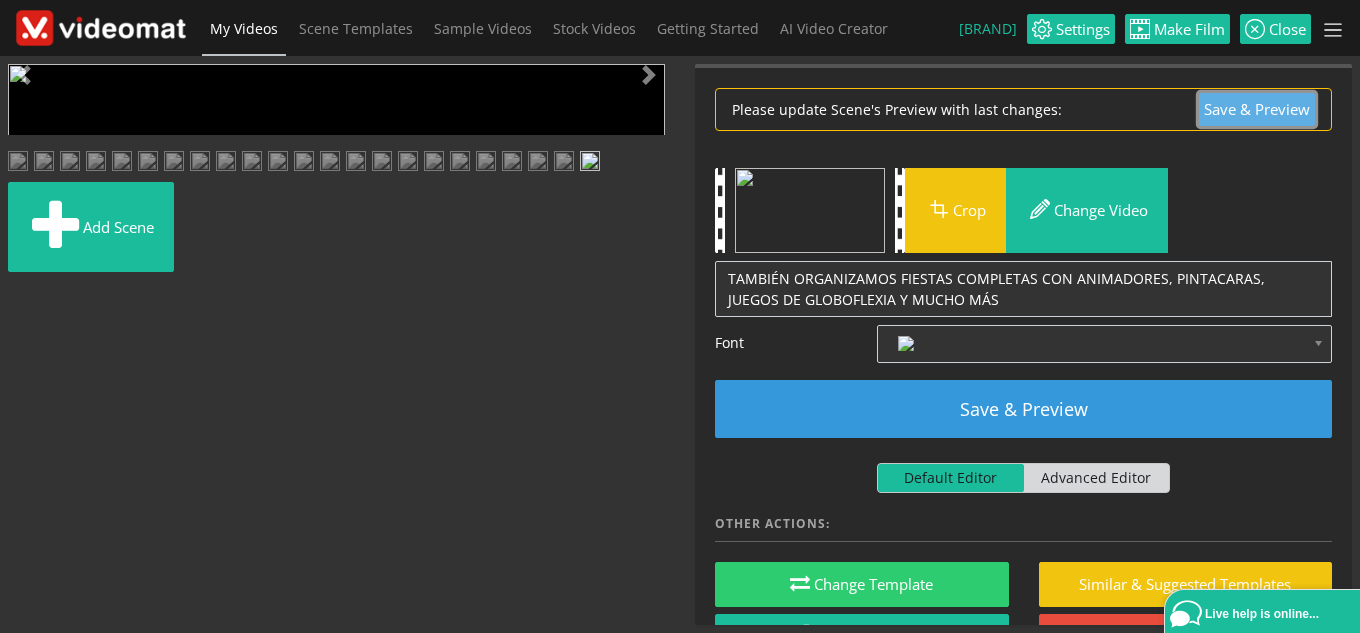 click on "Save & Preview" at bounding box center [1257, 109] 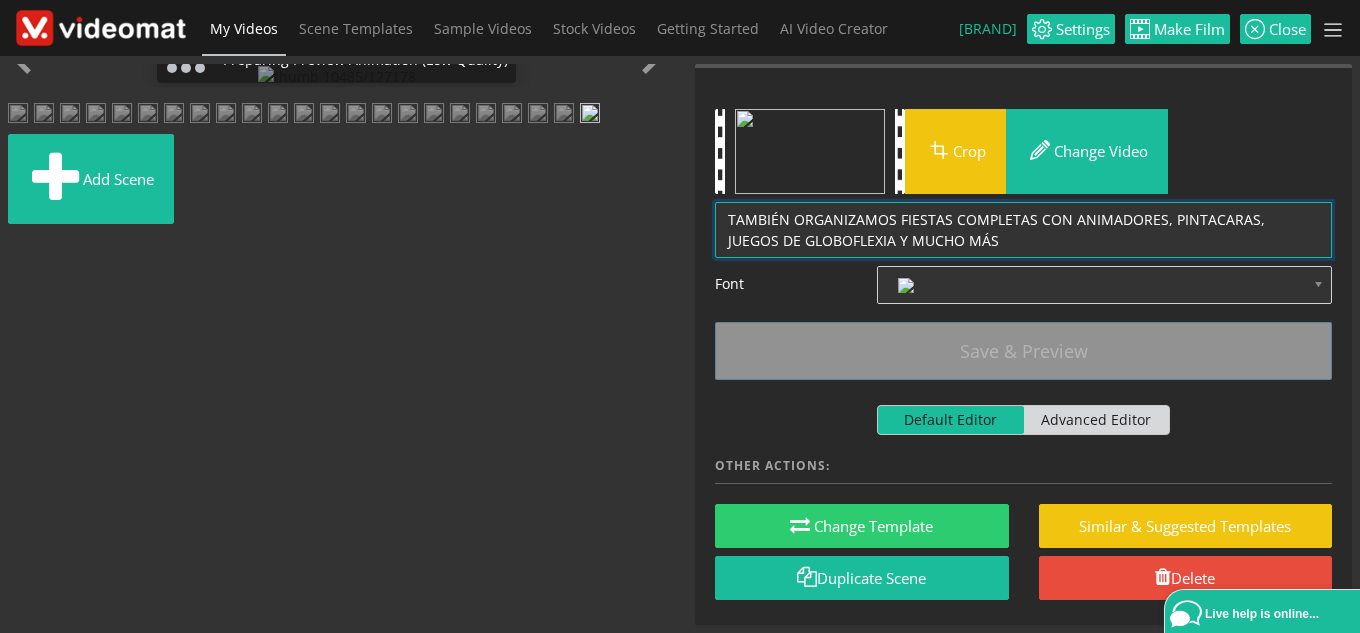click on "TAMBIÉN ORGANISAMOS FIESTAS COMPLETAS CON ANIMADORES, PINTACARAS, JUEGOS DE GLOBOFLEXIA Y MUCHO MÁS" at bounding box center (1023, 230) 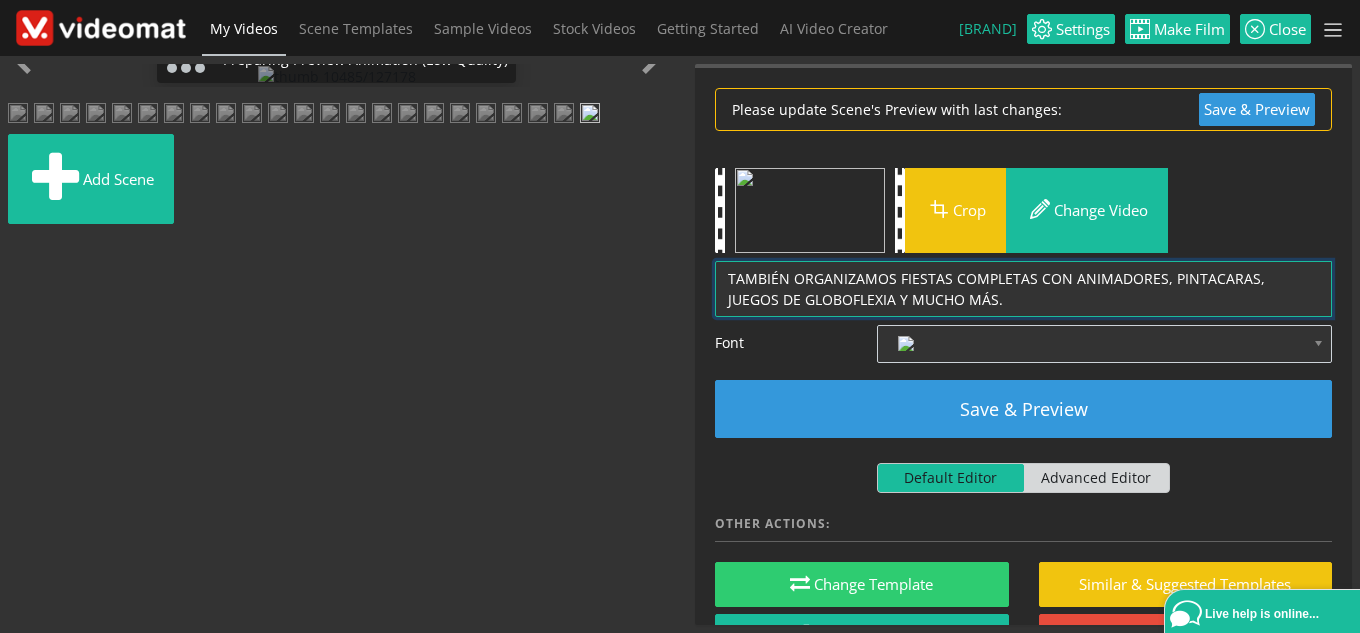 type on "TAMBIÉN ORGANIZAMOS FIESTAS COMPLETAS CON ANIMADORES, PINTACARAS, JUEGOS DE GLOBOFLEXIA Y MUCHO MÁS" 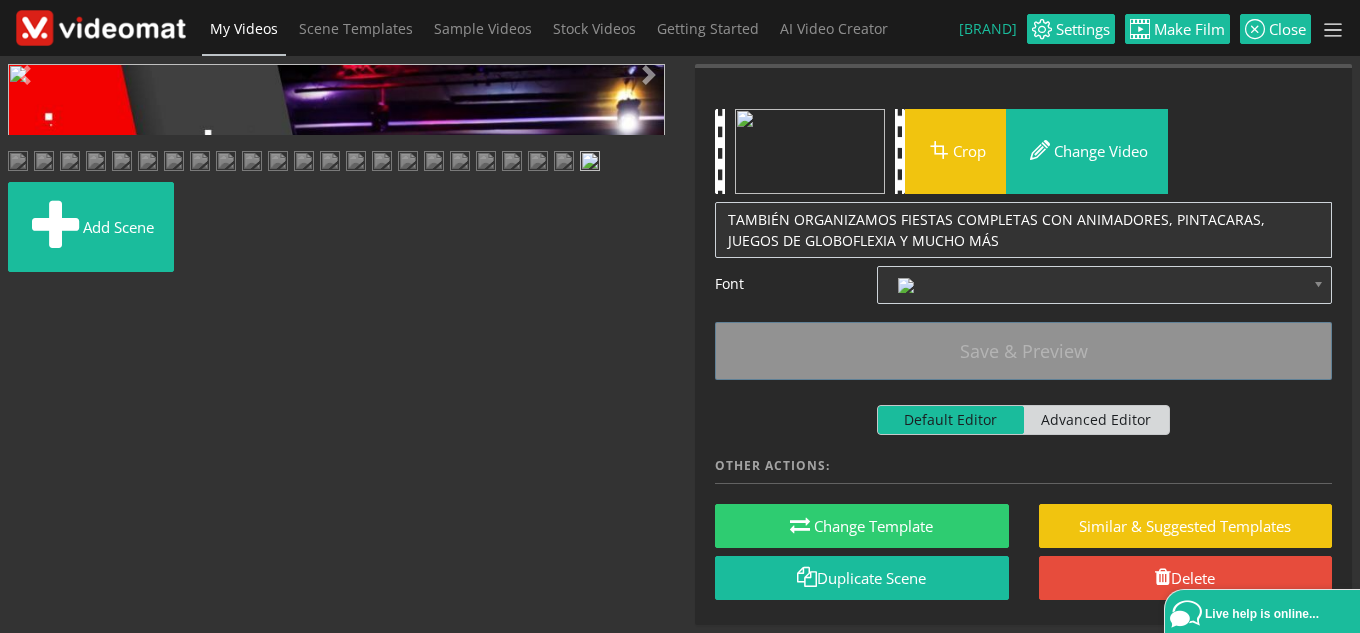 click at bounding box center (28, 449) 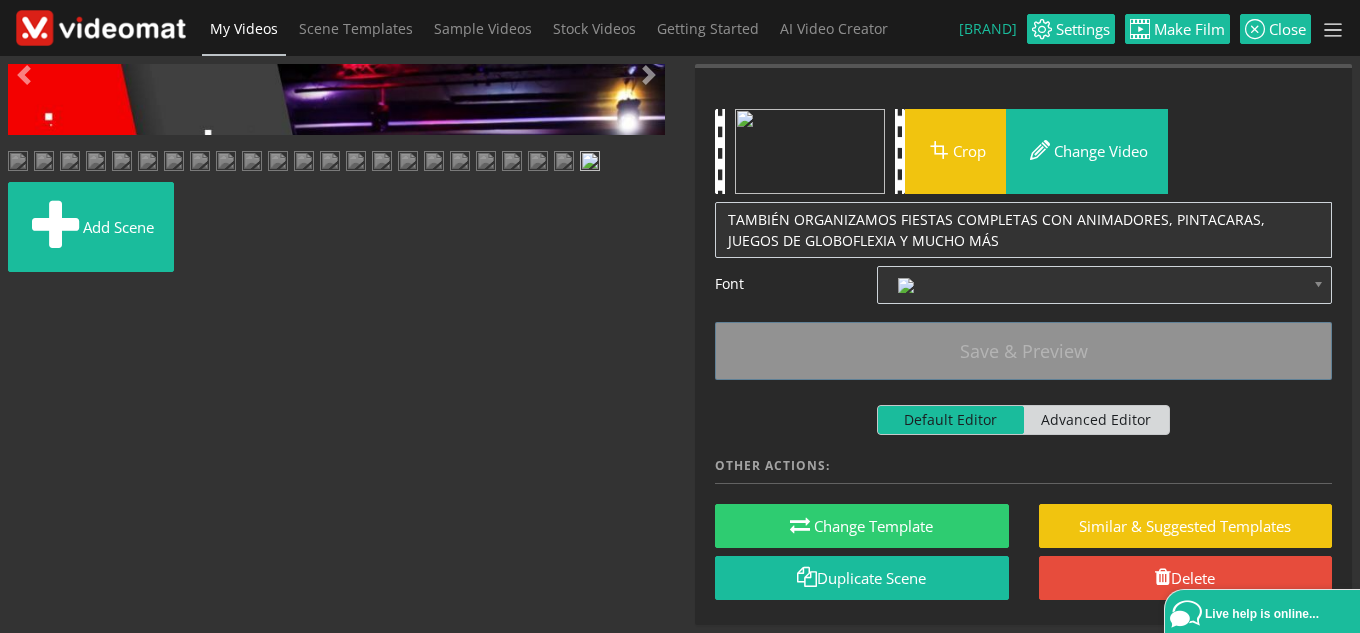 drag, startPoint x: 538, startPoint y: 460, endPoint x: 419, endPoint y: 469, distance: 119.33985 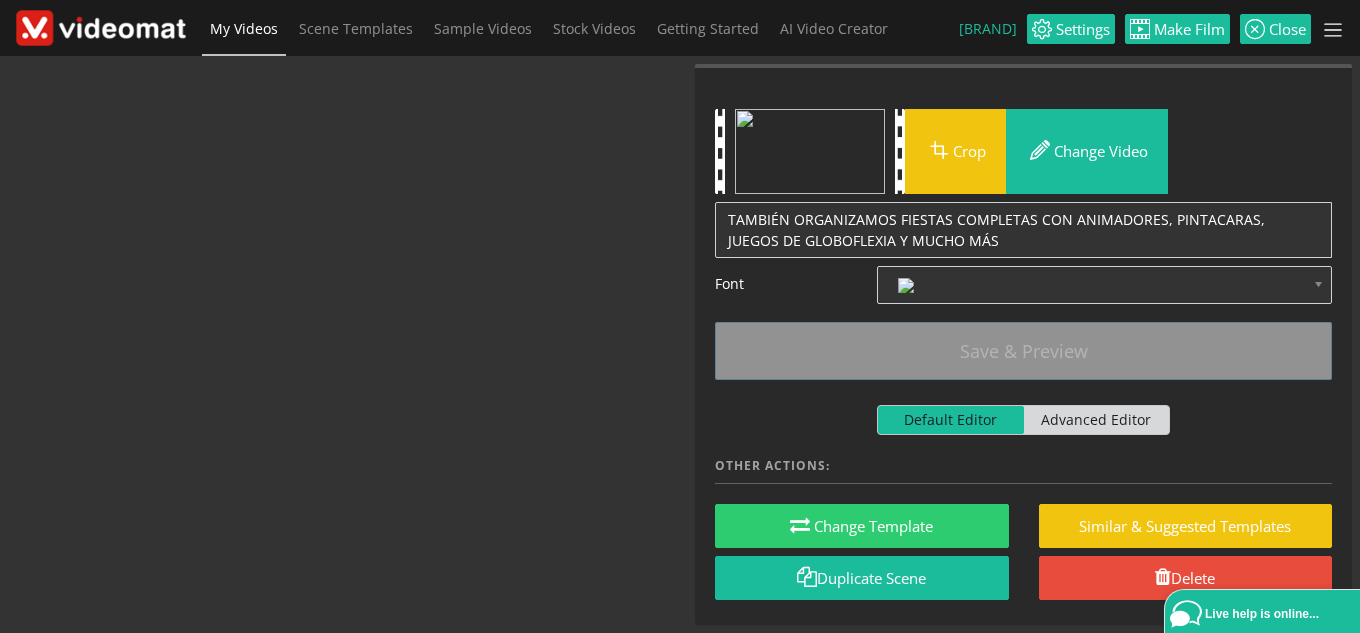 drag, startPoint x: 235, startPoint y: 608, endPoint x: 434, endPoint y: 211, distance: 444.0833 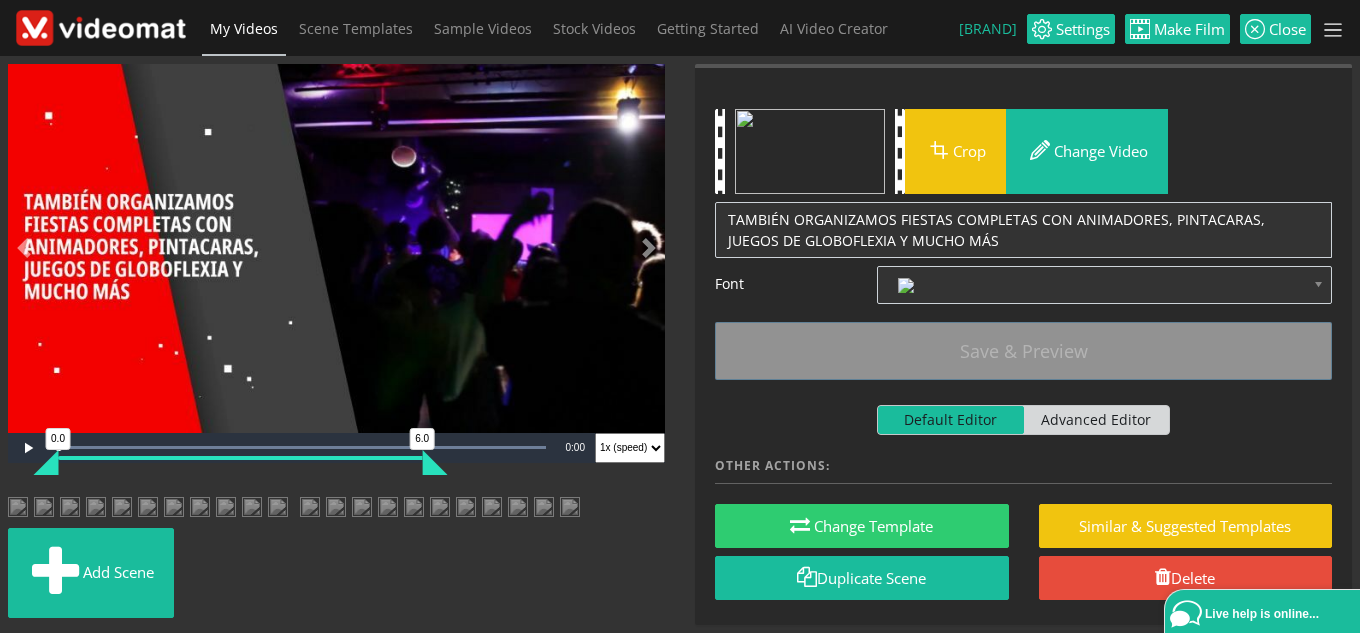 scroll, scrollTop: 320, scrollLeft: 0, axis: vertical 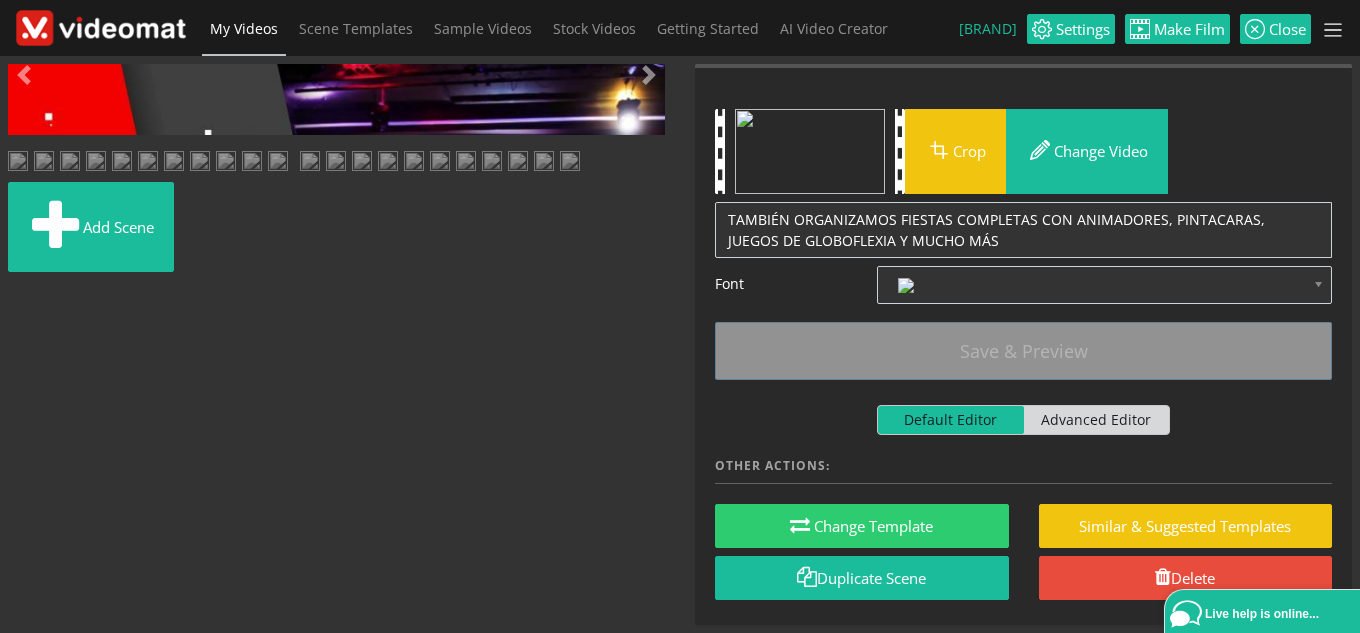 click at bounding box center [278, 163] 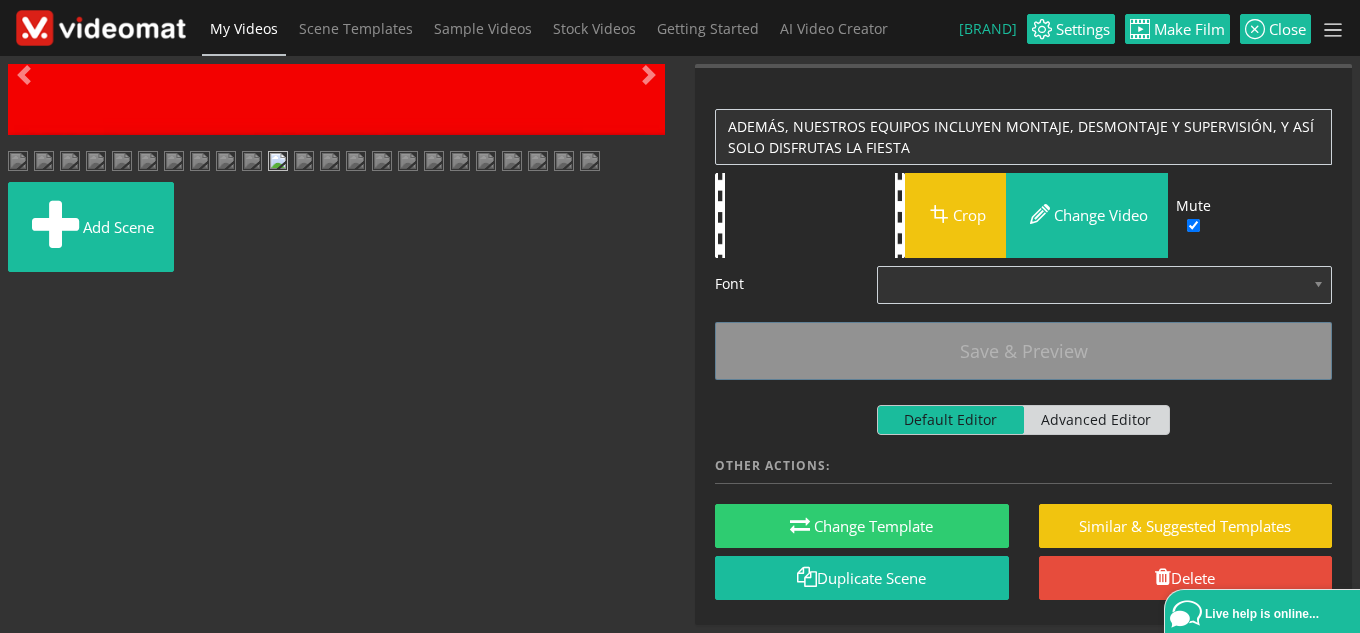 scroll, scrollTop: 300, scrollLeft: 0, axis: vertical 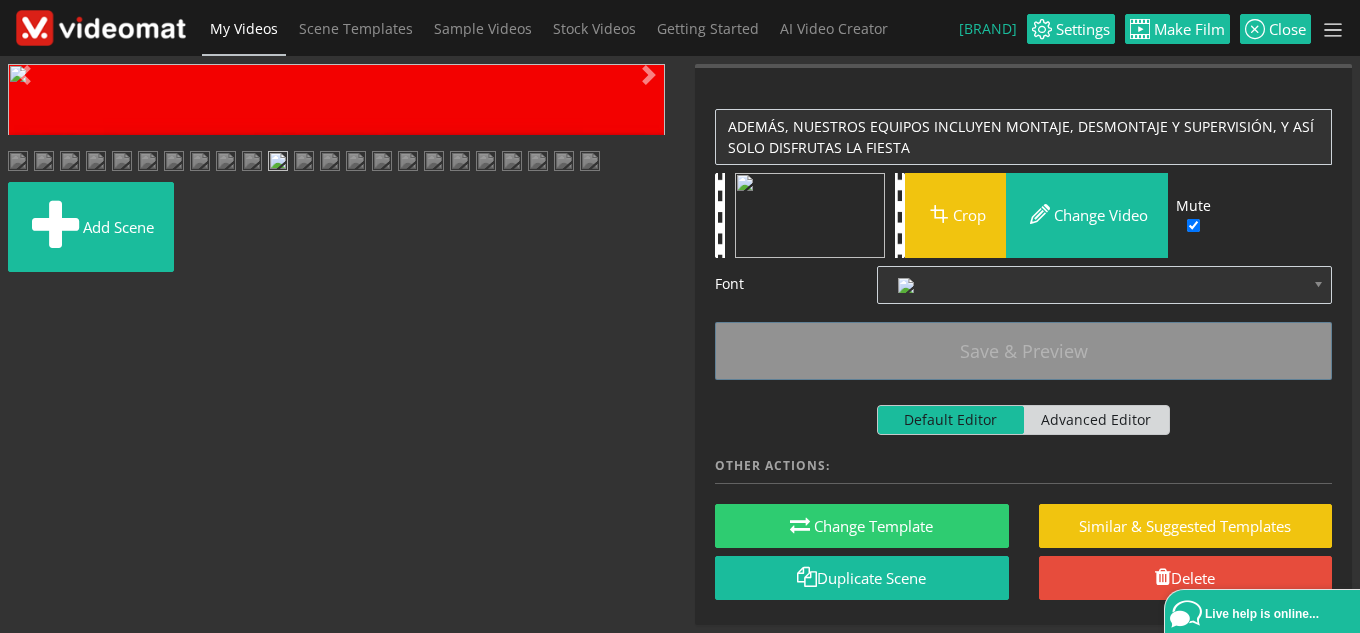 click at bounding box center (174, 163) 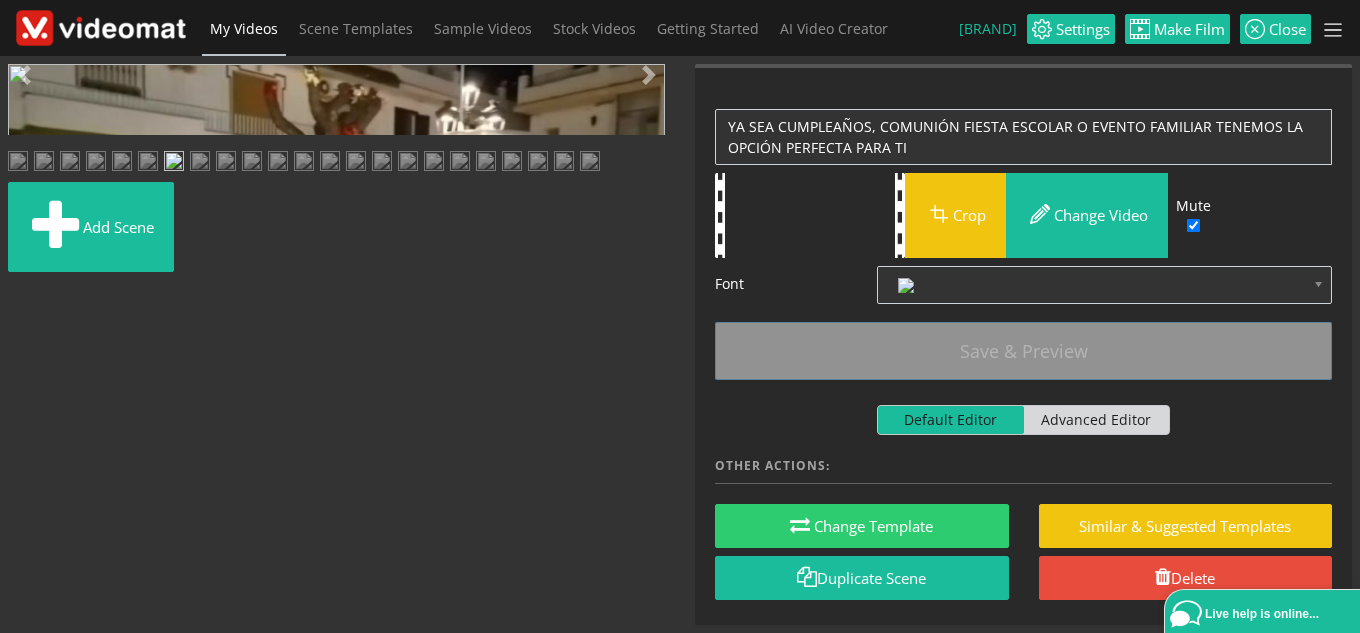 click at bounding box center [304, 163] 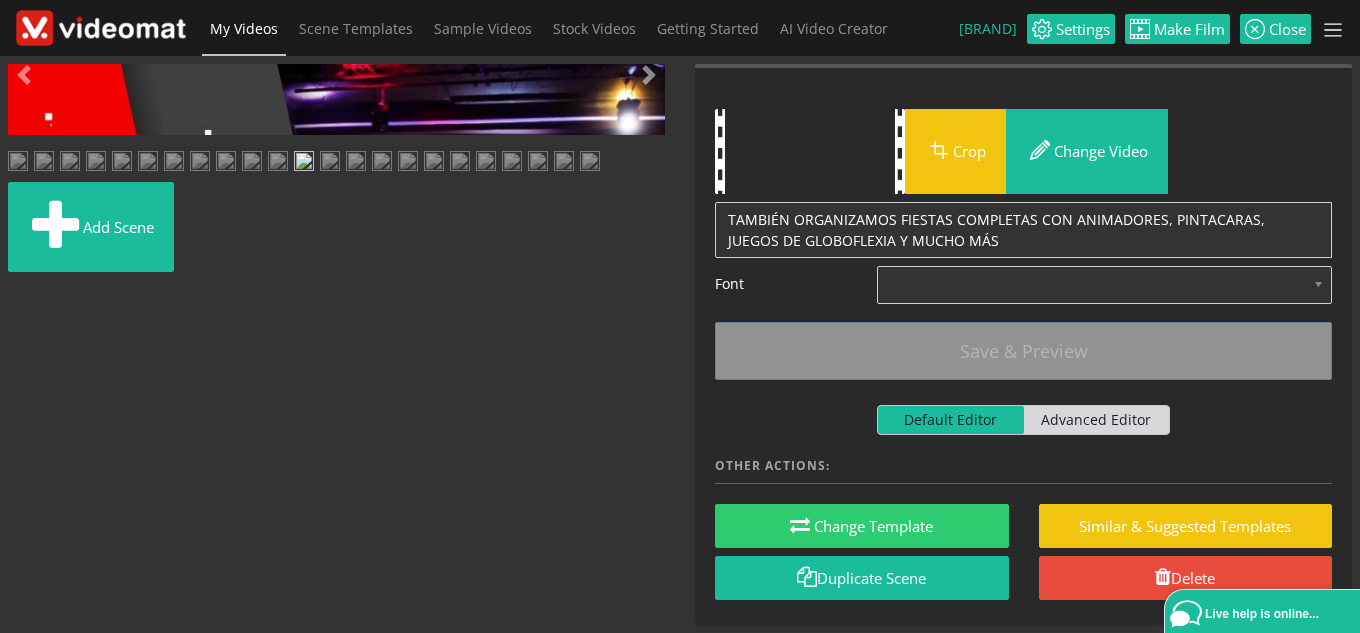 scroll, scrollTop: 653, scrollLeft: 0, axis: vertical 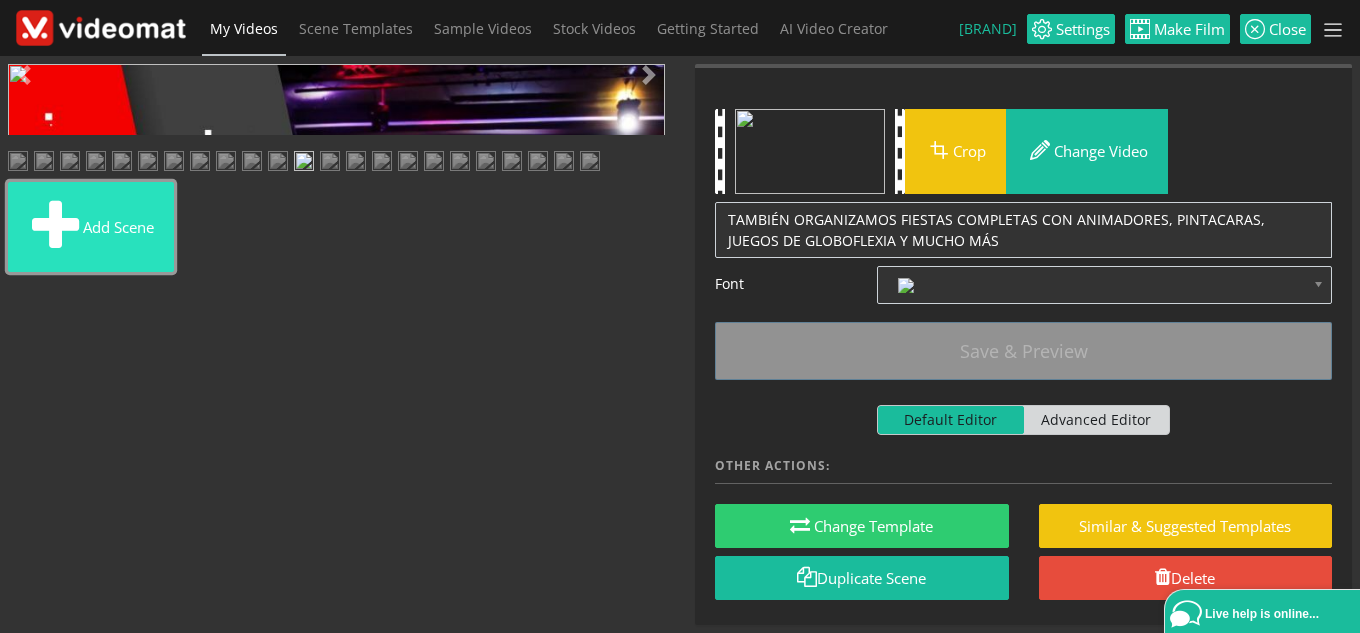 click at bounding box center [55, 227] 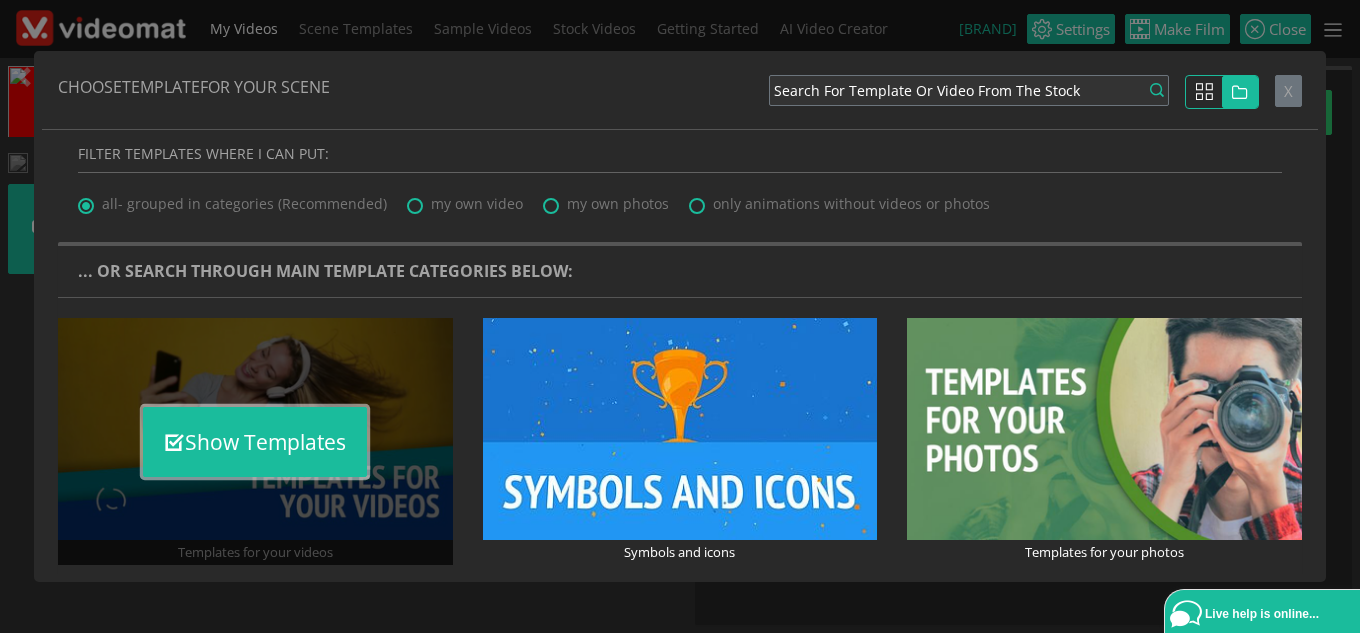 click on "Show Templates" at bounding box center [255, 442] 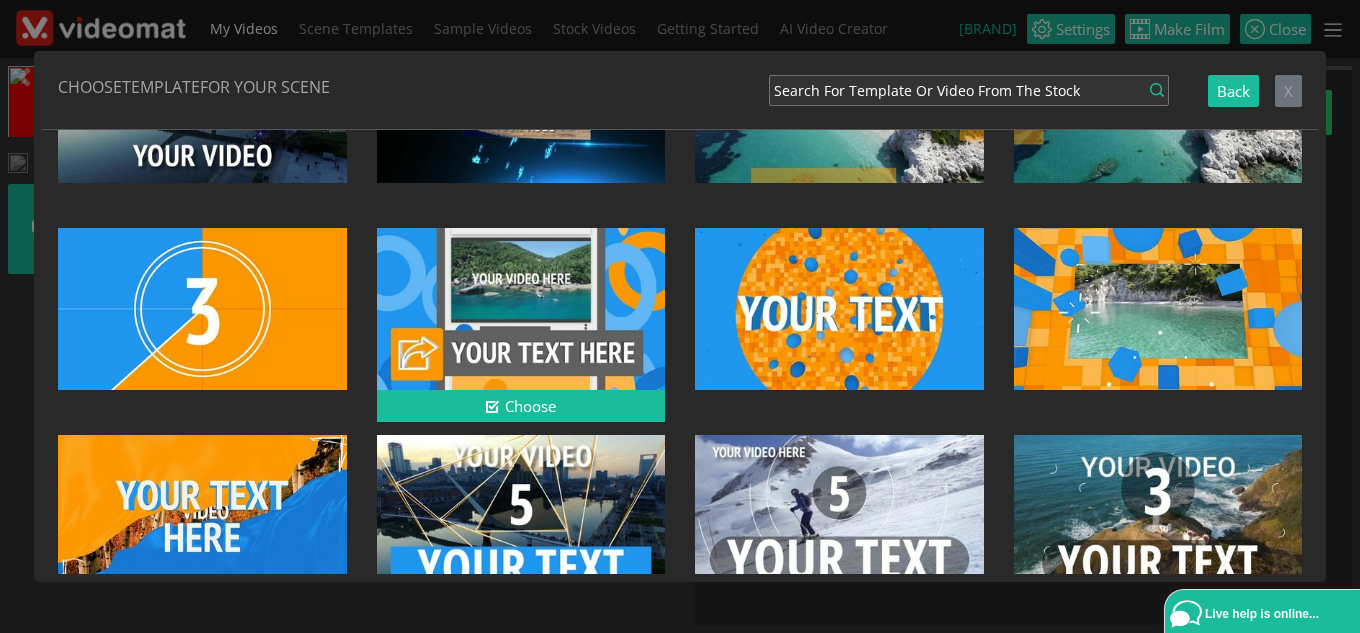 scroll, scrollTop: 2362, scrollLeft: 0, axis: vertical 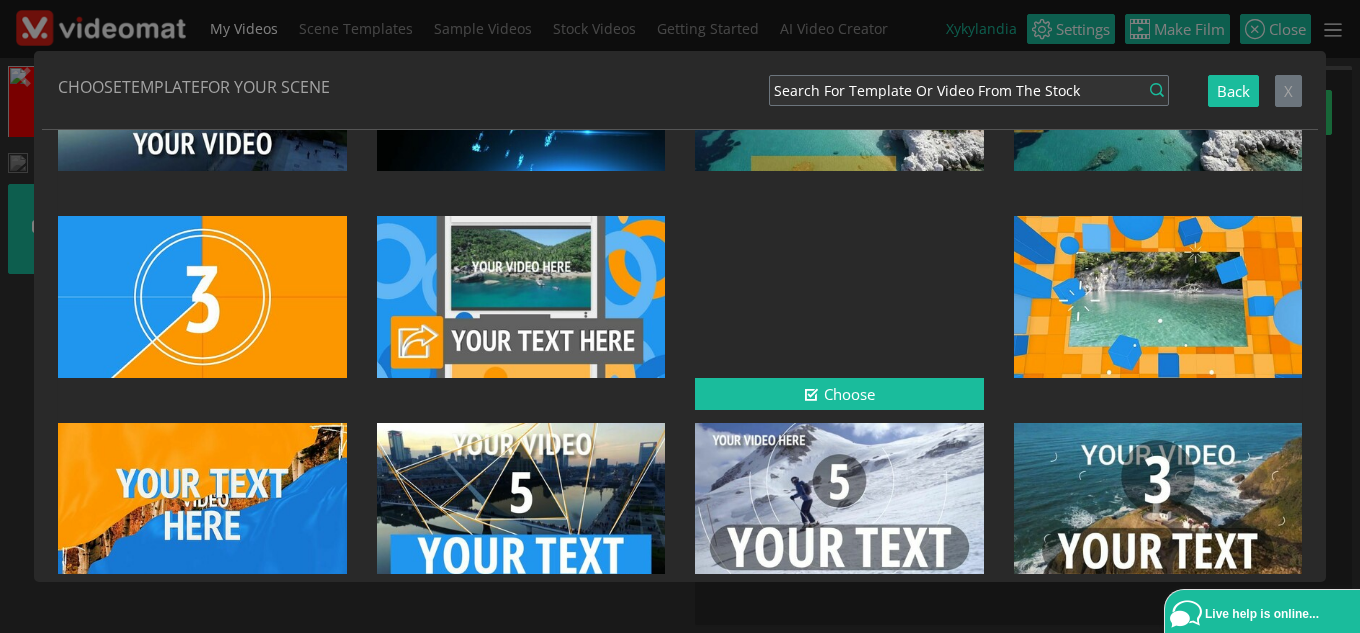 click at bounding box center (839, 297) 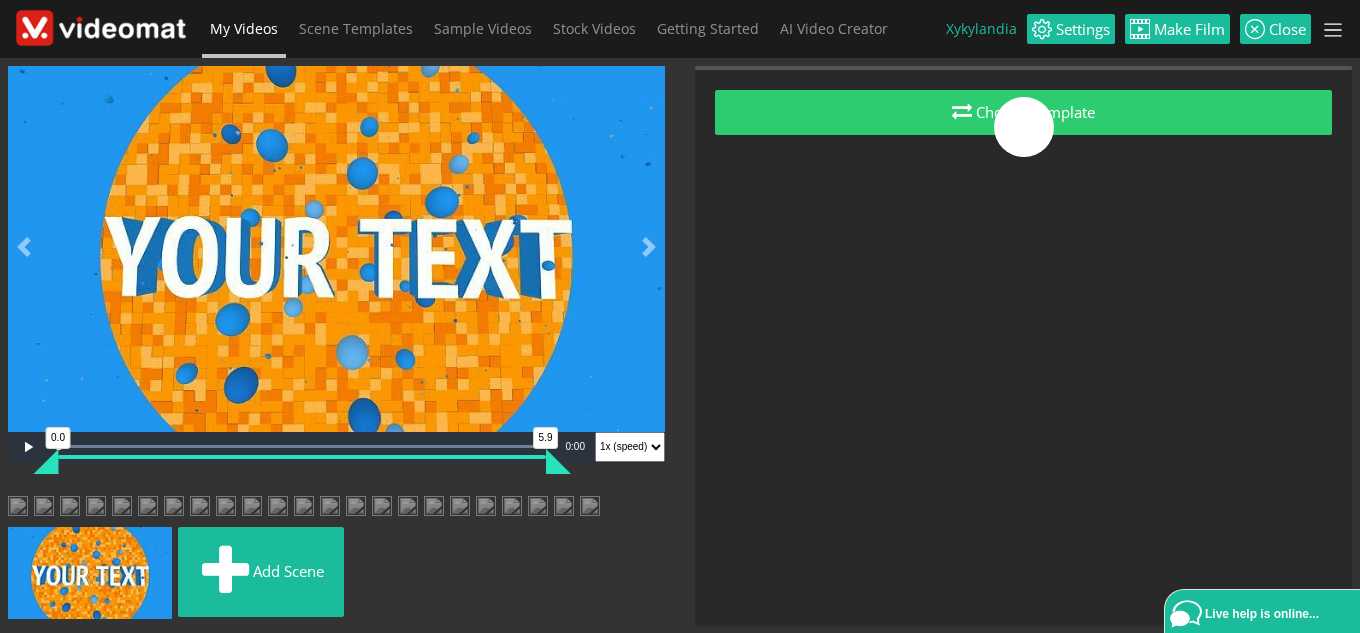 scroll, scrollTop: 0, scrollLeft: 0, axis: both 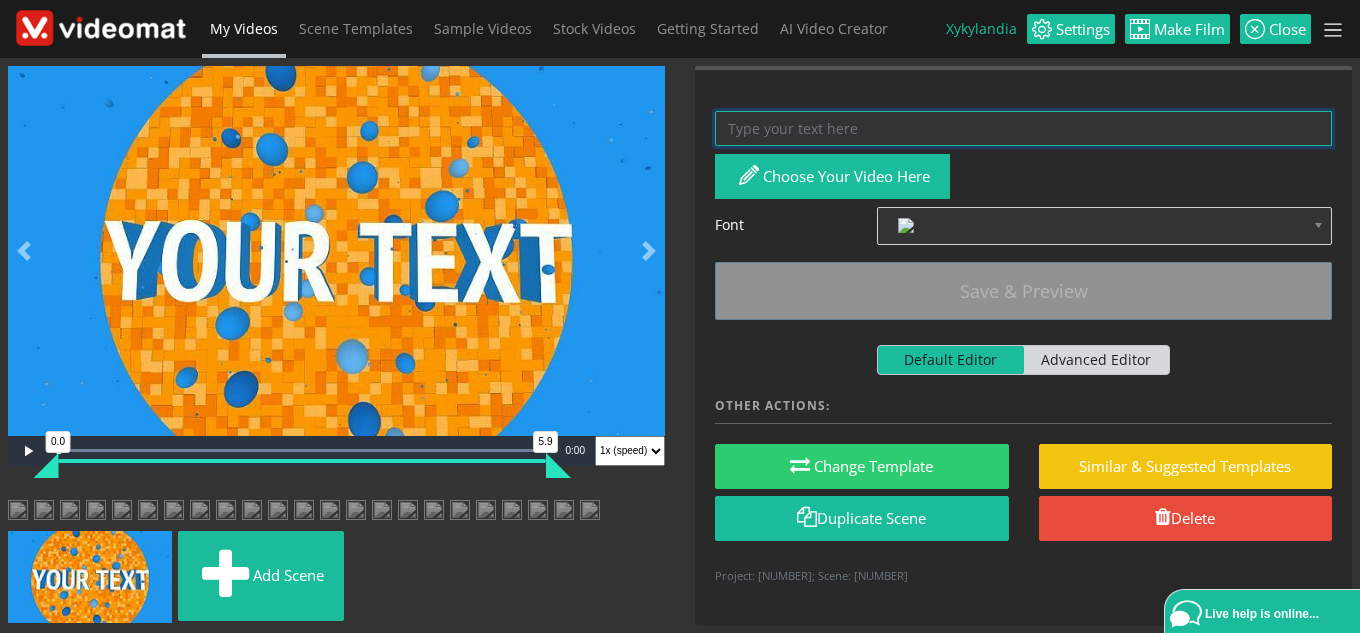 click at bounding box center (1023, 128) 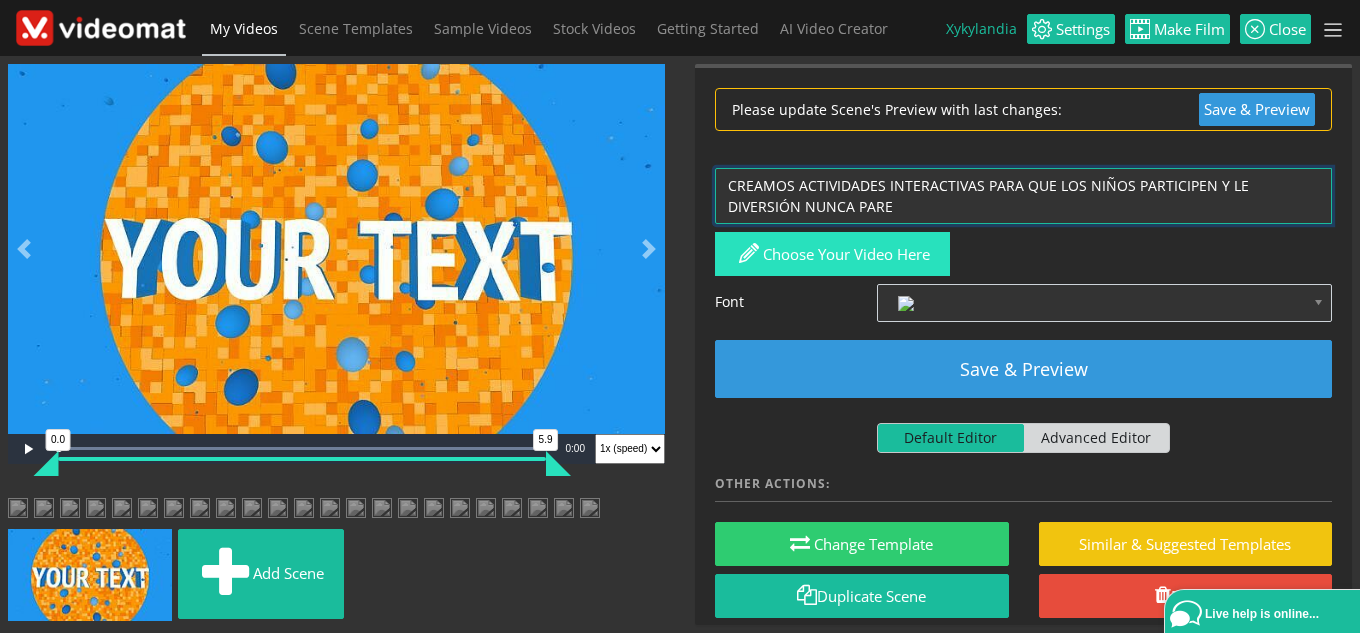 type on "CREAMOS ACTIVIDADES INTERACTIVAS PARA QUE LOS NIÑOS PARTICIPEN Y LE DIVERSIÓN NUNCA PARE" 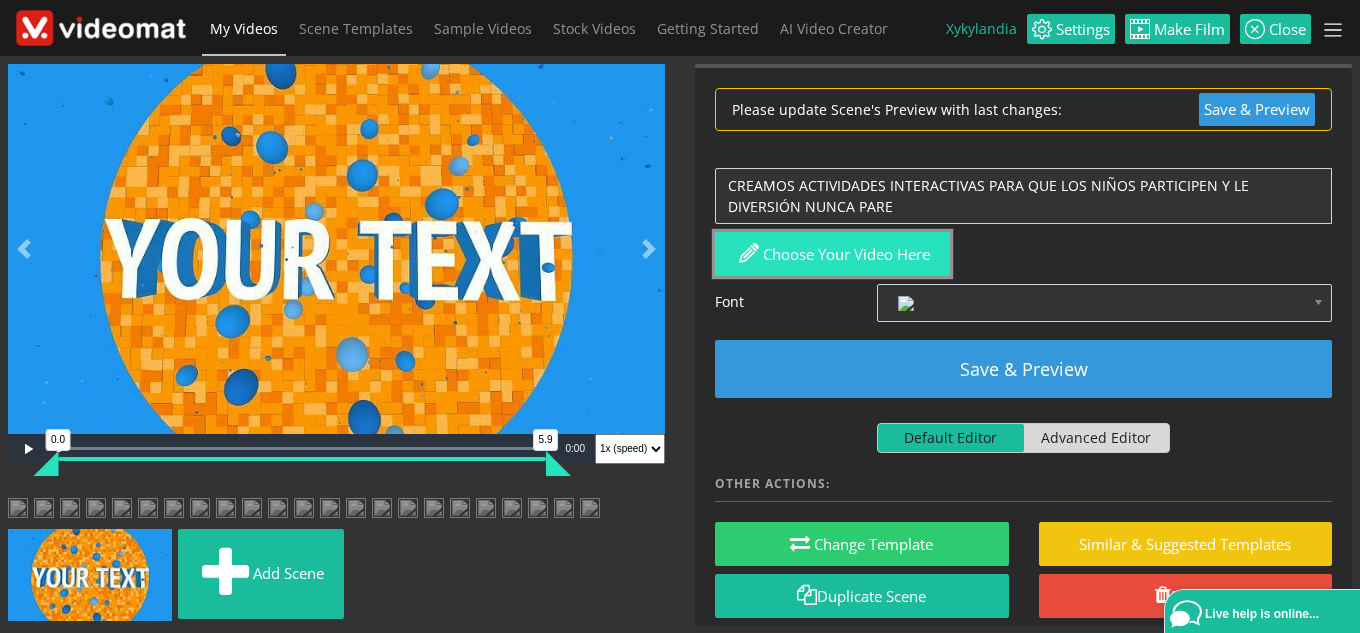 click on "Choose your video here" at bounding box center (832, 254) 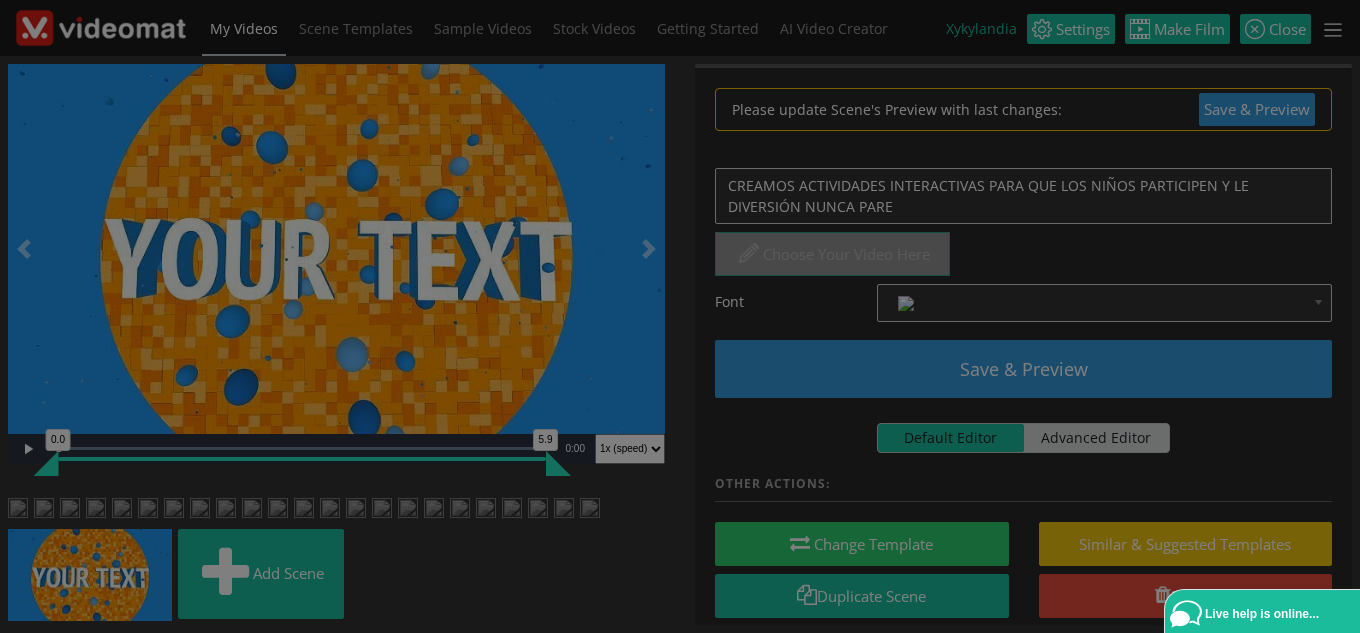 scroll, scrollTop: 0, scrollLeft: 0, axis: both 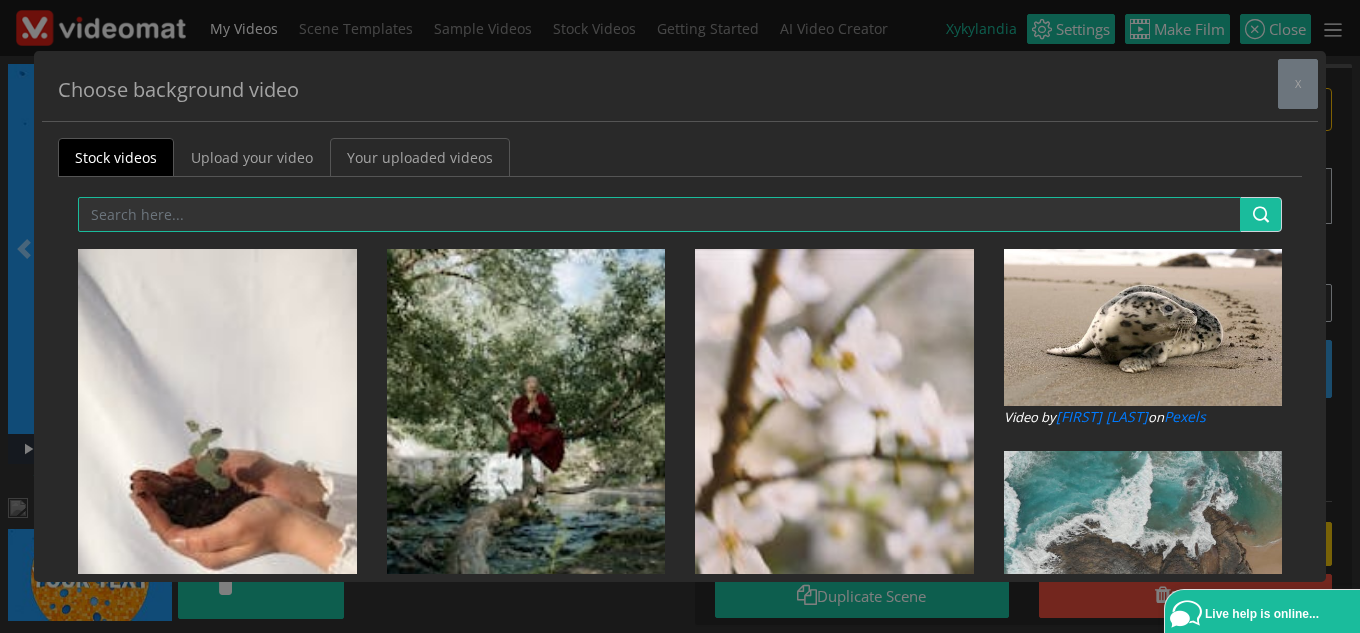 click on "Your uploaded  videos" at bounding box center (420, 157) 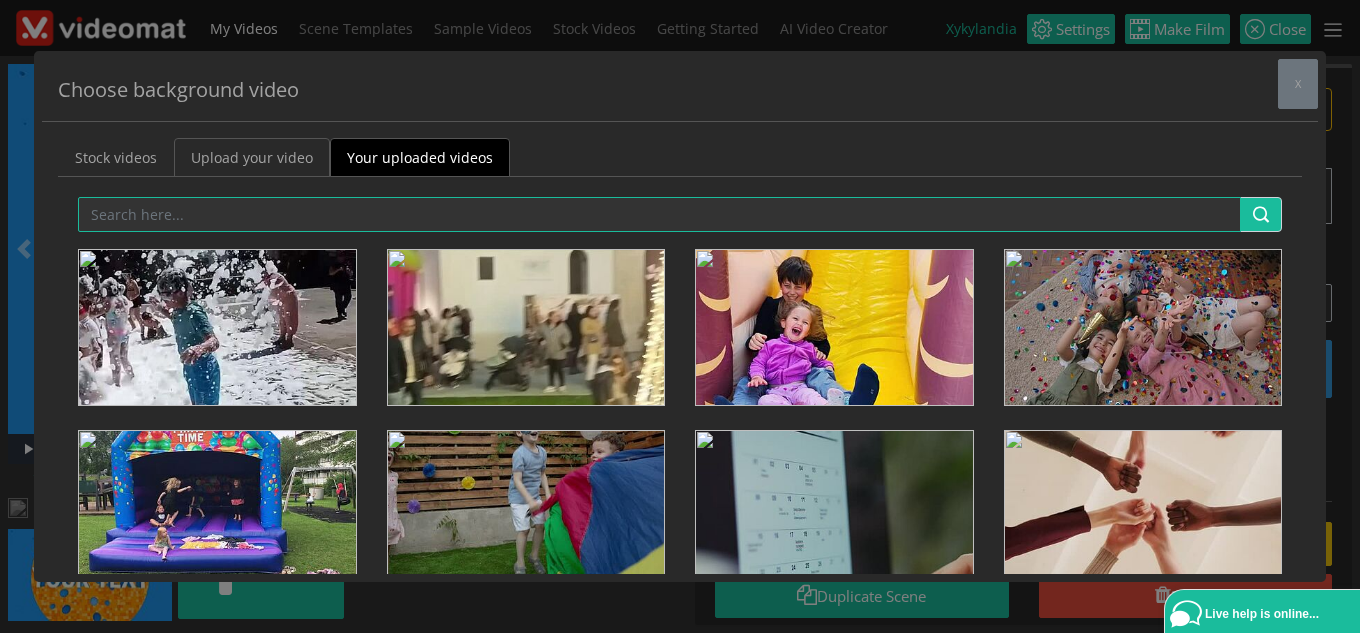 click on "Upload your video" at bounding box center [252, 157] 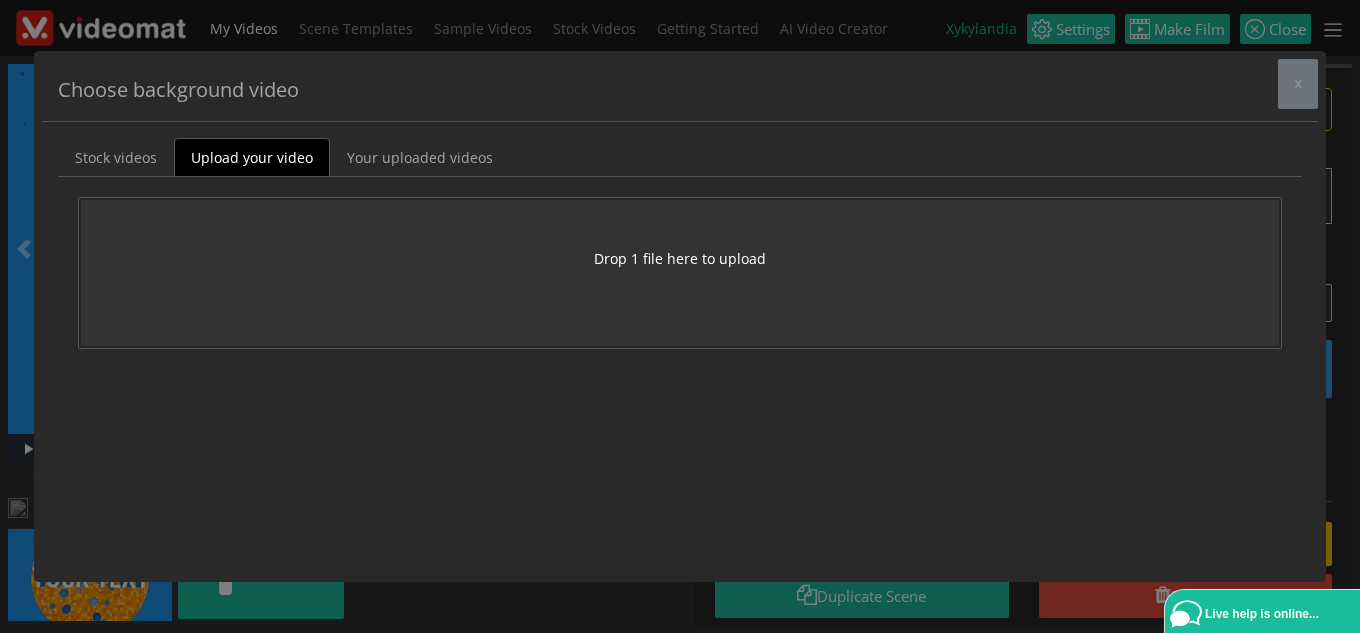 click on "Drop 1 file here to upload" at bounding box center (680, 258) 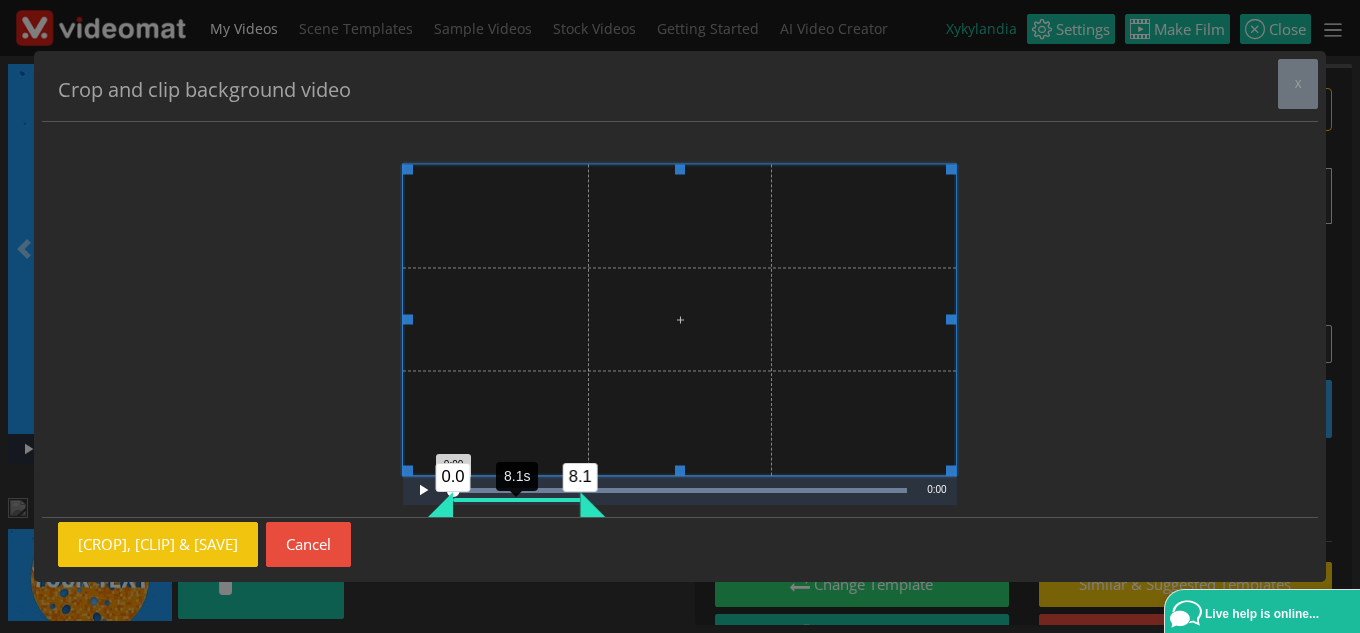 drag, startPoint x: 533, startPoint y: 501, endPoint x: 581, endPoint y: 504, distance: 48.09366 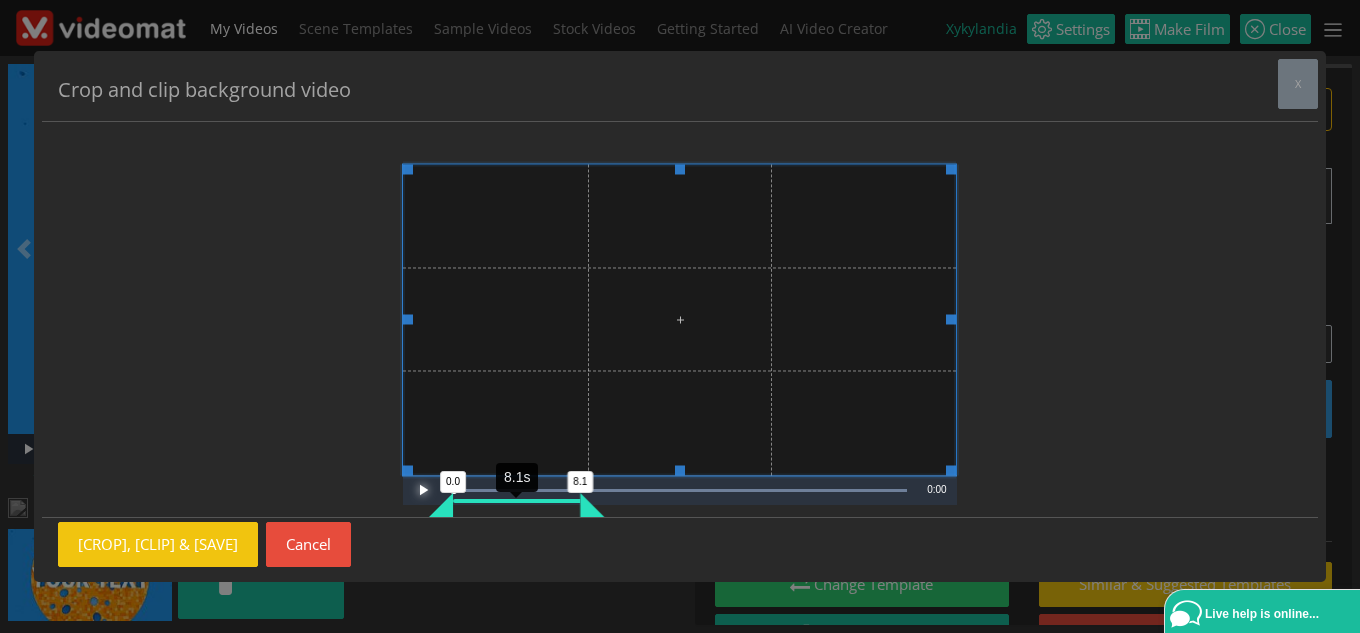 click at bounding box center (423, 490) 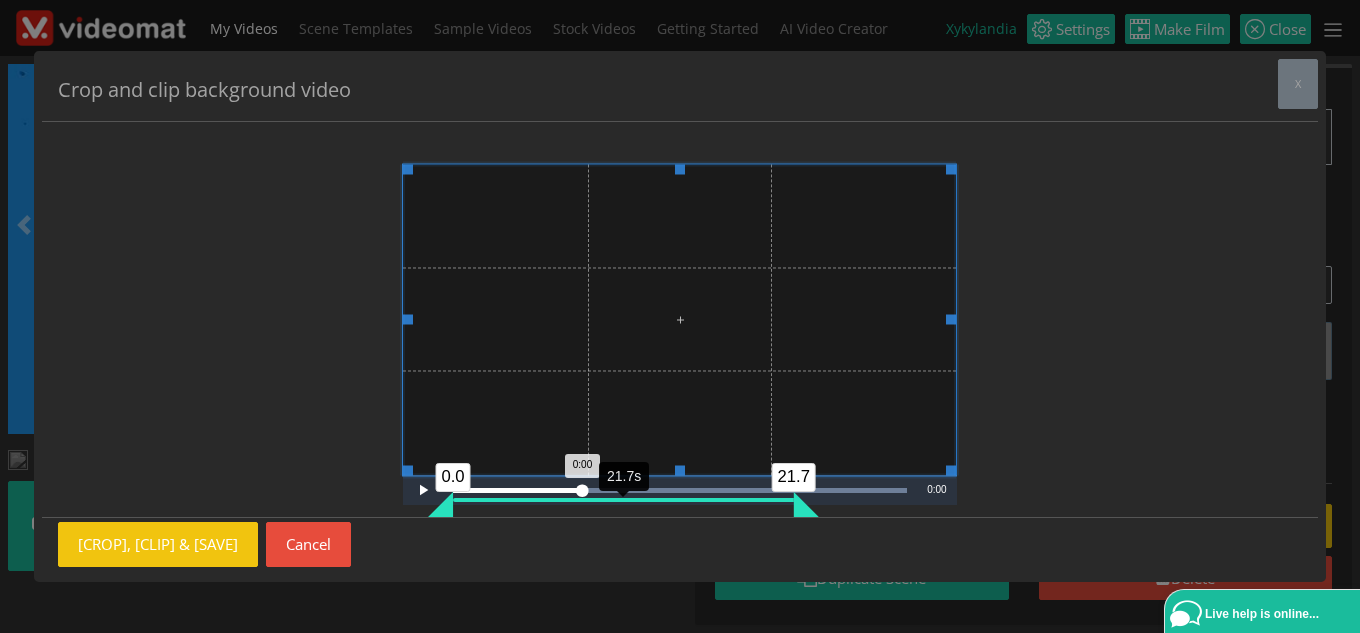 drag, startPoint x: 587, startPoint y: 510, endPoint x: 800, endPoint y: 498, distance: 213.33775 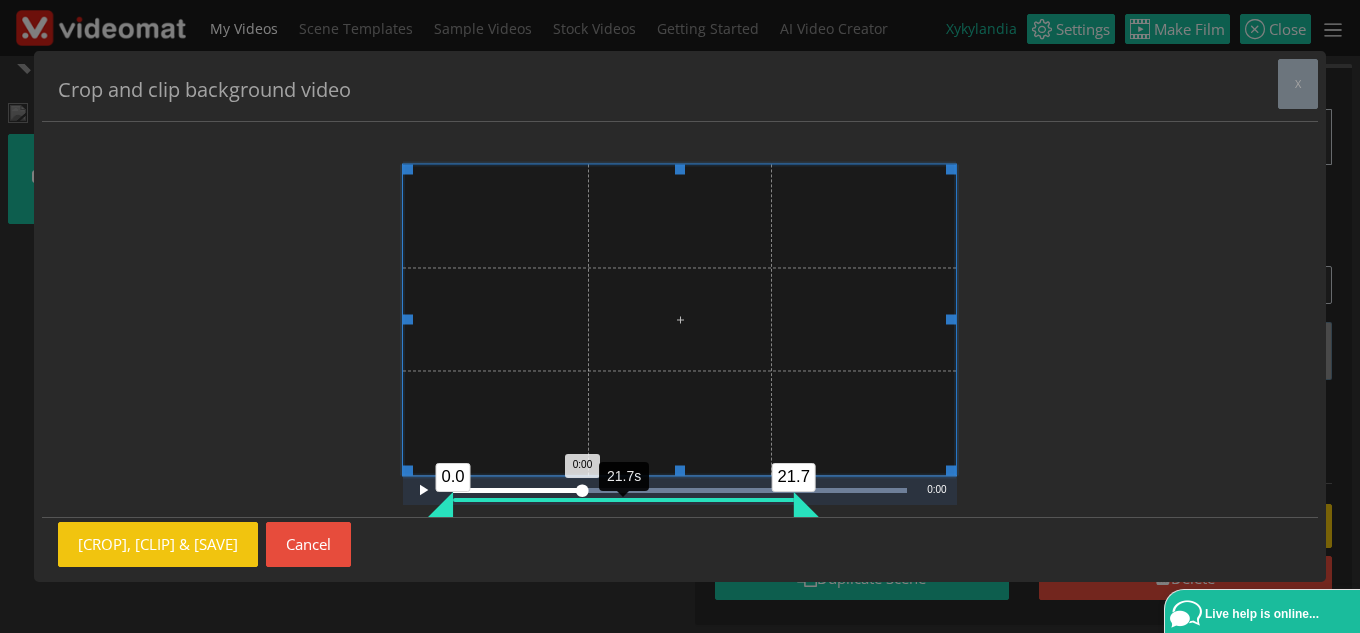 click on "21.7" at bounding box center [806, 504] 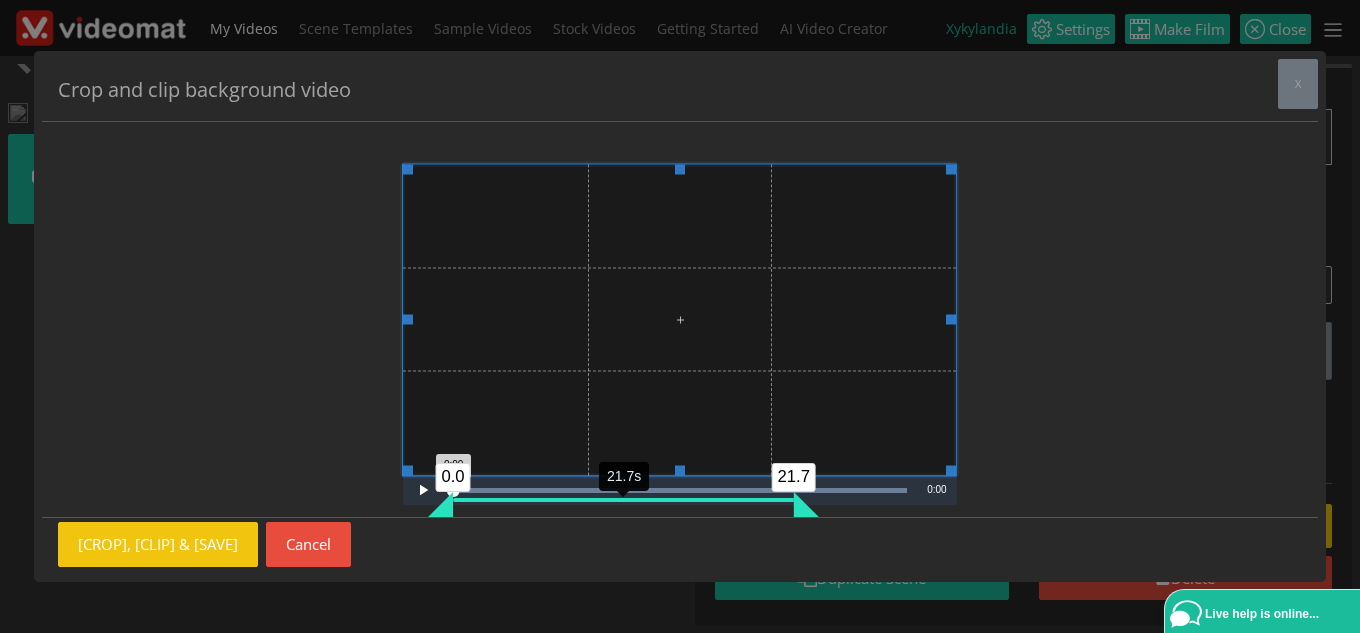 click on "0.0" at bounding box center [440, 504] 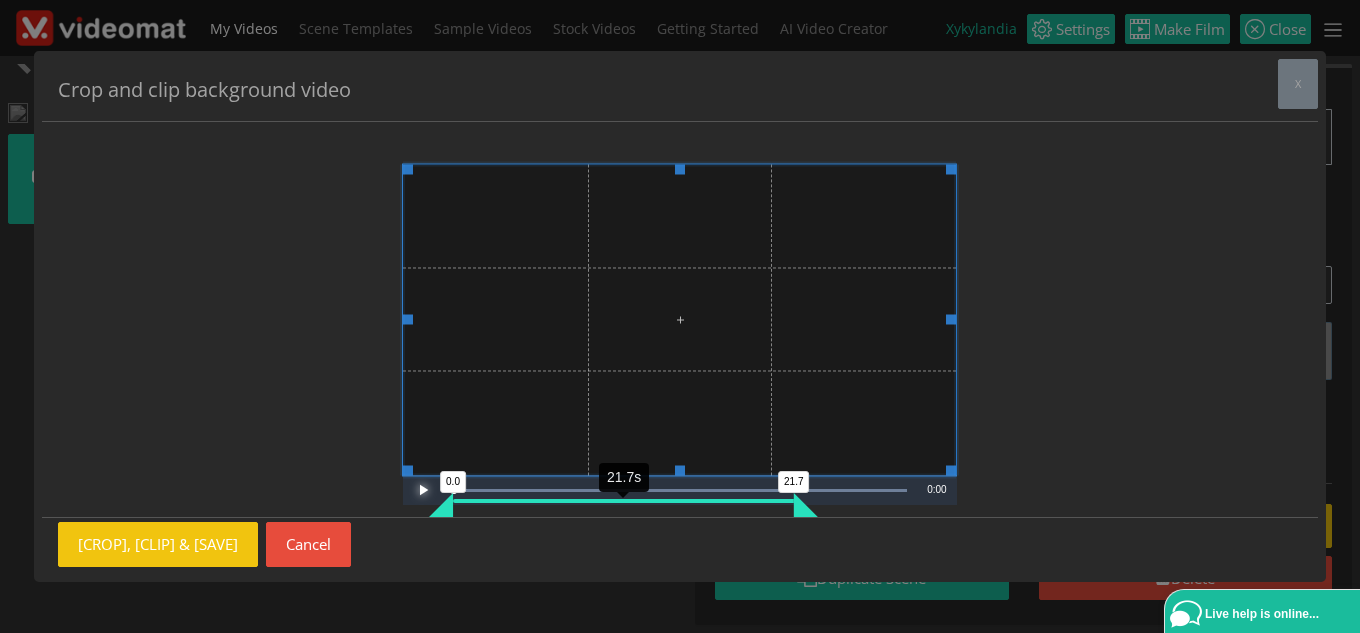 click at bounding box center (423, 490) 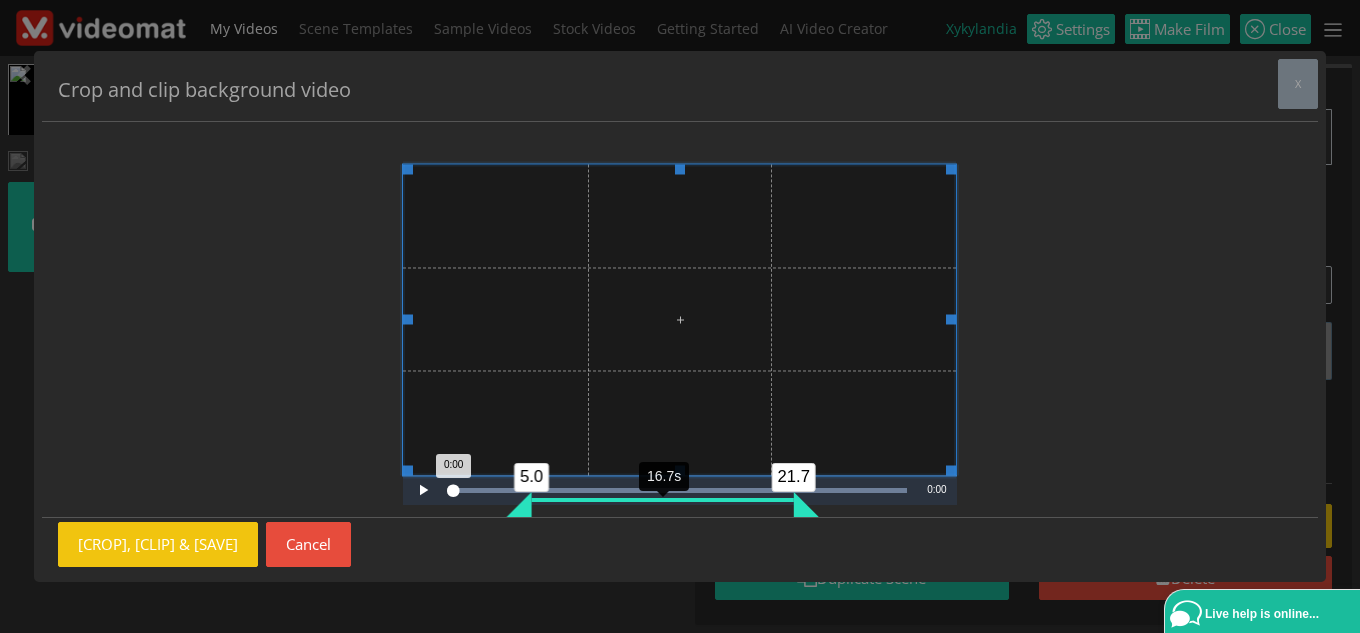 drag, startPoint x: 444, startPoint y: 504, endPoint x: 522, endPoint y: 505, distance: 78.00641 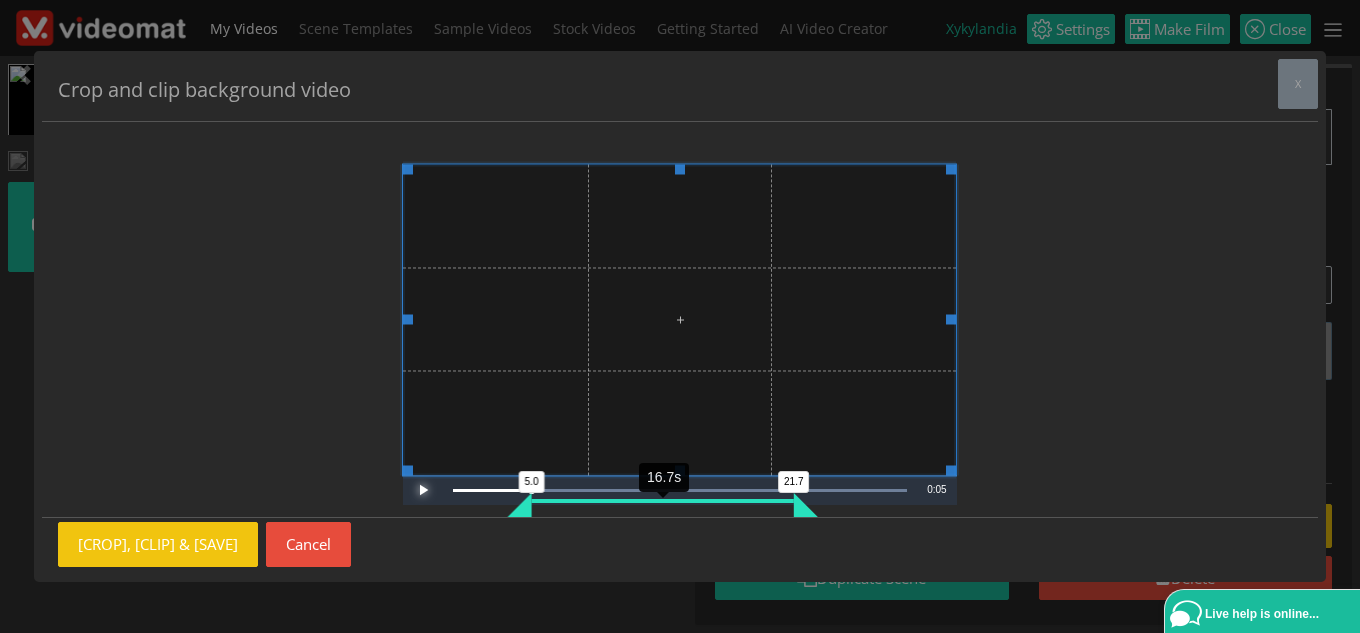 click at bounding box center (423, 490) 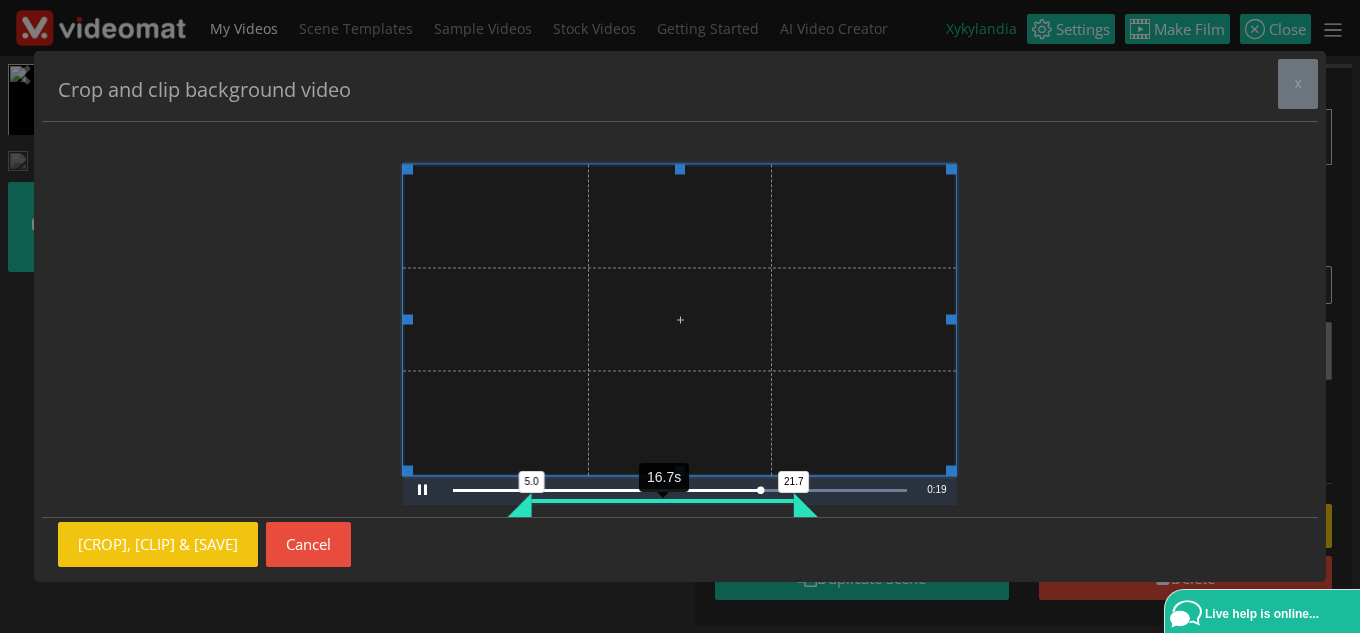 click on "Video Player is loading. Play Video Pause Loaded : 100.00% 0:25 0:19 5.0 21.7 16.7s Current Time 0:19 This is a modal window. Beginning of dialog window. Escape will cancel and close the window. Text Color White Black Red Green Blue Yellow Magenta Cyan Opacity Opaque Semi-Transparent Text Background Color Black White Red Green Blue Yellow Magenta Cyan Opacity Opaque Semi-Transparent Transparent Caption Area Background Color Black White Red Green Blue Yellow Magenta Cyan Opacity Transparent Semi-Transparent Opaque Font Size 50% 75% 100% 125% 150% 175% 200% 300% 400% Text Edge Style None Raised Depressed Uniform Dropshadow Font Family Proportional Sans-Serif Monospace Sans-Serif Proportional Serif Monospace Serif Casual Script Small Caps Reset restore all settings to the default values Done Close Modal Dialog End of dialog window." at bounding box center [680, 320] 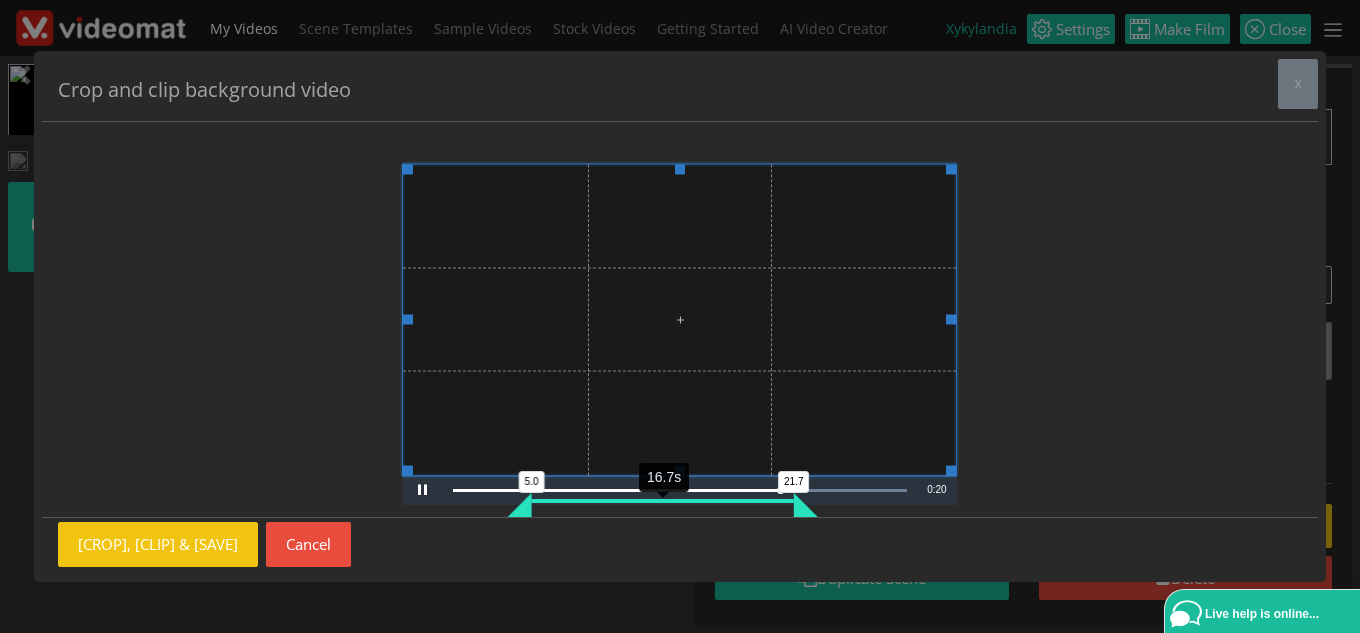 click on "Video Player is loading. Play Video Pause Loaded :  100.00% 0:25 0:20 5.0 21.7 16.7s Current Time  0:20 This is a modal window. Beginning of dialog window. Escape will cancel and close the window. Text Color White Black Red Green Blue Yellow Magenta Cyan Opacity Opaque Semi-Transparent Text Background Color Black White Red Green Blue Yellow Magenta Cyan Opacity Opaque Semi-Transparent Transparent Caption Area Background Color Black White Red Green Blue Yellow Magenta Cyan Opacity Transparent Semi-Transparent Opaque Font Size 50% 75% 100% 125% 150% 175% 200% 300% 400% Text Edge Style None Raised Depressed Uniform Dropshadow Font Family Proportional Sans-Serif Monospace Sans-Serif Proportional Serif Monospace Serif Casual Script Small Caps Reset  restore all settings to the default values Done Close Modal Dialog End of dialog window." at bounding box center [680, 320] 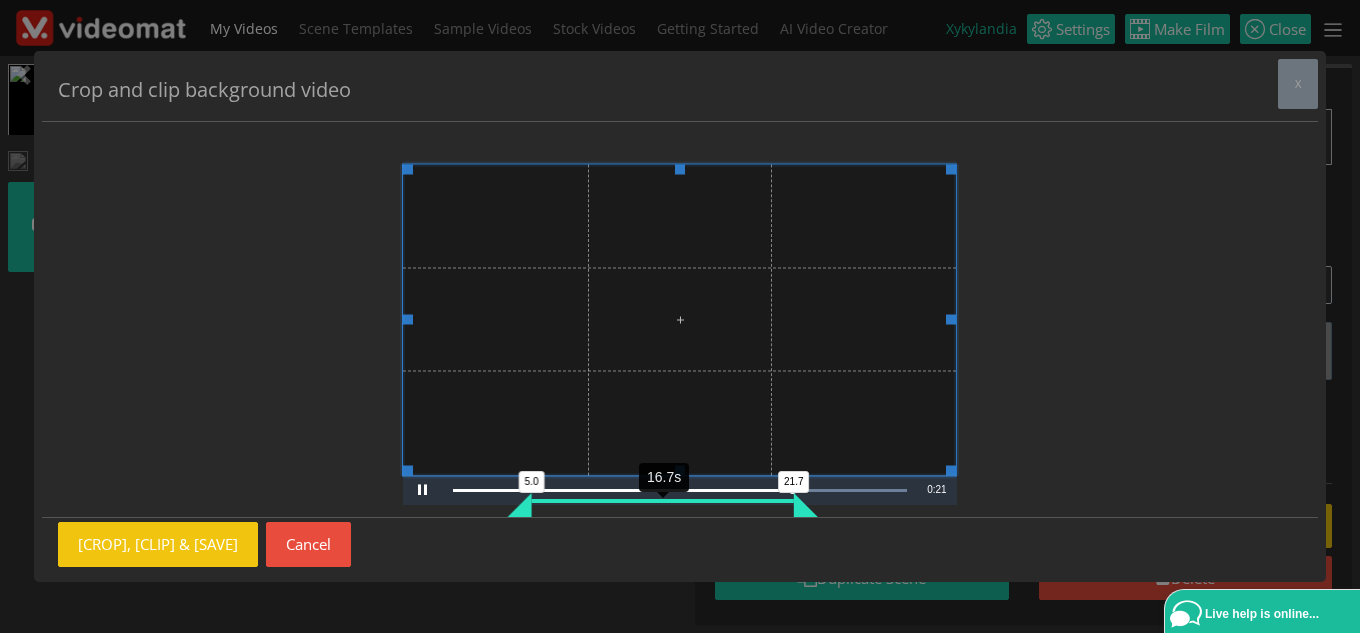 click on "Video Player is loading. Play Video Pause Loaded :  100.00% 0:25 0:21 5.0 21.7 16.7s Current Time  0:21 This is a modal window. Beginning of dialog window. Escape will cancel and close the window. Text Color White Black Red Green Blue Yellow Magenta Cyan Opacity Opaque Semi-Transparent Text Background Color Black White Red Green Blue Yellow Magenta Cyan Opacity Opaque Semi-Transparent Transparent Caption Area Background Color Black White Red Green Blue Yellow Magenta Cyan Opacity Transparent Semi-Transparent Opaque Font Size 50% 75% 100% 125% 150% 175% 200% 300% 400% Text Edge Style None Raised Depressed Uniform Dropshadow Font Family Proportional Sans-Serif Monospace Sans-Serif Proportional Serif Monospace Serif Casual Script Small Caps Reset  restore all settings to the default values Done Close Modal Dialog End of dialog window." at bounding box center [680, 320] 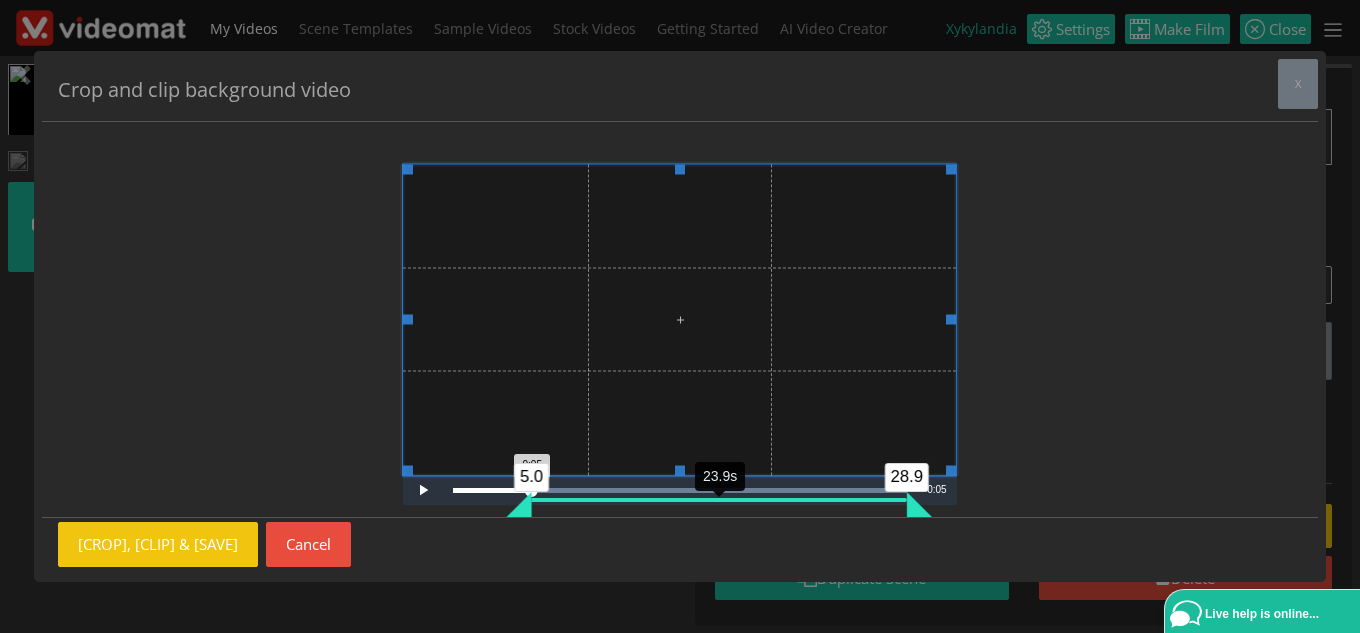 drag, startPoint x: 803, startPoint y: 509, endPoint x: 916, endPoint y: 492, distance: 114.27161 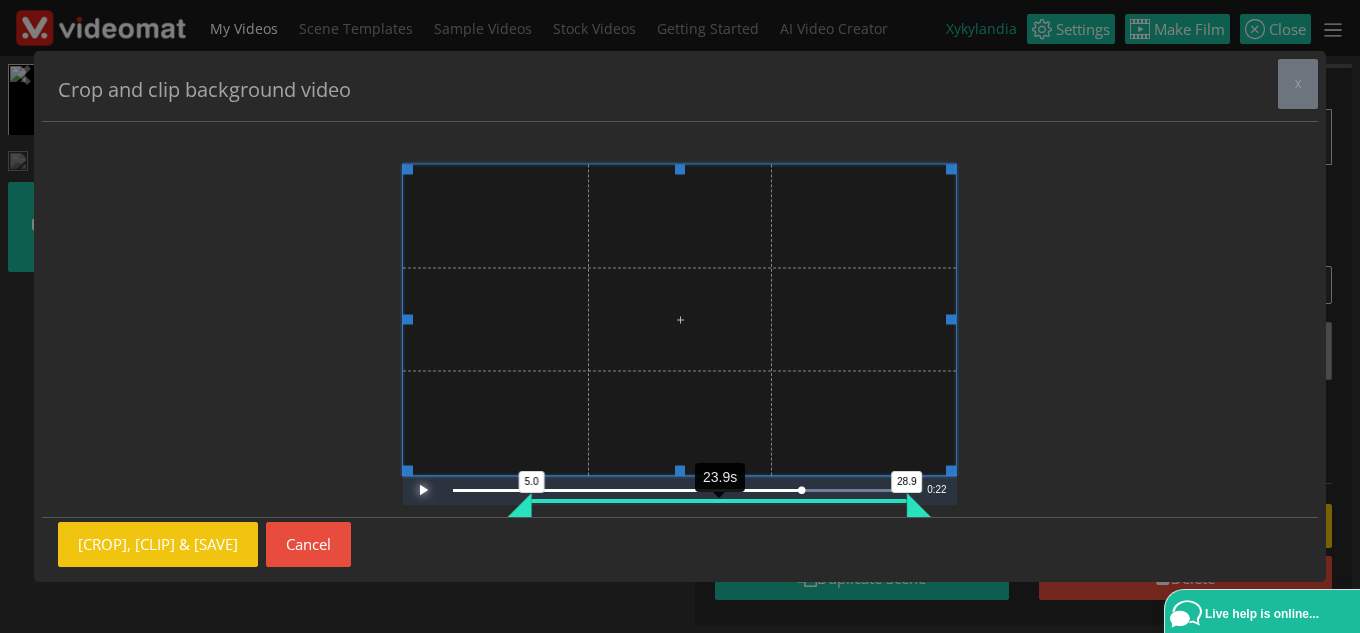 click at bounding box center (423, 490) 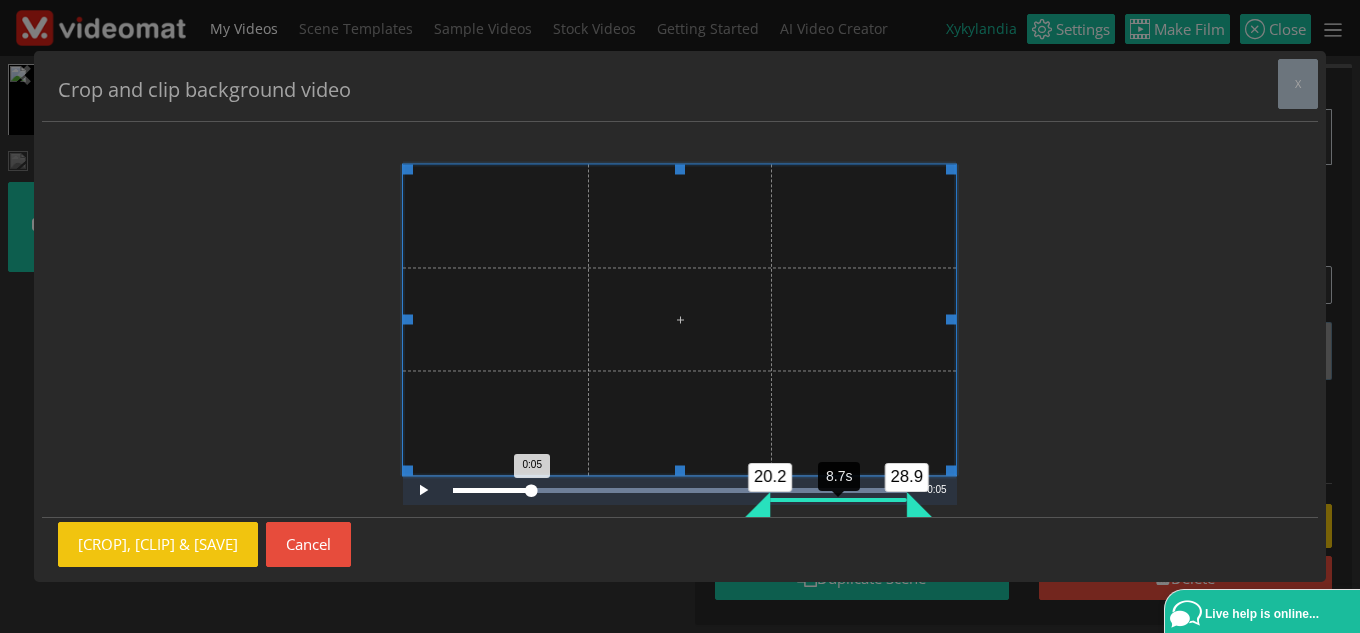 drag, startPoint x: 522, startPoint y: 505, endPoint x: 760, endPoint y: 513, distance: 238.13441 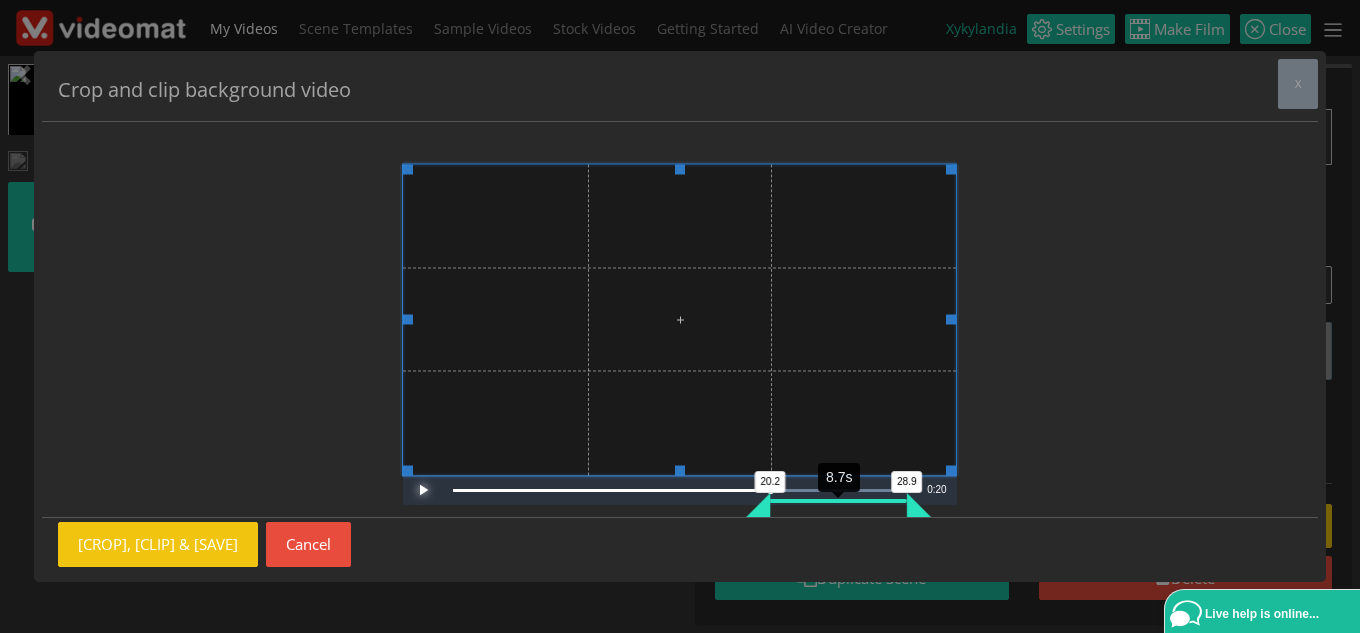 click at bounding box center [423, 490] 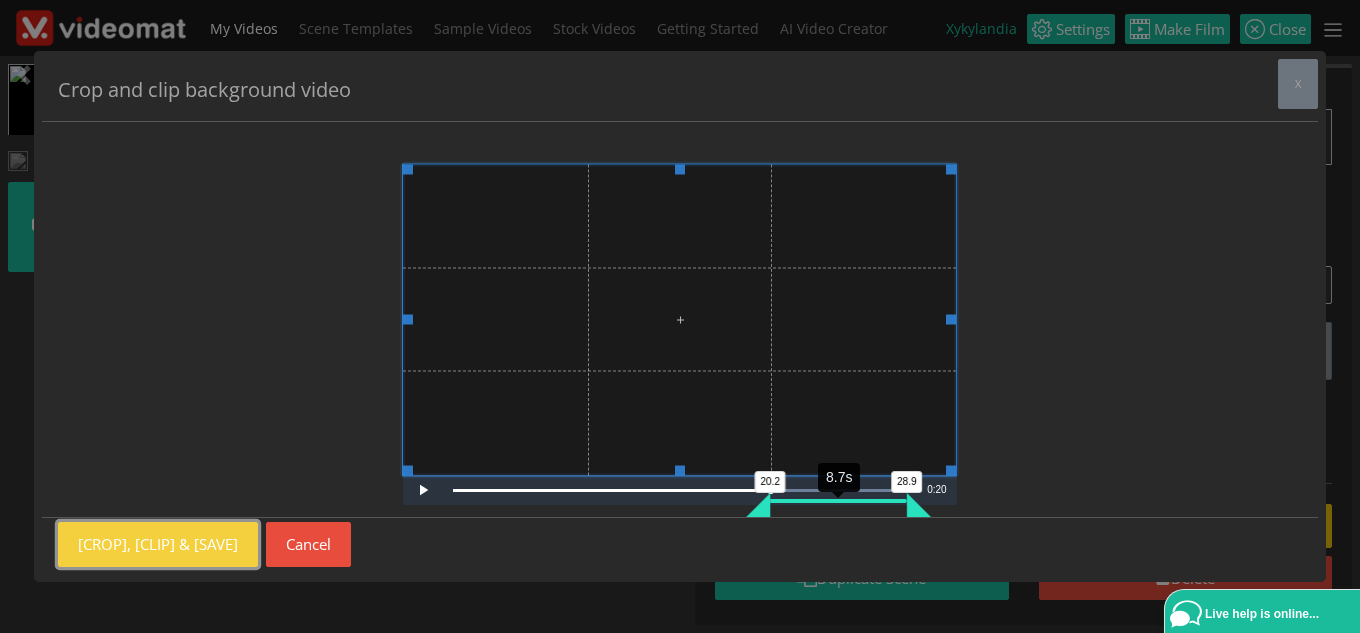 click on "Crop, Clip & Save" at bounding box center [158, 544] 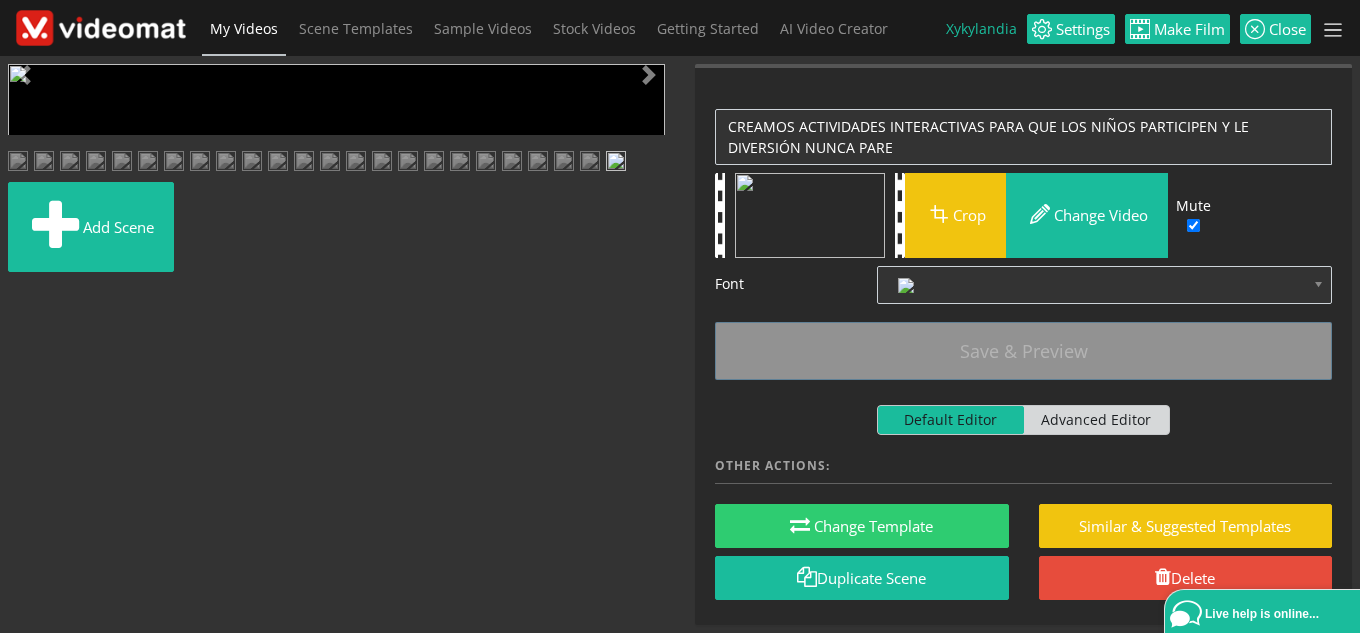 click at bounding box center [28, 449] 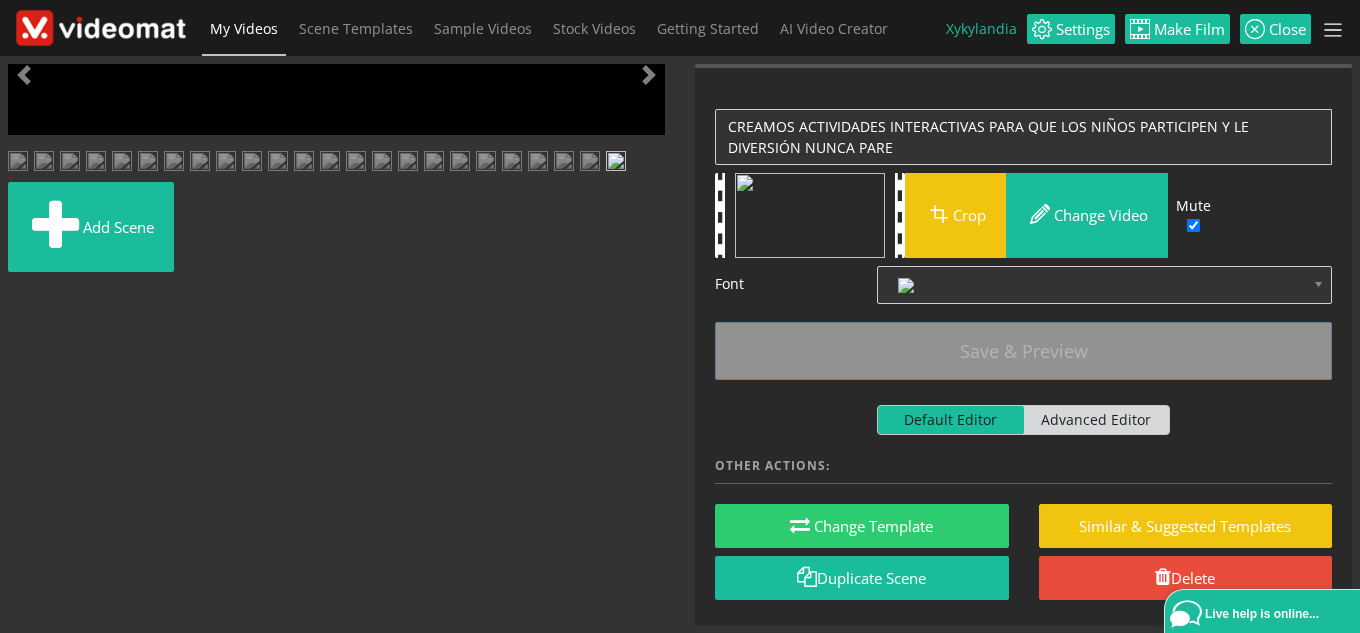 click at bounding box center (28, 449) 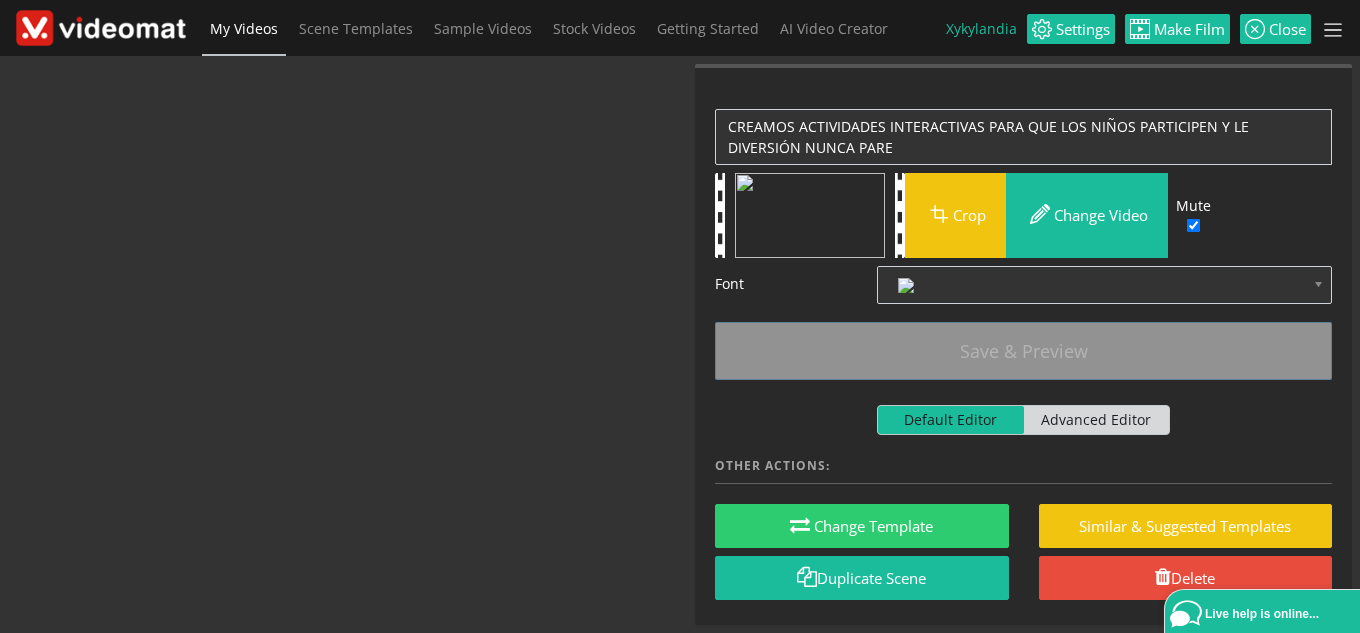 scroll, scrollTop: 698, scrollLeft: 0, axis: vertical 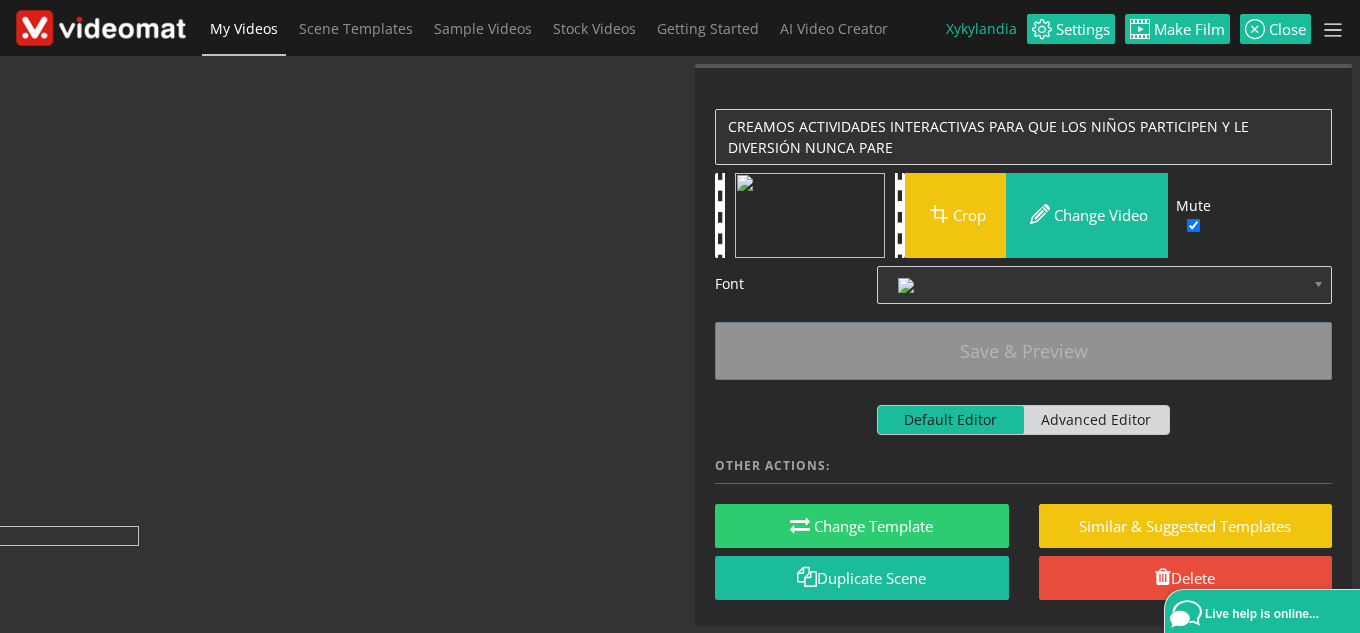 drag, startPoint x: 438, startPoint y: 539, endPoint x: 65, endPoint y: 244, distance: 475.55652 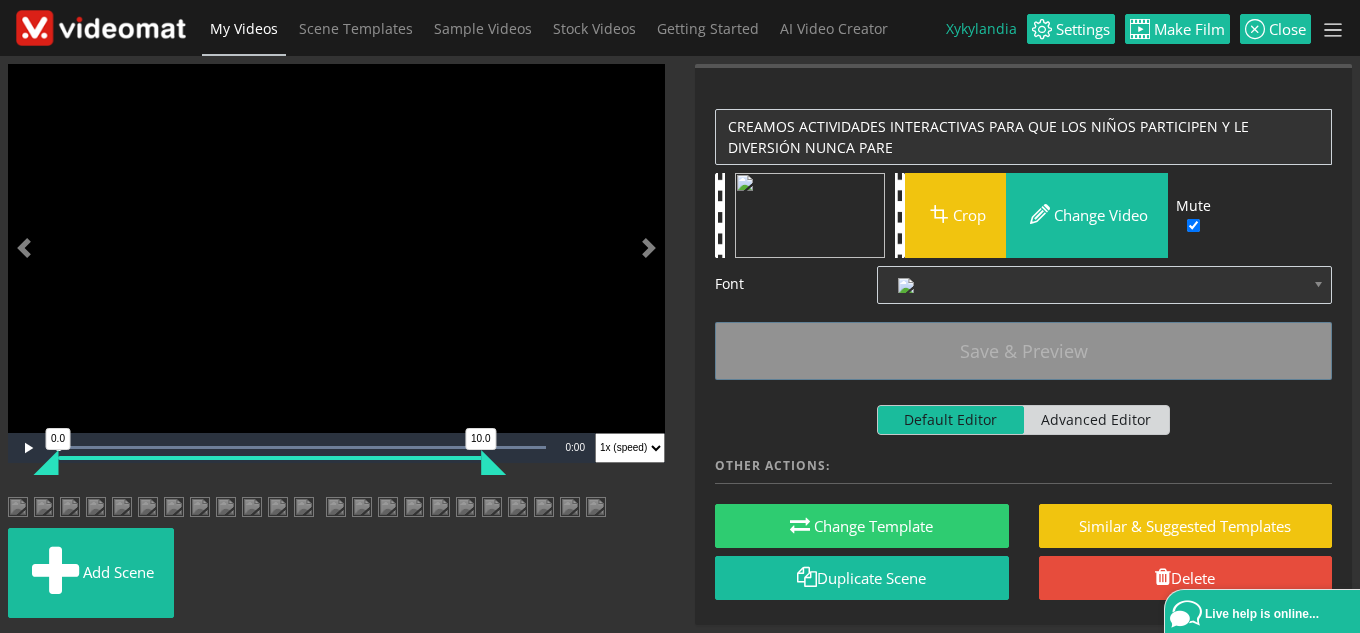 click at bounding box center (320, 509) 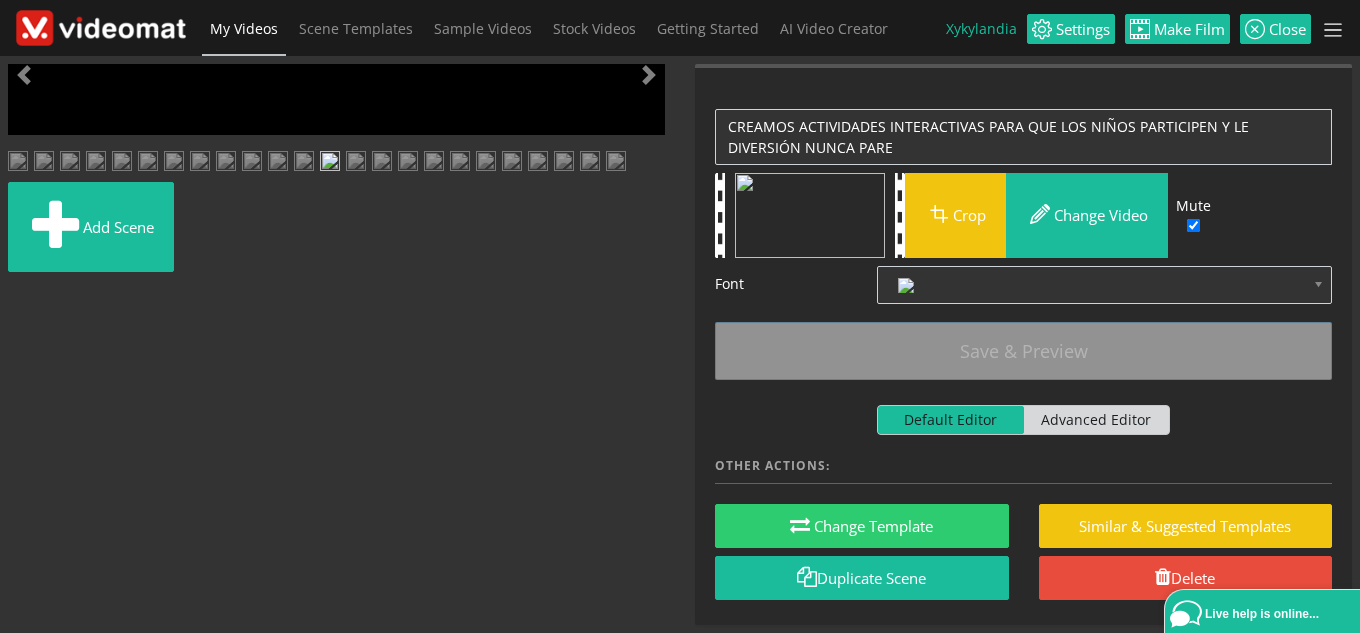 click at bounding box center (28, 449) 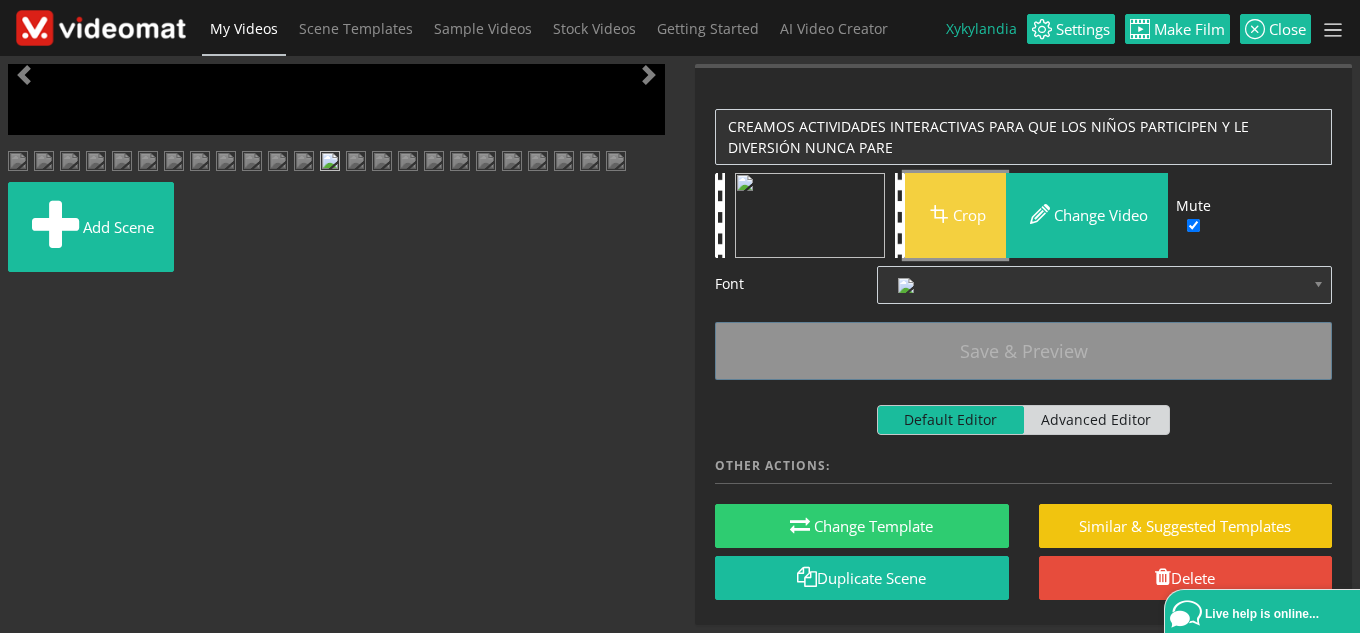 click on "Crop" at bounding box center (955, 215) 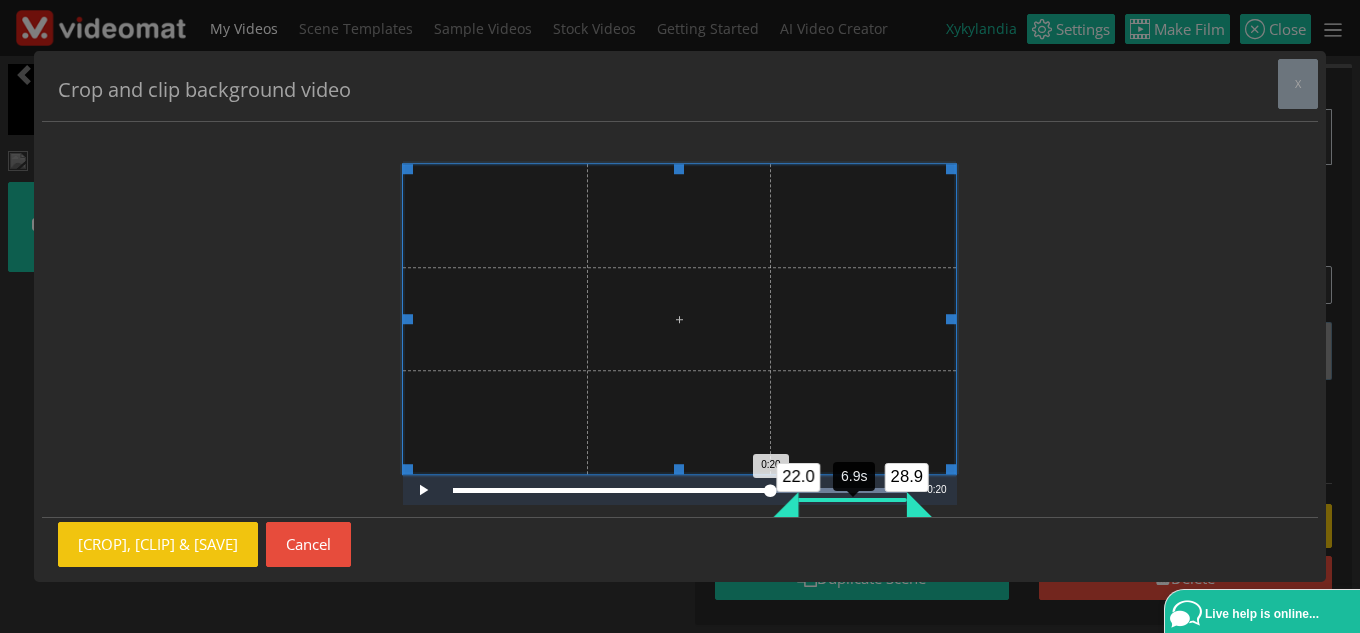 drag, startPoint x: 754, startPoint y: 510, endPoint x: 783, endPoint y: 510, distance: 29 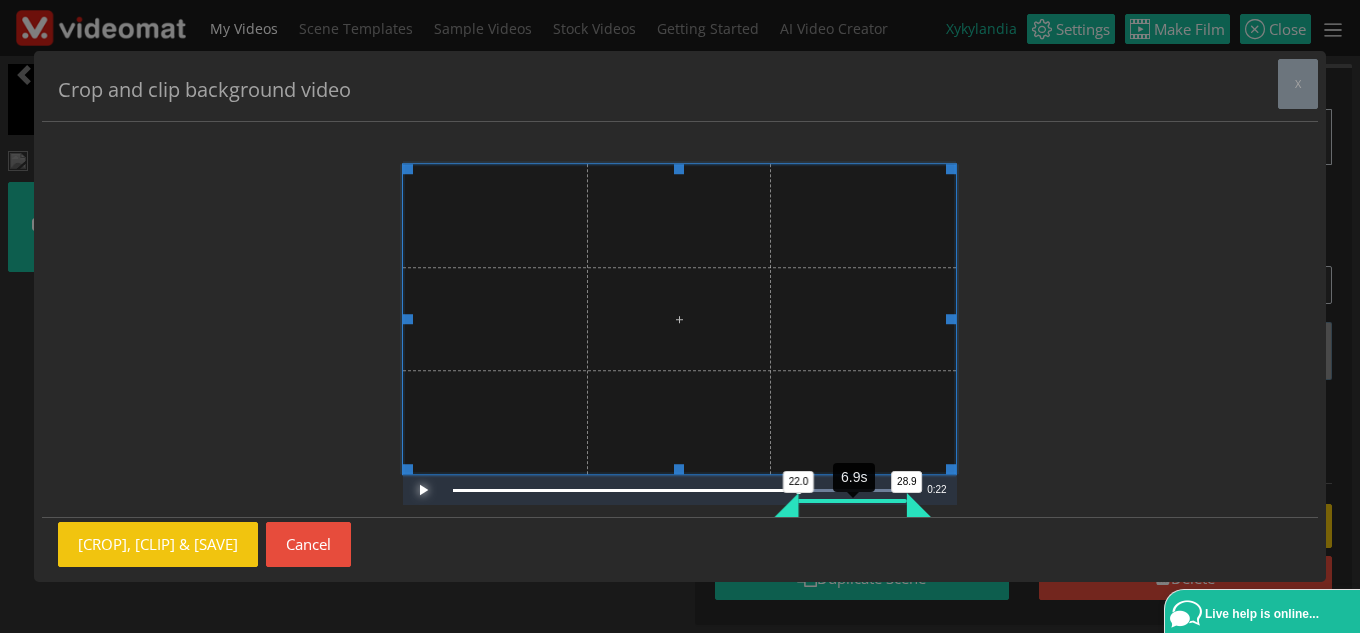 click at bounding box center [423, 490] 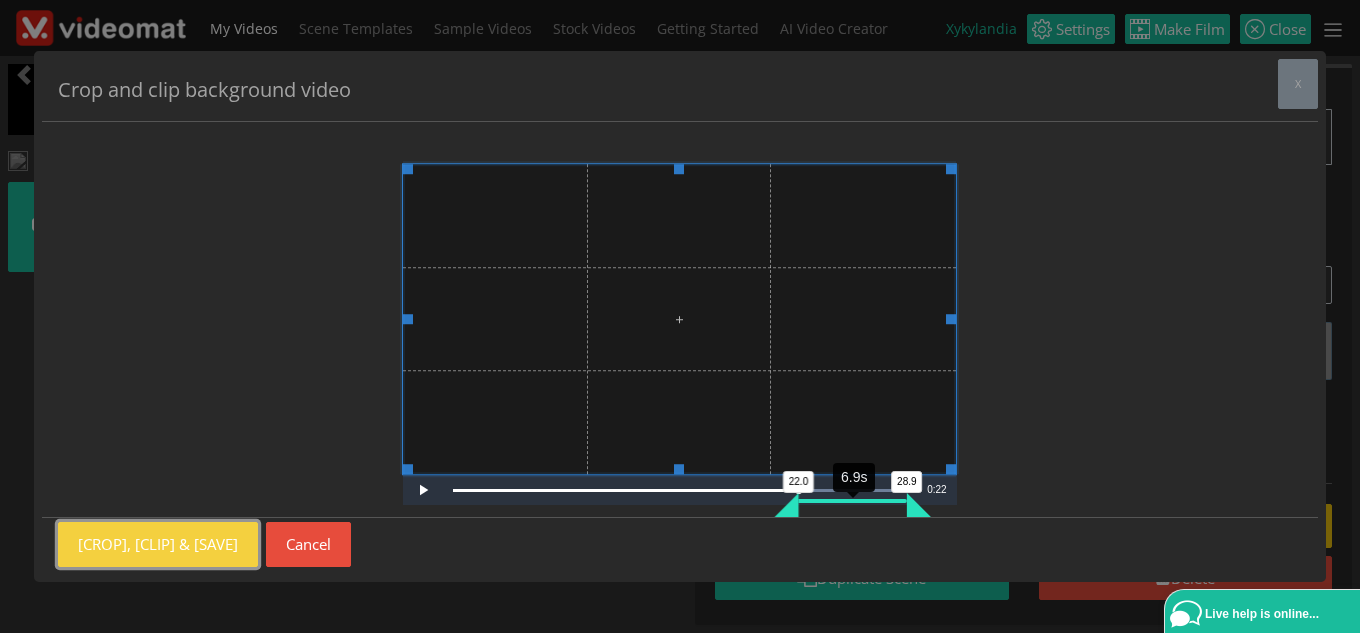 click on "Crop, Clip & Save" at bounding box center [158, 544] 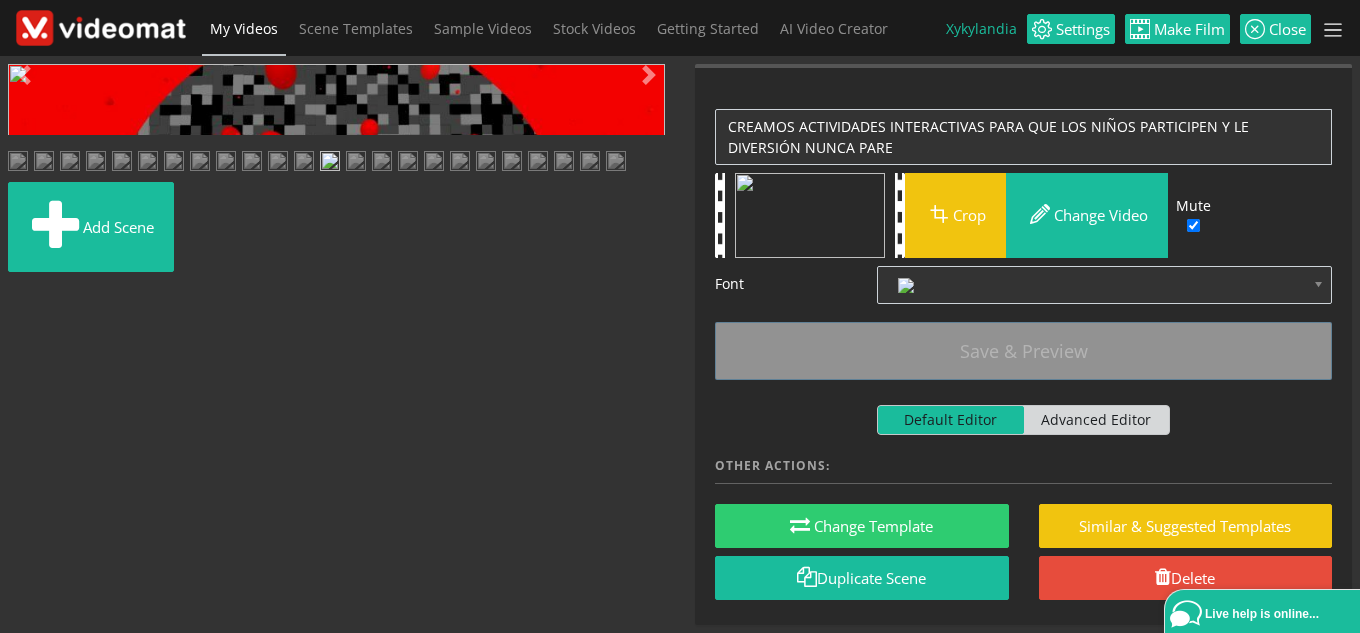 click at bounding box center (28, 449) 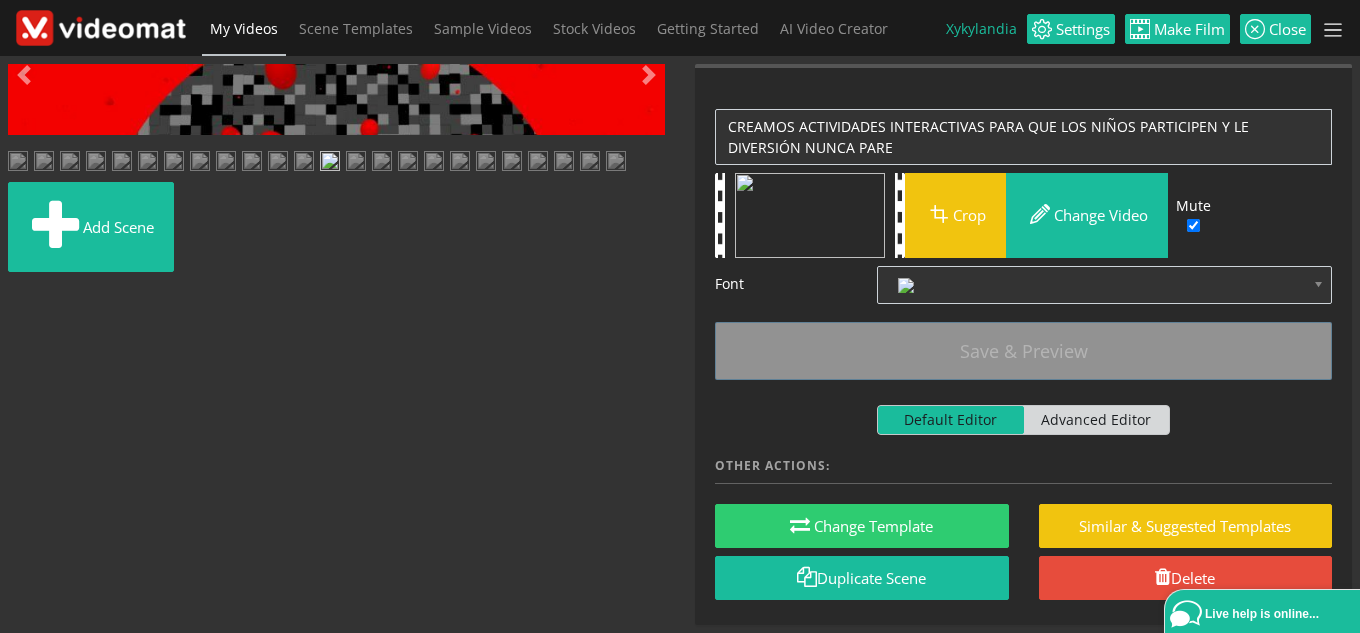 drag, startPoint x: 538, startPoint y: 453, endPoint x: 505, endPoint y: 450, distance: 33.13608 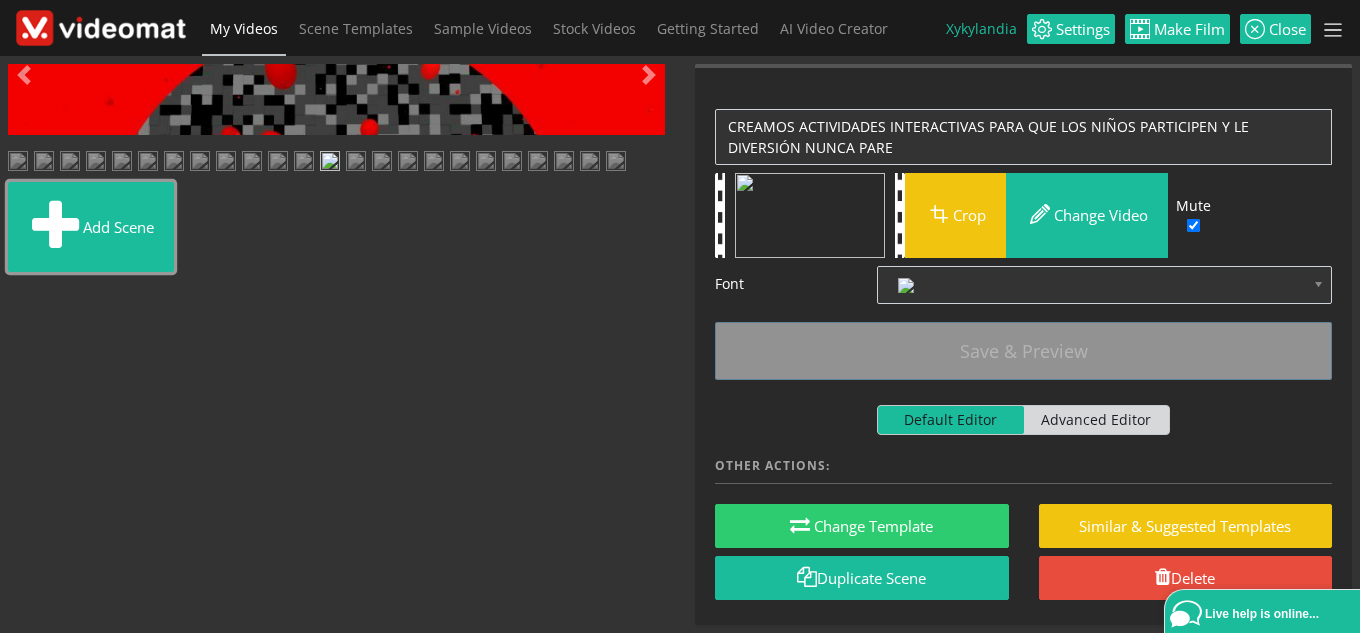 click on "Add scene" at bounding box center [91, 227] 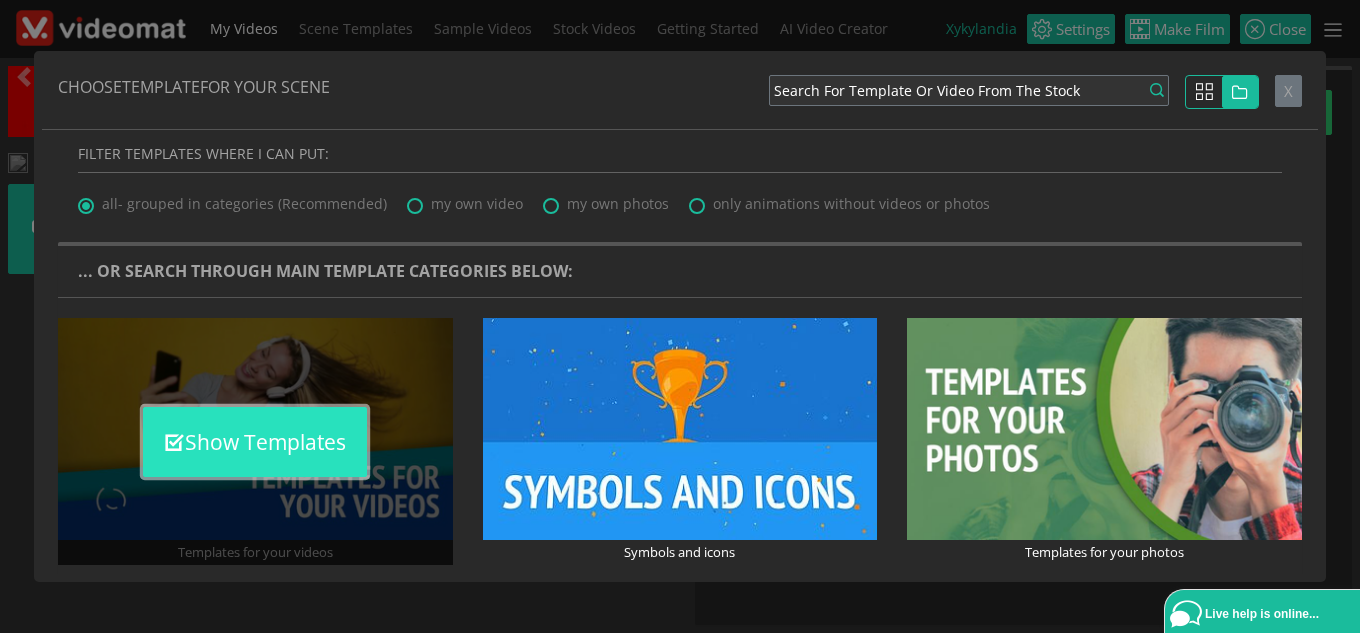 click on "Show Templates" at bounding box center (255, 442) 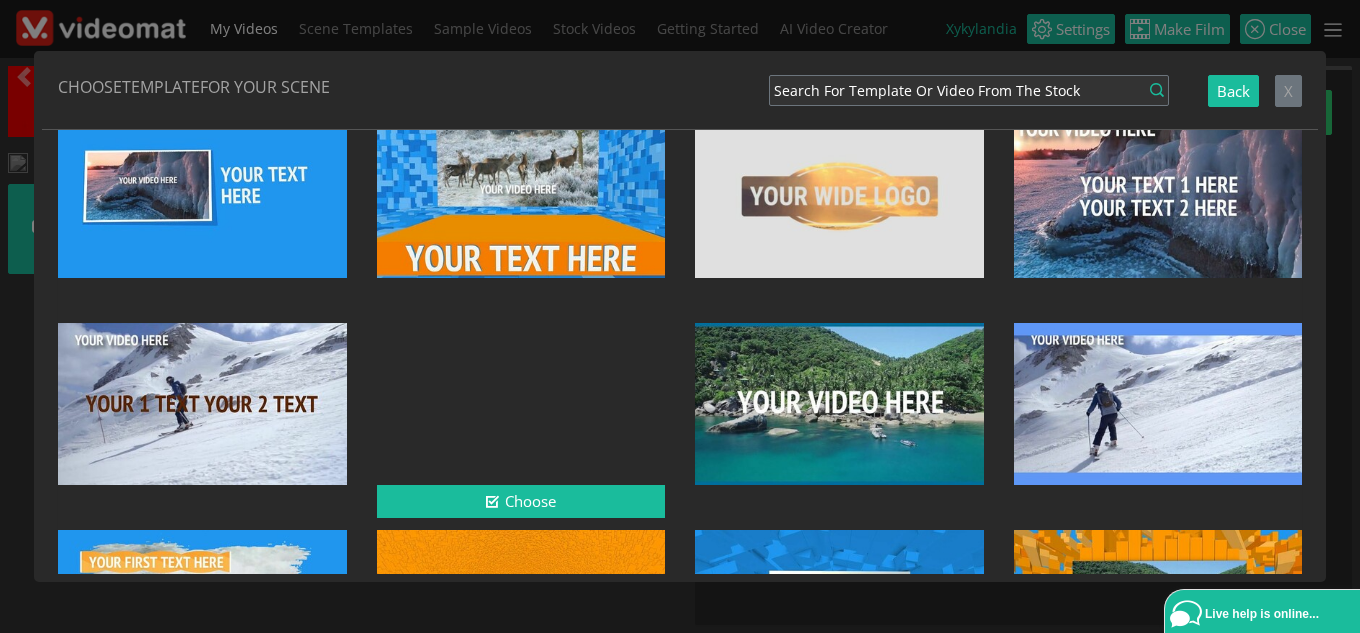 scroll, scrollTop: 4113, scrollLeft: 0, axis: vertical 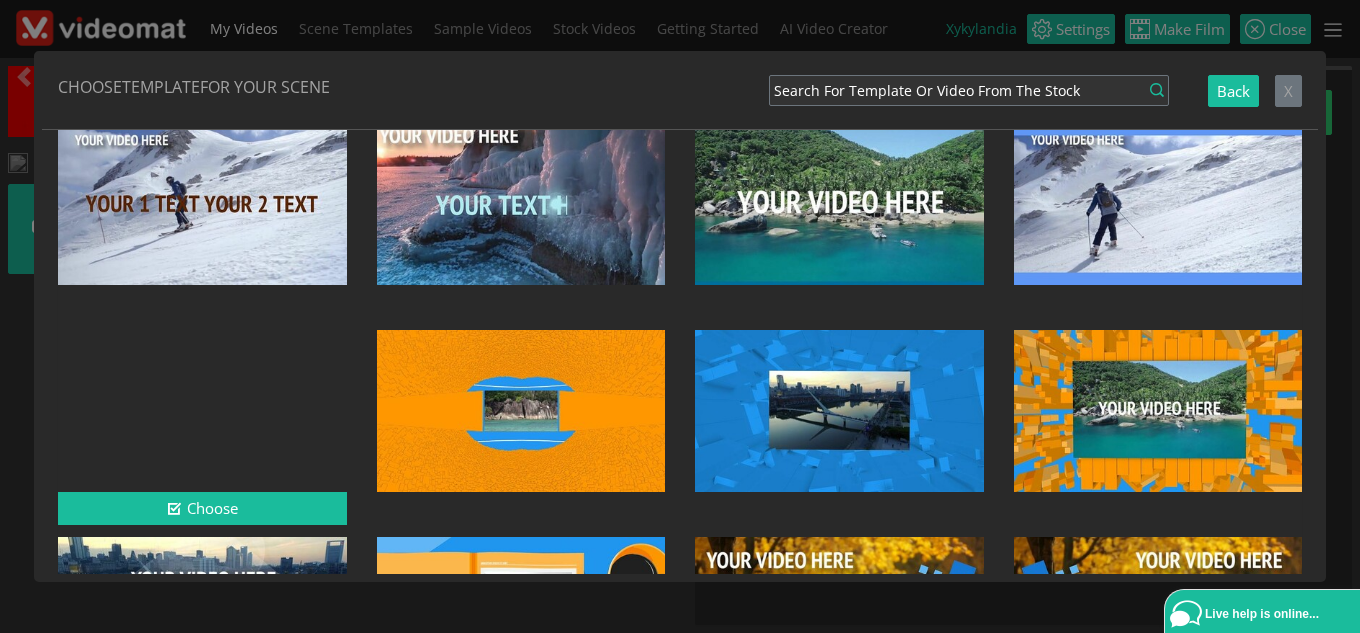 click at bounding box center (202, 411) 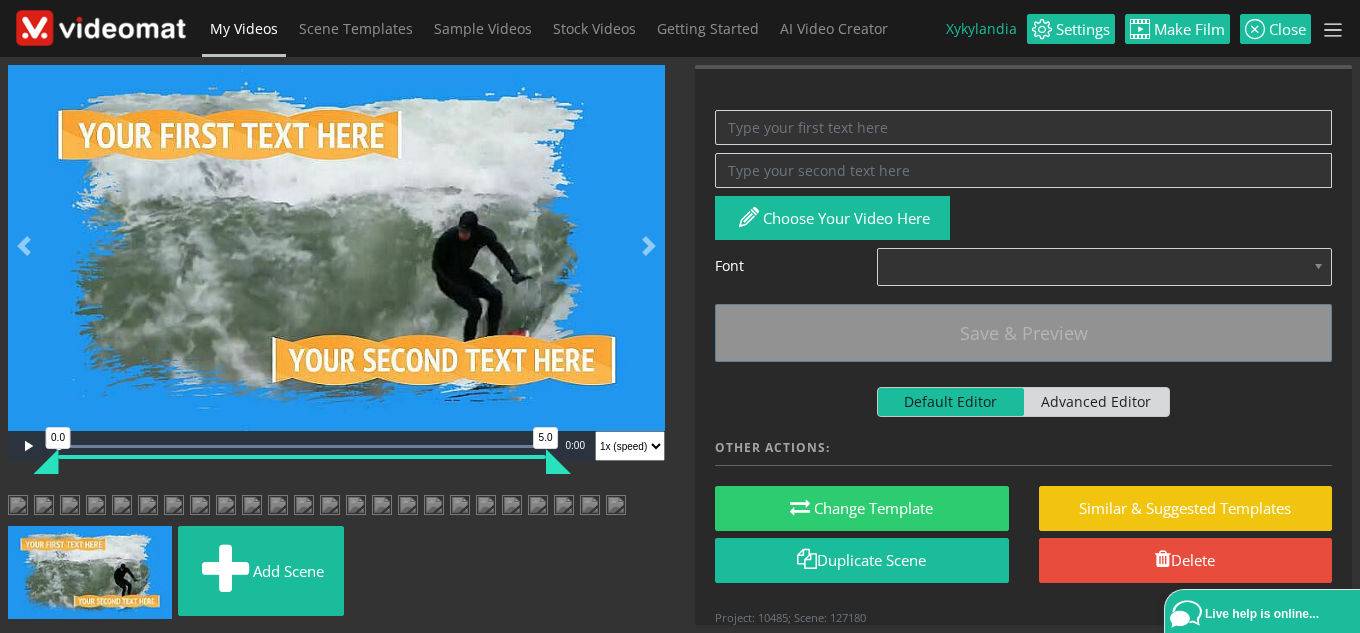 scroll, scrollTop: 0, scrollLeft: 0, axis: both 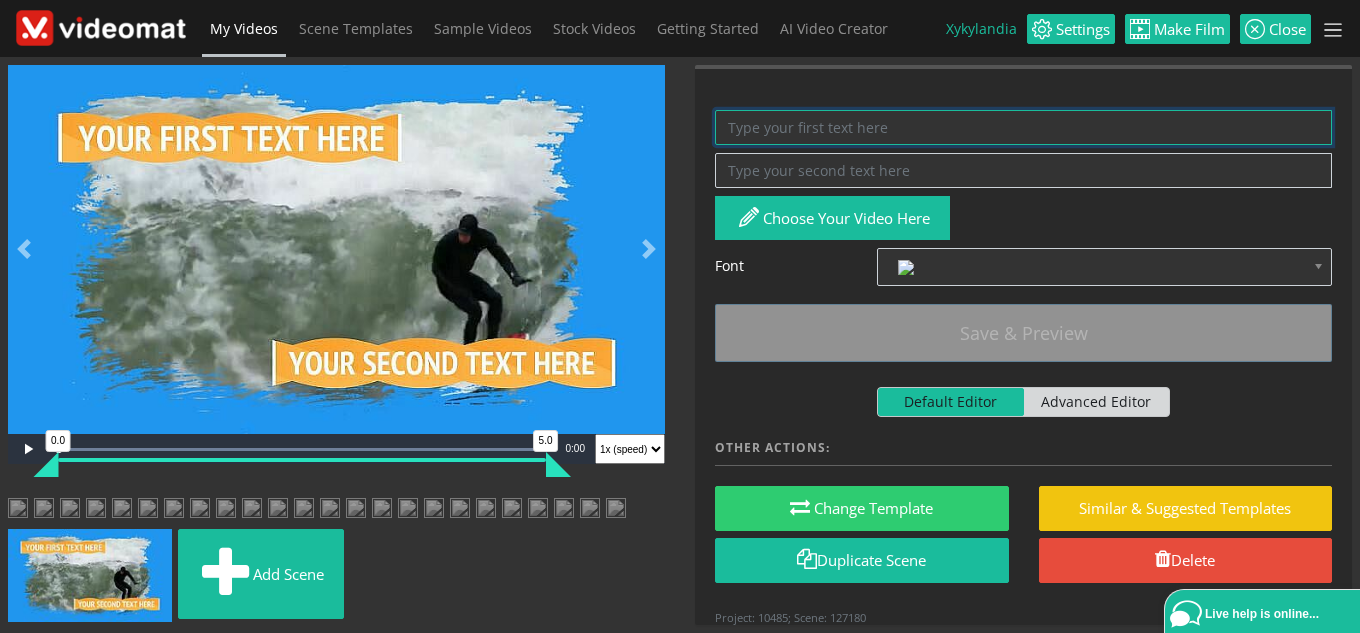 paste on "NUESTROS CLIENTES NOS ELIGEN POR EL TRATO CERCANO Y PORQUE SABEMOS QUE LOS NIÑOS SON LOS PROTAGONIST" 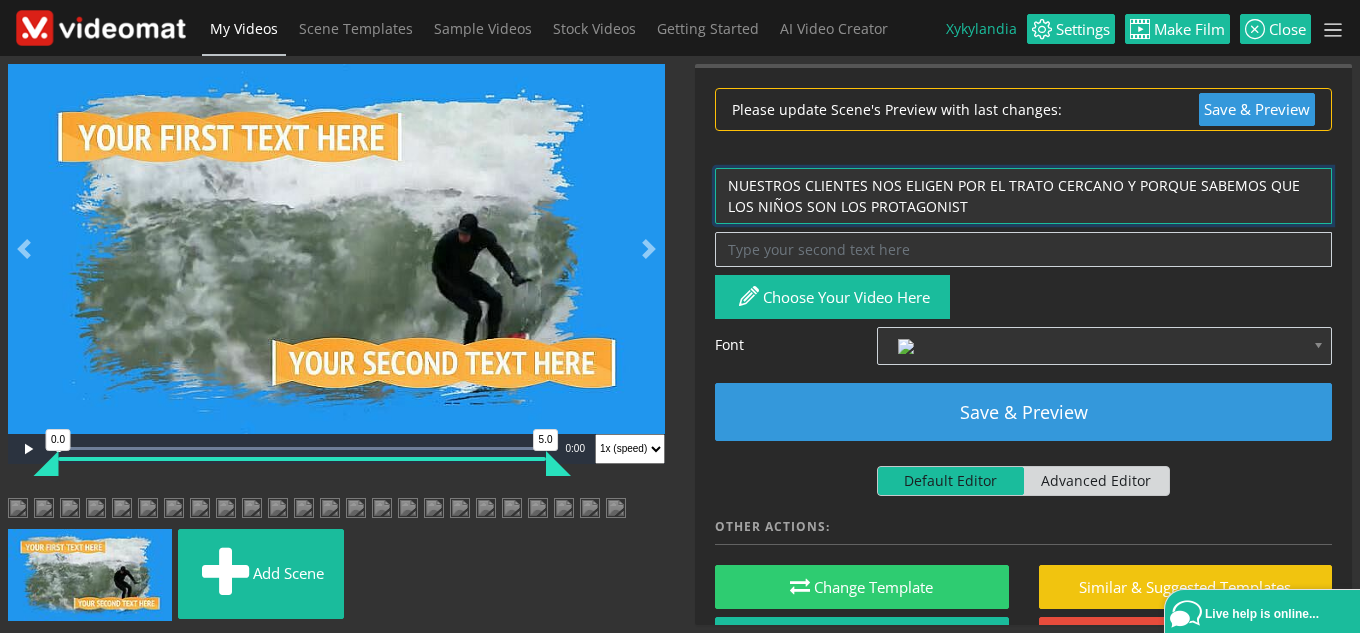 type on "NUESTROS CLIENTES NOS ELIGEN POR EL TRATO CERCANO Y PORQUE SABEMOS QUE LOS NIÑOS SON LOS PROTAGONIST" 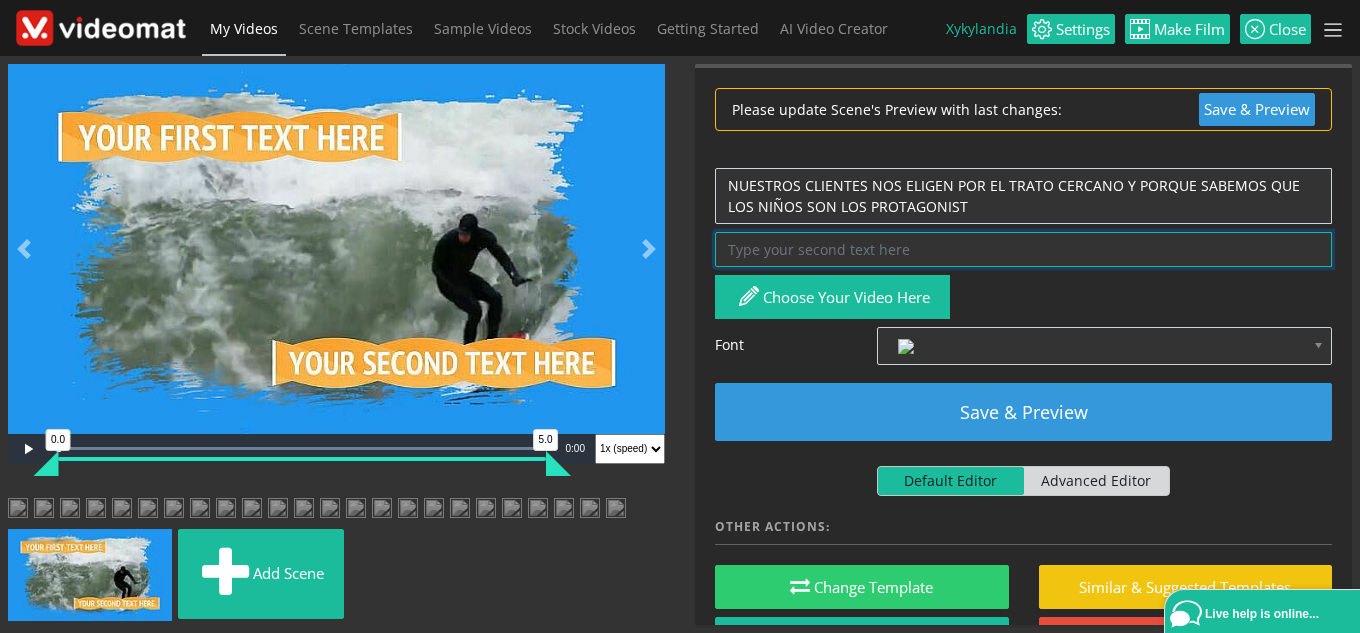 click at bounding box center (1023, 249) 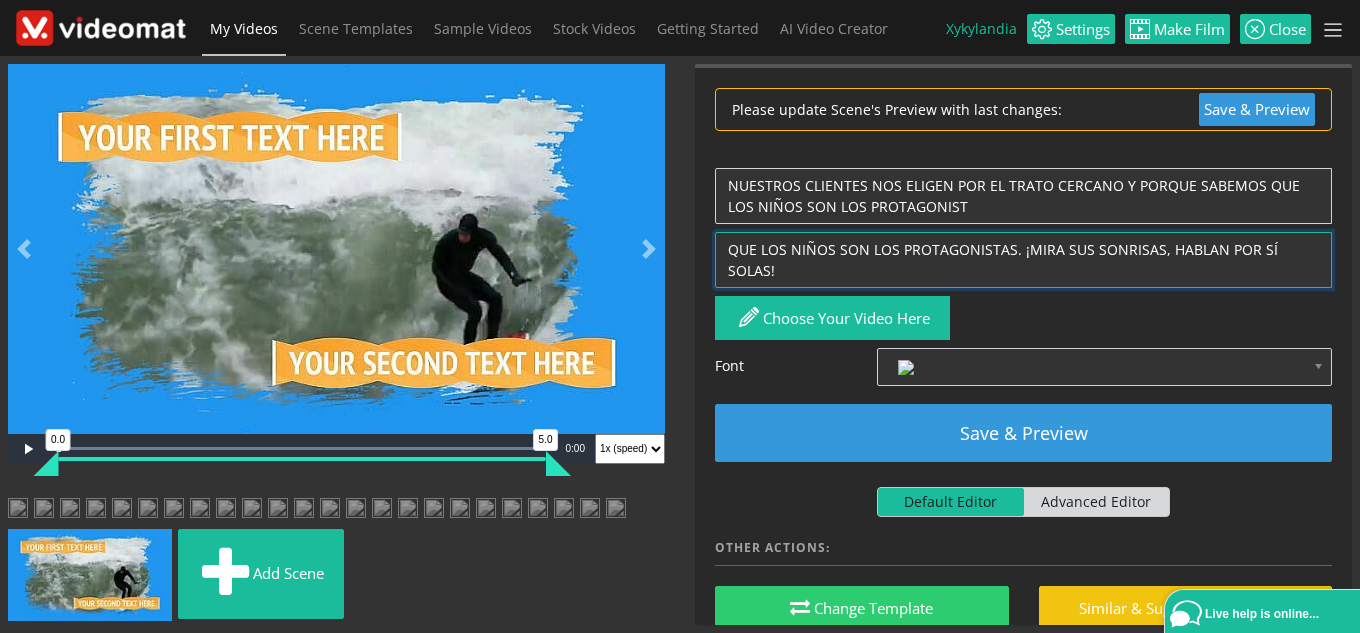 type on "QUE LOS NIÑOS SON LOS PROTAGONISTAS. ¡MIRA SUS SONRISAS, HABLAN POR SÍ SOLAS!" 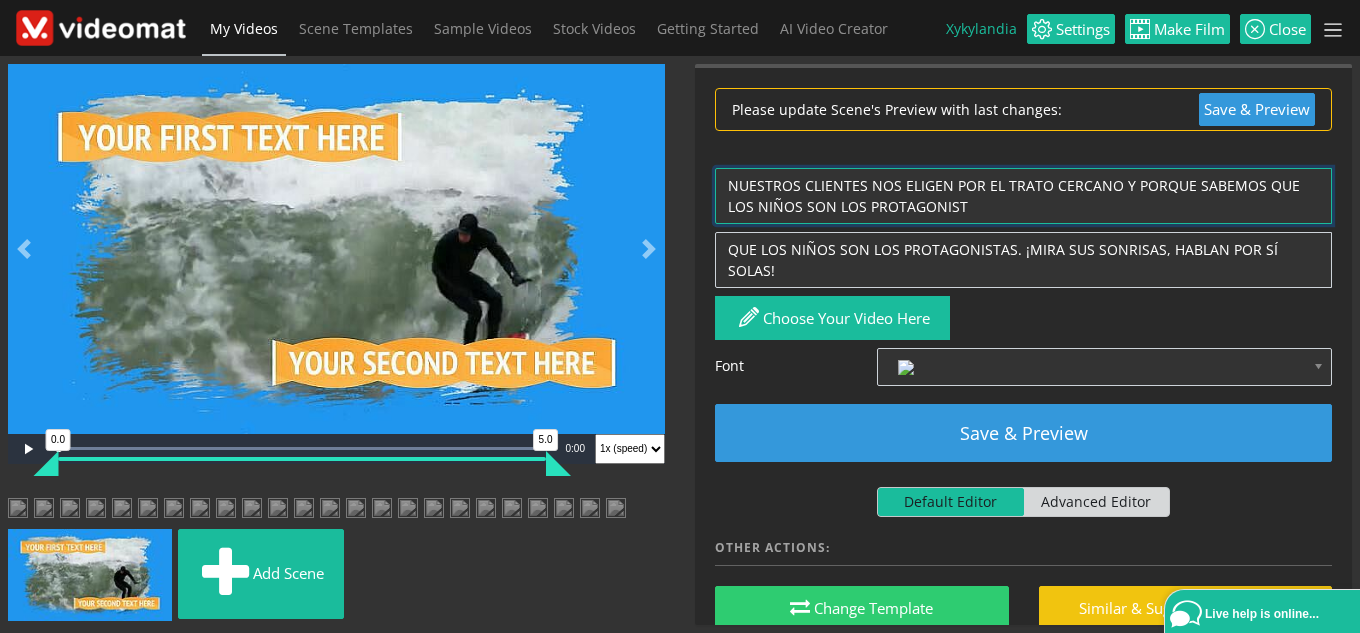 drag, startPoint x: 1260, startPoint y: 187, endPoint x: 1305, endPoint y: 214, distance: 52.478565 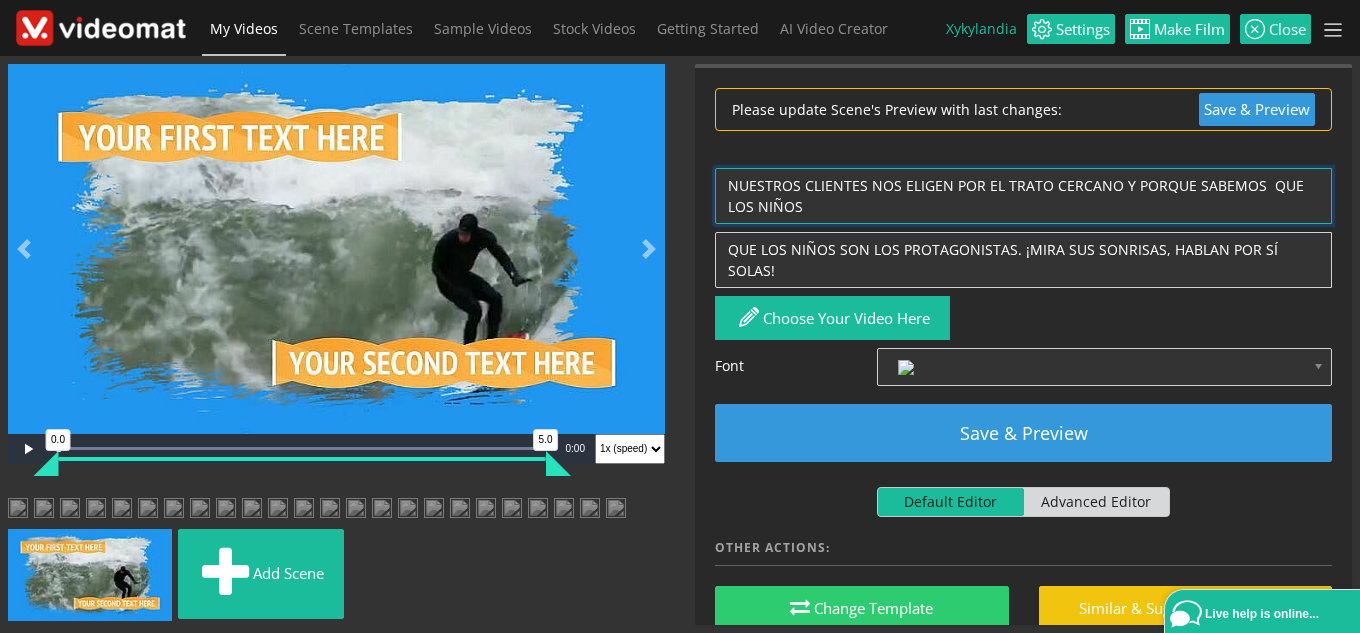 type on "NUESTROS CLIENTES NOS ELIGEN POR EL TRATO CERCANO Y PORQUE SABEMOS  QUE LOS NIÑOS" 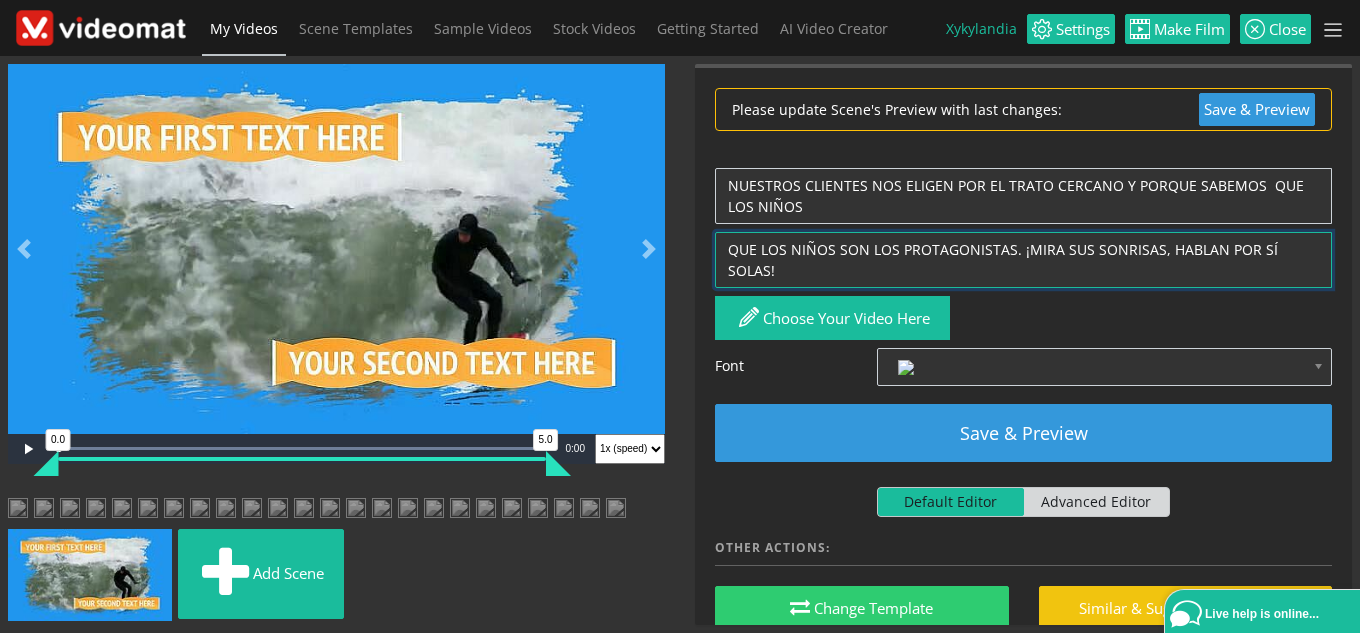 click on "QUE LOS NIÑOS SON LOS PROTAGONISTAS. ¡MIRA SUS SONRISAS, HABLAN POR SÍ SOLAS!" at bounding box center [1023, 260] 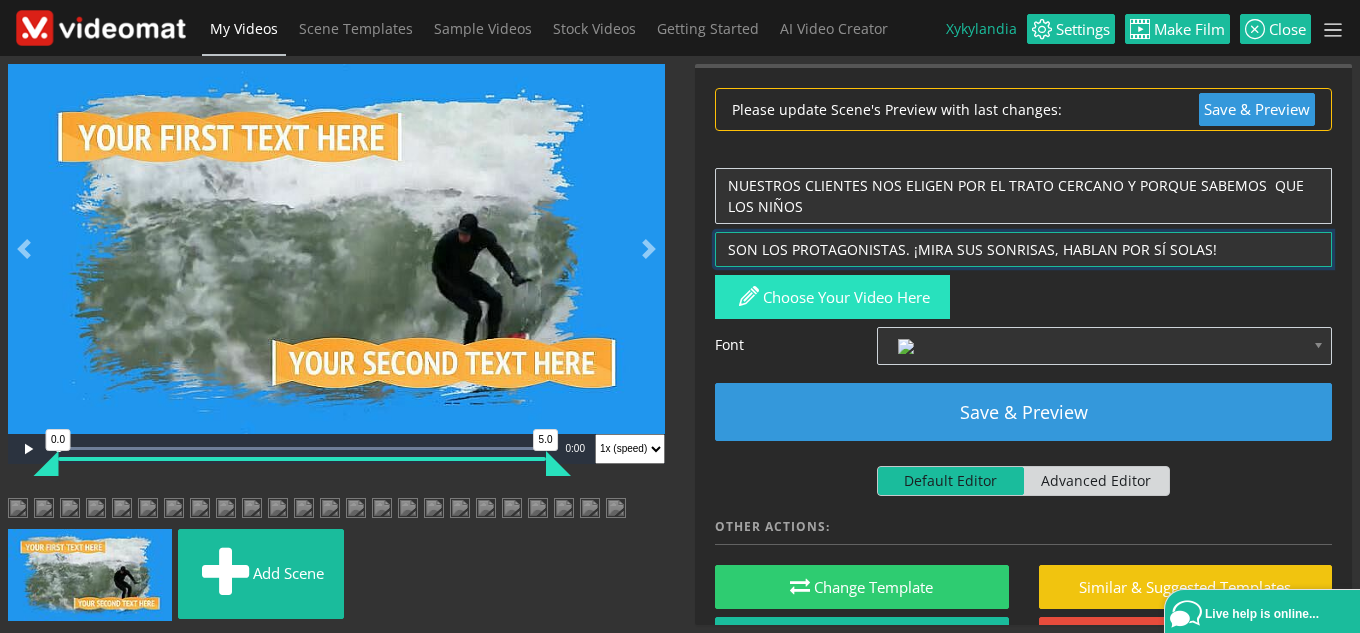 type on "SON LOS PROTAGONISTAS. ¡MIRA SUS SONRISAS, HABLAN POR SÍ SOLAS!" 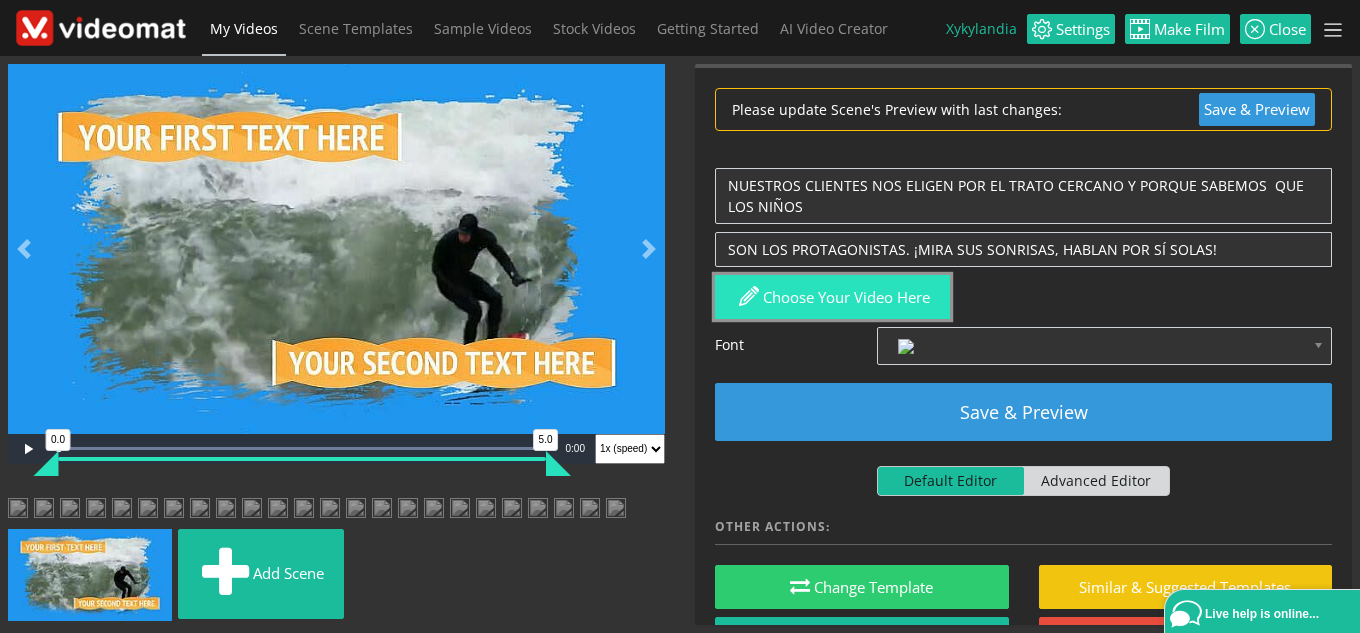 click on "Choose your video here" at bounding box center [832, 297] 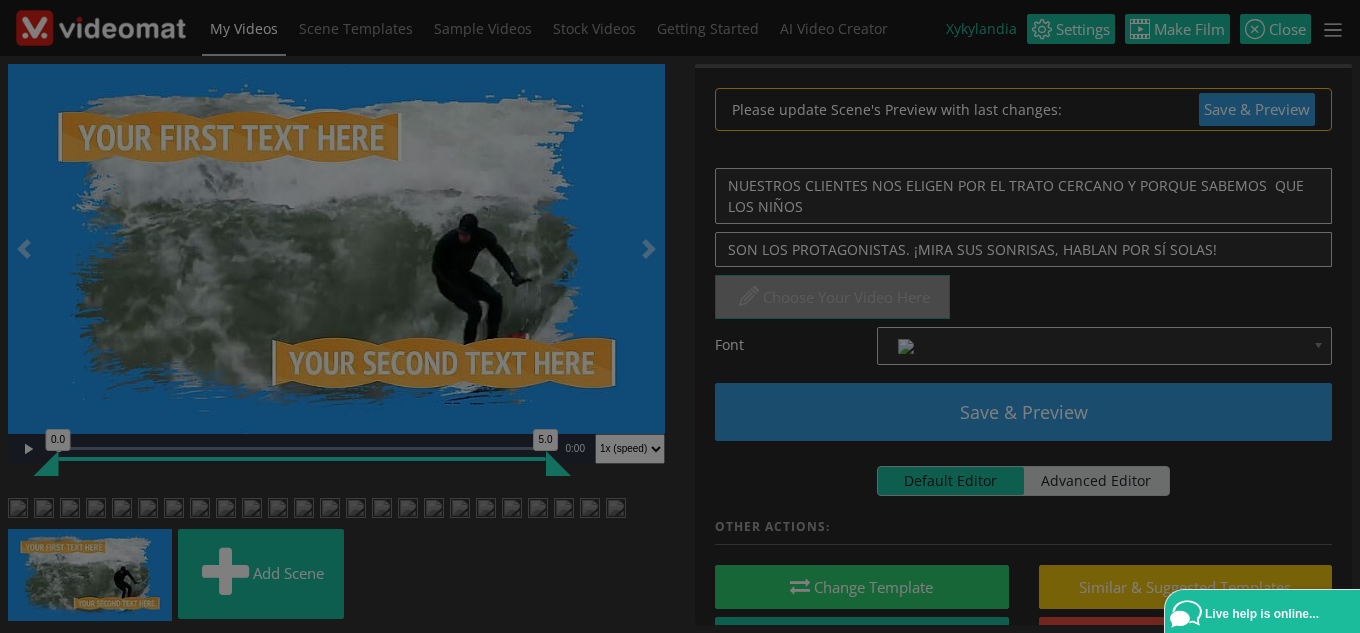 scroll, scrollTop: 0, scrollLeft: 0, axis: both 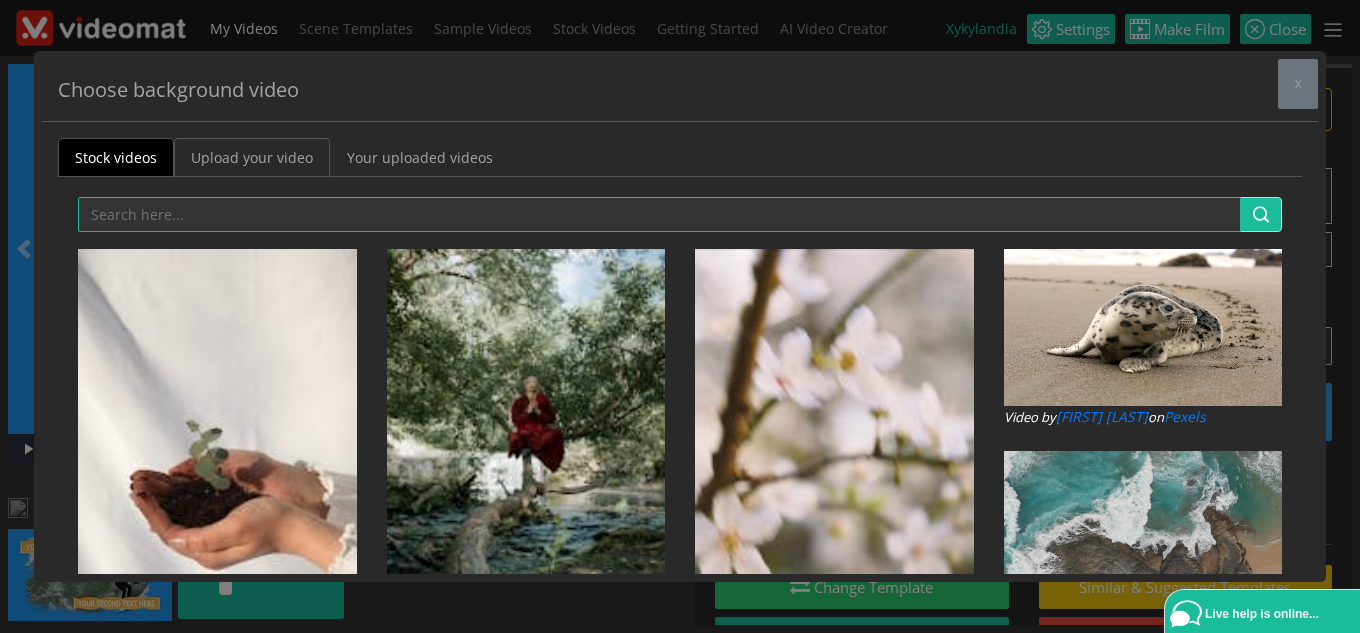 click on "Upload your video" at bounding box center (252, 157) 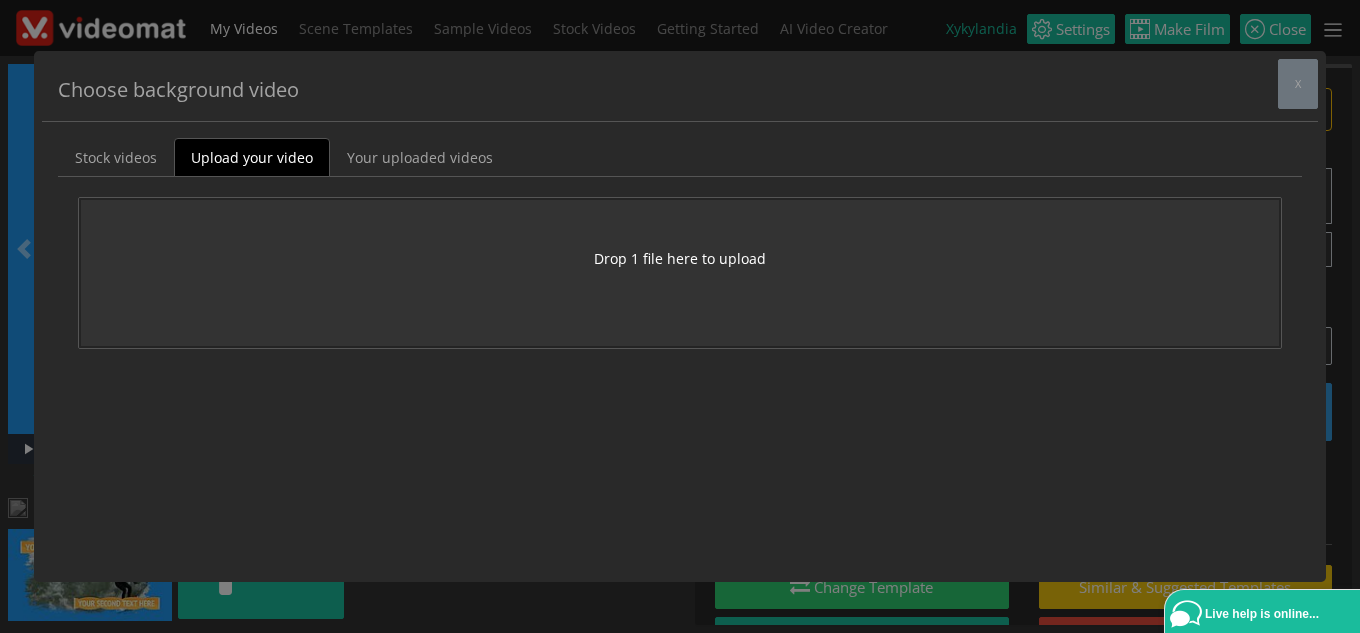 click on "Drop 1 file here to upload" at bounding box center [680, 258] 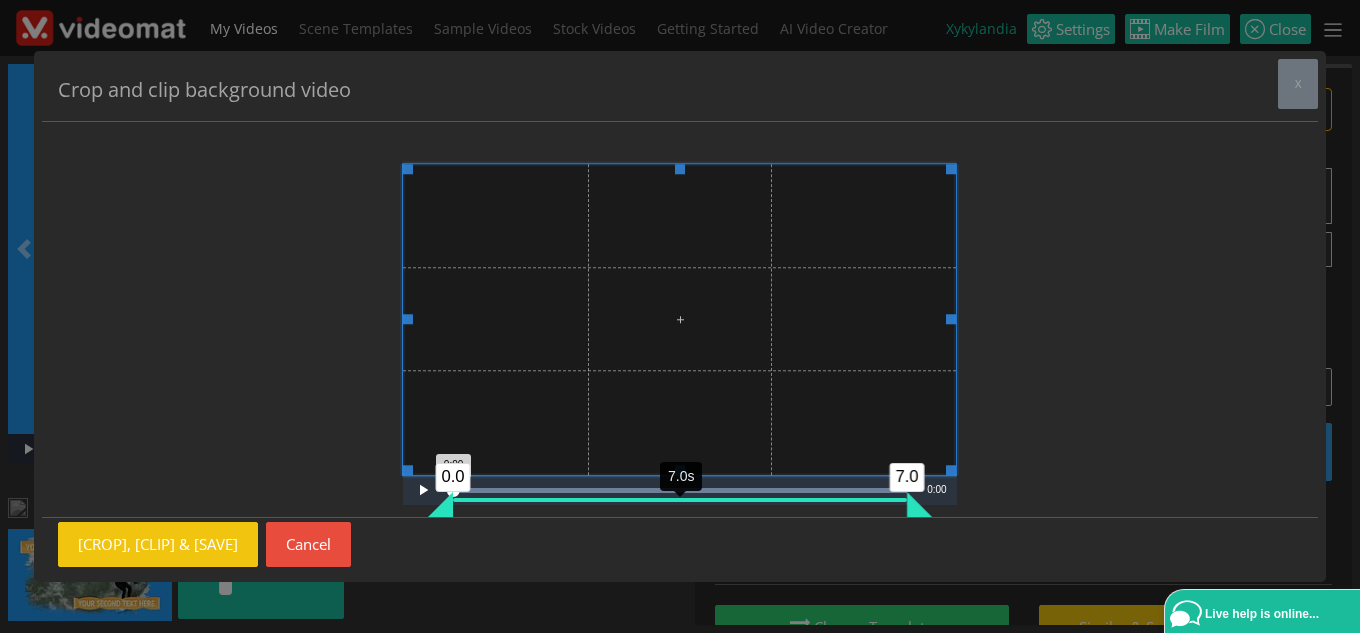 drag, startPoint x: 780, startPoint y: 506, endPoint x: 866, endPoint y: 490, distance: 87.47571 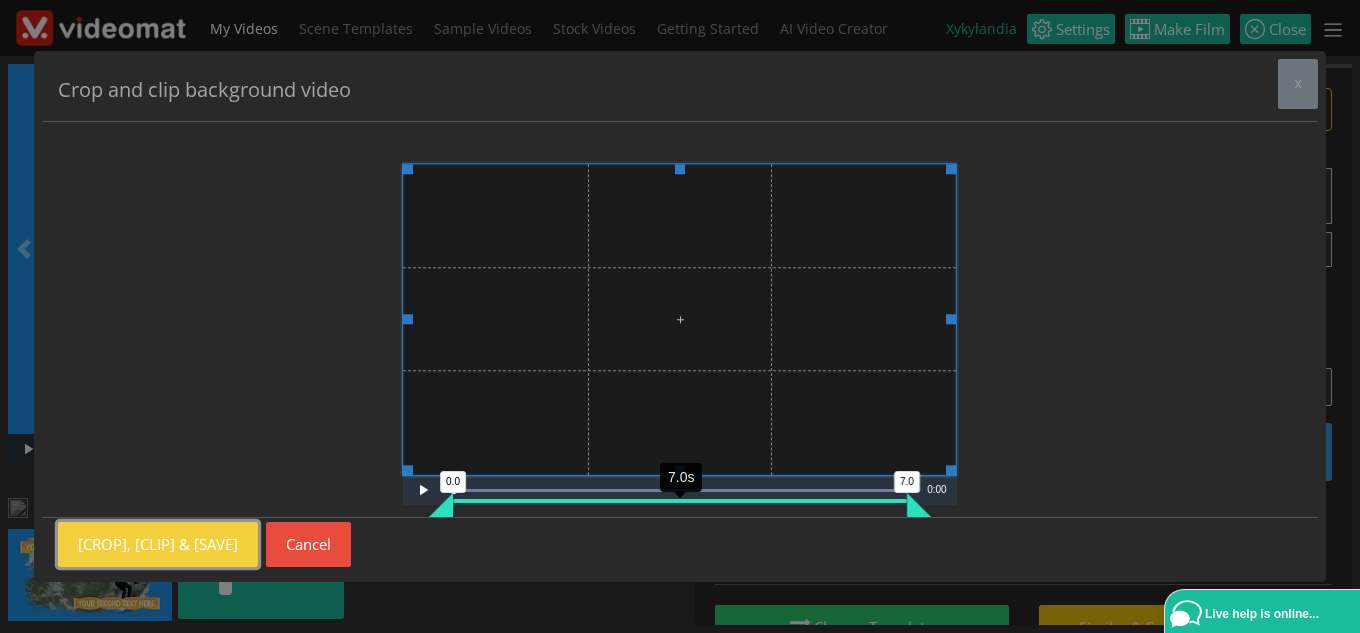 click on "Crop, Clip & Save" at bounding box center [158, 544] 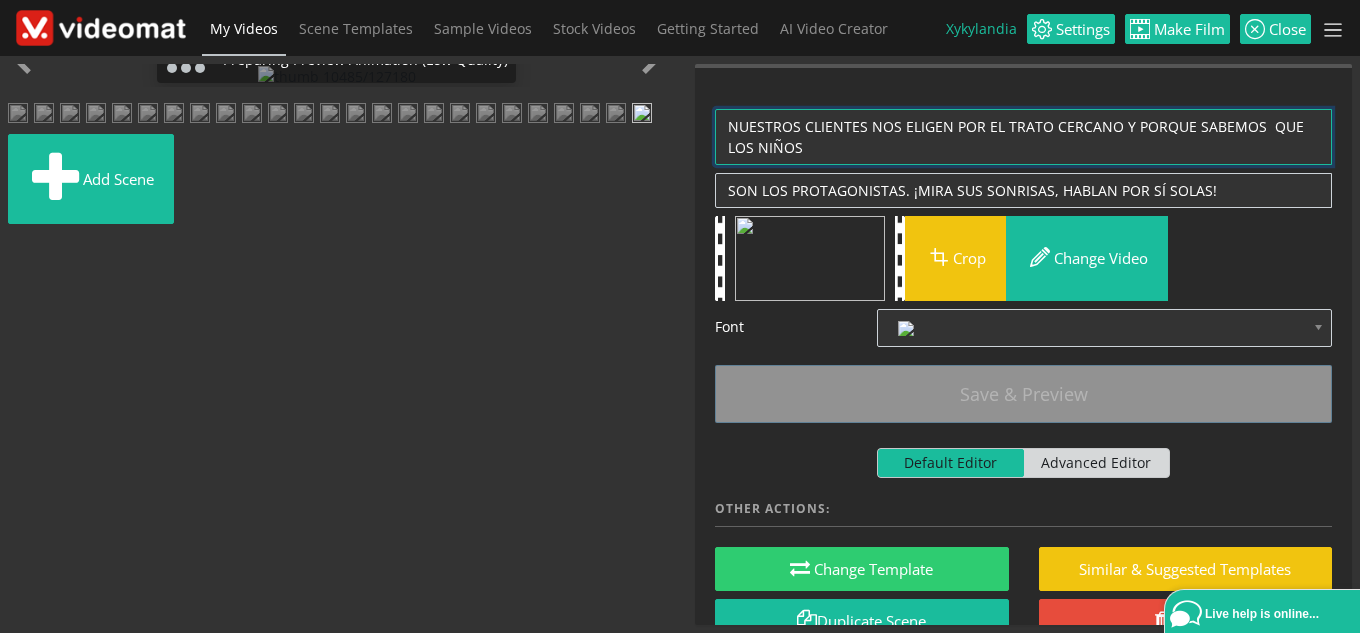 click on "NUESTROS CLIENTES NOS ELIGEN POR EL TRATO CERCANO Y PORQUE SABEMOS  QUE LOS NIÑOS" at bounding box center (1023, 137) 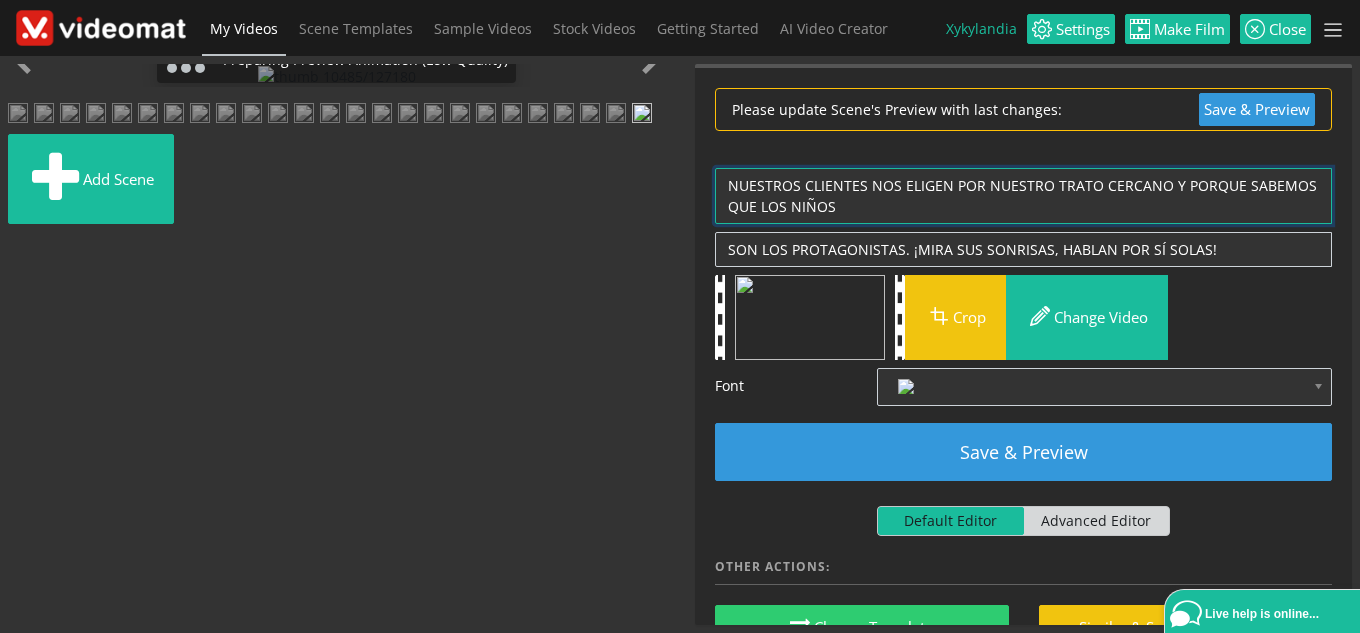 click on "NUESTROS CLIENTES NOS ELIGEN POR EL TRATO CERCANO Y PORQUE SABEMOS  QUE LOS NIÑOS" at bounding box center [1023, 196] 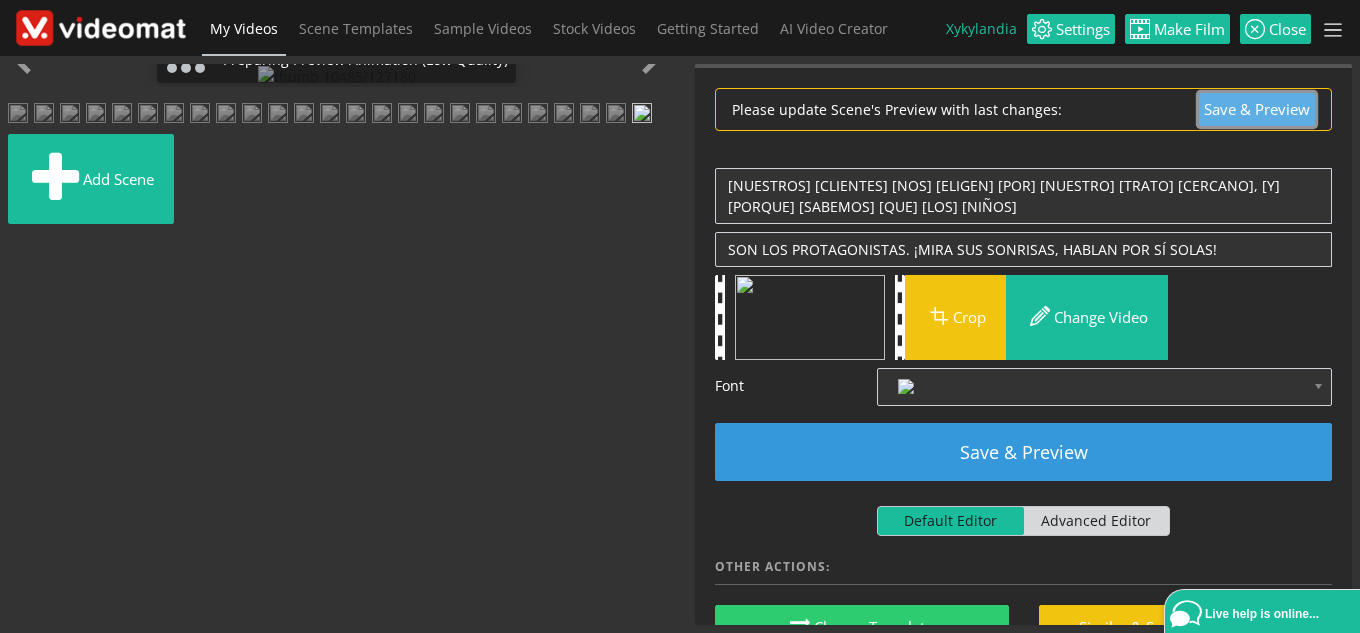 click on "Save & Preview" at bounding box center (1257, 109) 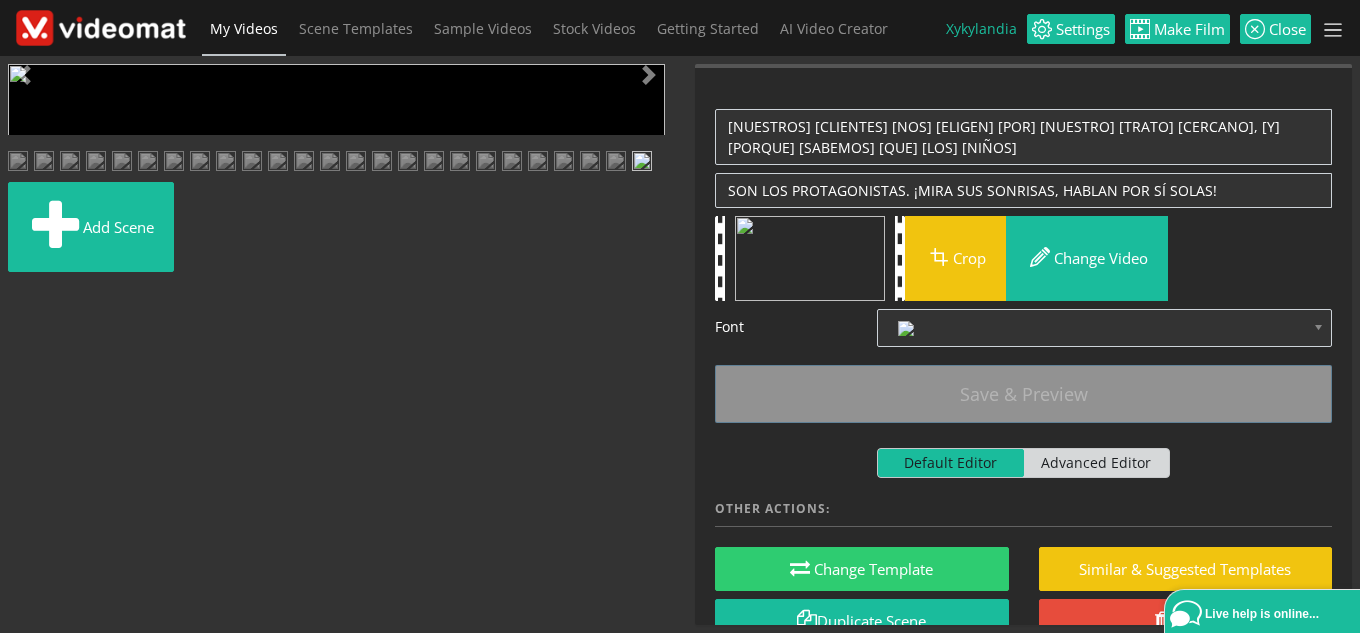 click at bounding box center [28, 449] 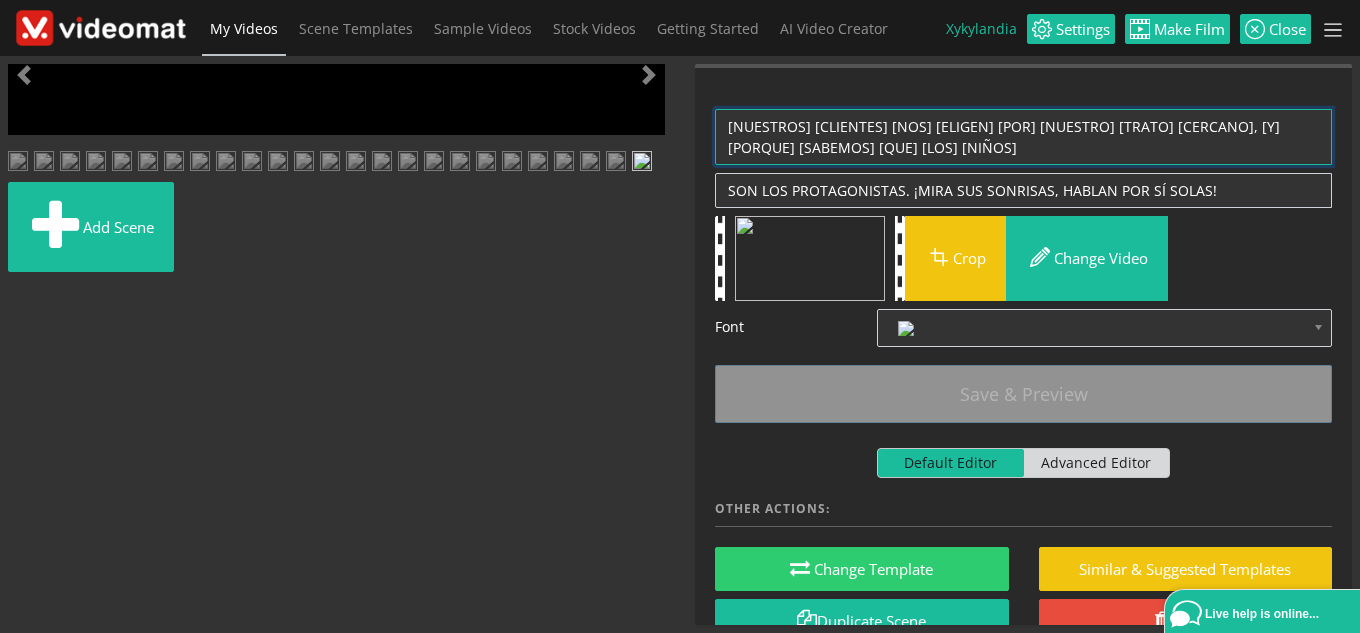 click on "NUESTROS CLIENTES NOS ELIGEN POR EL TRATO CERCANO Y PORQUE SABEMOS  QUE LOS NIÑOS" at bounding box center [1023, 137] 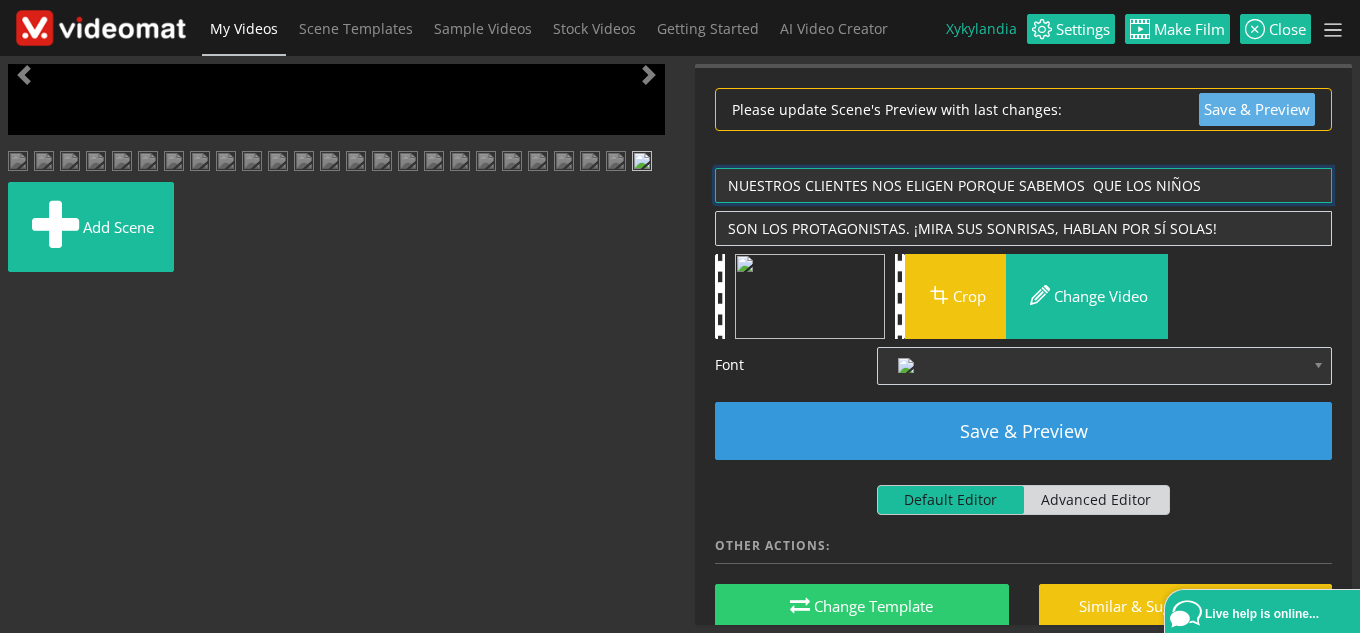 type on "NUESTROS CLIENTES NOS ELIGEN PORQUE SABEMOS  QUE LOS NIÑOS" 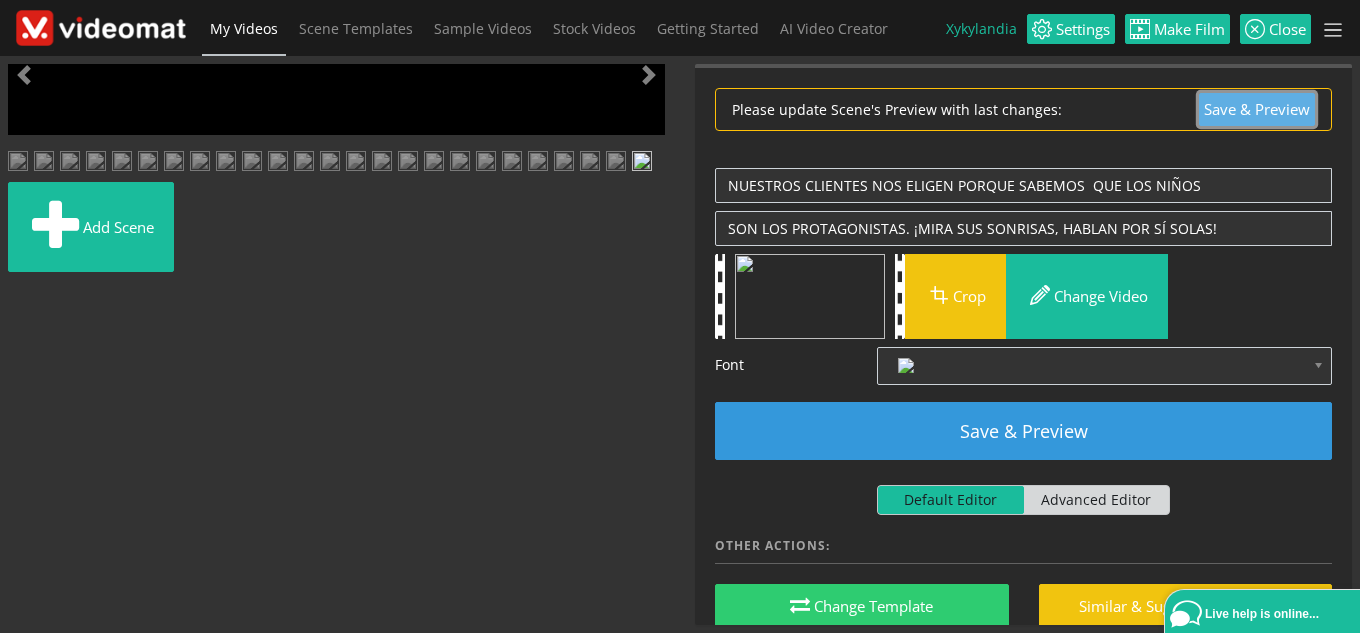 click on "Save & Preview" at bounding box center [1257, 109] 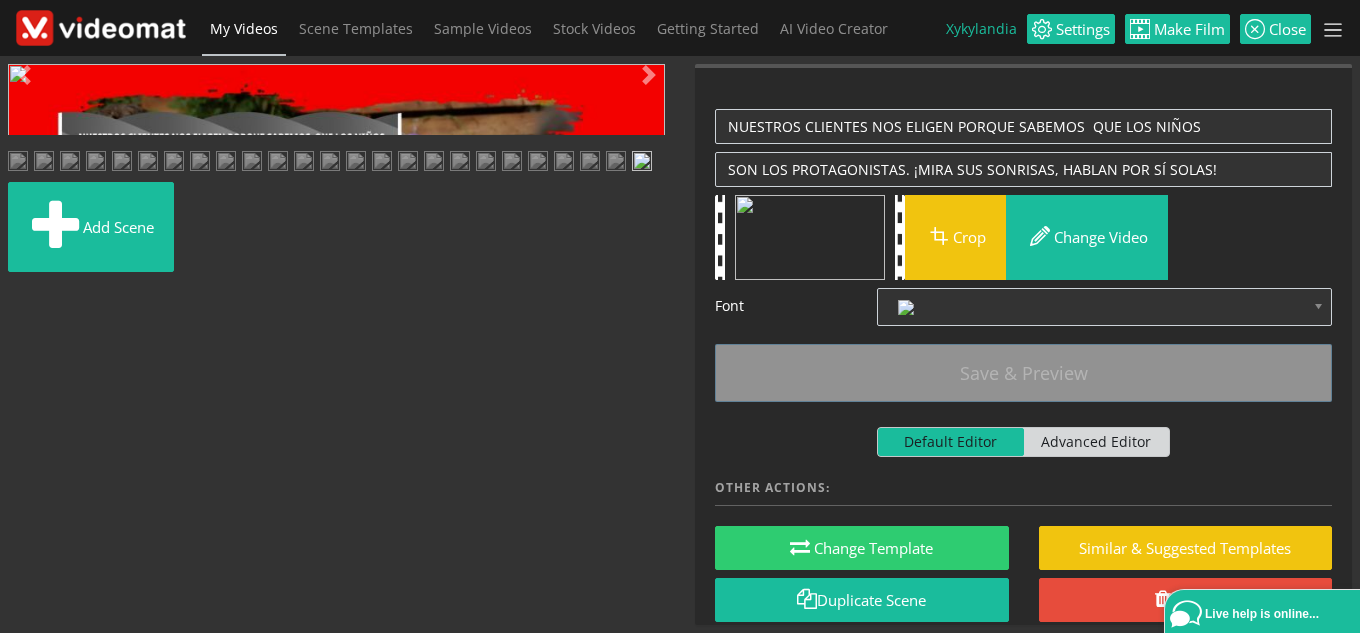 click at bounding box center (28, 449) 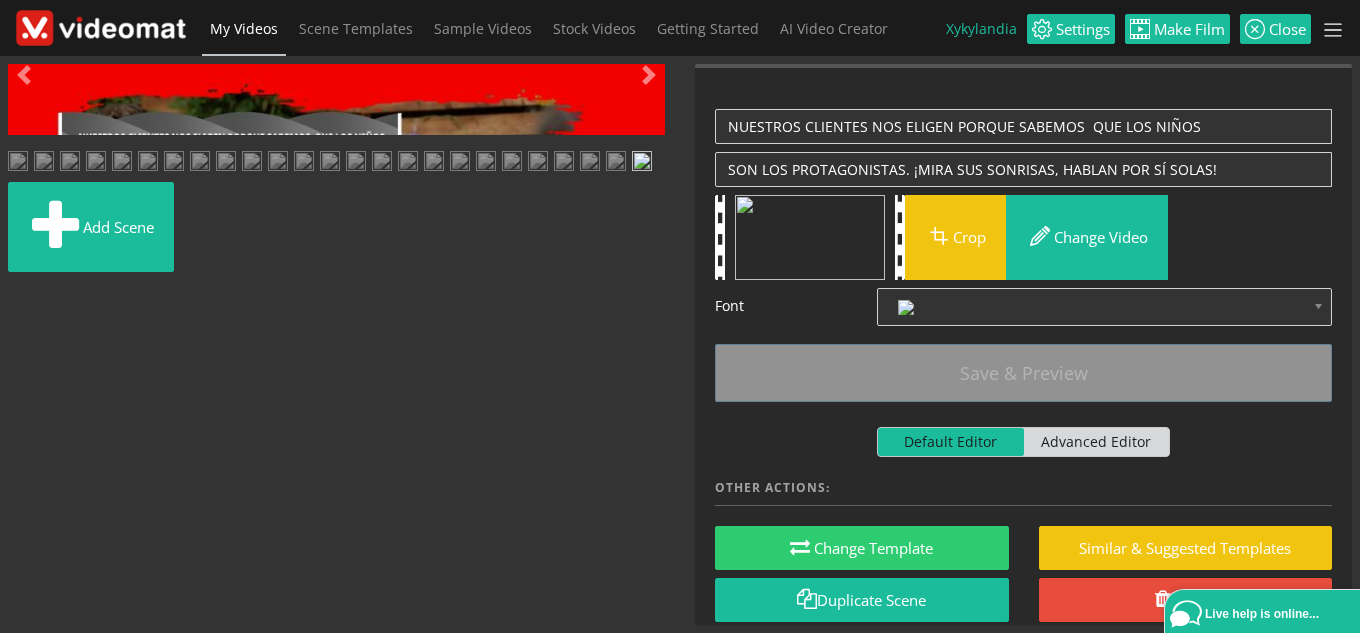 click at bounding box center (28, 449) 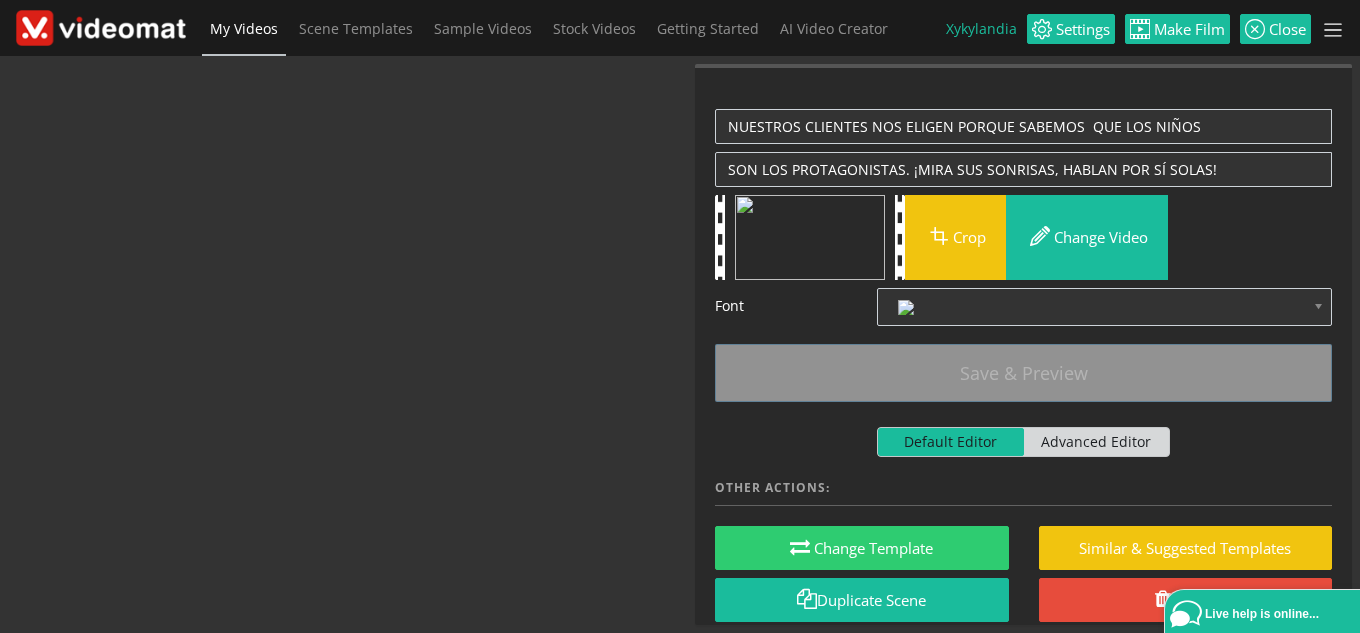 drag, startPoint x: 88, startPoint y: 570, endPoint x: 266, endPoint y: 188, distance: 421.43564 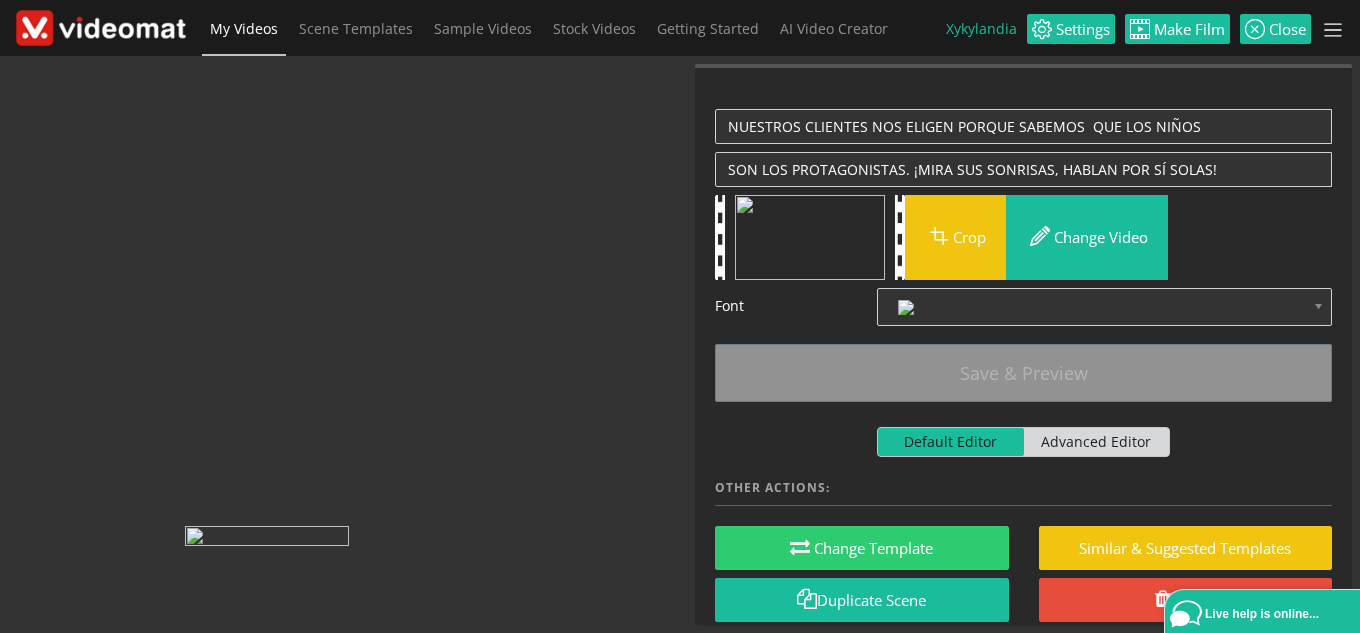 select on "0.8" 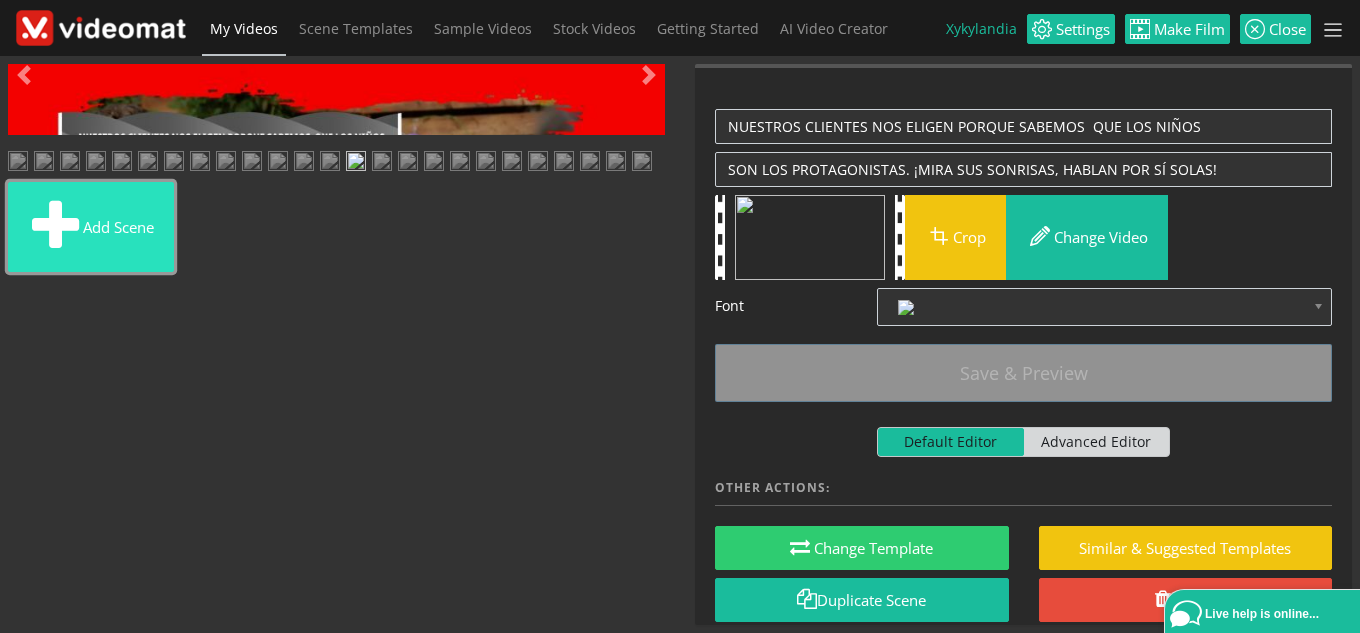 click on "Add scene" at bounding box center (91, 227) 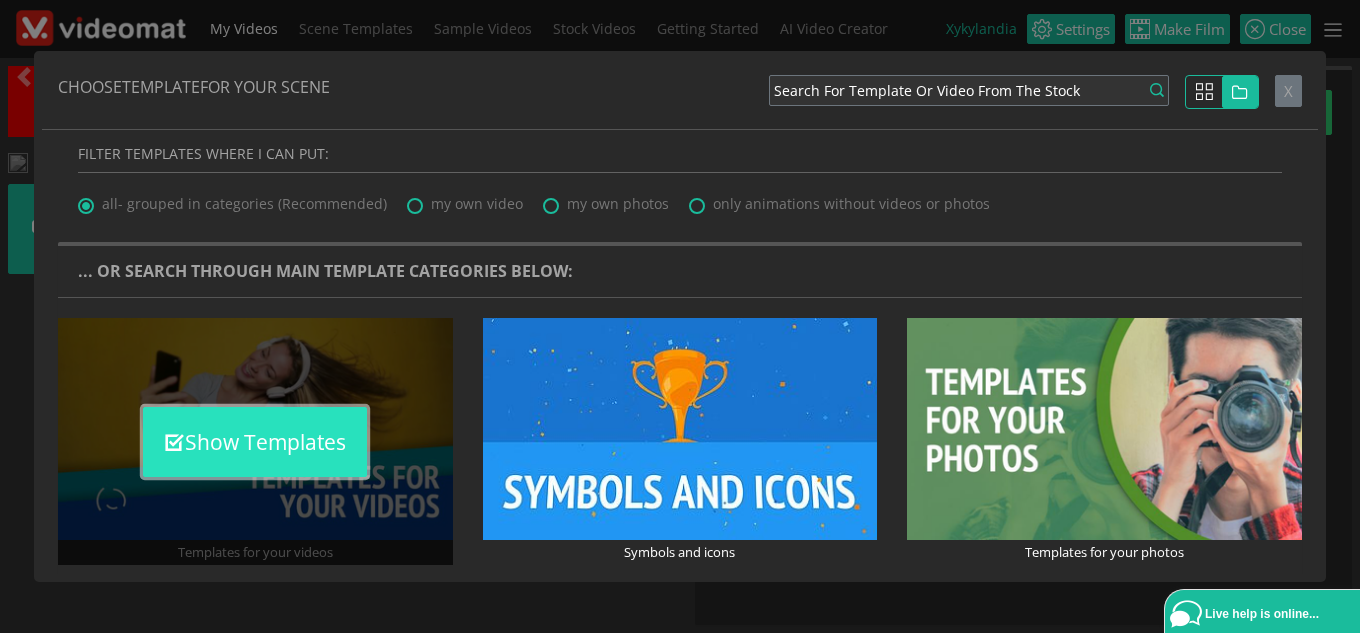 click on "Show Templates" at bounding box center [255, 442] 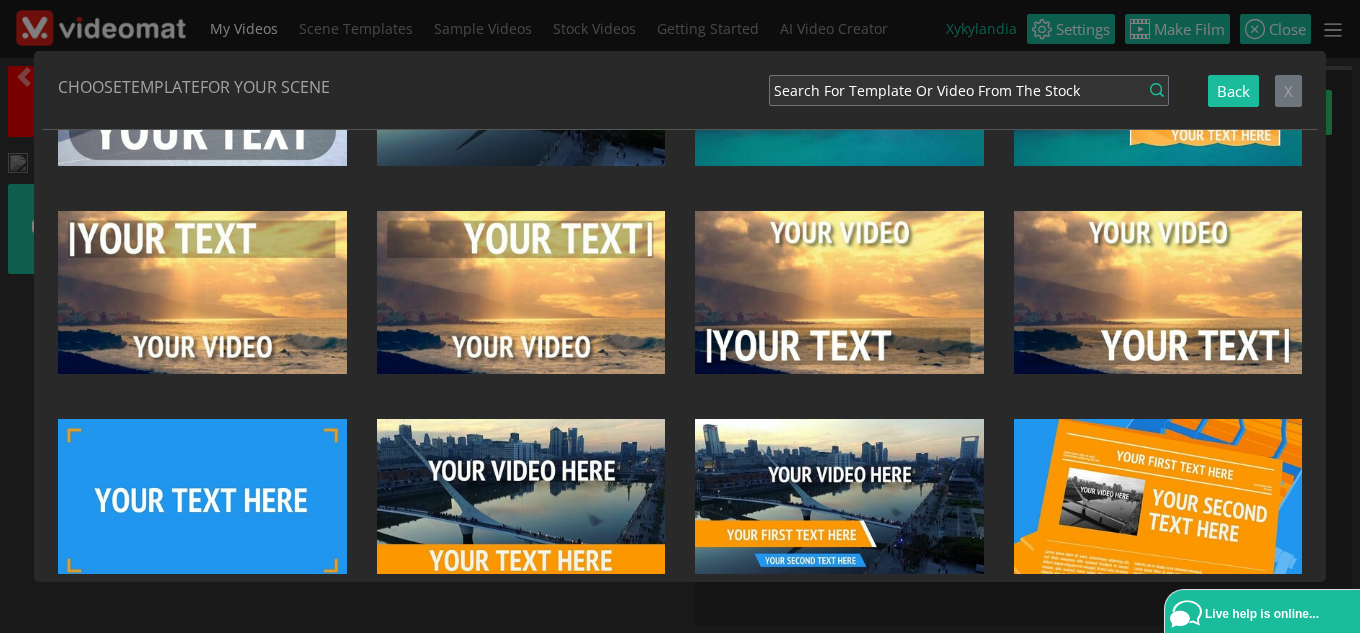 scroll, scrollTop: 3288, scrollLeft: 0, axis: vertical 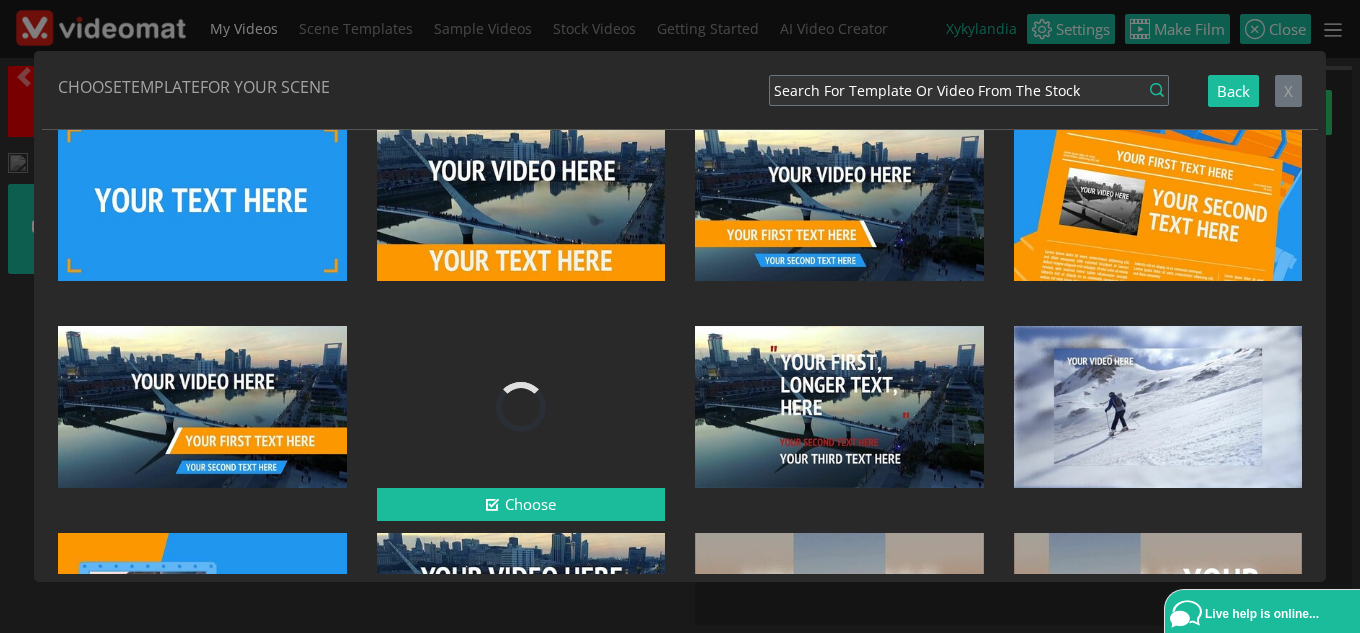 click at bounding box center (521, 407) 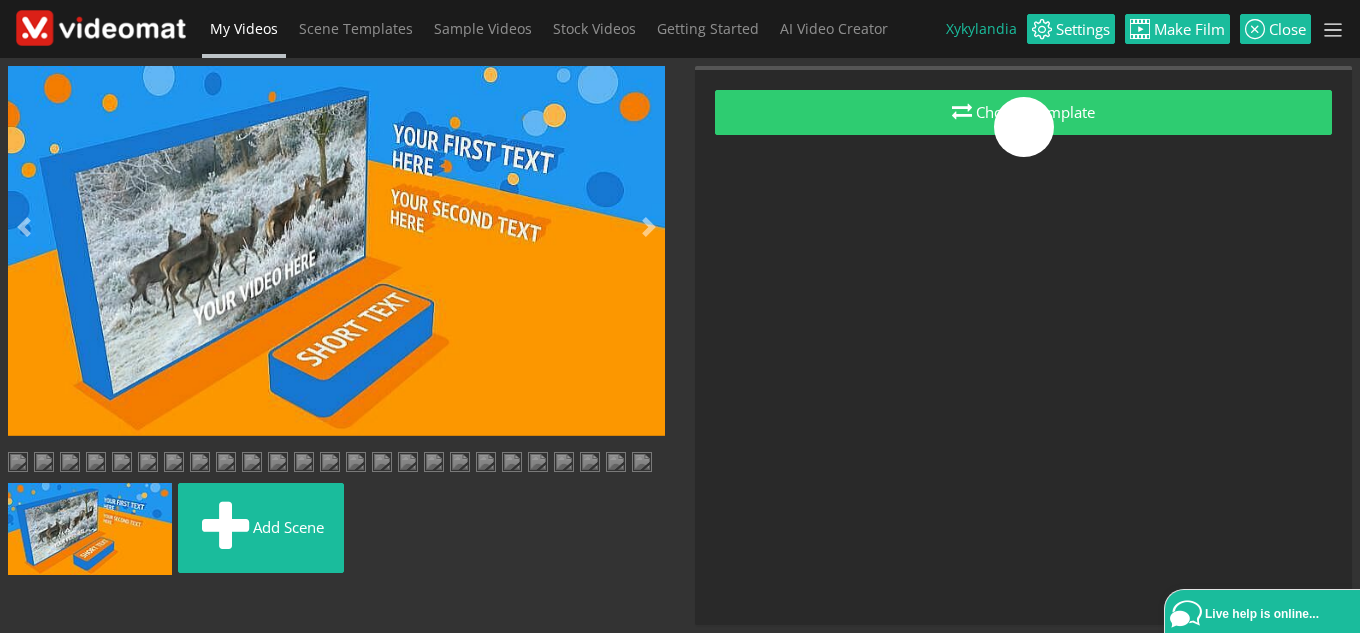 scroll, scrollTop: 0, scrollLeft: 0, axis: both 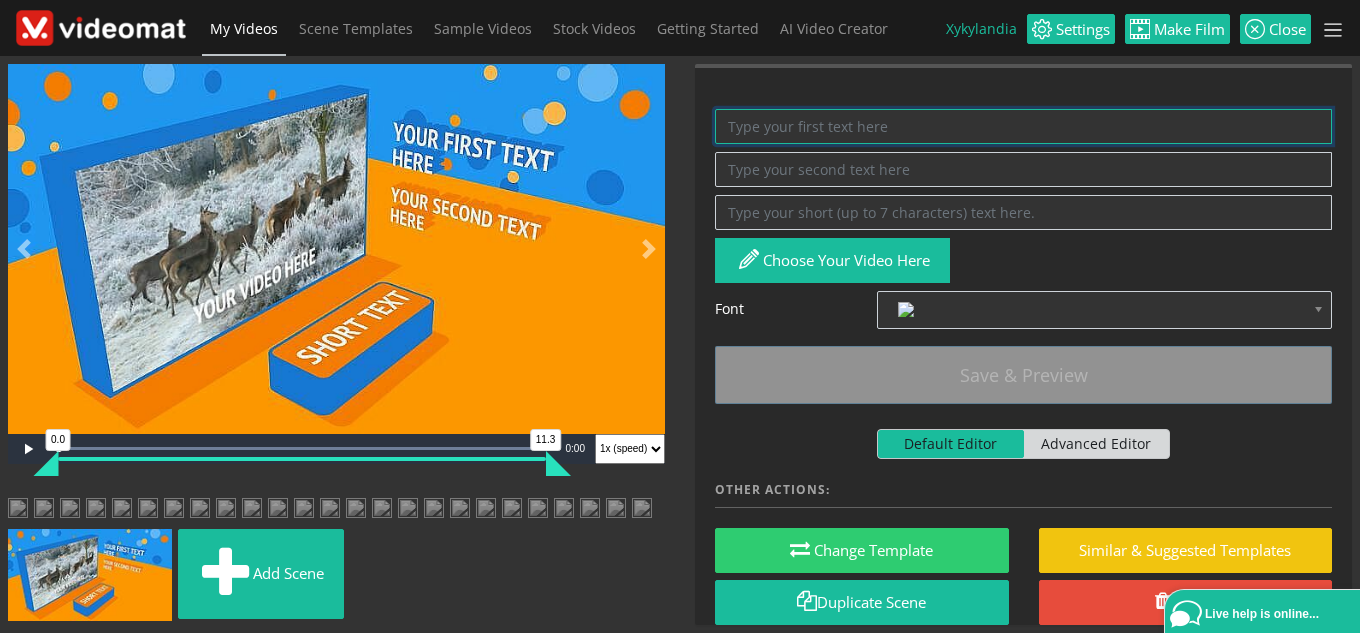 paste on "HAZ QUE TU FIESTA SEA INOLVIDABLE" 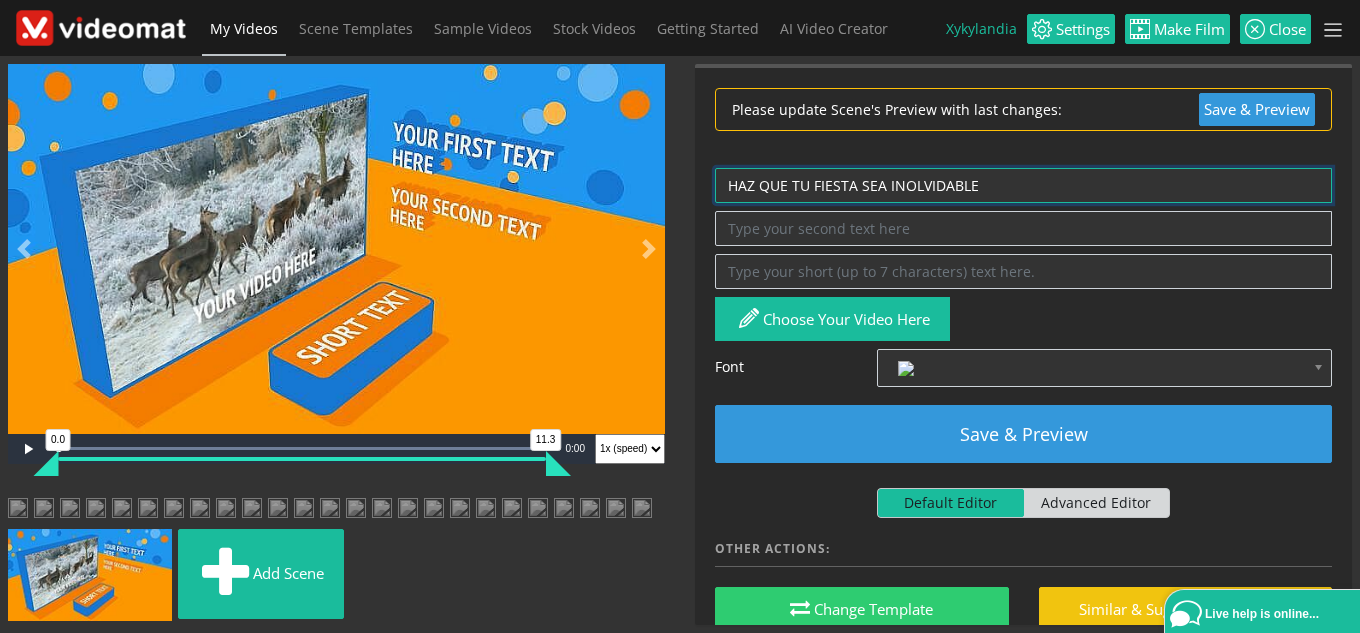 type on "HAZ QUE TU FIESTA SEA INOLVIDABLE" 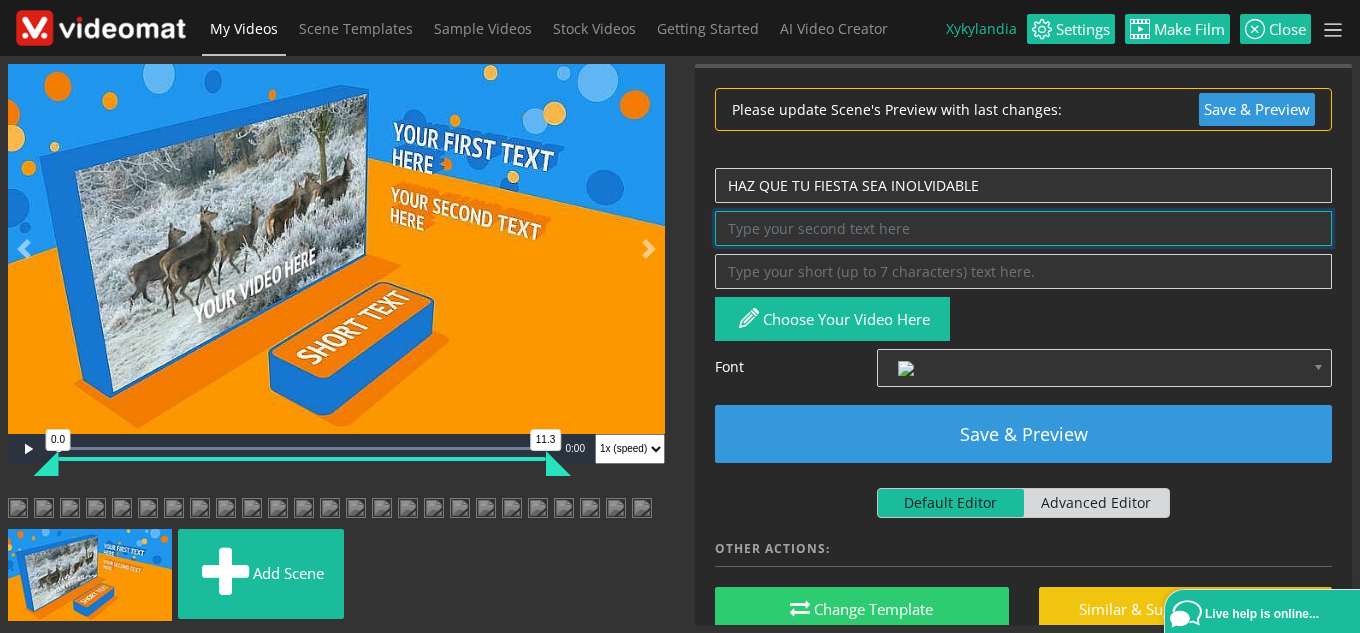 click at bounding box center (1023, 228) 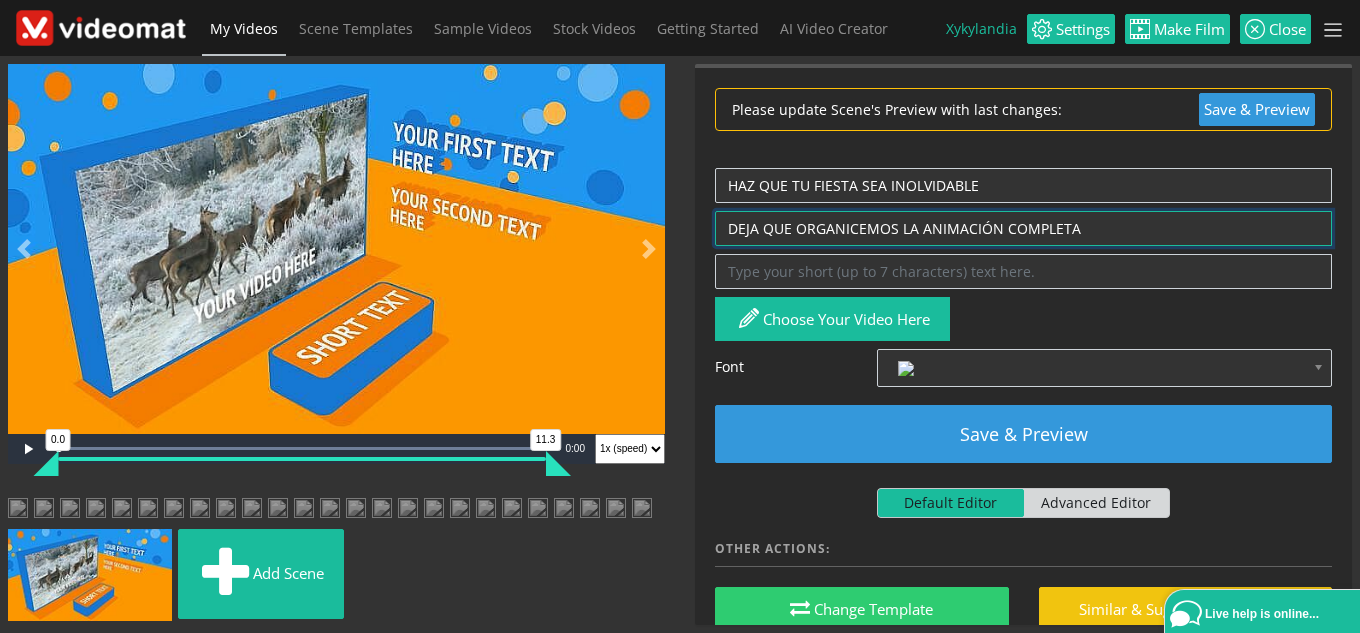 type on "DEJA QUE ORGANICEMOS LA ANIMACIÓN COMPLETA" 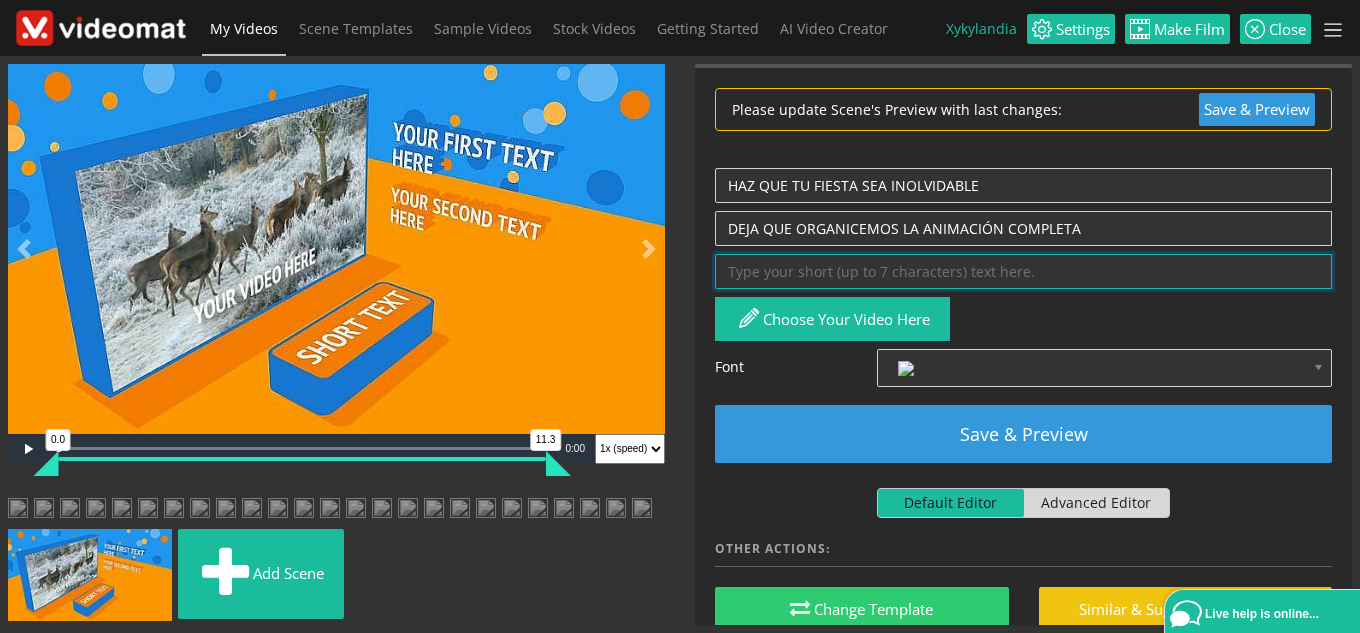click at bounding box center [1023, 271] 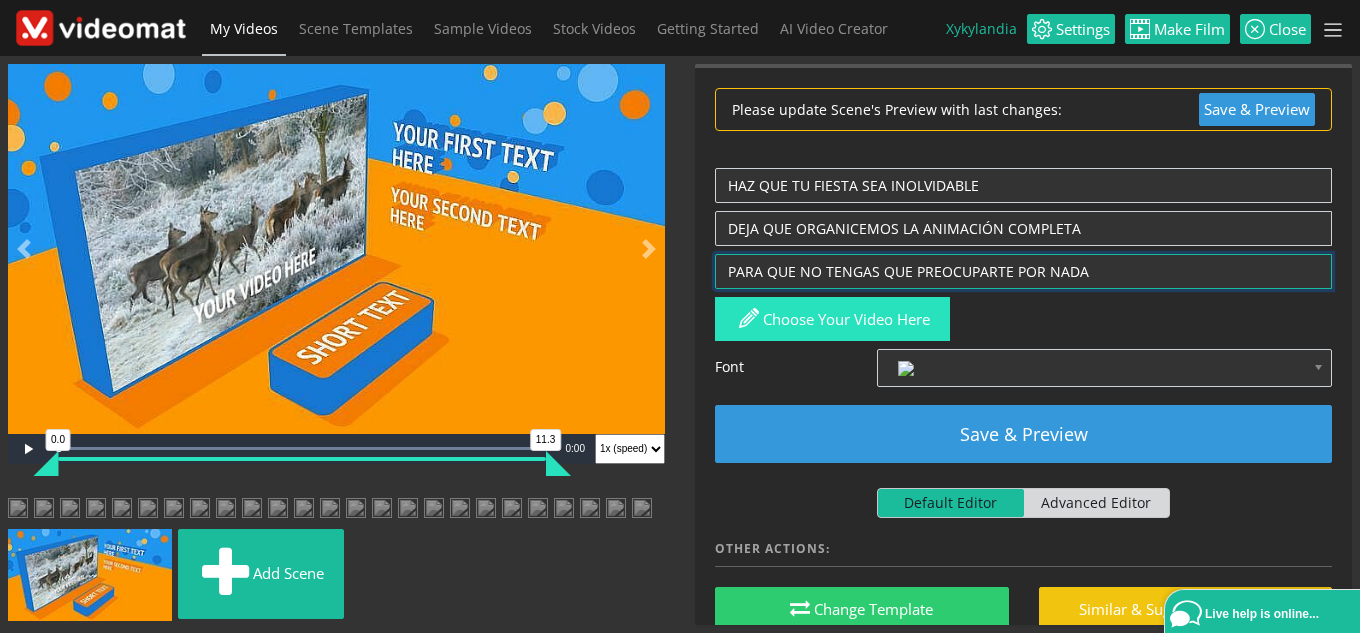 type on "PARA QUE NO TENGAS QUE PREOCUPARTE POR NADA" 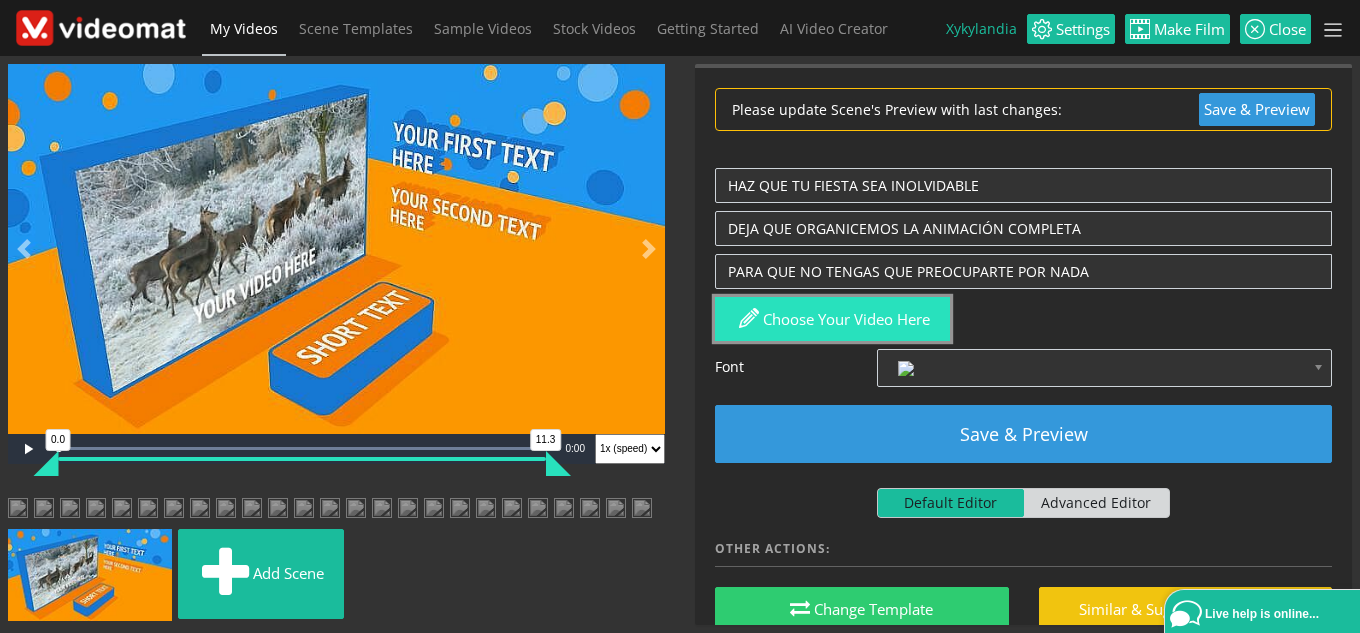 click on "Choose your video here" at bounding box center (832, 319) 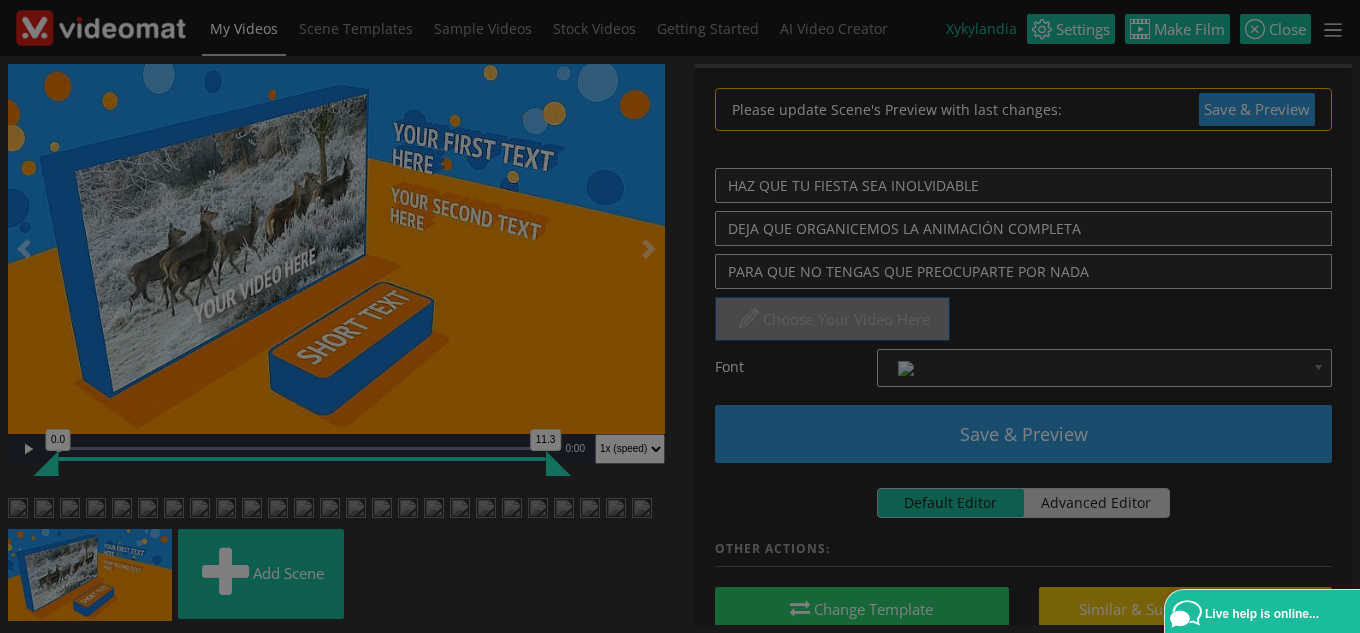 scroll, scrollTop: 0, scrollLeft: 0, axis: both 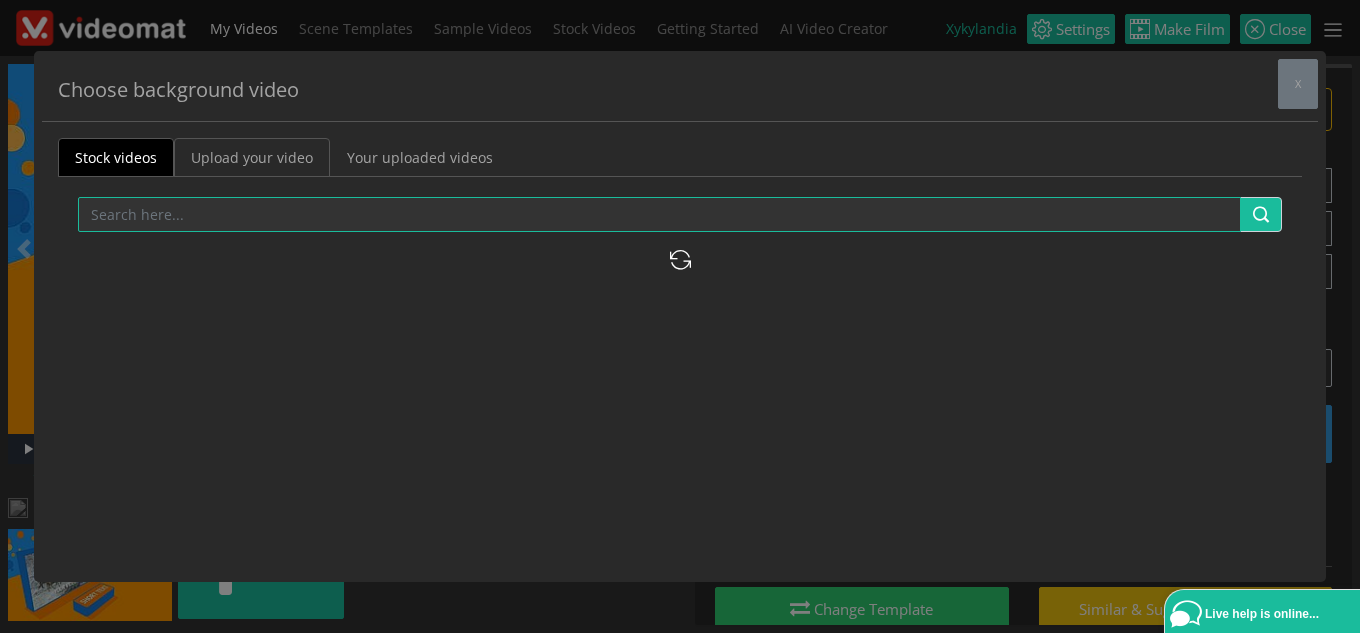 click on "Upload your video" at bounding box center [252, 157] 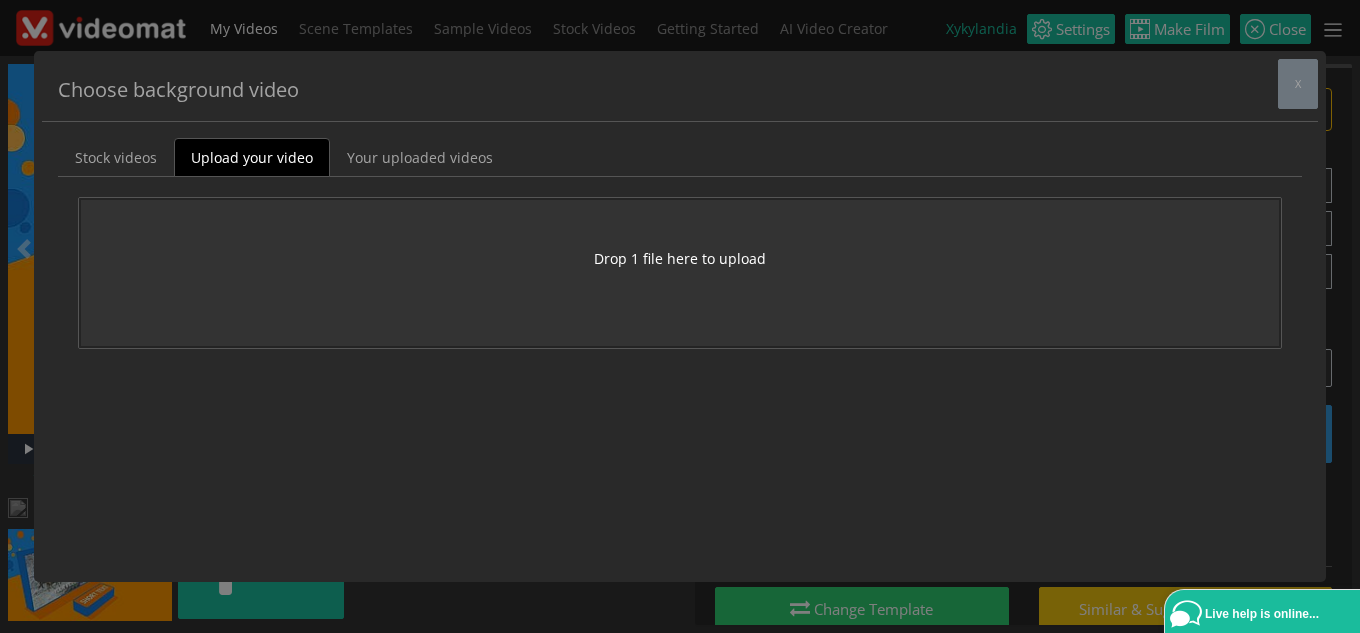 click on "Drop 1 file here to upload" at bounding box center (680, 258) 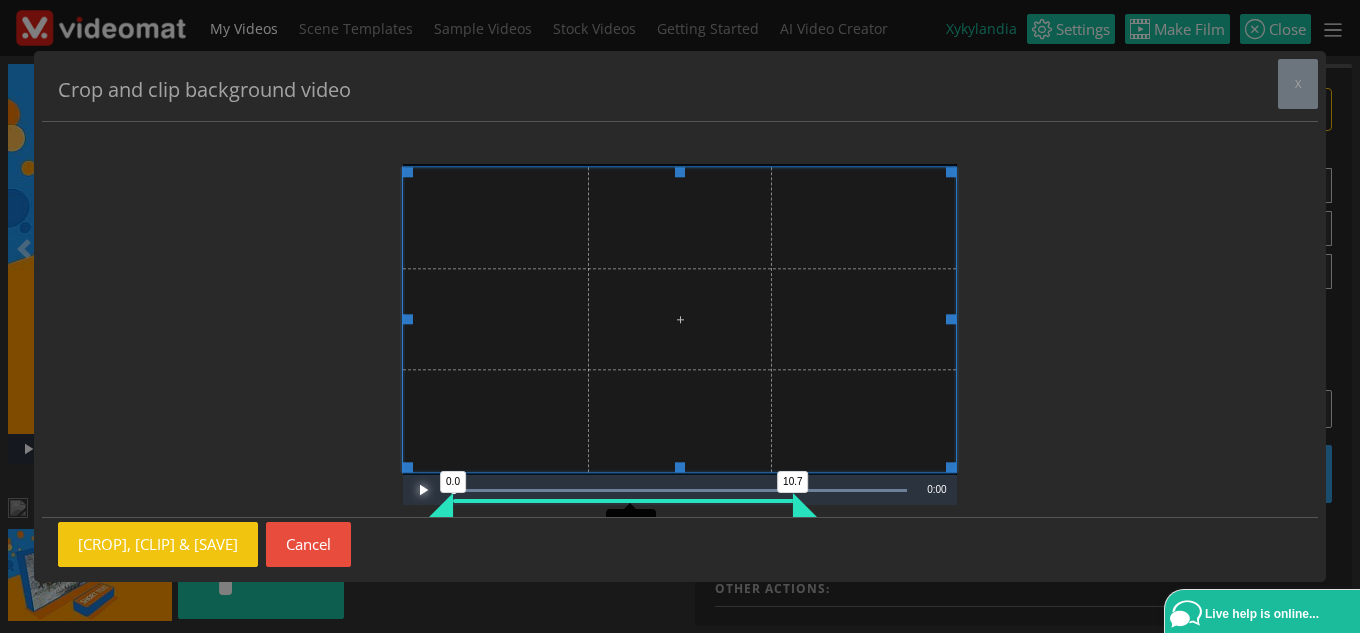 click at bounding box center (423, 490) 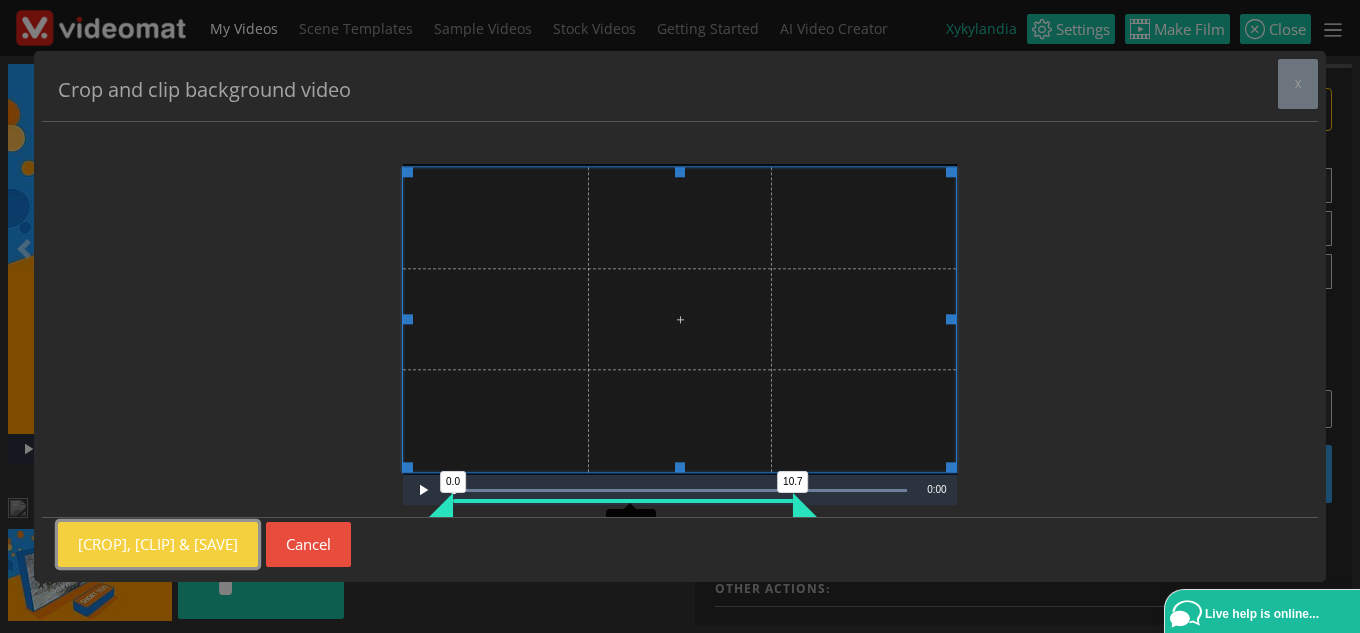 click on "Crop, Clip & Save" at bounding box center (158, 544) 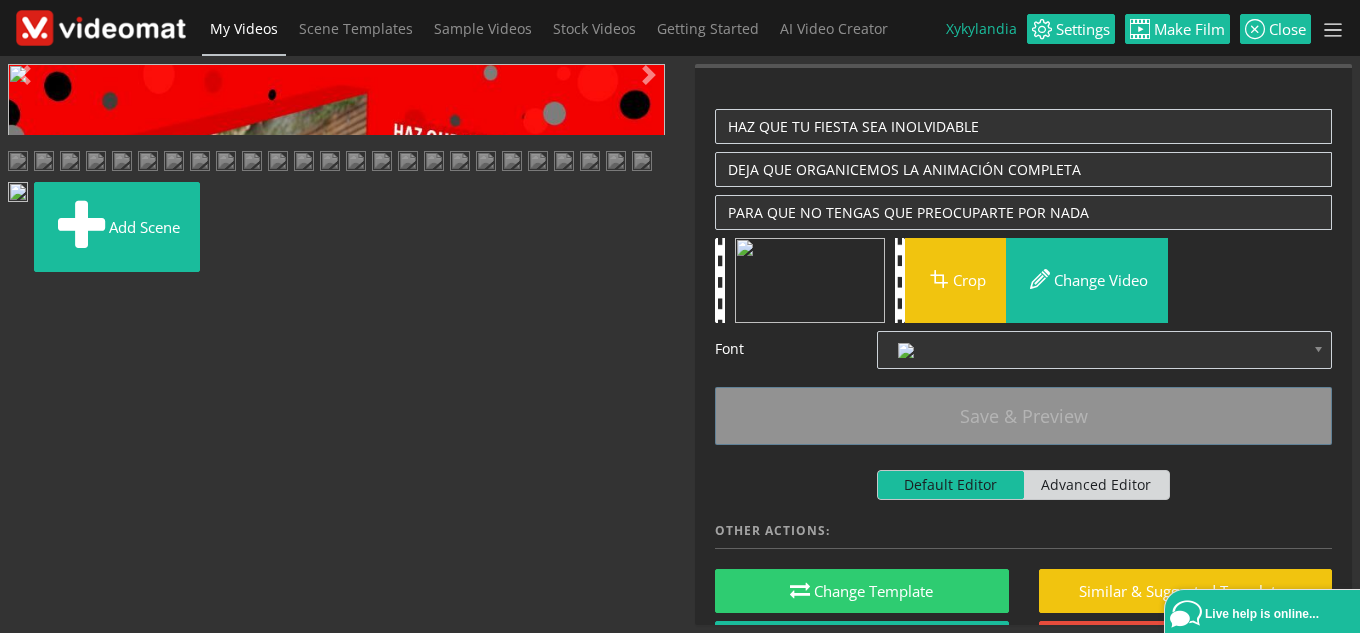 click at bounding box center [28, 449] 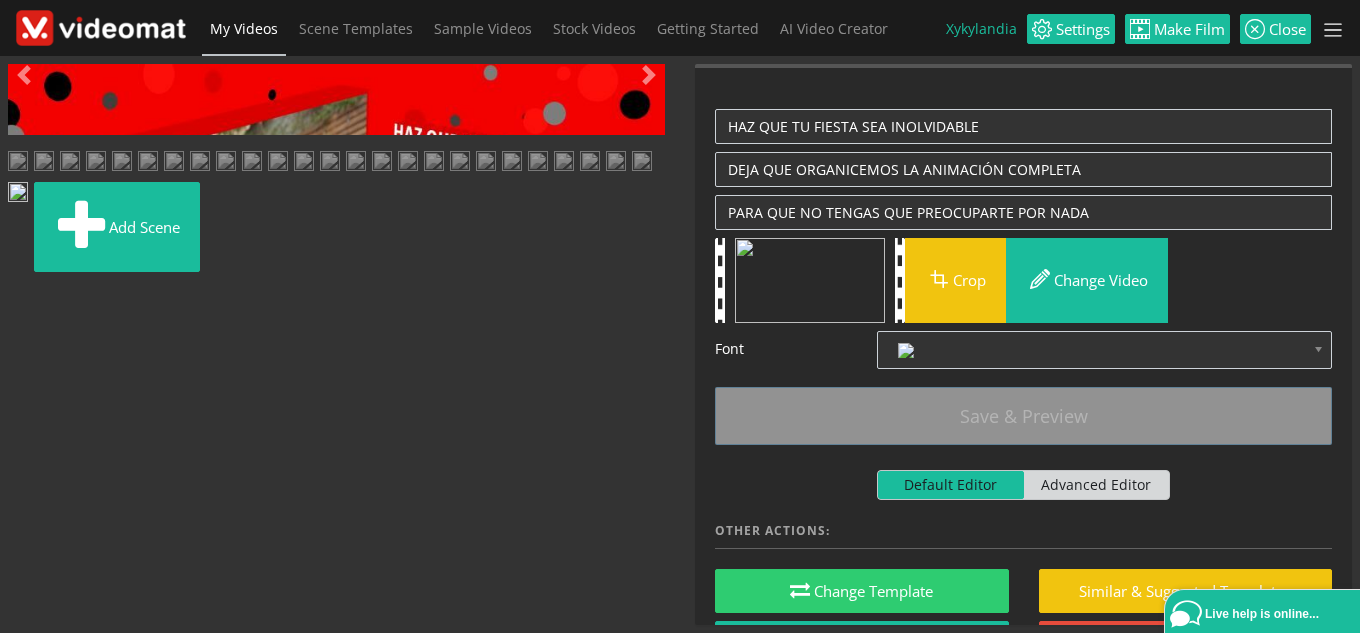 scroll, scrollTop: 752, scrollLeft: 0, axis: vertical 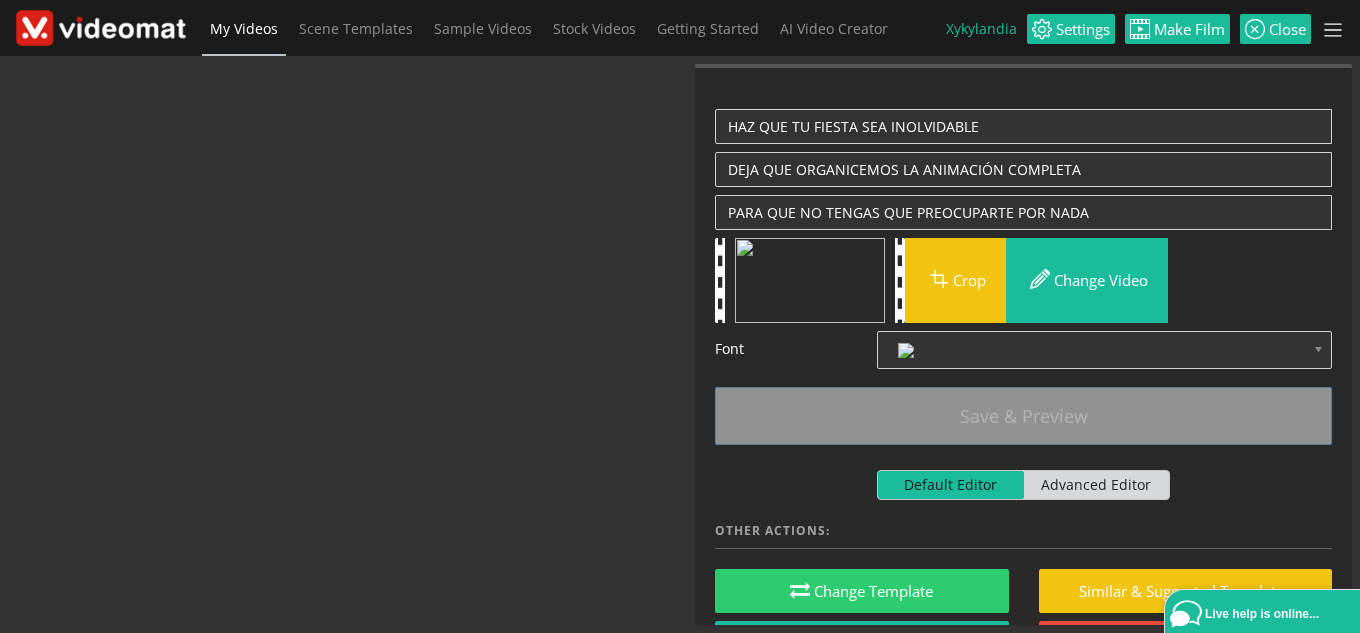 drag, startPoint x: 276, startPoint y: 567, endPoint x: 461, endPoint y: 173, distance: 435.27118 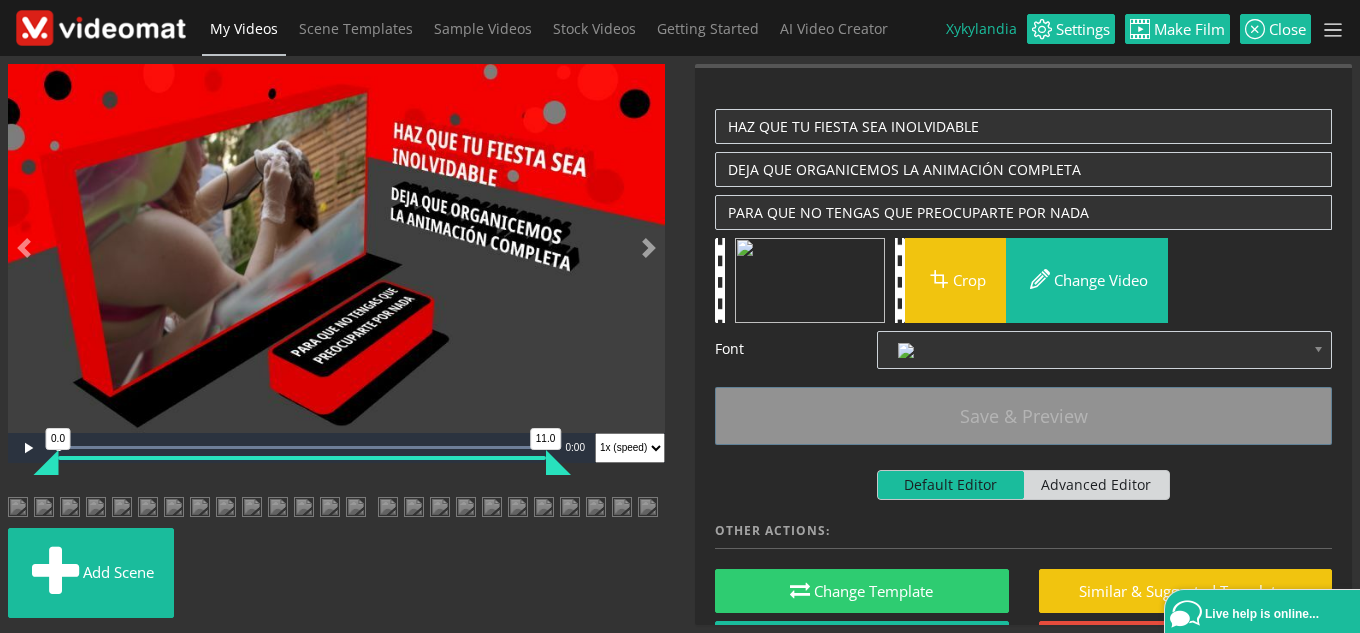 click at bounding box center [388, 509] 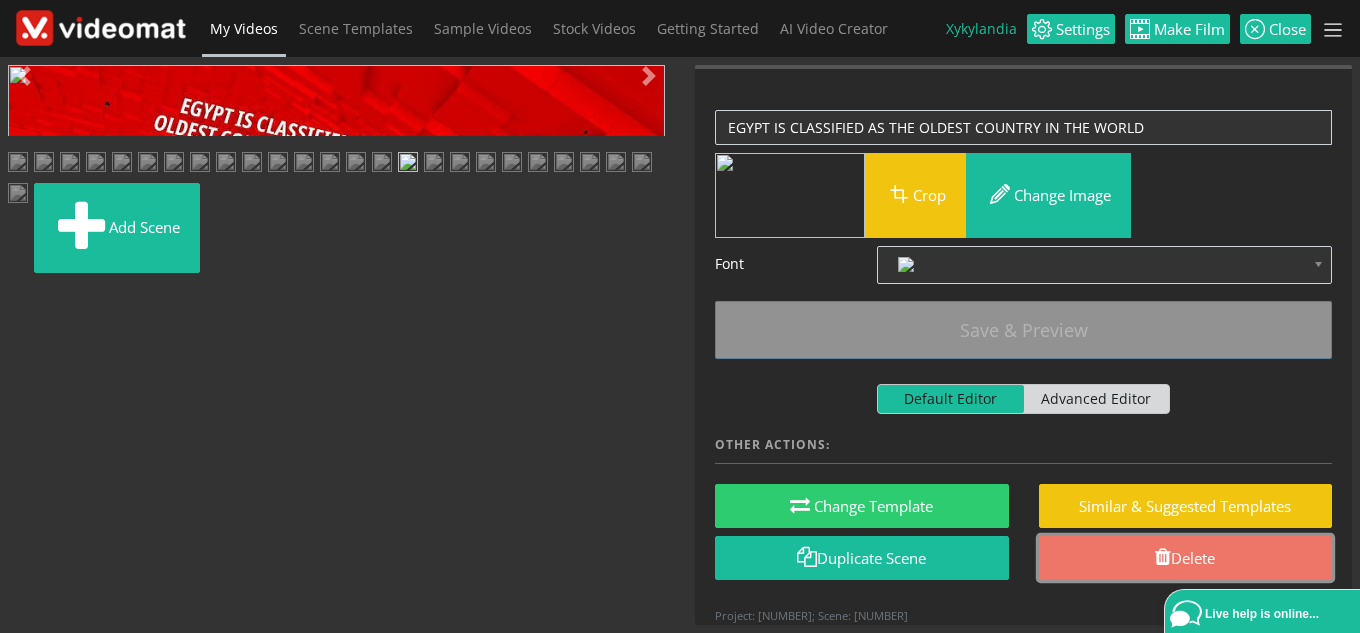 click on "Delete" at bounding box center [1186, 558] 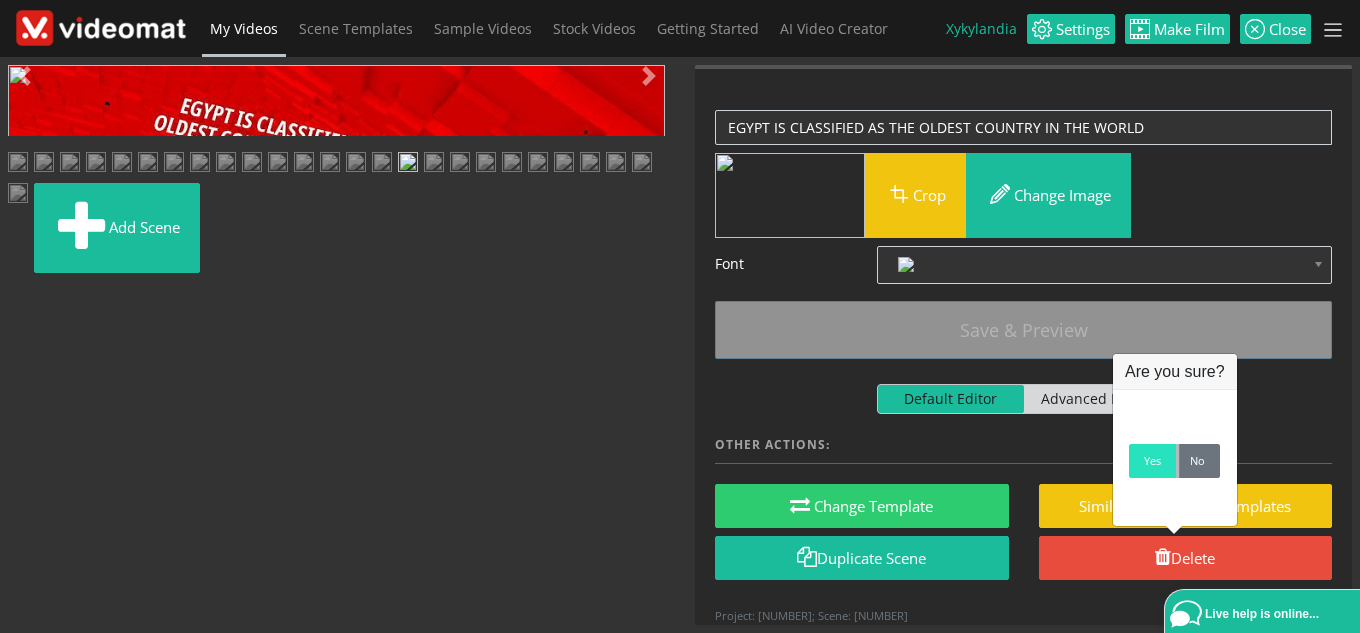 click on "Yes" at bounding box center [1152, 461] 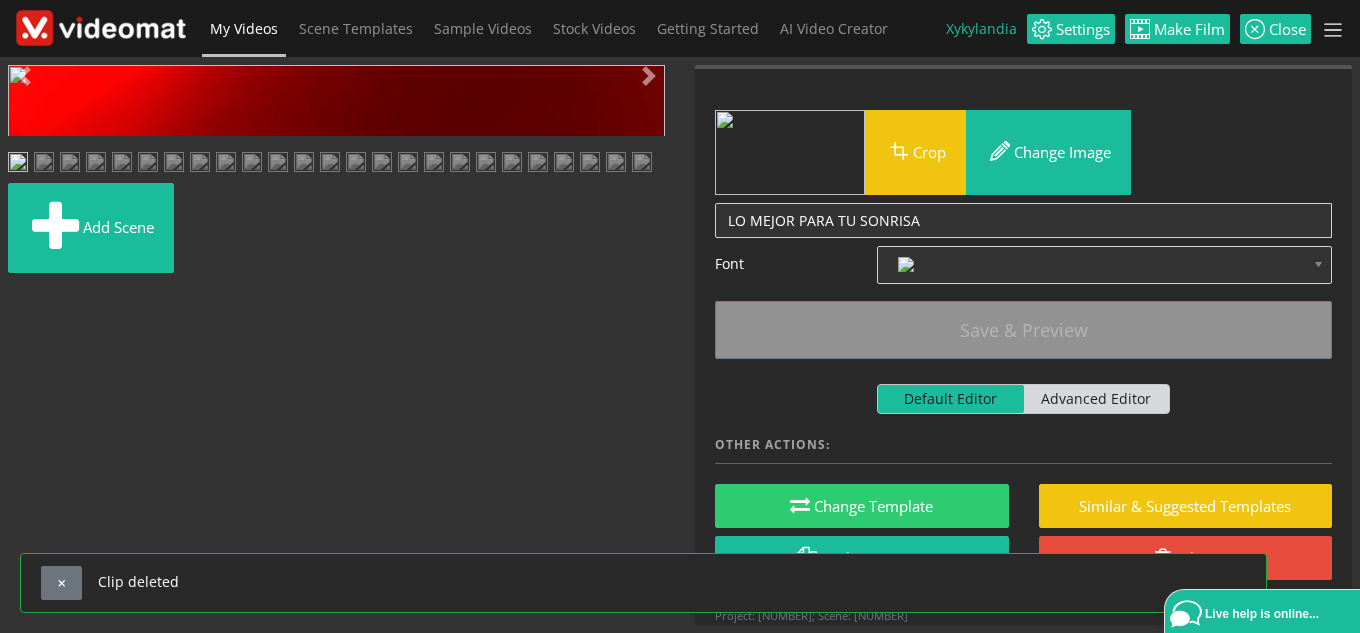click at bounding box center (408, 164) 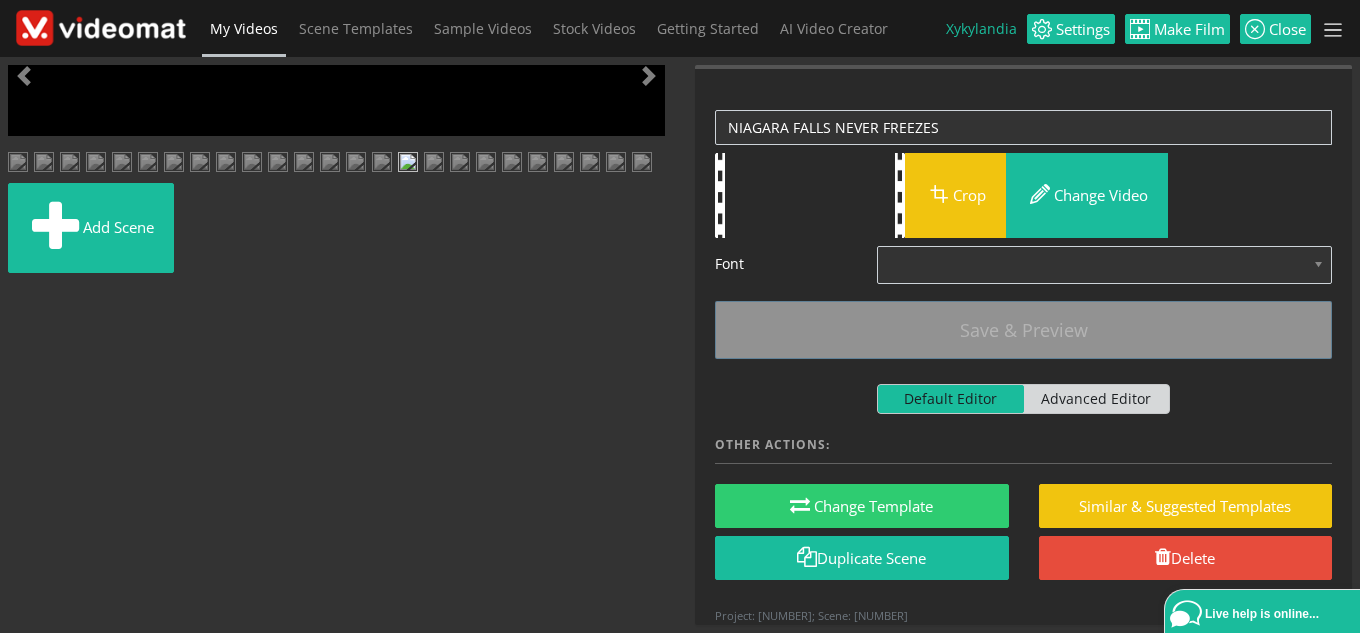 scroll, scrollTop: 0, scrollLeft: 0, axis: both 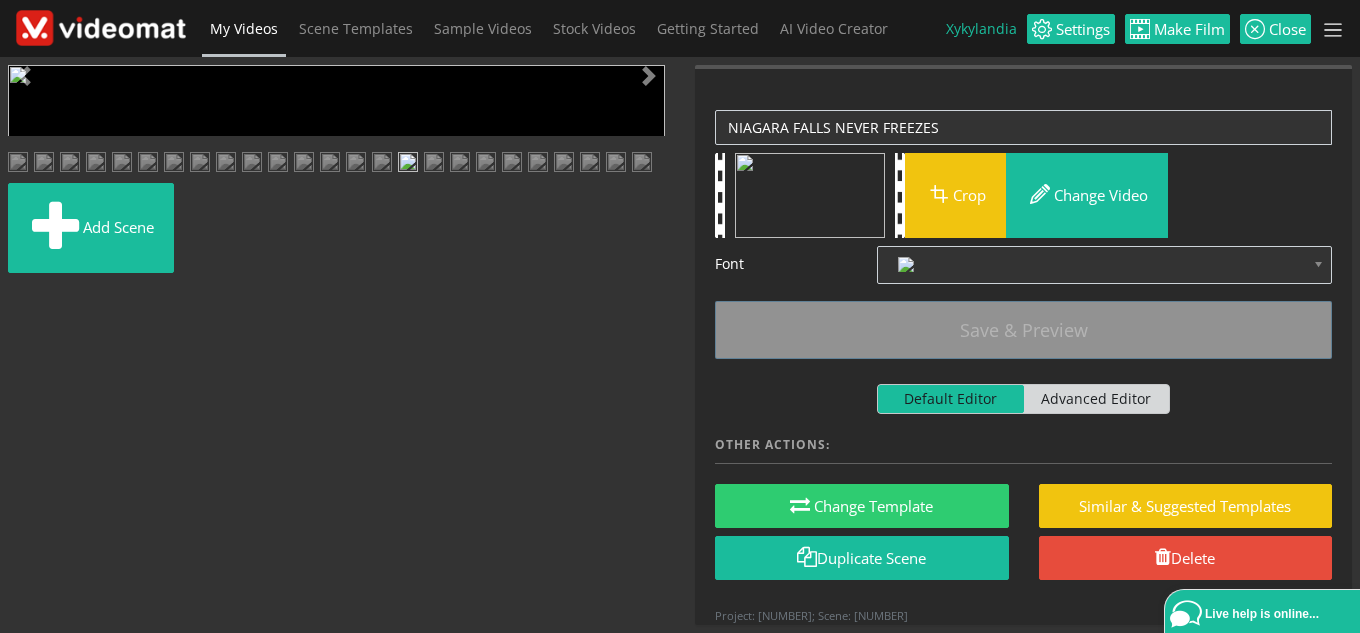 click at bounding box center [28, 449] 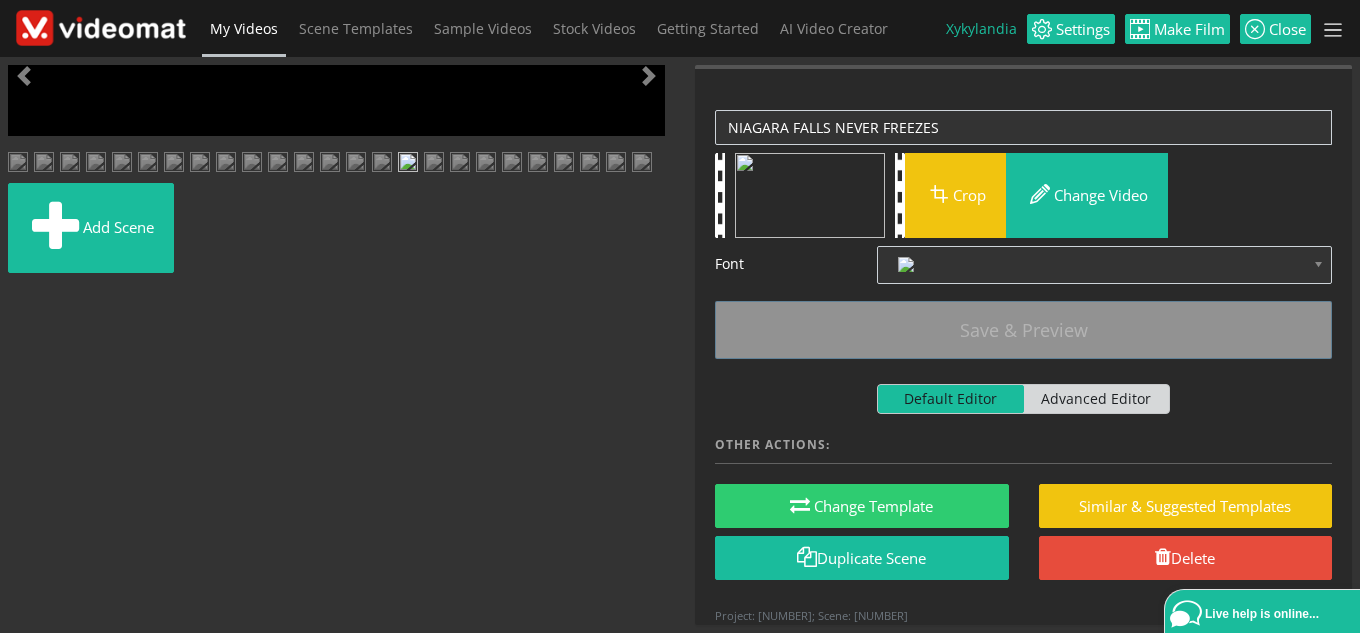 scroll, scrollTop: 0, scrollLeft: 0, axis: both 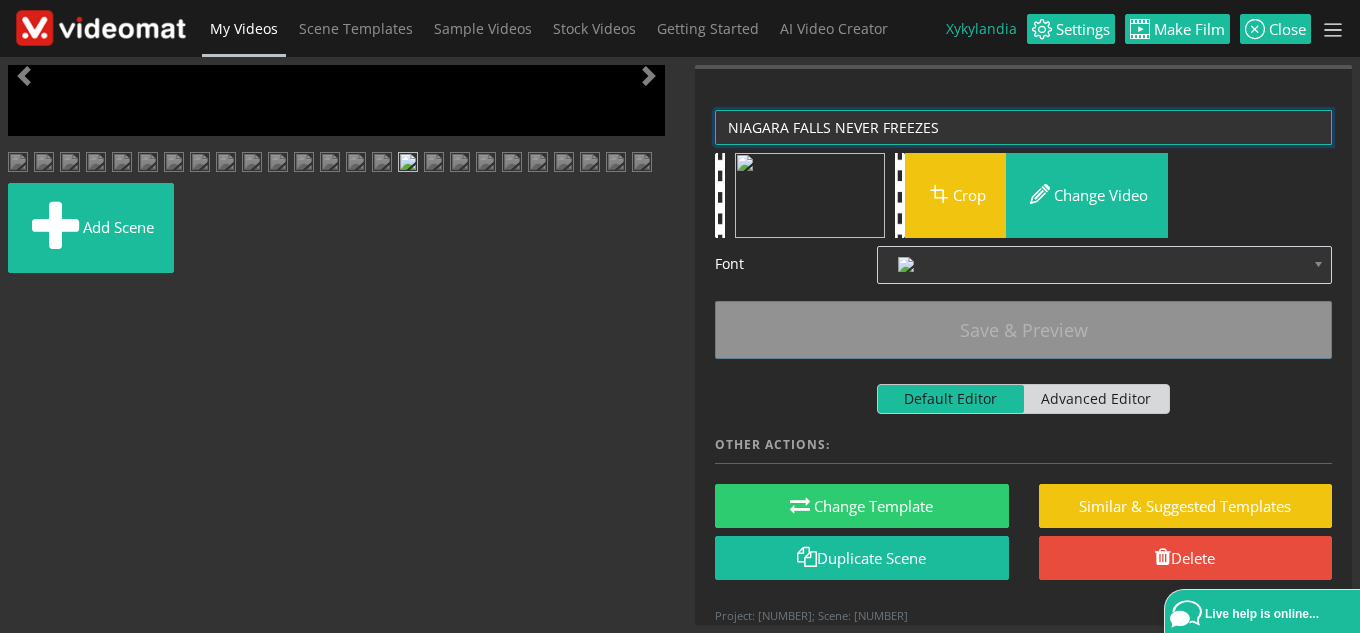 drag, startPoint x: 953, startPoint y: 124, endPoint x: 694, endPoint y: 125, distance: 259.00192 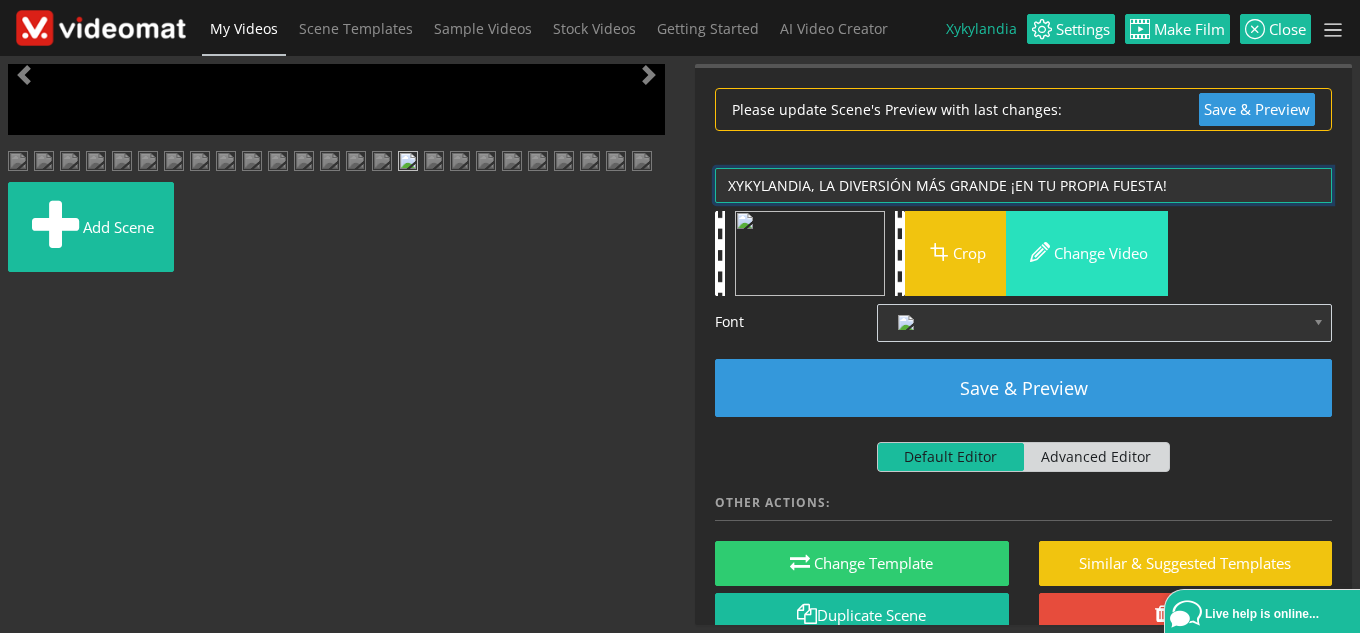 type on "XYKYLANDIA, LA DIVERSIÓN MÁS GRANDE ¡EN TU PROPIA FUESTA!" 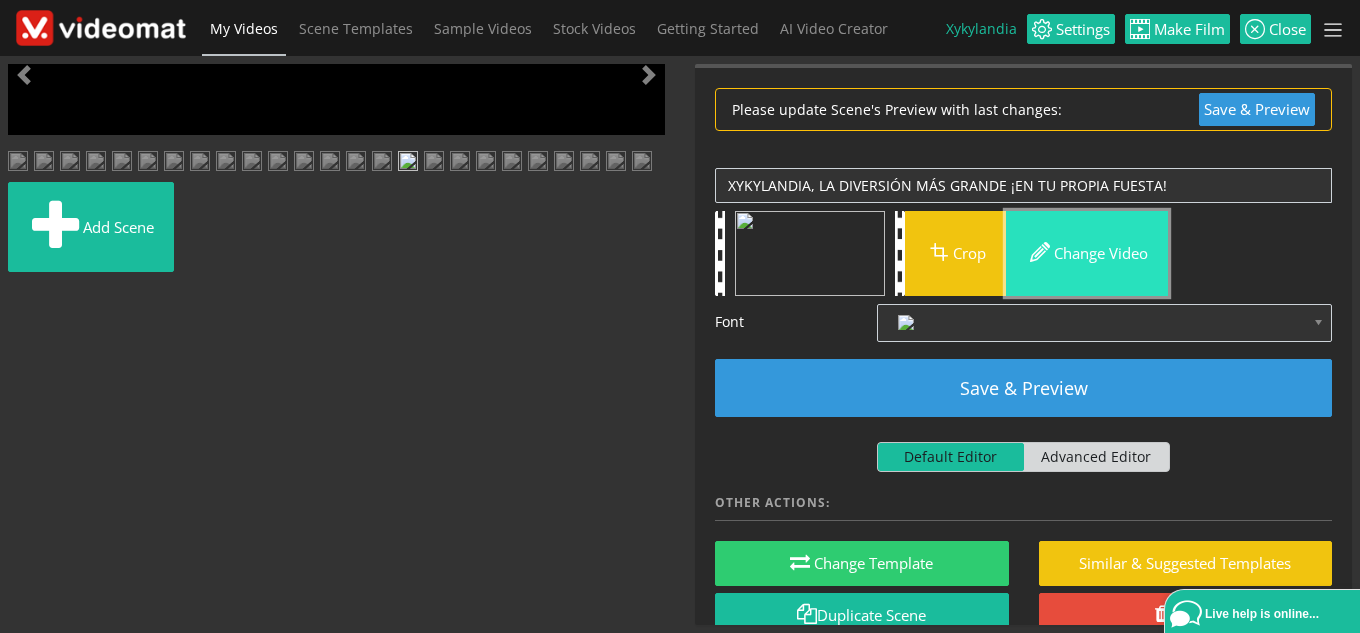 click on "Change video" at bounding box center [1087, 253] 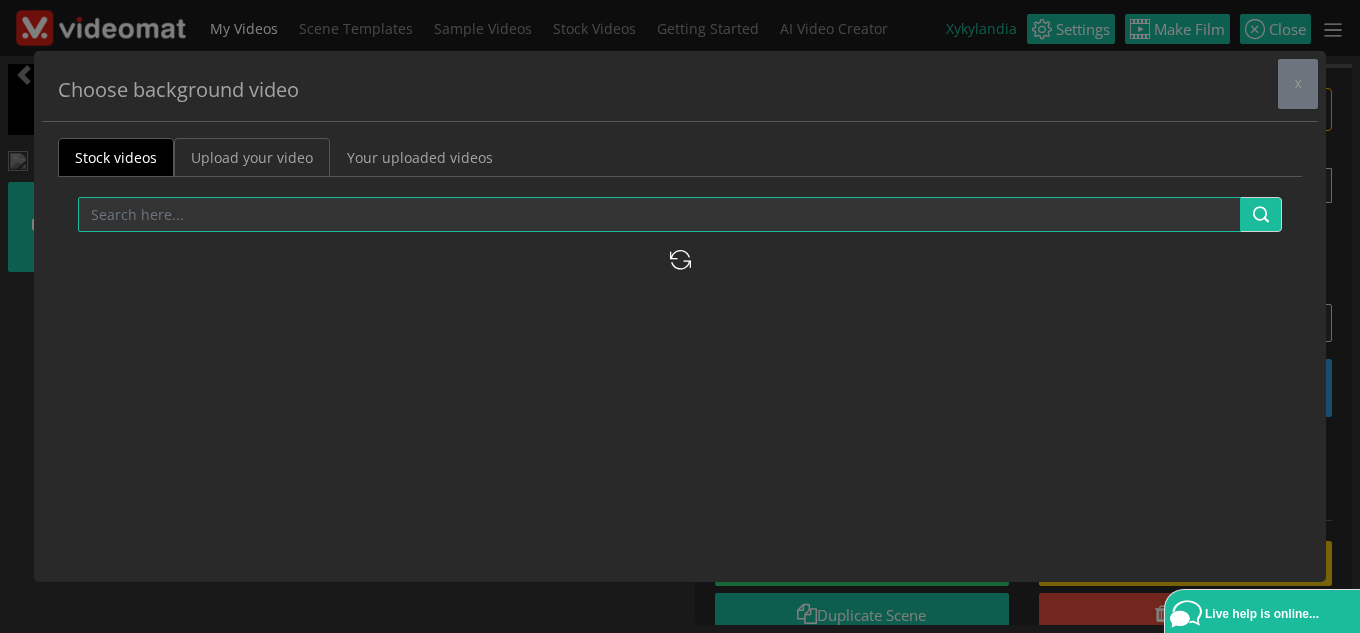 click on "Upload your video" at bounding box center [252, 157] 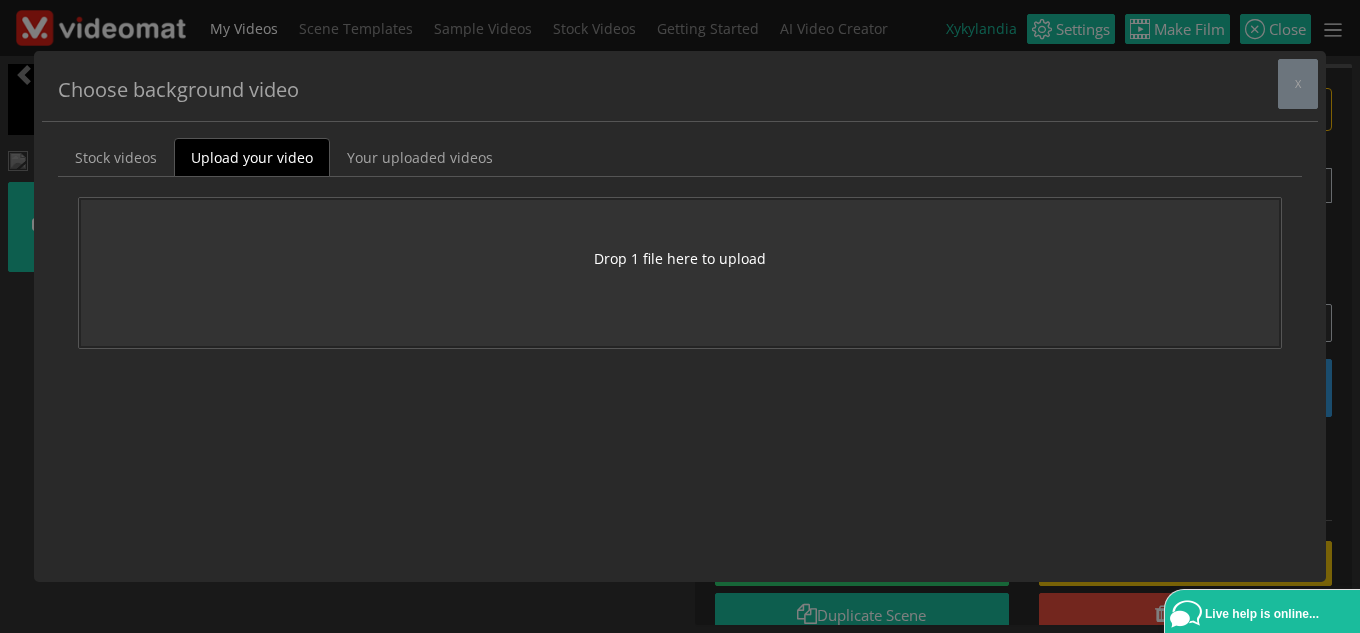 click on "Drop 1 file here to upload" at bounding box center (680, 258) 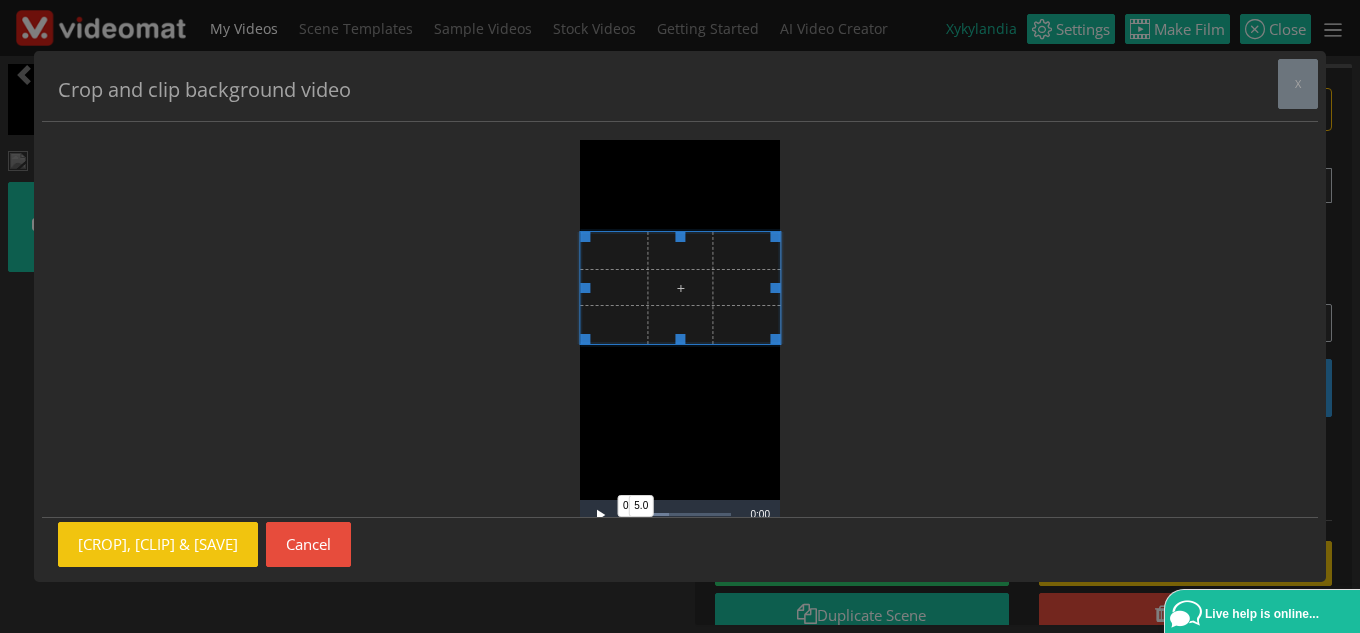 click at bounding box center (680, 288) 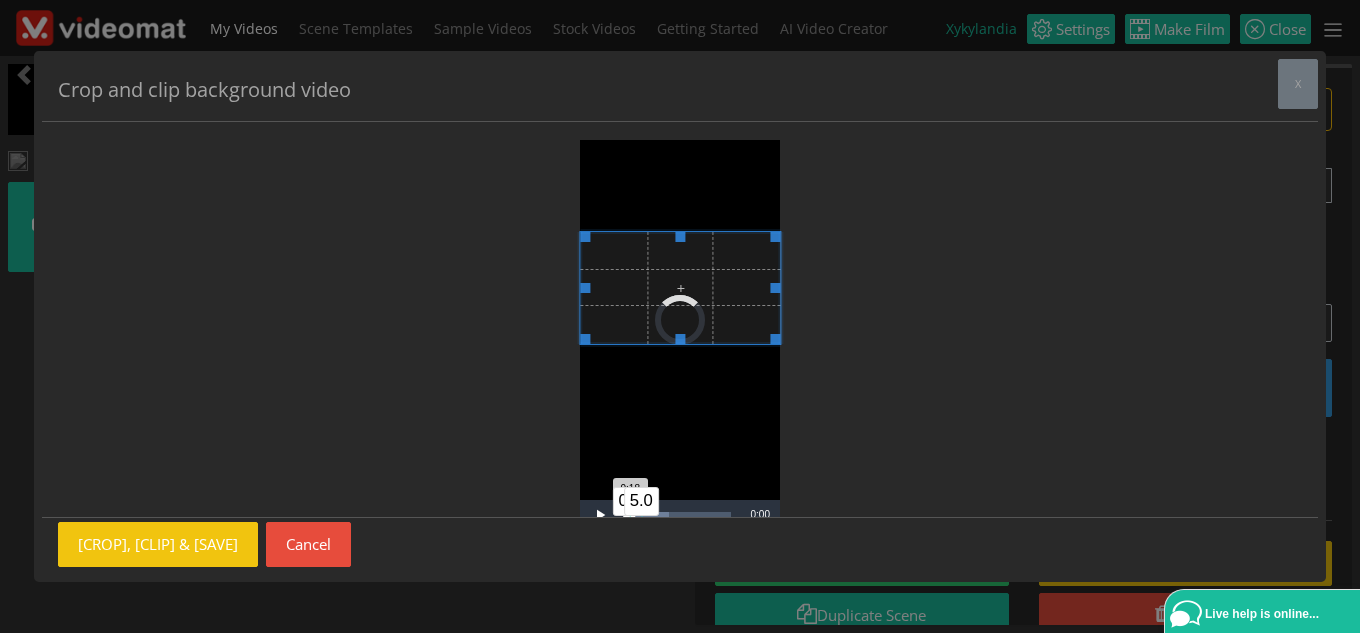 drag, startPoint x: 663, startPoint y: 515, endPoint x: 705, endPoint y: 515, distance: 42 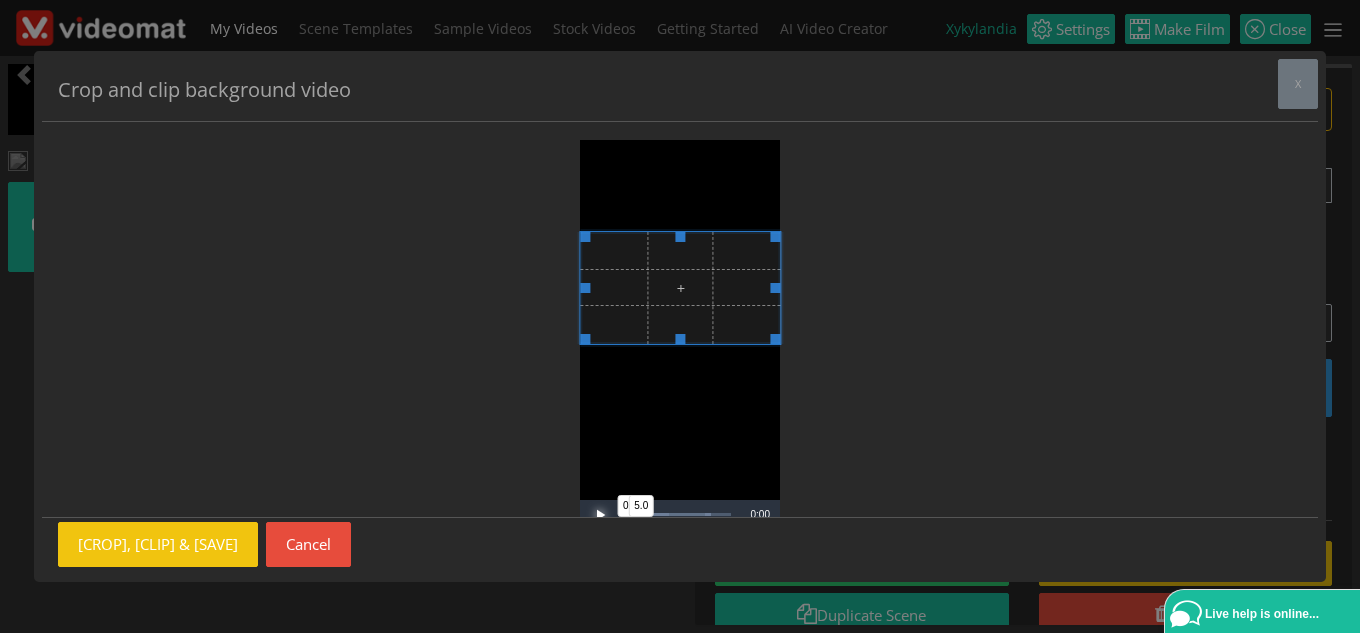 click at bounding box center [600, 515] 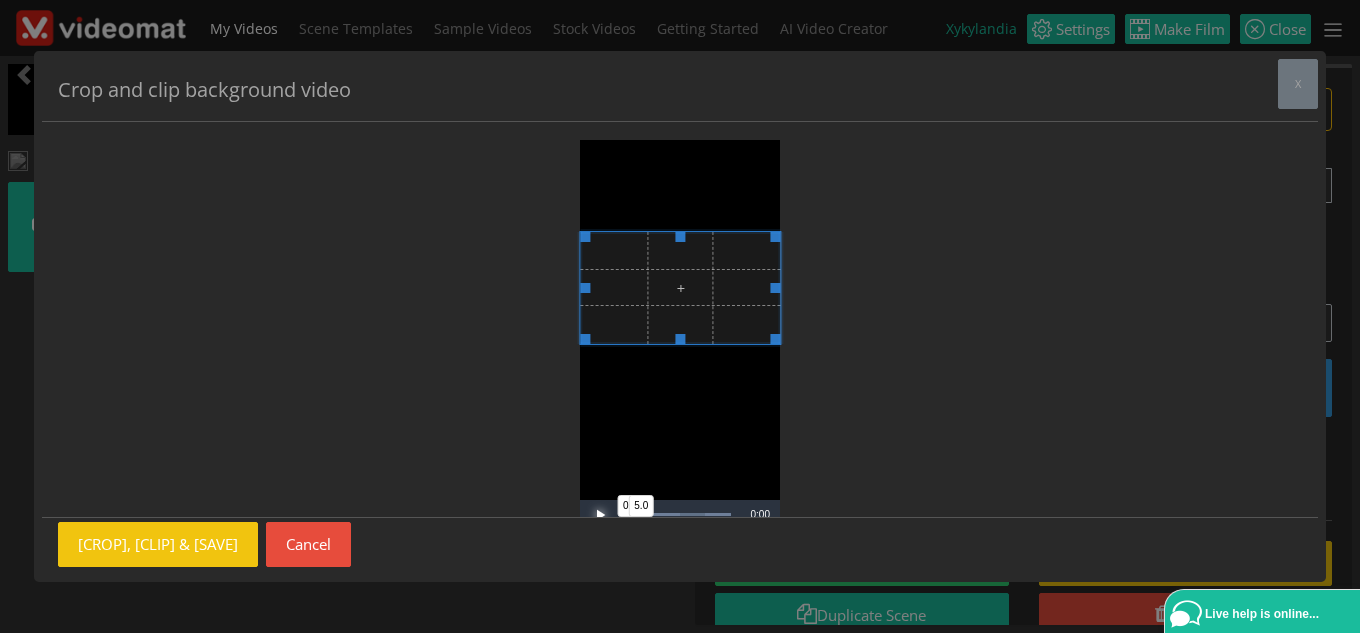 click at bounding box center [600, 515] 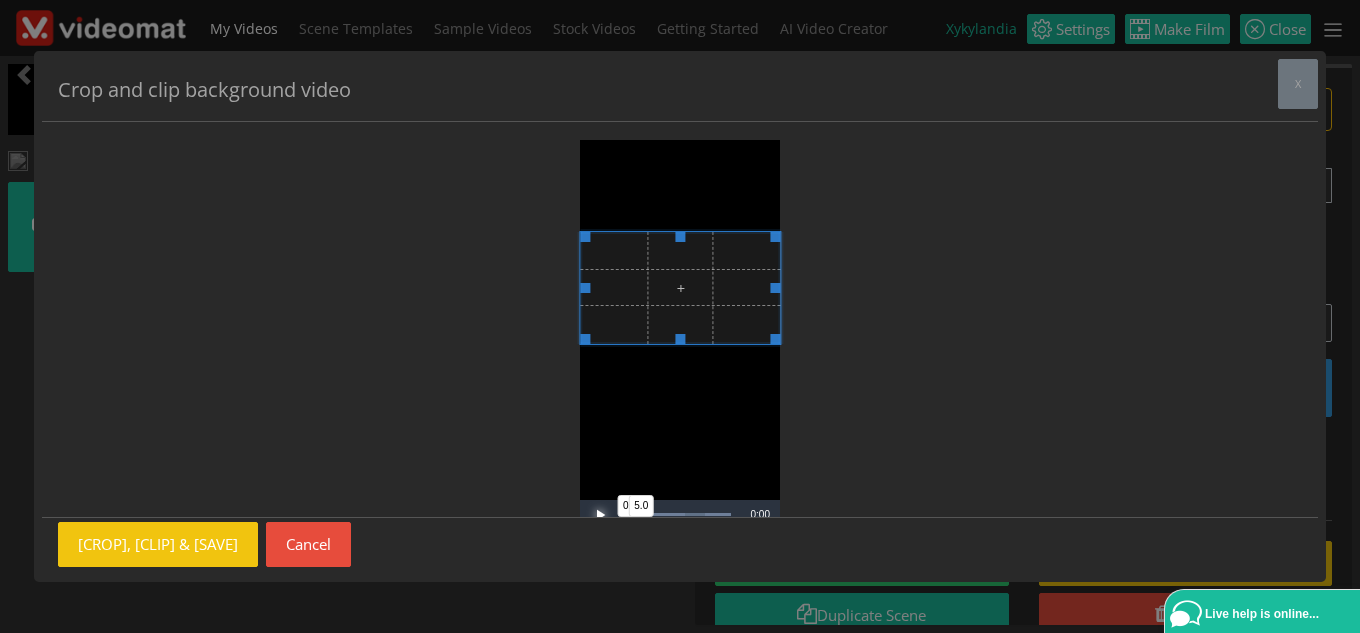 click at bounding box center (600, 515) 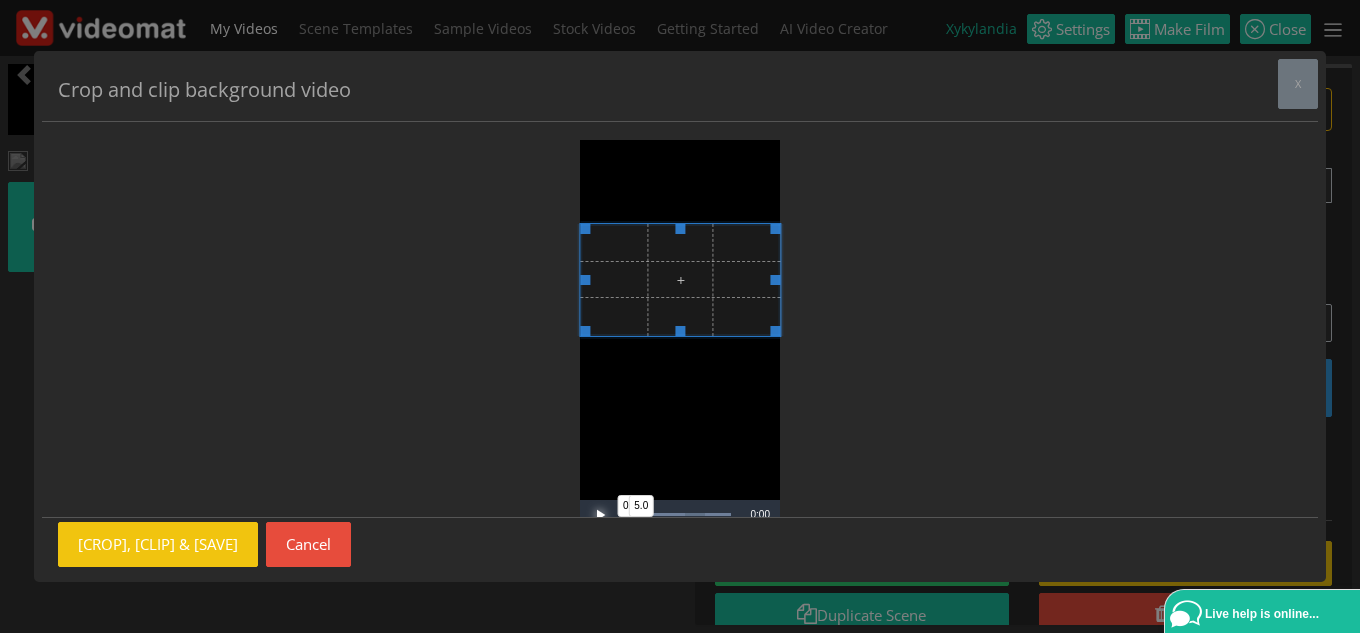 click at bounding box center (680, 280) 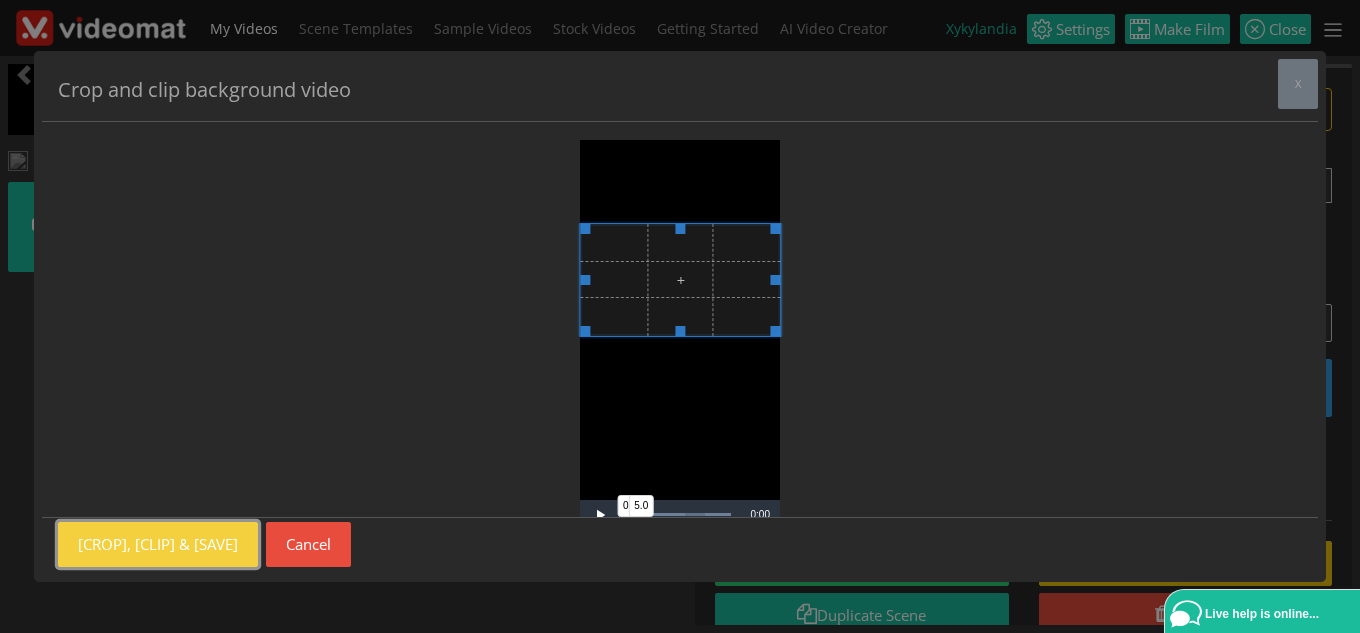 click on "Crop, Clip & Save" at bounding box center [158, 544] 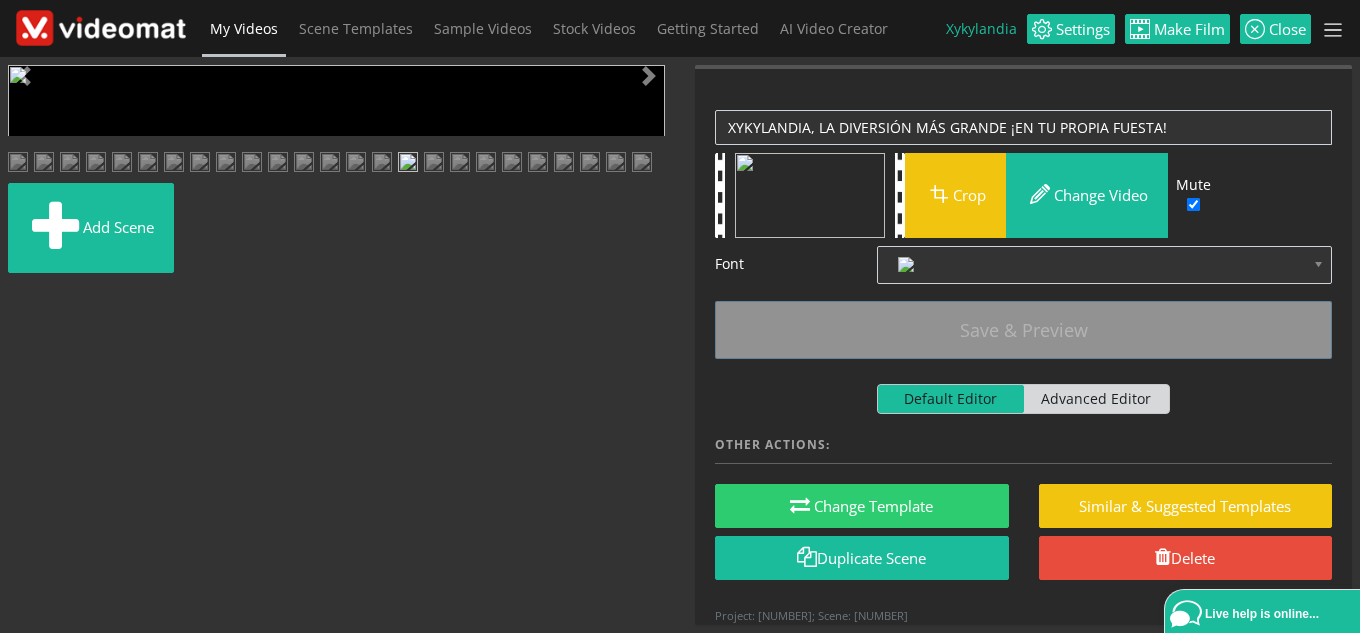click at bounding box center [28, 449] 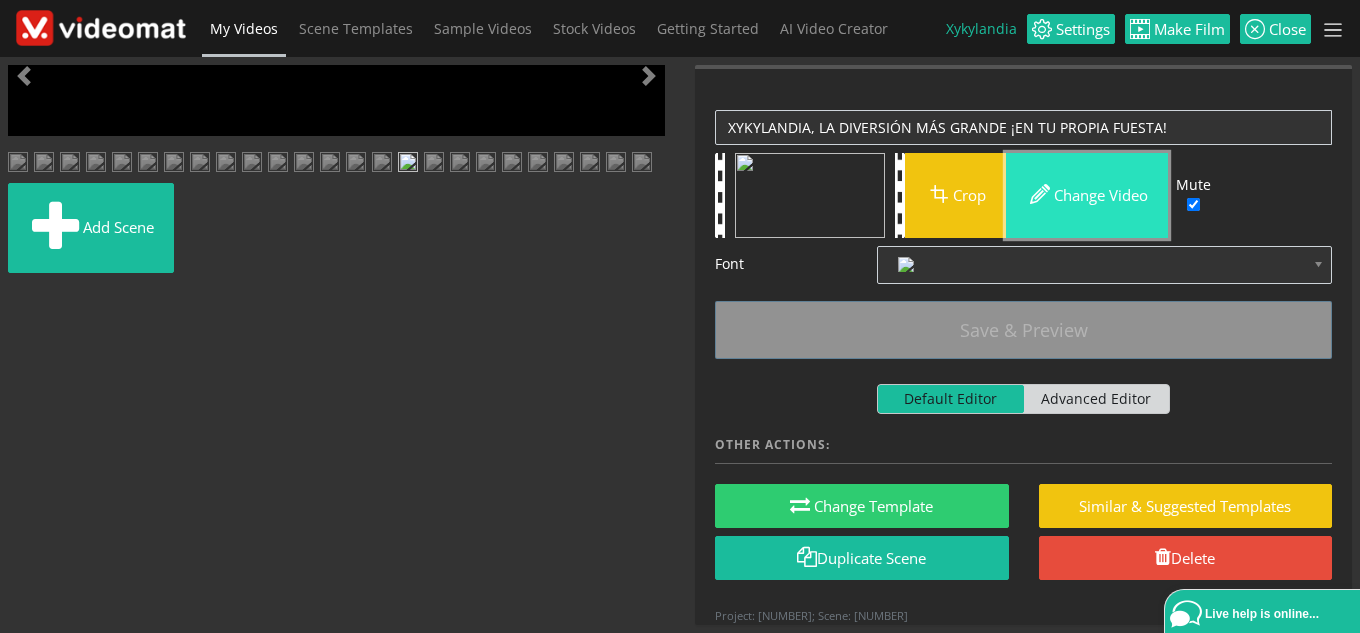 click on "Change video" at bounding box center [1087, 195] 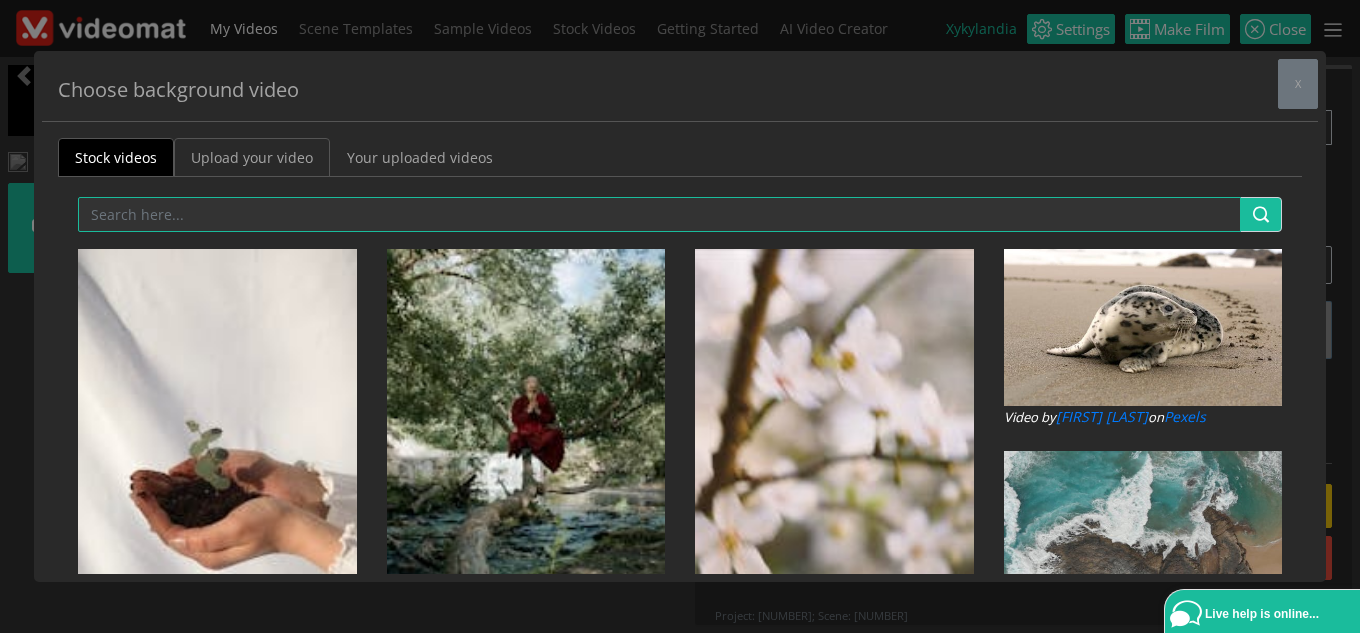 click on "Upload your video" at bounding box center [252, 157] 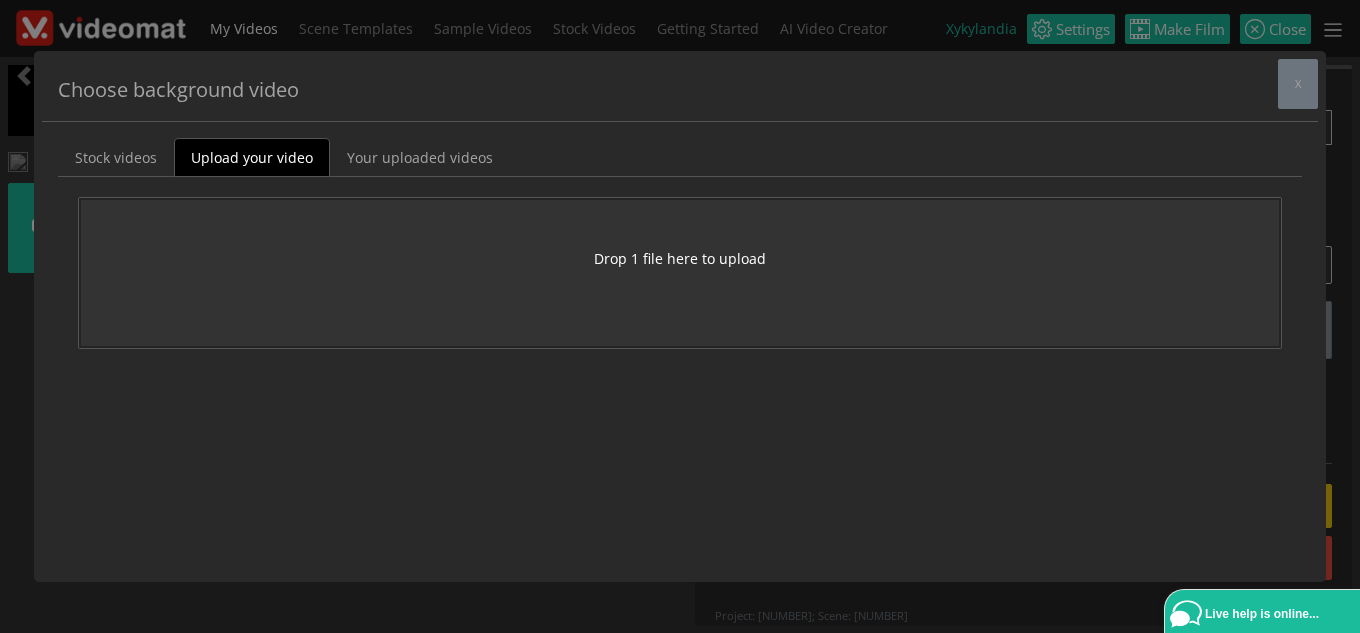 click on "Drop 1 file here to upload" at bounding box center [680, 258] 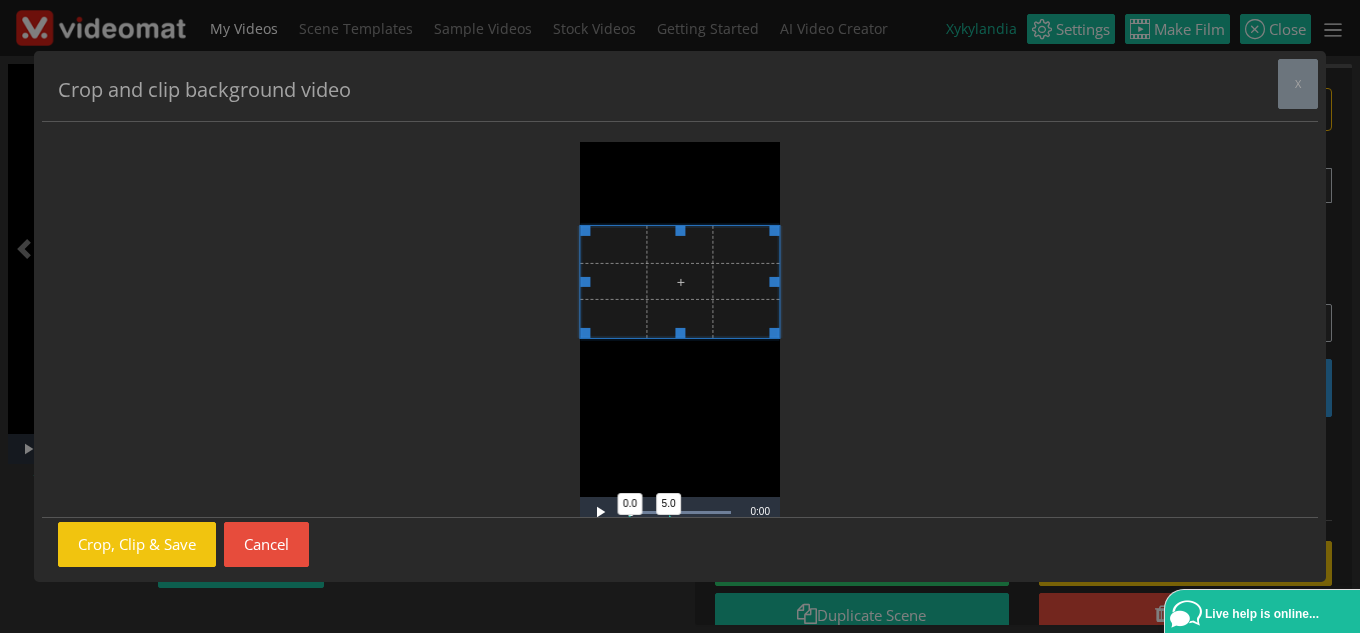 scroll, scrollTop: 0, scrollLeft: 0, axis: both 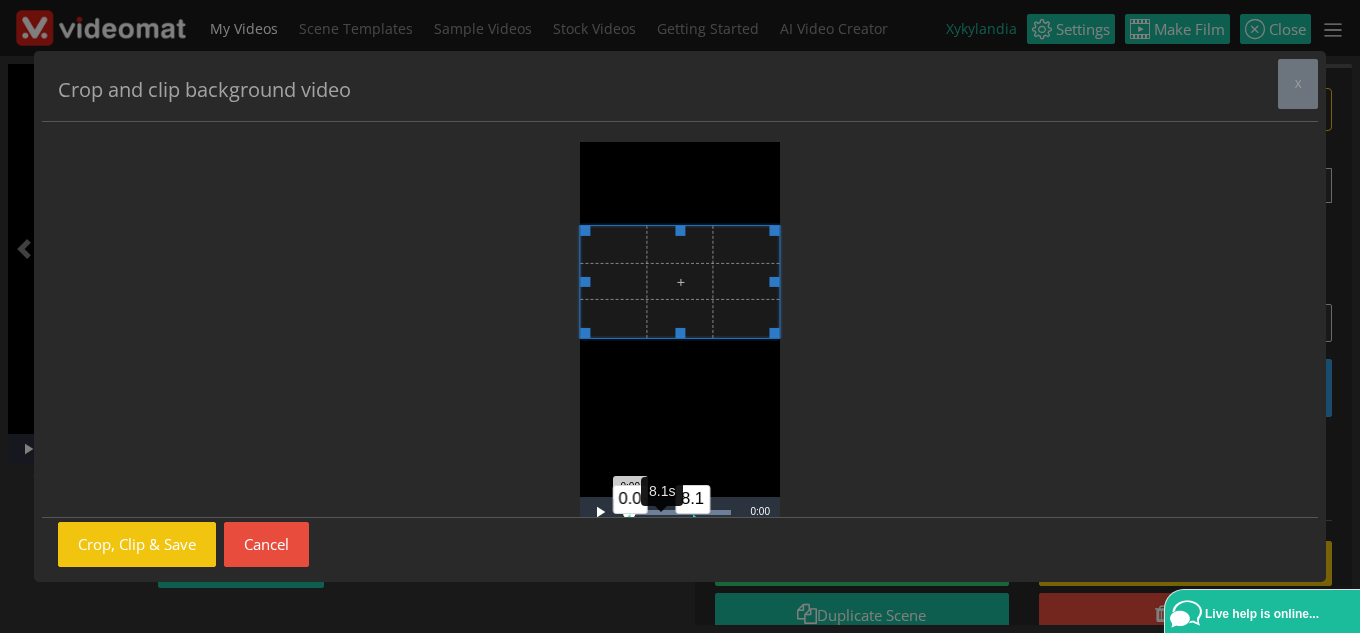 drag, startPoint x: 663, startPoint y: 514, endPoint x: 687, endPoint y: 515, distance: 24.020824 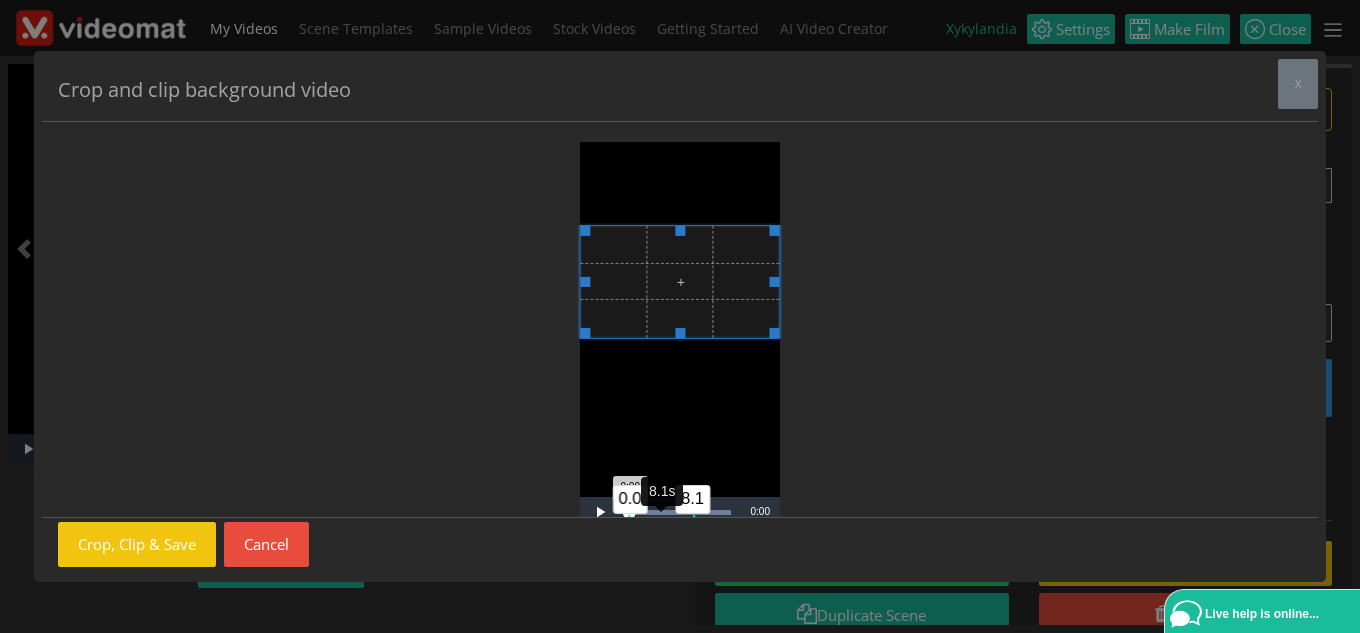 click on "8.1" at bounding box center [705, 526] 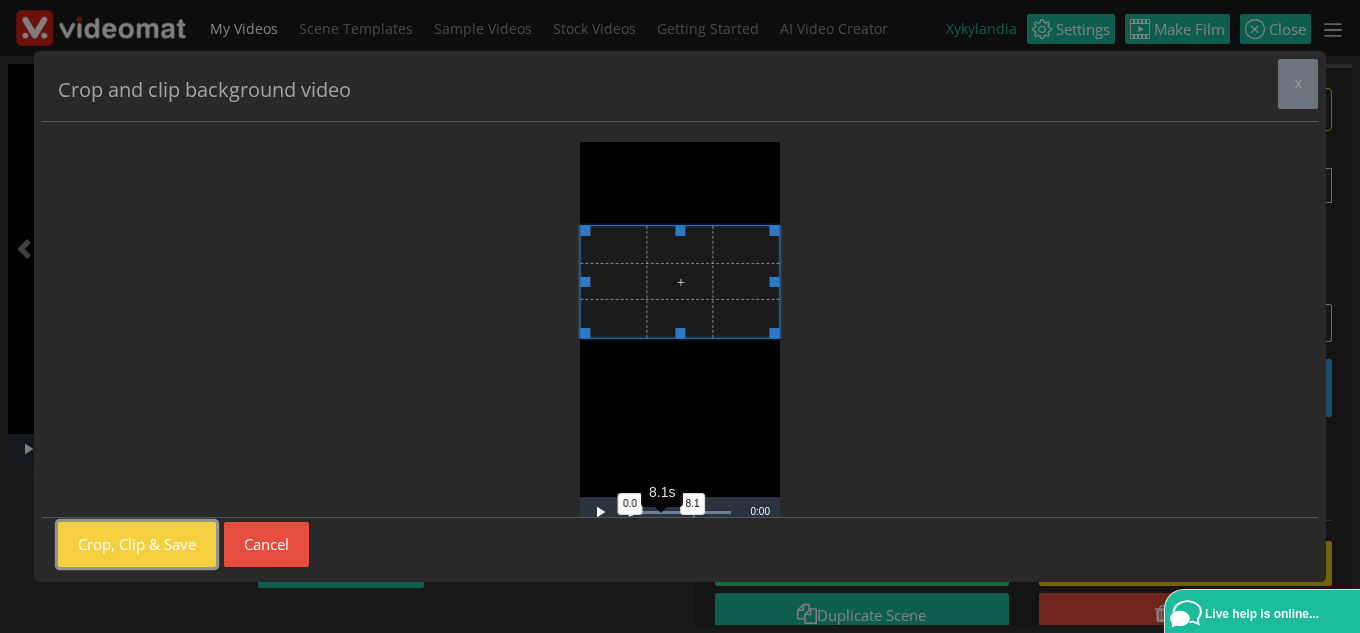 click on "Crop, Clip & Save" at bounding box center [137, 544] 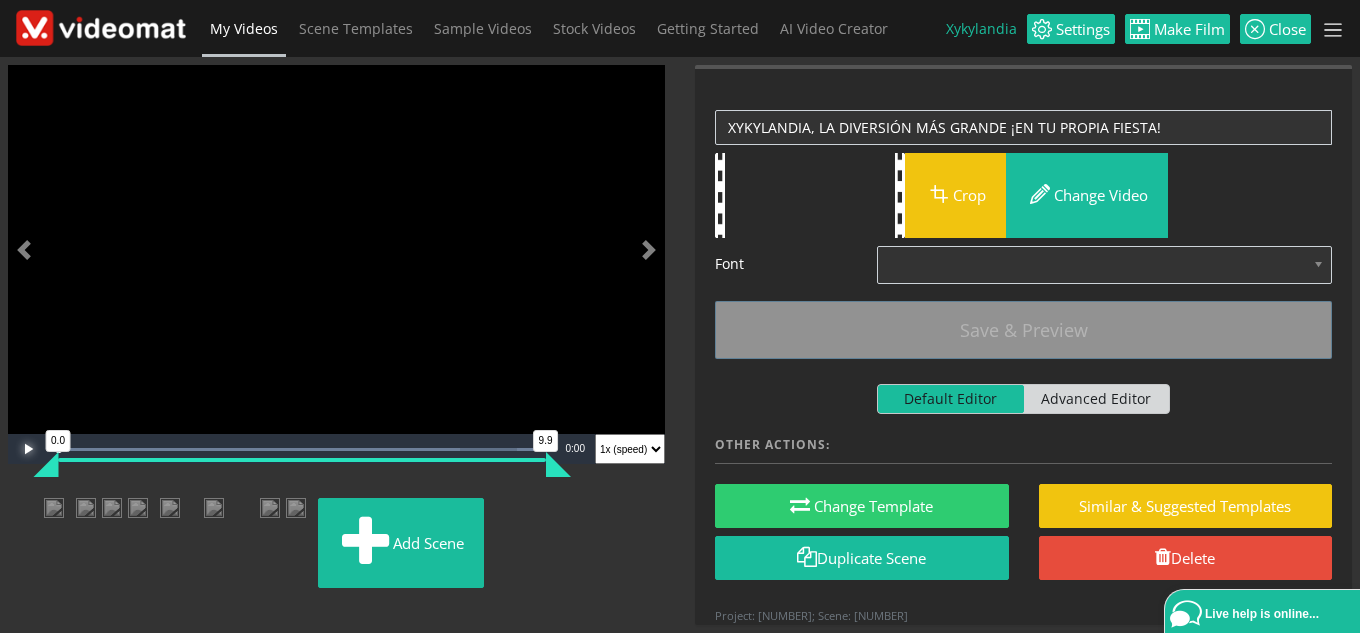 click at bounding box center [28, 449] 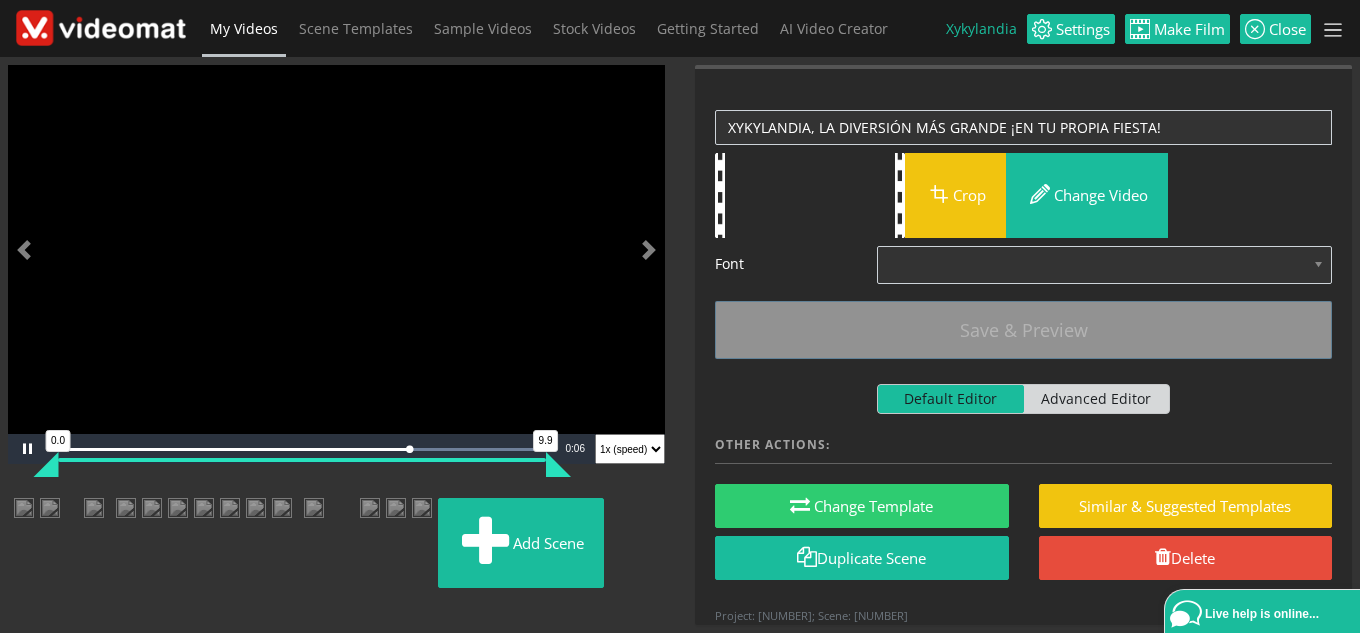click on "Video Player is loading. Pause Loaded :  100.00% 0:09 0:07 0.0 9.9 Current Time  0:06 0.5x 0.8x 0.9x 1x (speed) 1.1x 1.2x 1.3x 1.4x 1.5x 1.6x 1.7x 1.8x 1.9x 2x 3x 4x This is a modal window. Beginning of dialog window. Escape will cancel and close the window. Text Color White Black Red Green Blue Yellow Magenta Cyan Opacity Opaque Semi-Transparent Text Background Color Black White Red Green Blue Yellow Magenta Cyan Opacity Opaque Semi-Transparent Transparent Caption Area Background Color Black White Red Green Blue Yellow Magenta Cyan Opacity Transparent Semi-Transparent Opaque Font Size 50% 75% 100% 125% 150% 175% 200% 300% 400% Text Edge Style None Raised Depressed Uniform Dropshadow Font Family Proportional Sans-Serif Monospace Sans-Serif Proportional Serif Monospace Serif Casual Script Small Caps Reset  restore all settings to the default values Done Close Modal Dialog End of dialog window." at bounding box center (336, 274) 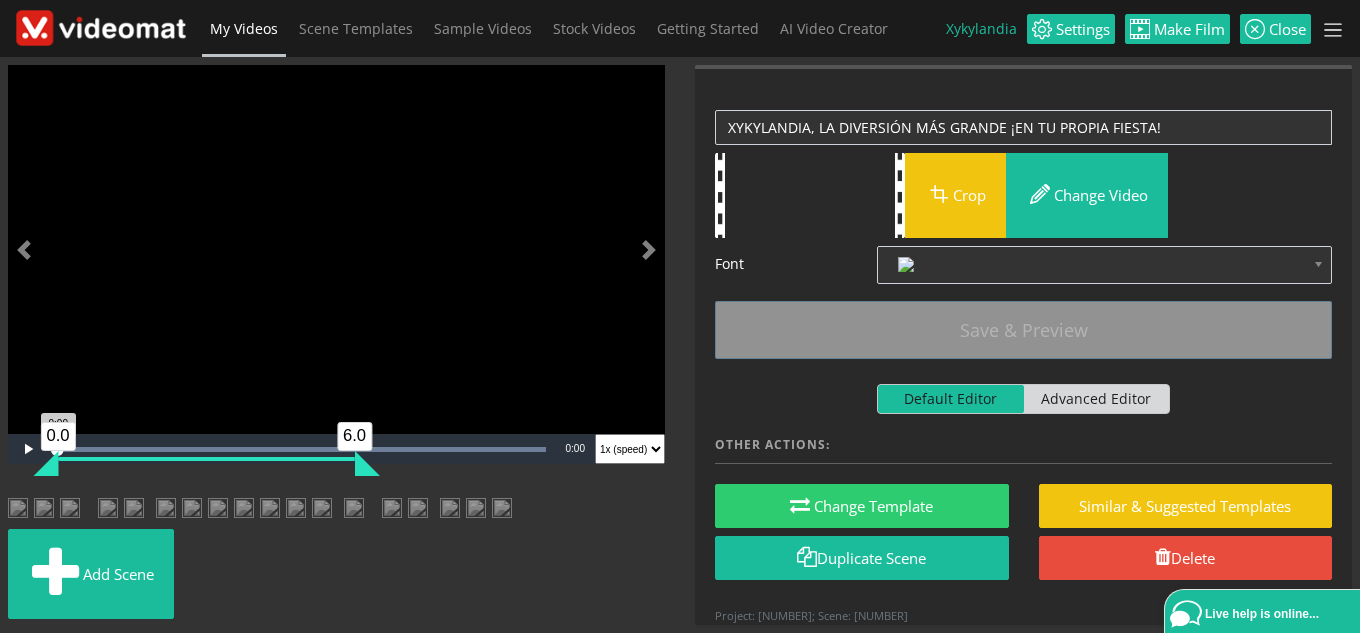 drag, startPoint x: 542, startPoint y: 458, endPoint x: 357, endPoint y: 461, distance: 185.02432 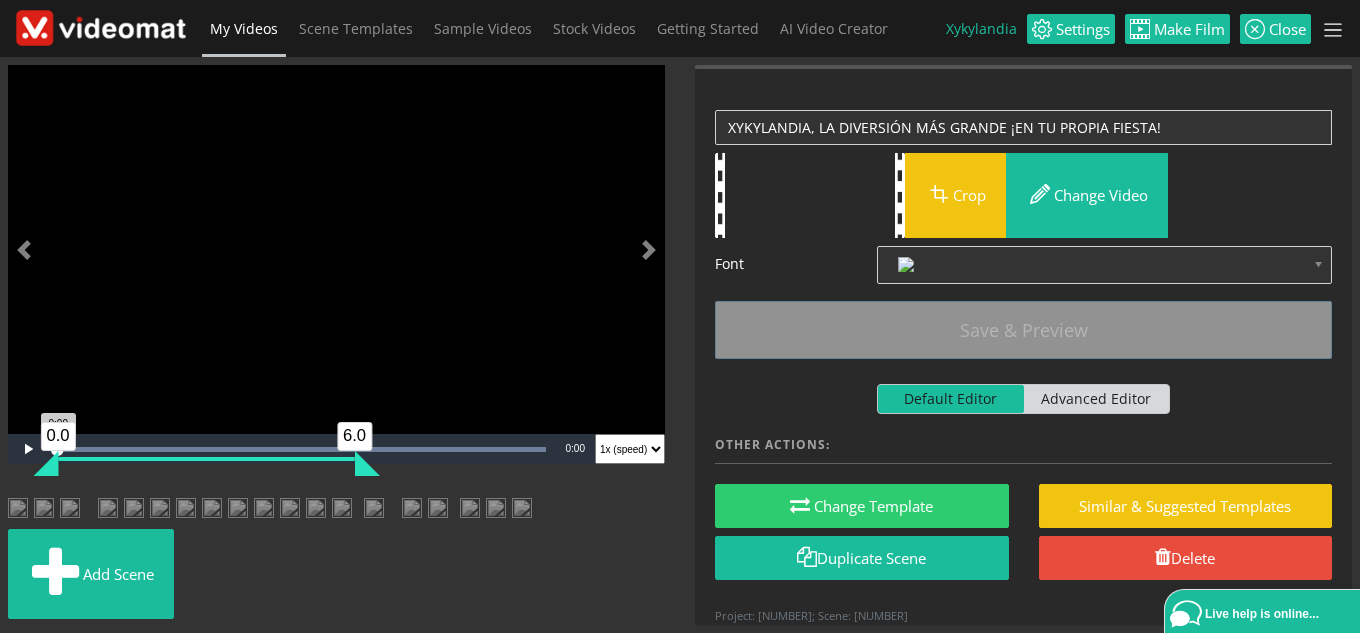 click on "6.0" at bounding box center (366, 463) 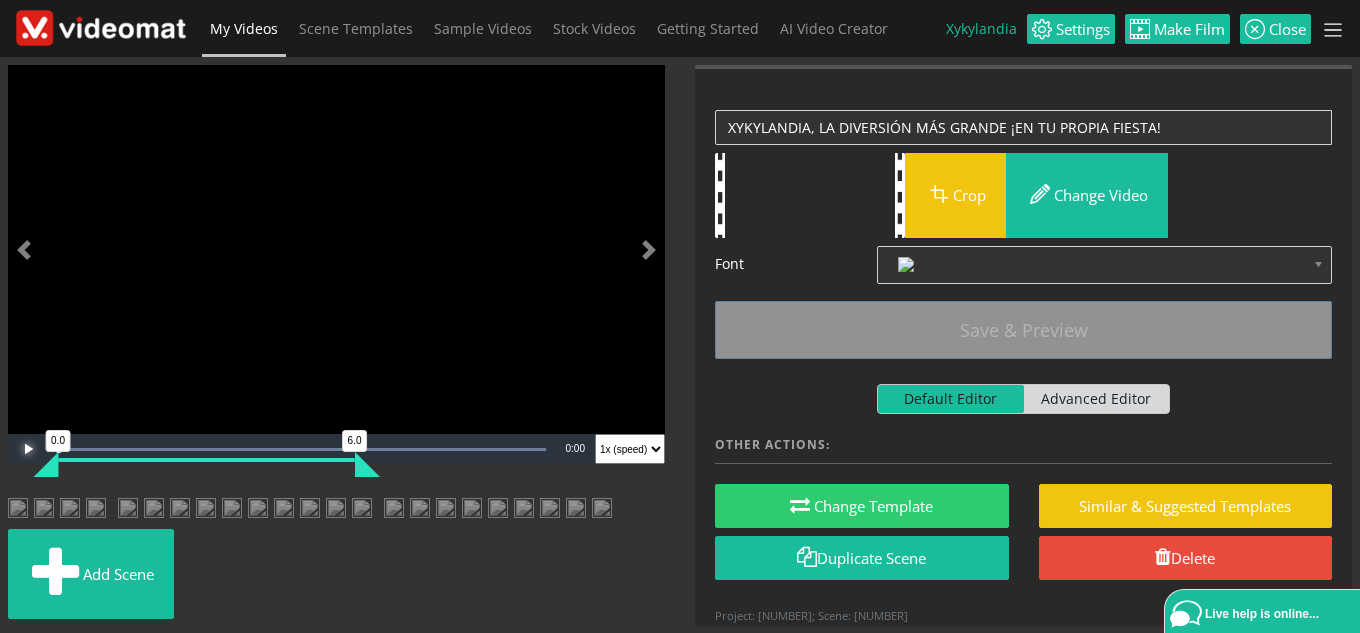 click at bounding box center [28, 449] 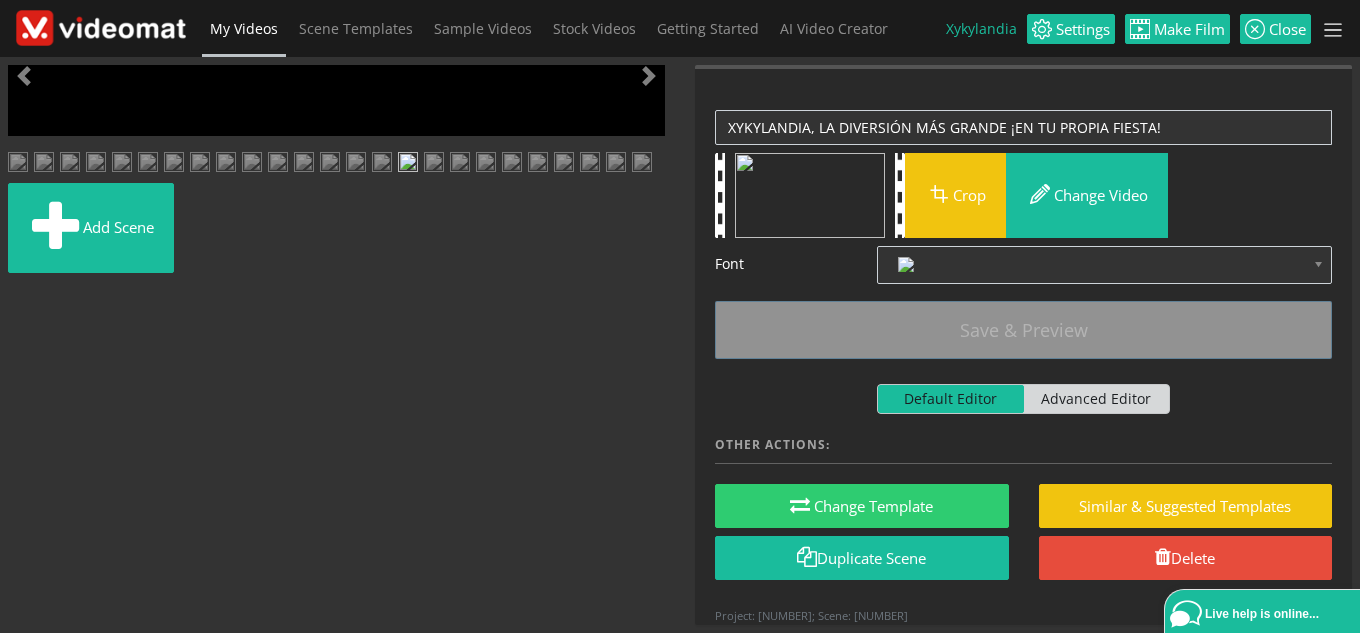 drag, startPoint x: 356, startPoint y: 460, endPoint x: 306, endPoint y: 458, distance: 50.039986 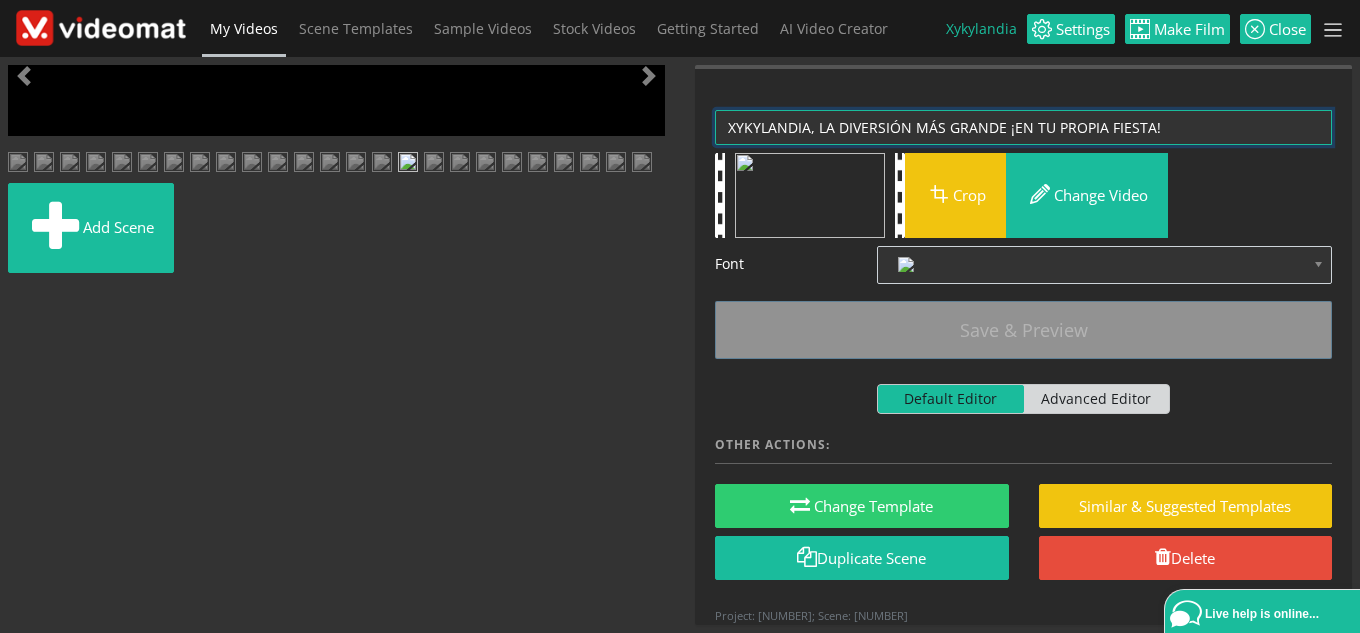 click on "XYKYLANDIA, LA DIVERSIÓN MÁS GRANDE ¡EN TU PROPIA FUESTA!" at bounding box center (1023, 127) 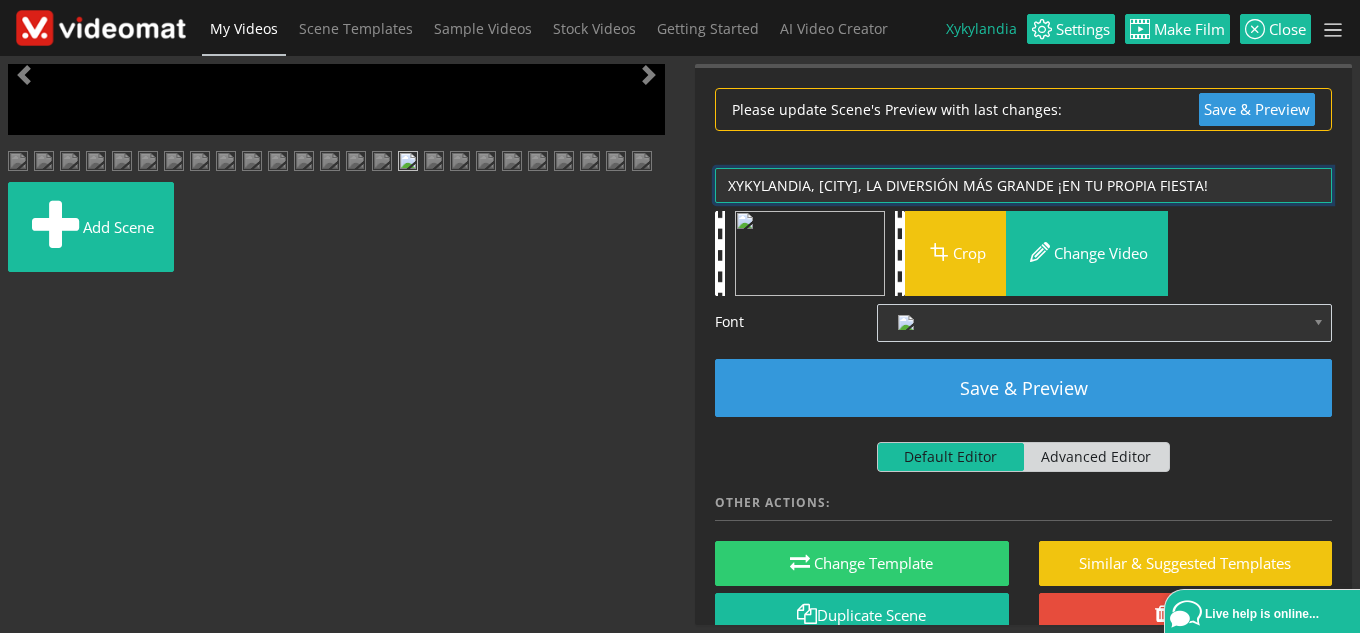 type on "XYKYLANDIA, LA DIVERSIÓN MÁS GRANDE ¡EN TU PROPIA FIESTA!" 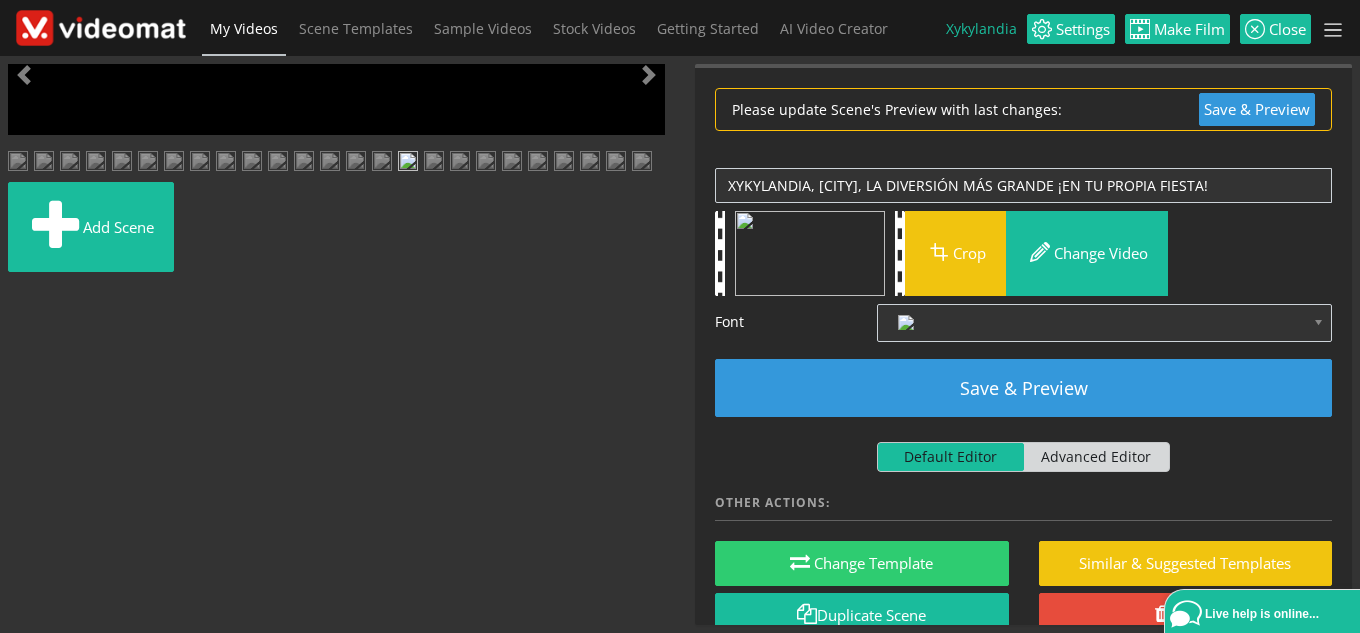 click on "Please update Scene's Preview with last changes:  Save & Preview" at bounding box center (1023, 109) 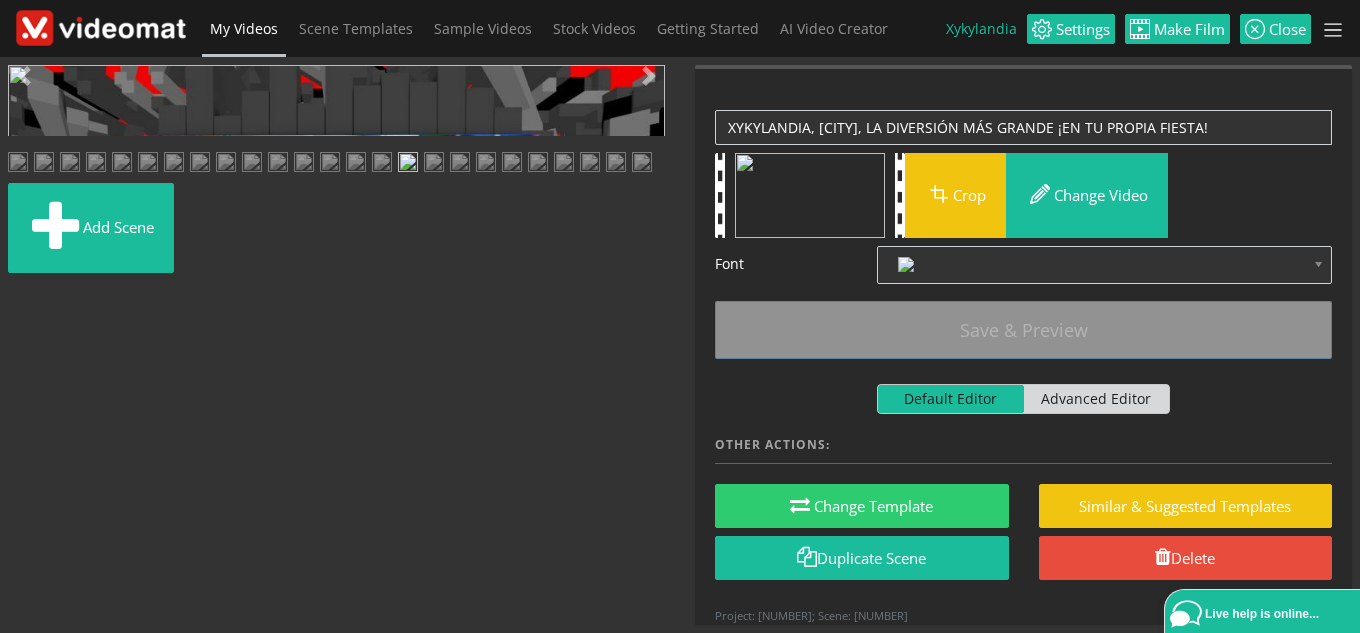click at bounding box center (28, 449) 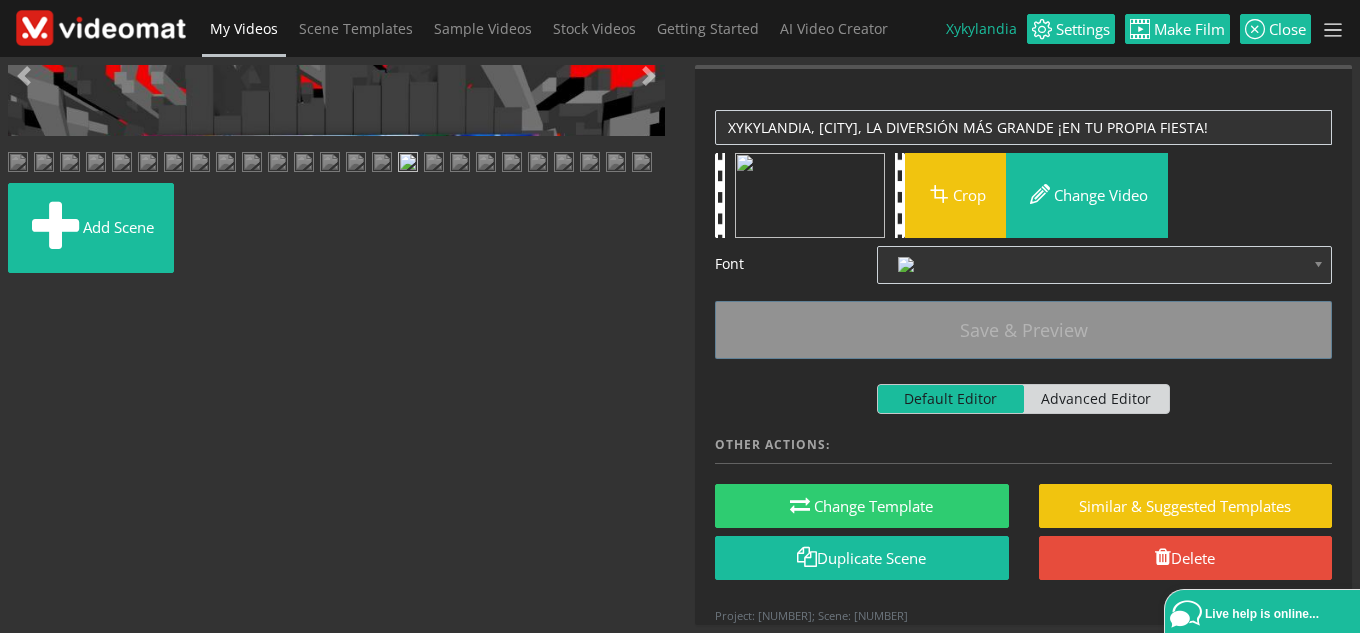 click at bounding box center [28, 449] 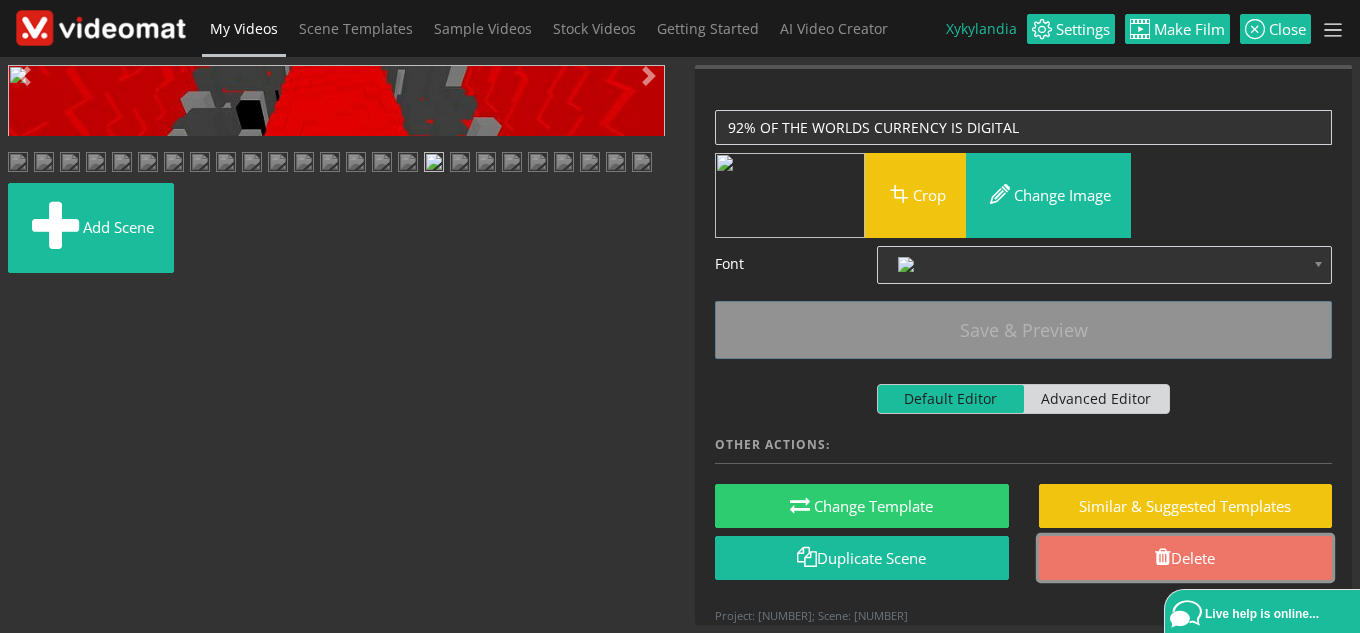 click on "Delete" at bounding box center [1186, 558] 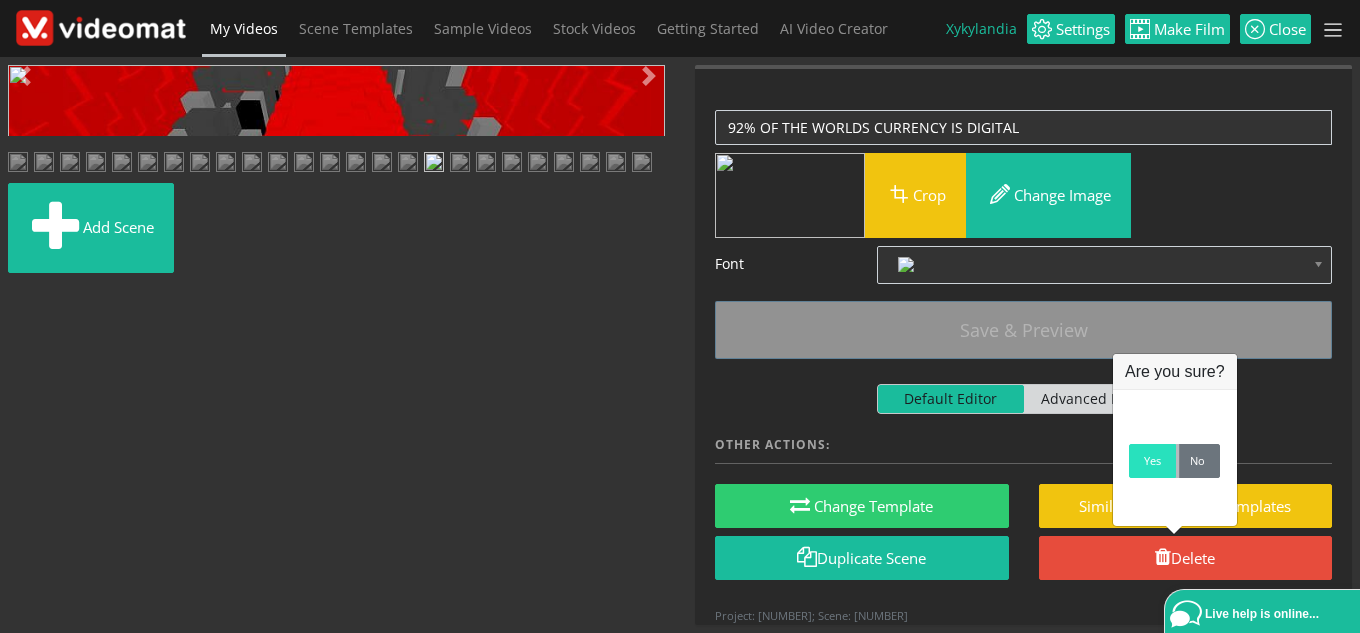 click on "Yes" at bounding box center (1152, 461) 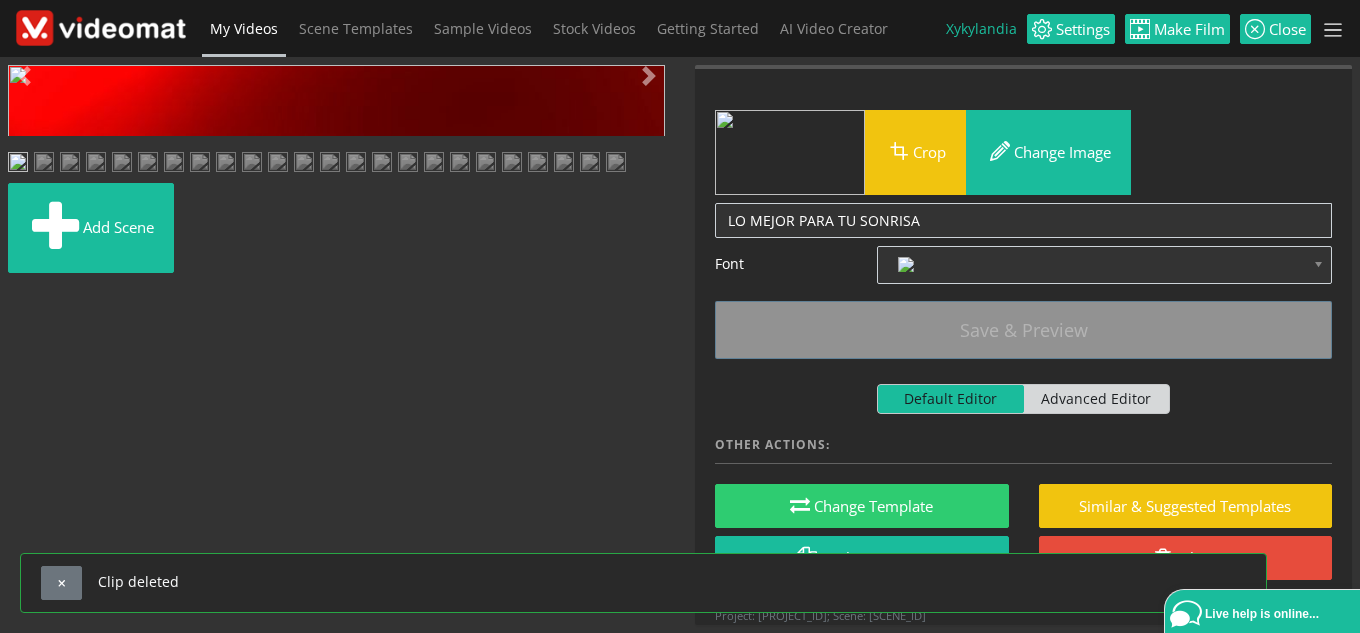 click at bounding box center [434, 164] 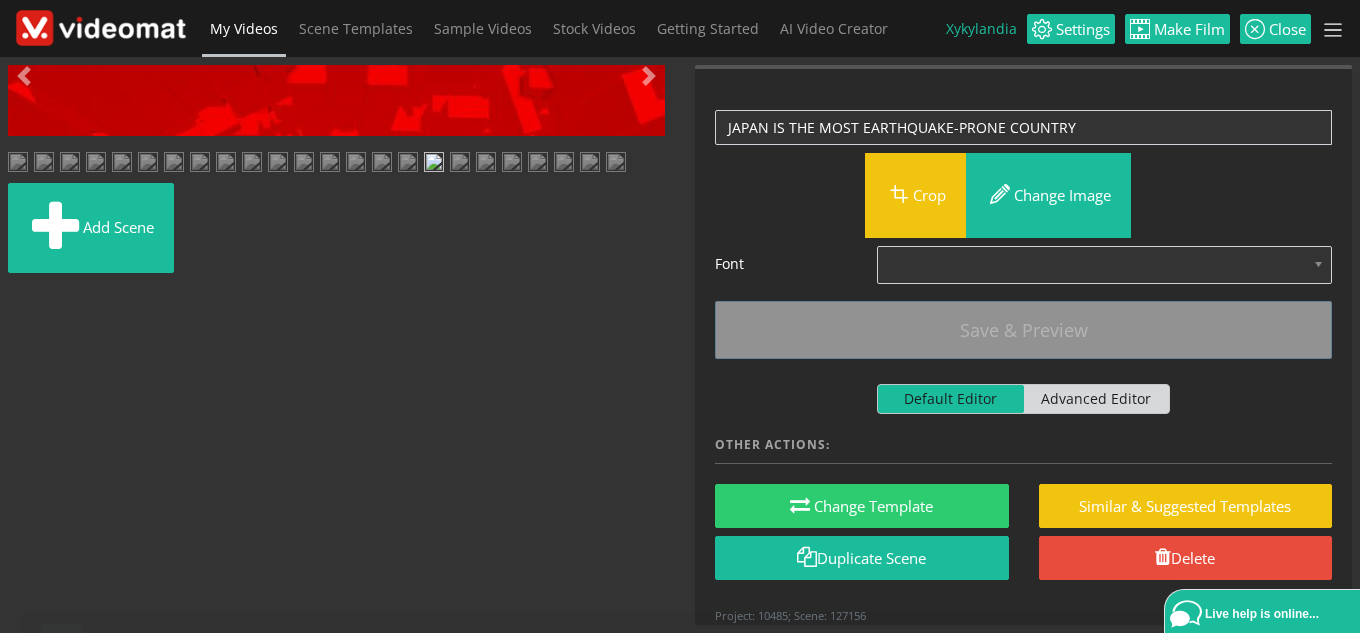 scroll, scrollTop: 0, scrollLeft: 0, axis: both 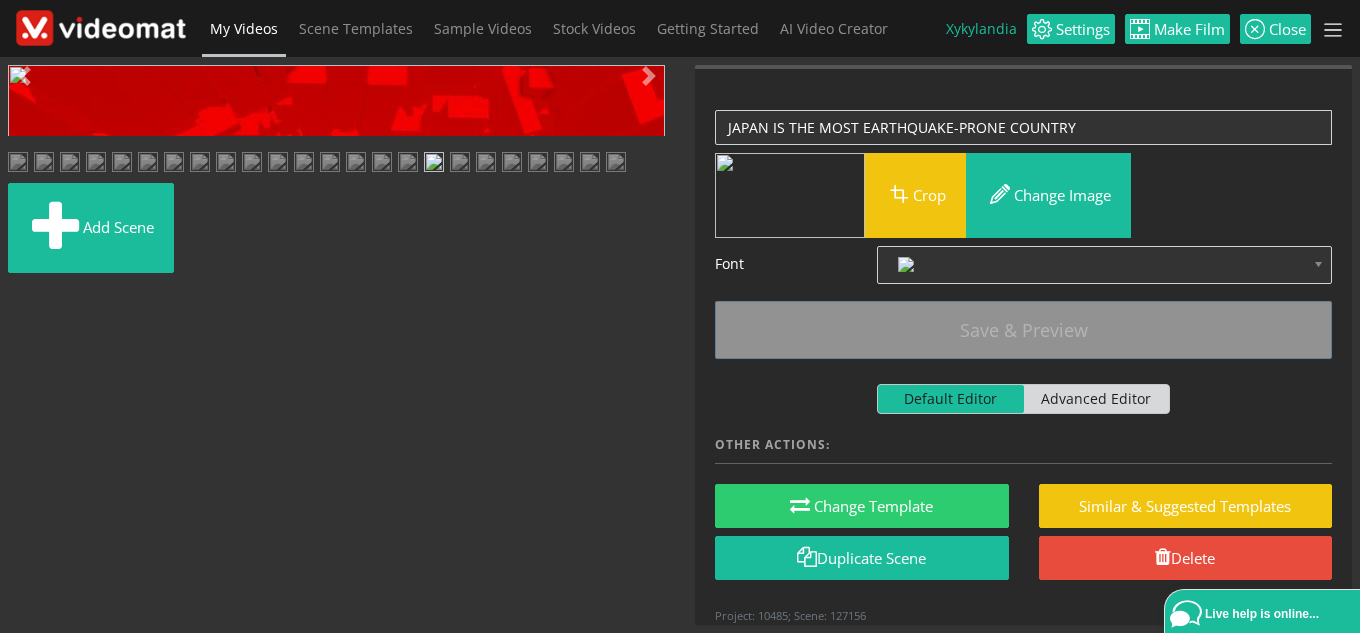 click at bounding box center (28, 449) 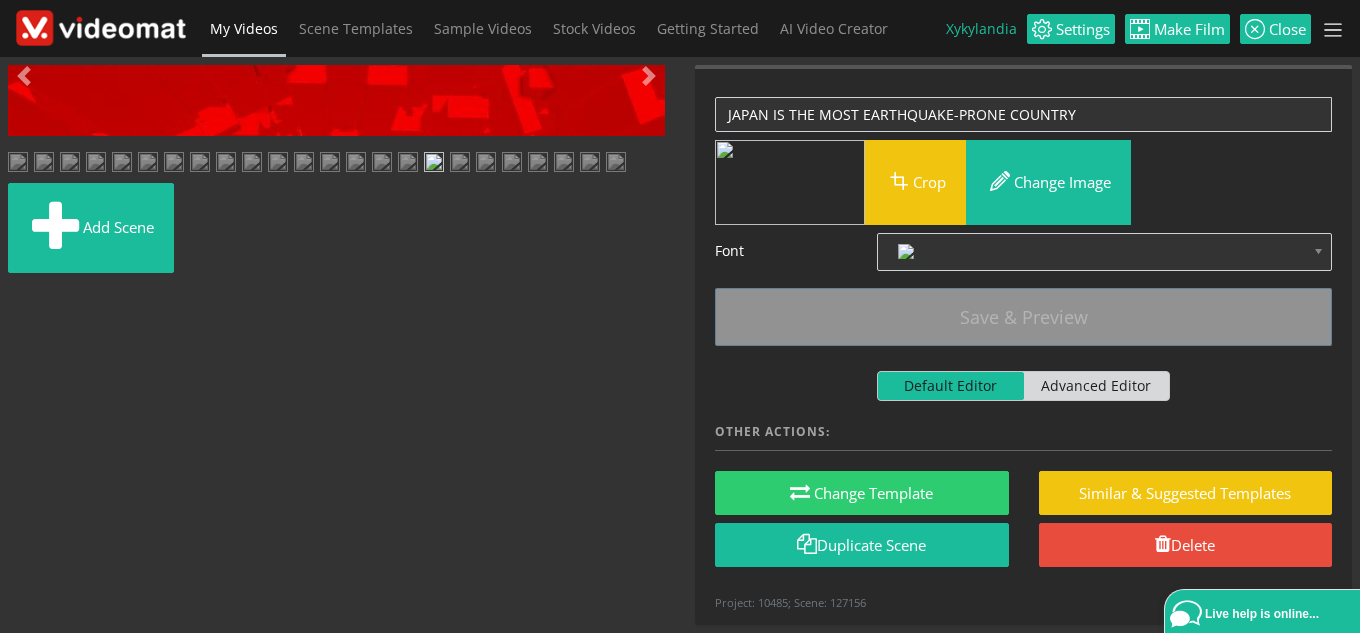 scroll, scrollTop: 19, scrollLeft: 0, axis: vertical 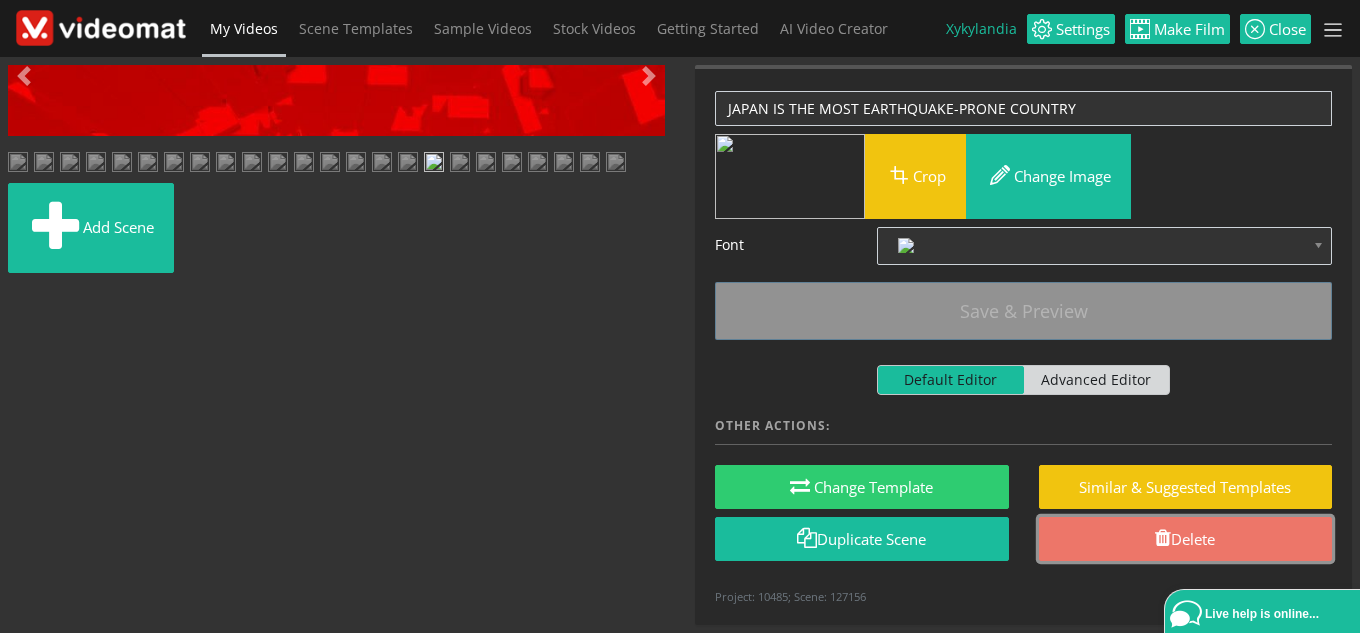 click on "Delete" at bounding box center [1186, 539] 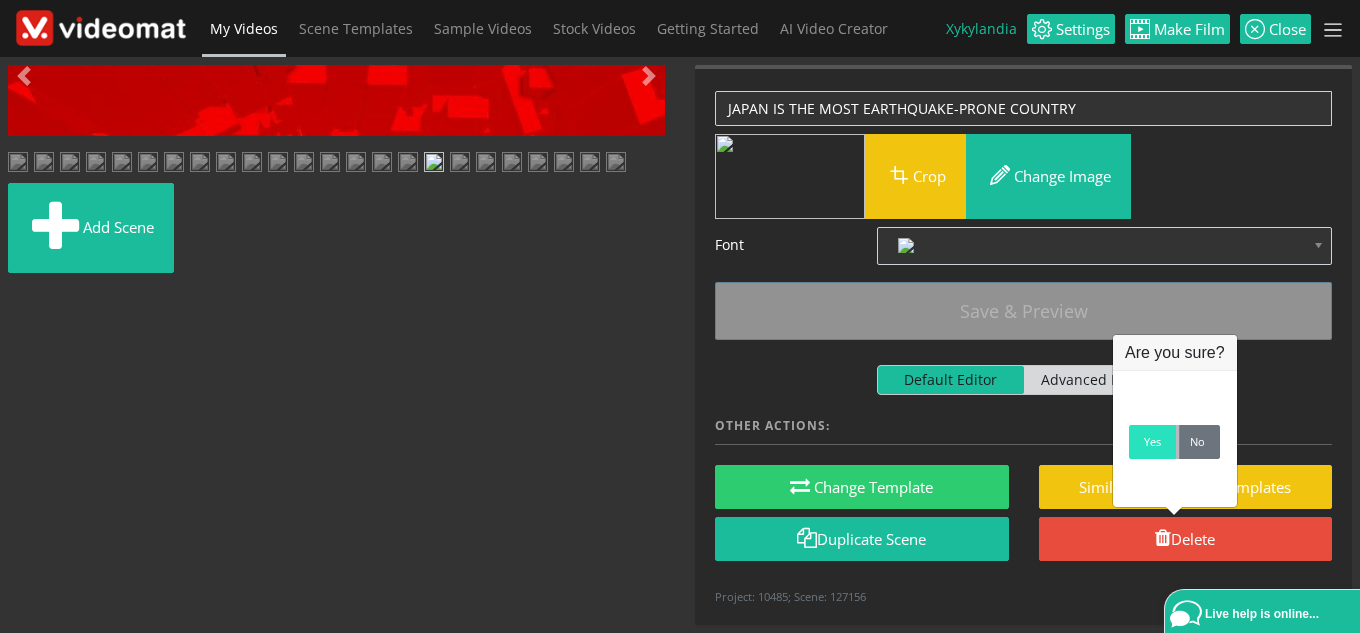 click on "Yes" at bounding box center (1152, 442) 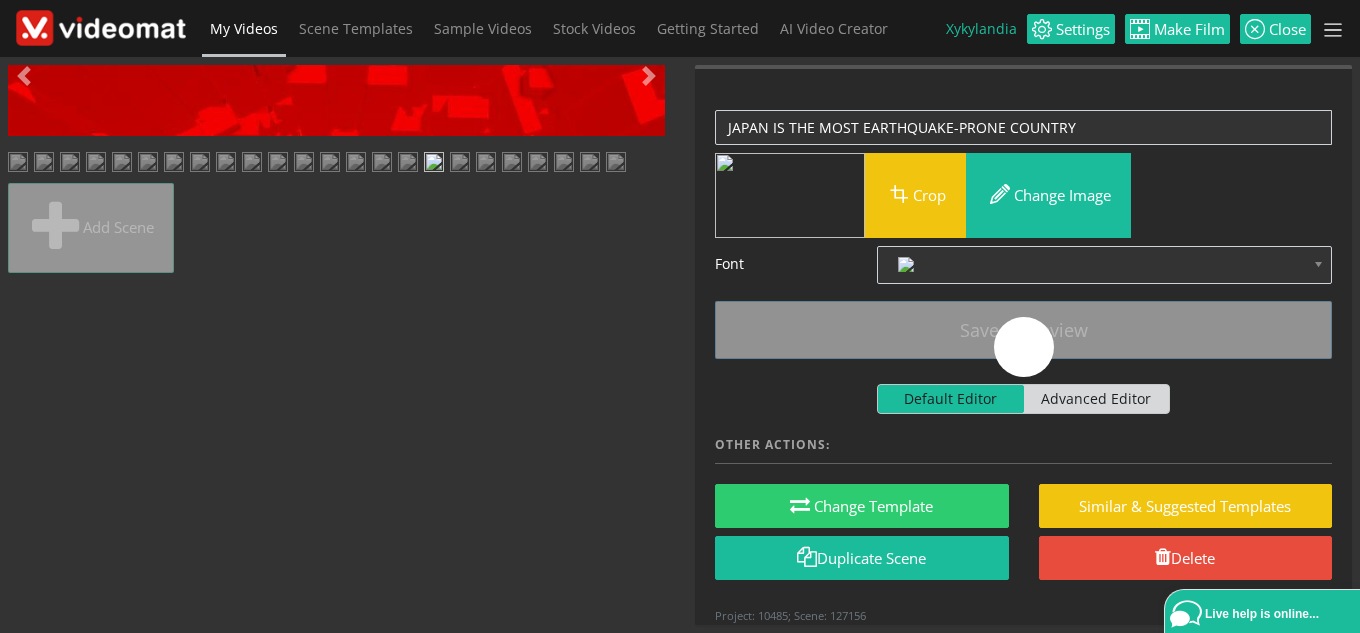 scroll, scrollTop: 0, scrollLeft: 0, axis: both 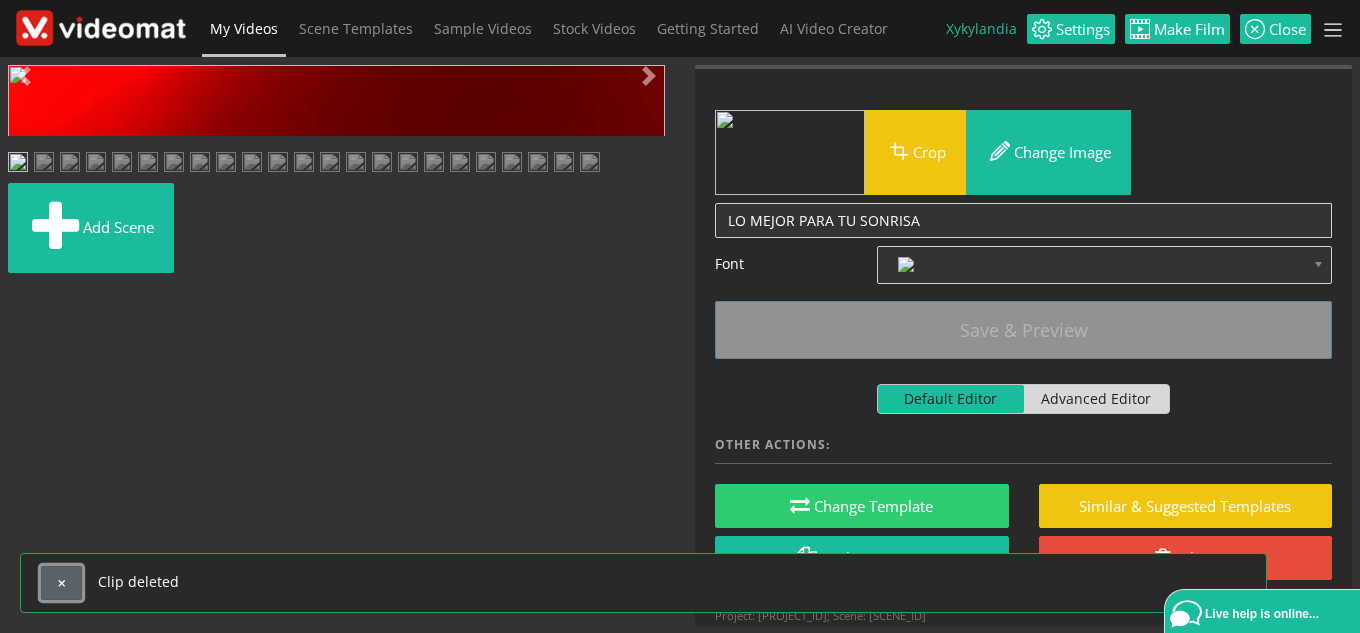 click at bounding box center (61, 583) 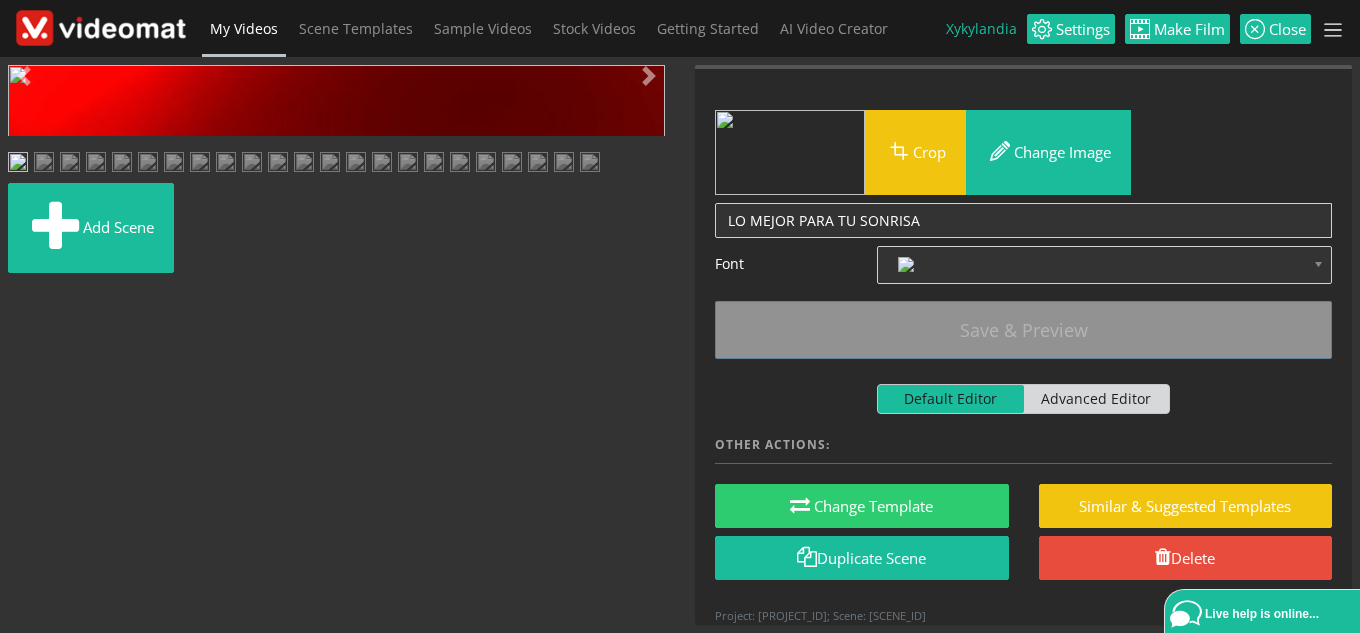 scroll, scrollTop: 600, scrollLeft: 0, axis: vertical 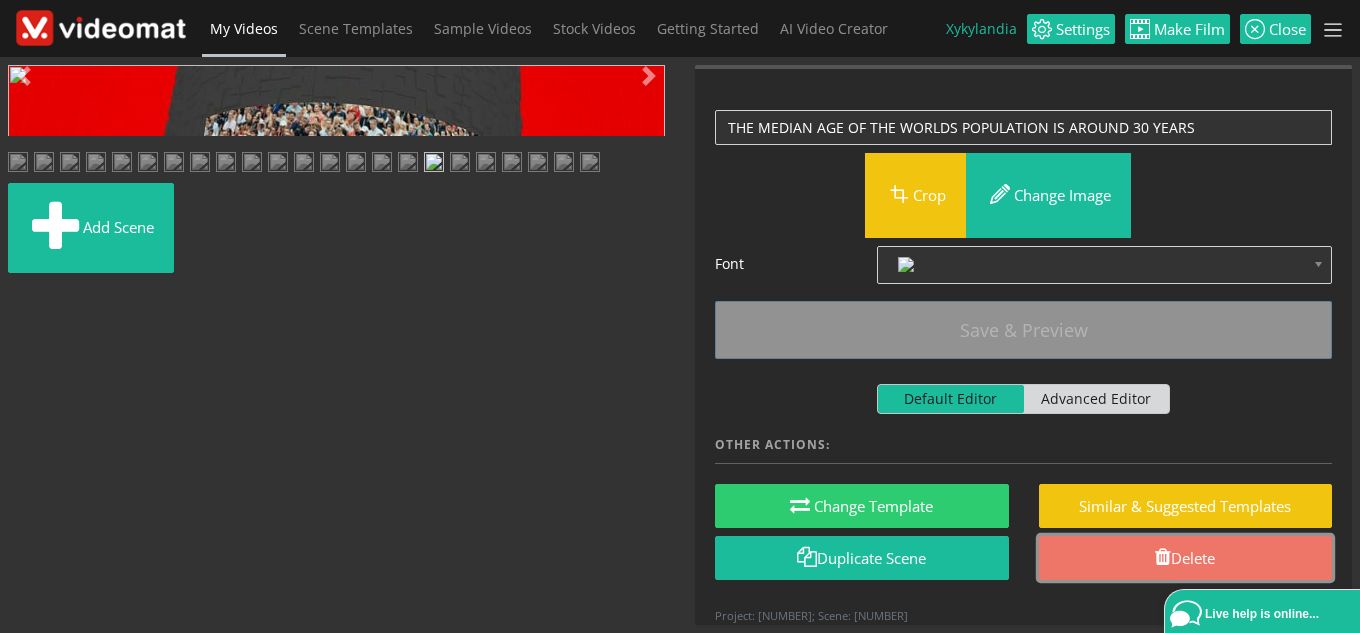 click on "Delete" at bounding box center [1186, 558] 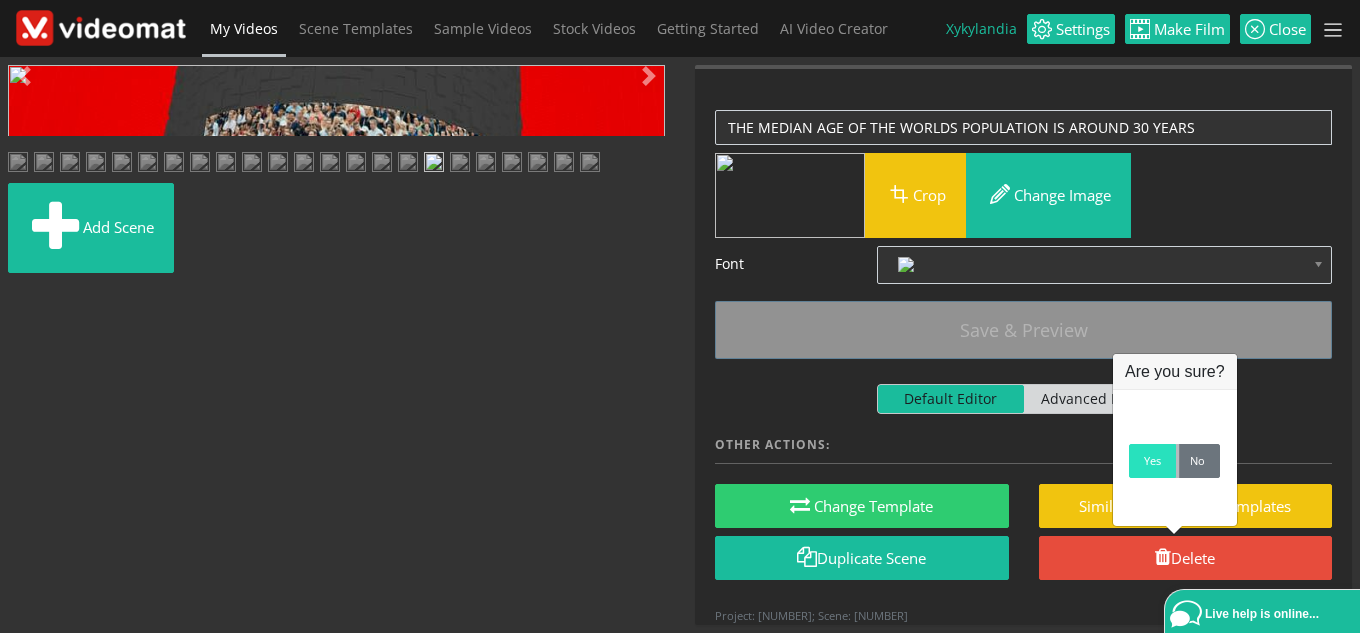 click on "Yes" at bounding box center (1152, 461) 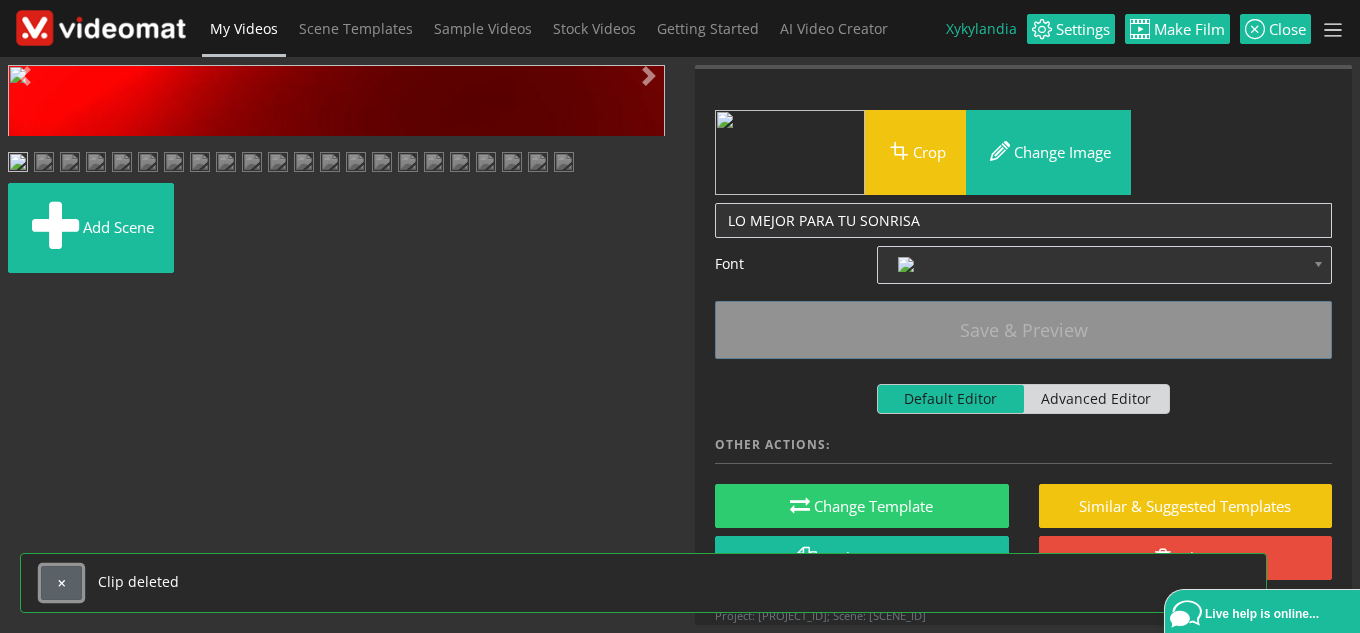 click at bounding box center [61, 583] 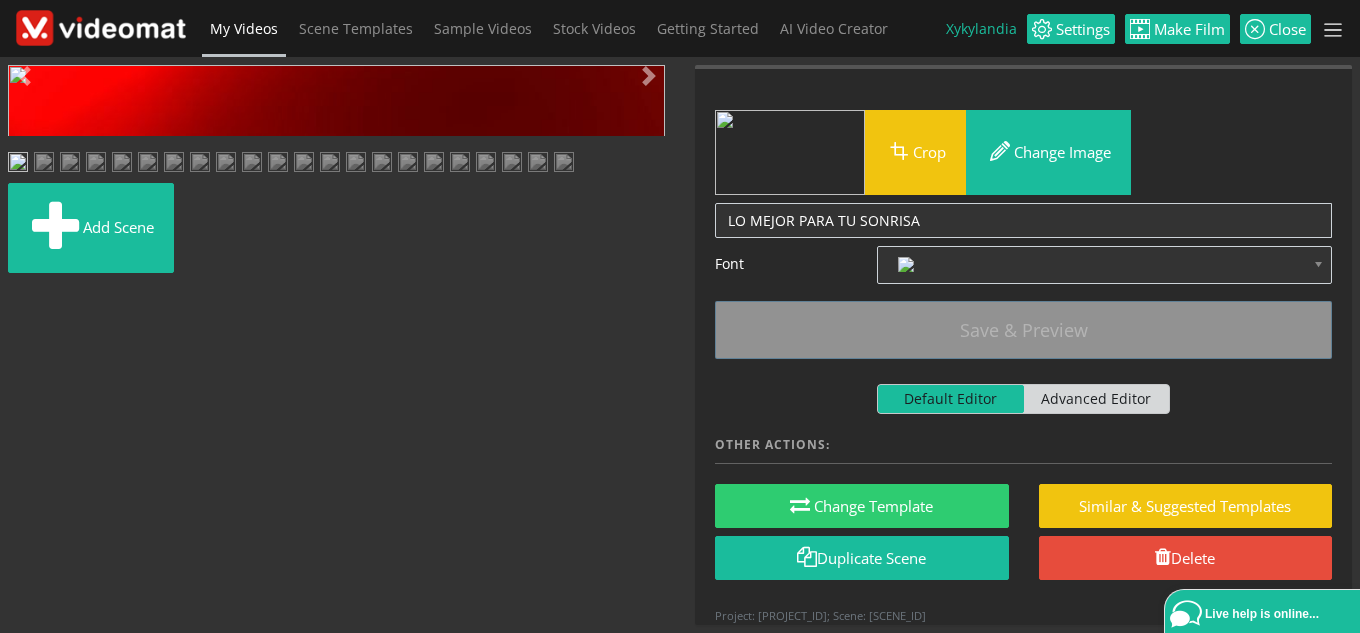 scroll, scrollTop: 653, scrollLeft: 0, axis: vertical 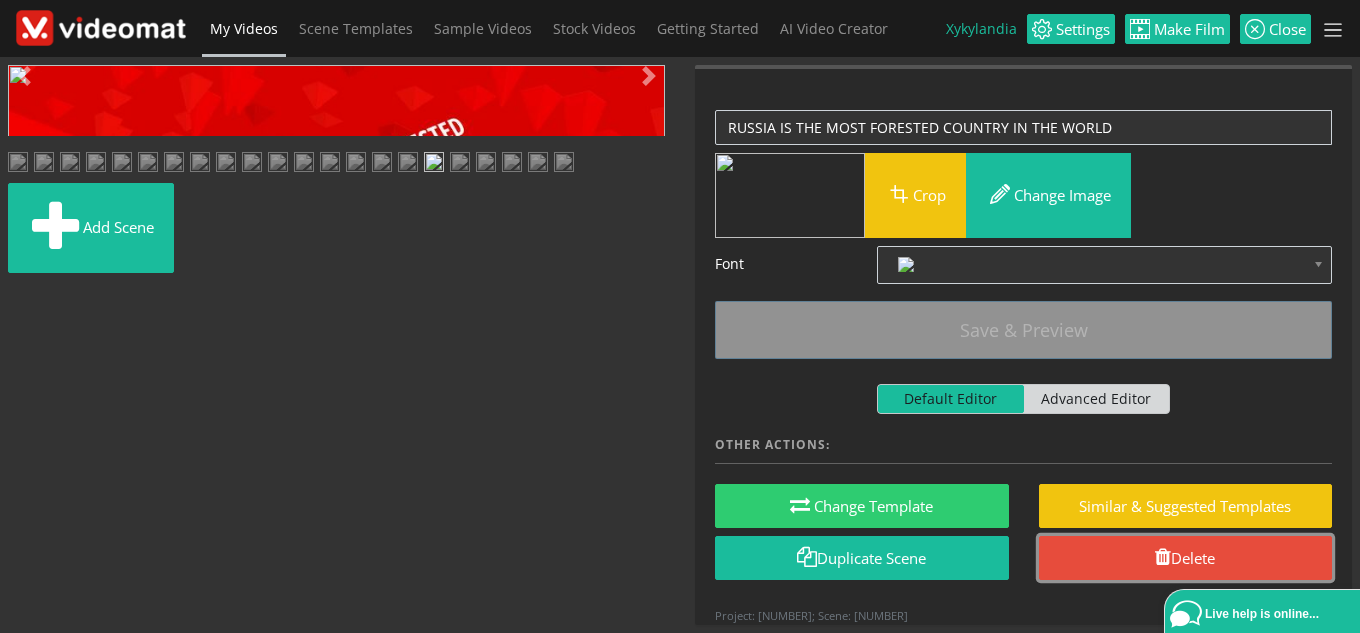 click on "Delete" at bounding box center (1186, 558) 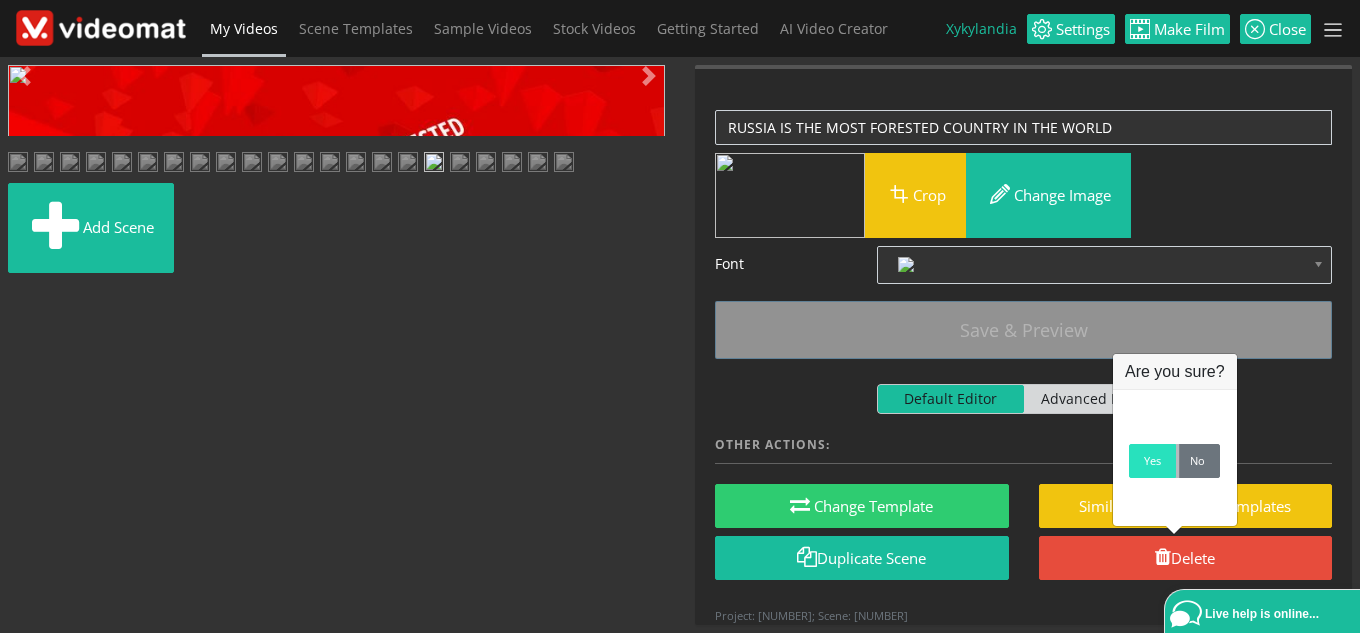 click on "Yes" at bounding box center [1152, 461] 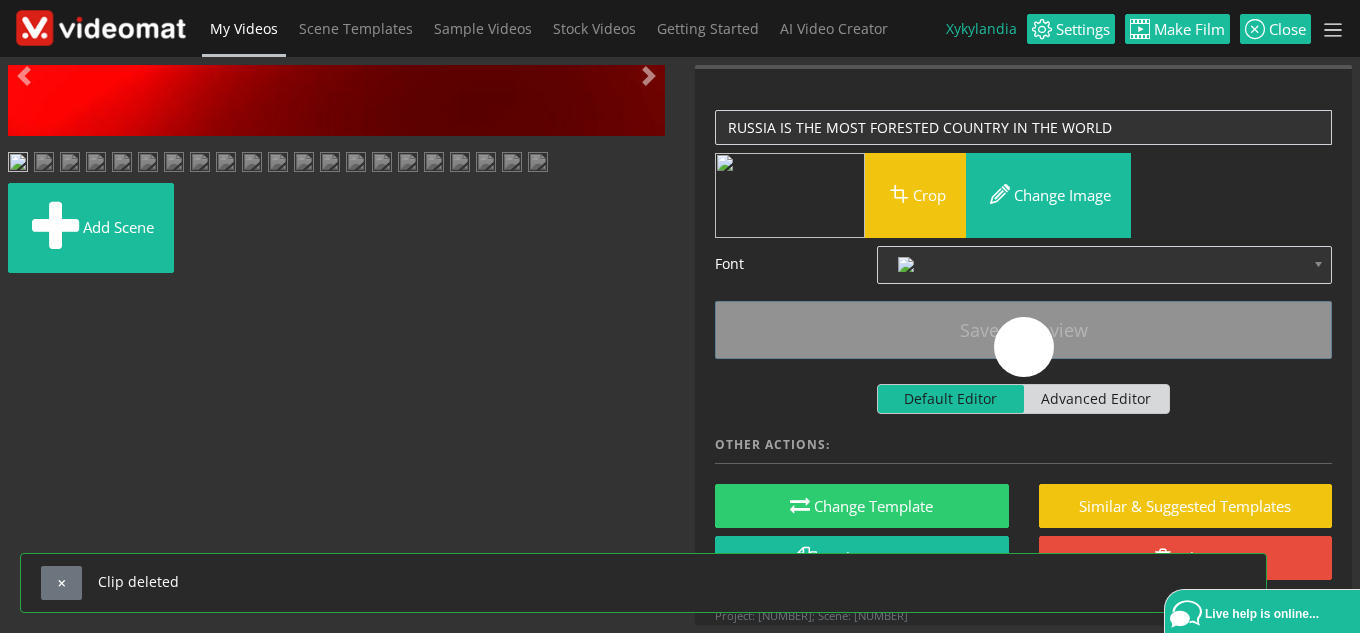 scroll, scrollTop: 652, scrollLeft: 0, axis: vertical 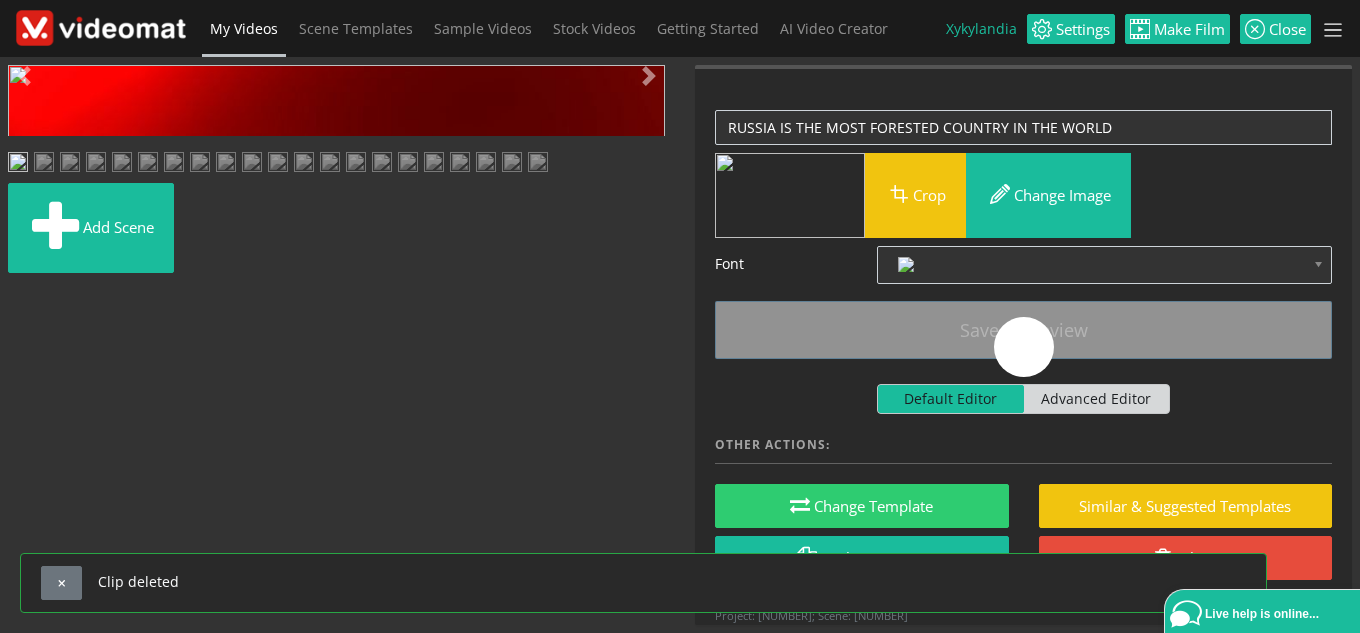 click at bounding box center [434, 164] 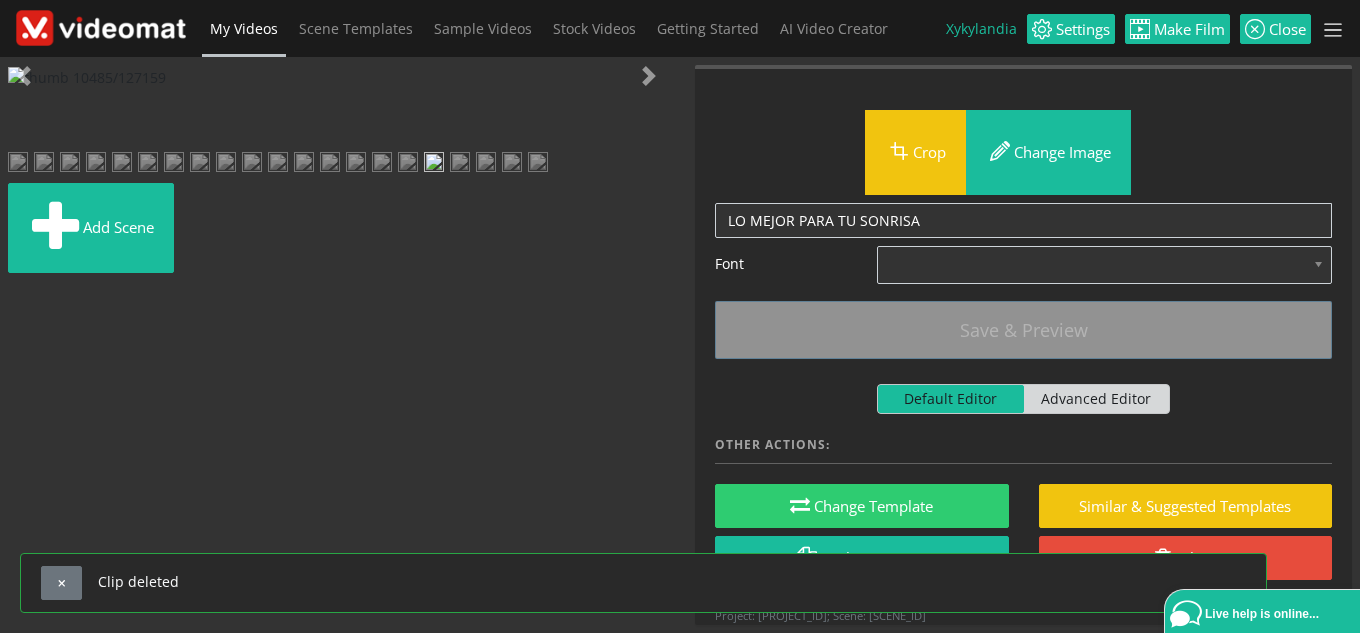 scroll, scrollTop: 652, scrollLeft: 0, axis: vertical 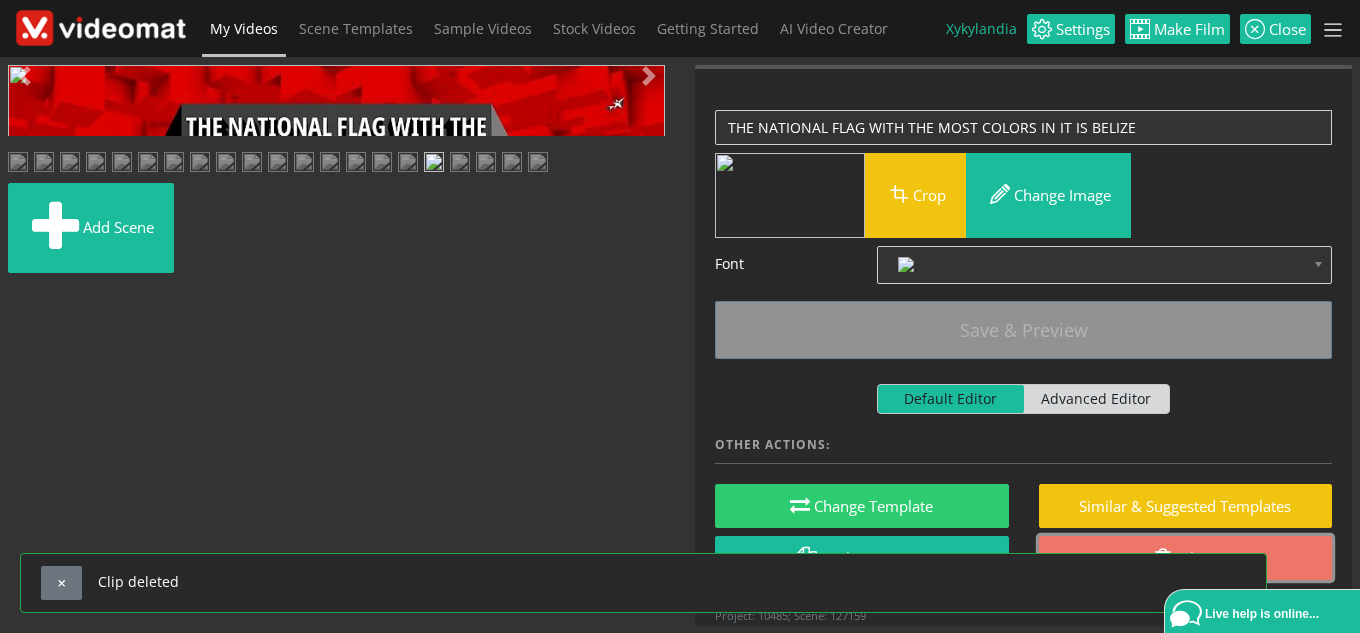 click on "Delete" at bounding box center (1186, 558) 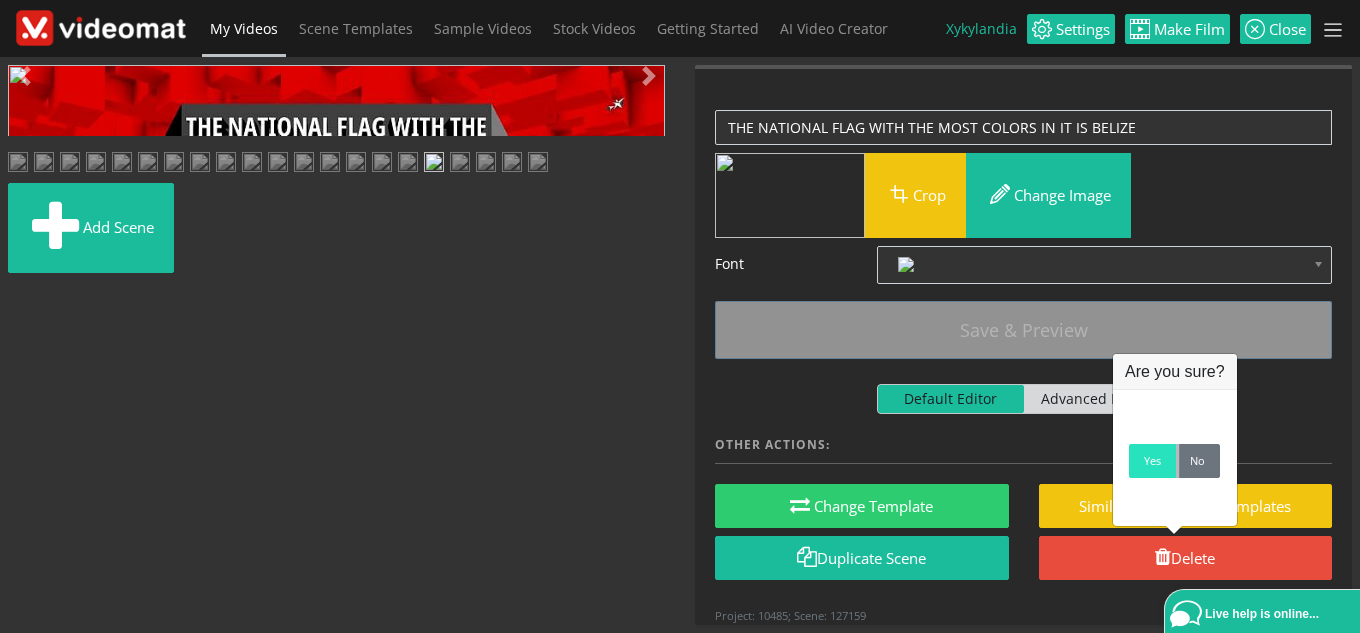 click on "Yes" at bounding box center (1152, 461) 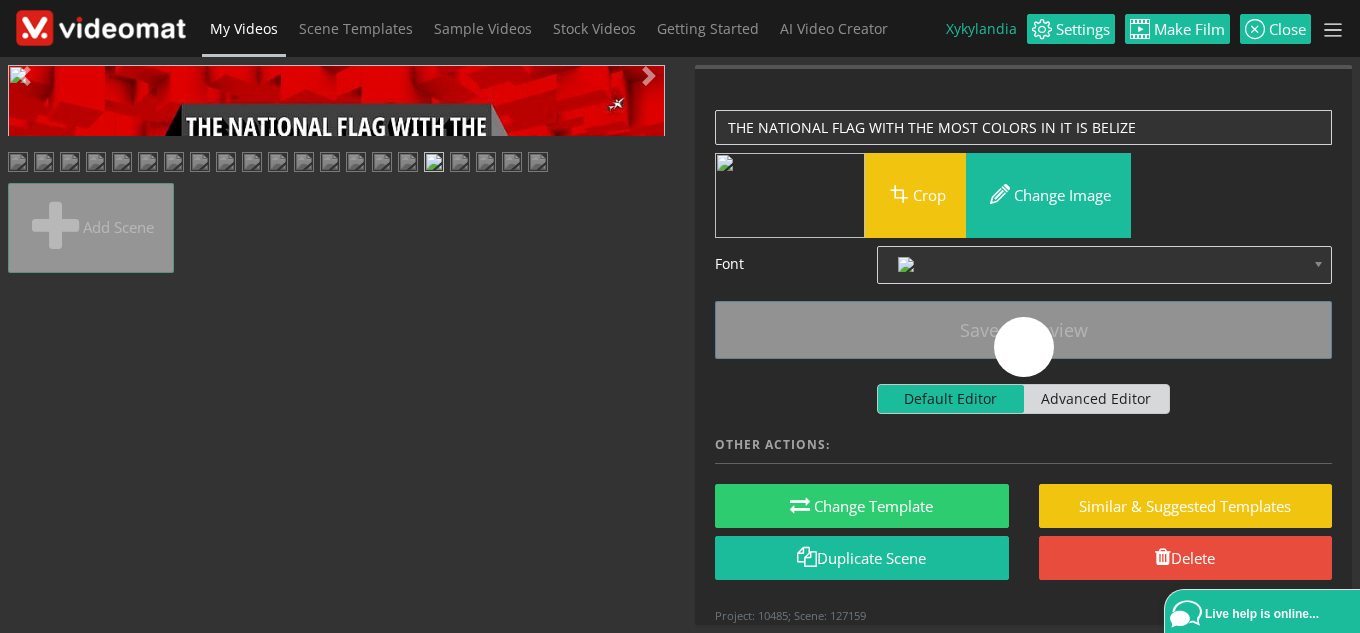 scroll, scrollTop: 554, scrollLeft: 0, axis: vertical 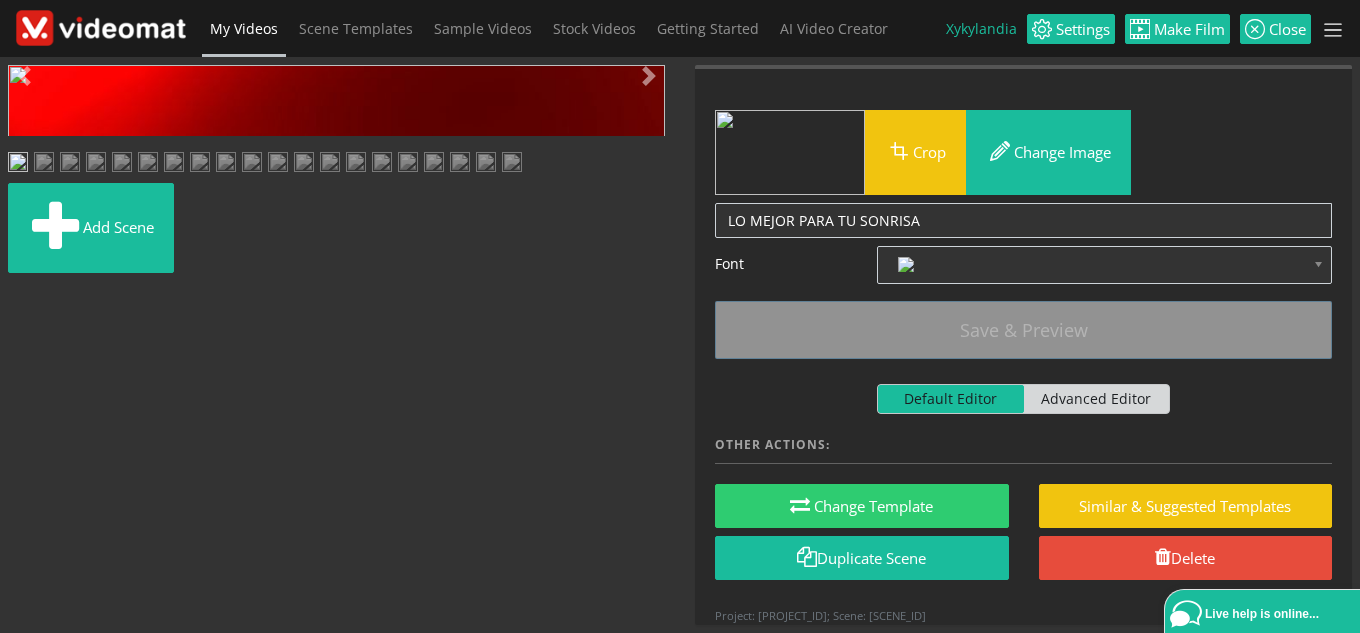 click at bounding box center (330, 164) 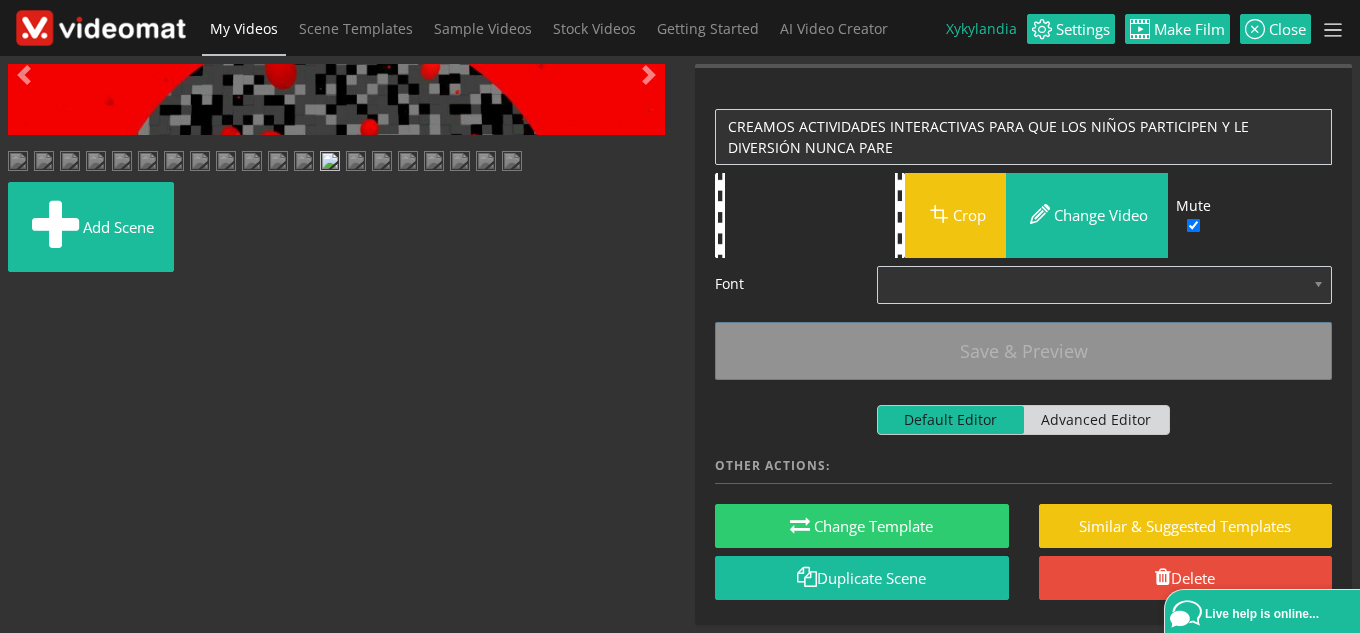 scroll, scrollTop: 554, scrollLeft: 0, axis: vertical 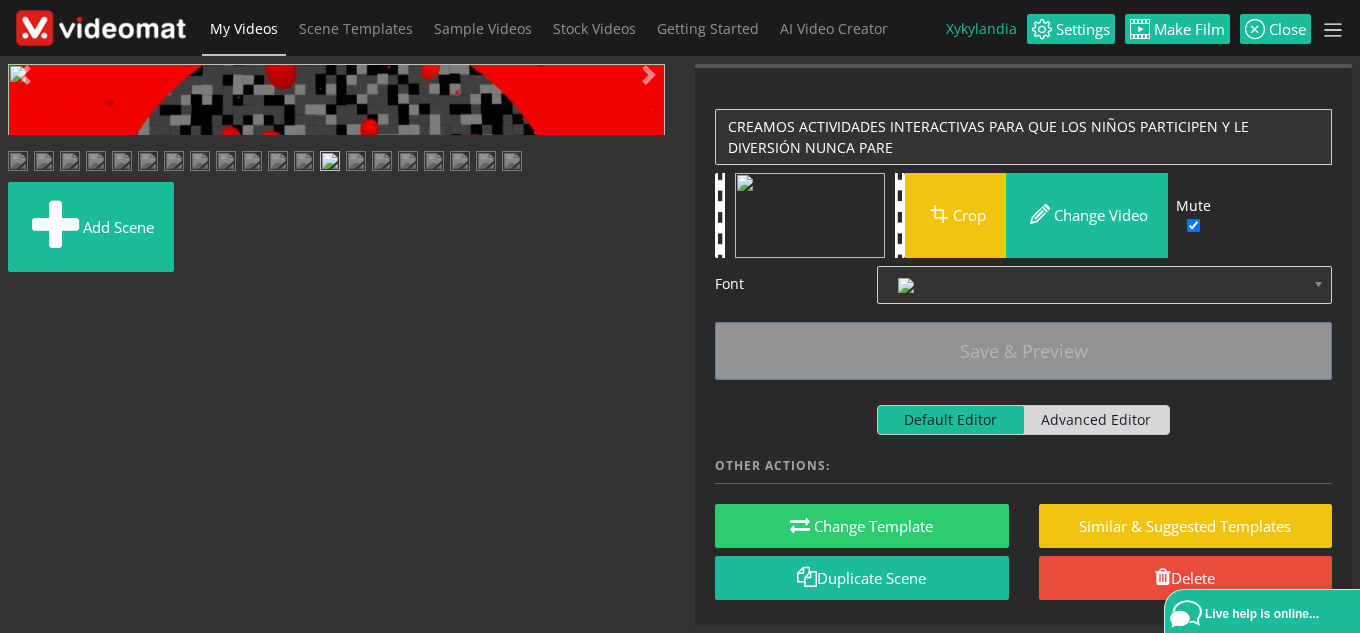 click at bounding box center [356, 163] 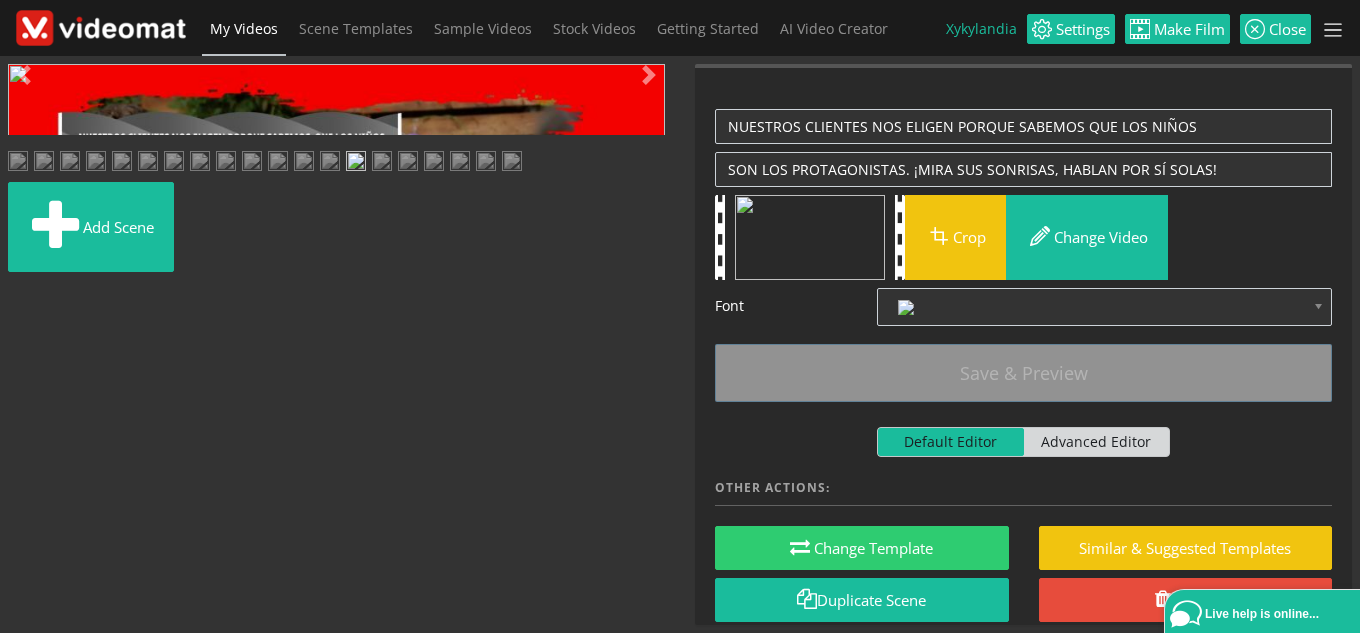 click at bounding box center [408, 163] 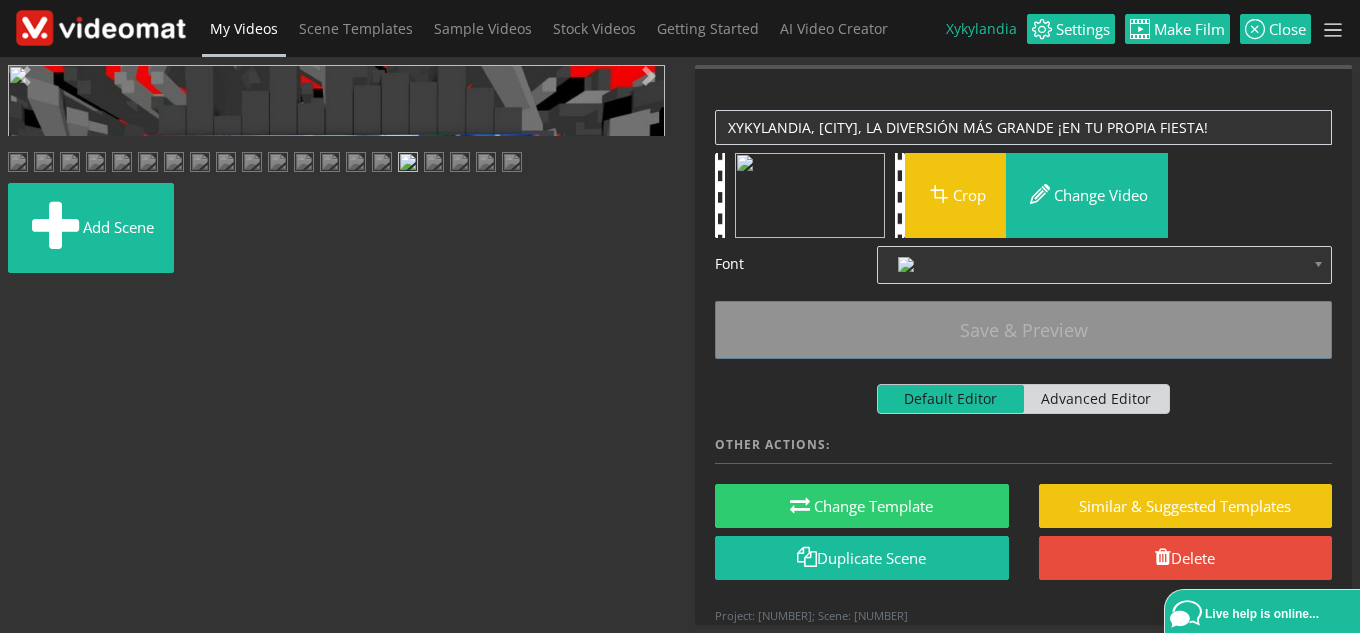 click at bounding box center [434, 164] 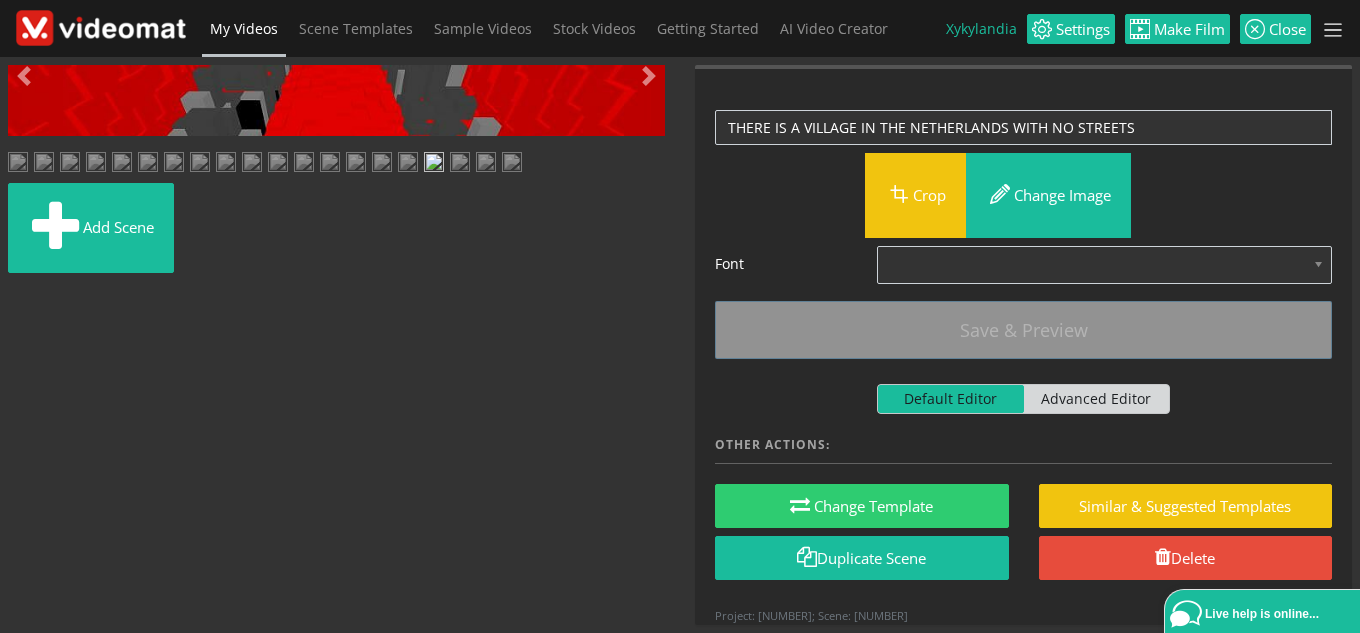 scroll, scrollTop: 0, scrollLeft: 0, axis: both 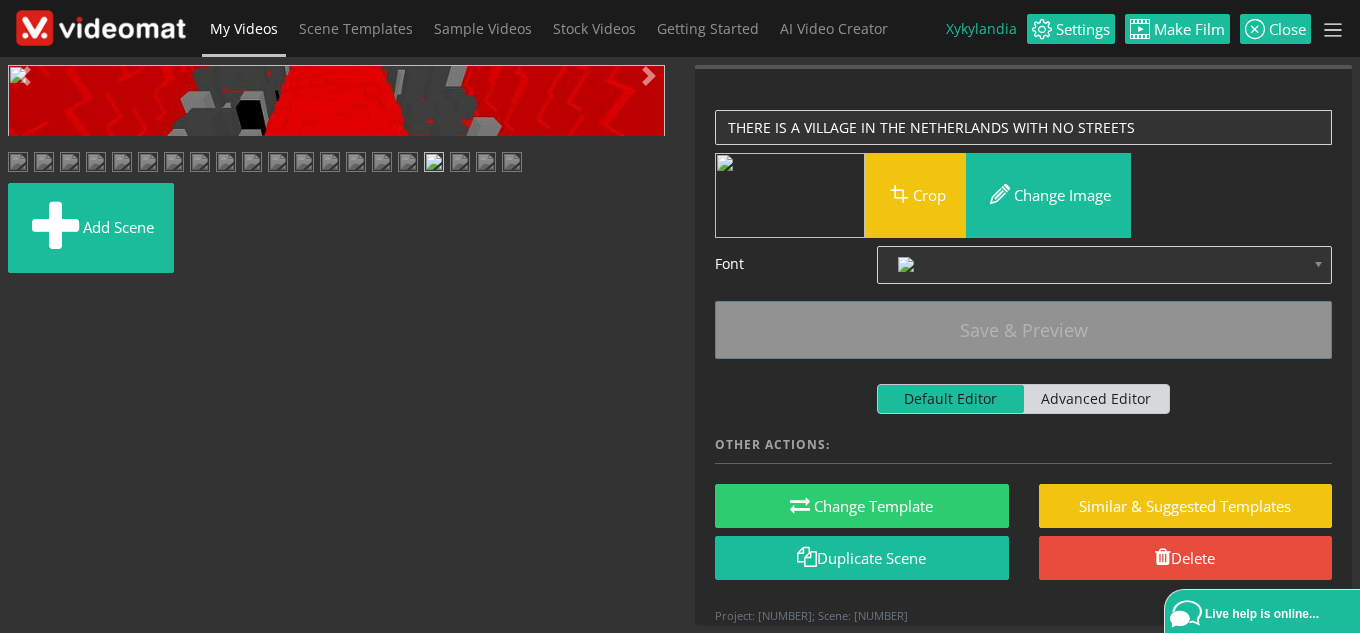 click at bounding box center (28, 449) 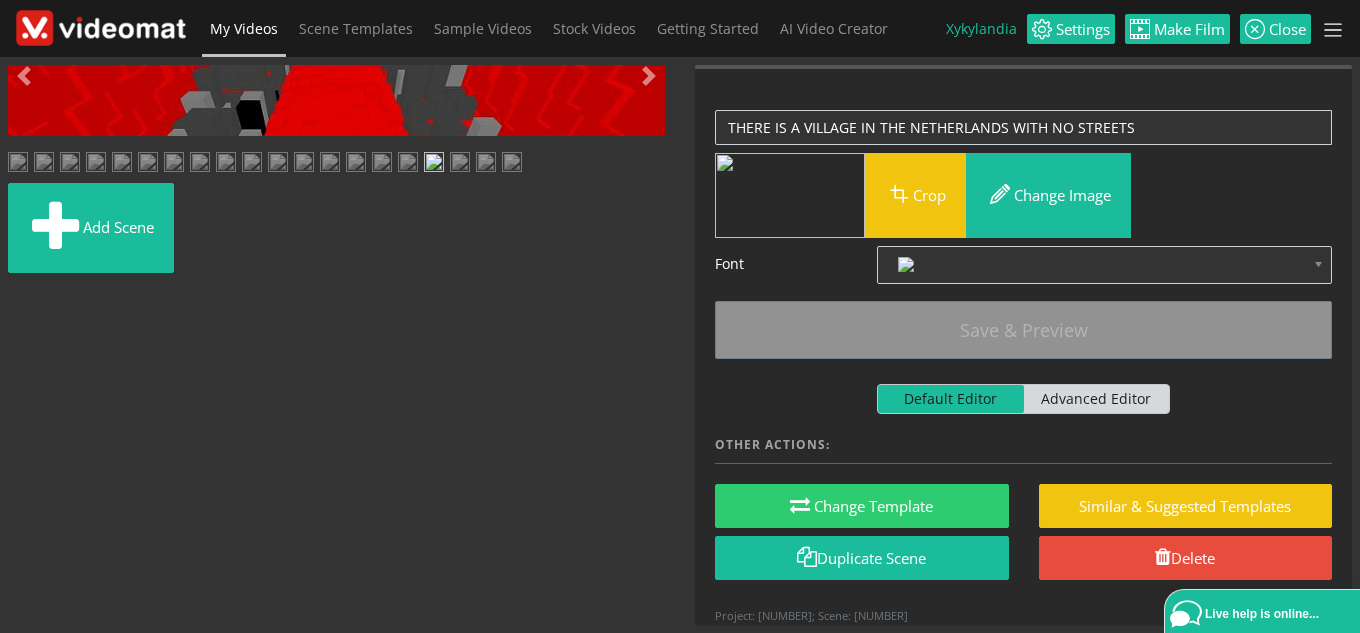 scroll, scrollTop: 554, scrollLeft: 0, axis: vertical 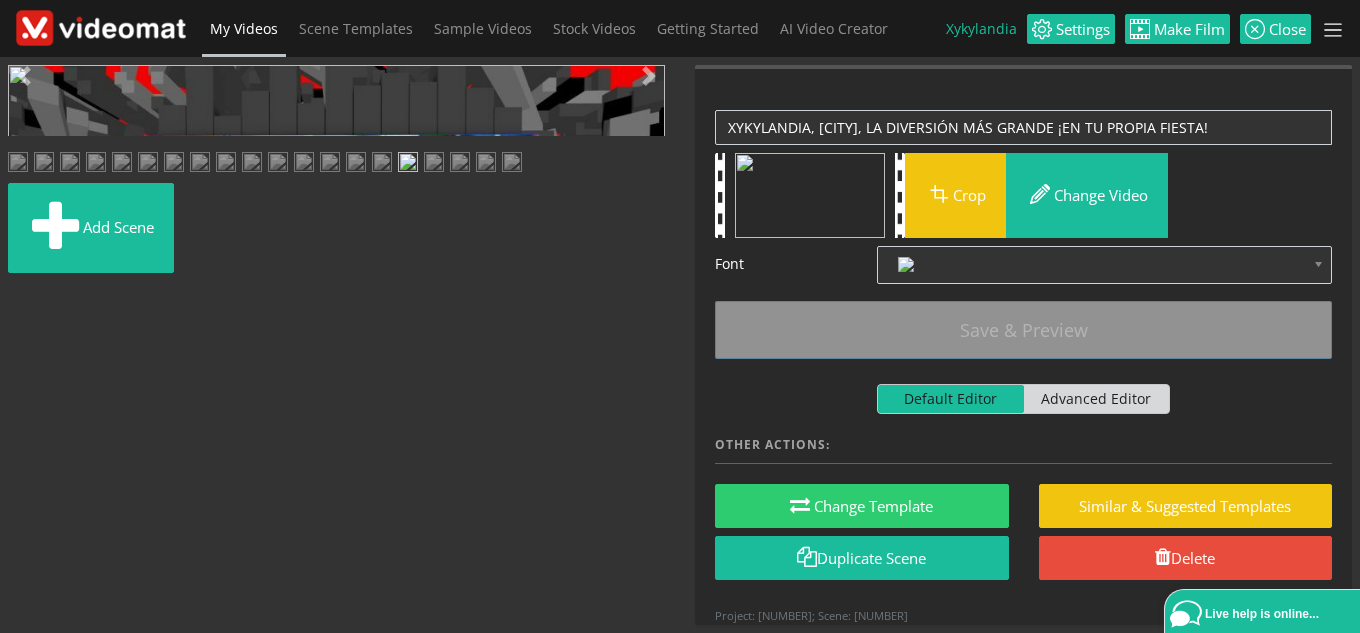 click at bounding box center (434, 164) 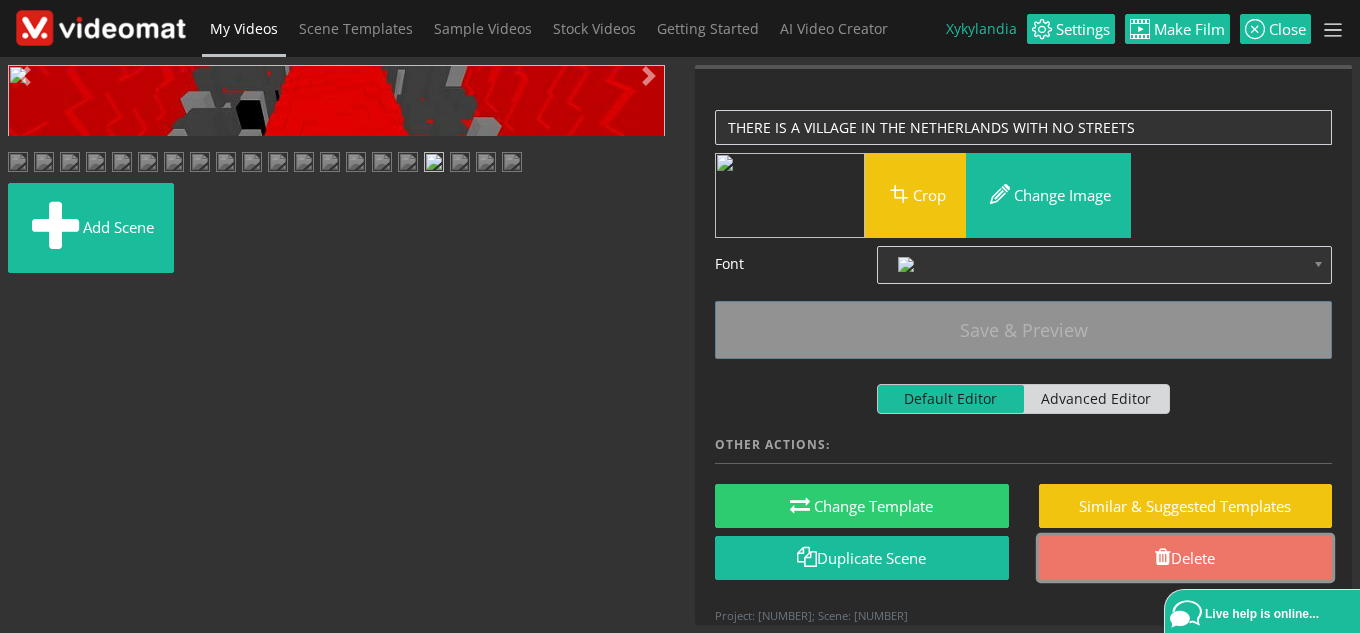 click on "Delete" at bounding box center [1186, 558] 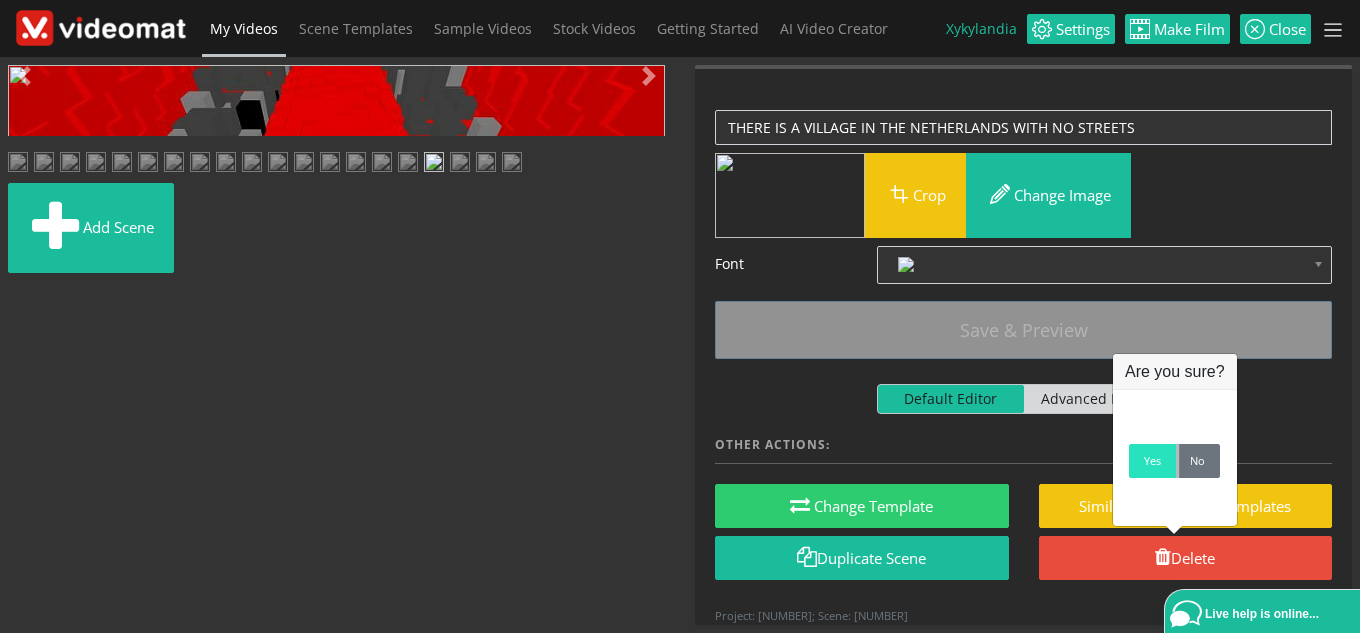 click on "Yes" at bounding box center [1152, 461] 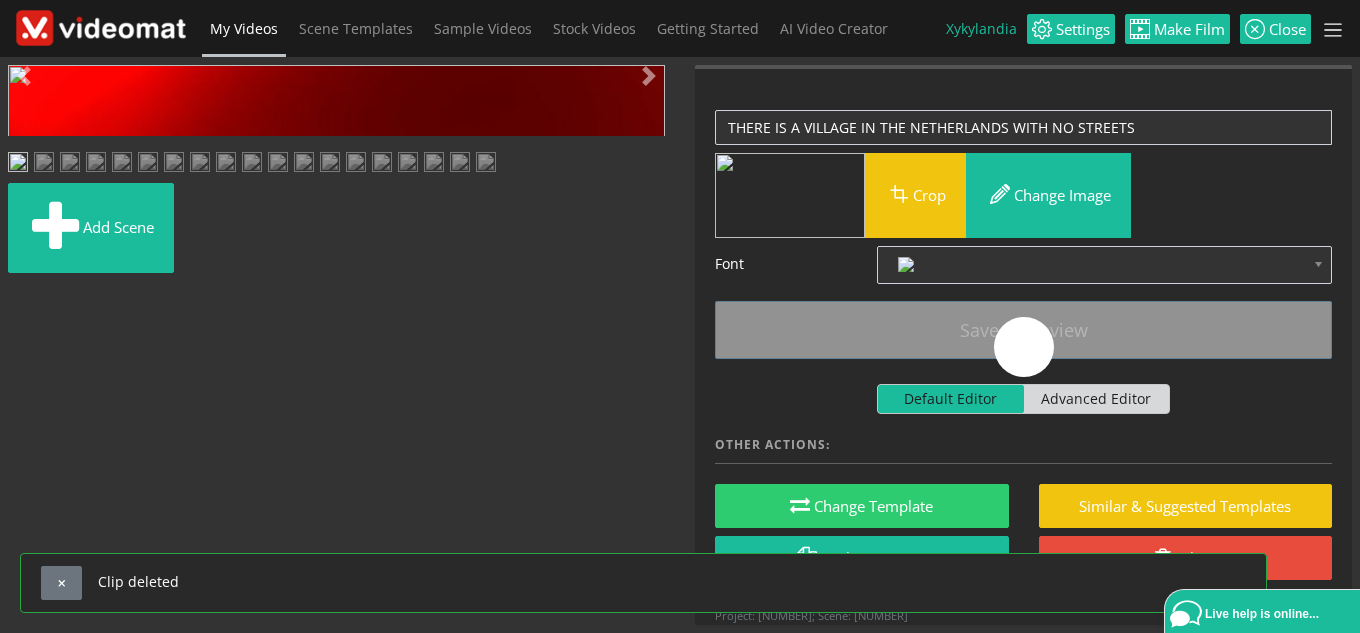 click at bounding box center [434, 164] 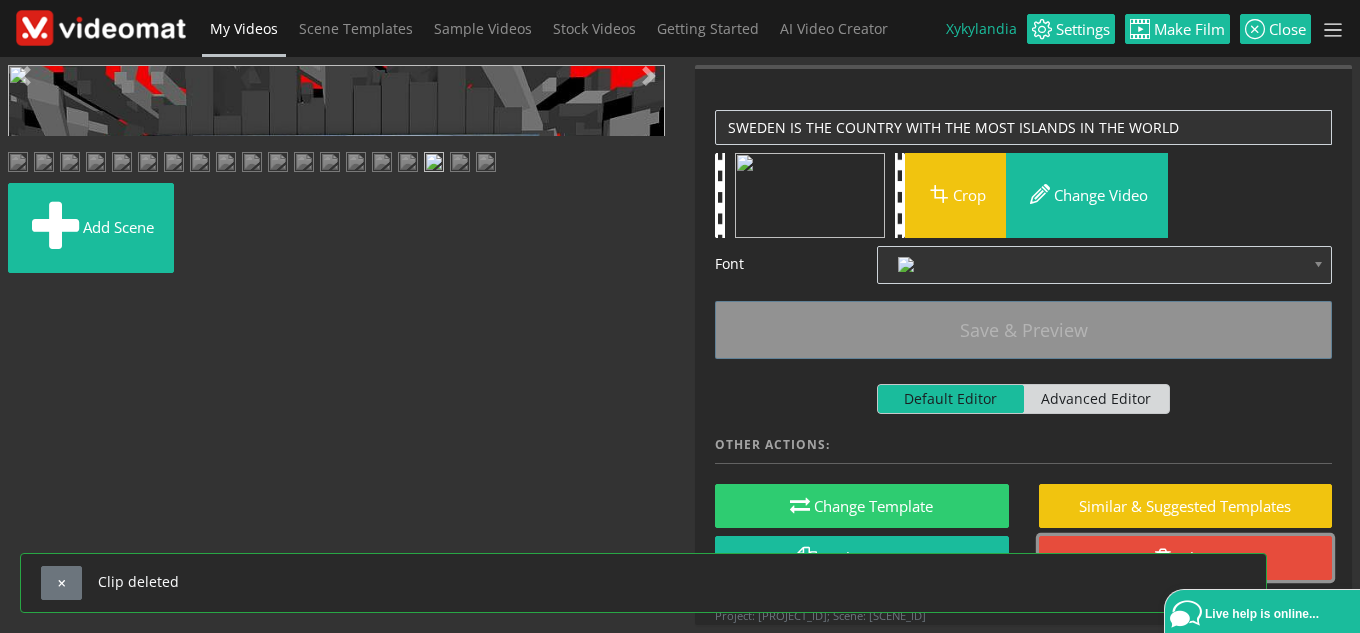 click on "Delete" at bounding box center [1186, 558] 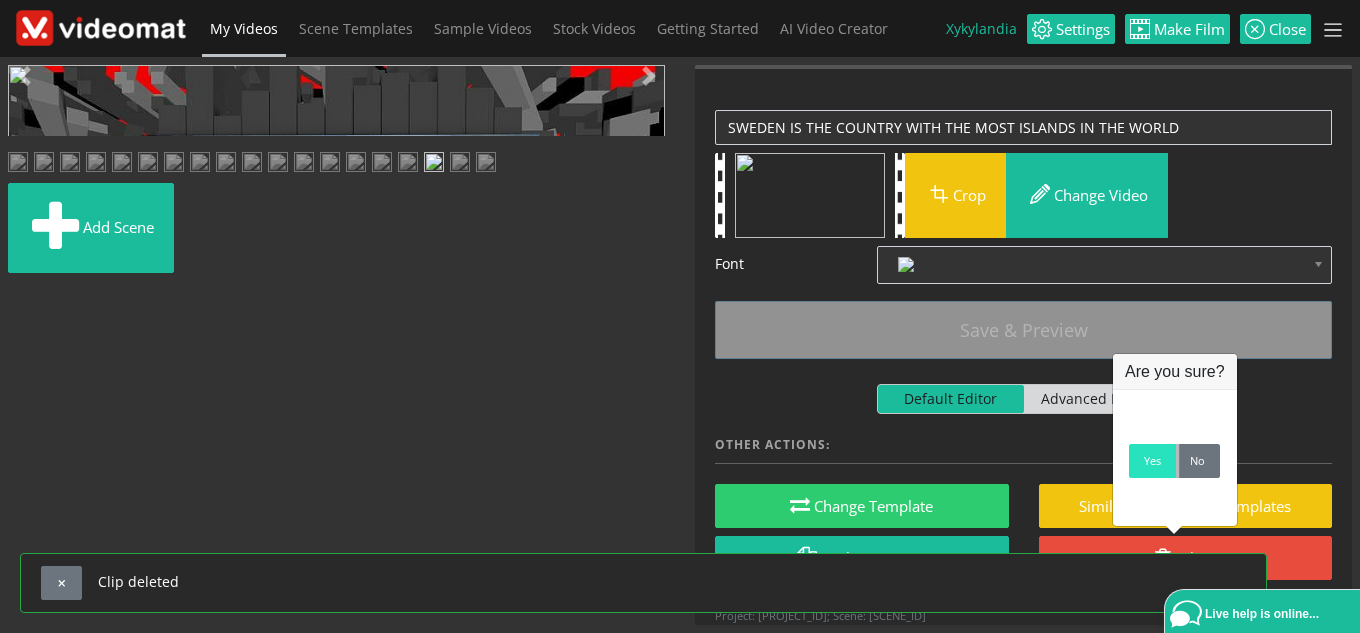 click on "Yes" at bounding box center (1152, 461) 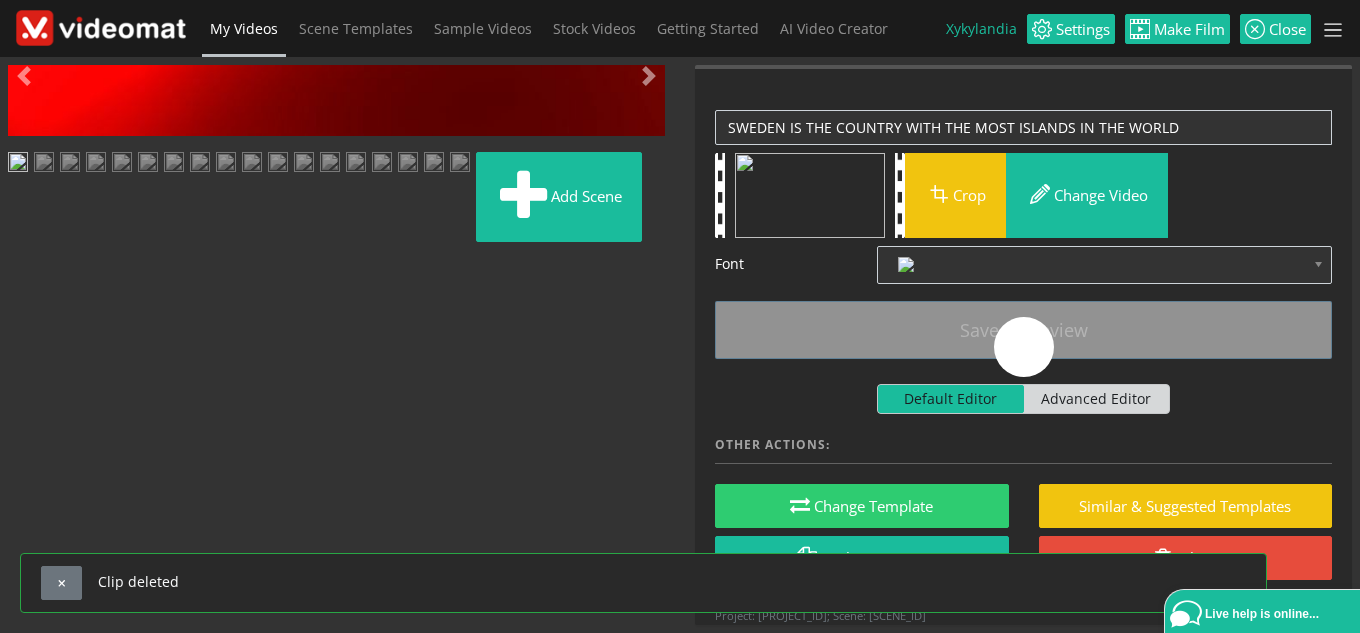 scroll, scrollTop: 553, scrollLeft: 0, axis: vertical 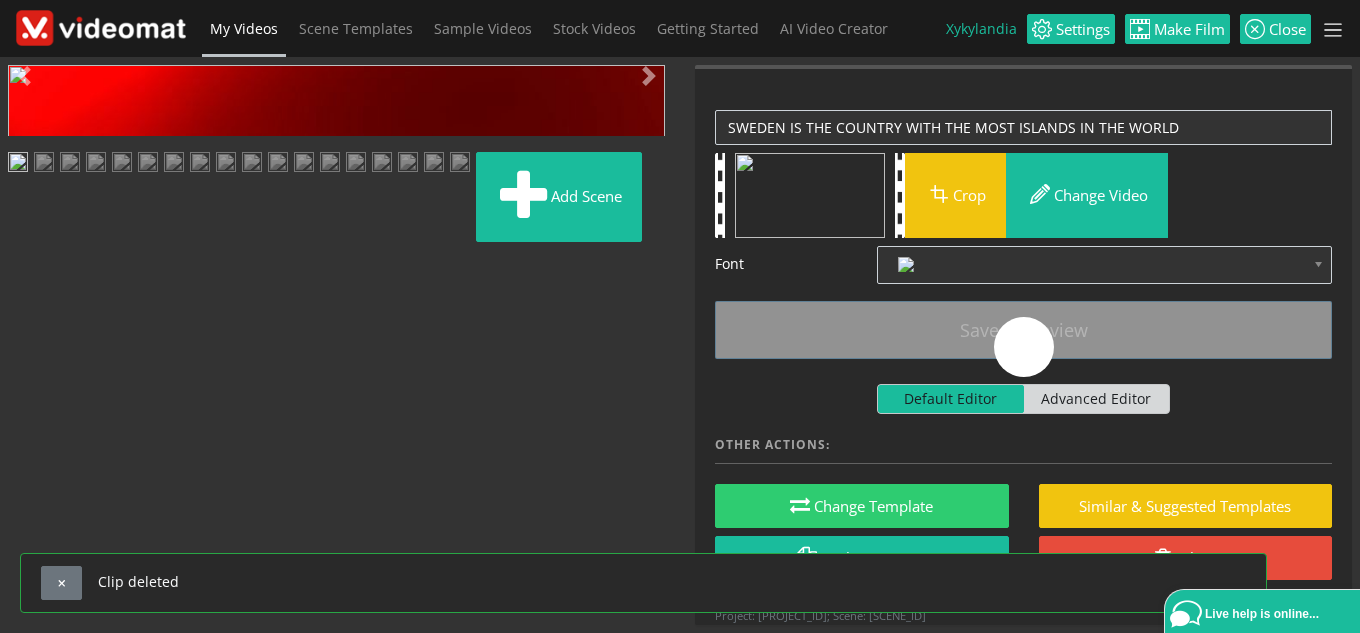 click at bounding box center [434, 164] 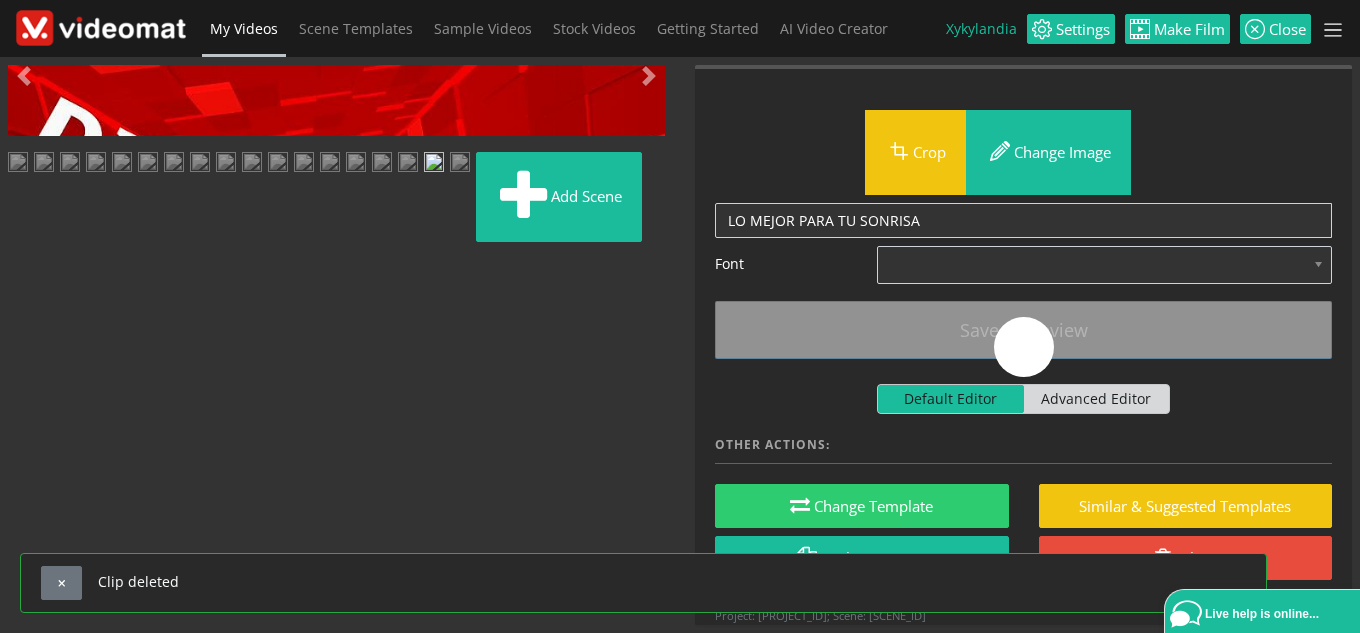 scroll, scrollTop: 0, scrollLeft: 0, axis: both 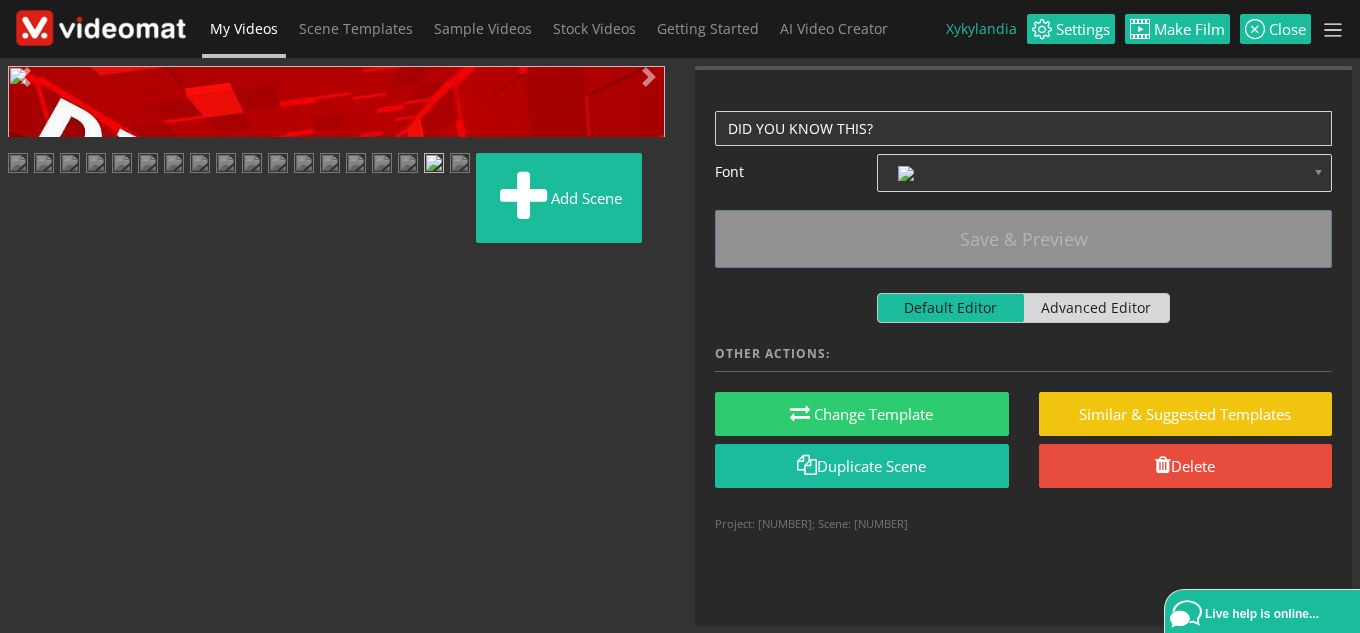 click at bounding box center (28, 451) 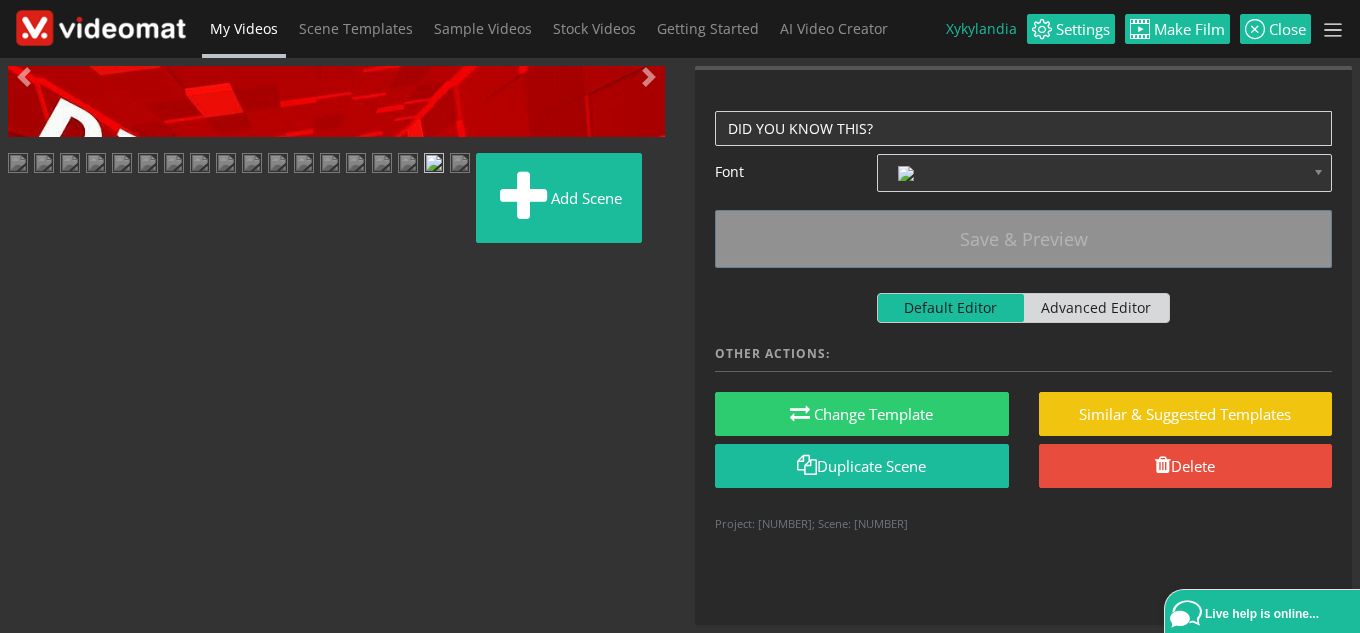 scroll, scrollTop: 553, scrollLeft: 0, axis: vertical 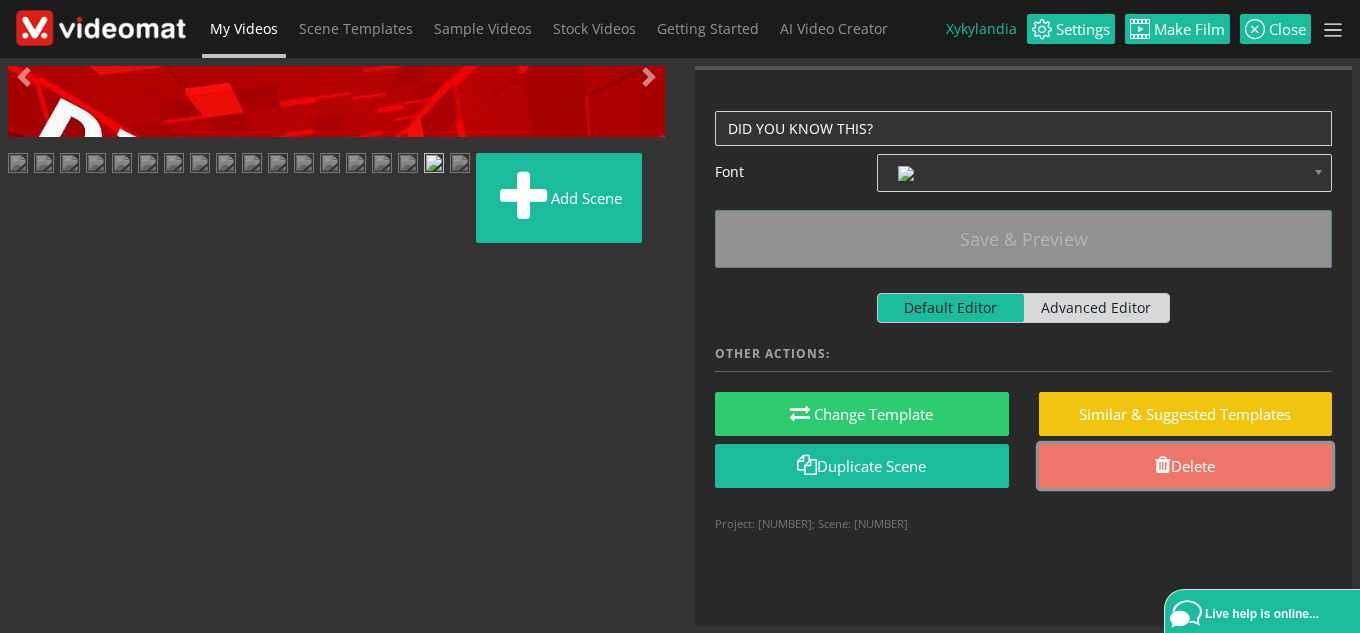 click on "Delete" at bounding box center [1186, 466] 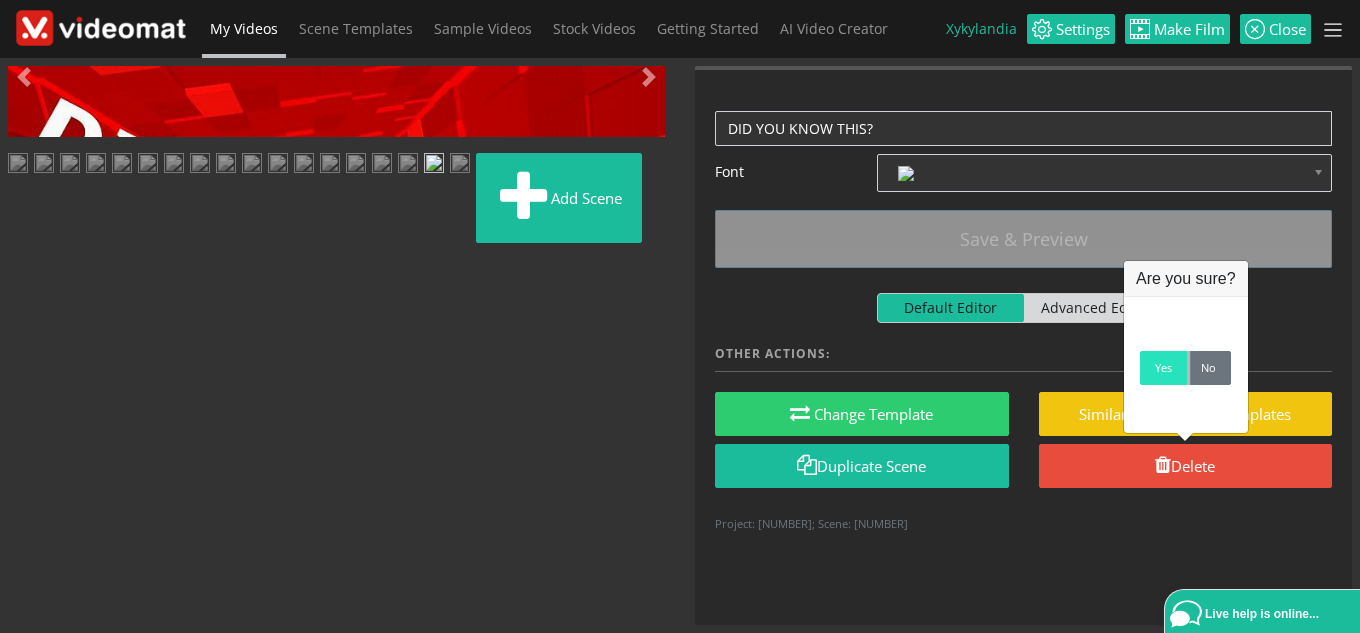 click on "Yes" at bounding box center (1163, 368) 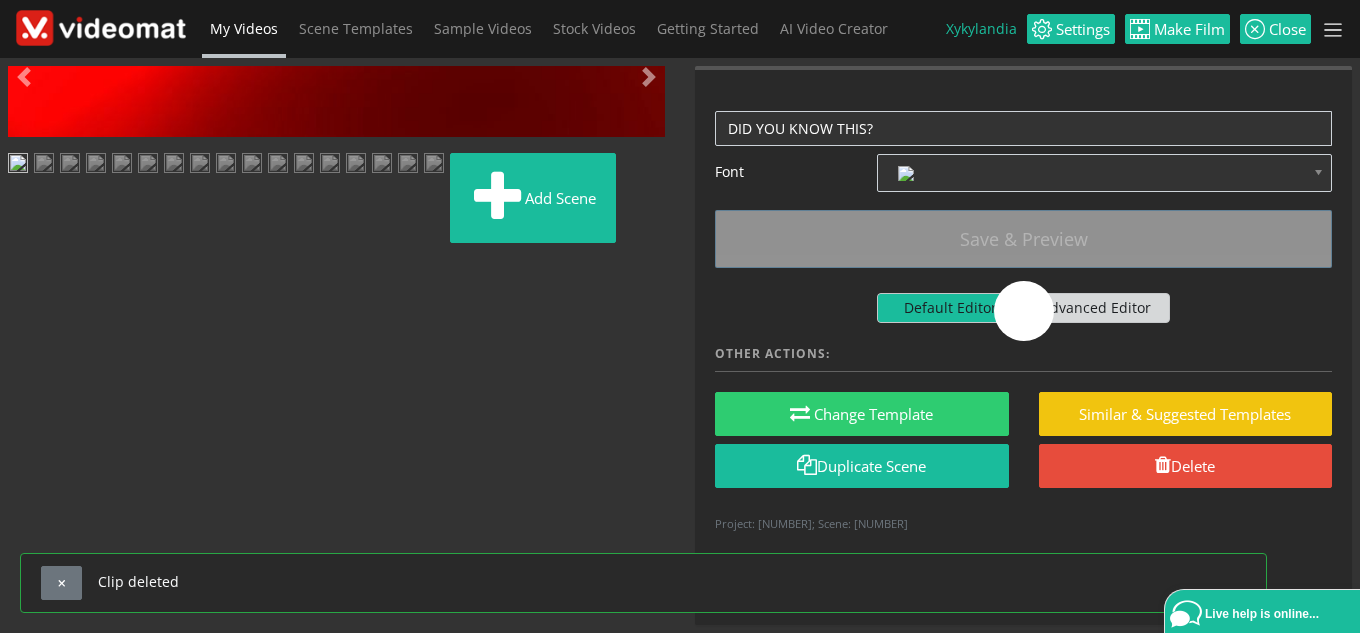 scroll, scrollTop: 456, scrollLeft: 0, axis: vertical 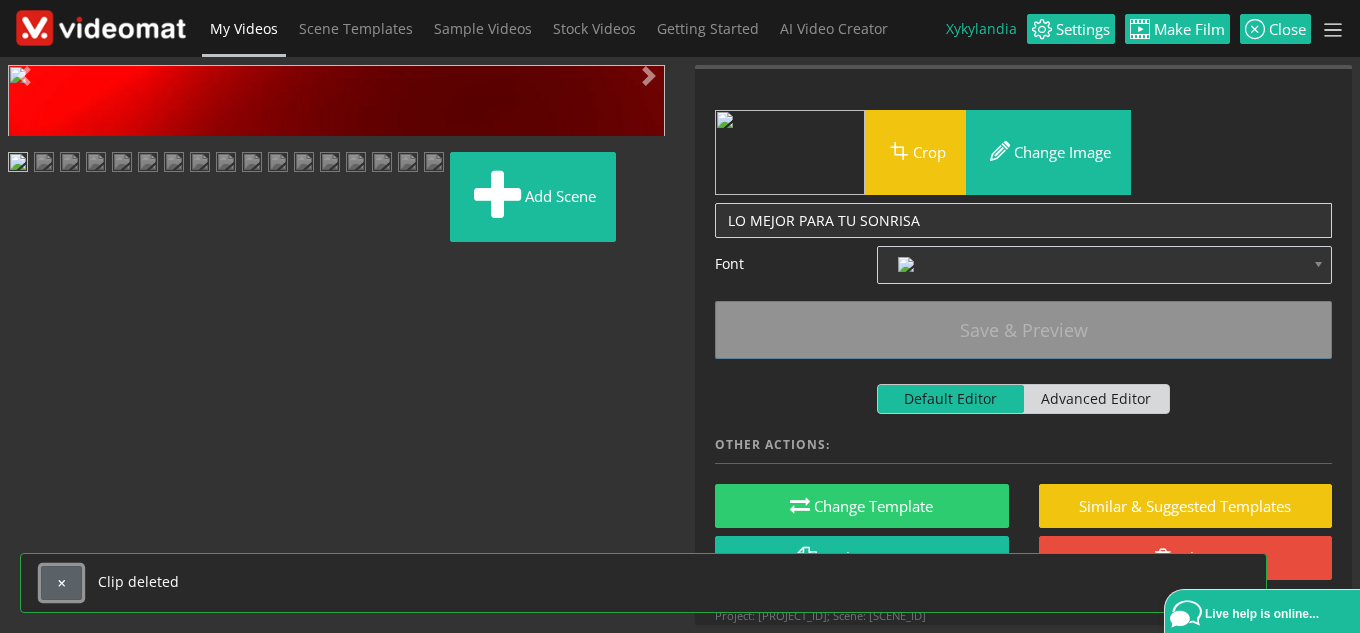 click at bounding box center (61, 583) 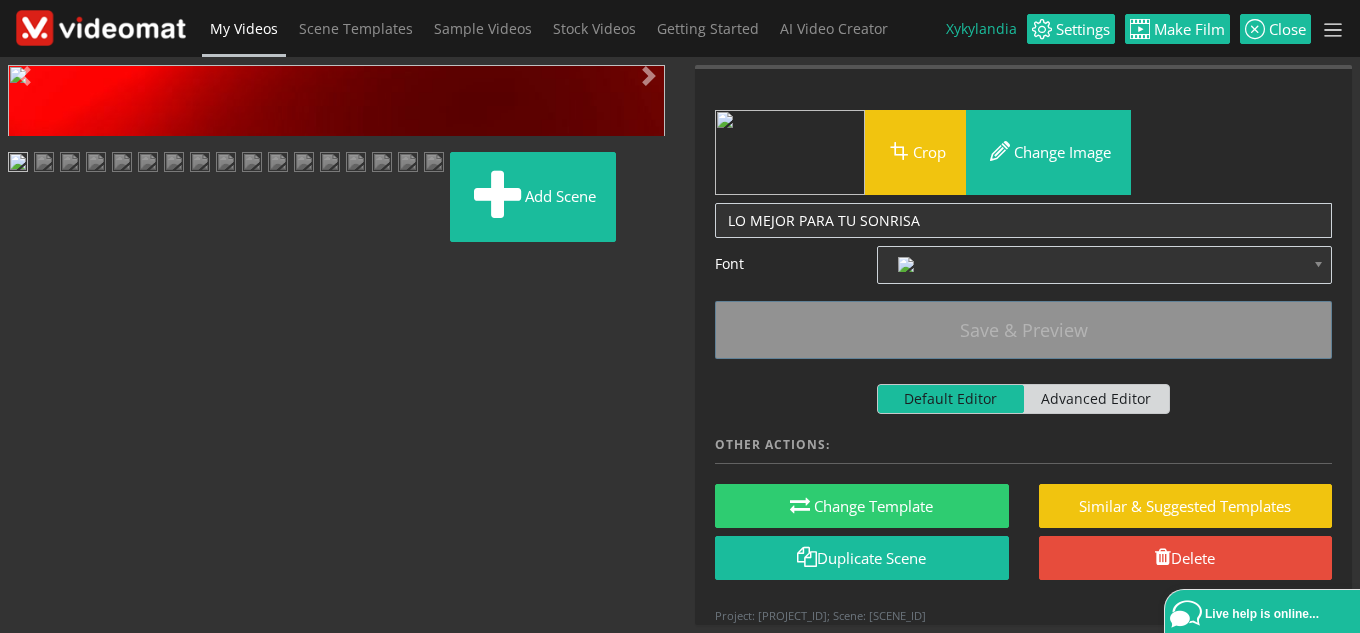 click at bounding box center (434, 164) 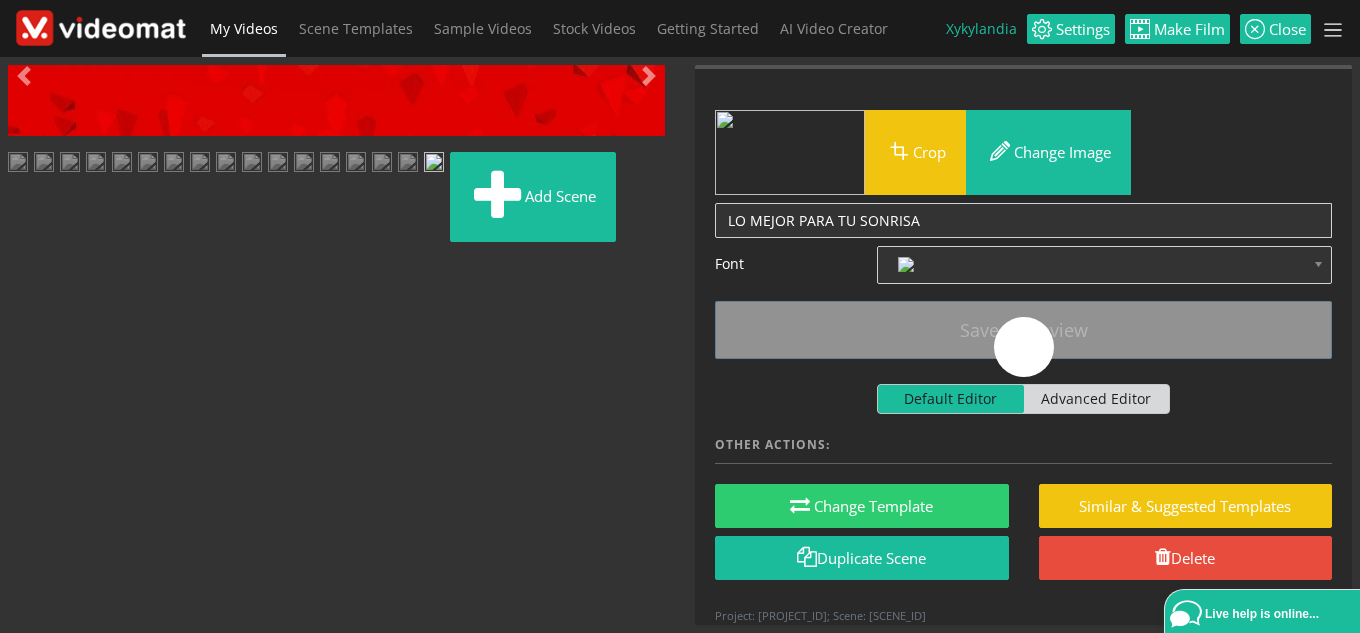 scroll, scrollTop: 0, scrollLeft: 0, axis: both 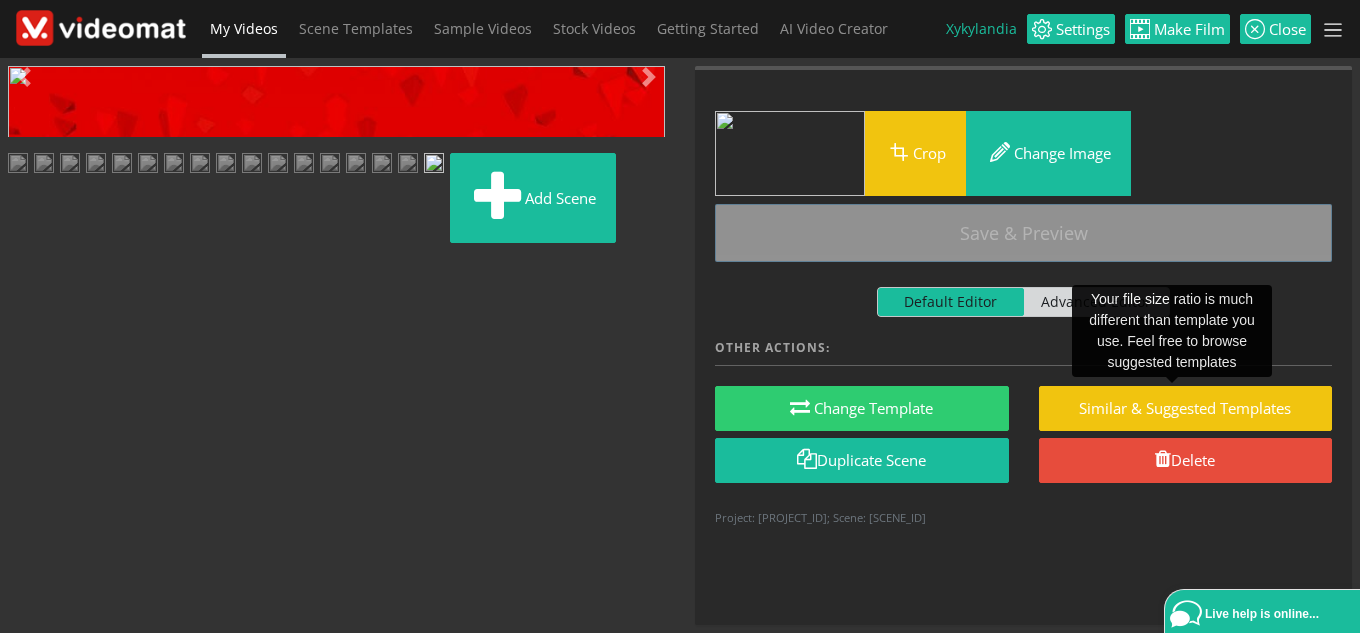 click at bounding box center [28, 451] 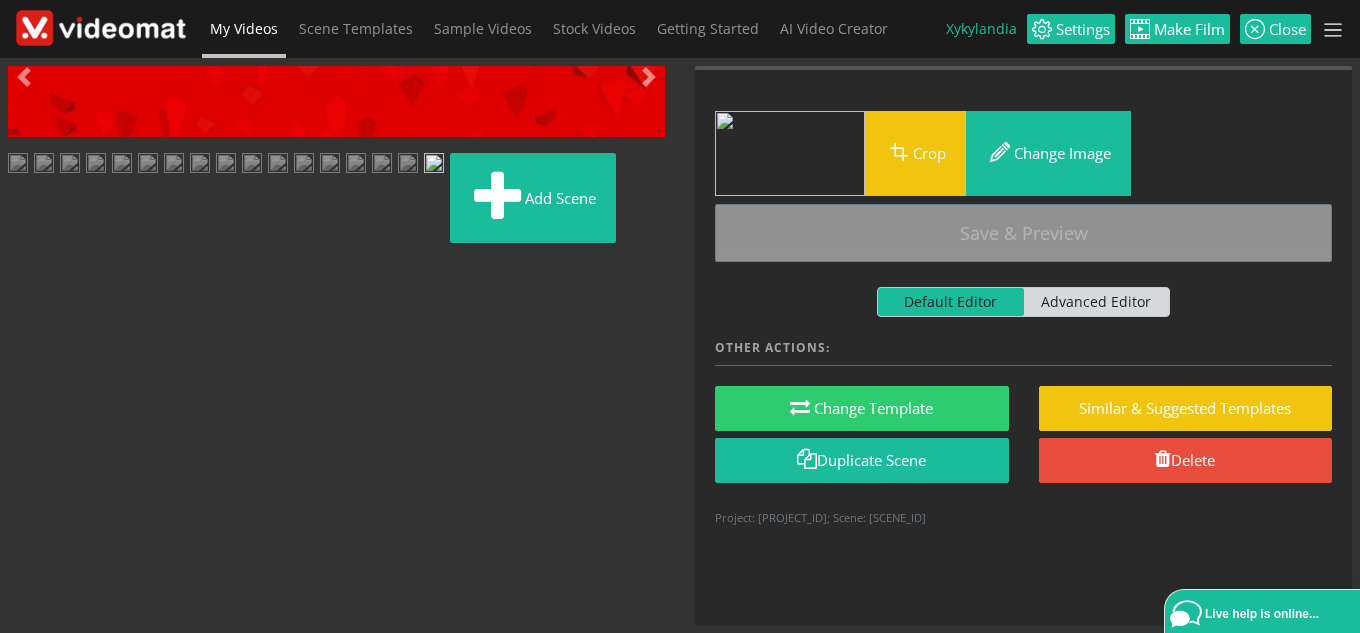 click at bounding box center [28, 451] 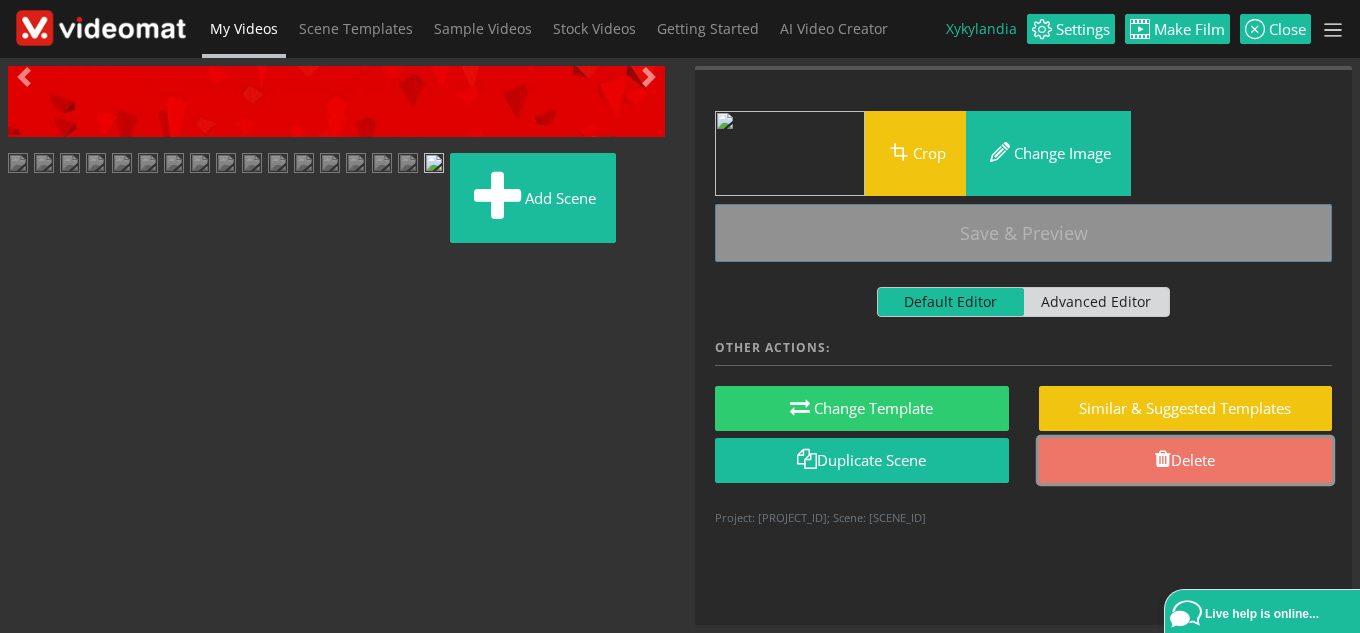 click on "Delete" at bounding box center (1186, 460) 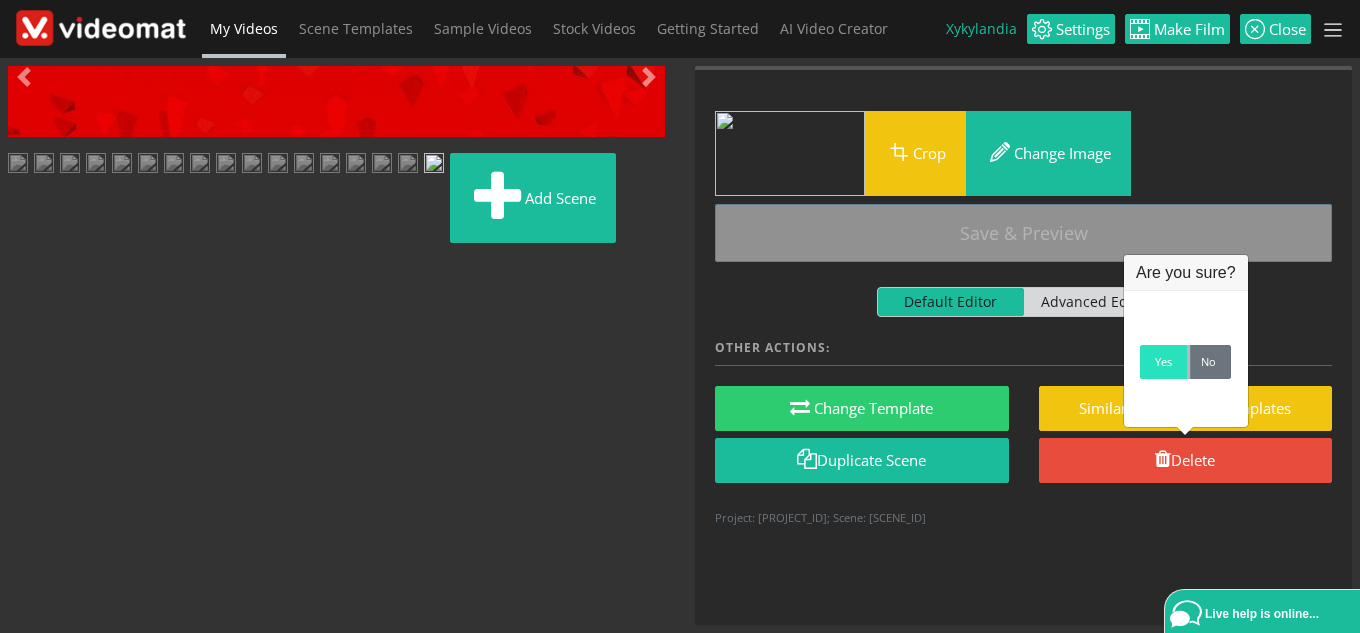 click on "Yes" at bounding box center (1163, 362) 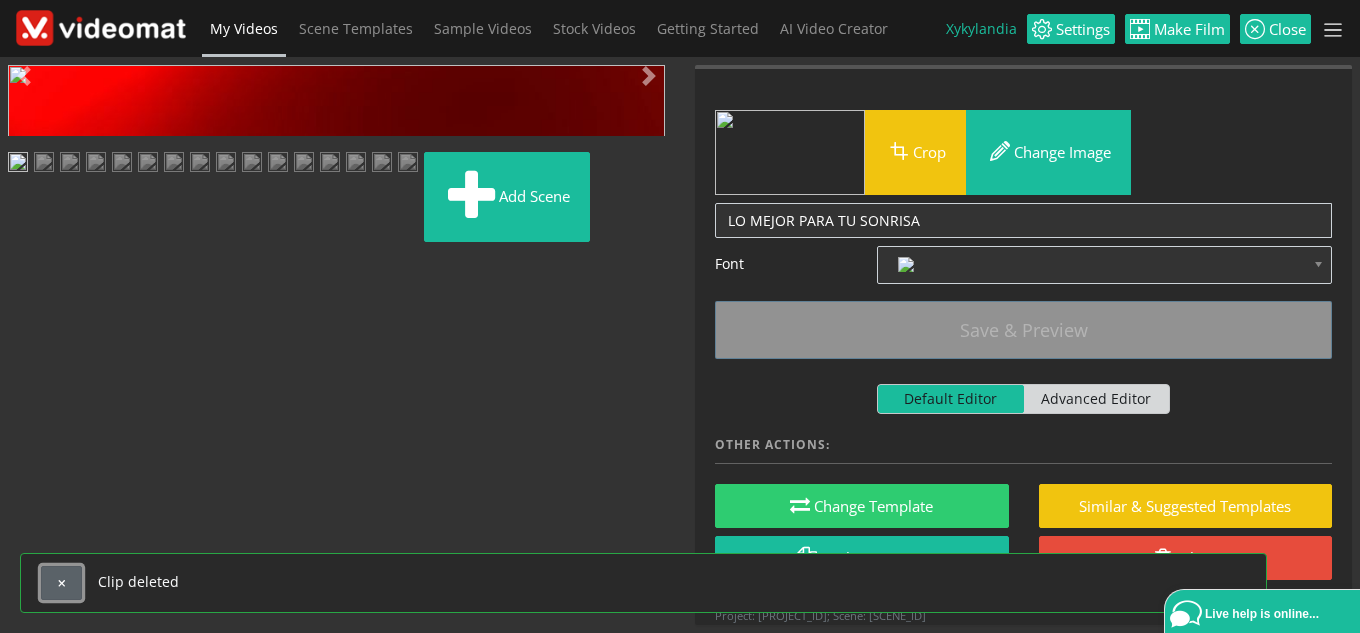 click at bounding box center (61, 583) 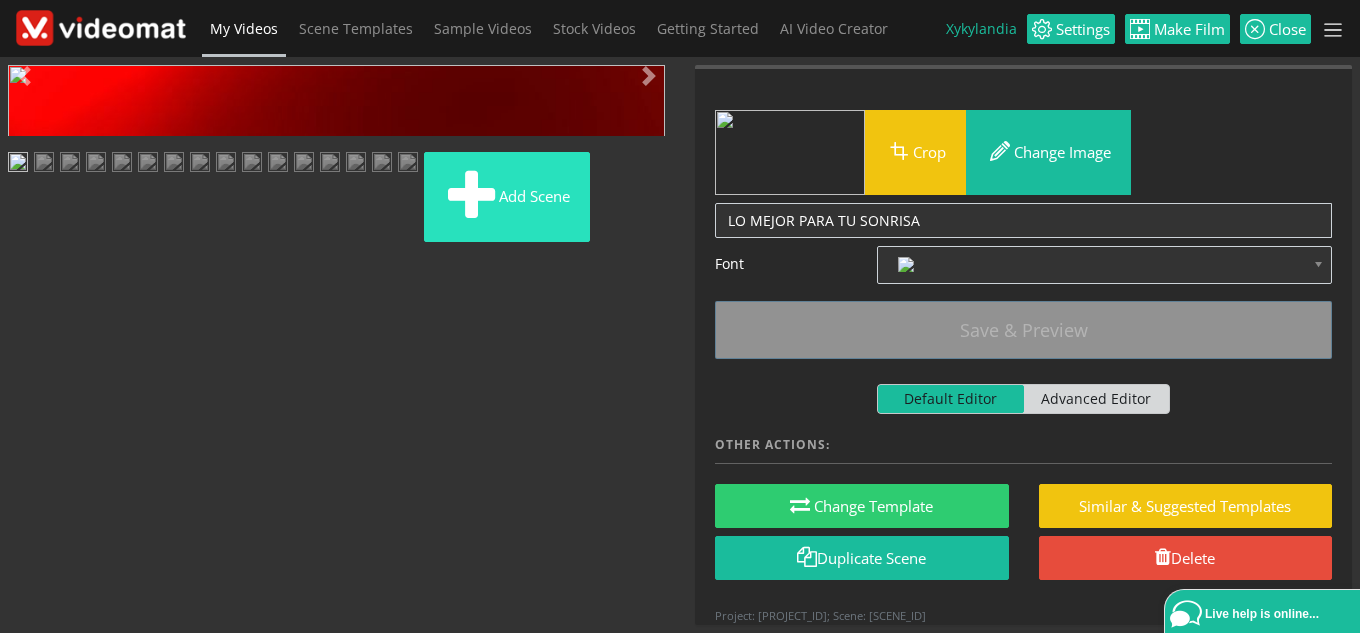 scroll, scrollTop: 456, scrollLeft: 0, axis: vertical 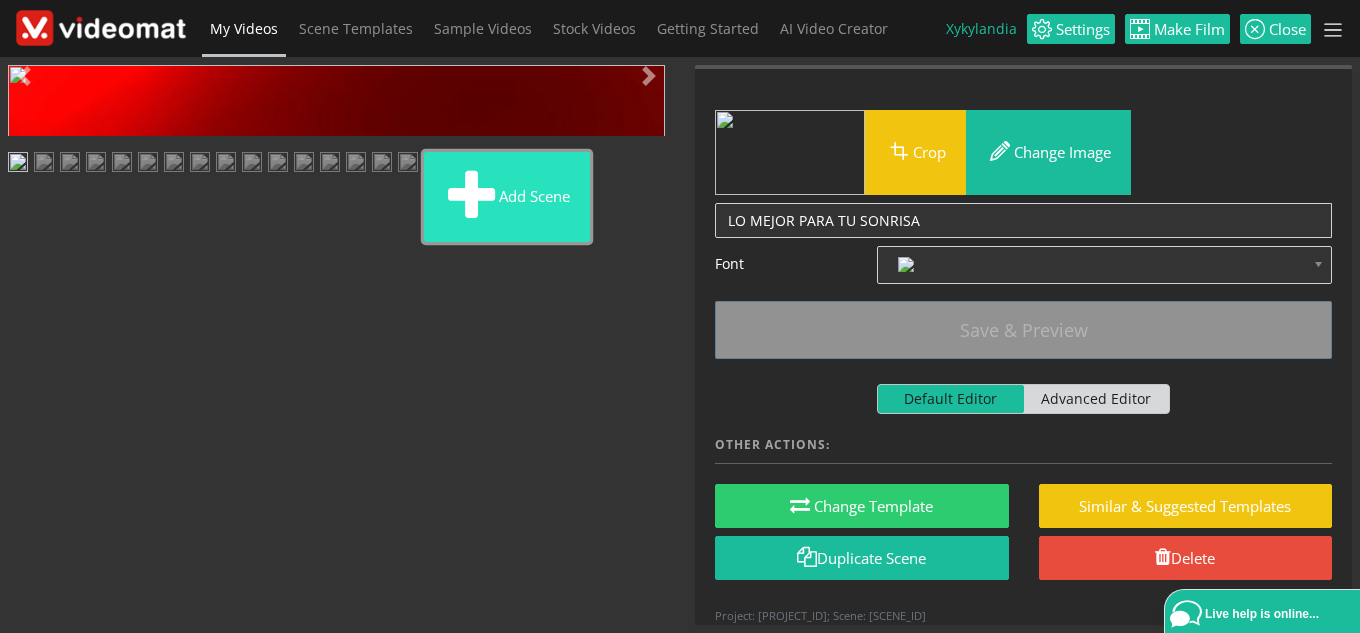 click on "Add scene" at bounding box center (507, 197) 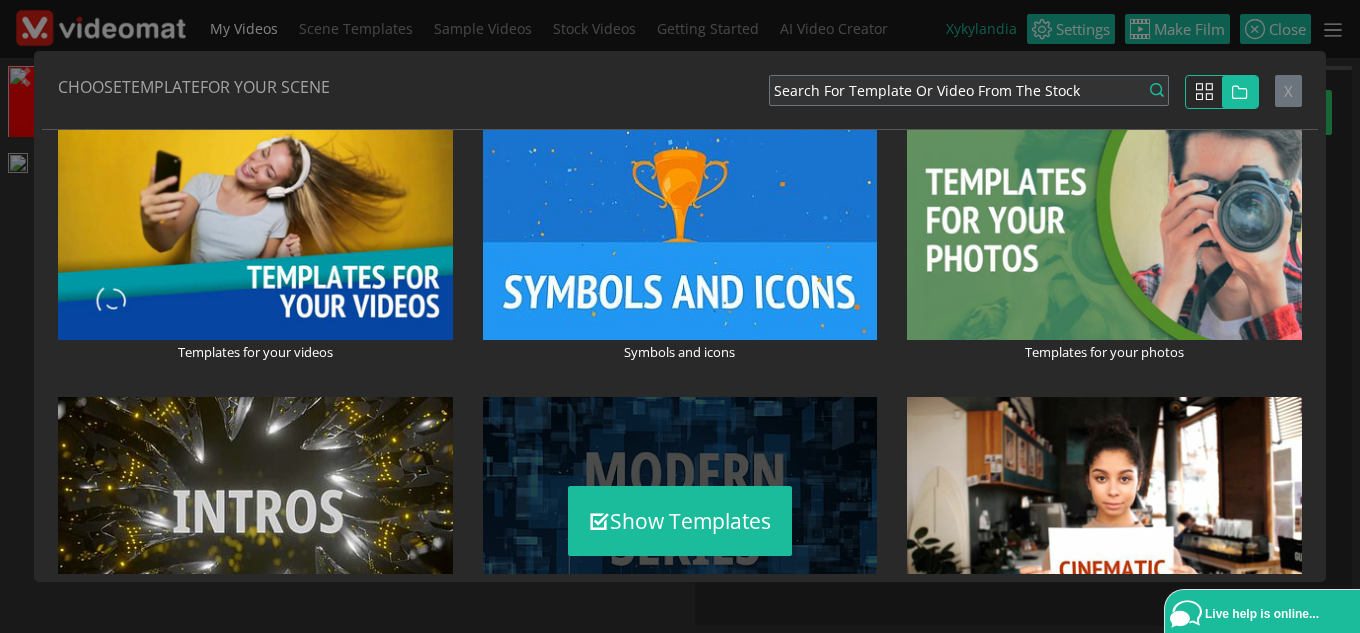 scroll, scrollTop: 100, scrollLeft: 0, axis: vertical 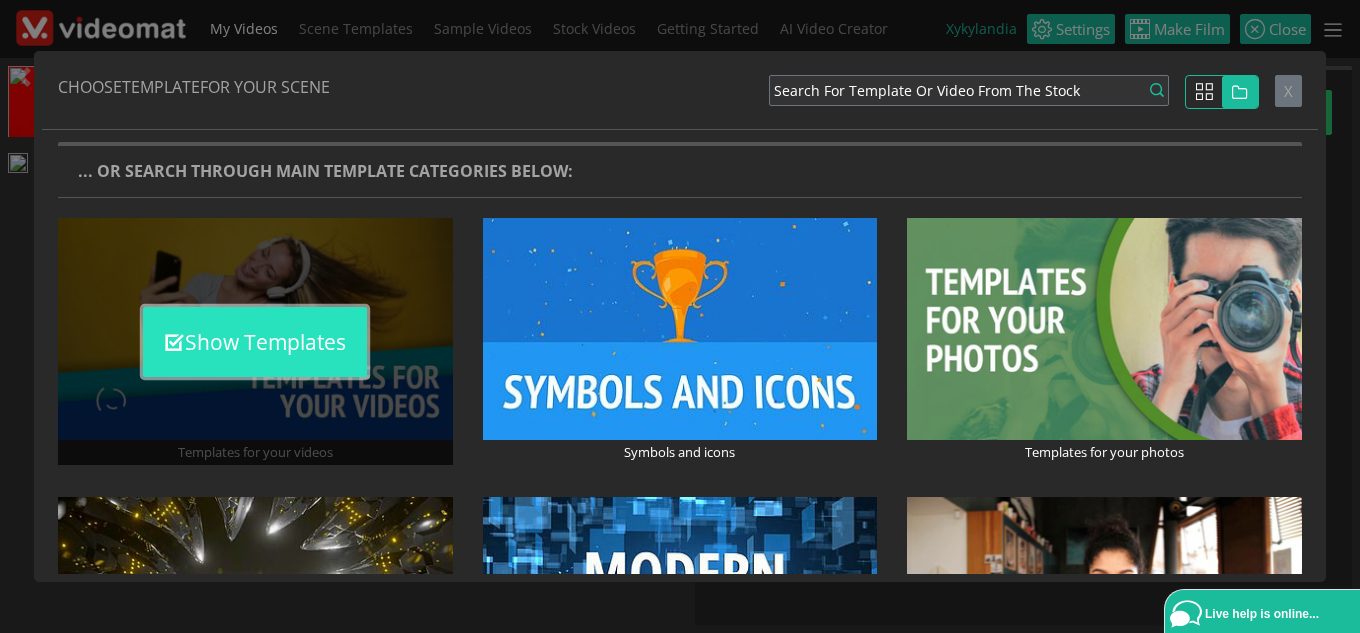click on "Show Templates" at bounding box center (255, 342) 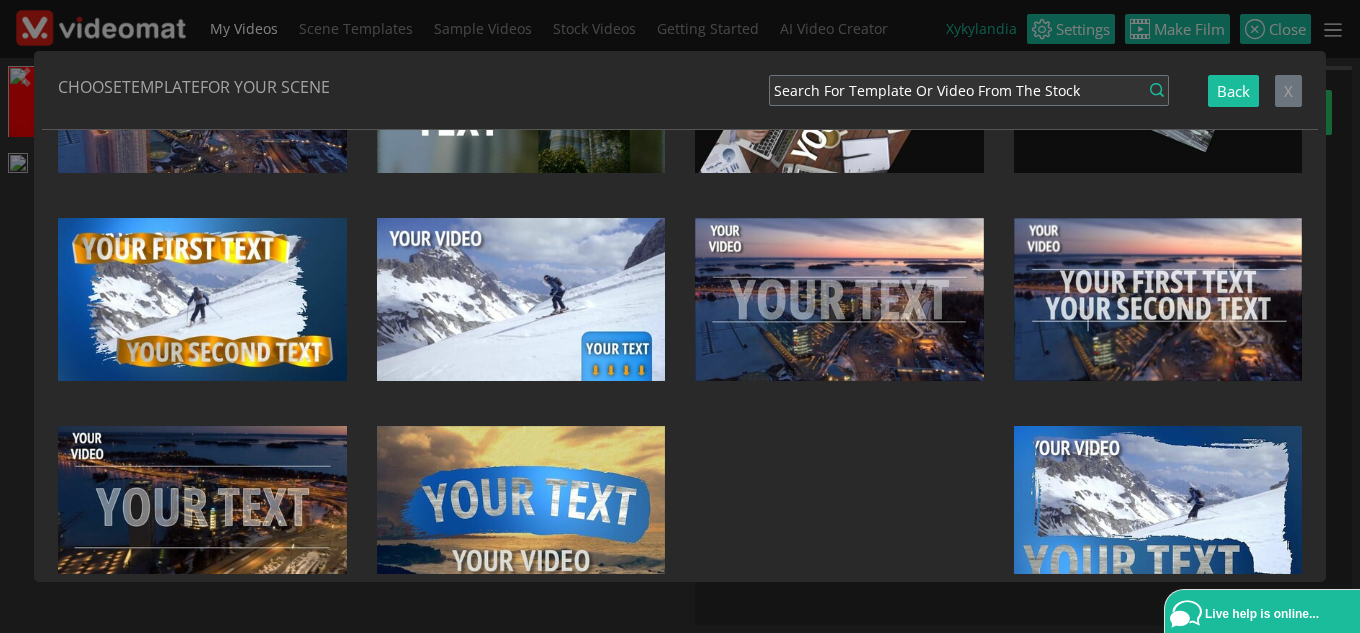 scroll, scrollTop: 12120, scrollLeft: 0, axis: vertical 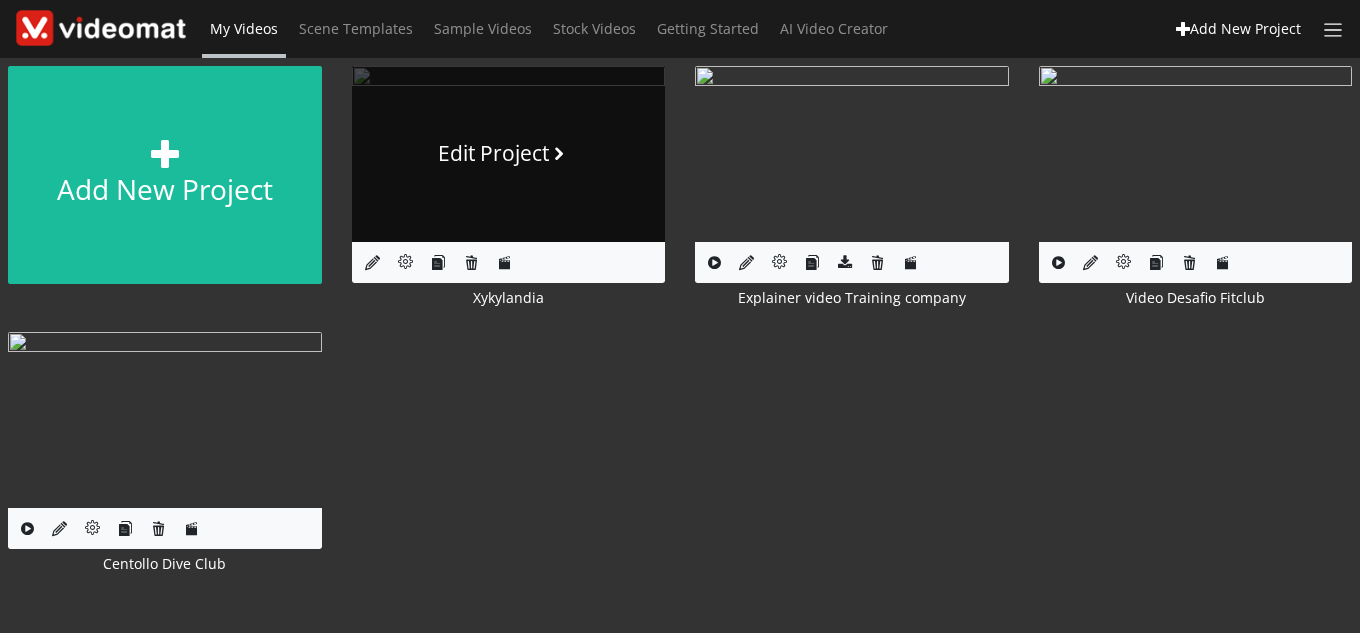 click on "Edit Project" at bounding box center (509, 154) 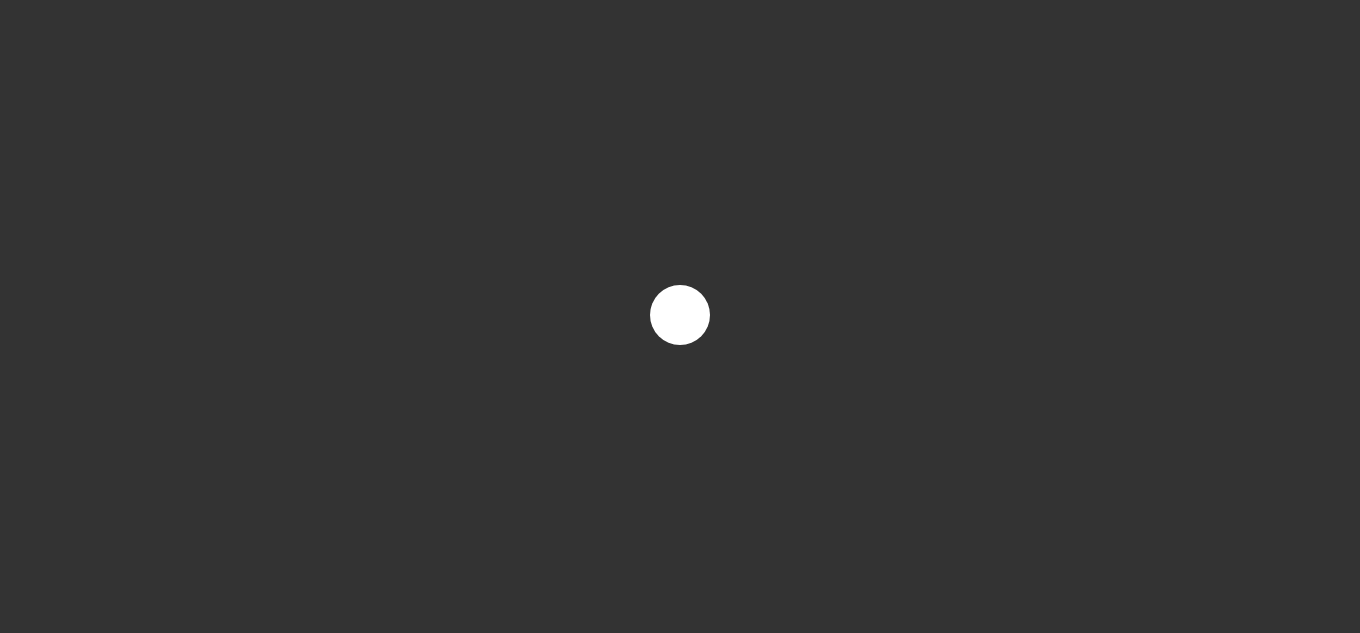 scroll, scrollTop: 0, scrollLeft: 0, axis: both 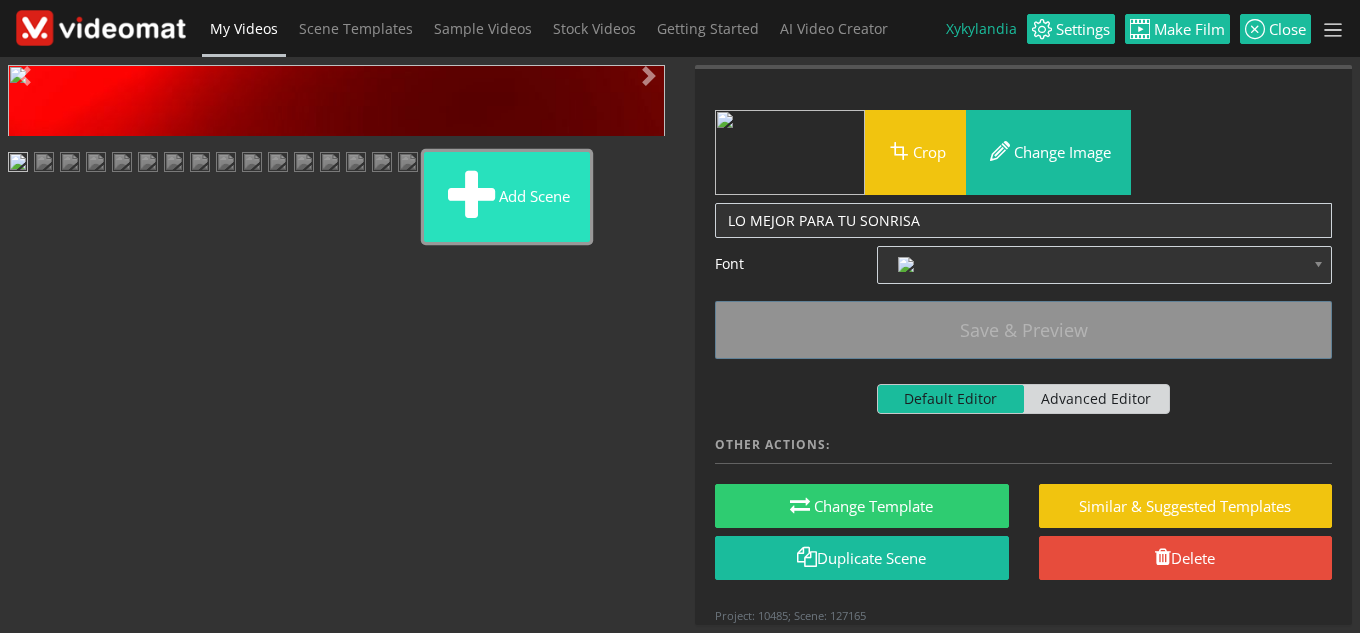 click on "Add scene" at bounding box center (507, 197) 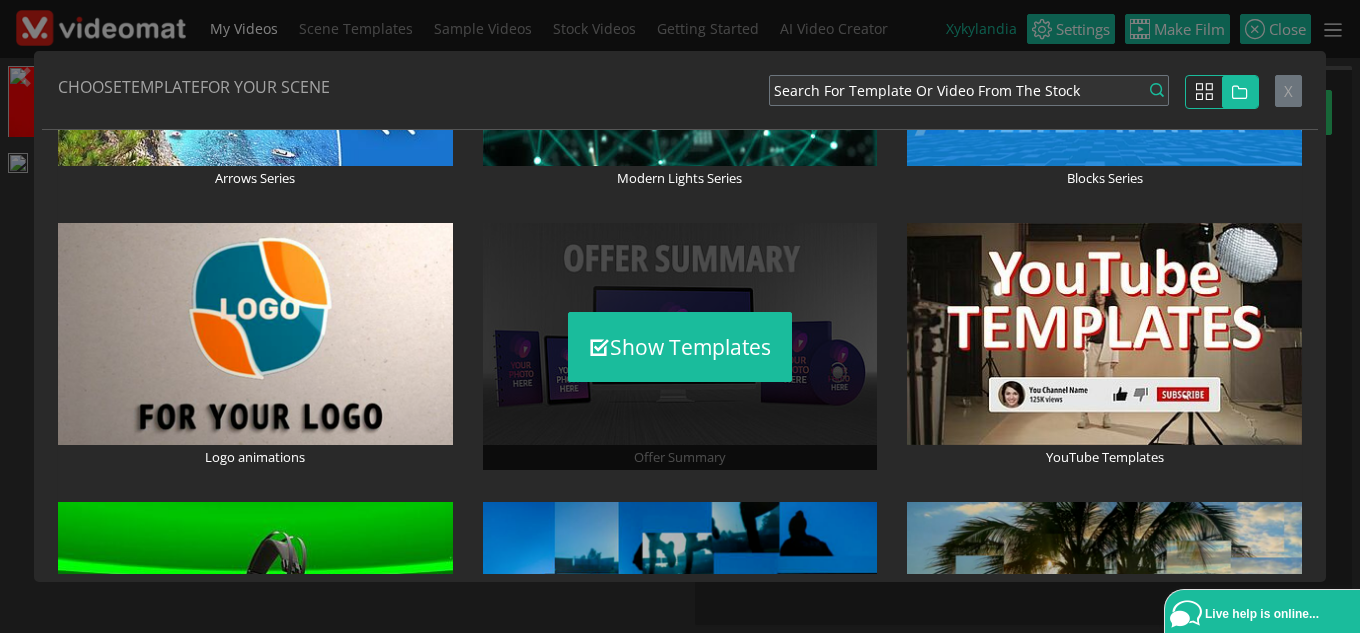 scroll, scrollTop: 1500, scrollLeft: 0, axis: vertical 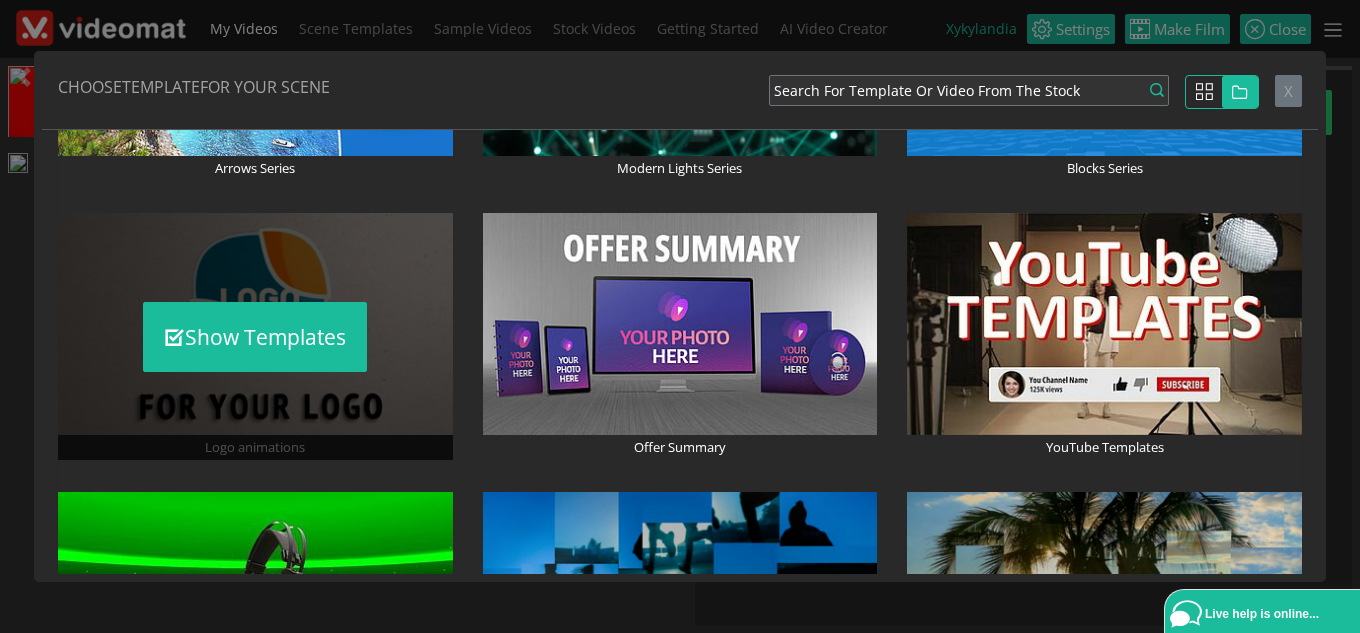 click on "Show Templates" at bounding box center [255, 336] 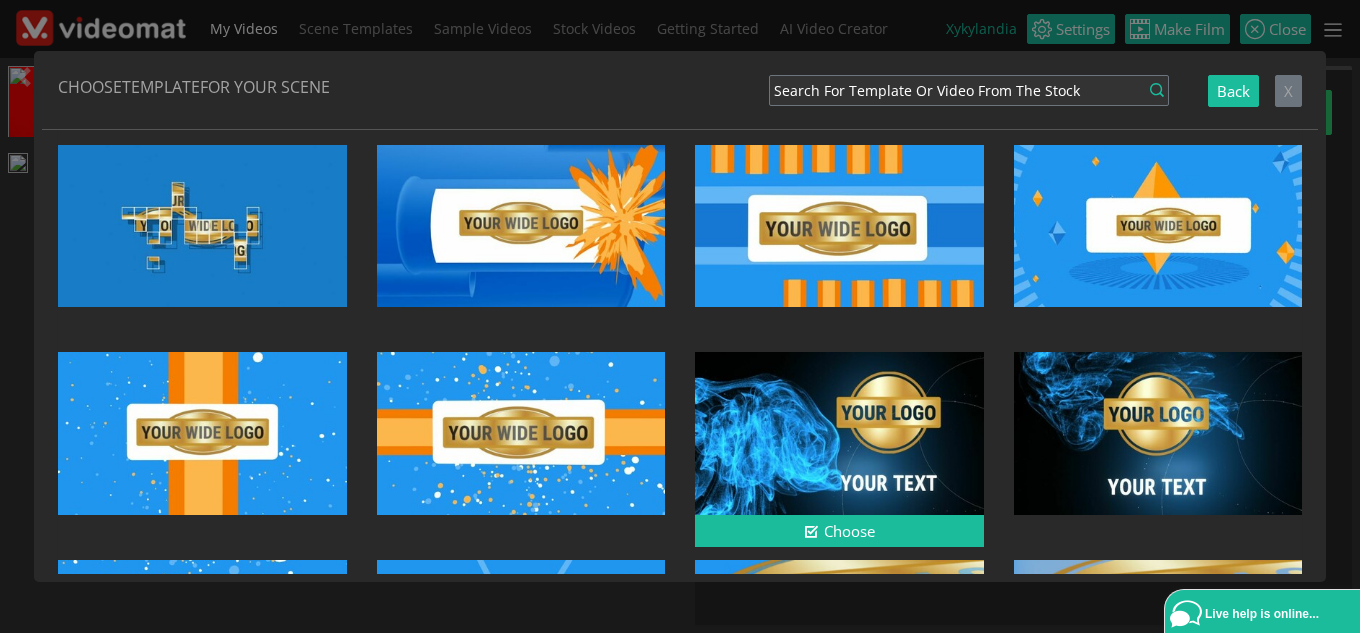 scroll, scrollTop: 5139, scrollLeft: 0, axis: vertical 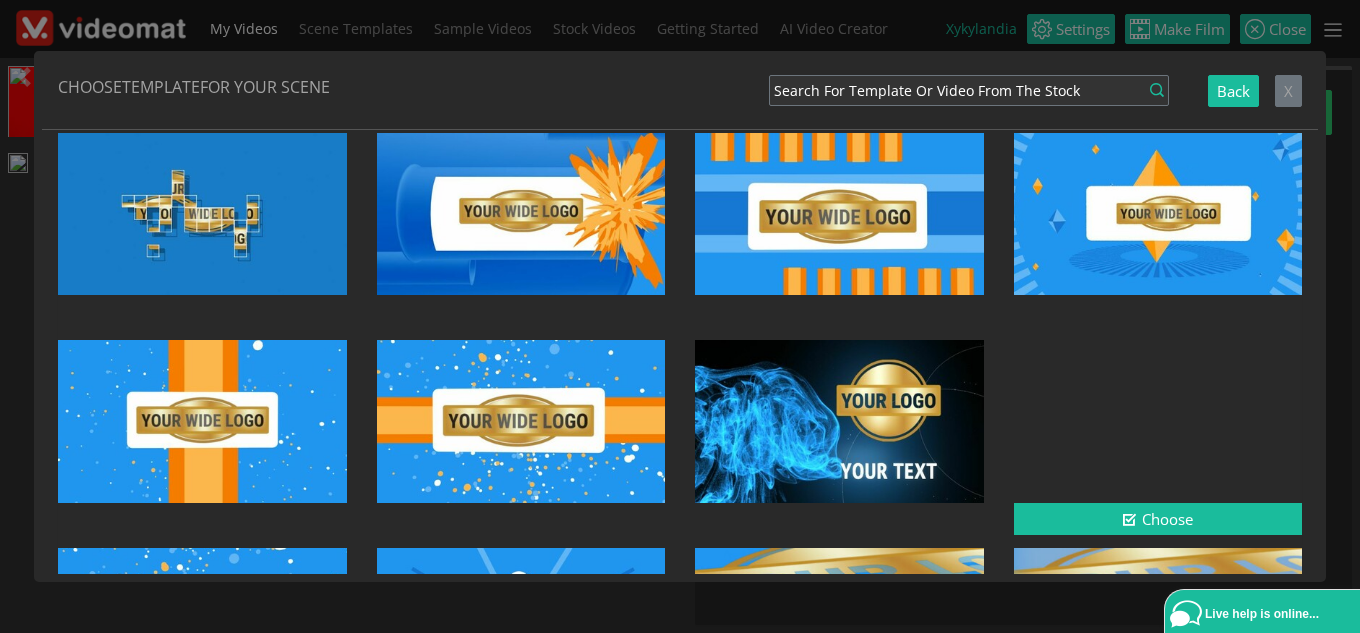 click at bounding box center [1158, 421] 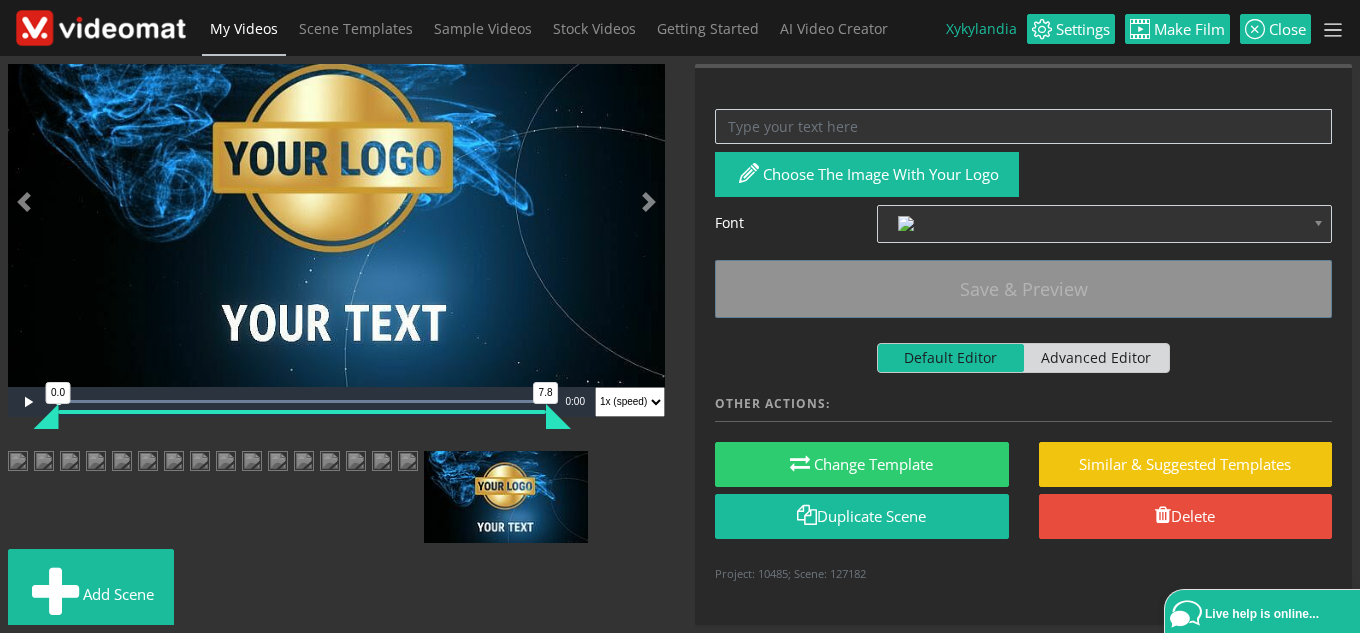 scroll, scrollTop: 0, scrollLeft: 0, axis: both 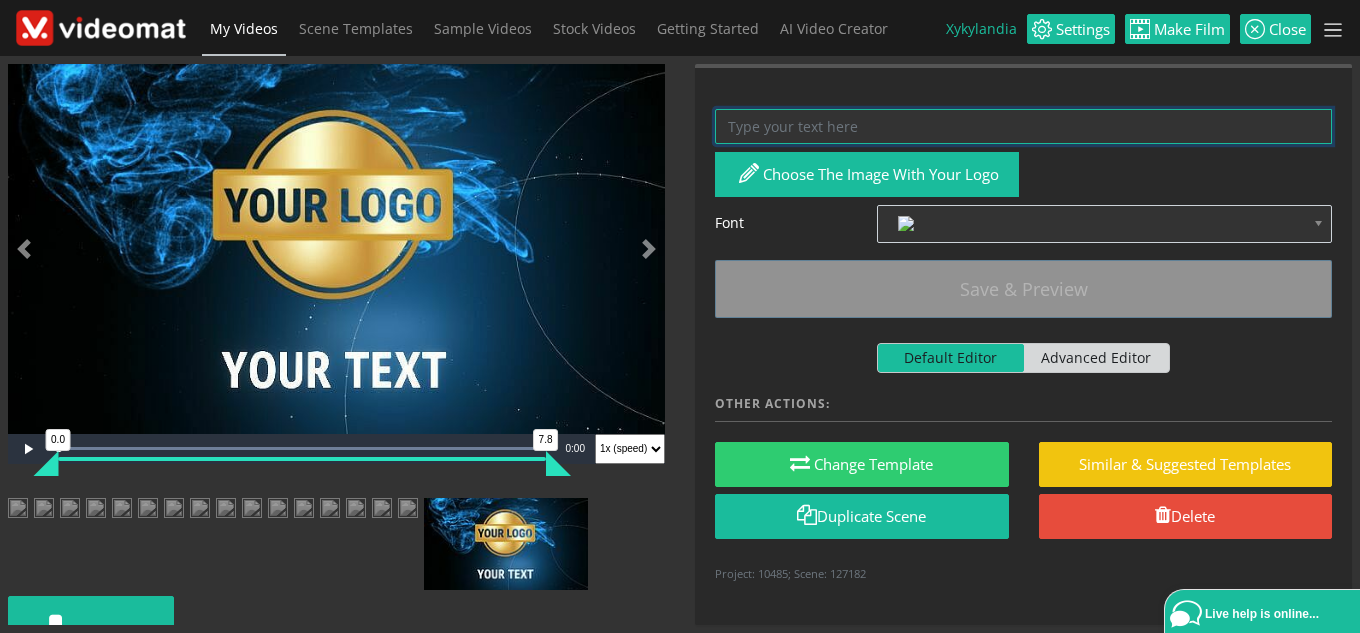 click at bounding box center (1023, 126) 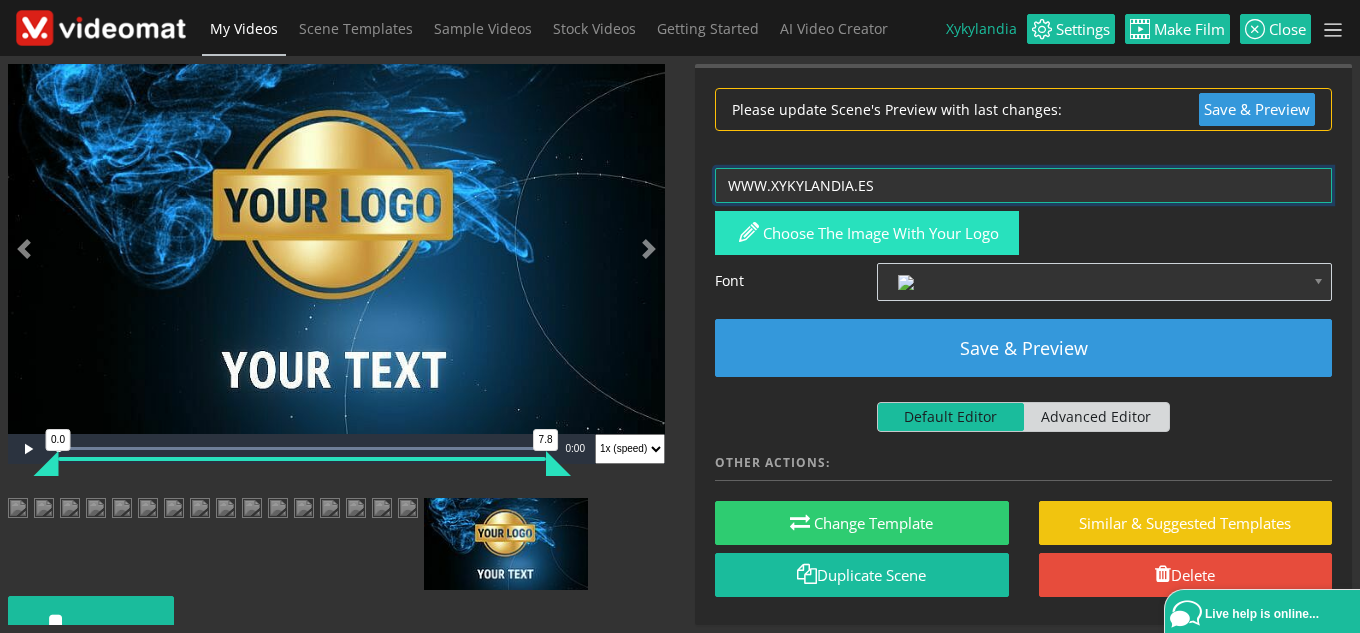 type on "WWW.XYKYLANDIA.ES" 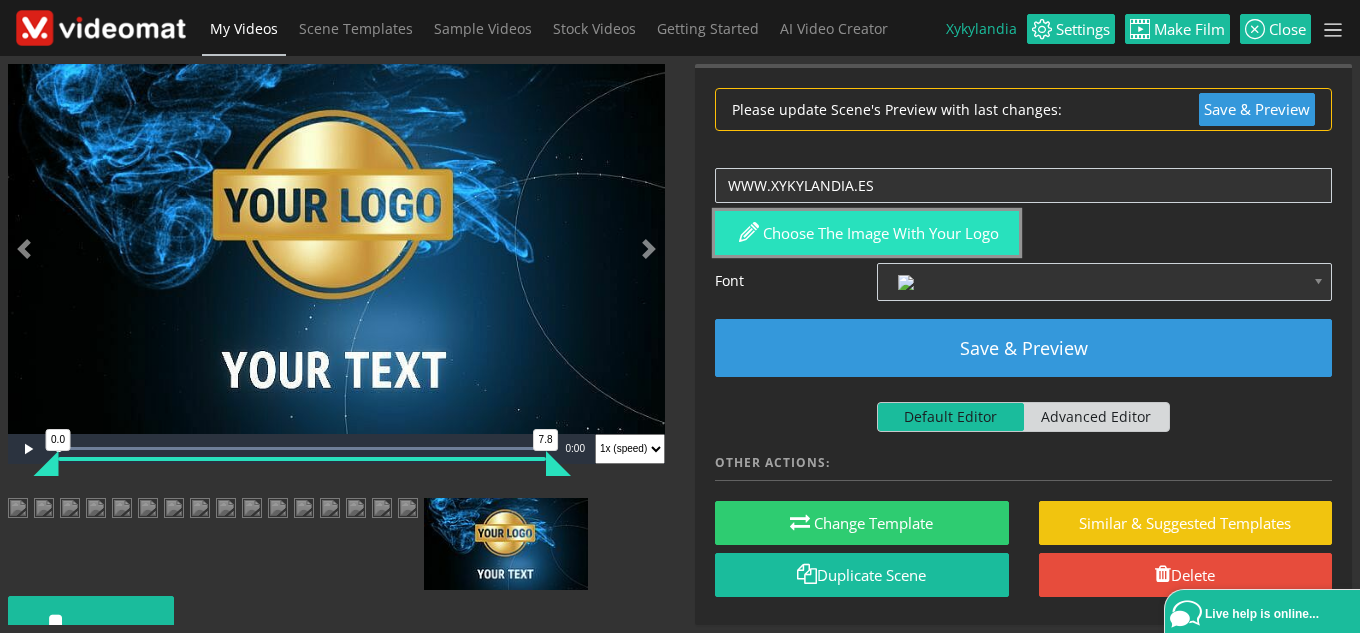 click on "Choose the image with your logo" at bounding box center (867, 233) 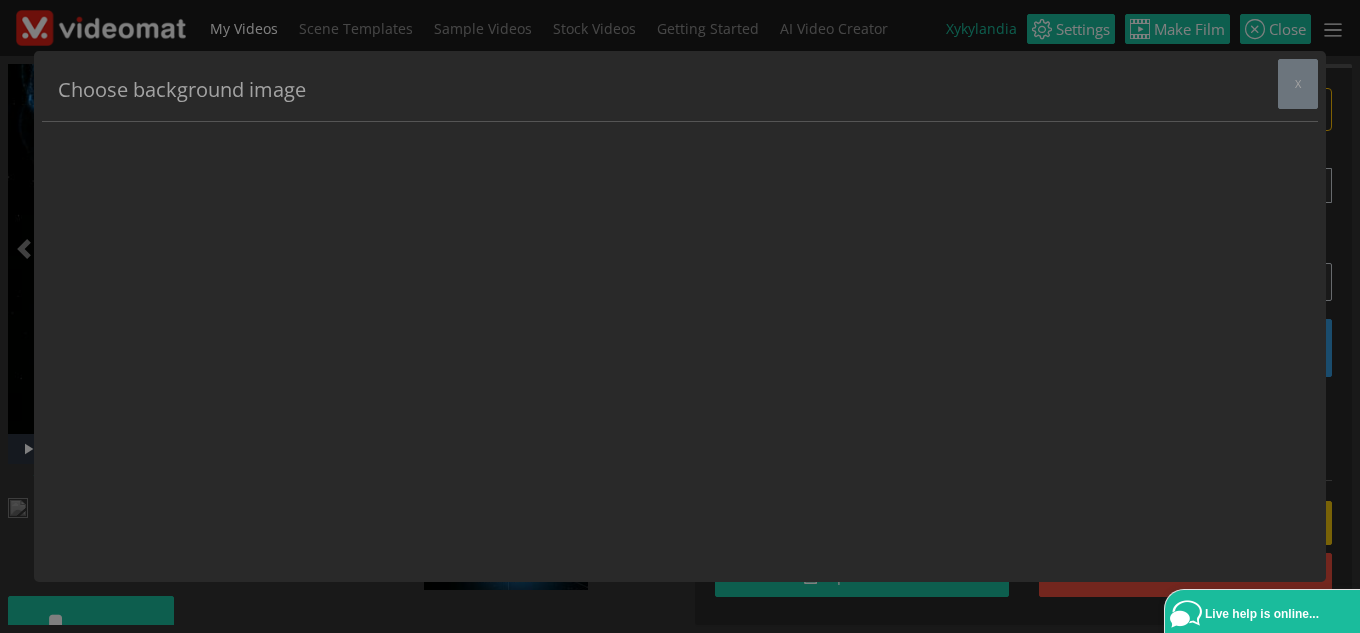 scroll, scrollTop: 0, scrollLeft: 0, axis: both 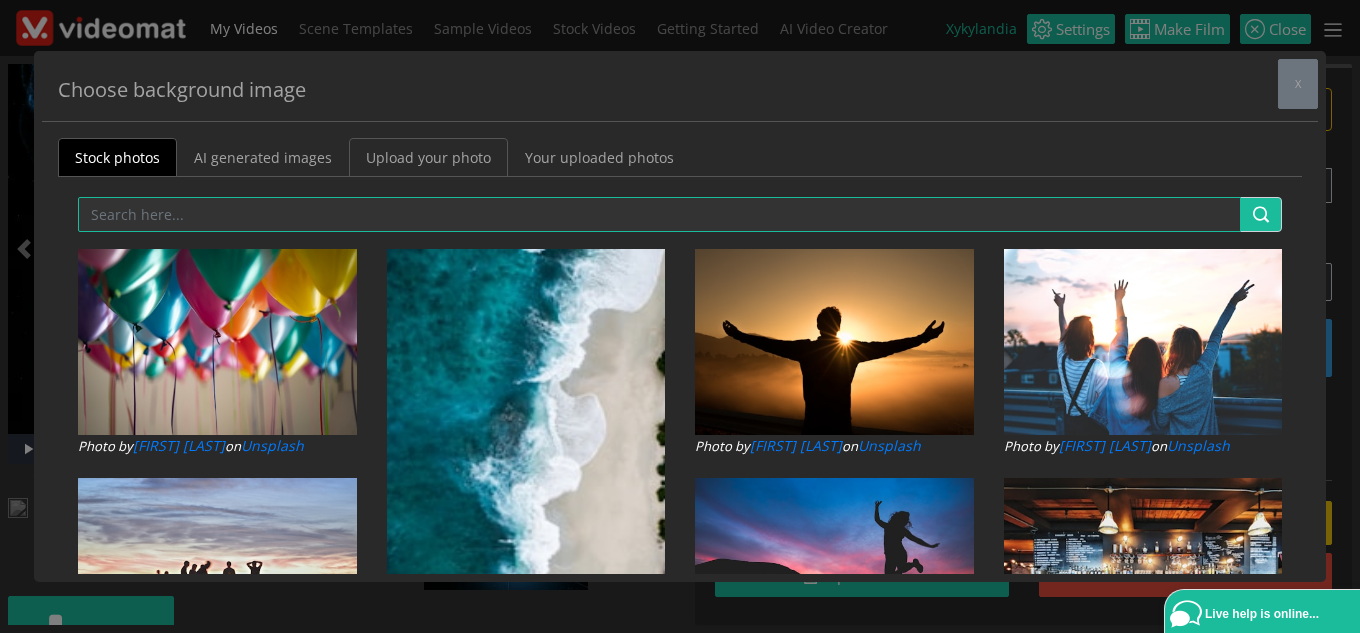 click on "Upload your photo" at bounding box center [428, 157] 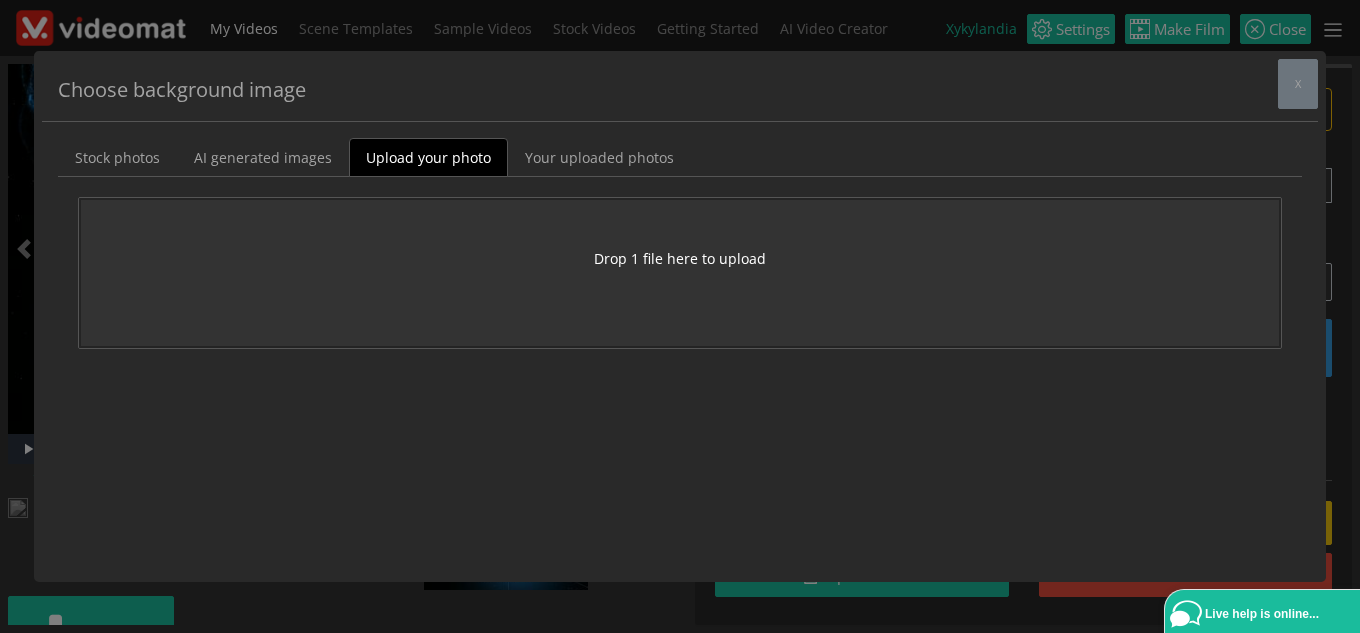 click on "Drop 1 file here to upload" at bounding box center (680, 273) 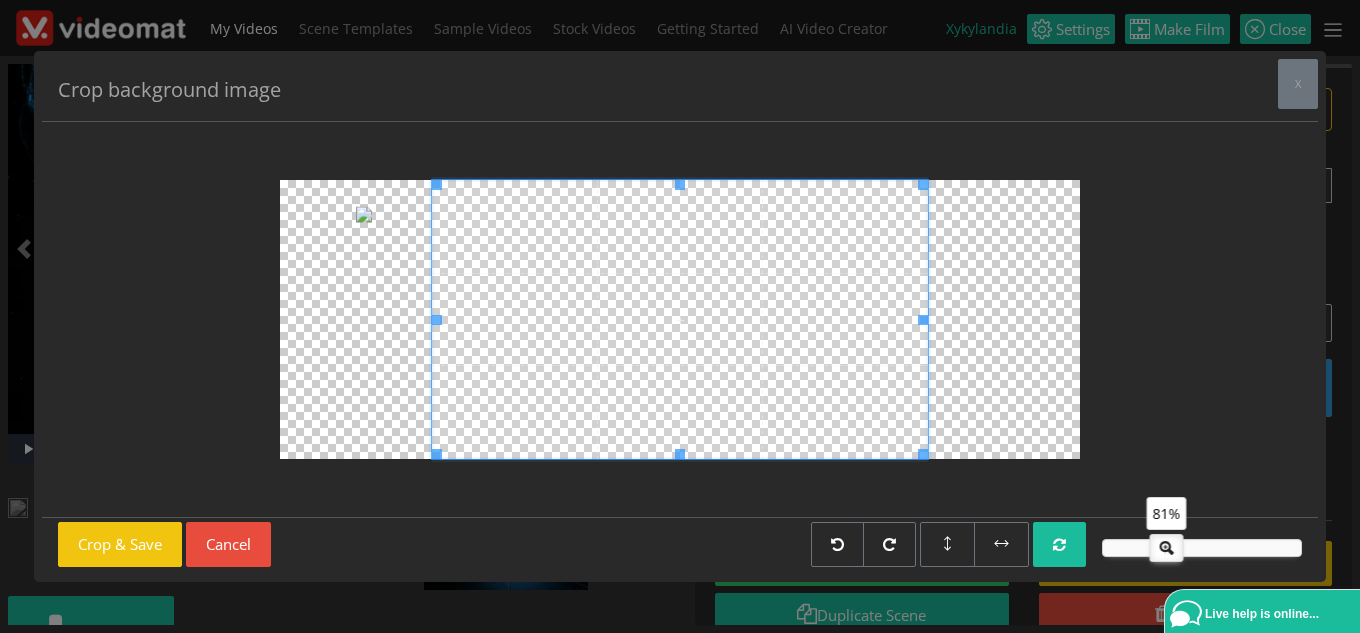 drag, startPoint x: 1184, startPoint y: 545, endPoint x: 1163, endPoint y: 546, distance: 21.023796 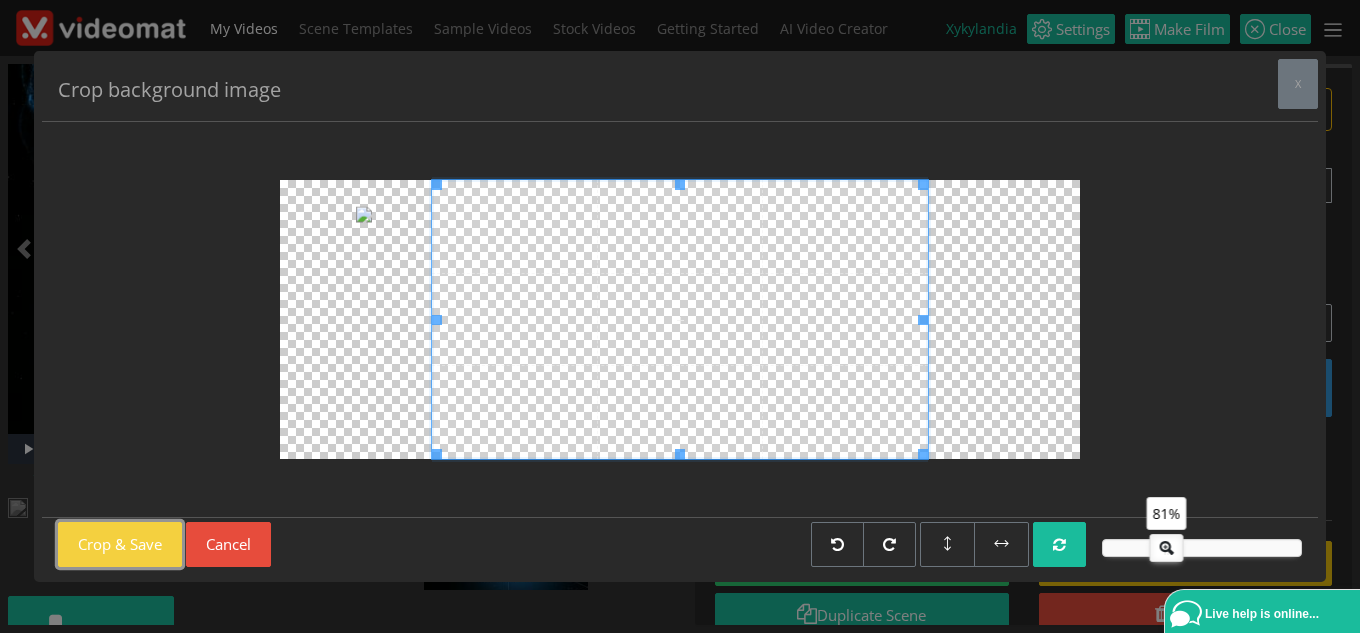 click on "Crop & Save" at bounding box center (120, 544) 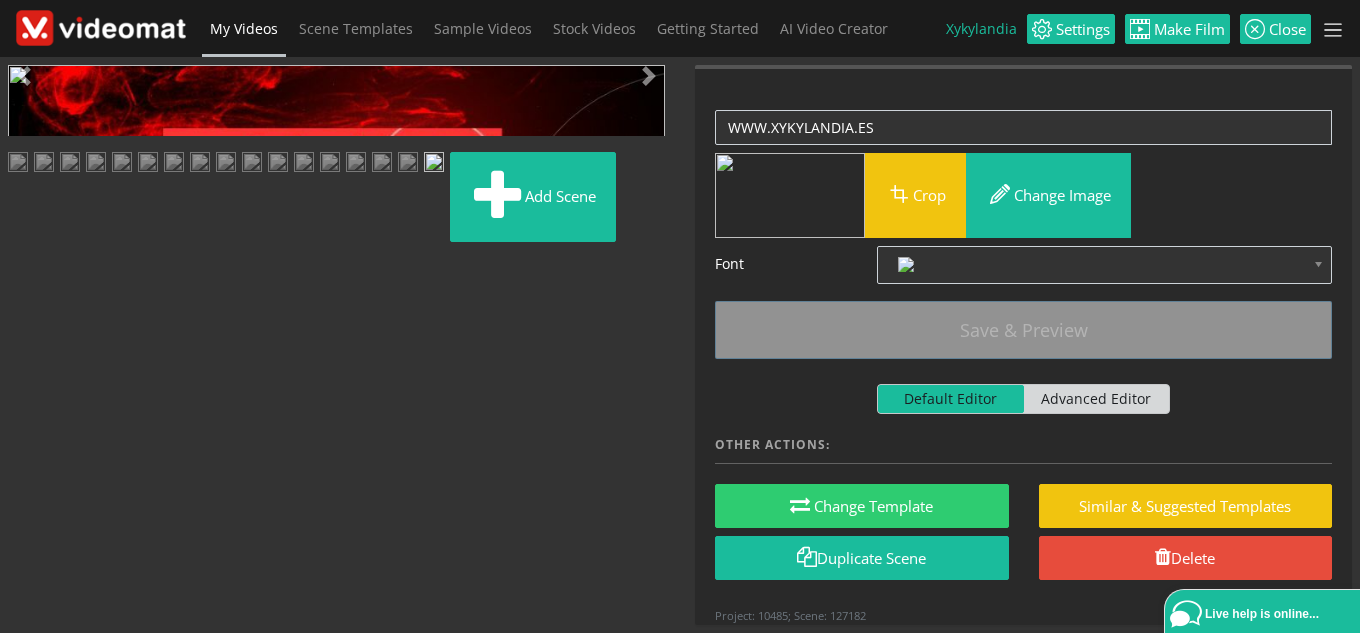 click at bounding box center [28, 449] 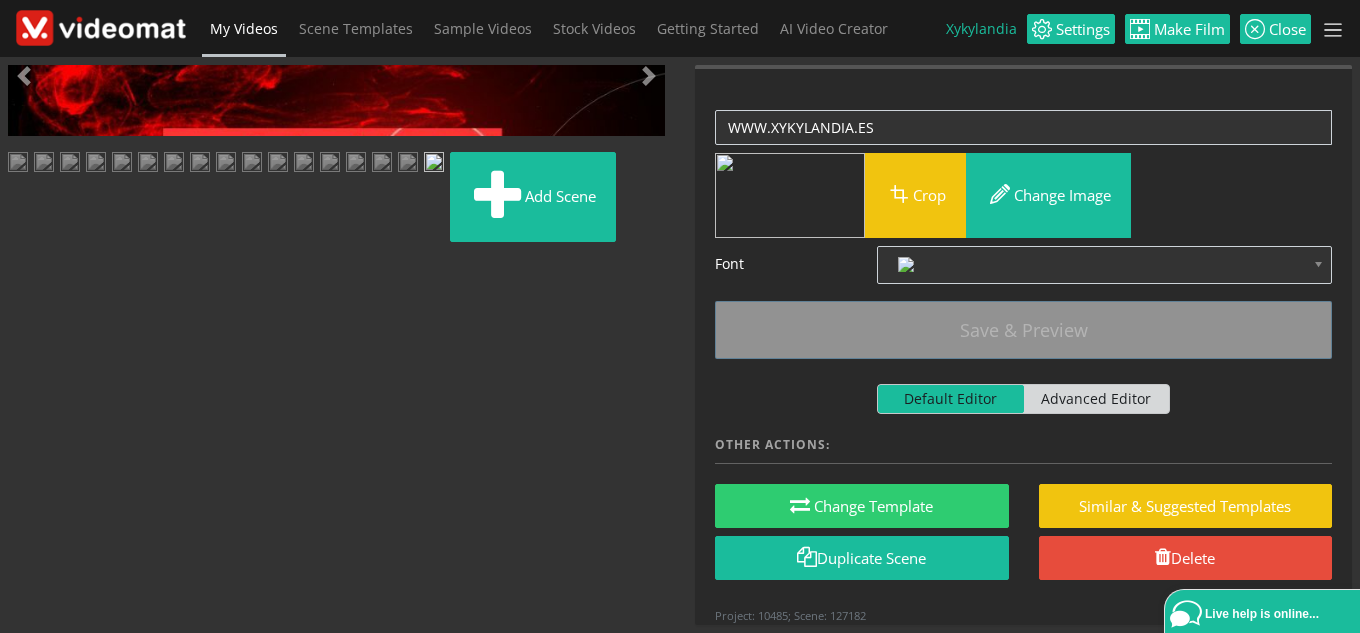scroll, scrollTop: 0, scrollLeft: 0, axis: both 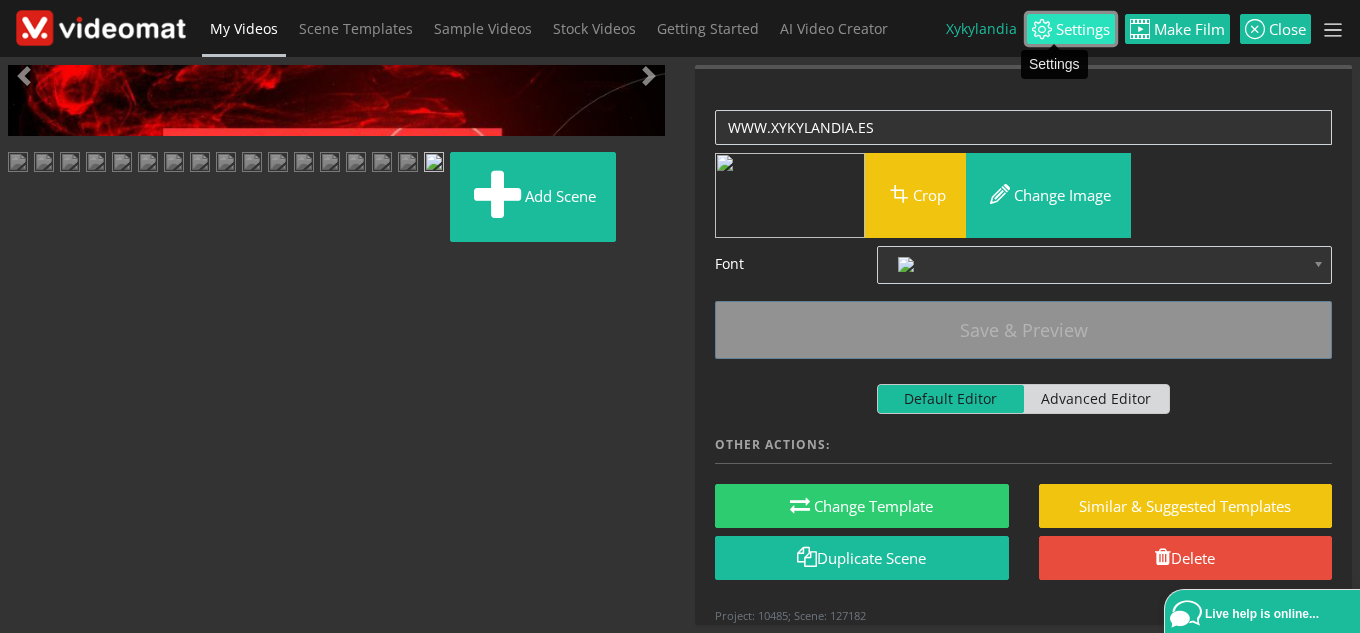 click on "Settings" at bounding box center (1081, 29) 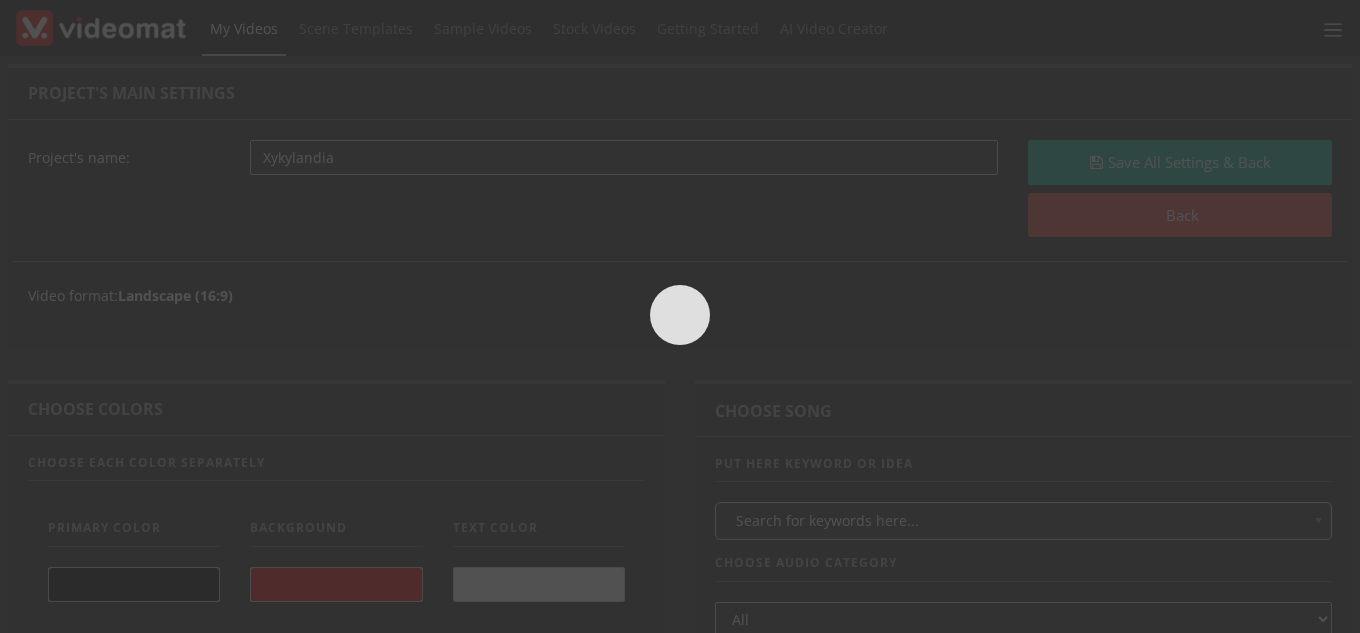scroll, scrollTop: 0, scrollLeft: 0, axis: both 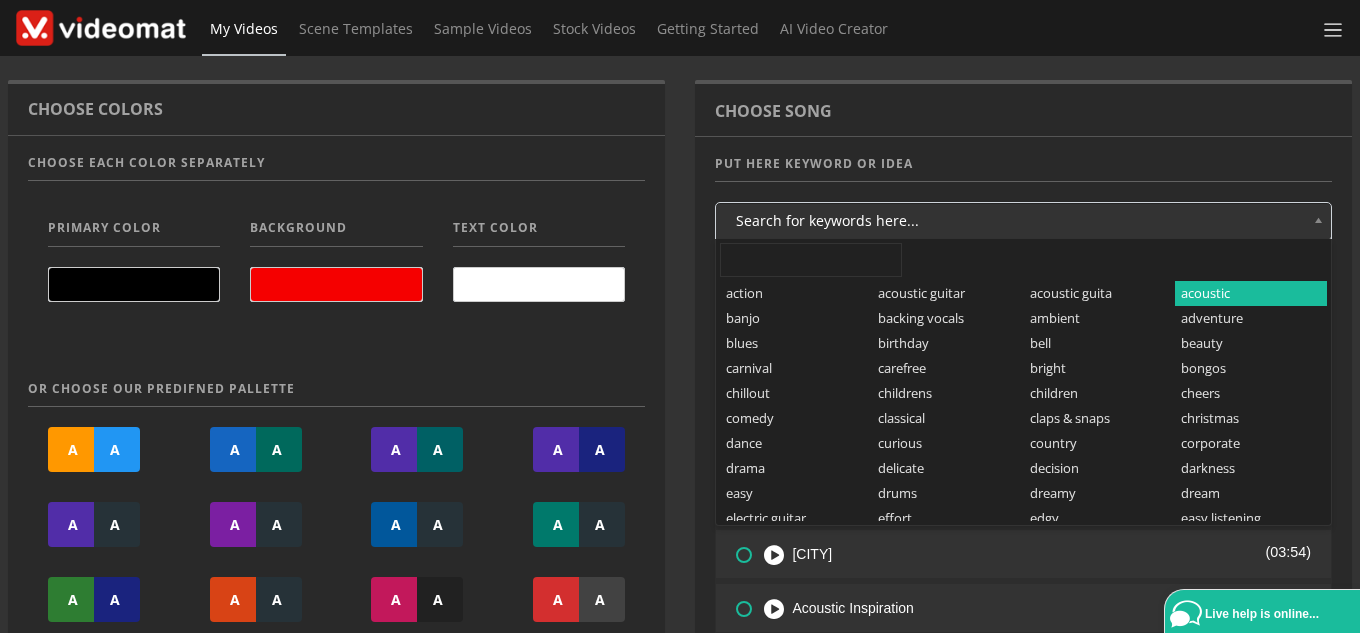 click on "Search for keywords here..." at bounding box center (1023, 221) 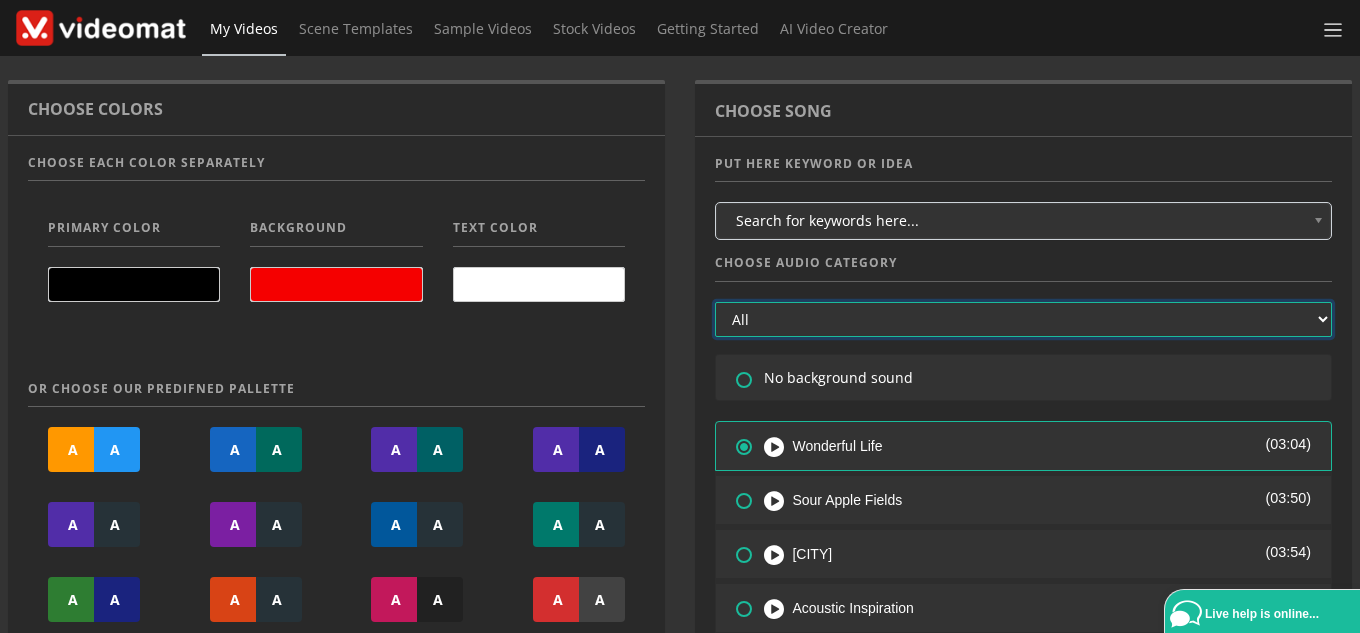 click on "All Hip Hop Synthesizer Banjo Motivation Success Children Folk Happy Classical Electronic Piano Flute Drums Guitar Ukulele Relaxed Pop Film Drama Romantic Travel Meditation Occasional Corporate Melancholic Jazz Simple Country Music Rock Epic Energetic Inspiration Vocals" at bounding box center (1023, 319) 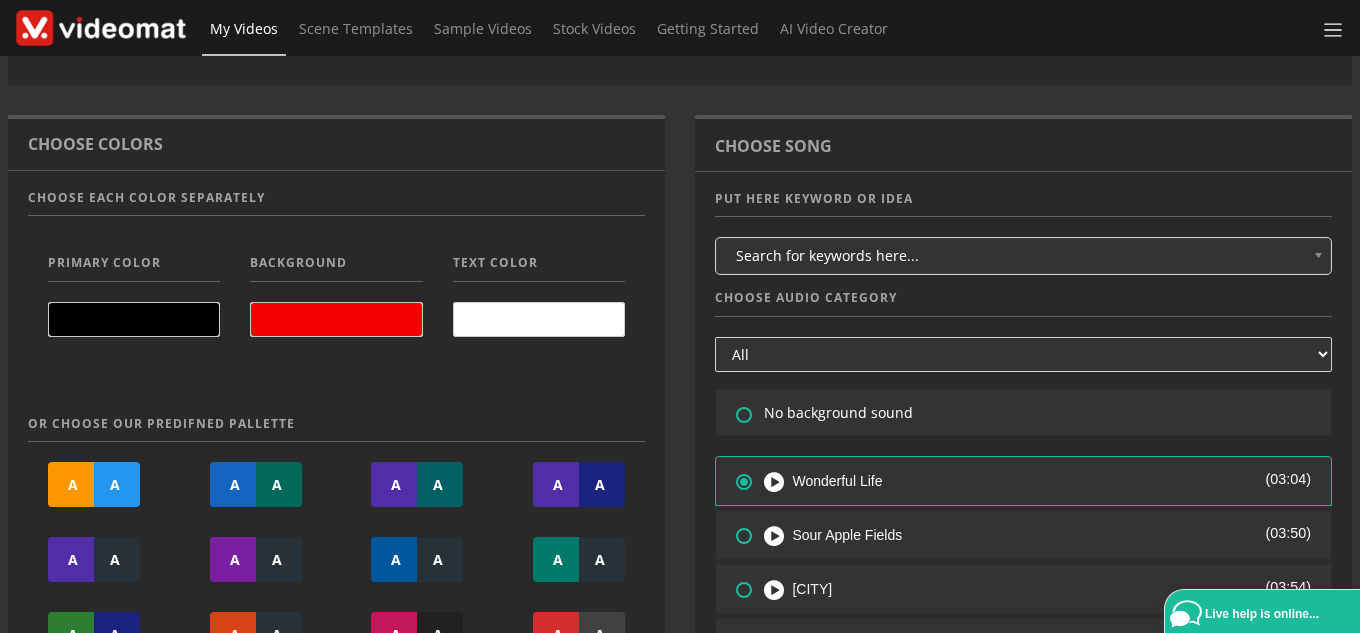 scroll, scrollTop: 300, scrollLeft: 0, axis: vertical 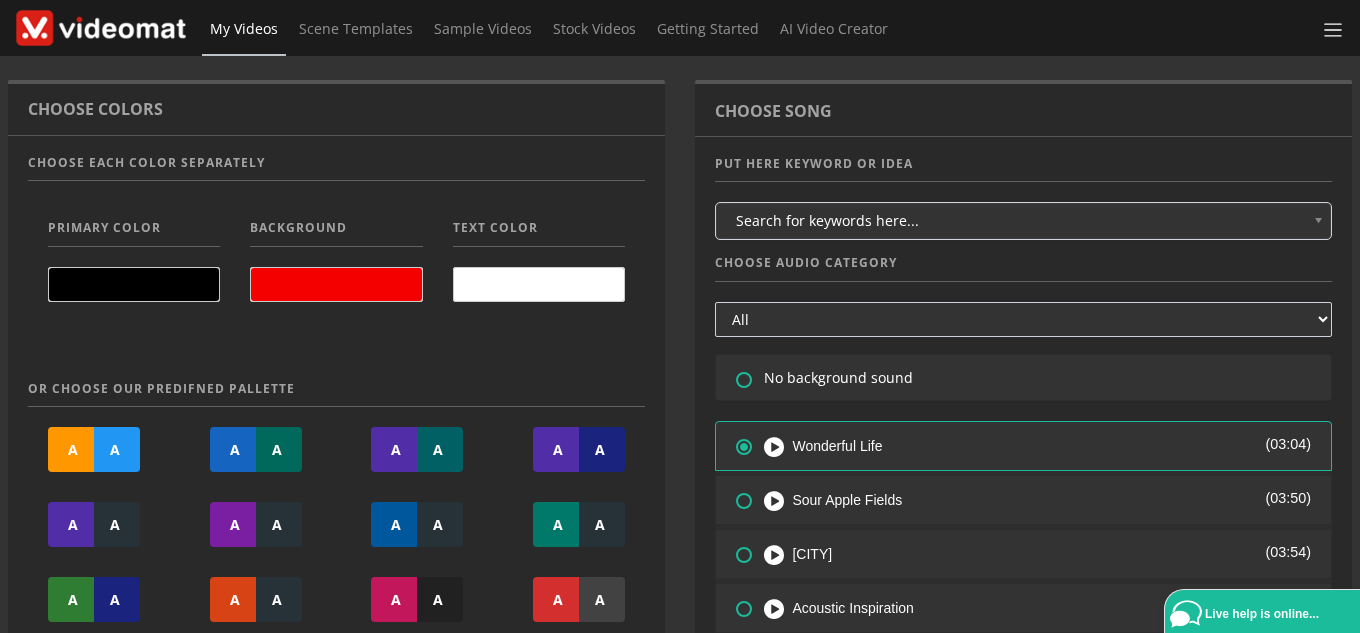 click on "Search for keywords here..." at bounding box center [1023, 221] 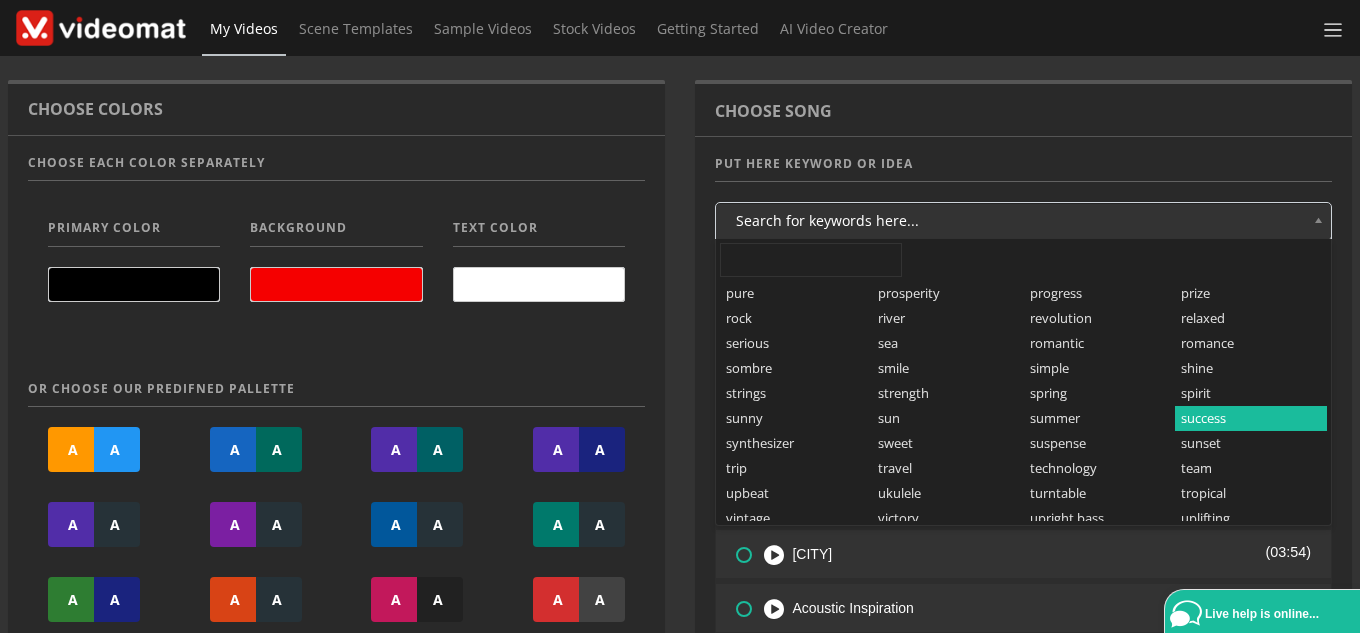 scroll, scrollTop: 785, scrollLeft: 0, axis: vertical 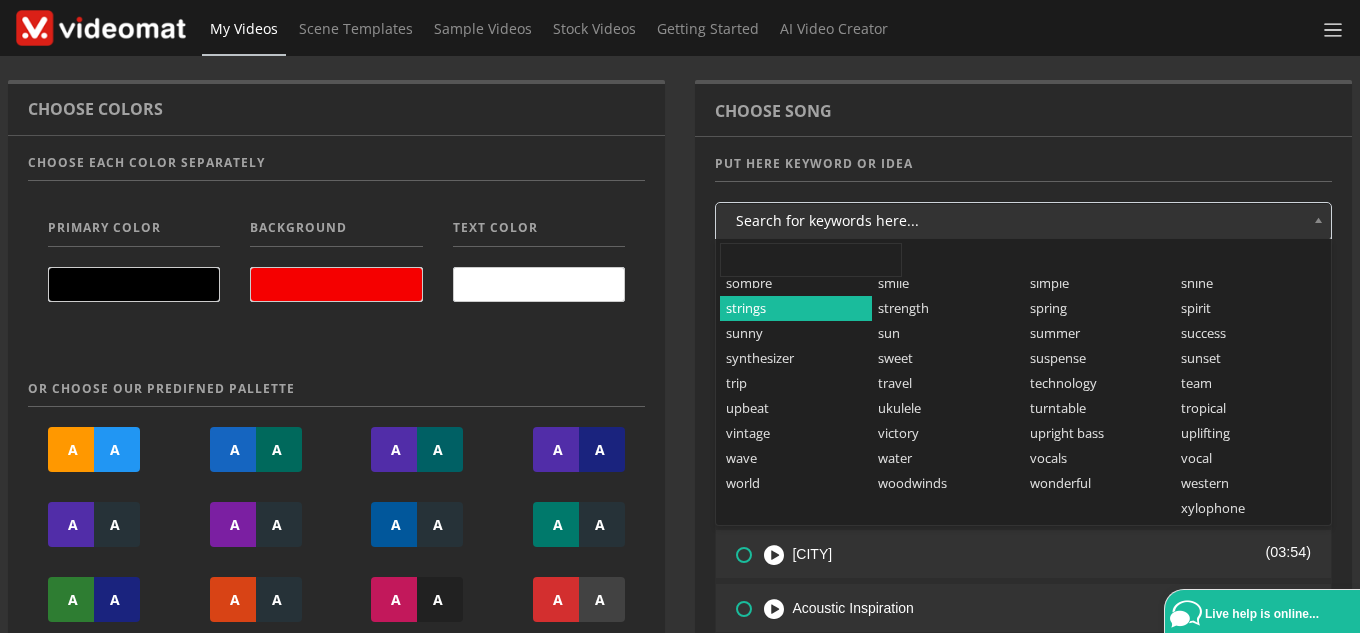 click on "strings" at bounding box center [796, 308] 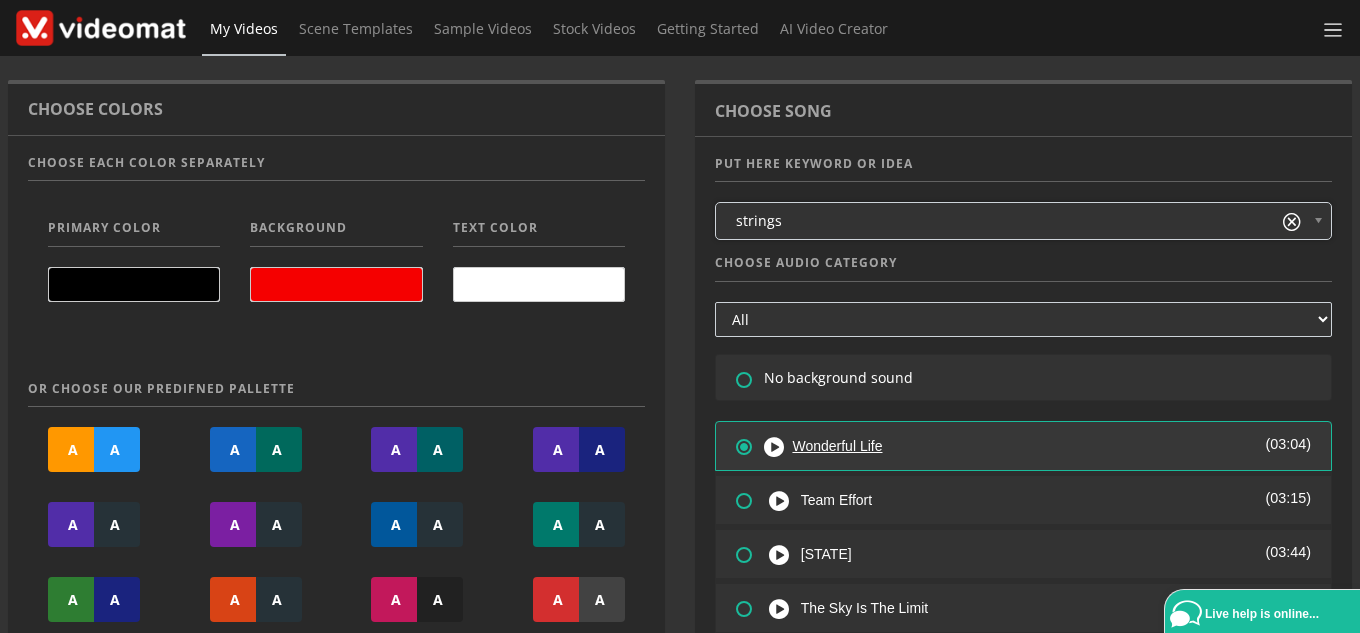 click at bounding box center [778, 447] 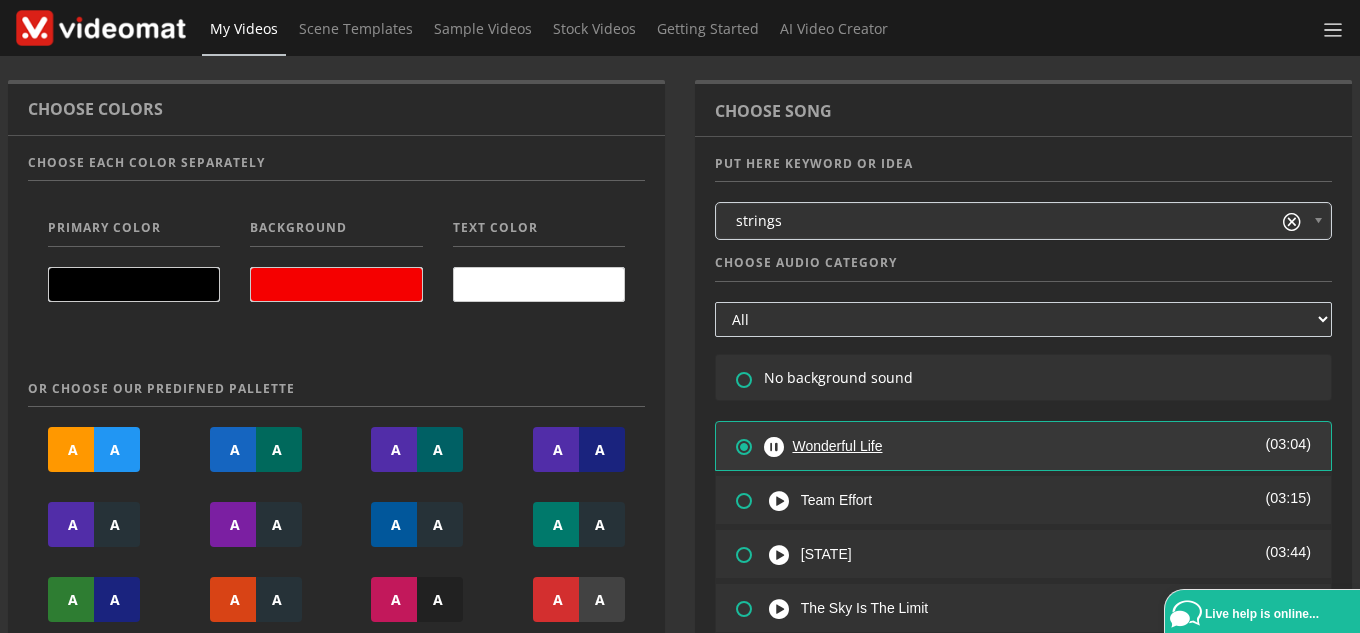 click at bounding box center (778, 447) 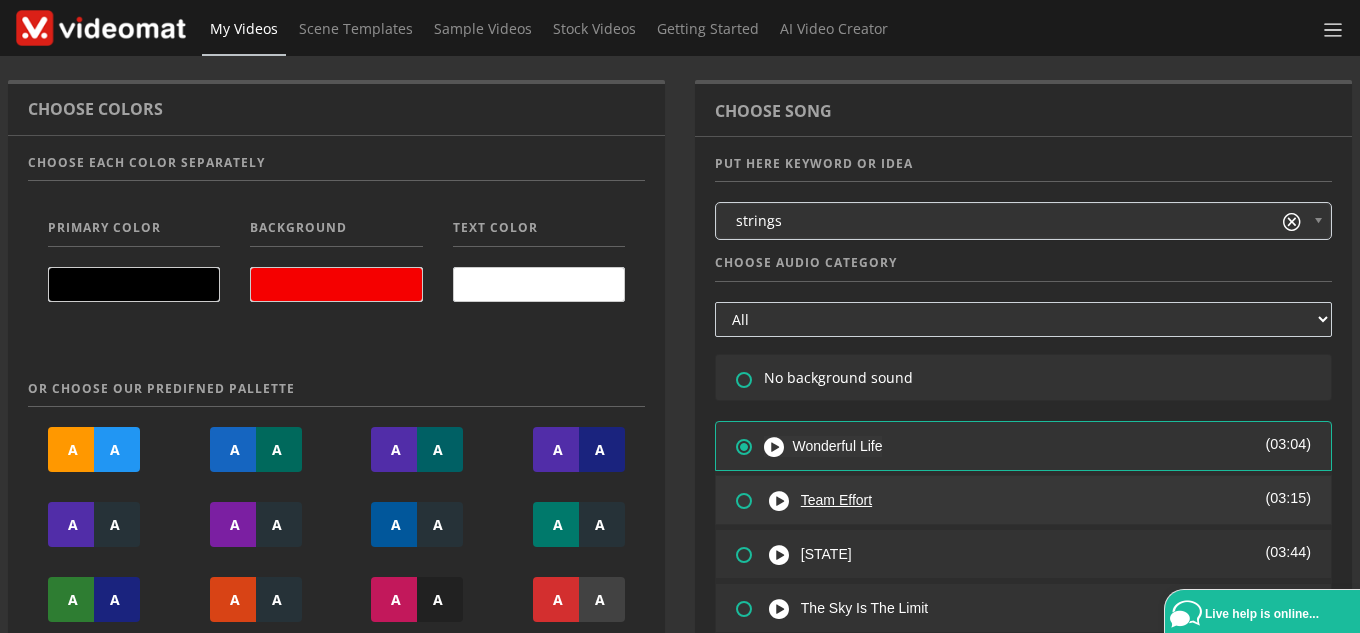 click at bounding box center (783, 501) 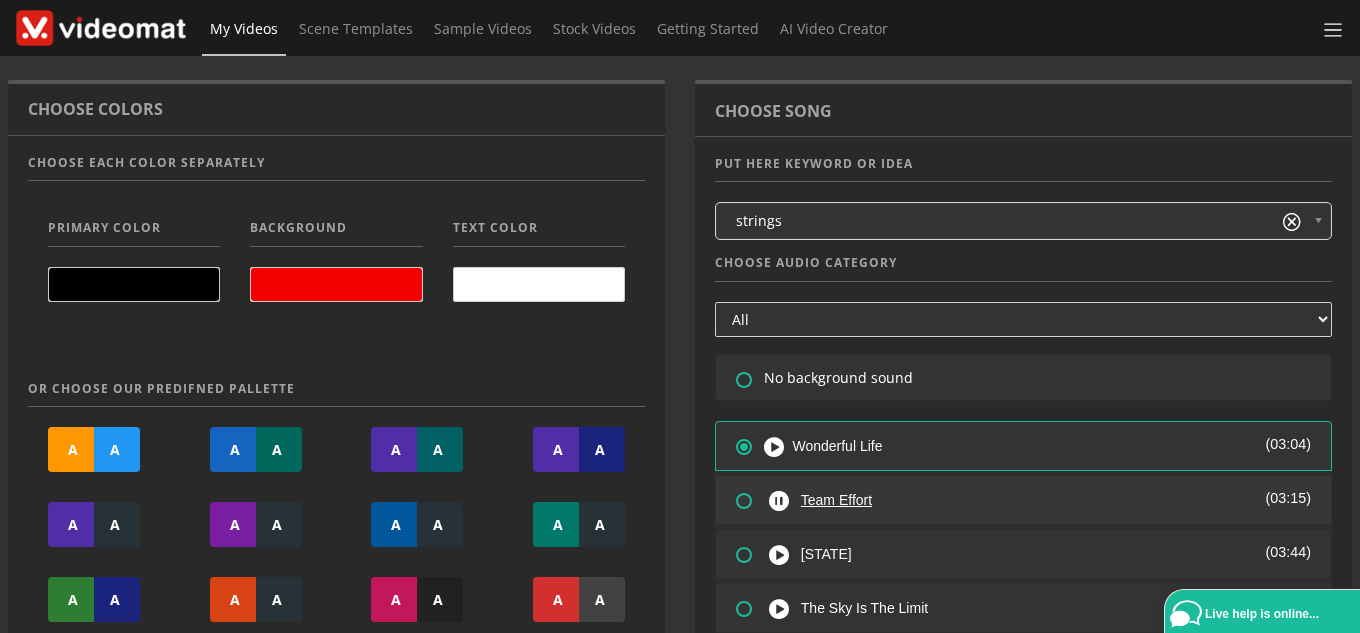 click at bounding box center (783, 501) 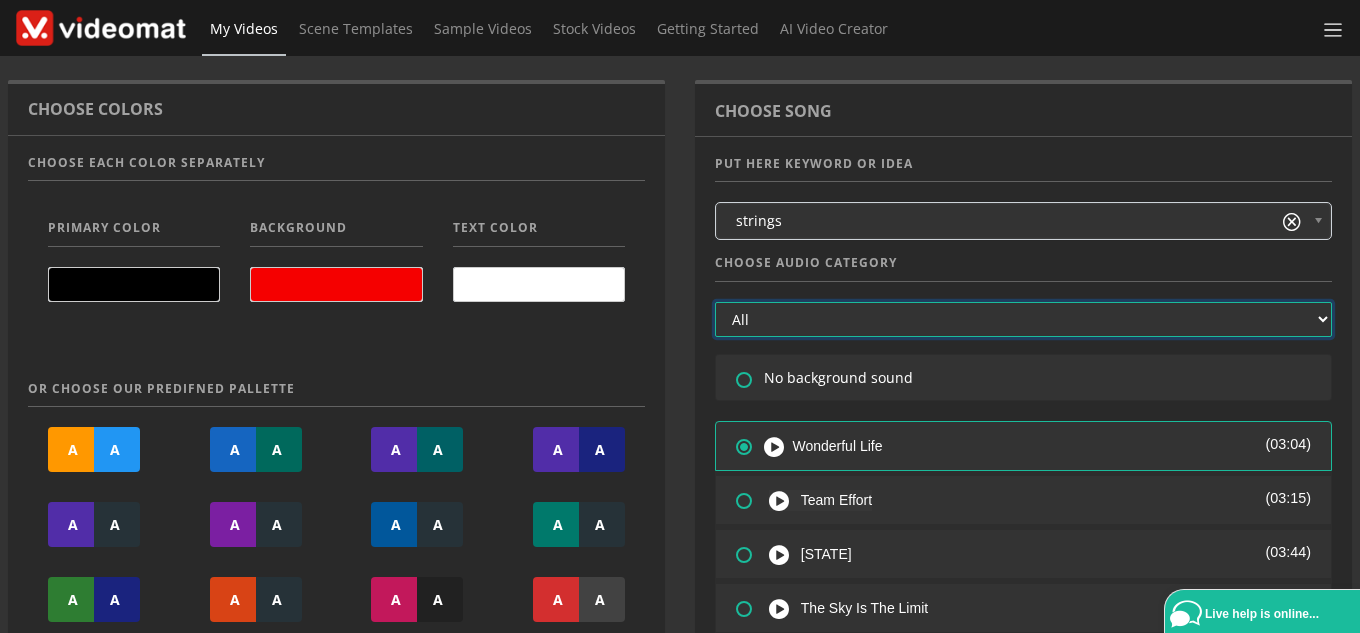click on "All Hip Hop Synthesizer Banjo Motivation Success Children Folk Happy Classical Electronic Piano Flute Drums Guitar Ukulele Relaxed Pop Film Drama Romantic Travel Meditation Occasional Corporate Melancholic Jazz Simple Country Music Rock Epic Energetic Inspiration Vocals" at bounding box center (1023, 319) 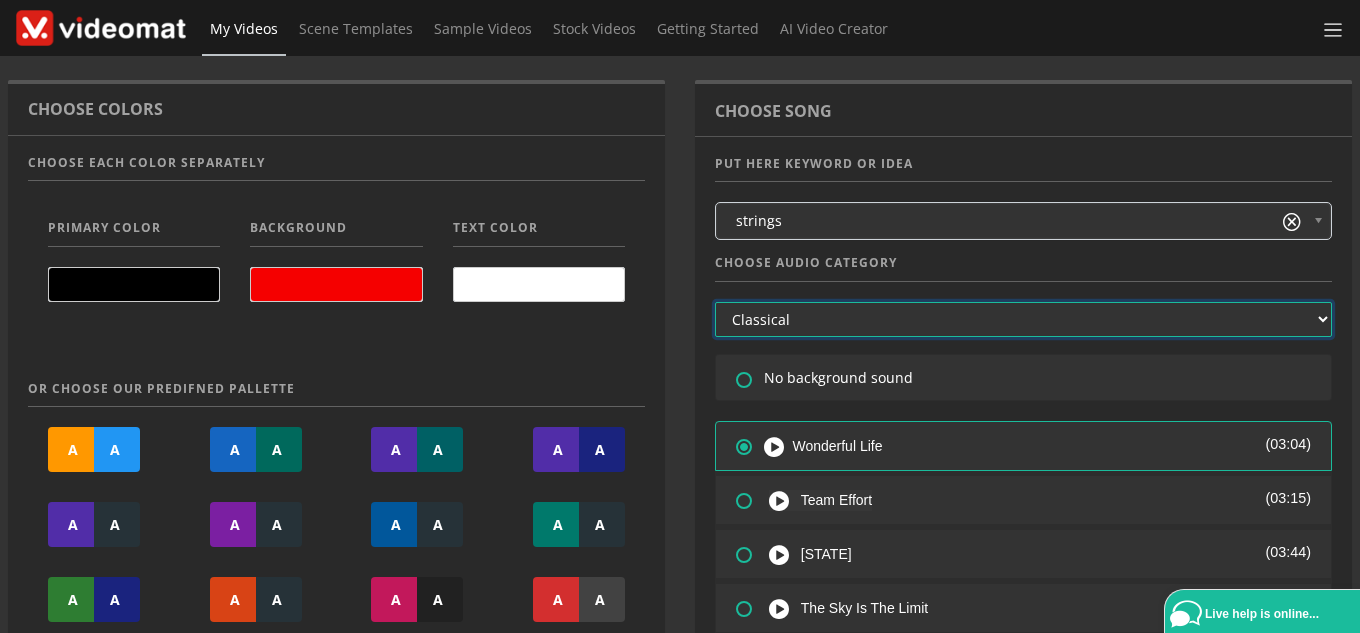 click on "All Hip Hop Synthesizer Banjo Motivation Success Children Folk Happy Classical Electronic Piano Flute Drums Guitar Ukulele Relaxed Pop Film Drama Romantic Travel Meditation Occasional Corporate Melancholic Jazz Simple Country Music Rock Epic Energetic Inspiration Vocals" at bounding box center [1023, 319] 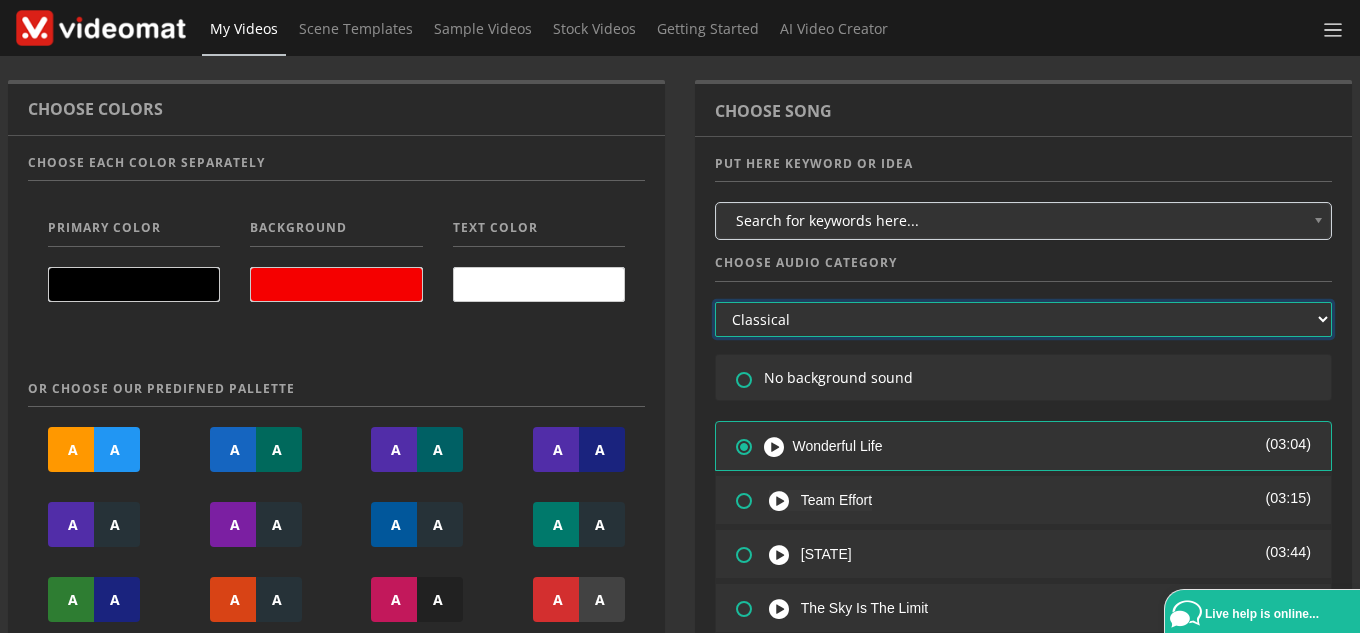 scroll, scrollTop: 0, scrollLeft: 0, axis: both 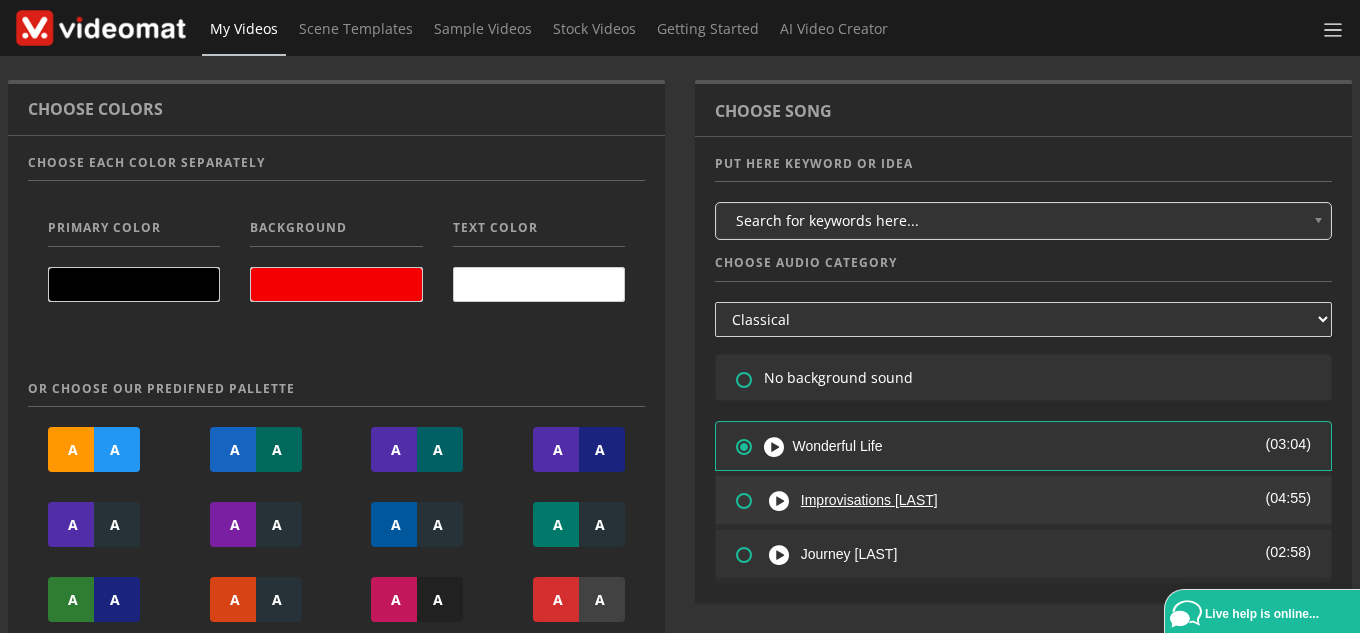 click at bounding box center [783, 501] 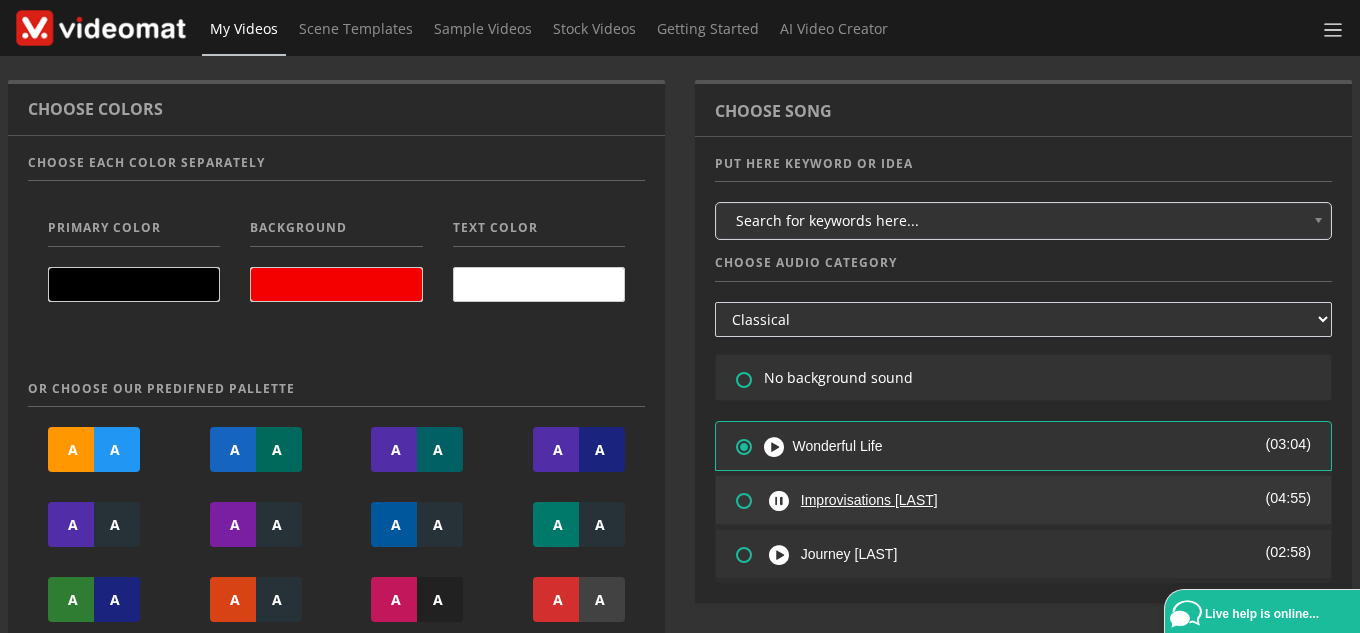 click at bounding box center [783, 501] 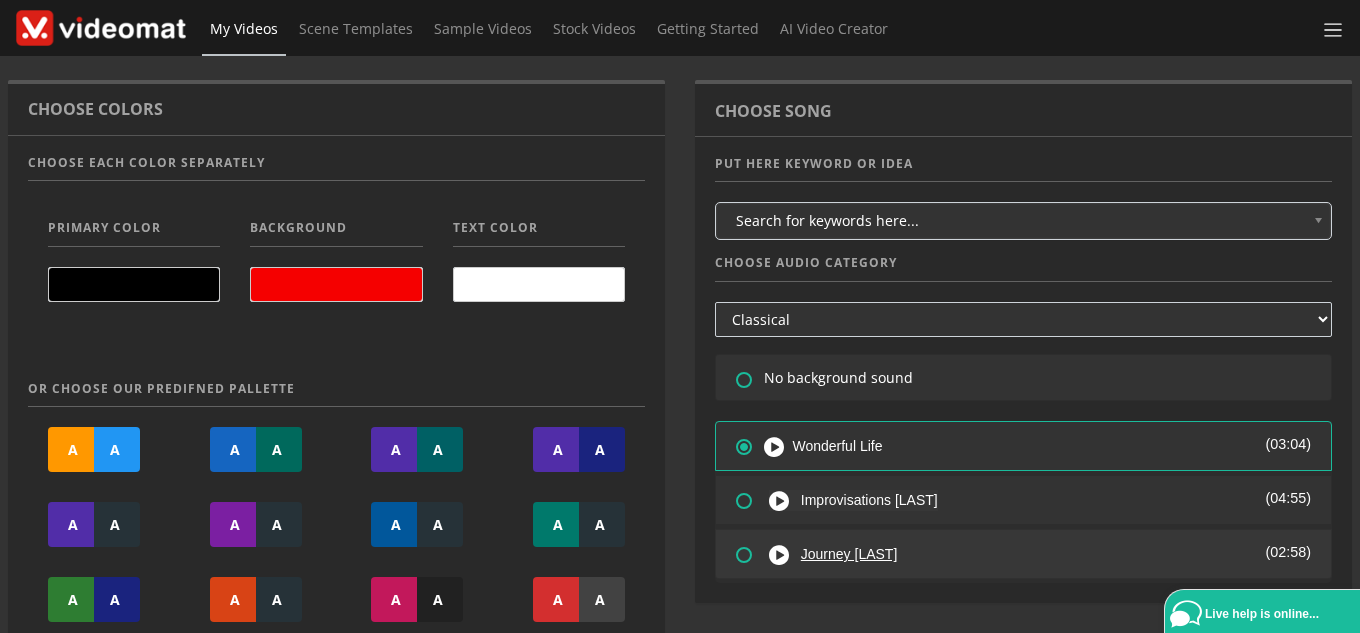 click at bounding box center [783, 555] 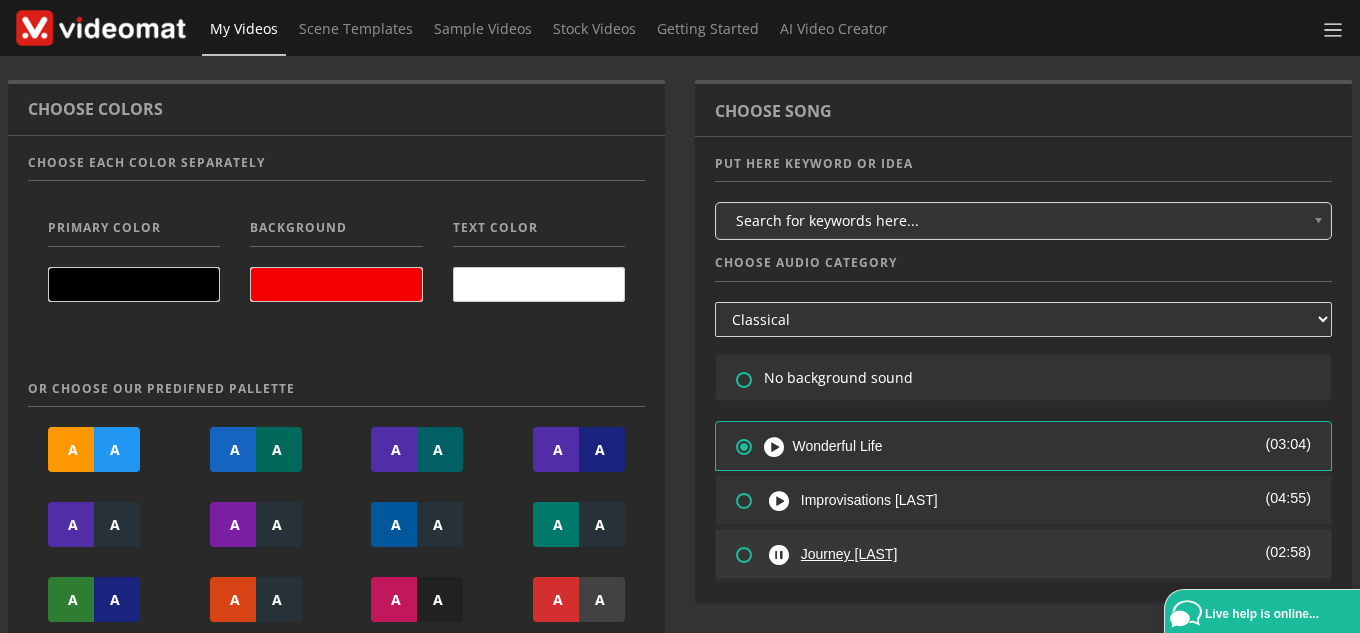 click at bounding box center (783, 555) 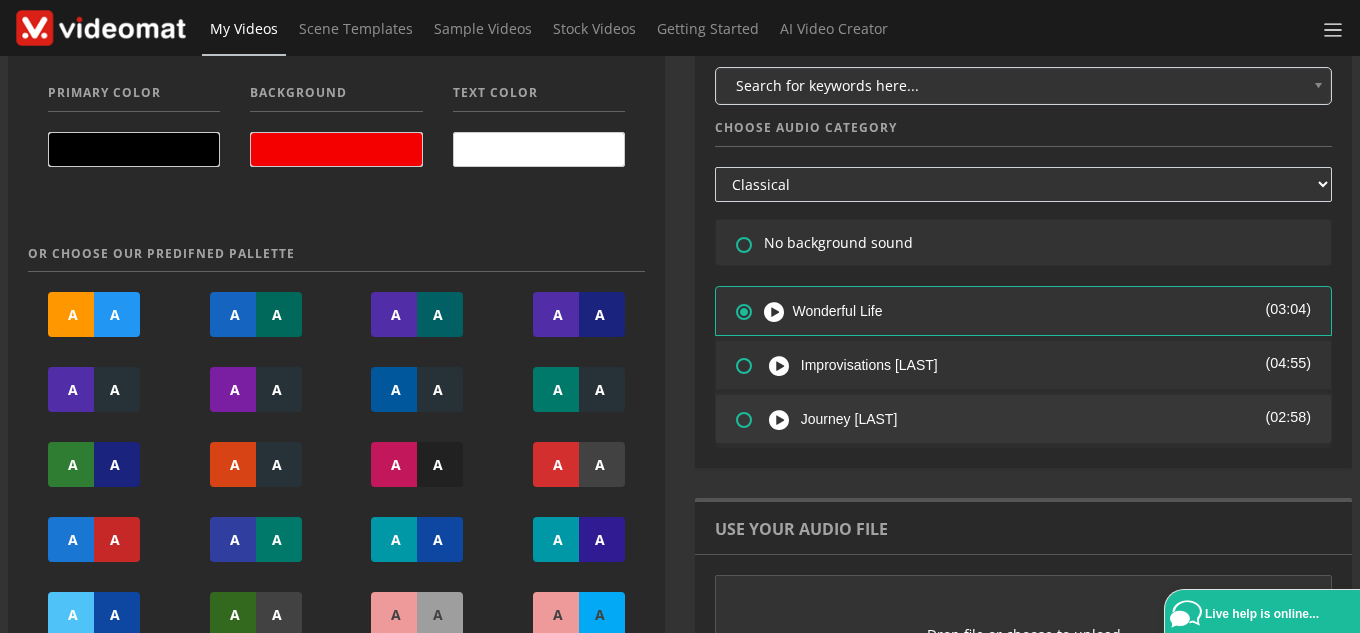 scroll, scrollTop: 400, scrollLeft: 0, axis: vertical 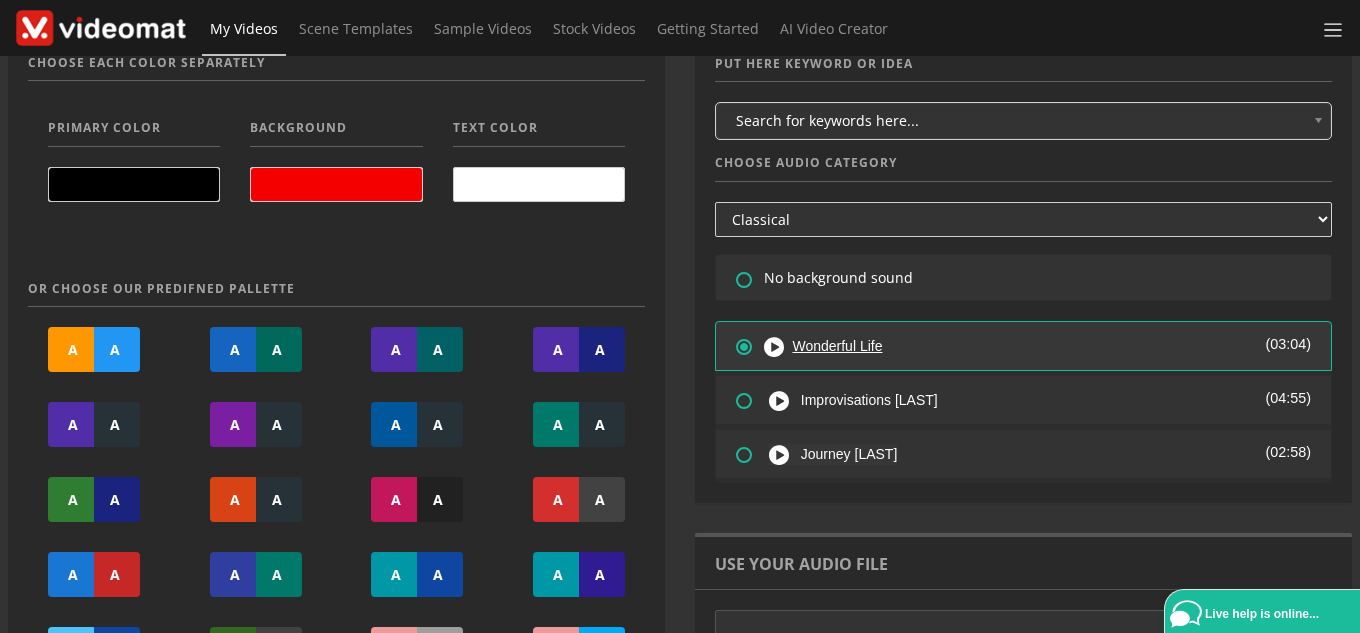 click at bounding box center (778, 347) 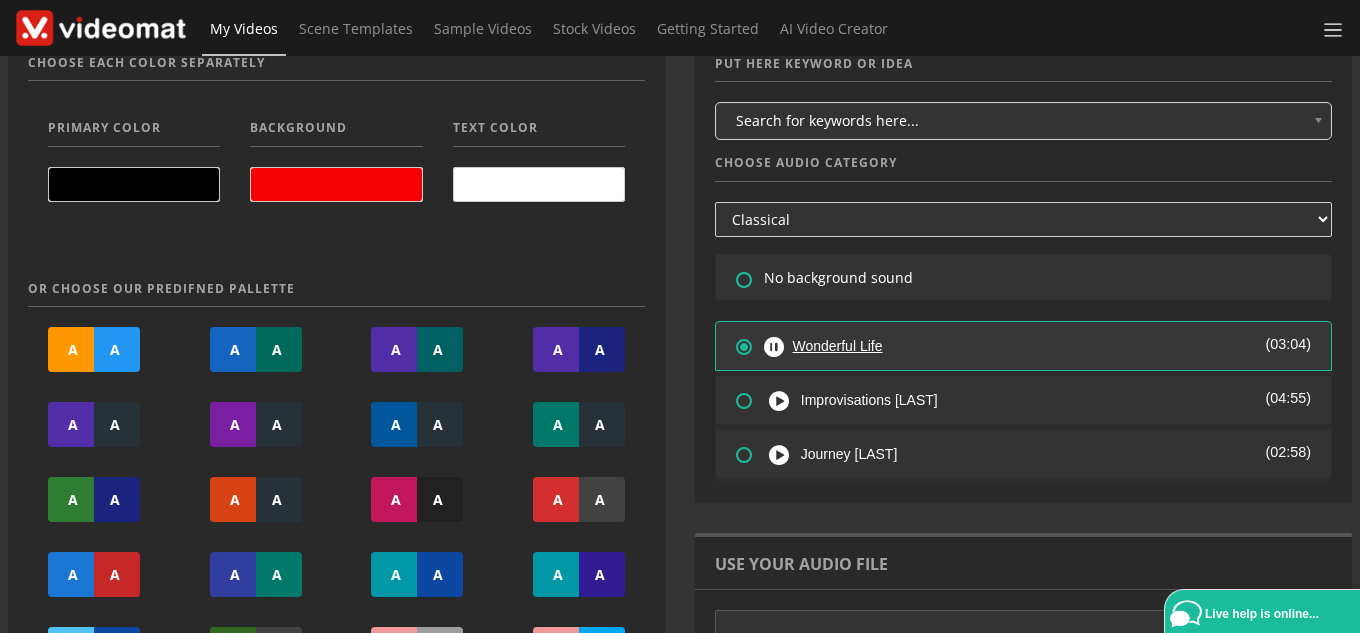 click at bounding box center (778, 347) 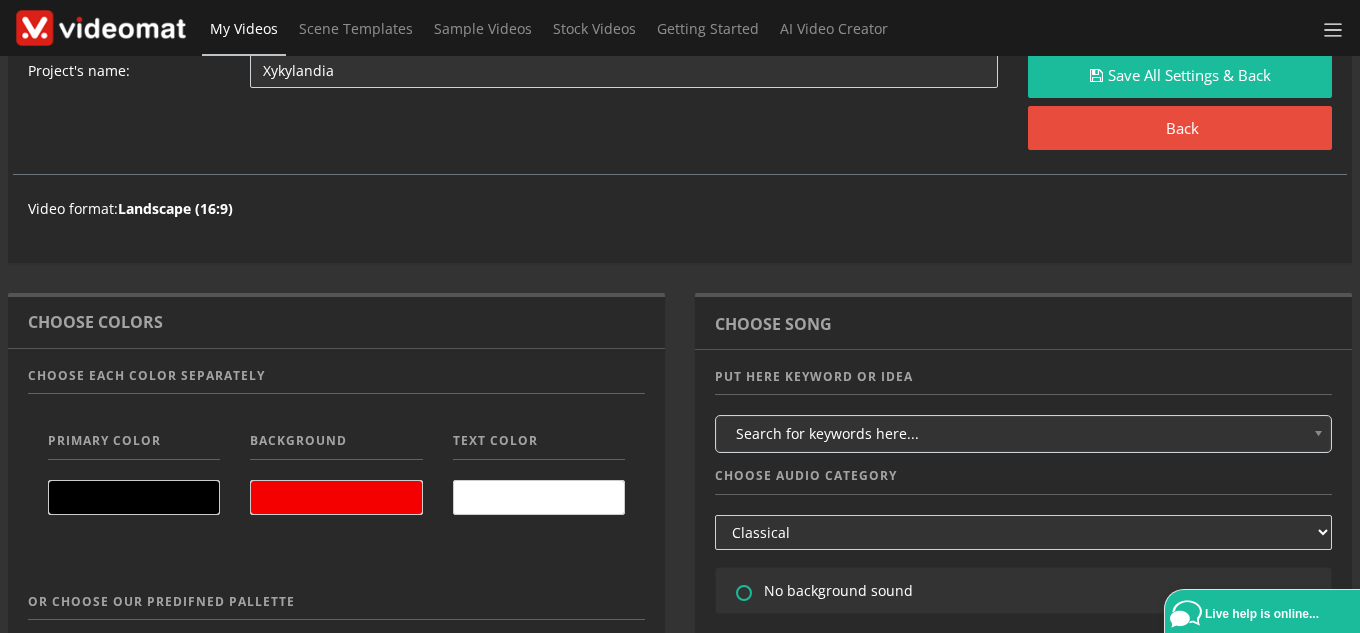 scroll, scrollTop: 300, scrollLeft: 0, axis: vertical 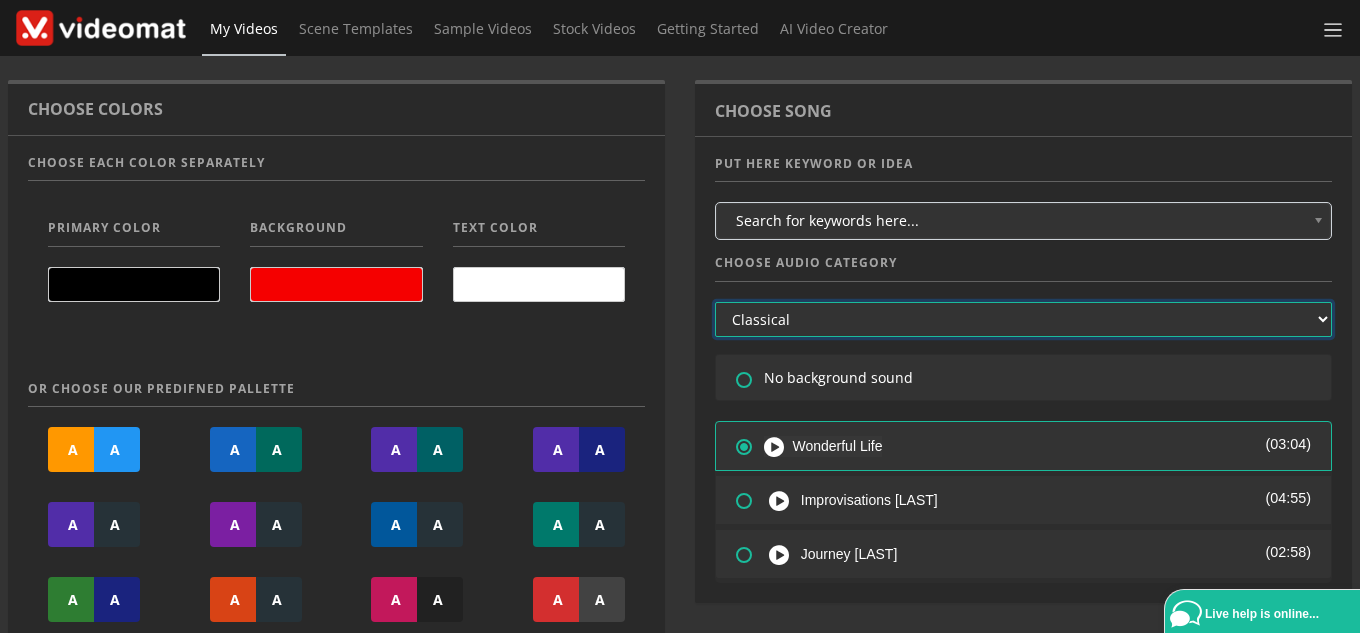 click on "All Hip Hop Synthesizer Banjo Motivation Success Children Folk Happy Classical Electronic Piano Flute Drums Guitar Ukulele Relaxed Pop Film Drama Romantic Travel Meditation Occasional Corporate Melancholic Jazz Simple Country Music Rock Epic Energetic Inspiration Vocals" at bounding box center [1023, 319] 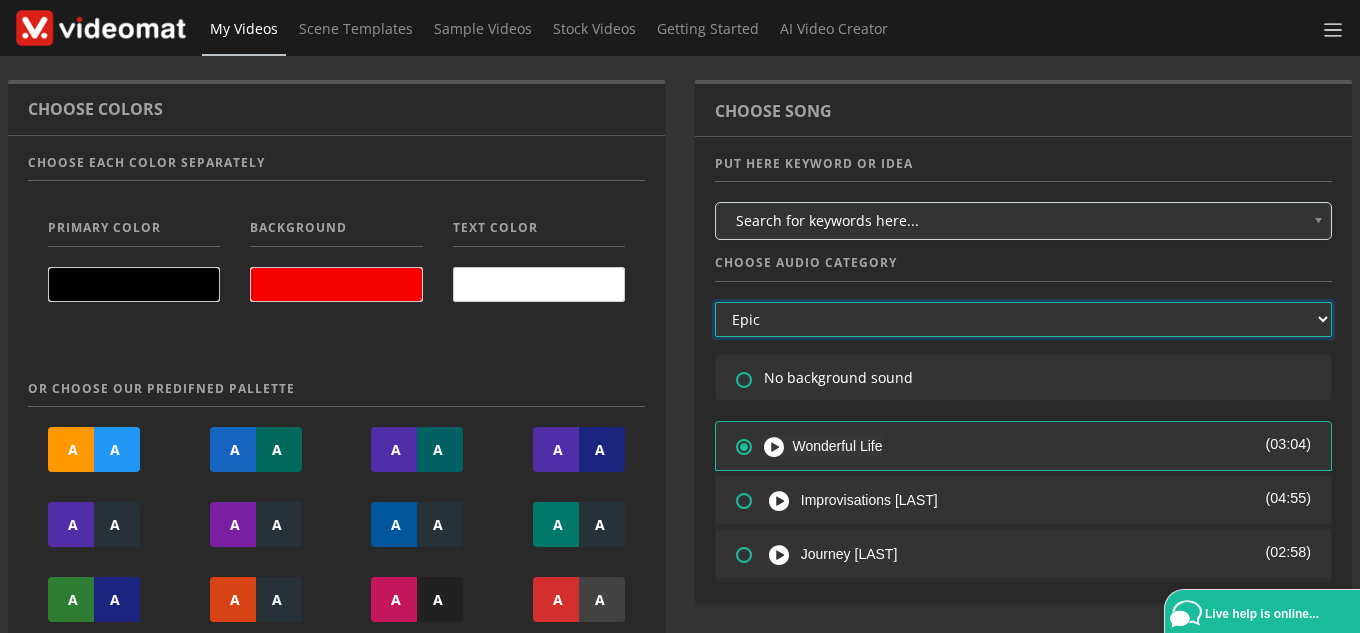 click on "All Hip Hop Synthesizer Banjo Motivation Success Children Folk Happy Classical Electronic Piano Flute Drums Guitar Ukulele Relaxed Pop Film Drama Romantic Travel Meditation Occasional Corporate Melancholic Jazz Simple Country Music Rock Epic Energetic Inspiration Vocals" at bounding box center (1023, 319) 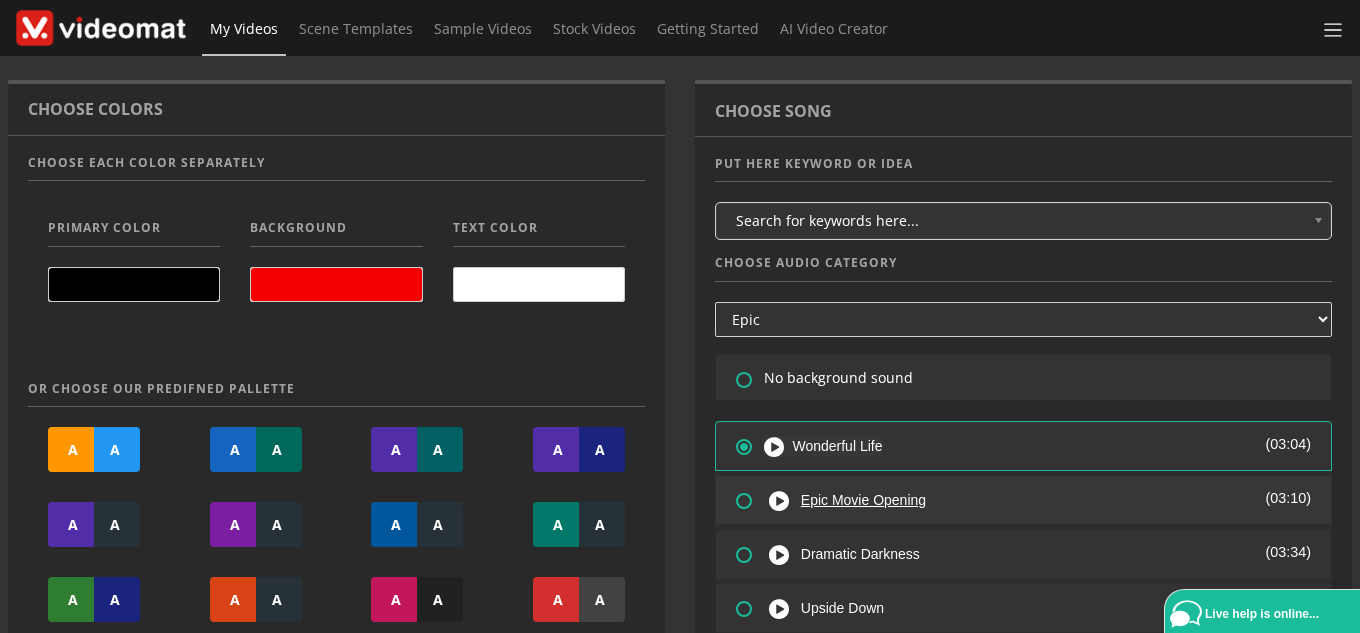 click at bounding box center (783, 501) 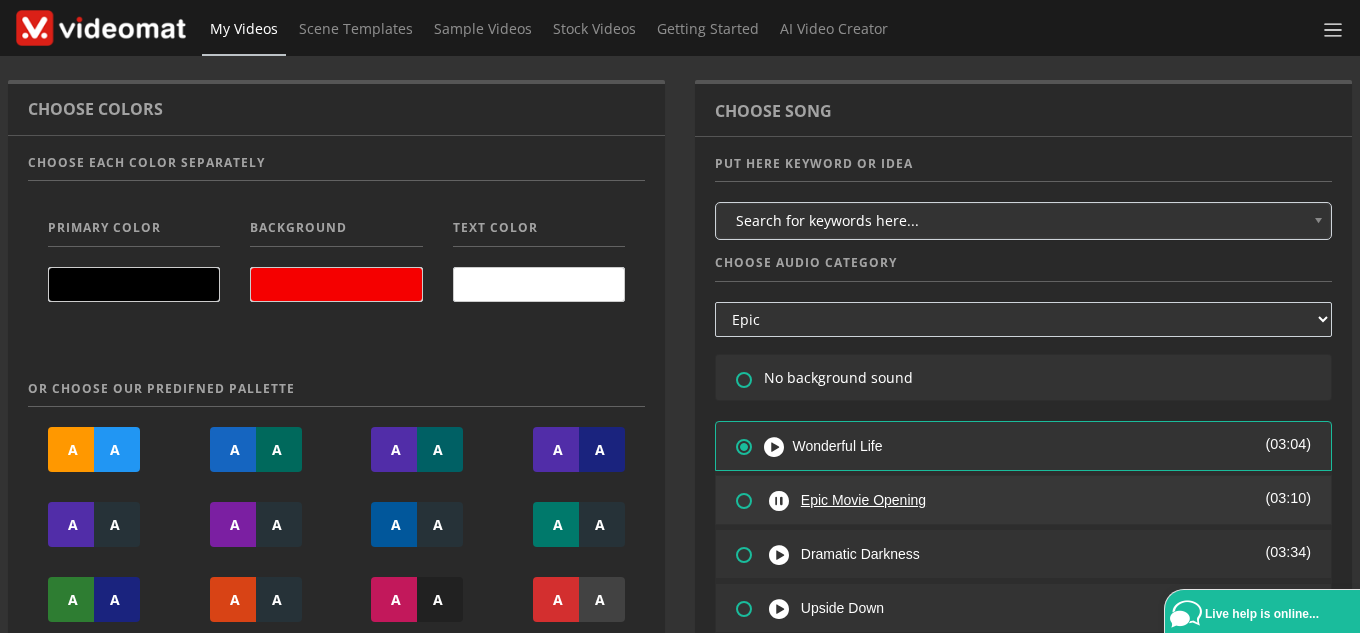 click at bounding box center [783, 501] 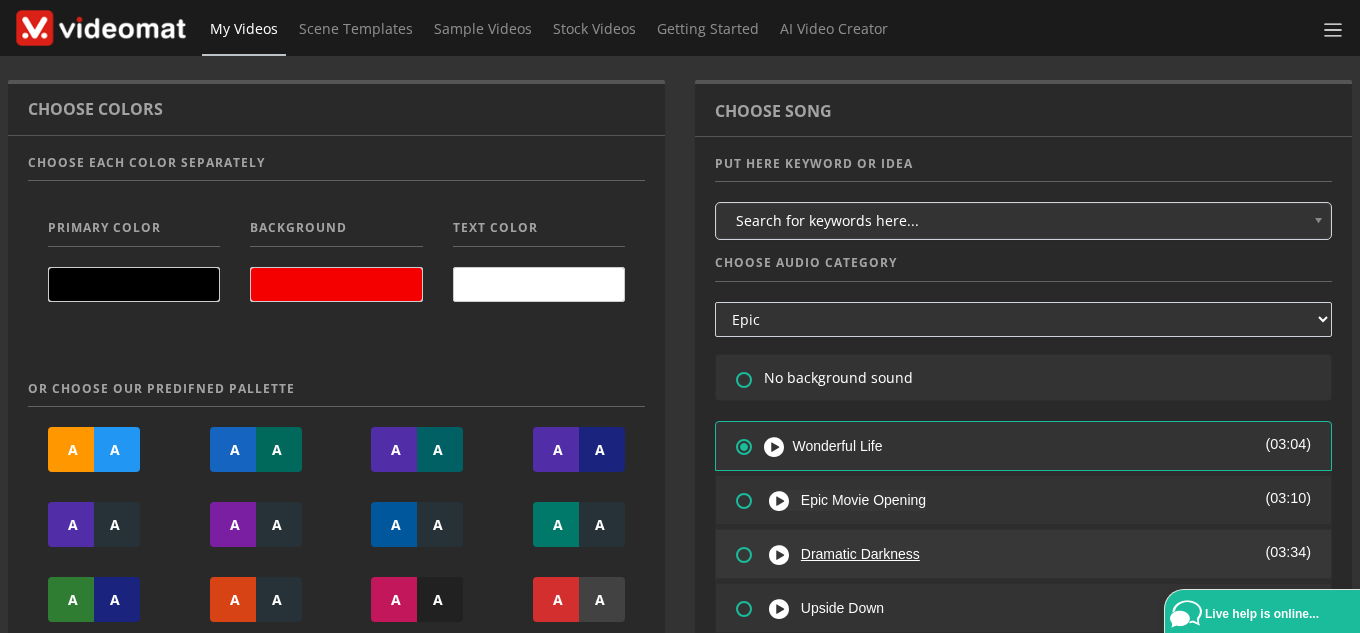 click at bounding box center (783, 555) 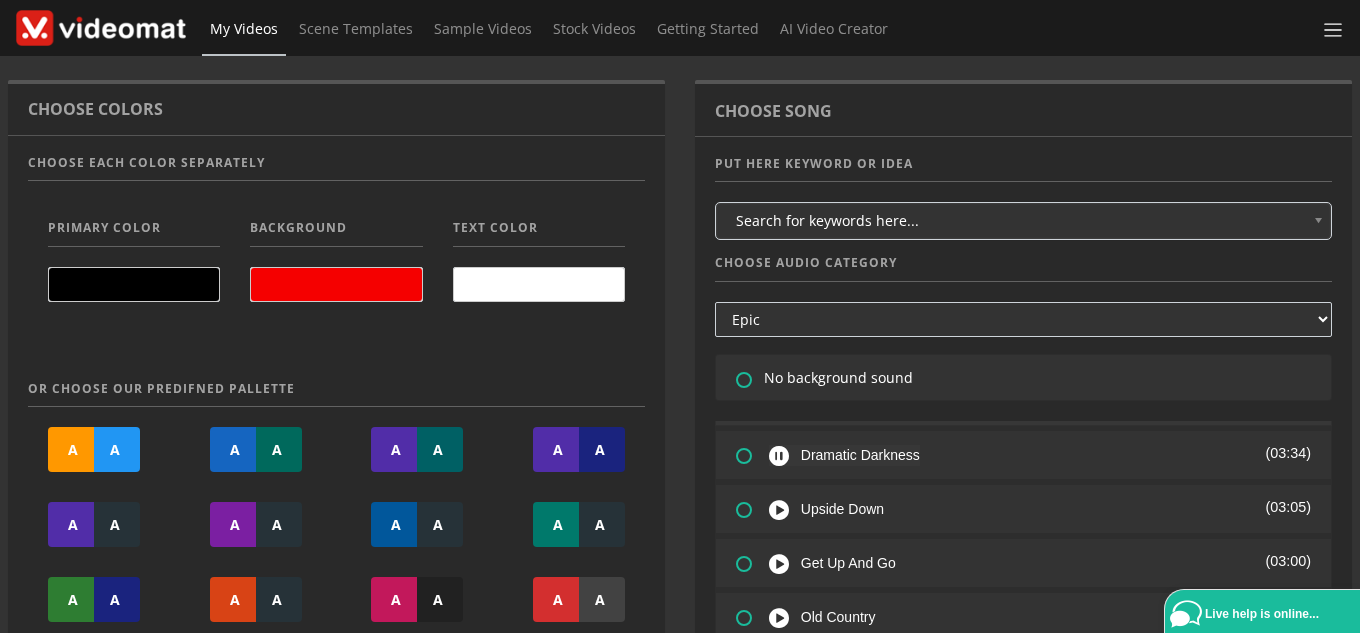 scroll, scrollTop: 100, scrollLeft: 0, axis: vertical 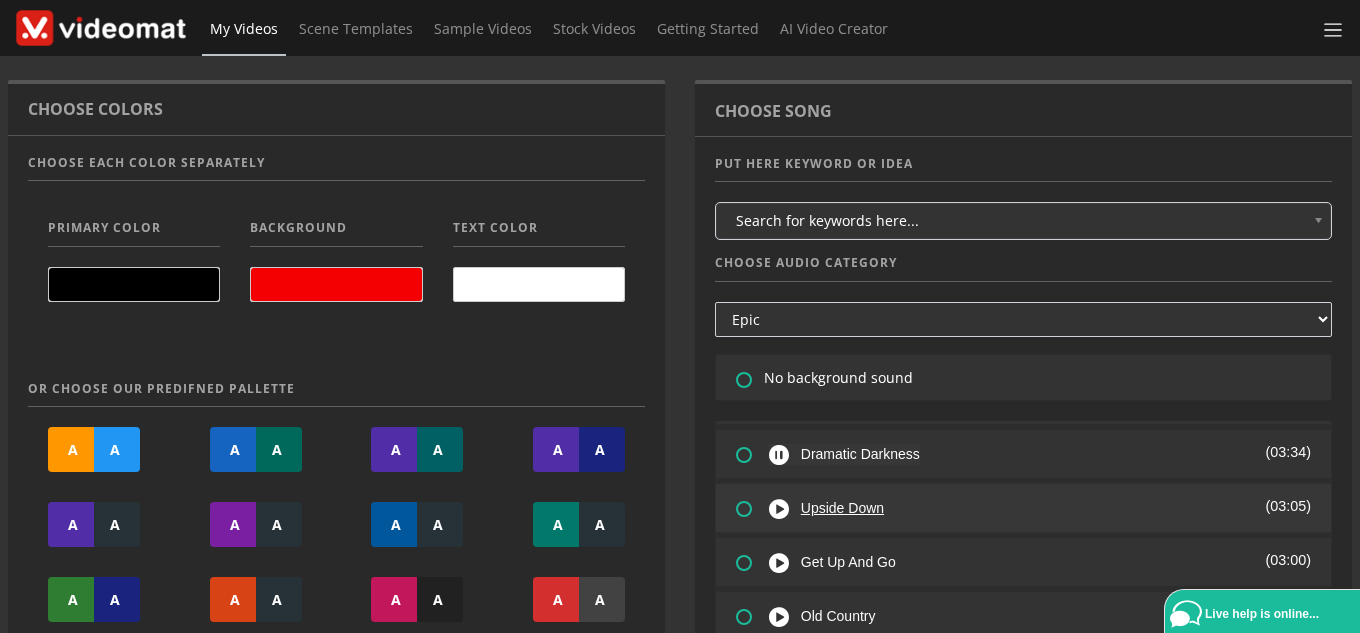click at bounding box center [783, 509] 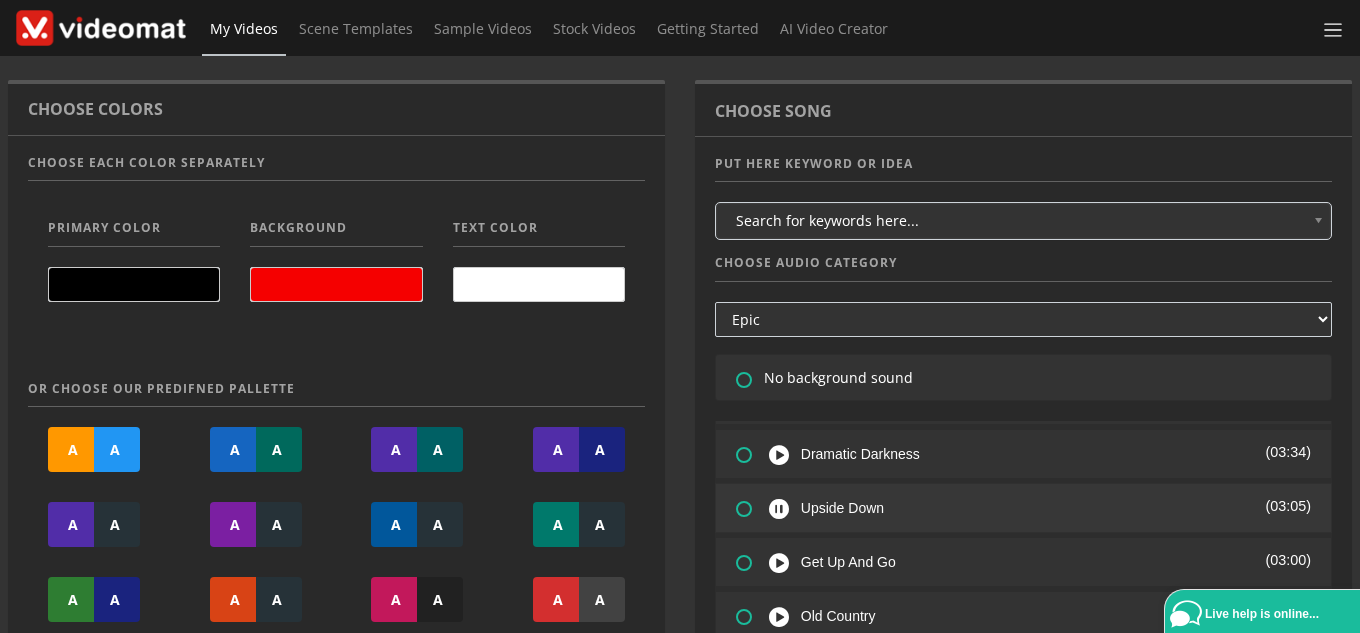 click at bounding box center [732, 494] 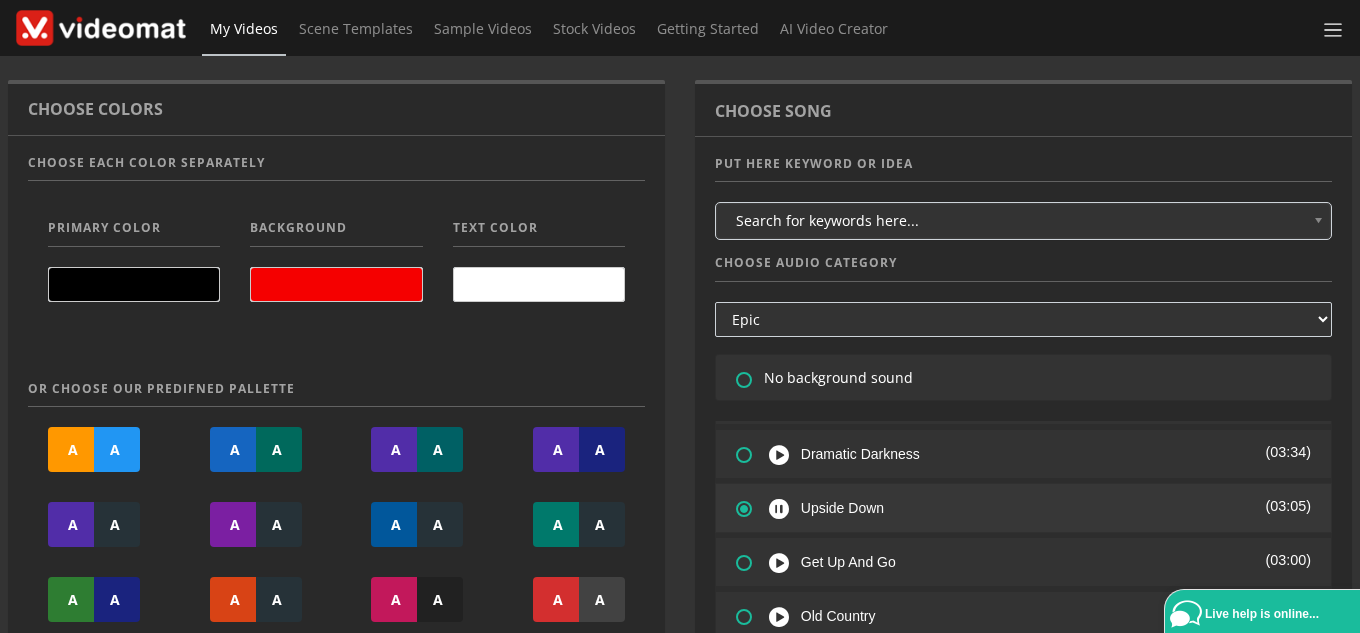 radio on "true" 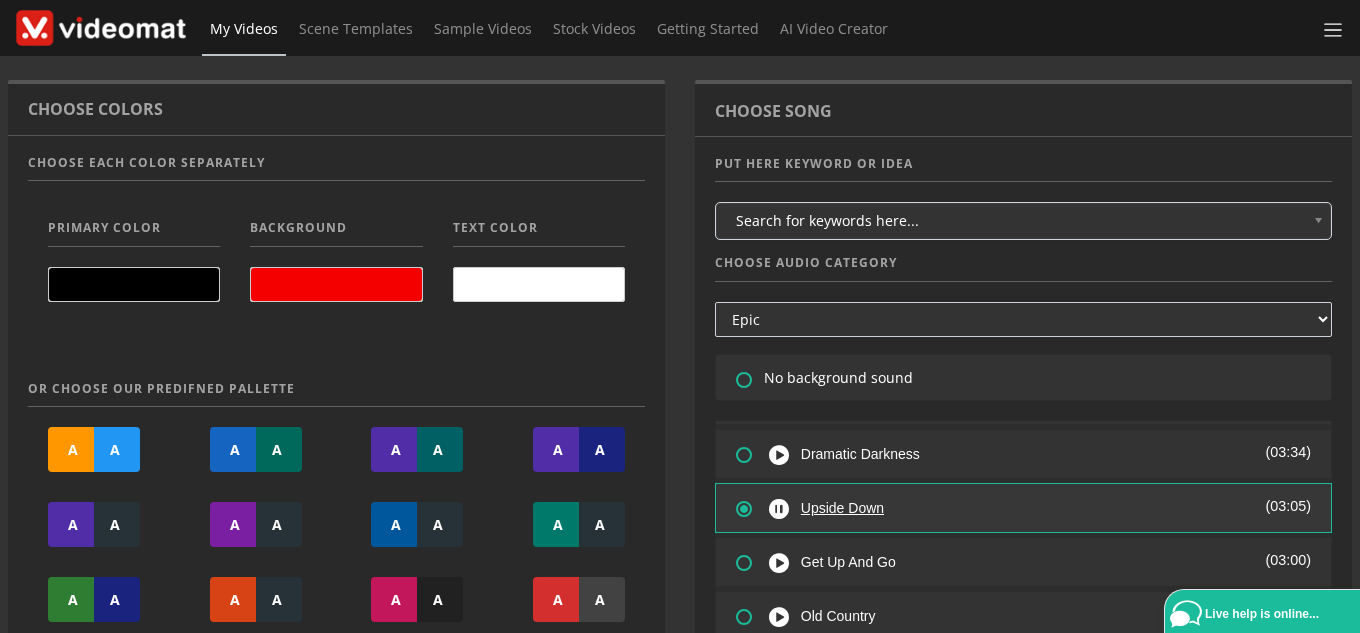 click at bounding box center (783, 509) 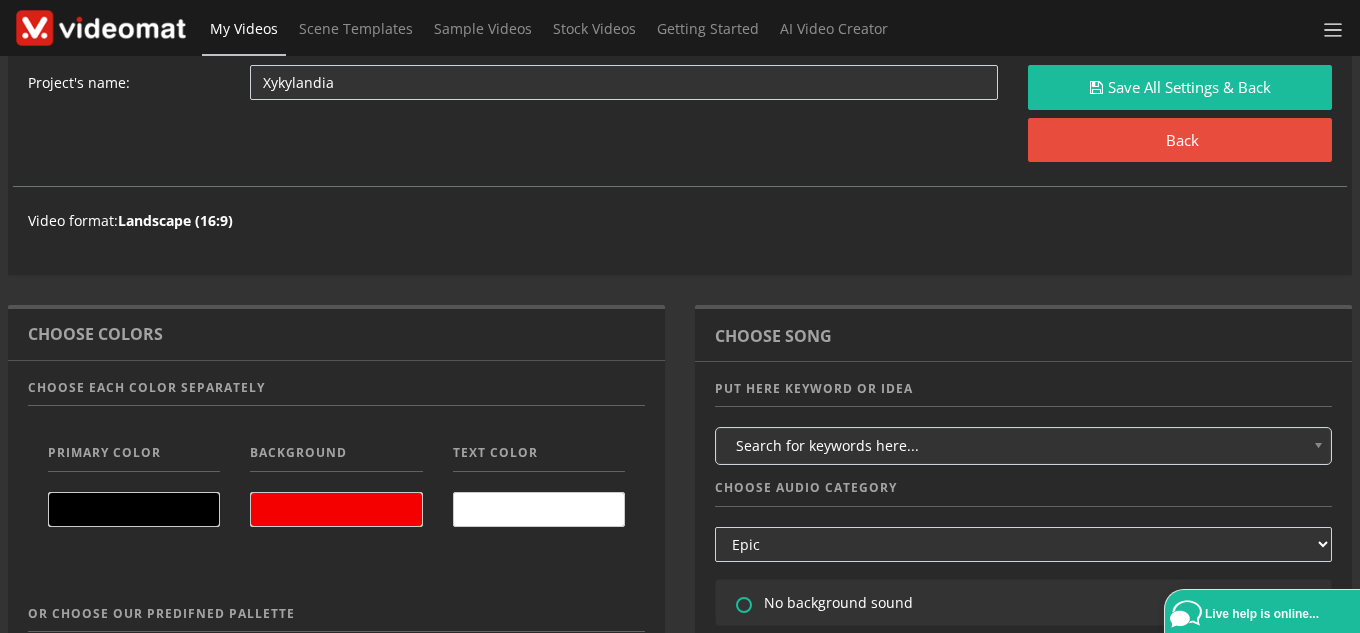 scroll, scrollTop: 0, scrollLeft: 0, axis: both 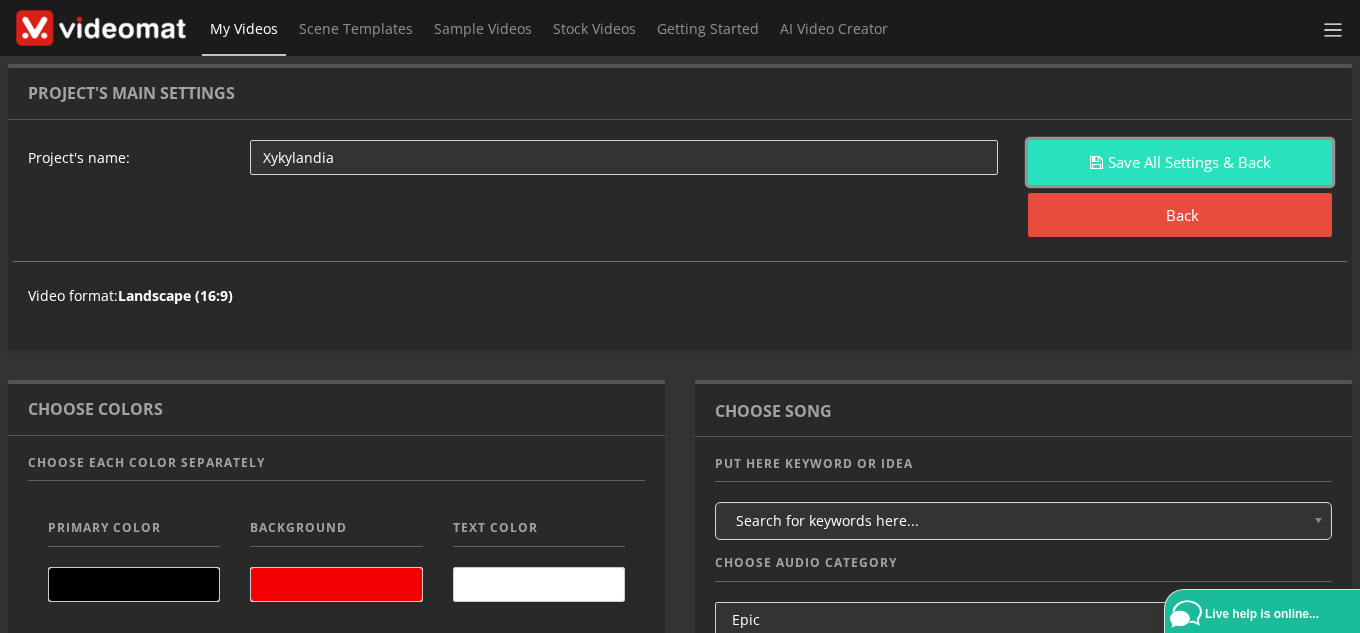 click on "Save All Settings & Back" at bounding box center [1180, 162] 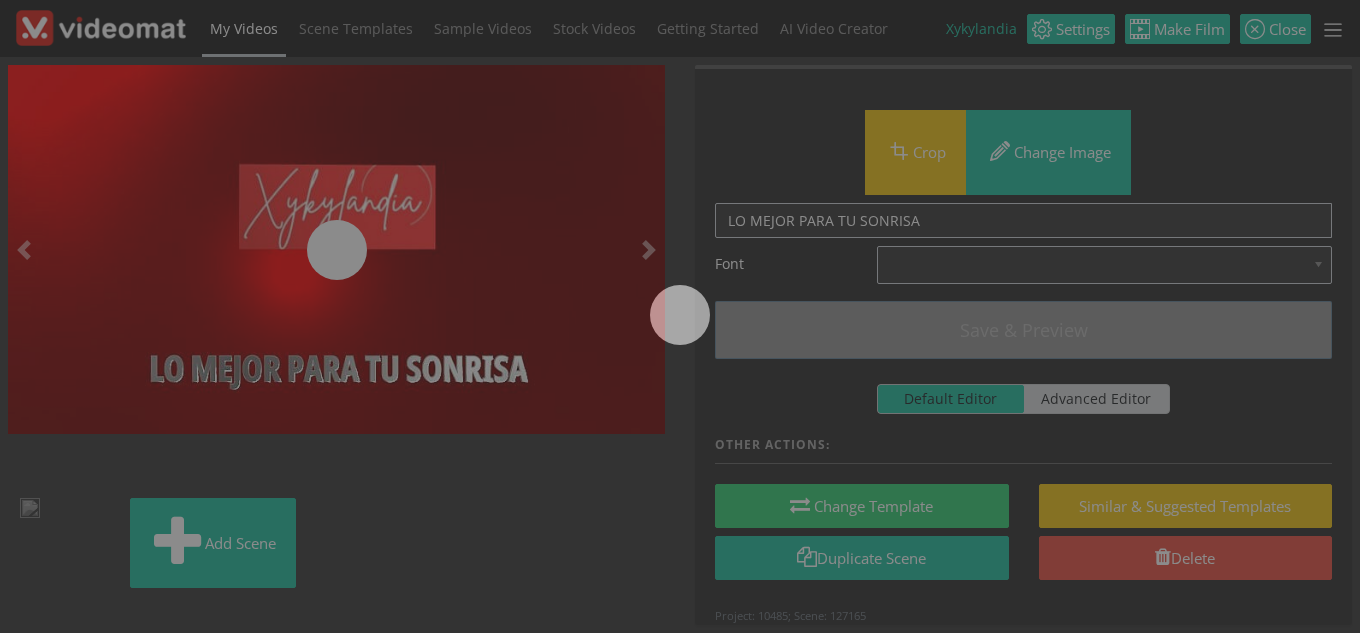 scroll, scrollTop: 0, scrollLeft: 0, axis: both 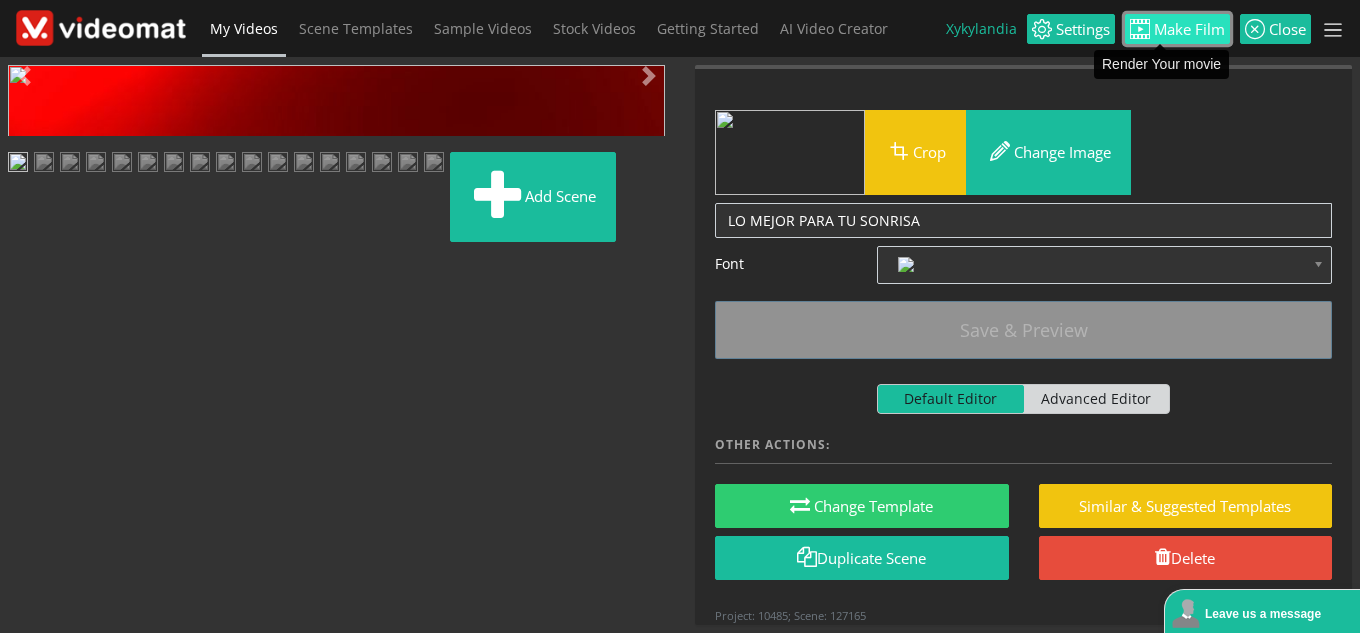 click on "Make Film" at bounding box center [1187, 29] 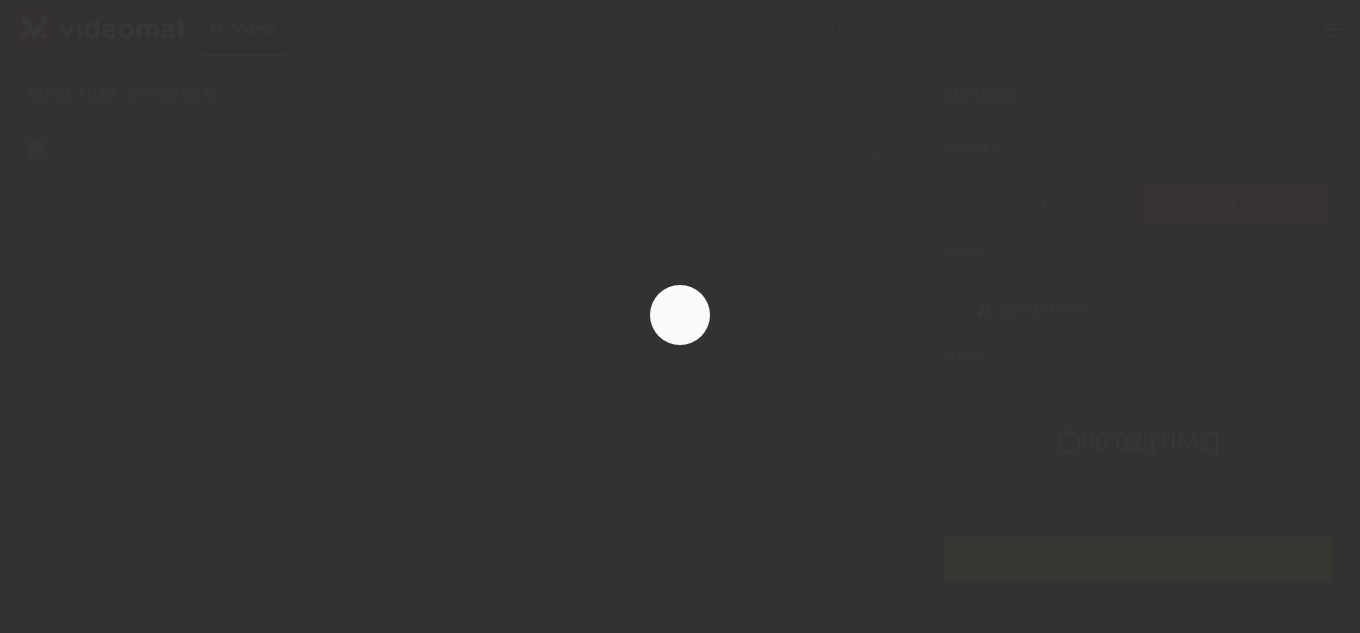 scroll, scrollTop: 0, scrollLeft: 0, axis: both 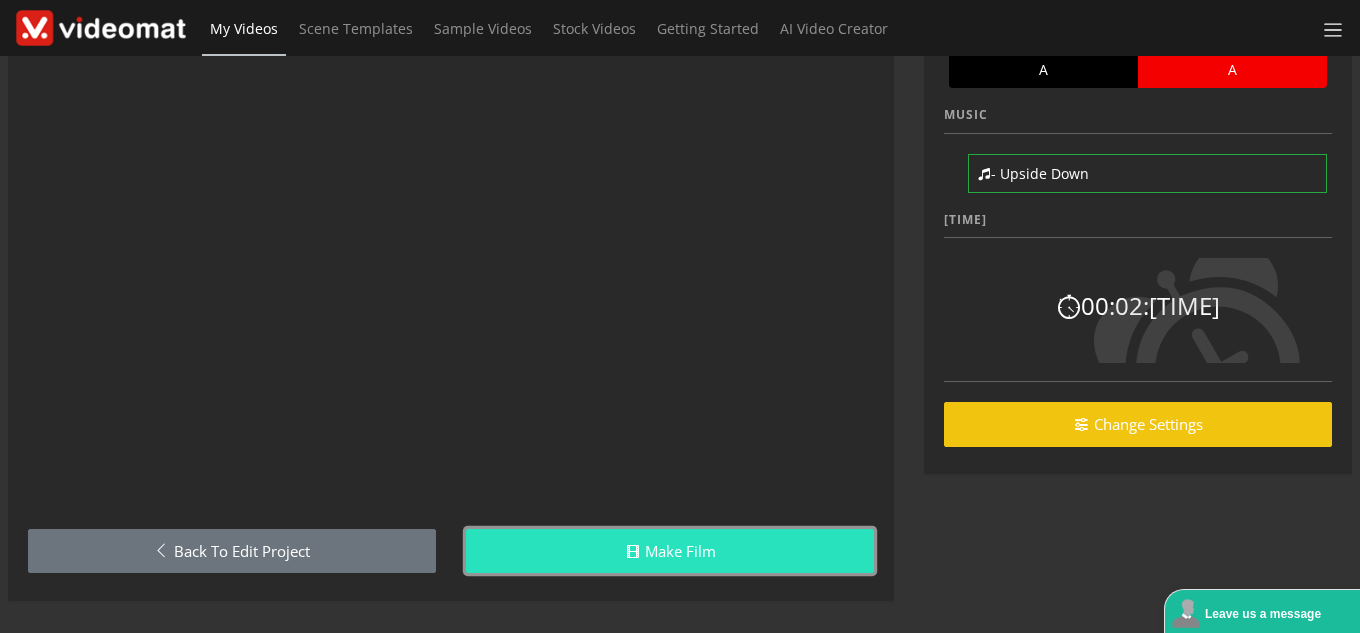 click on "Make Film" at bounding box center [670, 551] 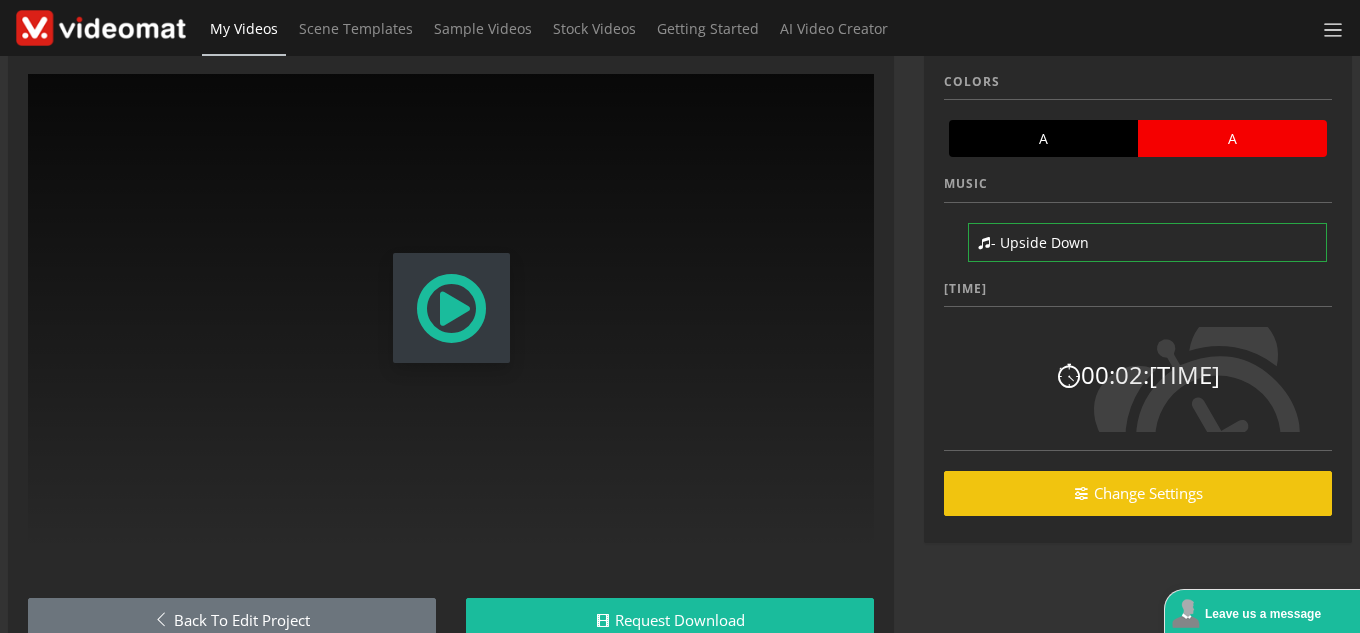 scroll, scrollTop: 100, scrollLeft: 0, axis: vertical 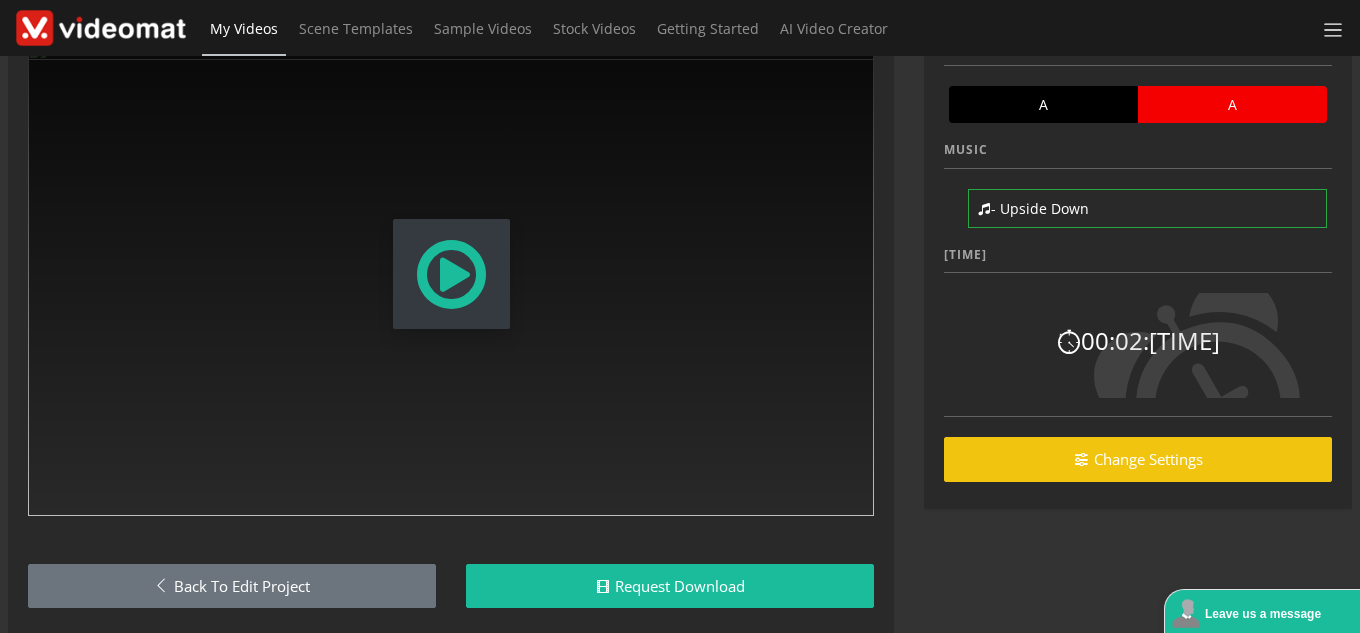 click at bounding box center [451, 274] 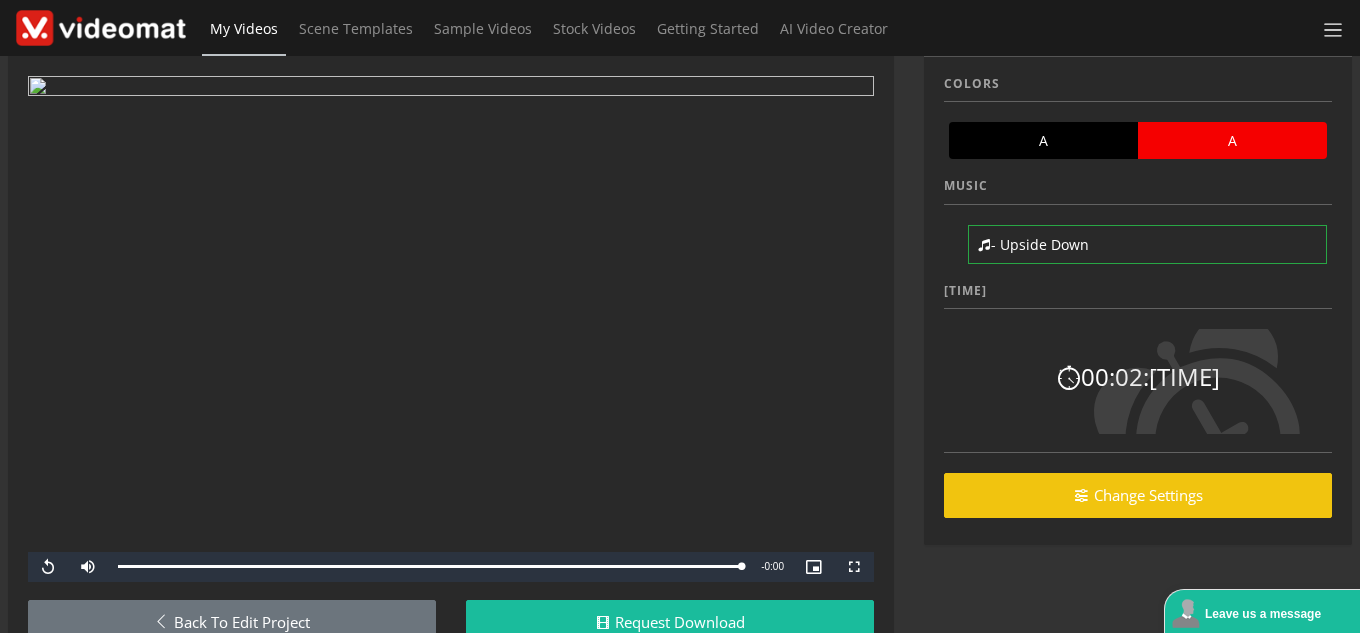 scroll, scrollTop: 135, scrollLeft: 0, axis: vertical 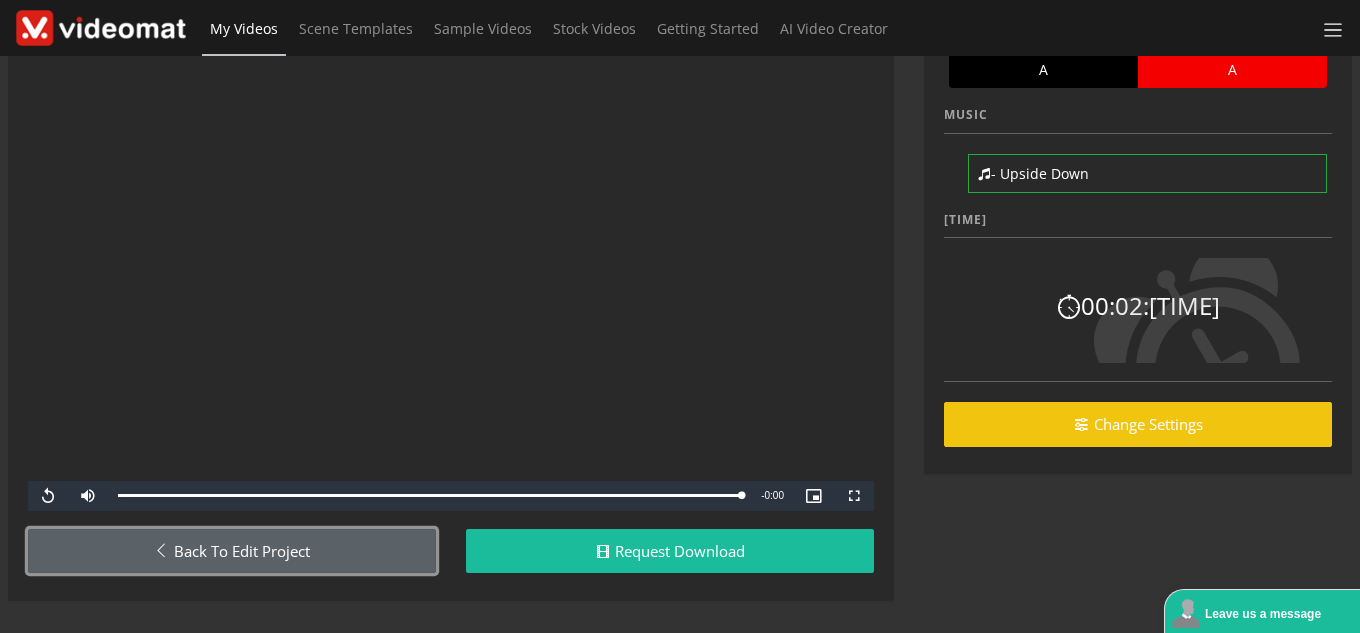 click on "Back to Edit Project" at bounding box center (232, 551) 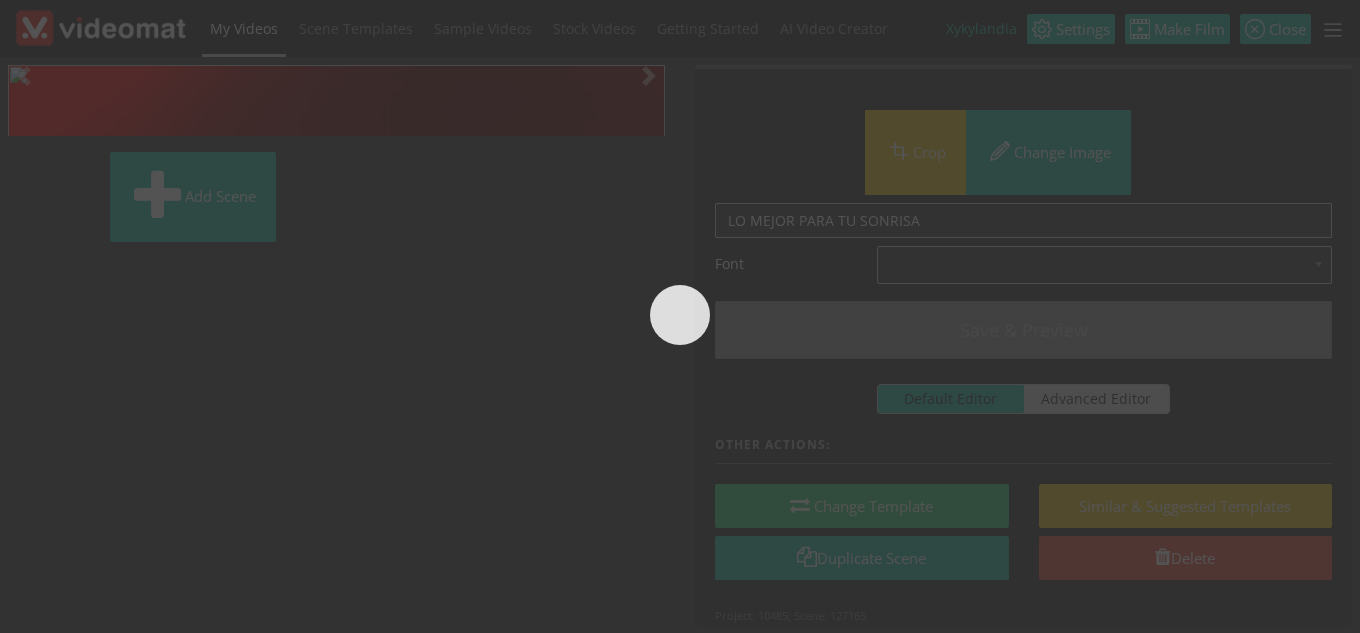 scroll, scrollTop: 0, scrollLeft: 0, axis: both 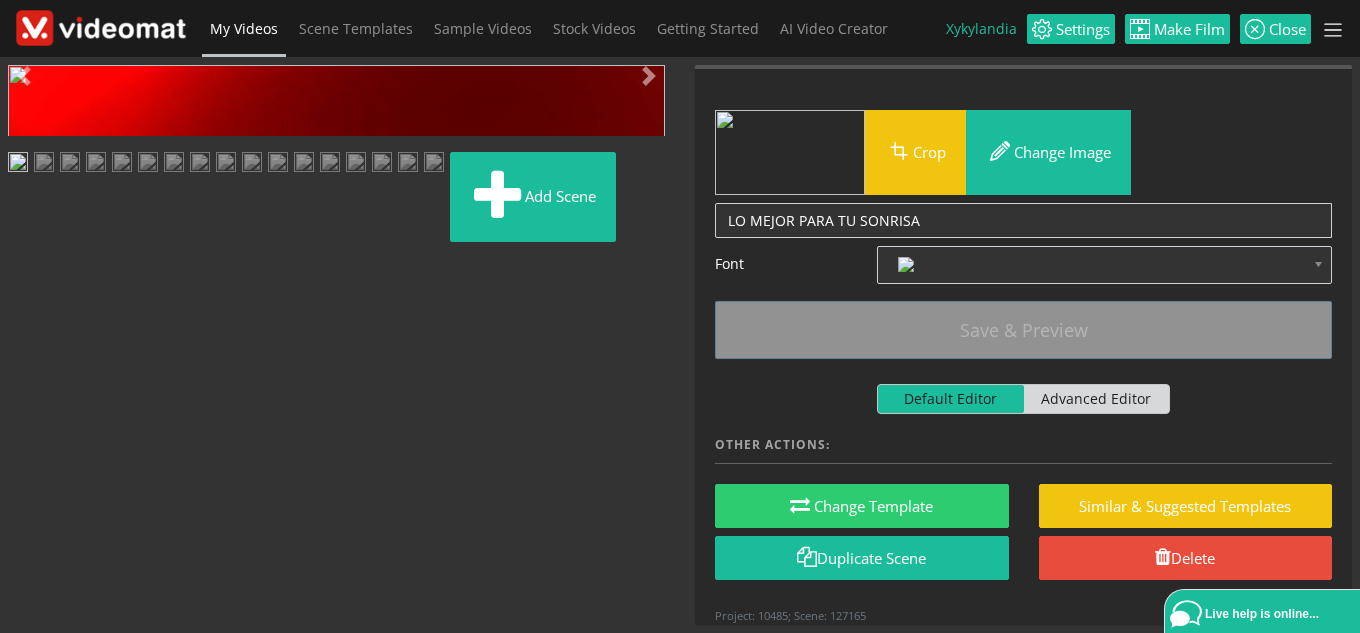 click at bounding box center [28, 449] 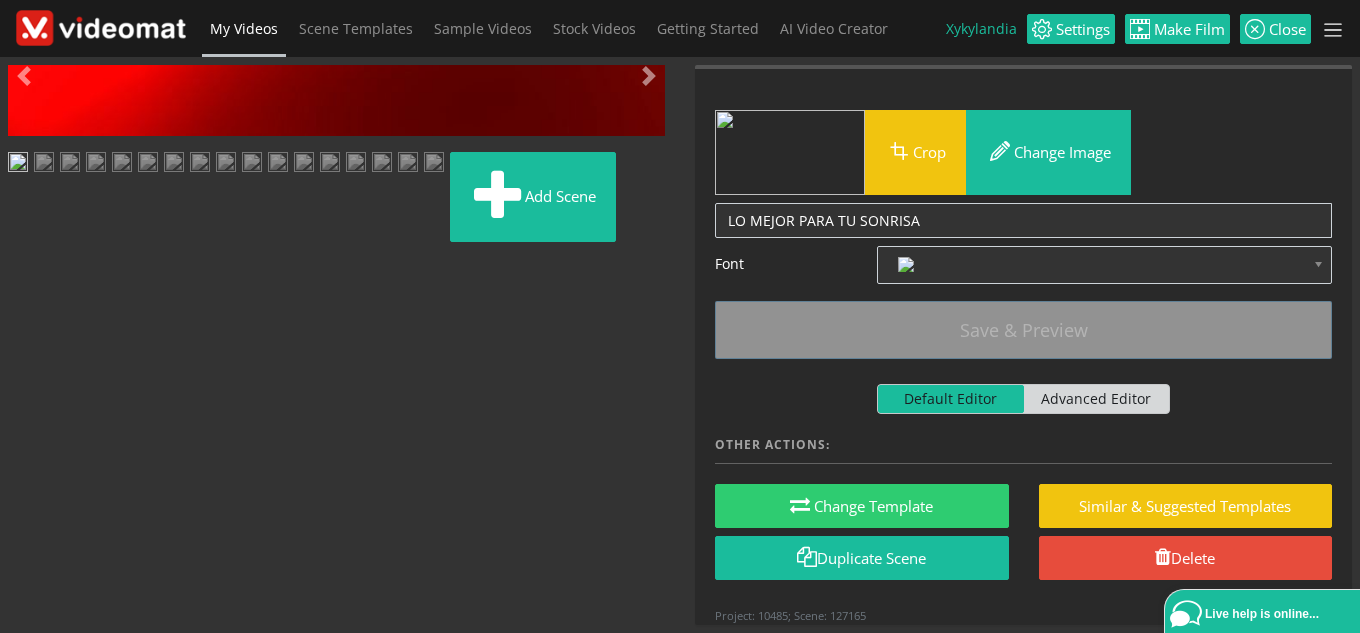 click at bounding box center (44, 164) 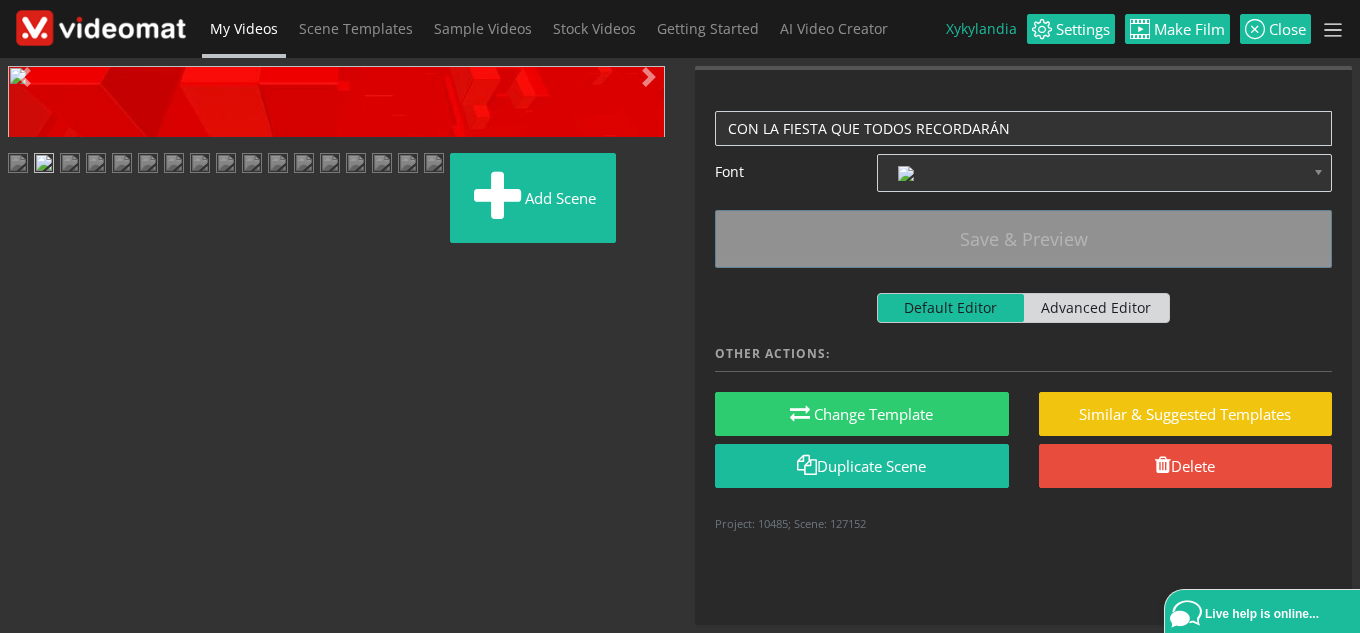 click at bounding box center (28, 451) 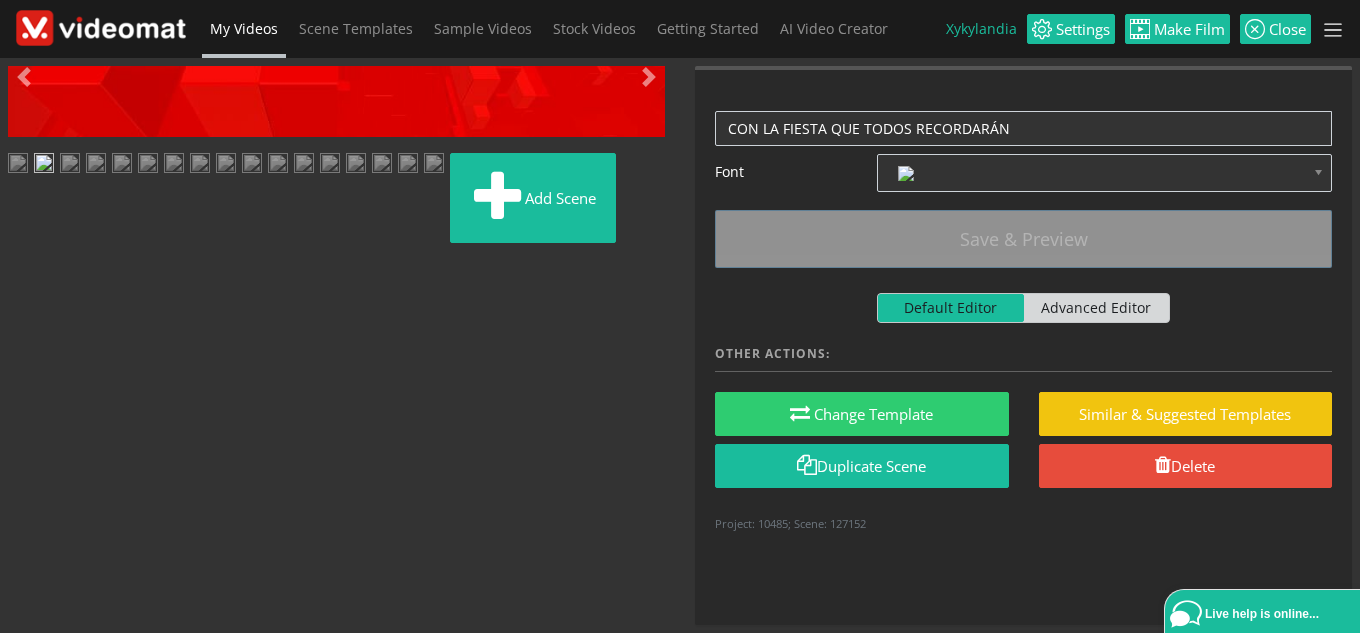 click at bounding box center [70, 165] 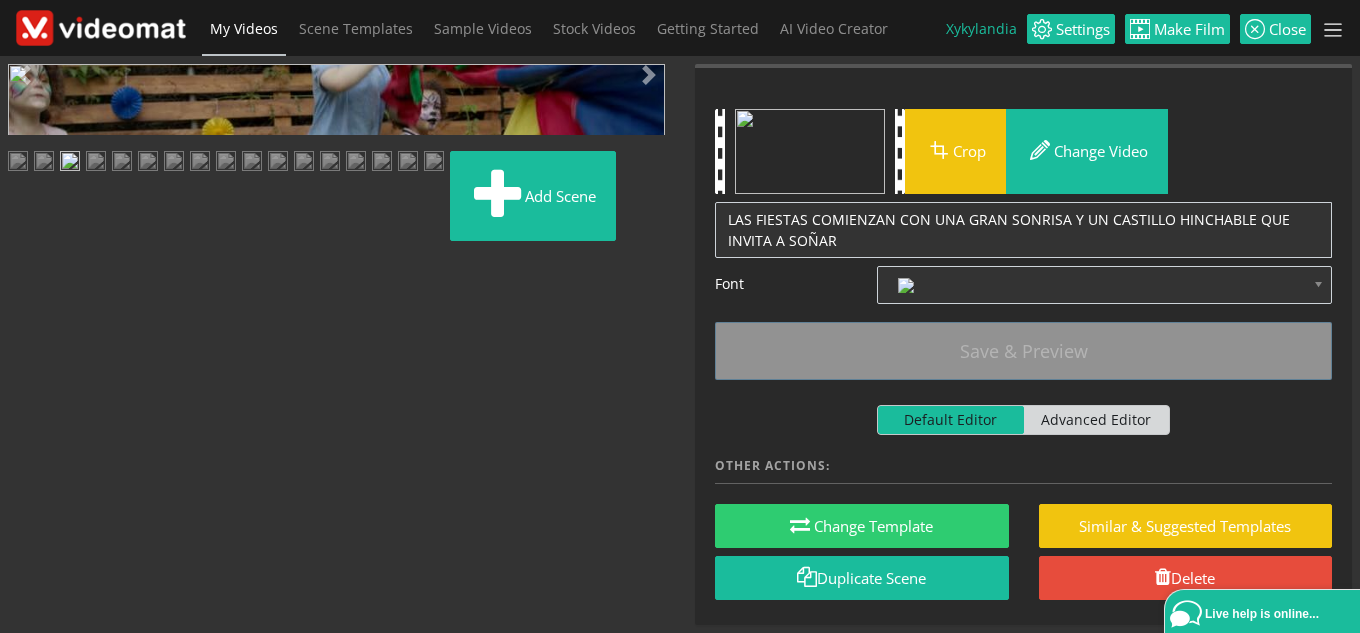 drag, startPoint x: 288, startPoint y: 462, endPoint x: 567, endPoint y: 462, distance: 279 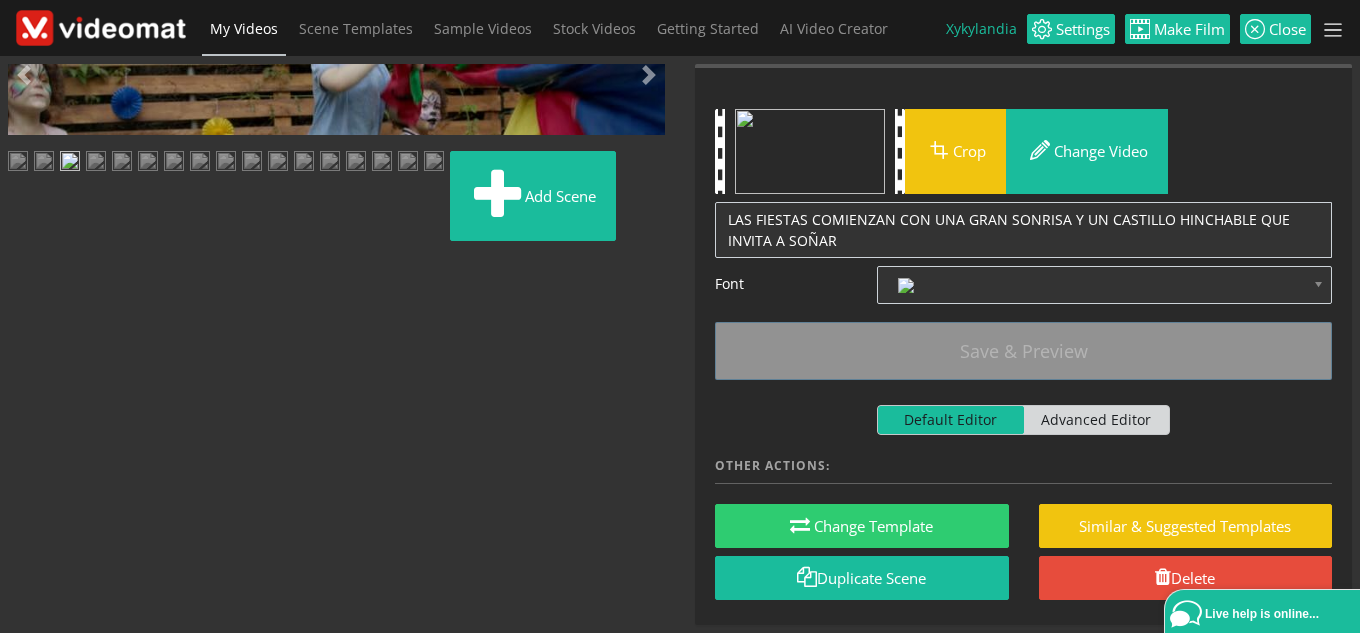 click at bounding box center (28, 449) 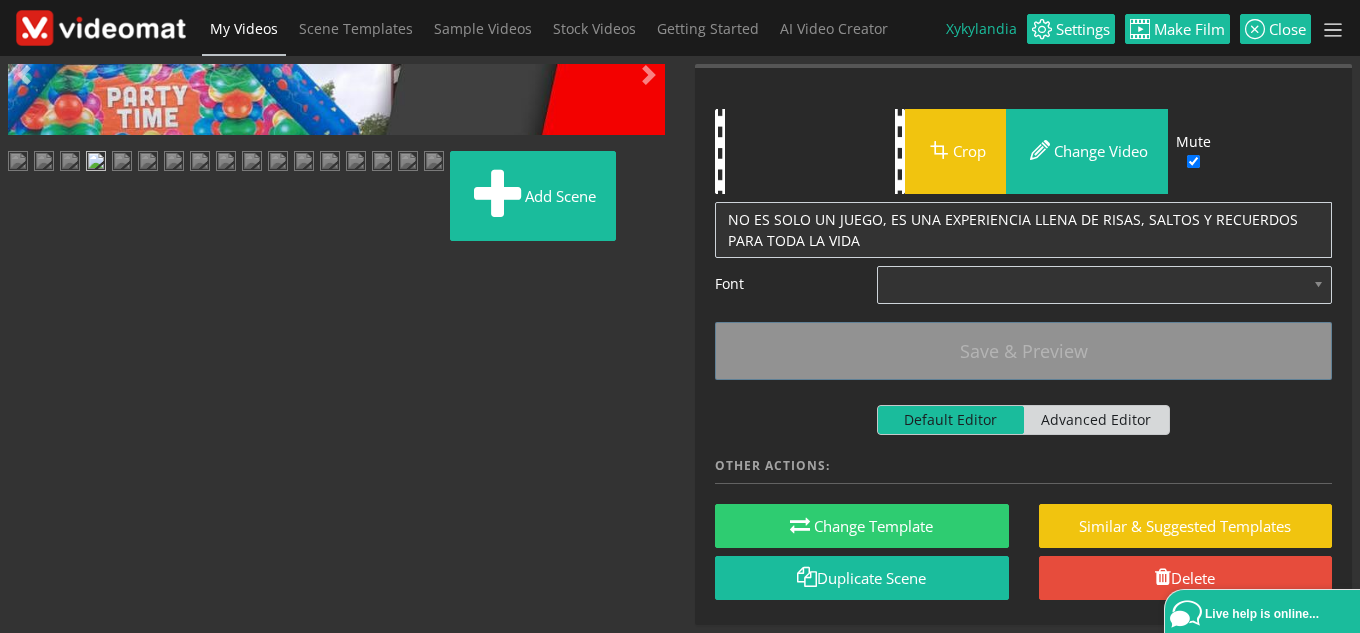 scroll, scrollTop: 100, scrollLeft: 0, axis: vertical 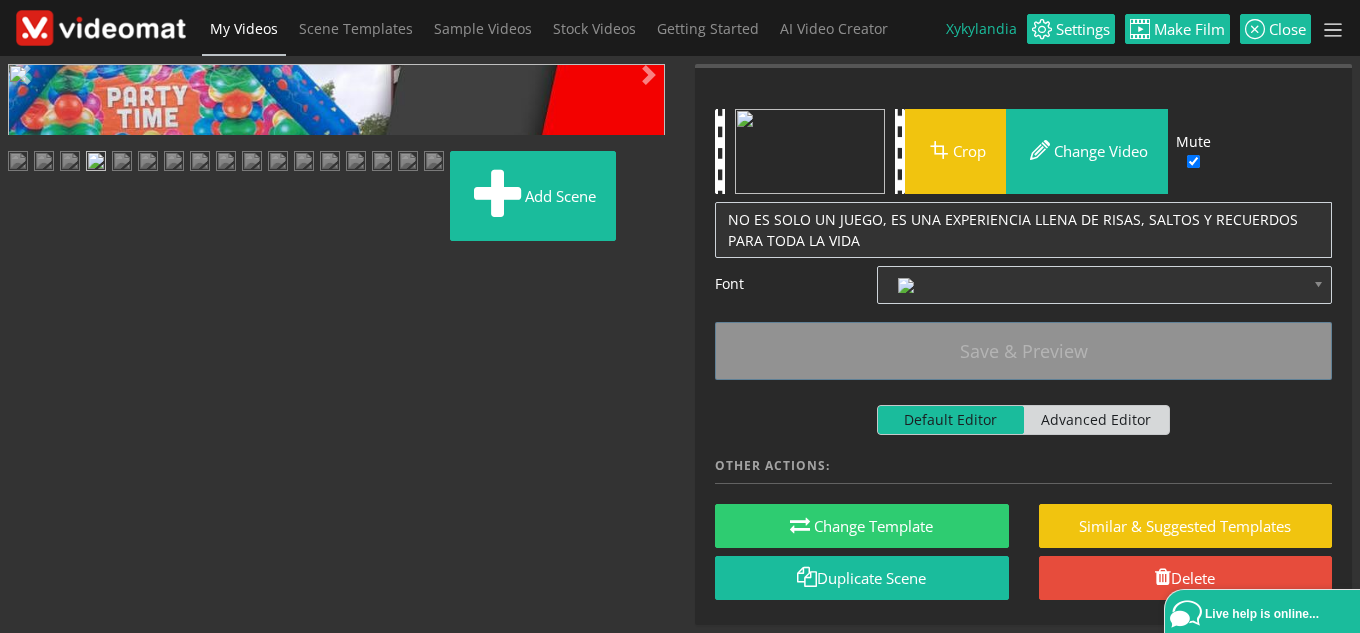 click at bounding box center [28, 449] 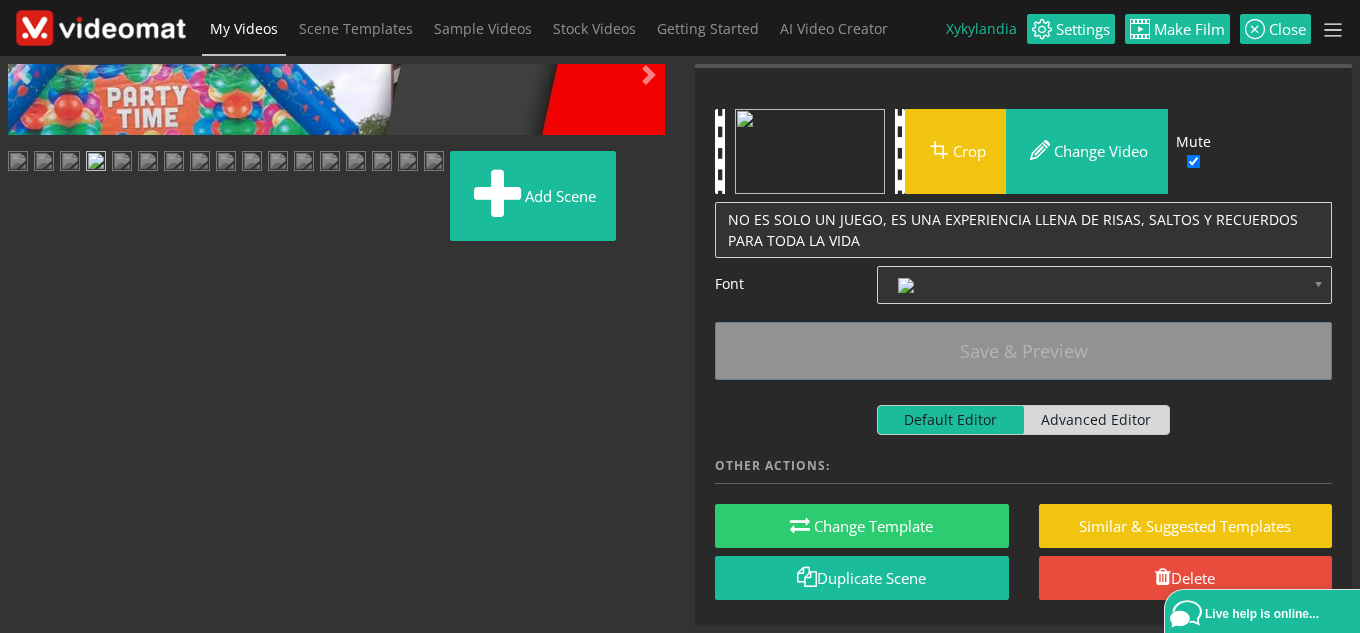 drag, startPoint x: 465, startPoint y: 359, endPoint x: 402, endPoint y: 355, distance: 63.126858 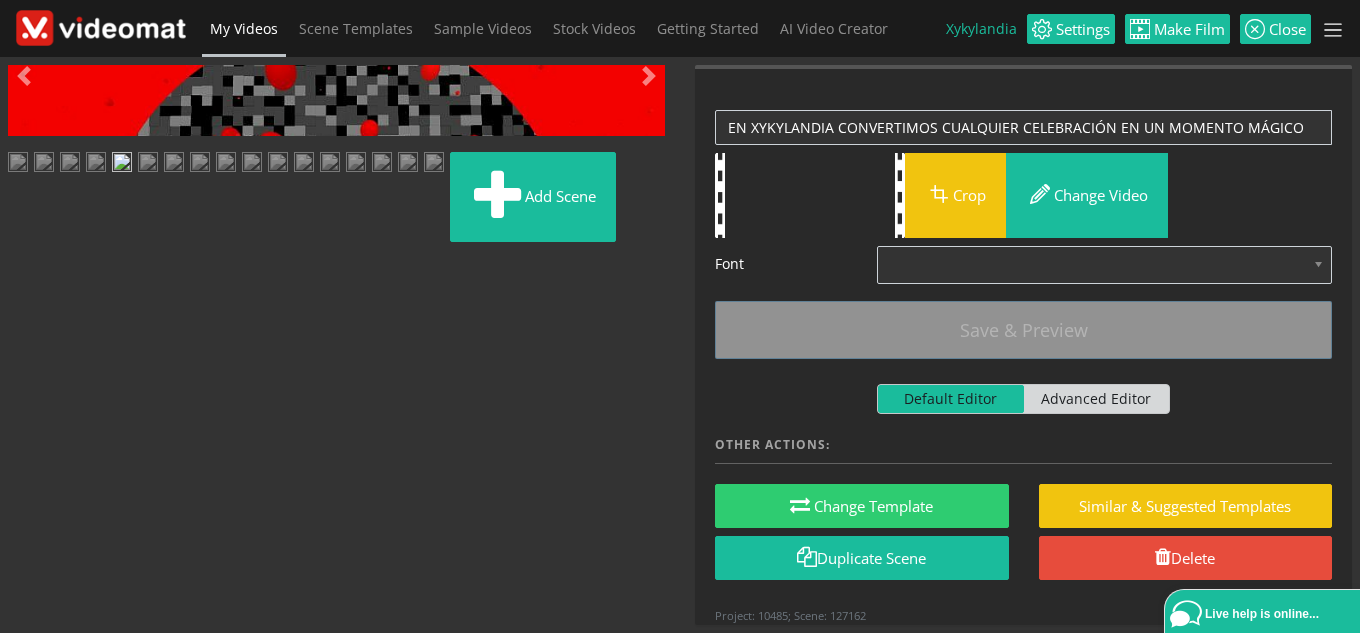 scroll, scrollTop: 100, scrollLeft: 0, axis: vertical 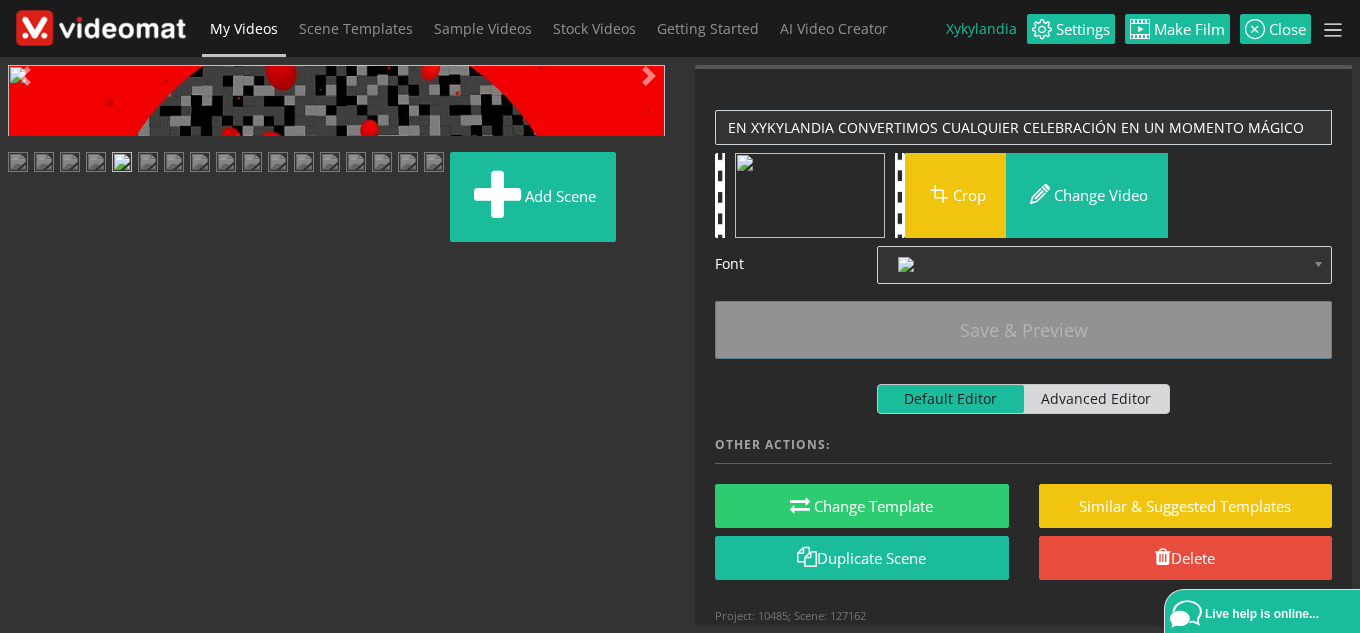 drag, startPoint x: 544, startPoint y: 359, endPoint x: 293, endPoint y: 356, distance: 251.01793 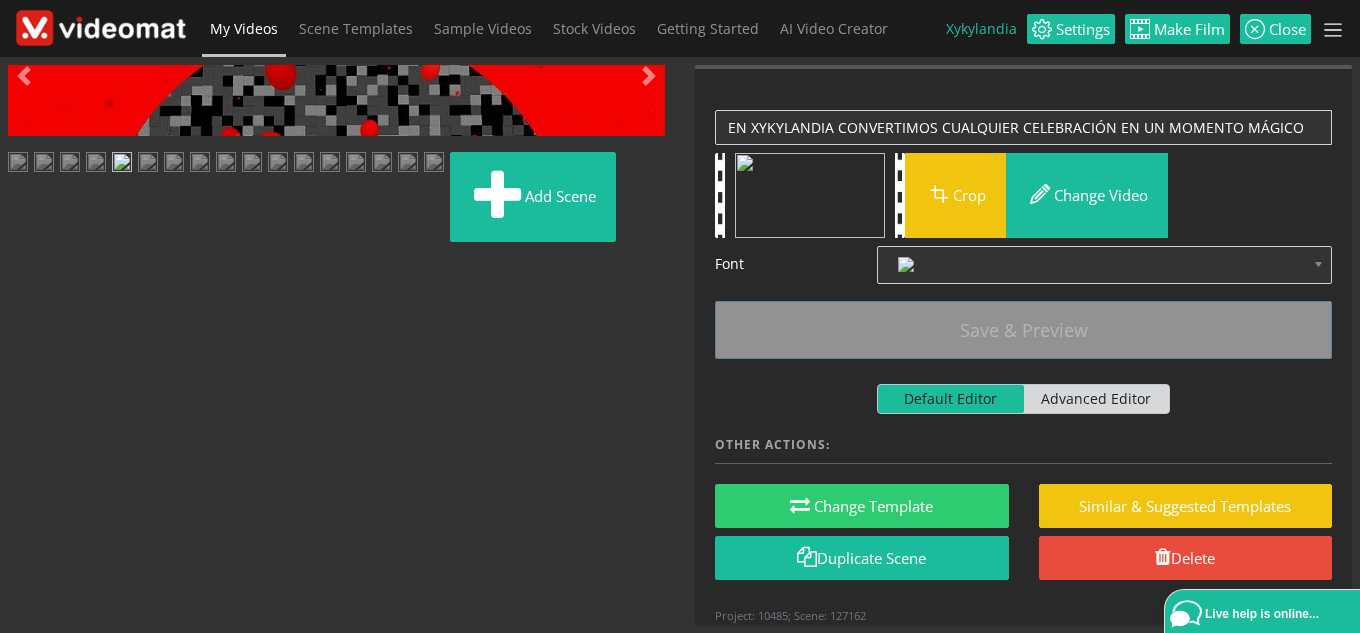 click at bounding box center (28, 449) 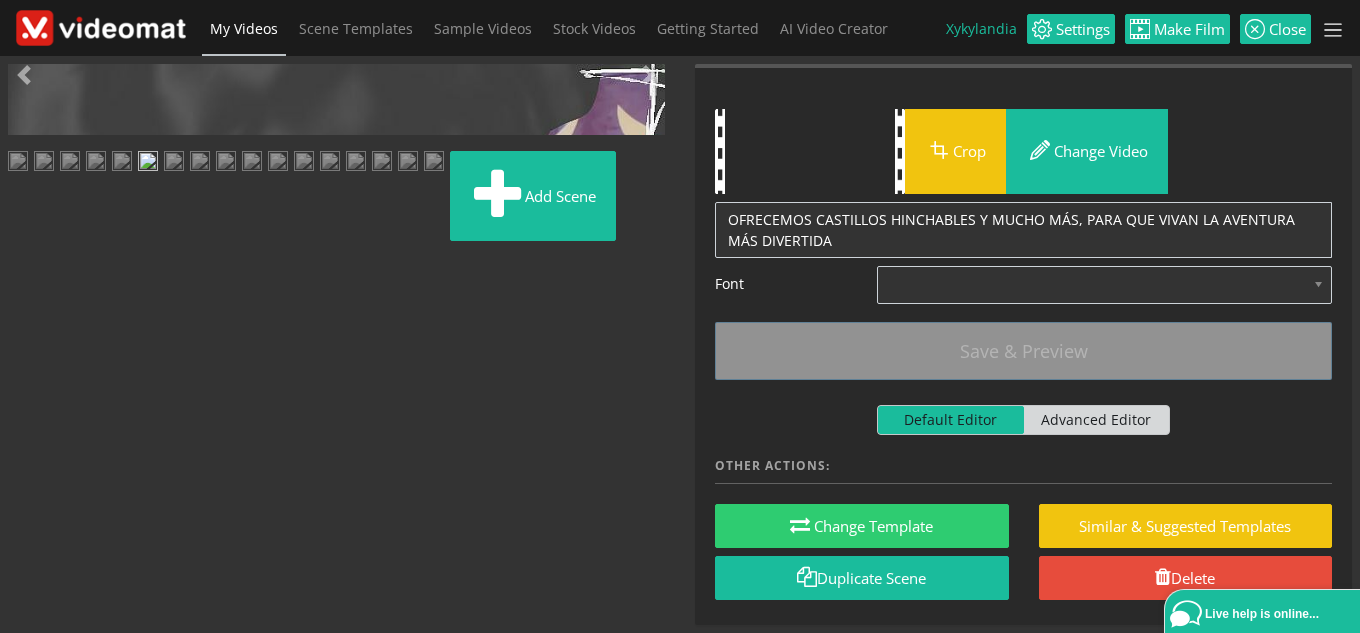 scroll, scrollTop: 0, scrollLeft: 0, axis: both 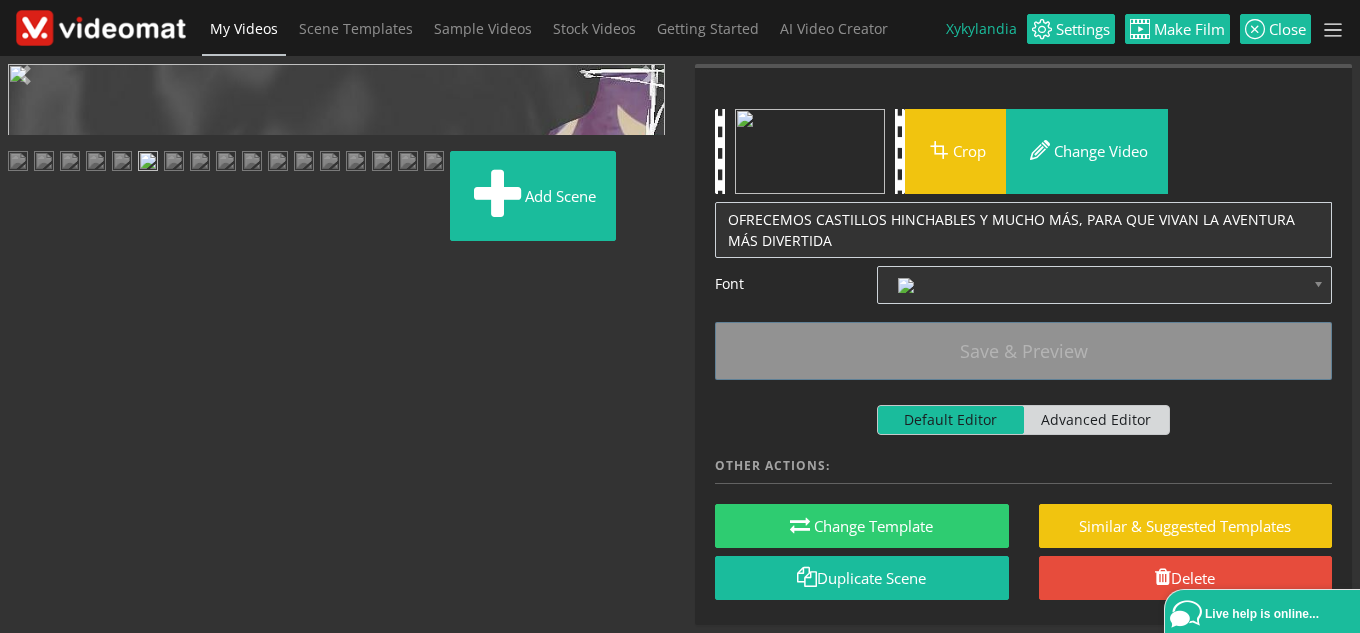 click at bounding box center (28, 449) 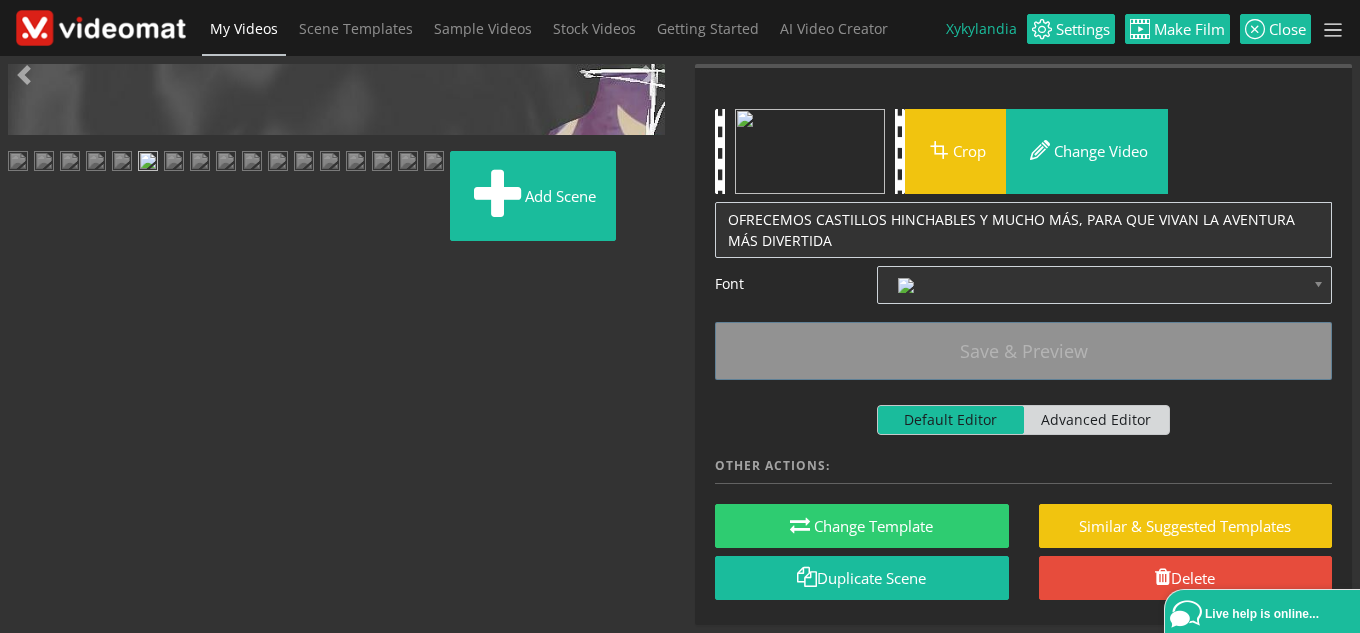 click at bounding box center [28, 449] 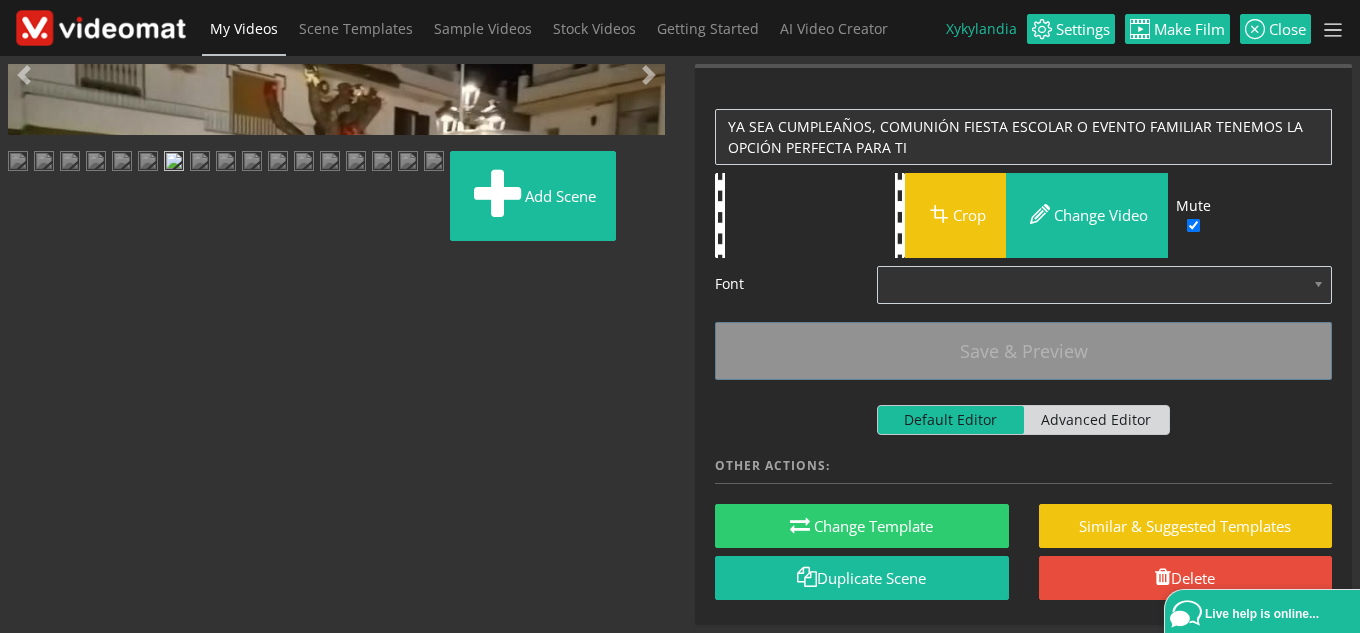 scroll, scrollTop: 0, scrollLeft: 0, axis: both 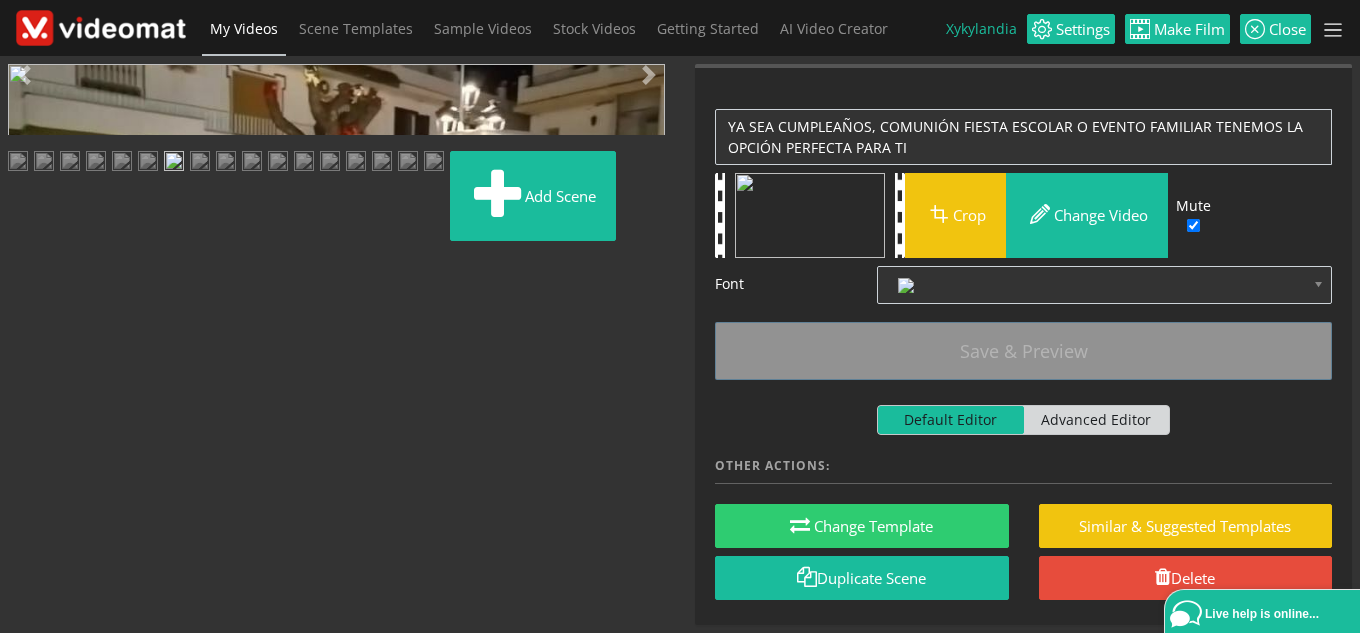 drag, startPoint x: 537, startPoint y: 460, endPoint x: 343, endPoint y: 467, distance: 194.12625 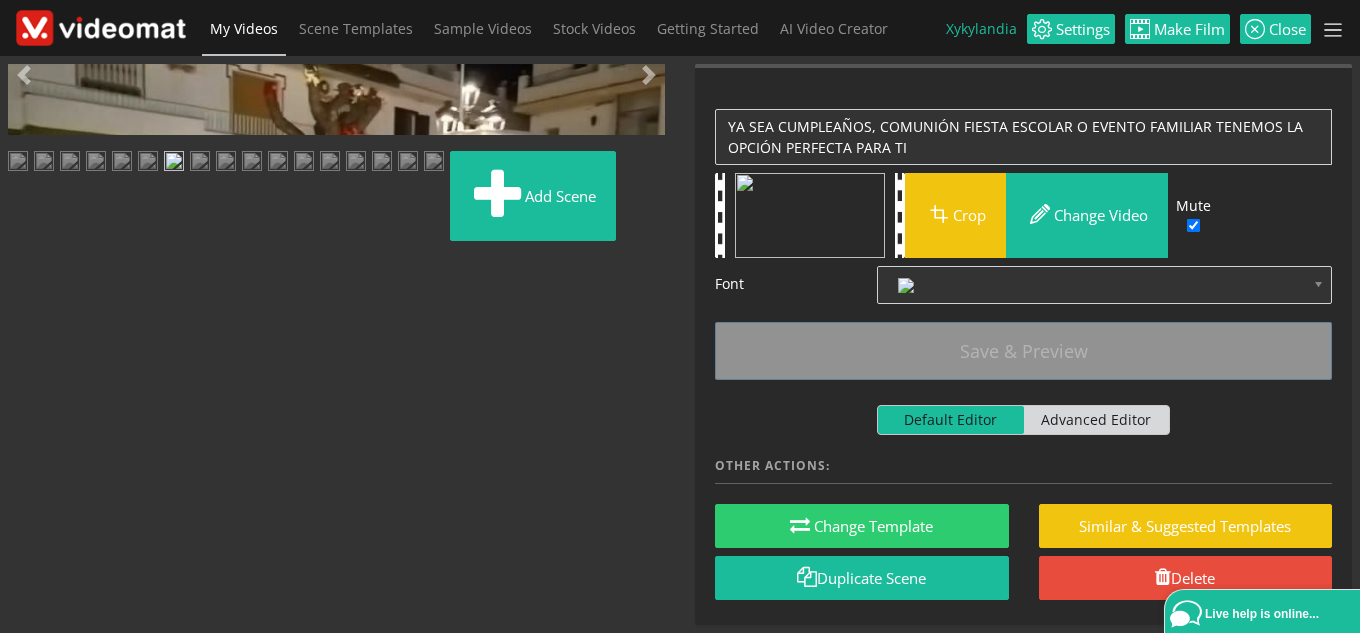click at bounding box center (28, 449) 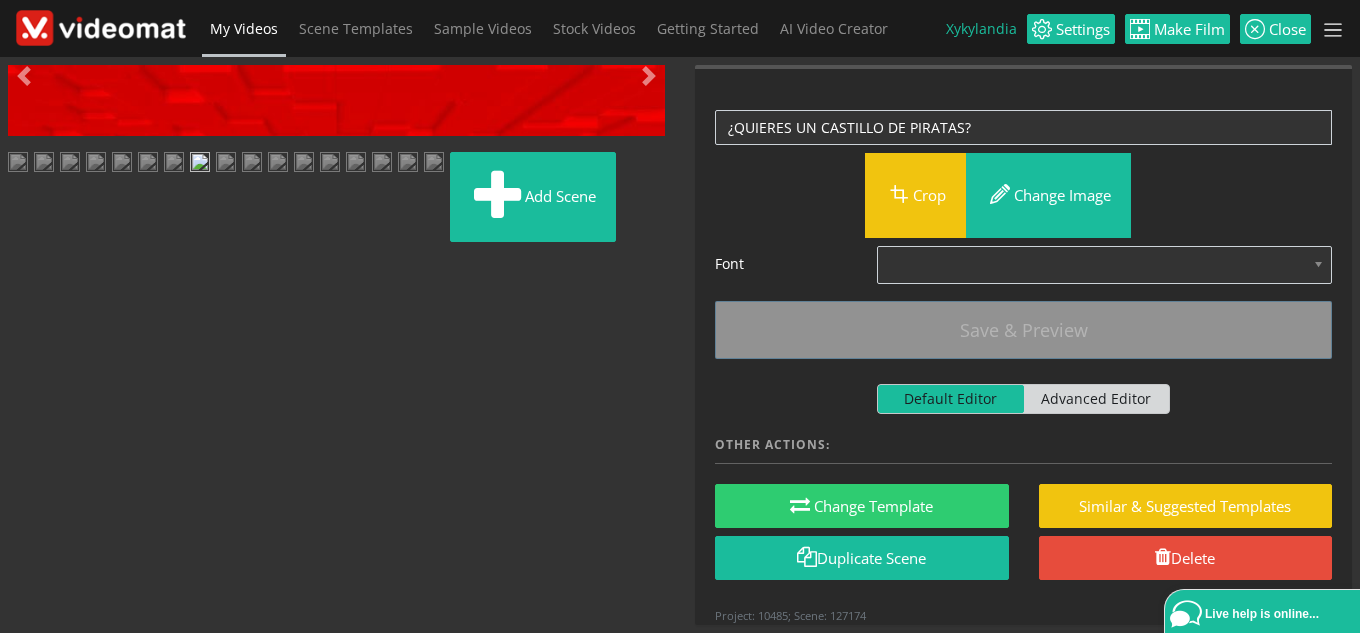 scroll, scrollTop: 400, scrollLeft: 0, axis: vertical 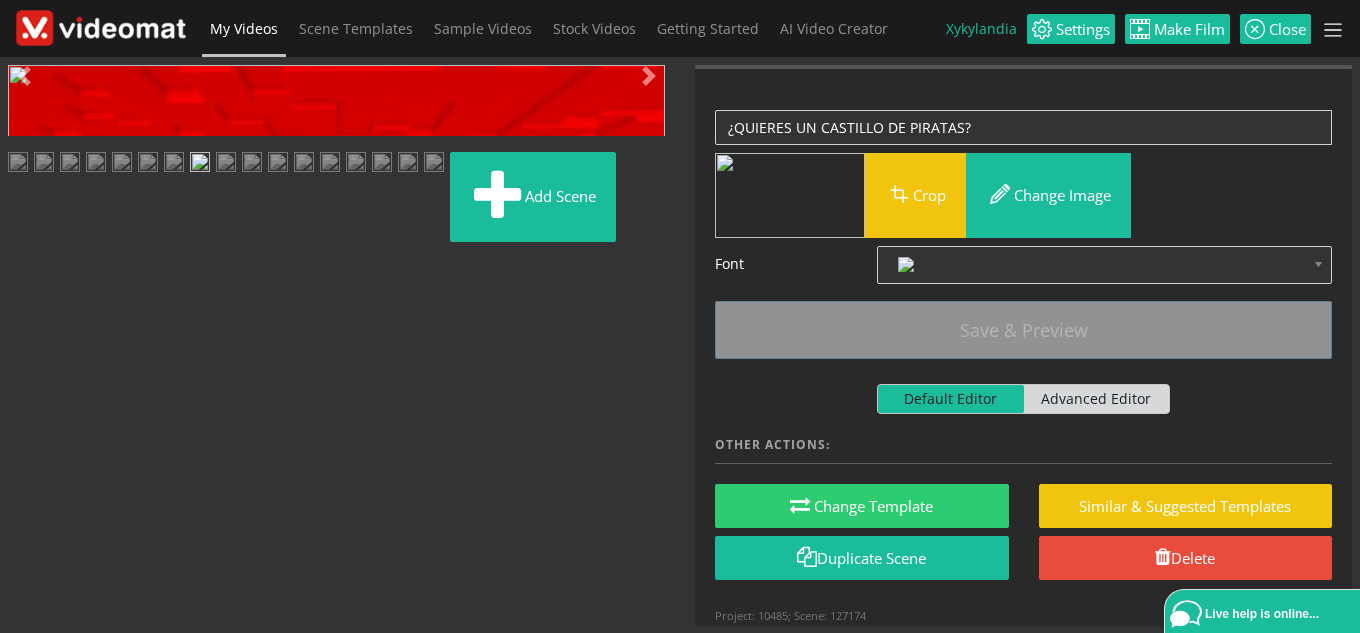 click at bounding box center (226, 164) 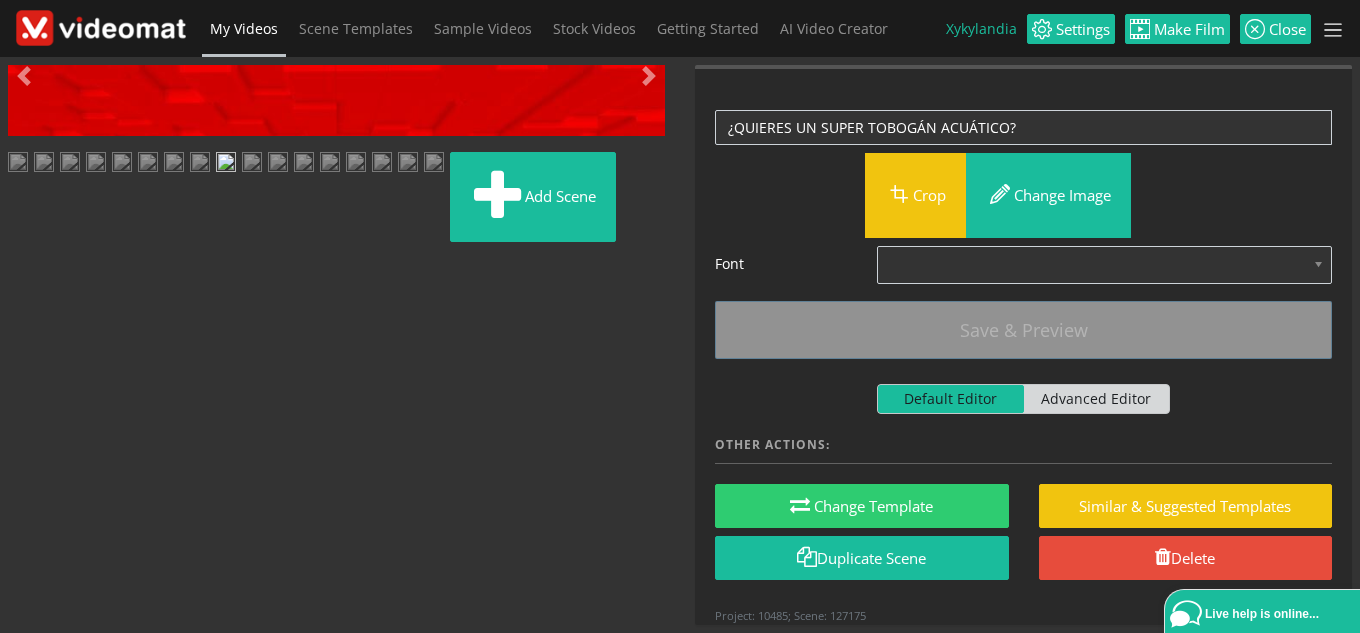 scroll, scrollTop: 300, scrollLeft: 0, axis: vertical 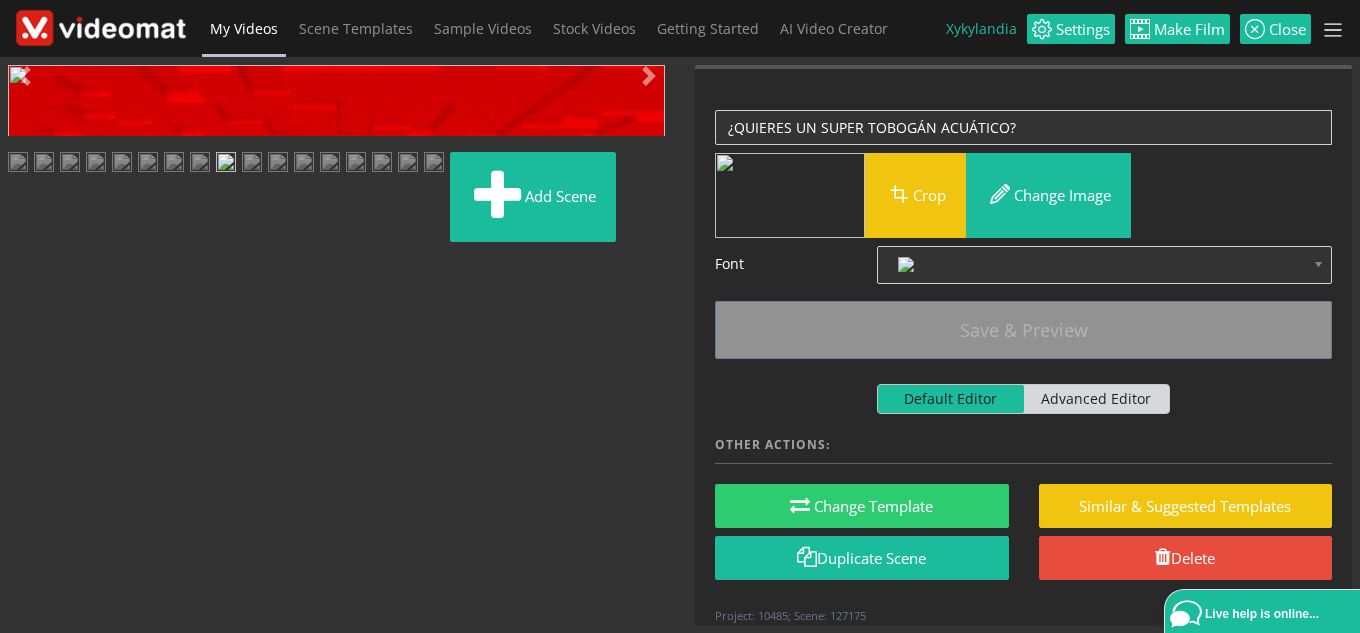 click at bounding box center (252, 164) 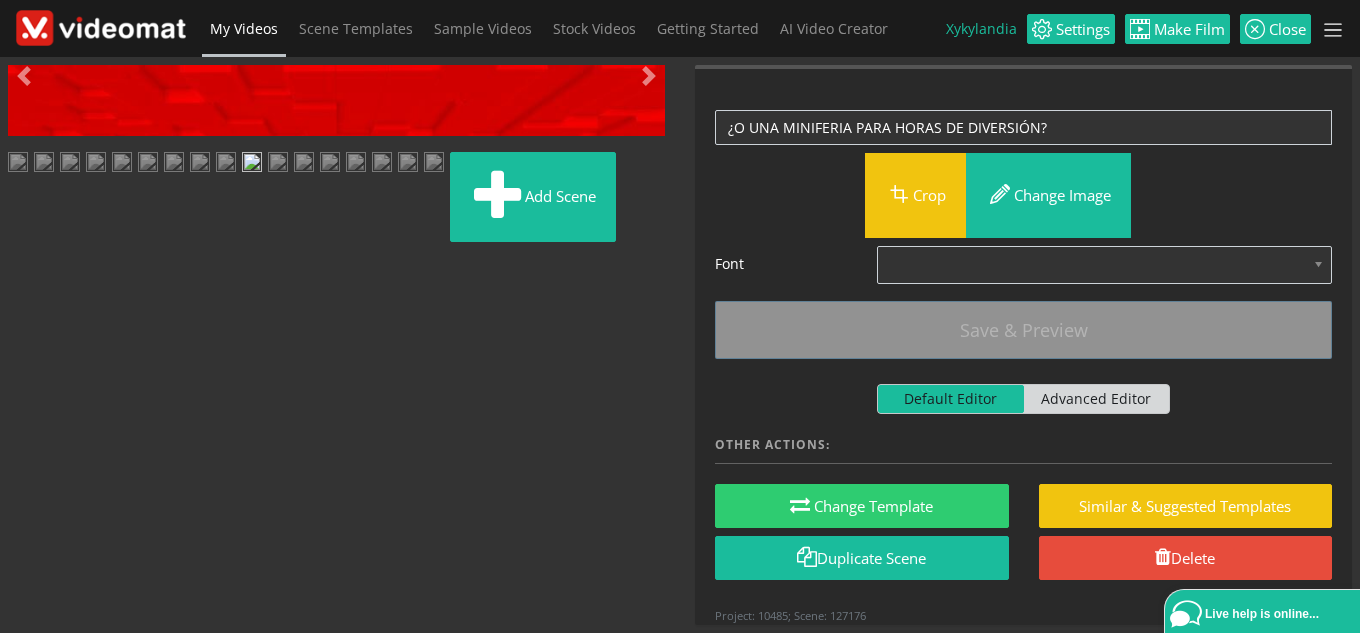 scroll, scrollTop: 400, scrollLeft: 0, axis: vertical 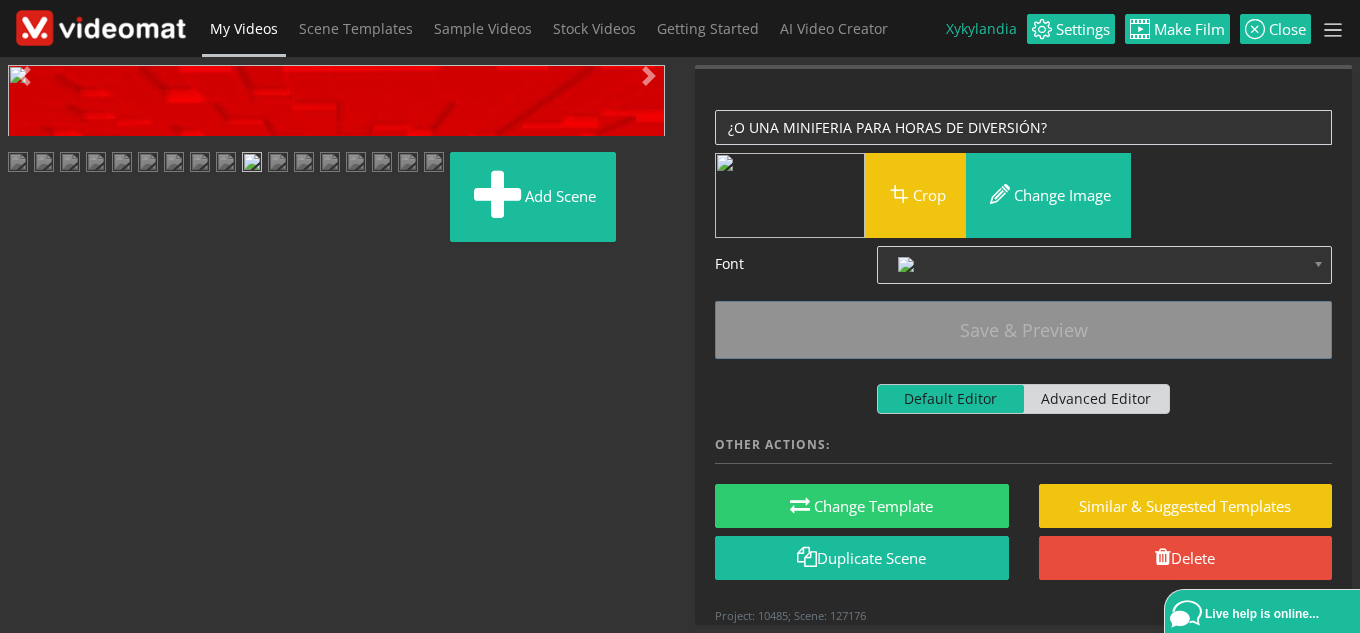 click at bounding box center [278, 164] 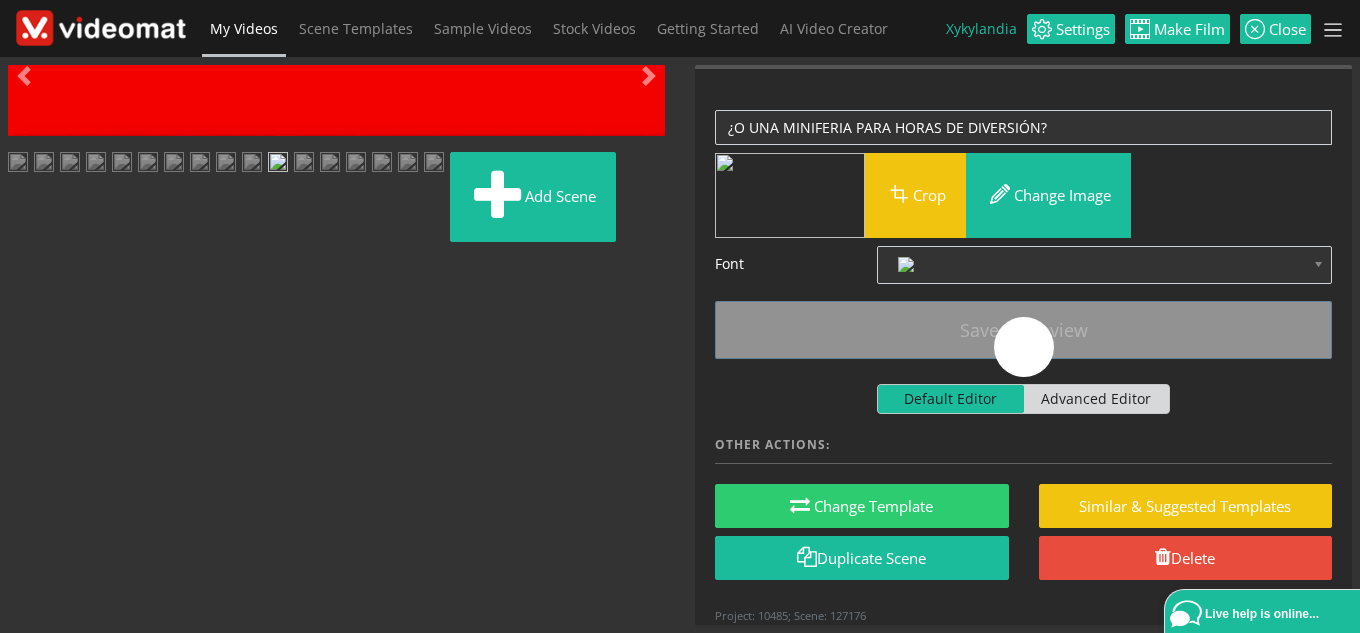 scroll, scrollTop: 0, scrollLeft: 0, axis: both 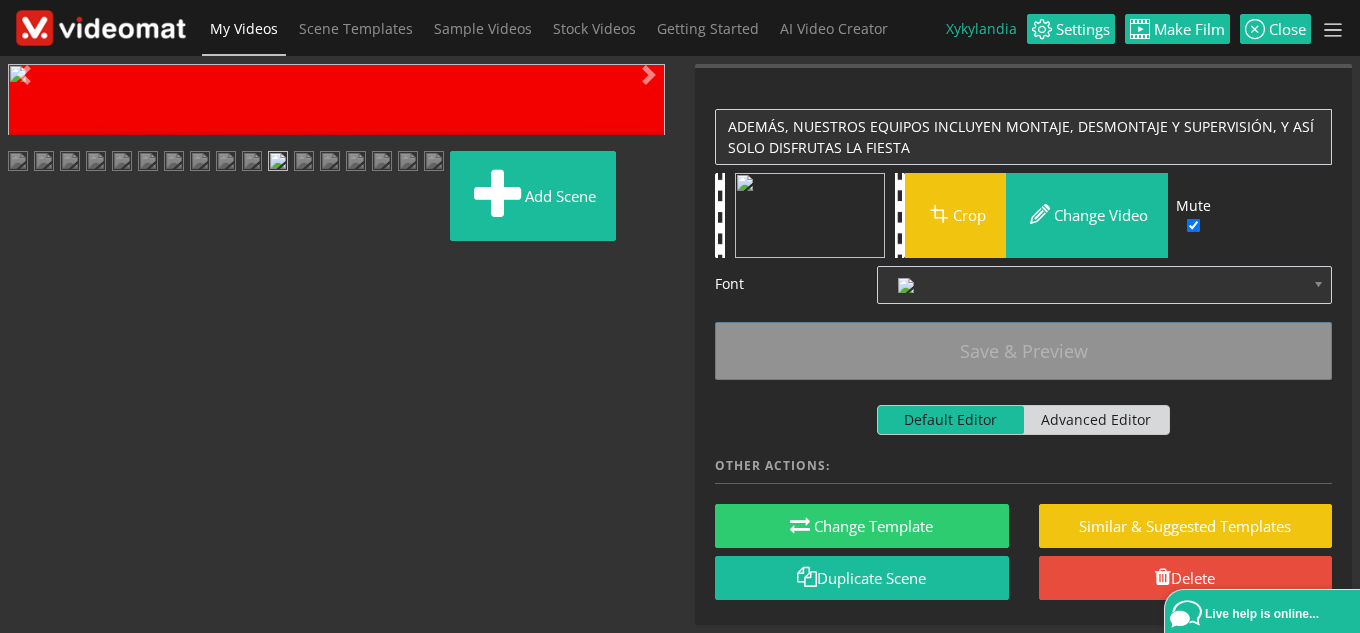 drag, startPoint x: 221, startPoint y: 458, endPoint x: 564, endPoint y: 450, distance: 343.0933 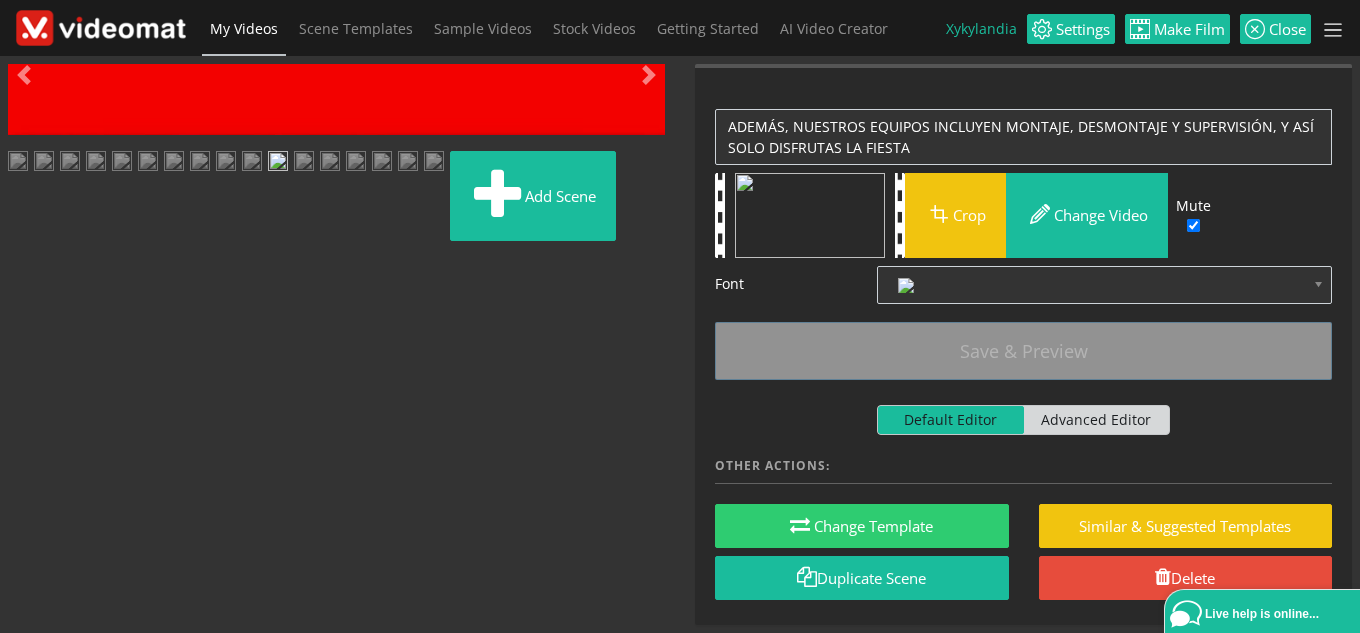 click at bounding box center [28, 449] 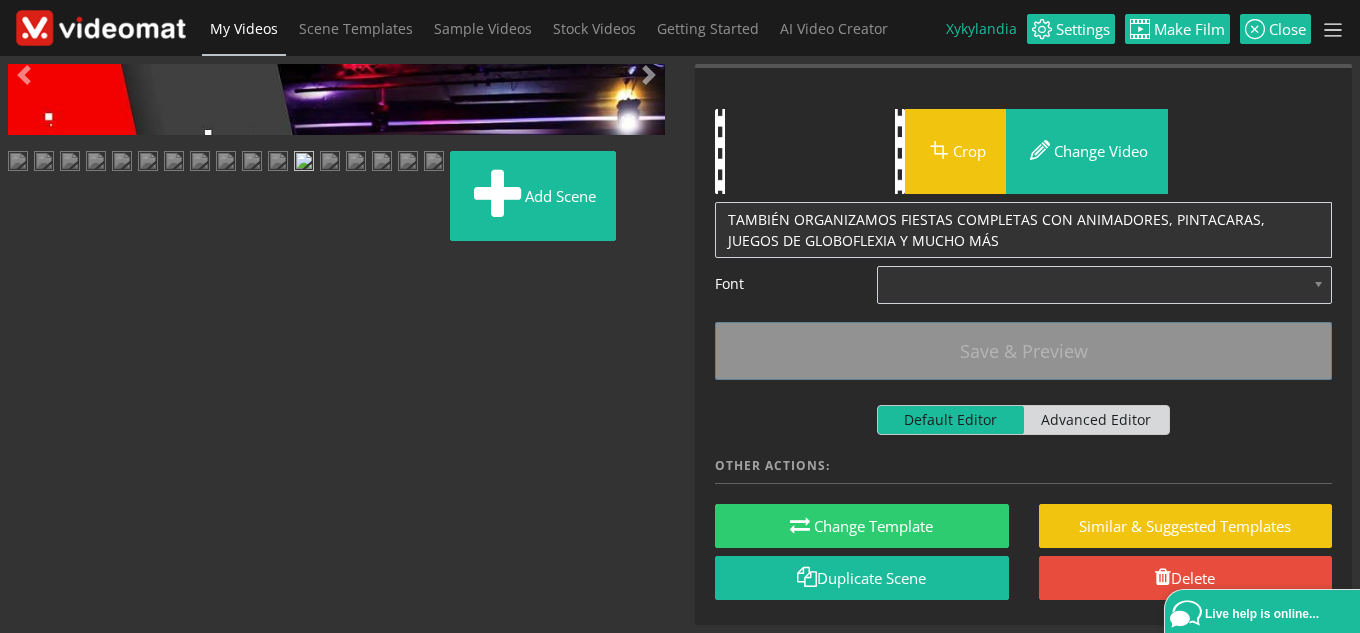 scroll, scrollTop: 0, scrollLeft: 0, axis: both 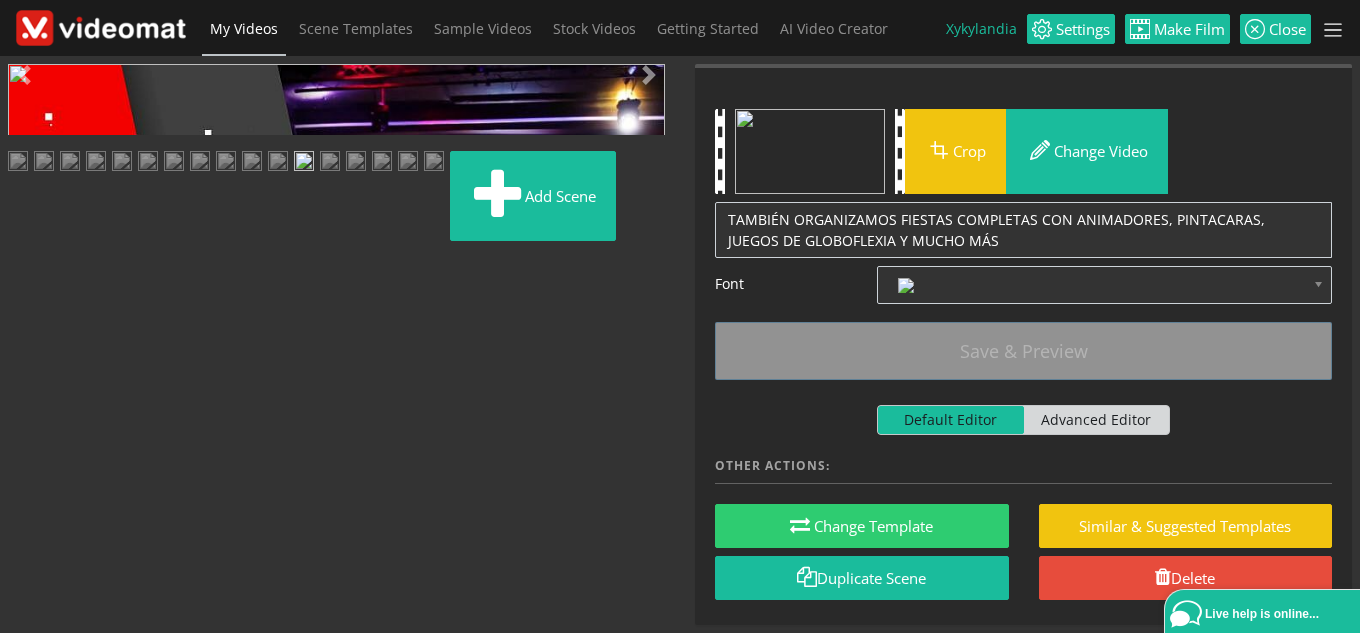 click at bounding box center (28, 449) 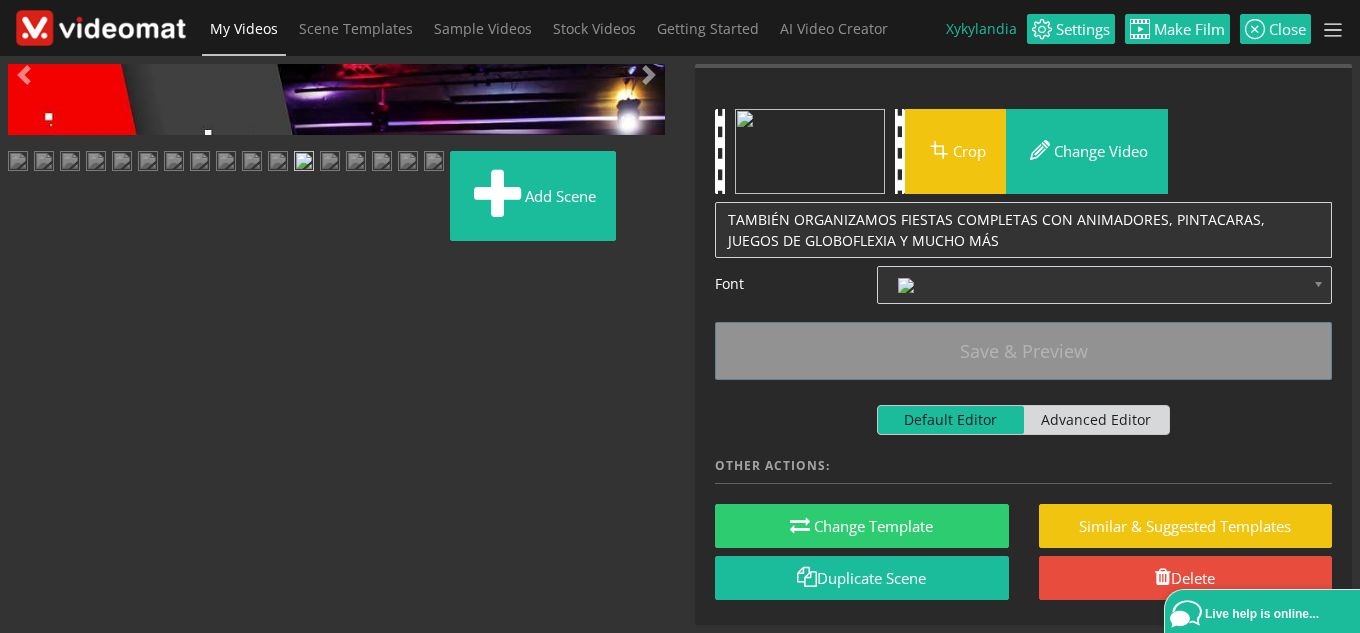 scroll, scrollTop: 456, scrollLeft: 0, axis: vertical 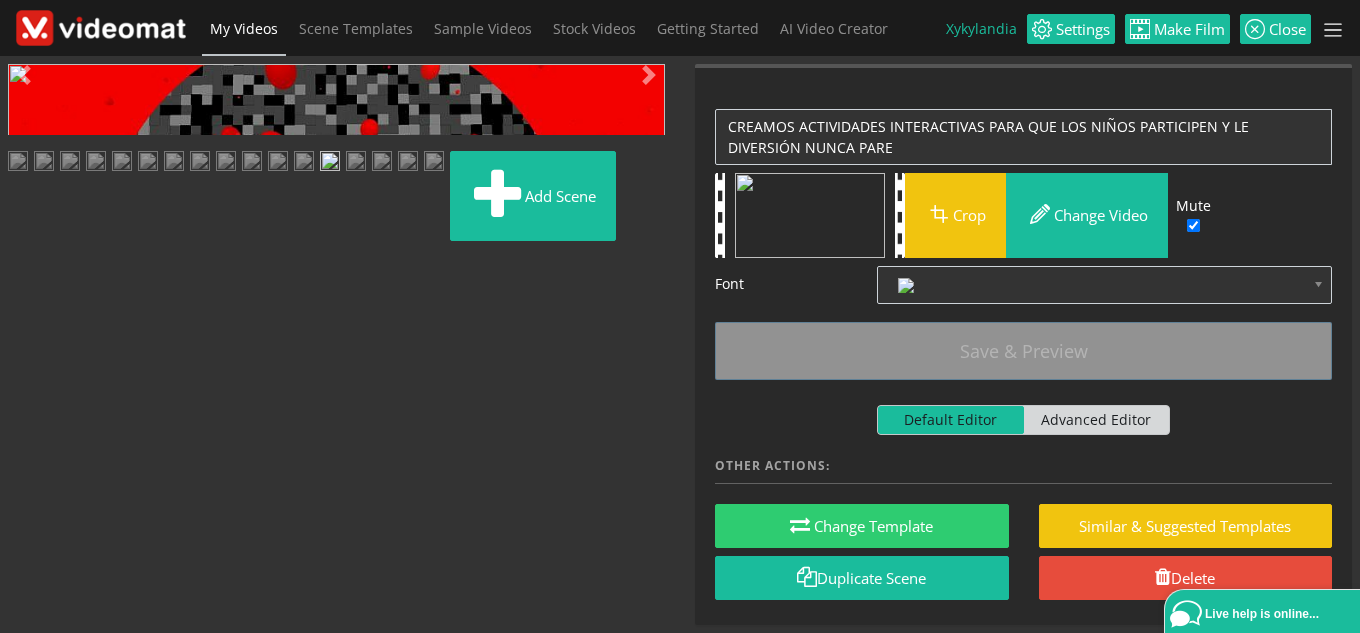 click at bounding box center [28, 449] 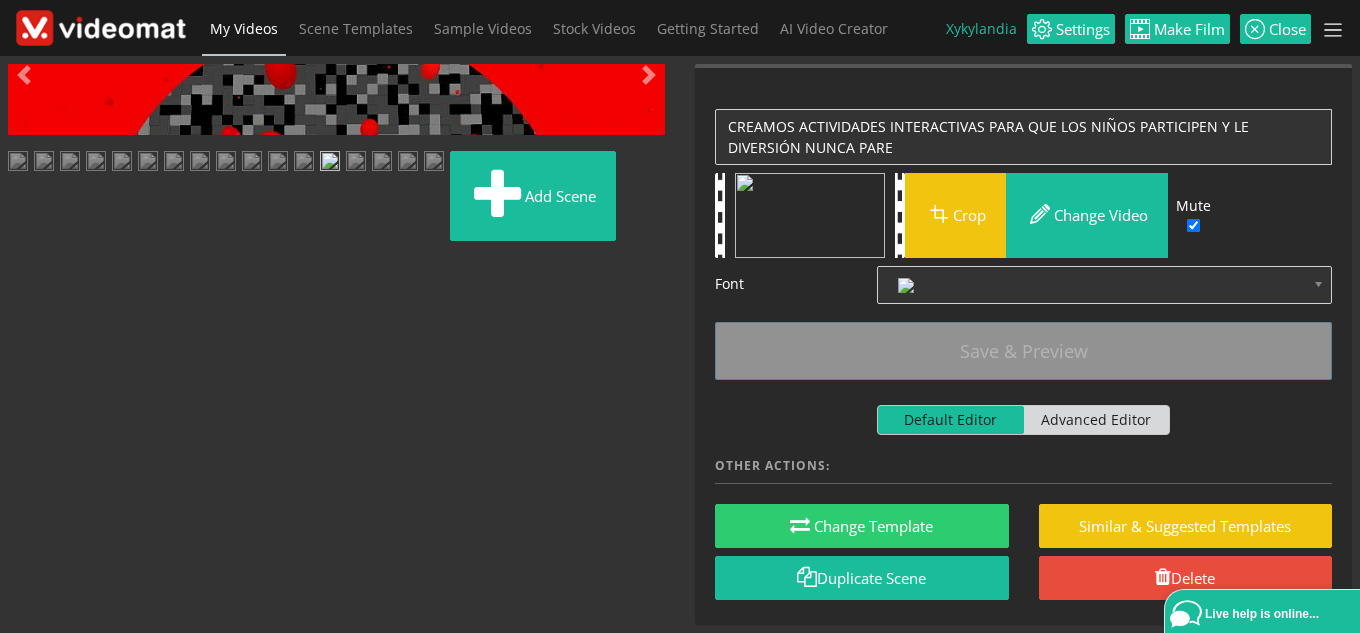 drag, startPoint x: 501, startPoint y: 462, endPoint x: 454, endPoint y: 453, distance: 47.853943 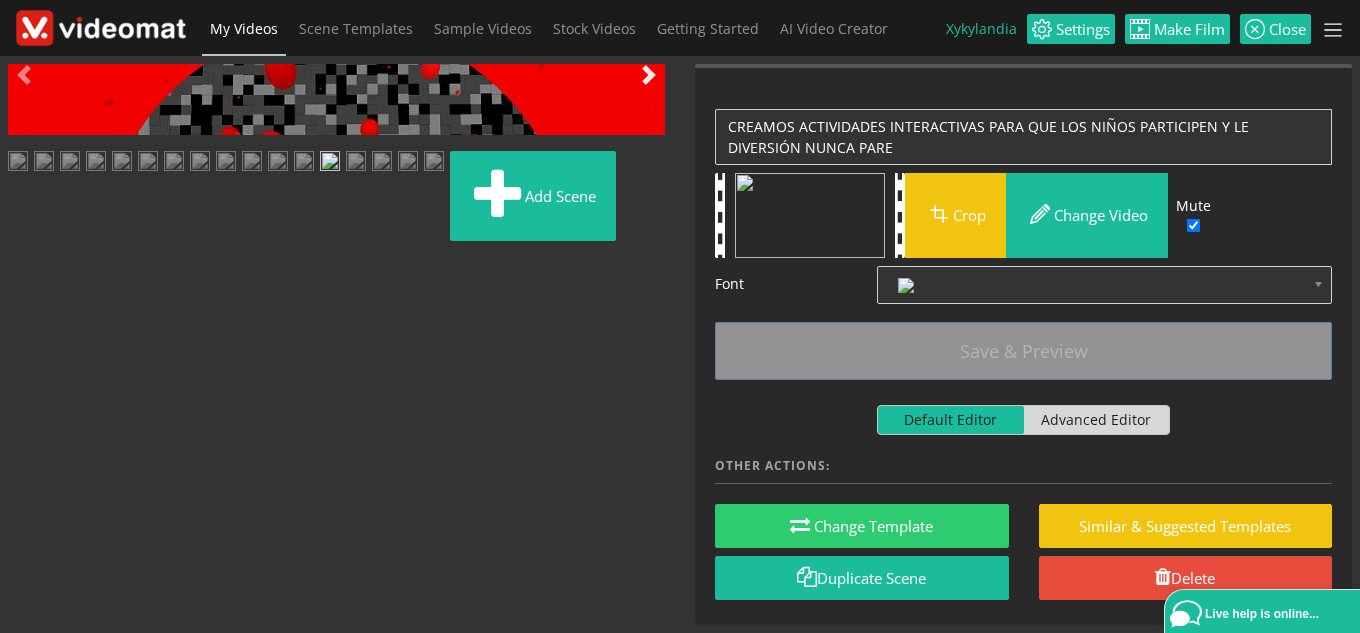 select on "0.8" 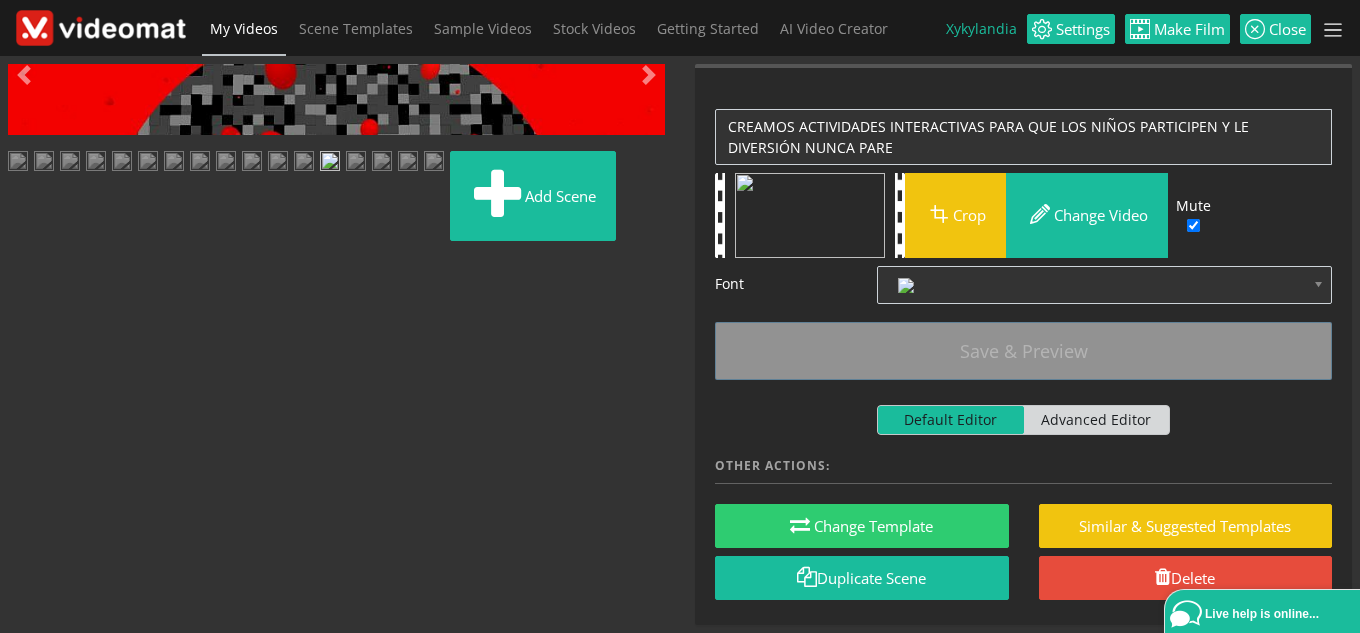 click at bounding box center (28, 449) 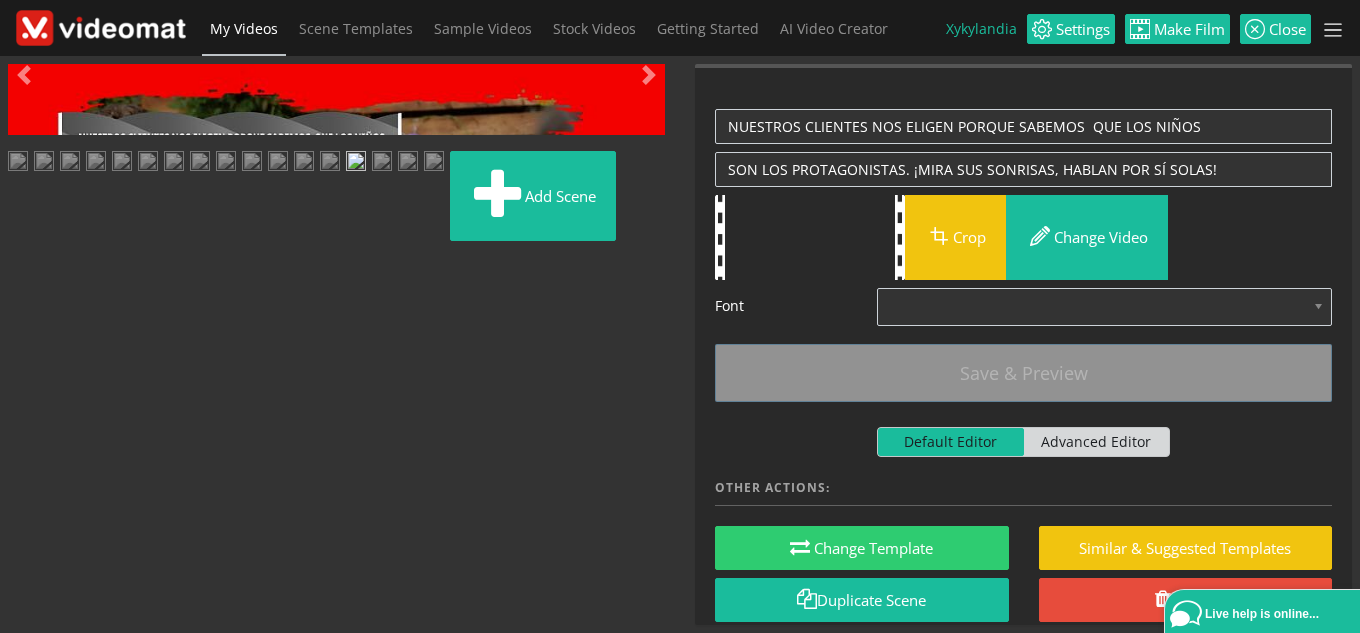 scroll, scrollTop: 0, scrollLeft: 0, axis: both 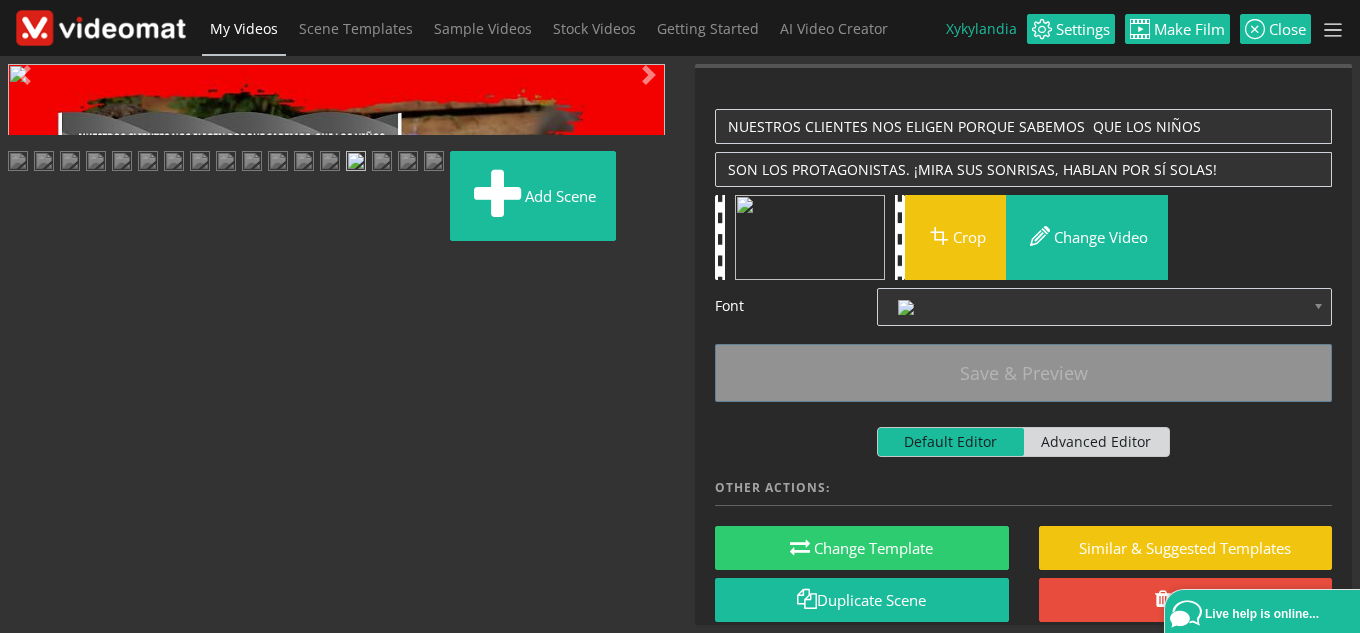 click at bounding box center [28, 449] 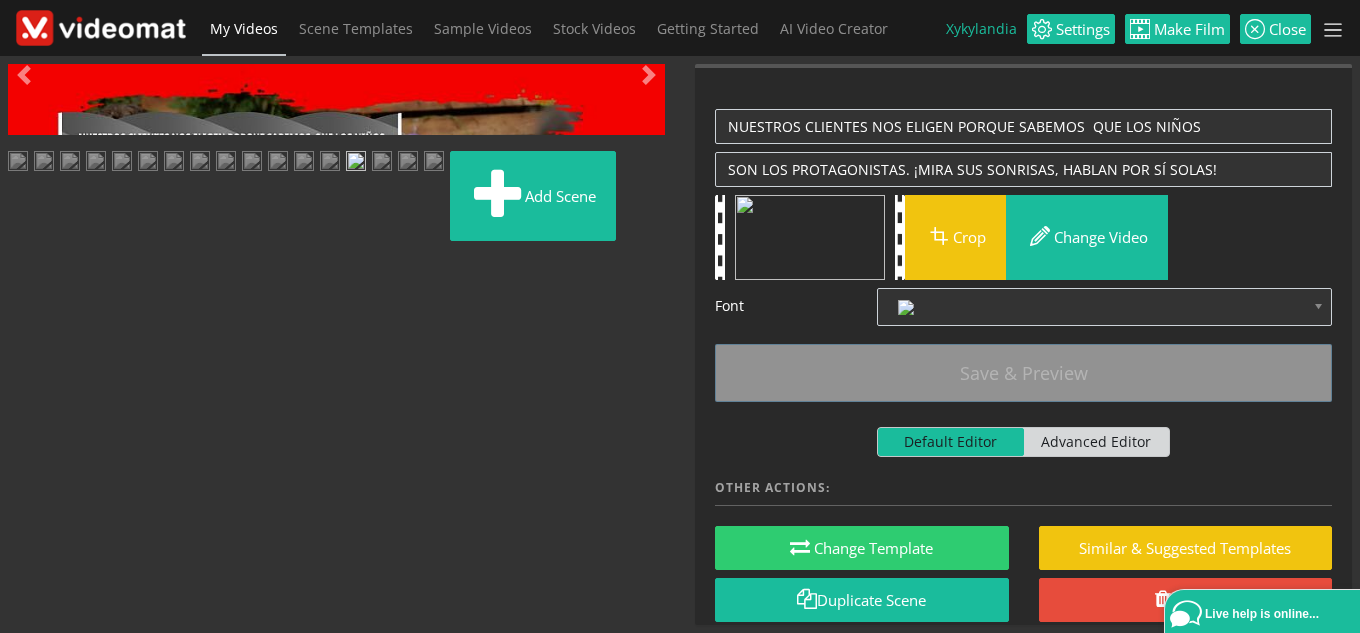 scroll, scrollTop: 456, scrollLeft: 0, axis: vertical 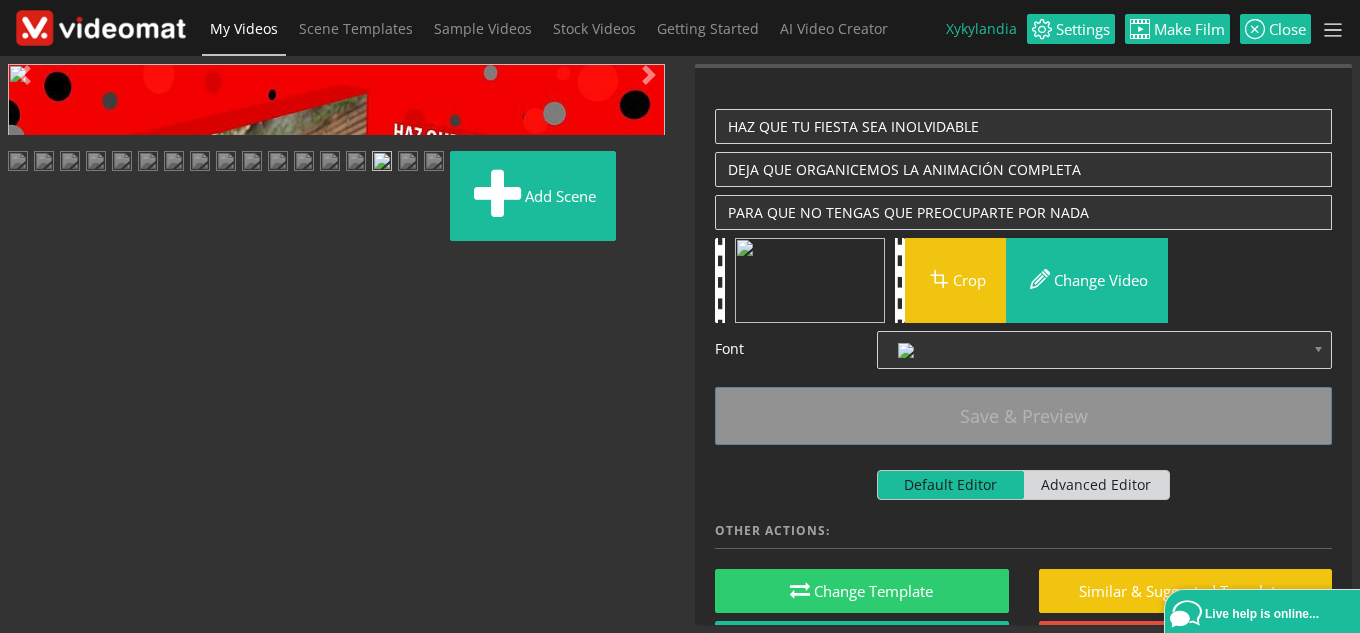 click at bounding box center (28, 449) 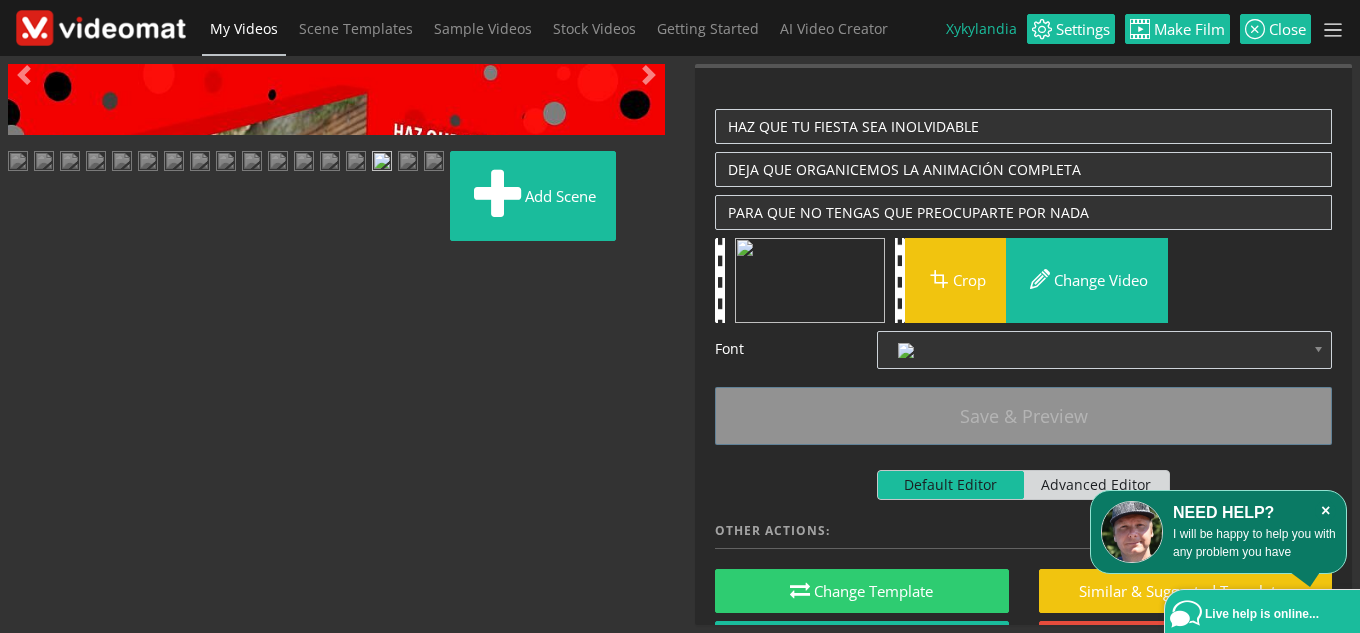 click on "×" at bounding box center [1325, 511] 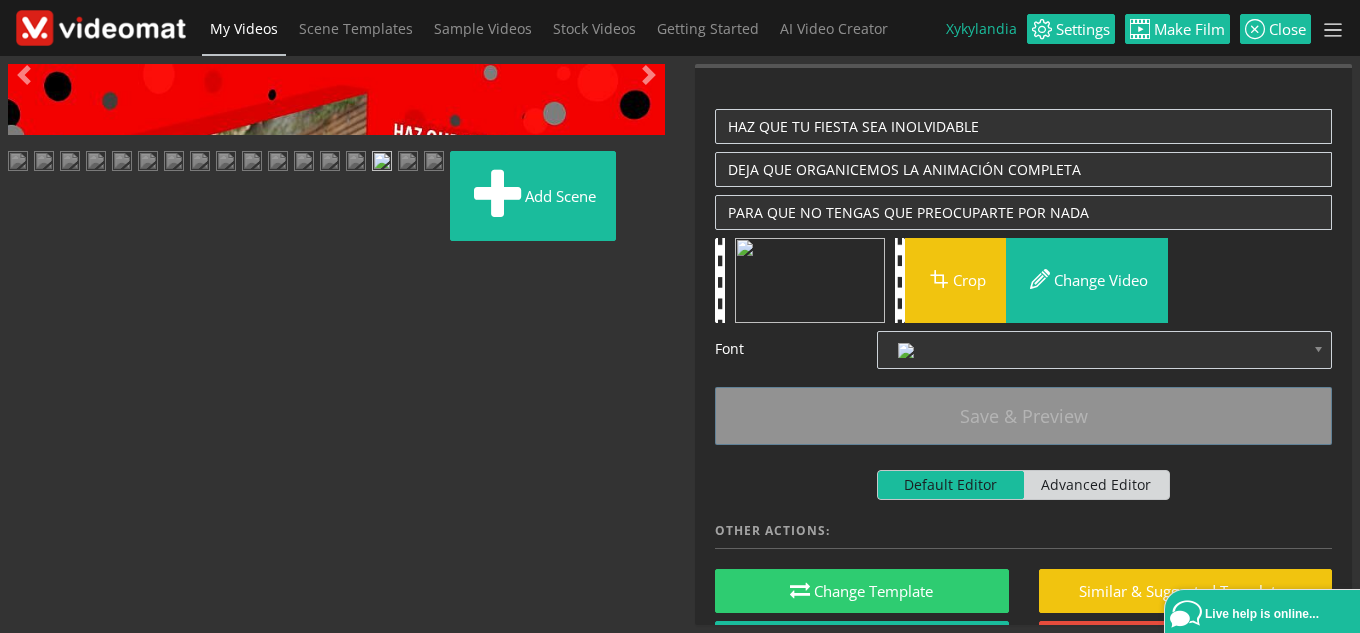 scroll, scrollTop: 456, scrollLeft: 0, axis: vertical 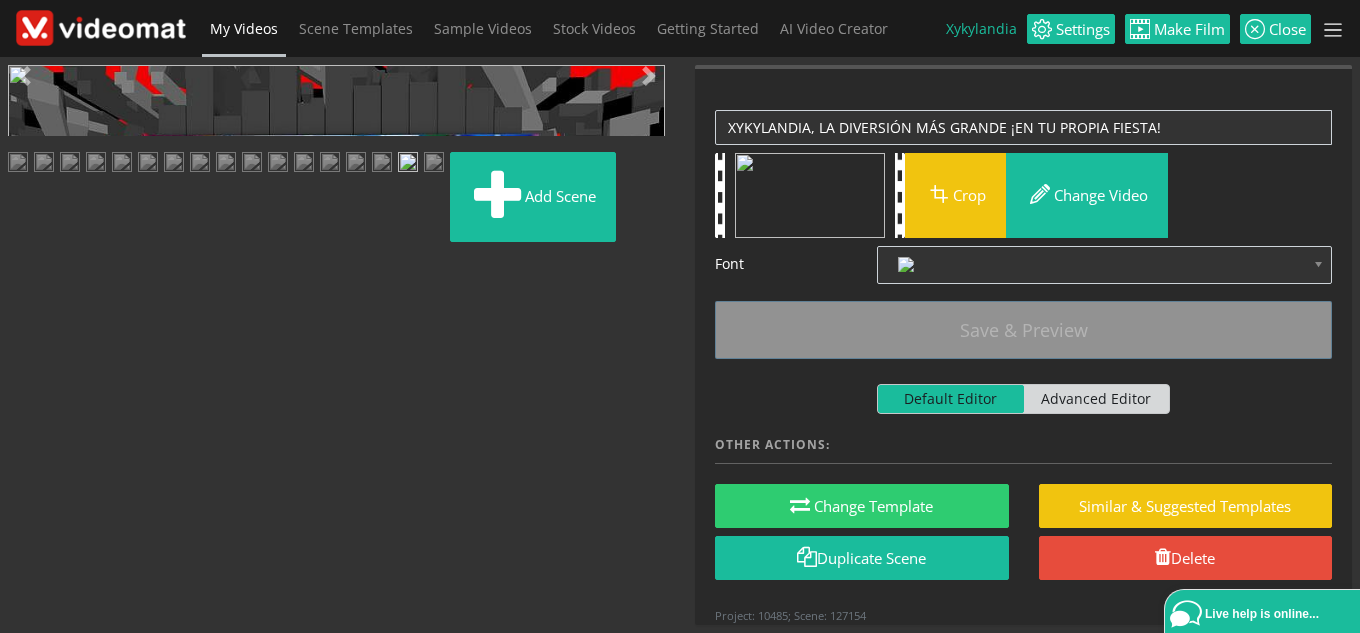 click at bounding box center [28, 449] 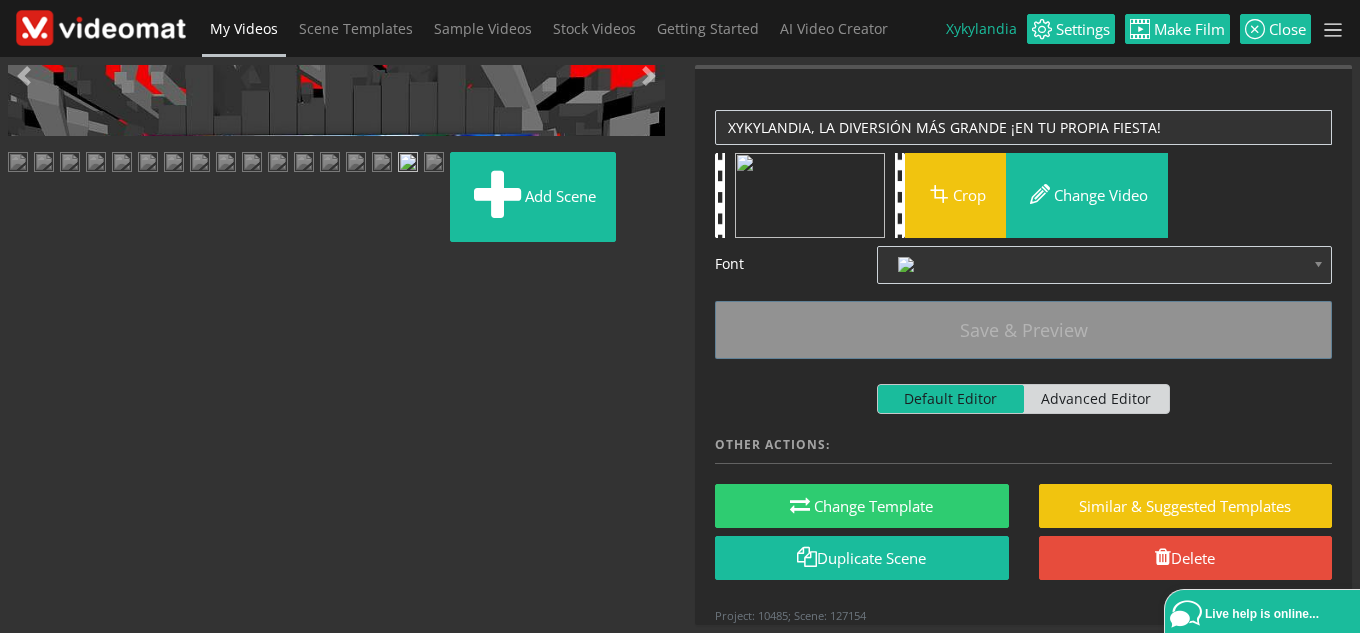 drag, startPoint x: 539, startPoint y: 457, endPoint x: 306, endPoint y: 468, distance: 233.2595 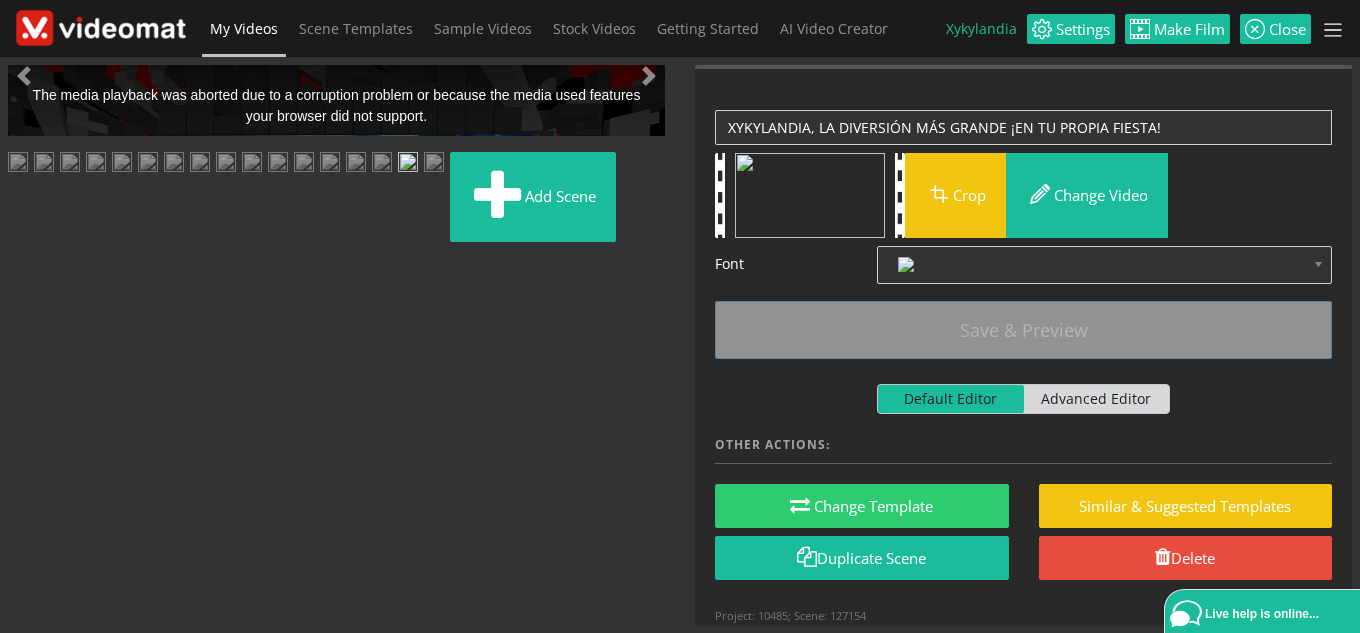 click on "Video Player is loading. Play Loaded :  100.00% 0:04 0:00 0.0 5.0 Current Time  0:00 0.5x 0.8x 0.9x 1x (speed) 1.1x 1.2x 1.3x 1.4x 1.5x 1.6x 1.7x 1.8x 1.9x 2x 3x 4x This is a modal window. The media playback was aborted due to a corruption problem or because the media used features your browser did not support. Beginning of dialog window. Escape will cancel and close the window. Text Color White Black Red Green Blue Yellow Magenta Cyan Opacity Opaque Semi-Transparent Text Background Color Black White Red Green Blue Yellow Magenta Cyan Opacity Opaque Semi-Transparent Transparent Caption Area Background Color Black White Red Green Blue Yellow Magenta Cyan Opacity Transparent Semi-Transparent Opaque Font Size 50% 75% 100% 125% 150% 175% 200% 300% 400% Text Edge Style None Raised Depressed Uniform Dropshadow Font Family Proportional Sans-Serif Monospace Sans-Serif Proportional Serif Monospace Serif Casual Script Small Caps Reset  restore all settings to the default values Done Close Modal Dialog" at bounding box center [336, 100] 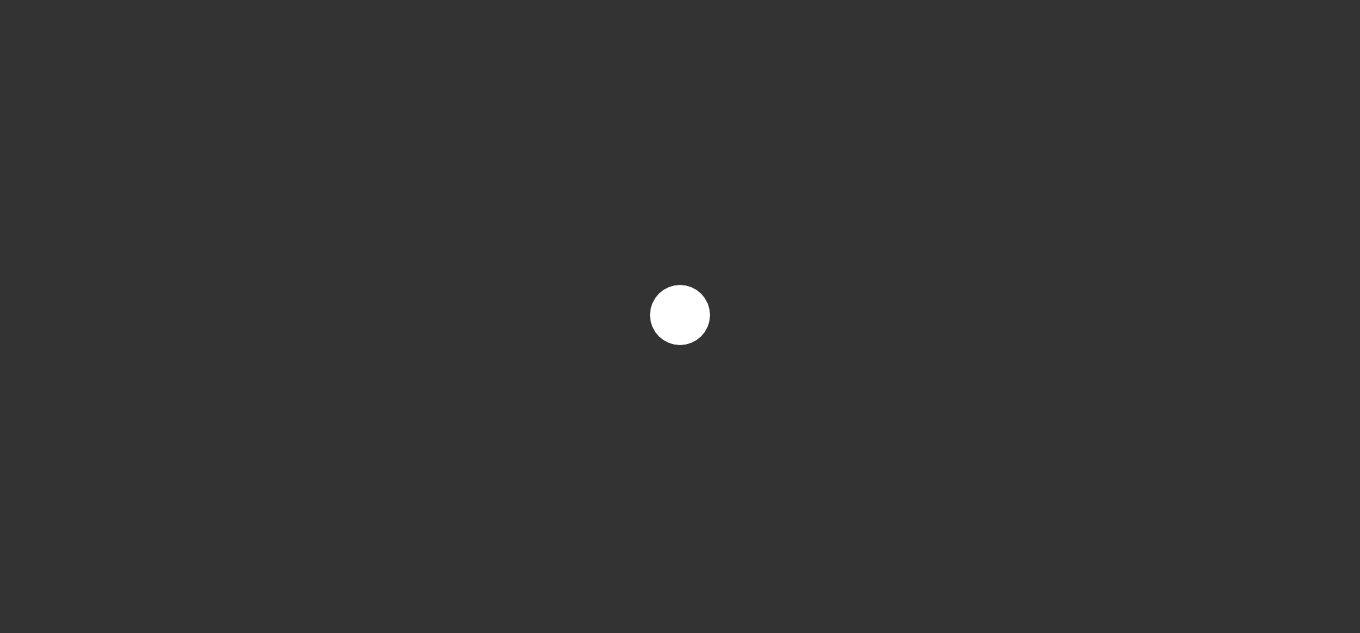 scroll, scrollTop: 0, scrollLeft: 0, axis: both 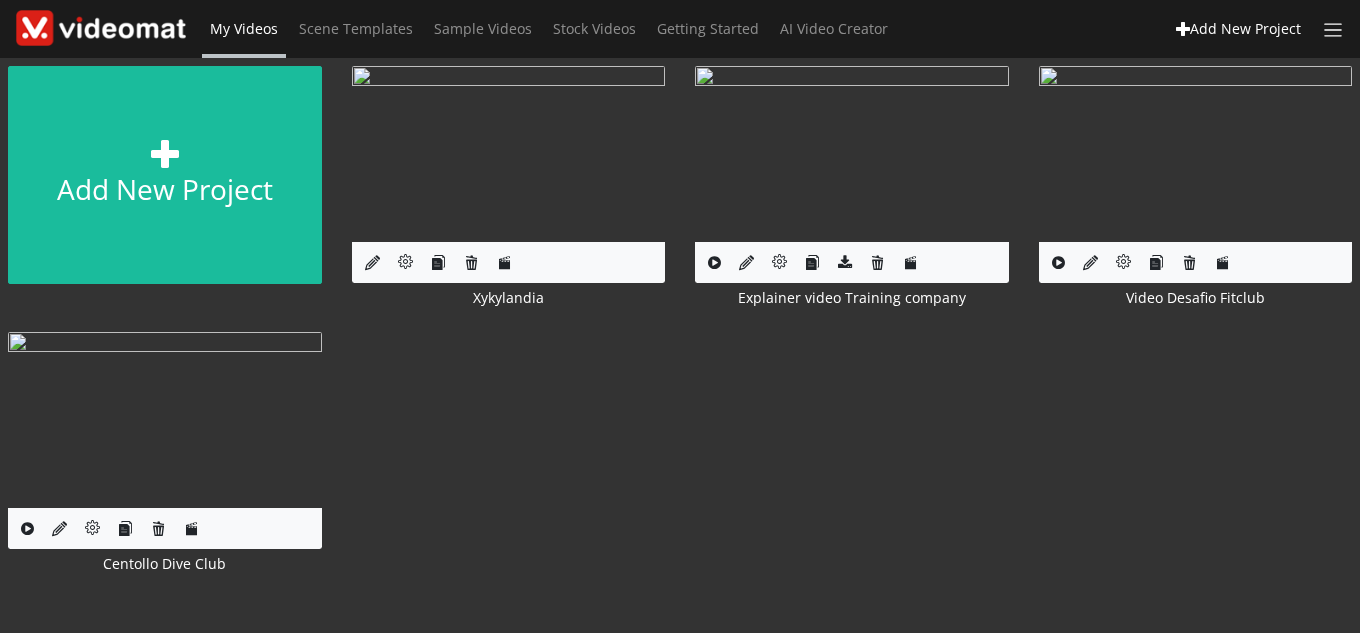 click on "Edit Project" at bounding box center [508, 154] 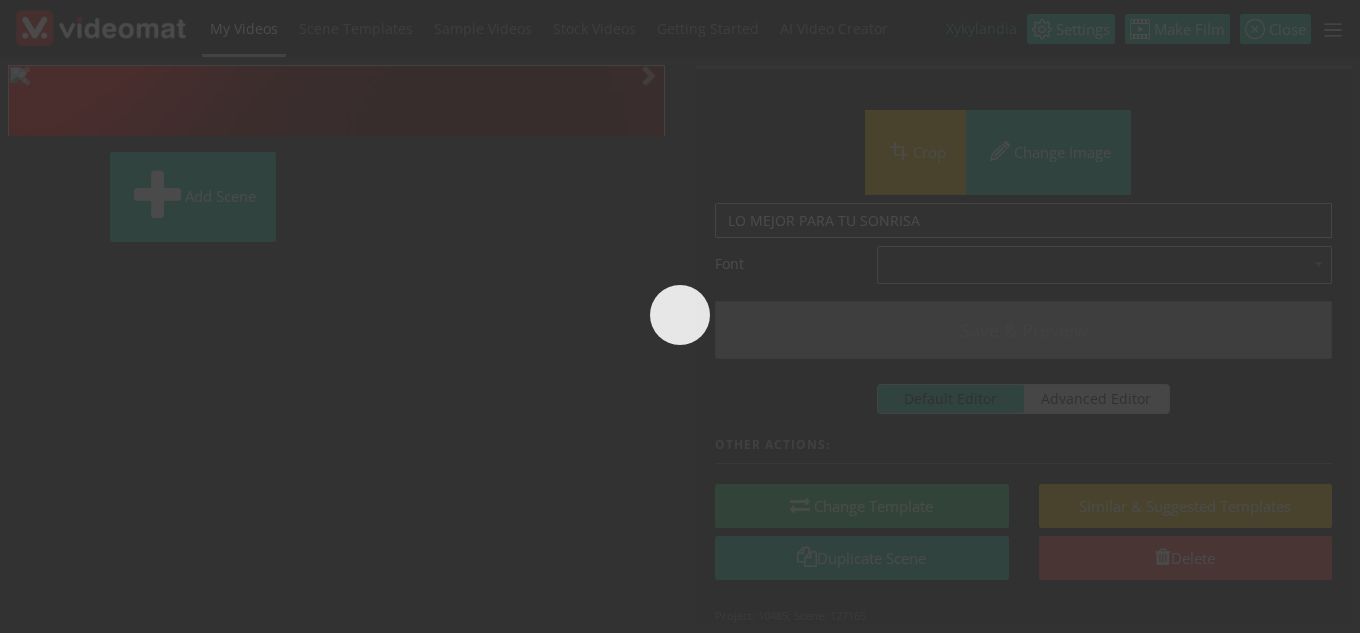 scroll, scrollTop: 0, scrollLeft: 0, axis: both 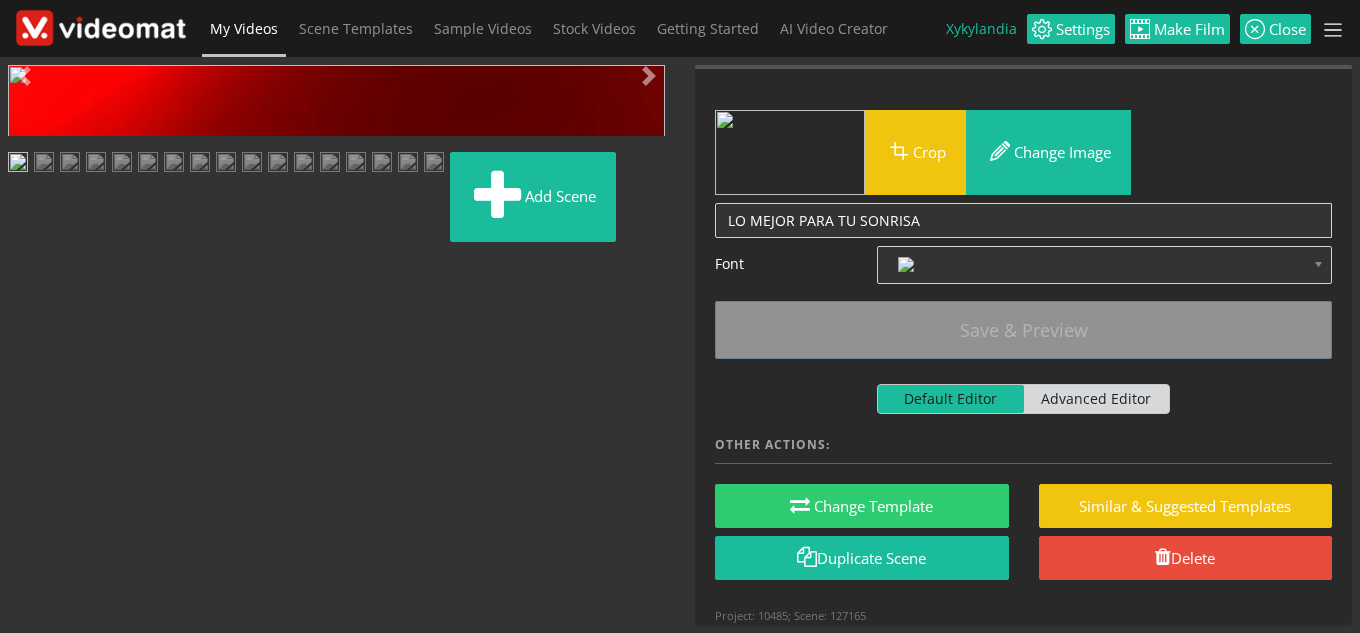 click at bounding box center (408, 164) 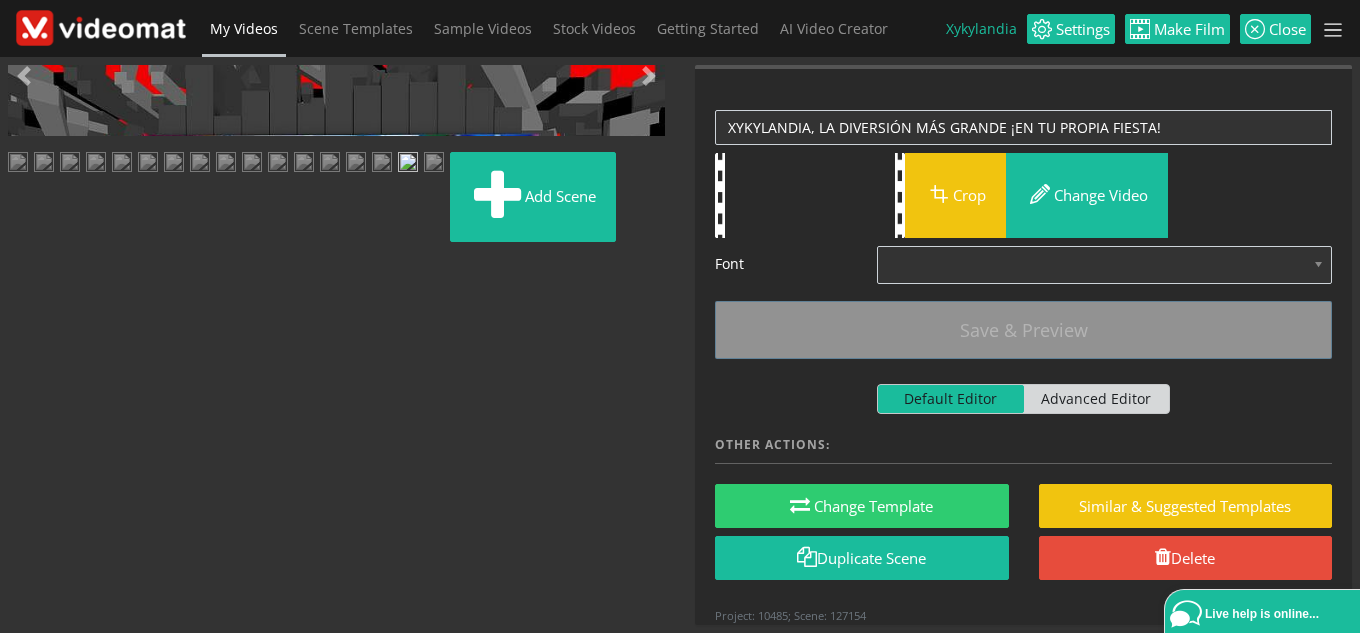 scroll, scrollTop: 0, scrollLeft: 0, axis: both 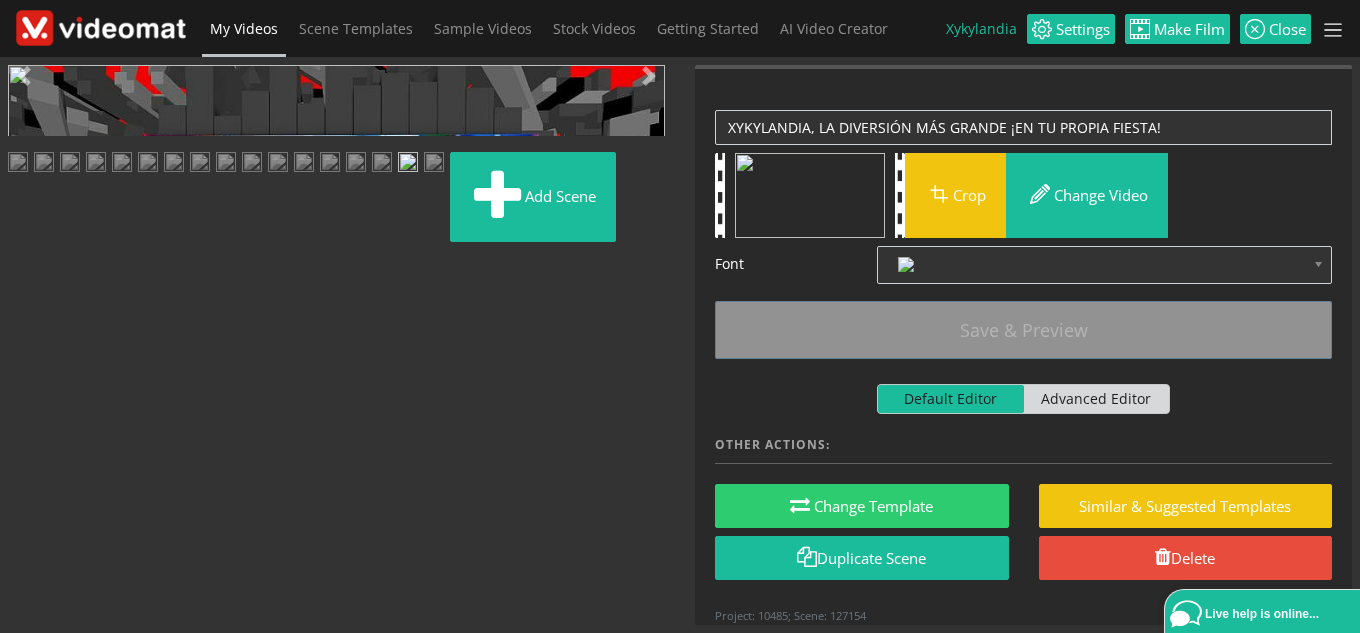 drag, startPoint x: 307, startPoint y: 461, endPoint x: 260, endPoint y: 457, distance: 47.169907 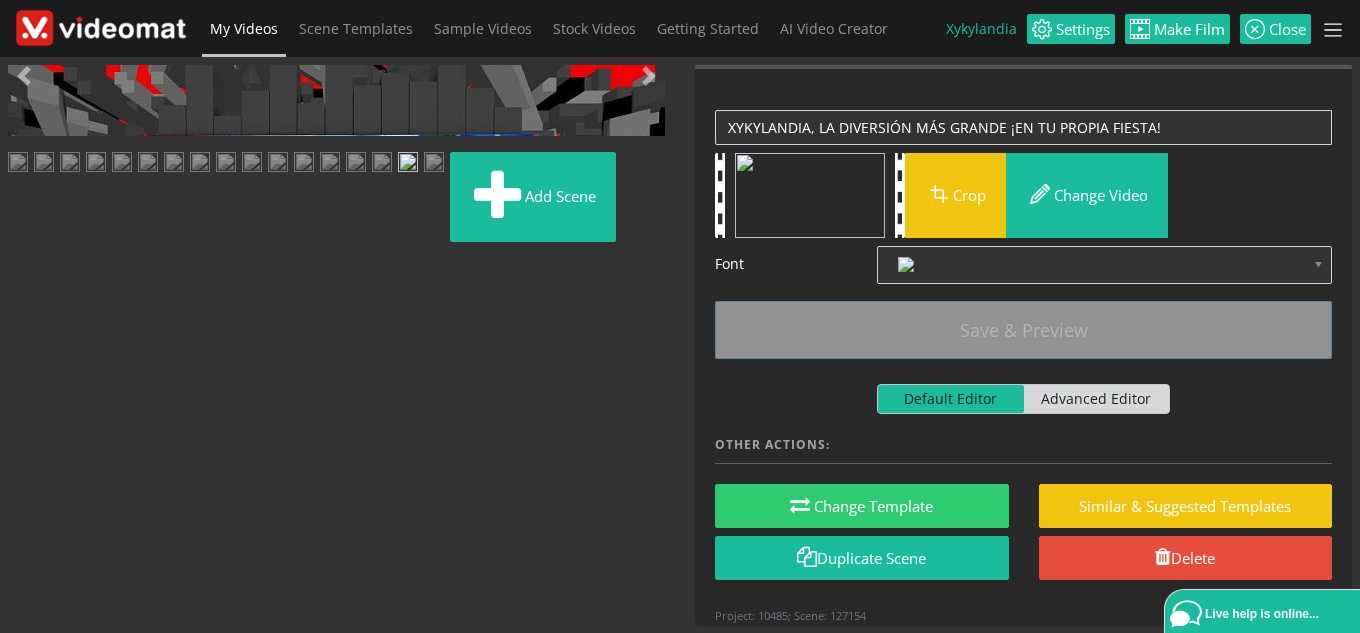 click at bounding box center [28, 449] 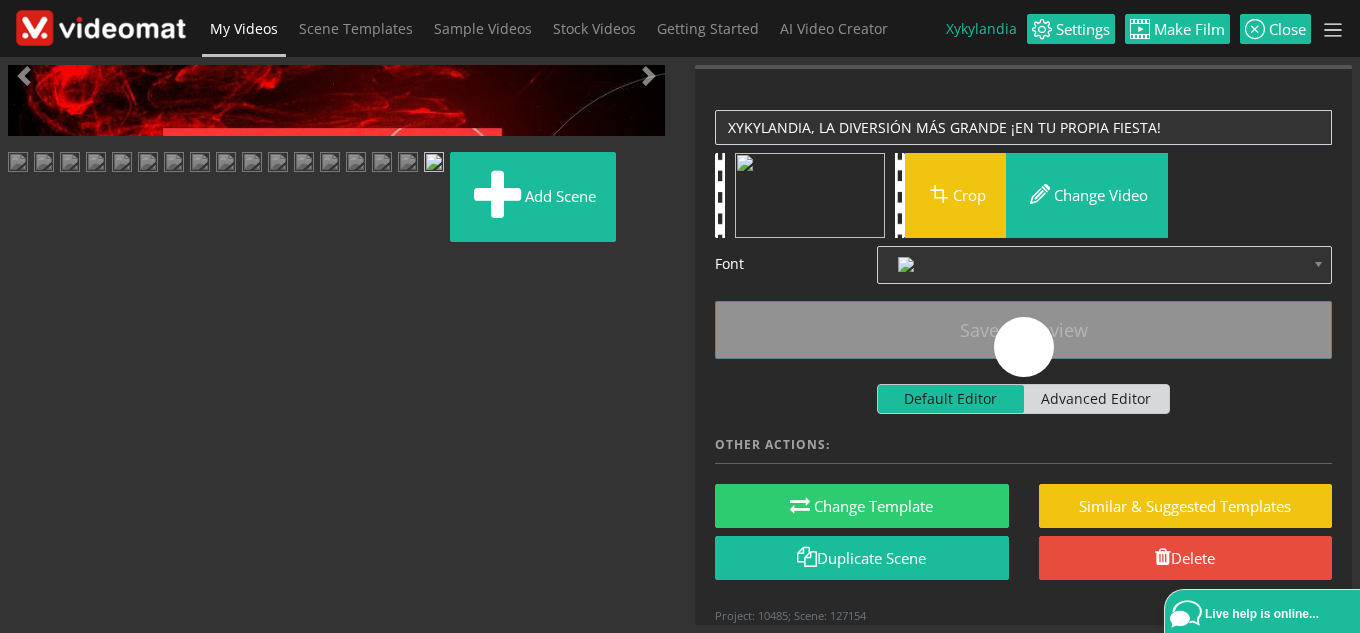 scroll, scrollTop: 0, scrollLeft: 0, axis: both 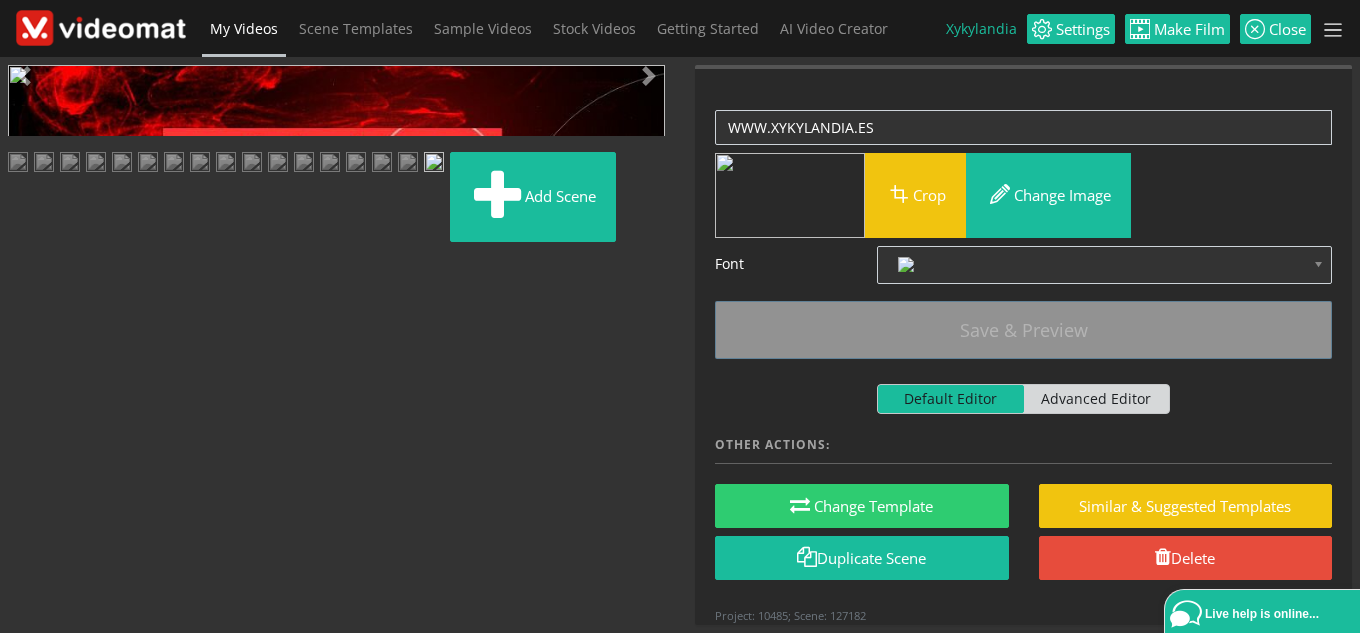 click at bounding box center [28, 449] 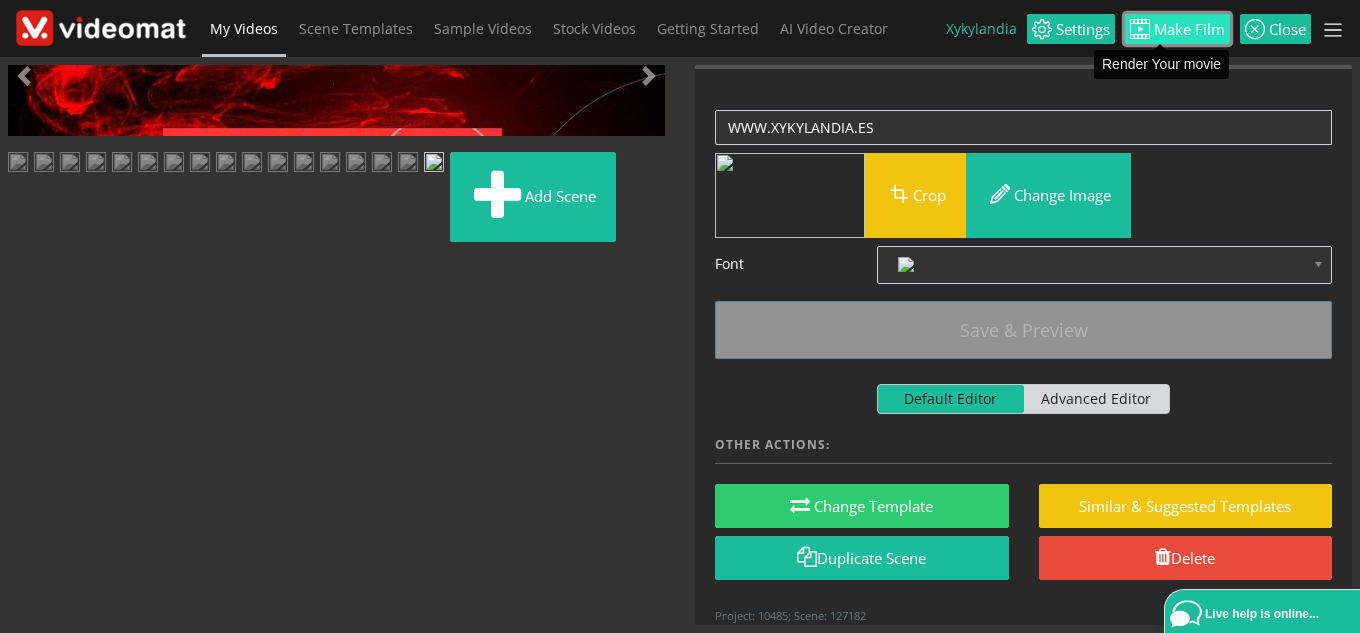 click on "Make Film" at bounding box center (1187, 29) 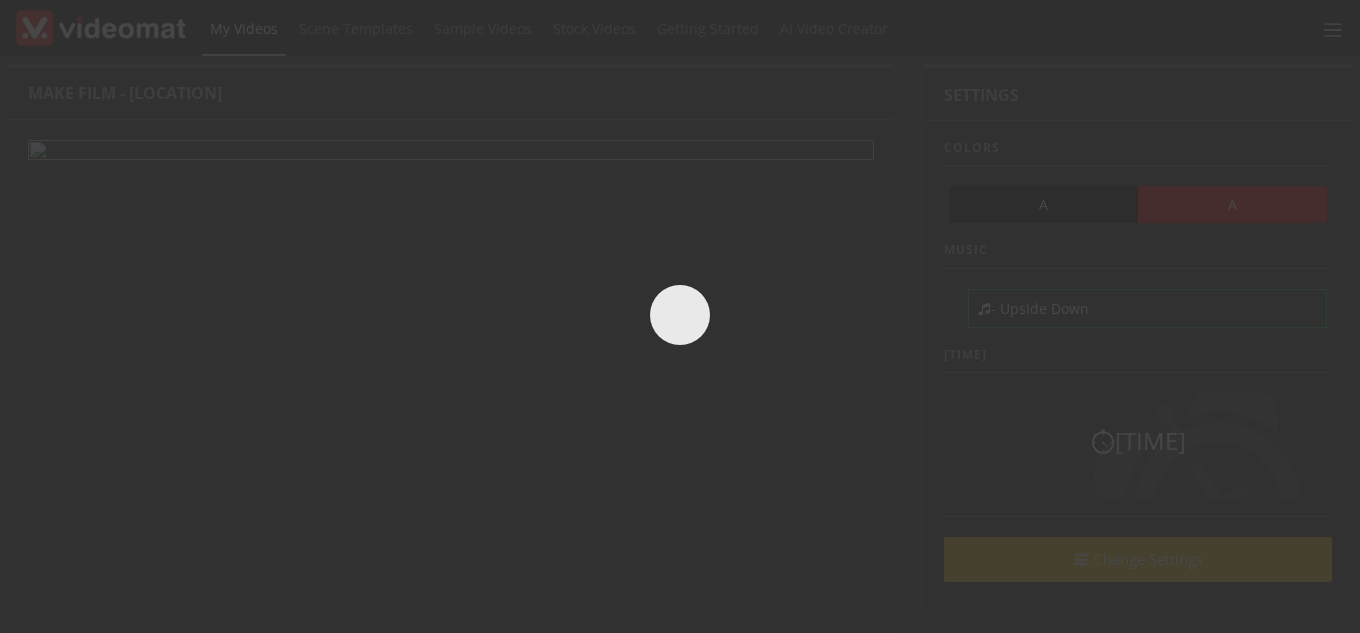 scroll, scrollTop: 0, scrollLeft: 0, axis: both 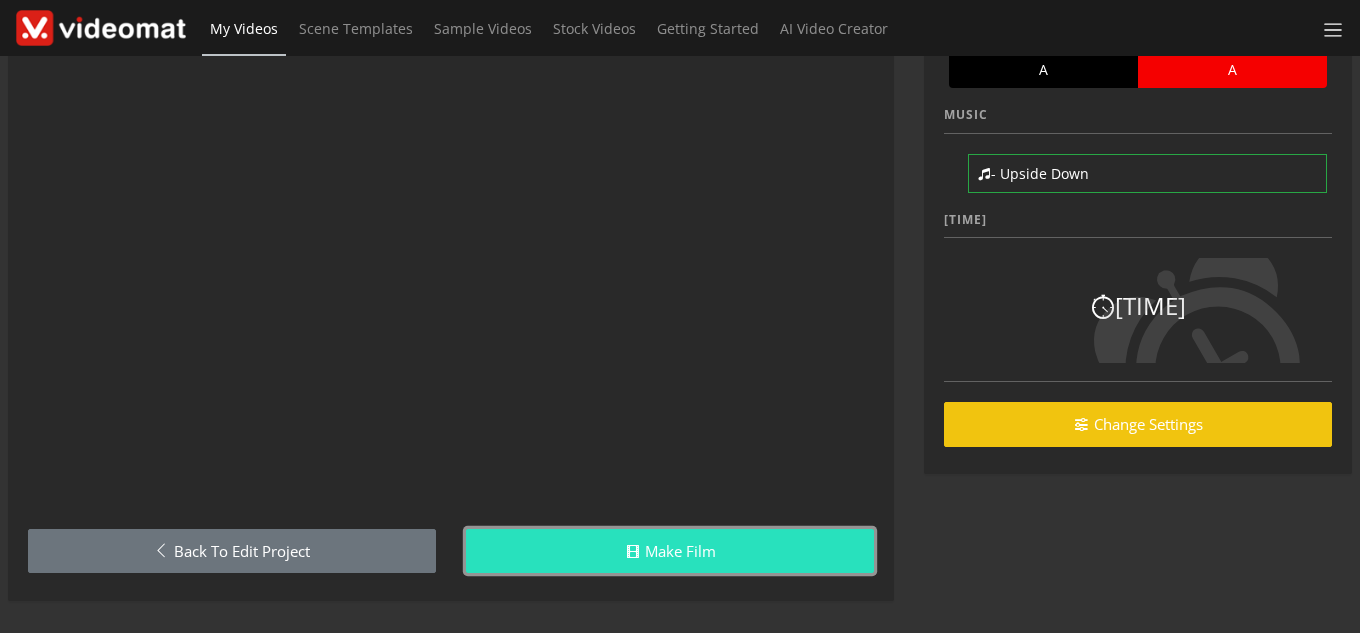 click on "Make Film" at bounding box center [670, 551] 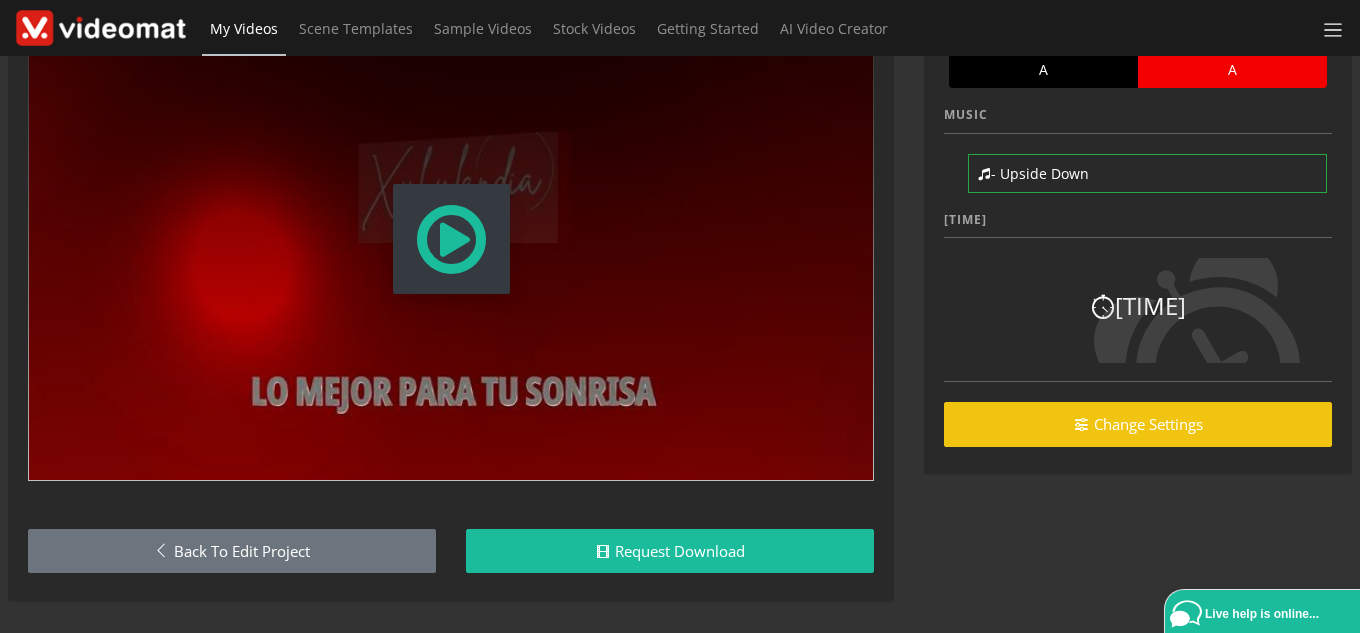click at bounding box center [451, 239] 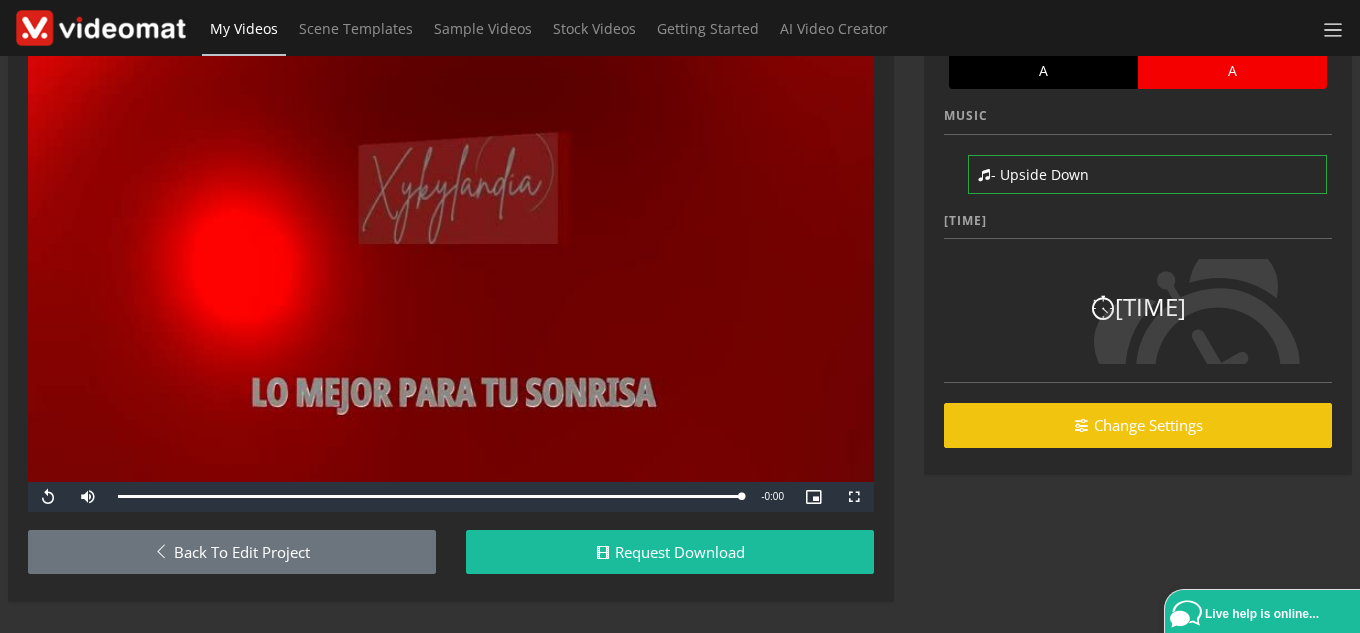 scroll, scrollTop: 135, scrollLeft: 0, axis: vertical 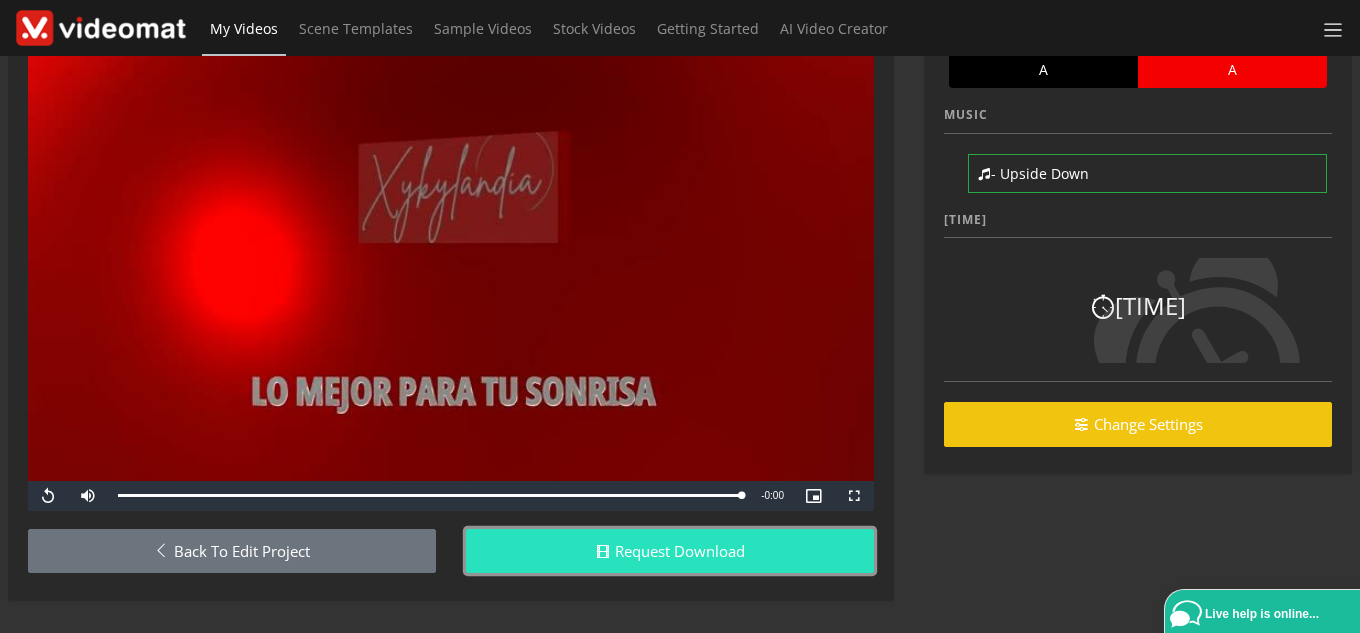 click on "Request Download" at bounding box center (670, 551) 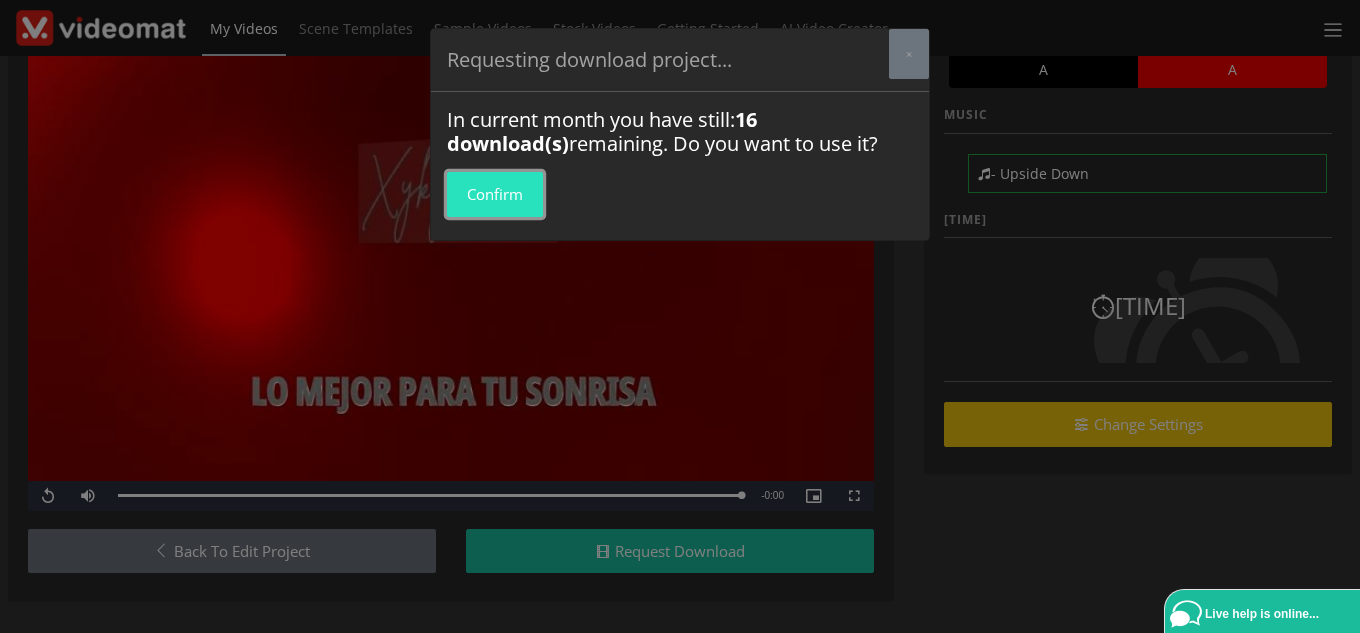 click on "Confirm" at bounding box center [495, 194] 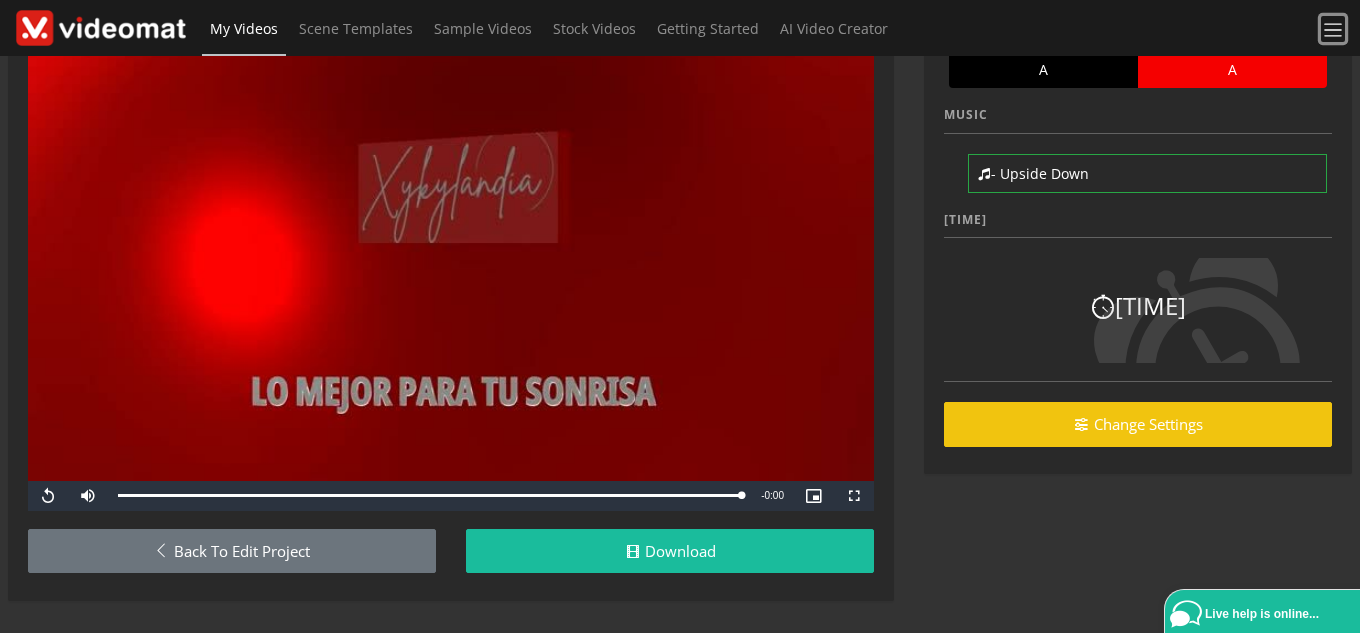 click at bounding box center (1333, 30) 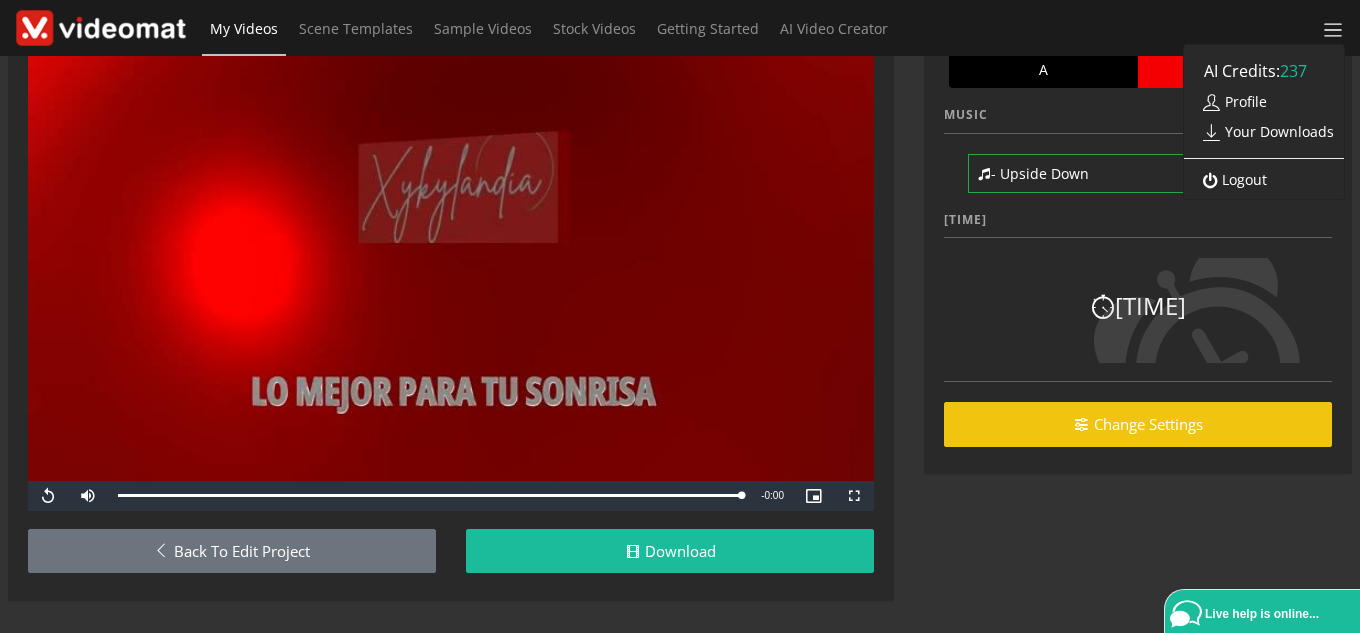 click on "Logout" at bounding box center [1230, 179] 